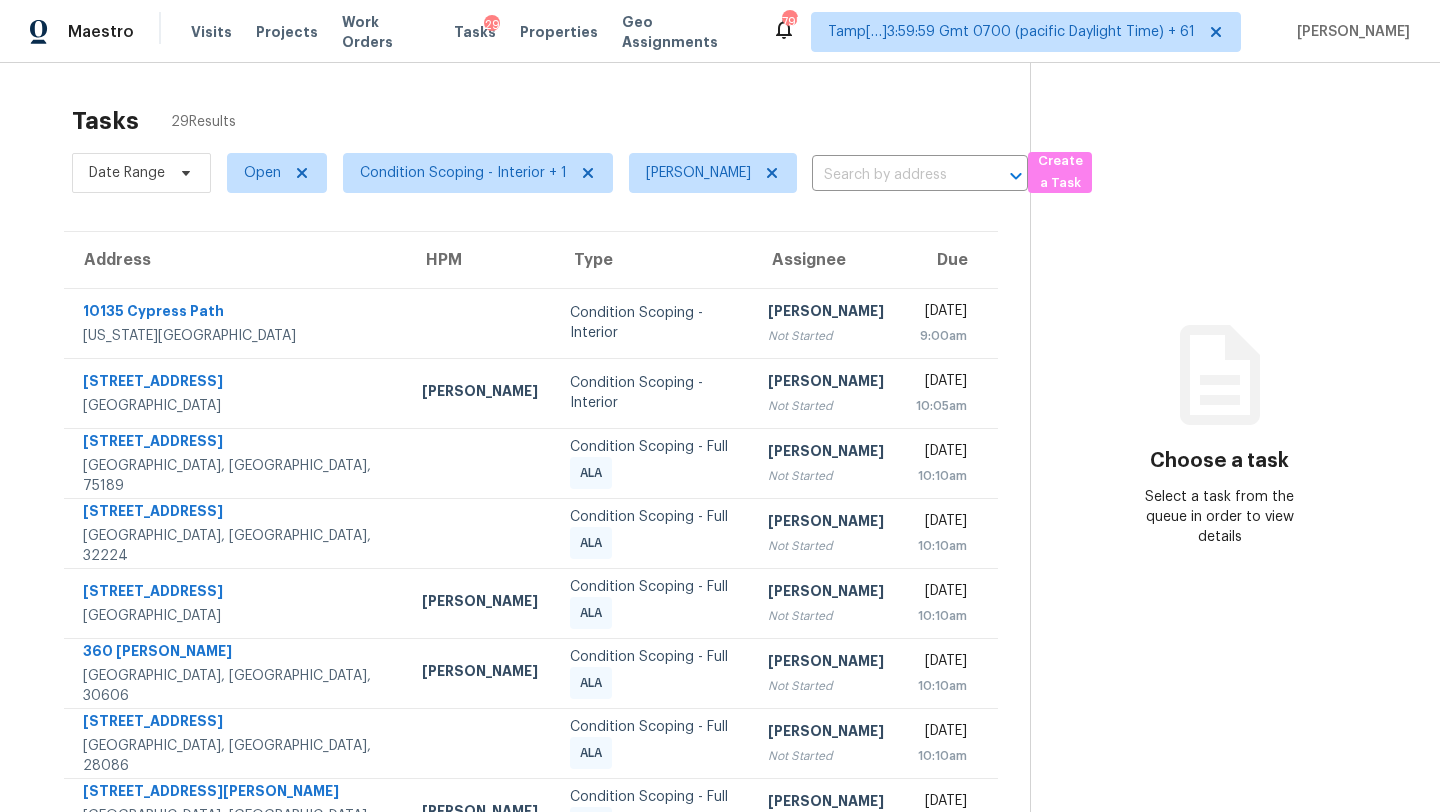 scroll, scrollTop: 0, scrollLeft: 0, axis: both 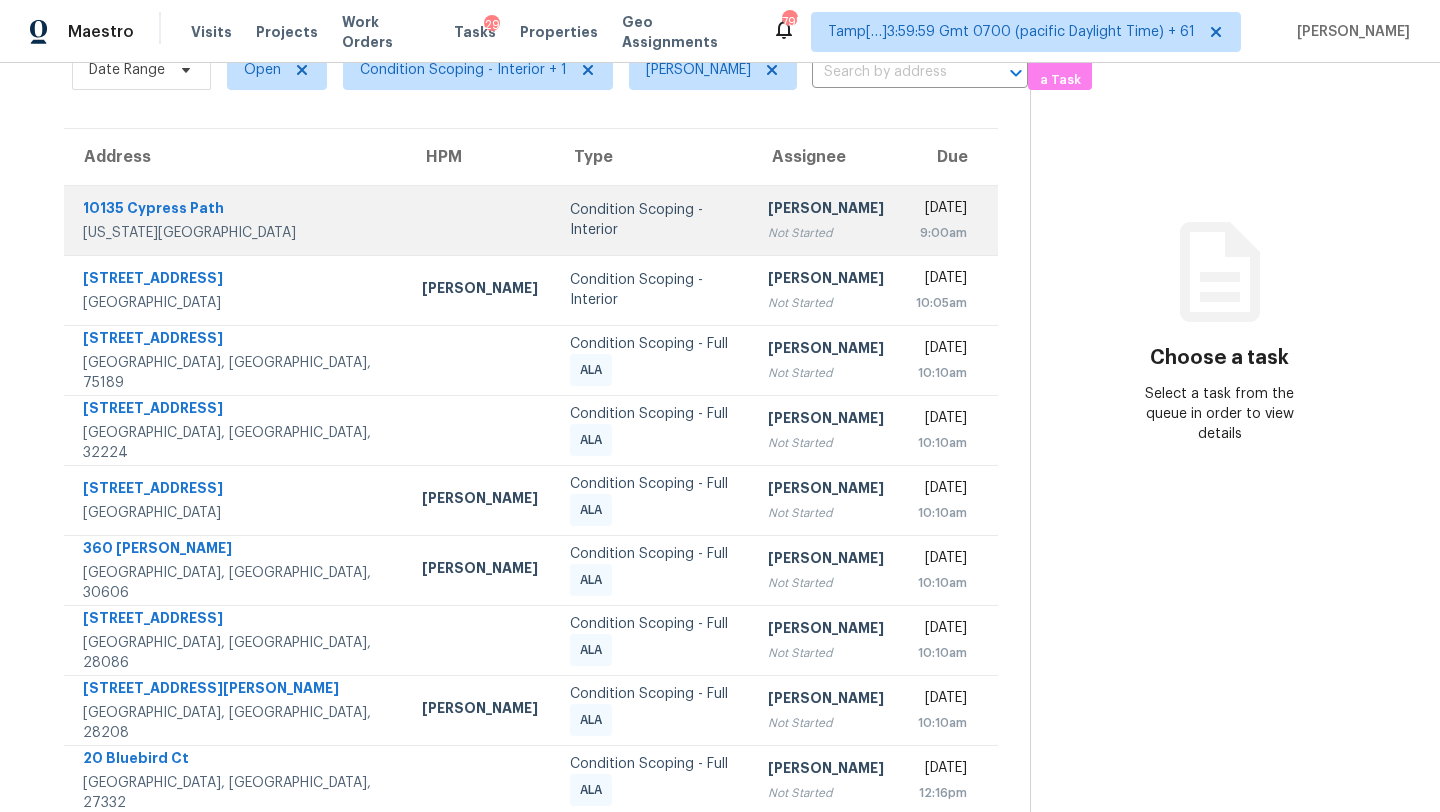 click on "Not Started" at bounding box center [826, 233] 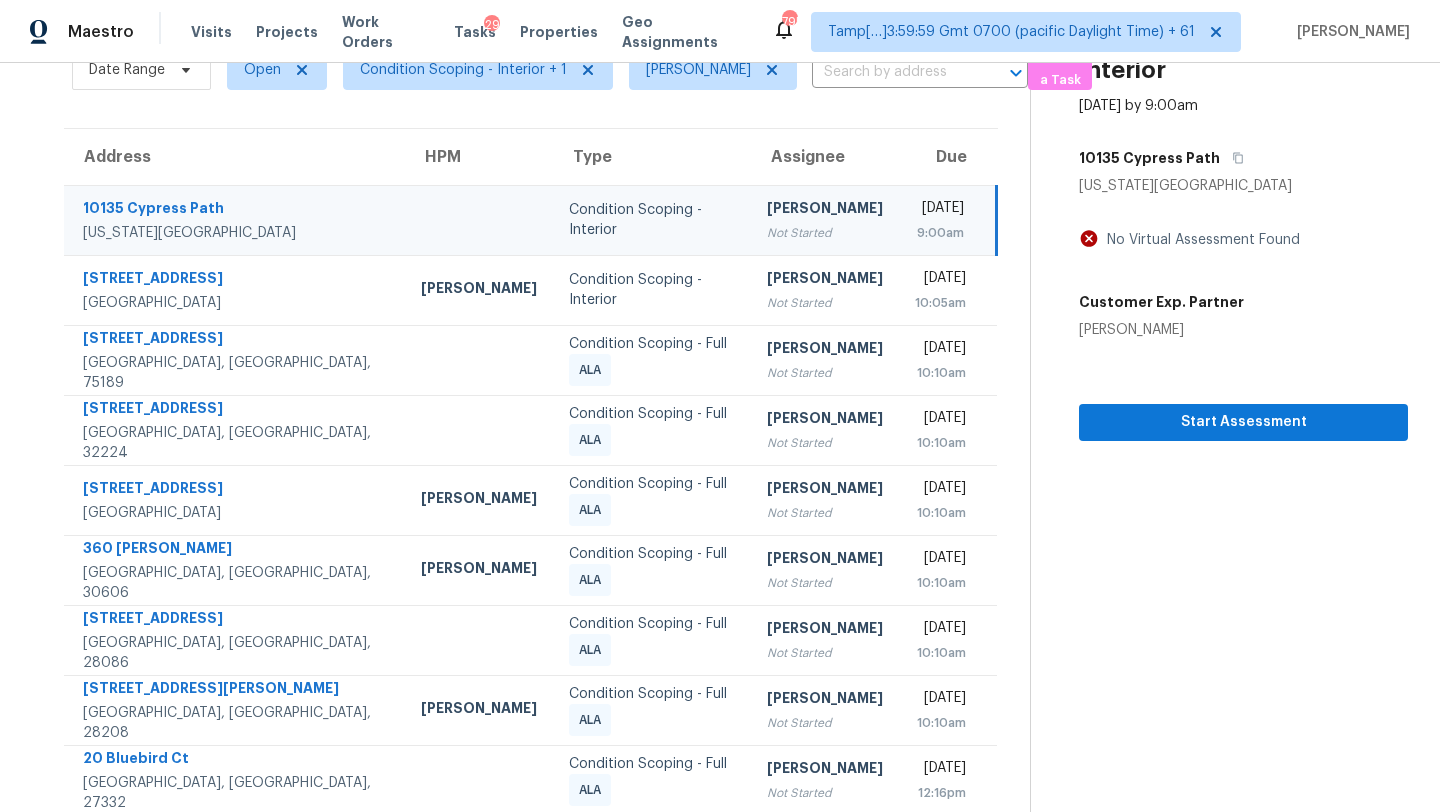 scroll, scrollTop: 36, scrollLeft: 0, axis: vertical 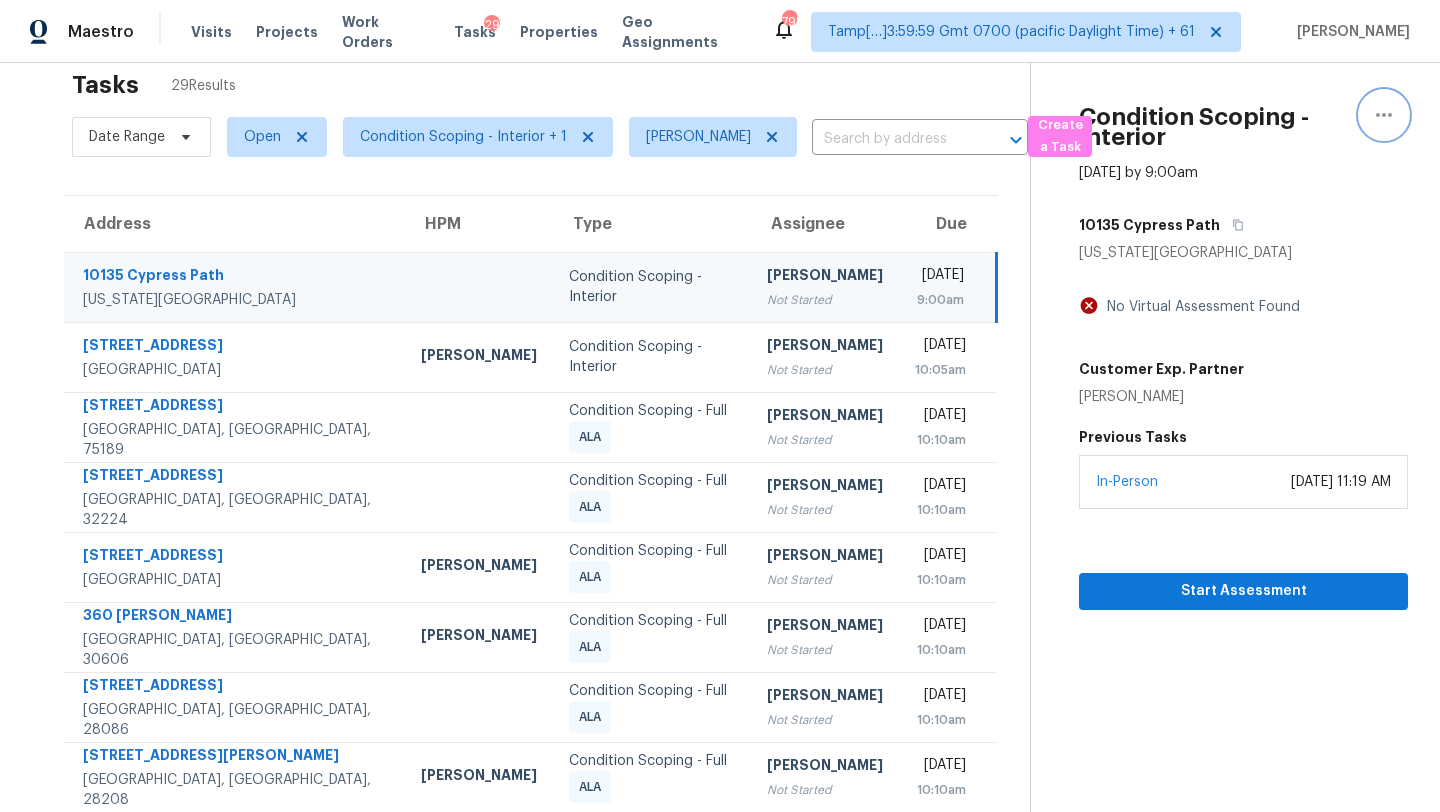 click 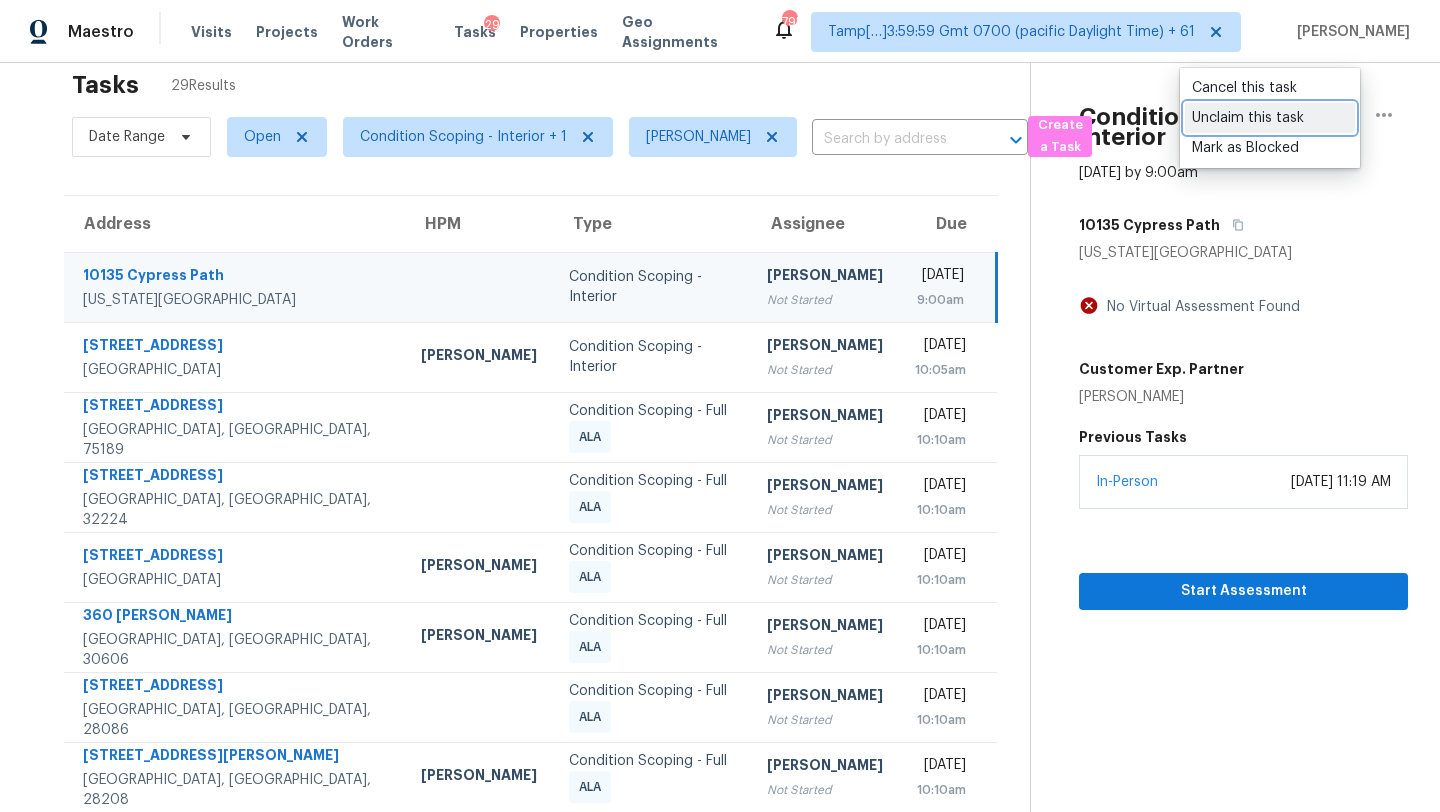 click on "Unclaim this task" at bounding box center [1270, 118] 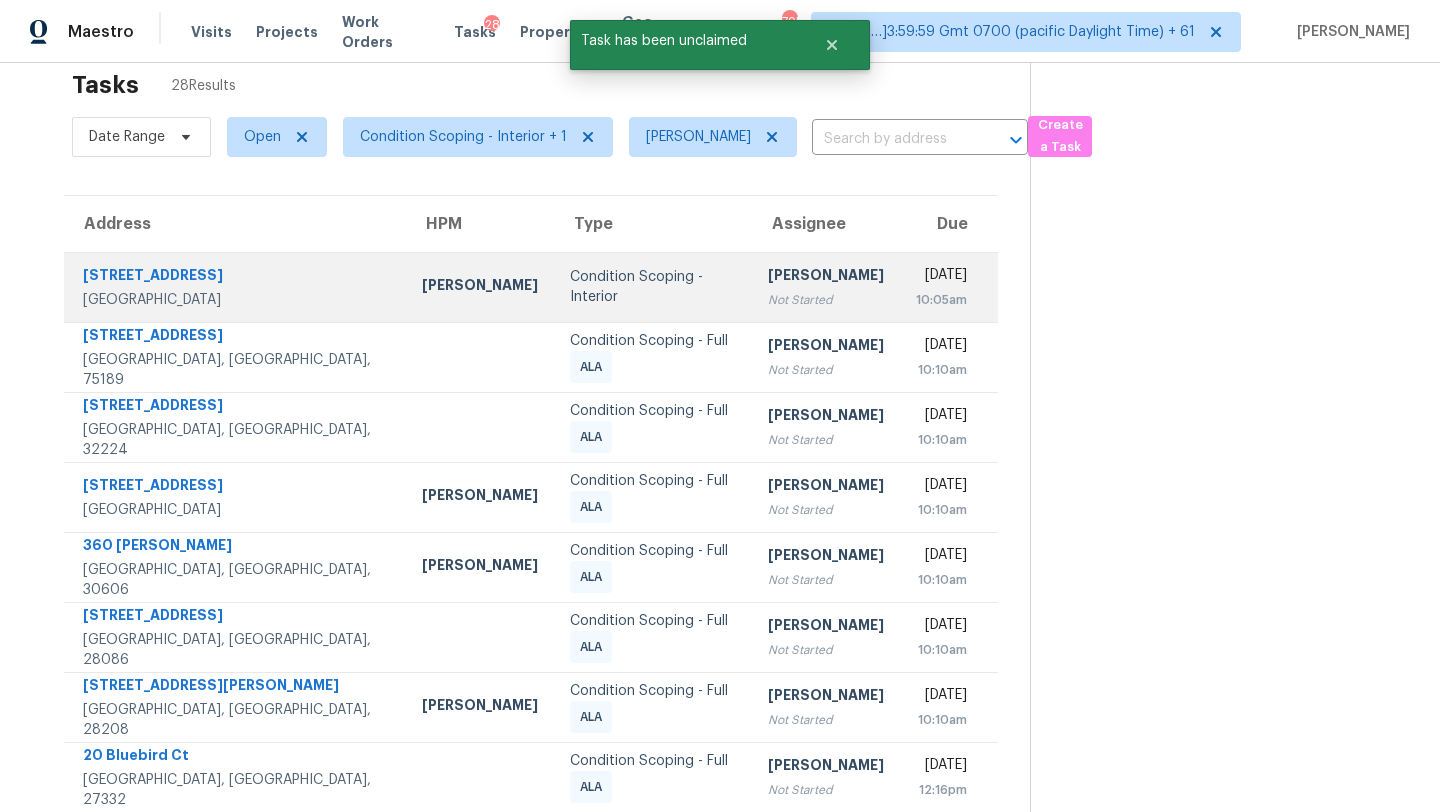 click on "Not Started" at bounding box center [826, 300] 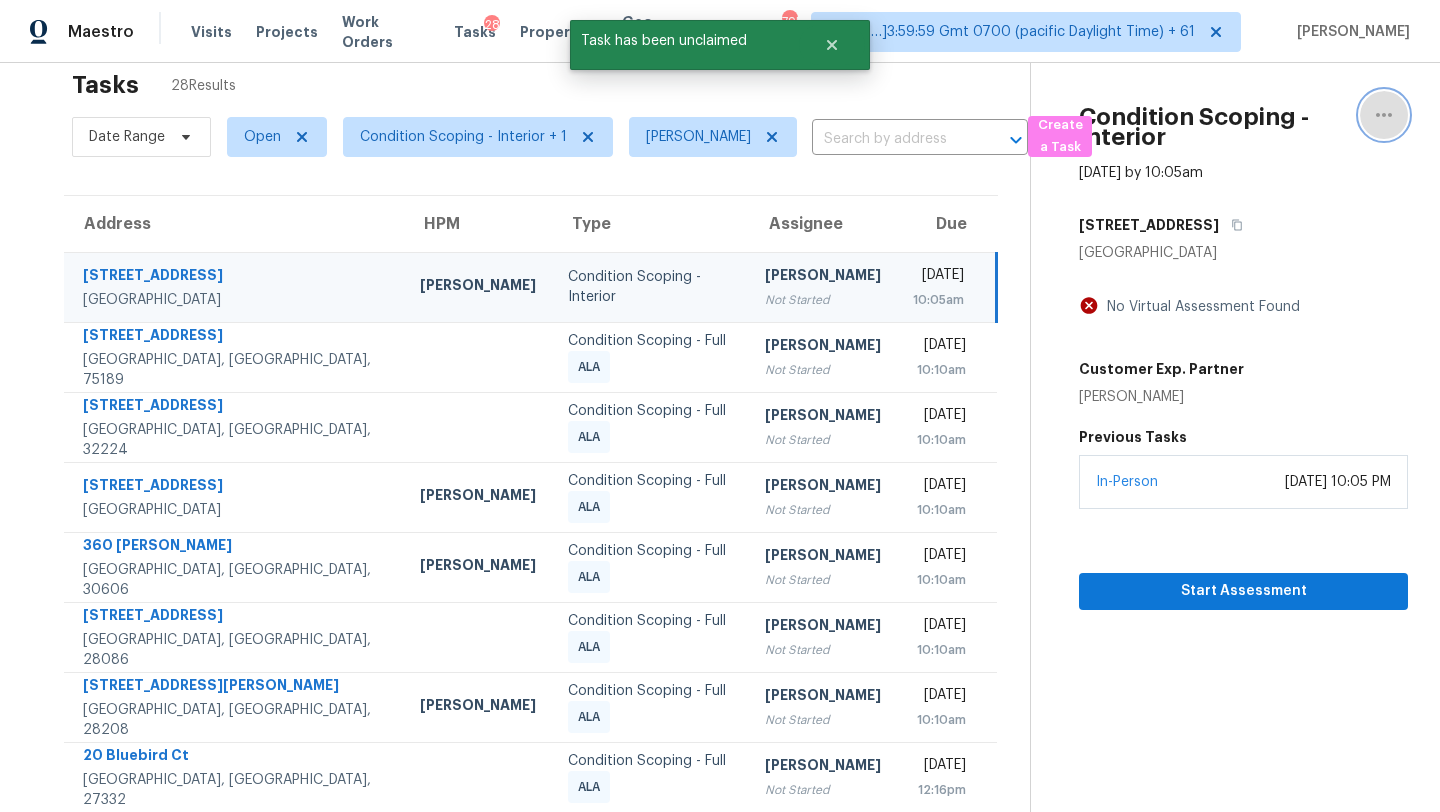 click 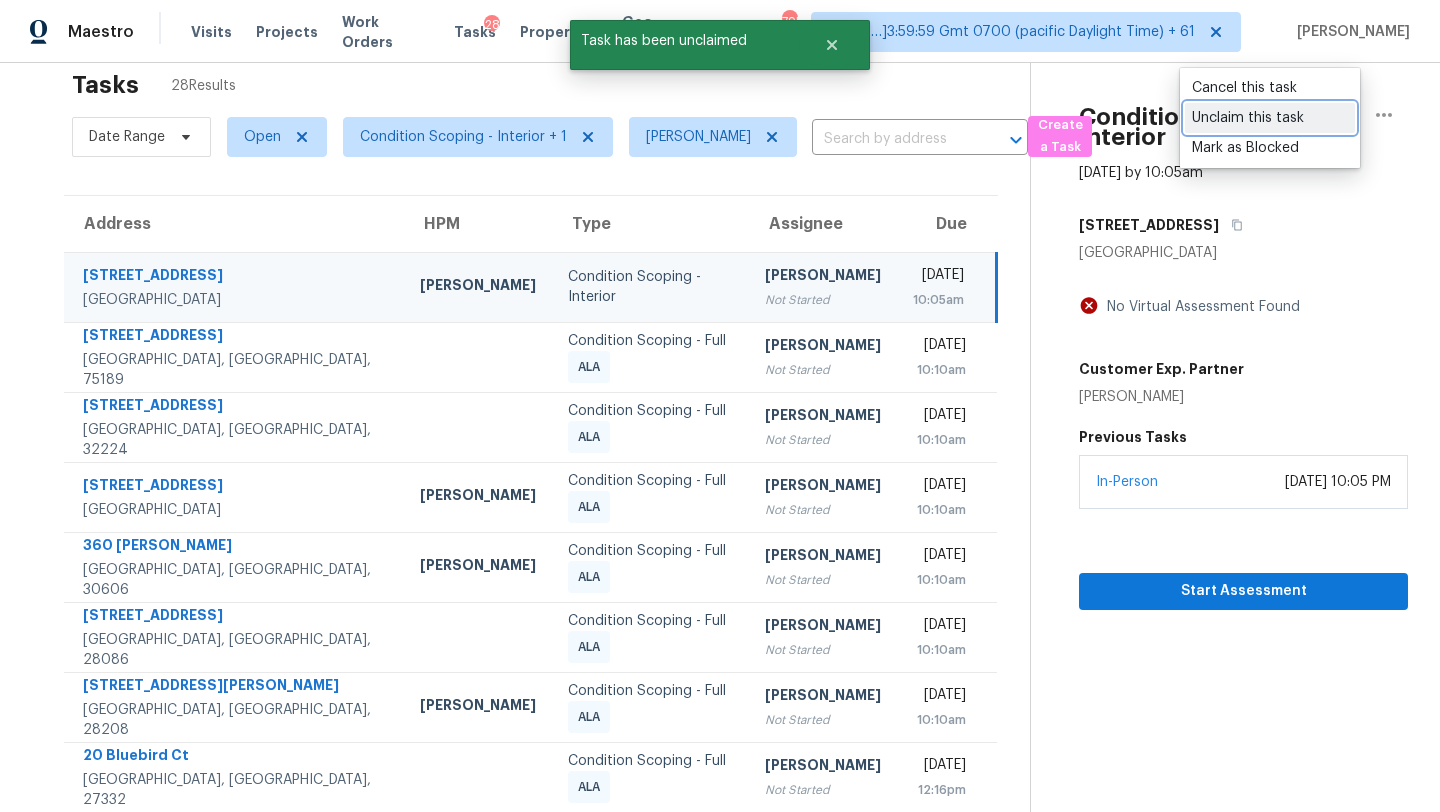 click on "Unclaim this task" at bounding box center (1270, 118) 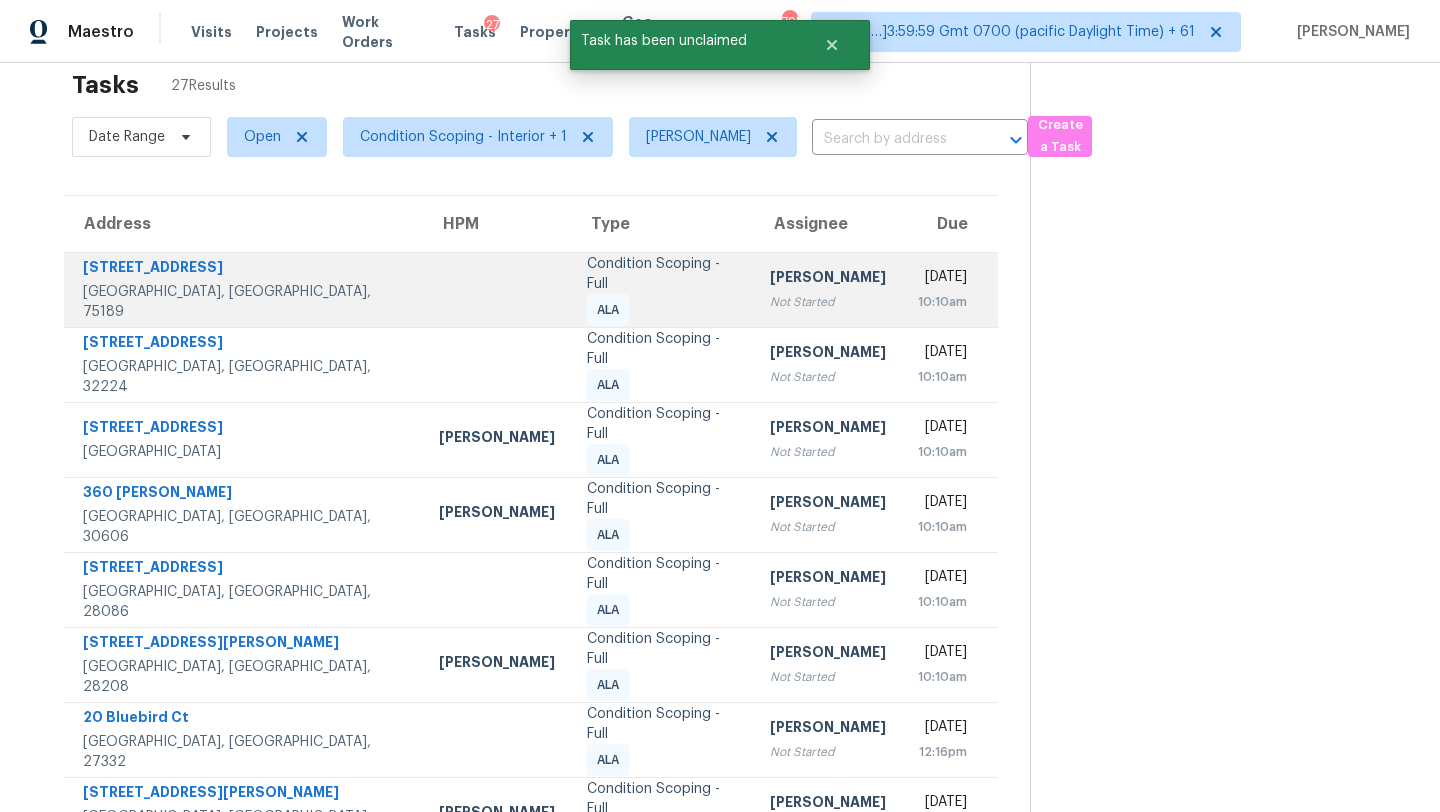 click on "[PERSON_NAME]" at bounding box center (828, 279) 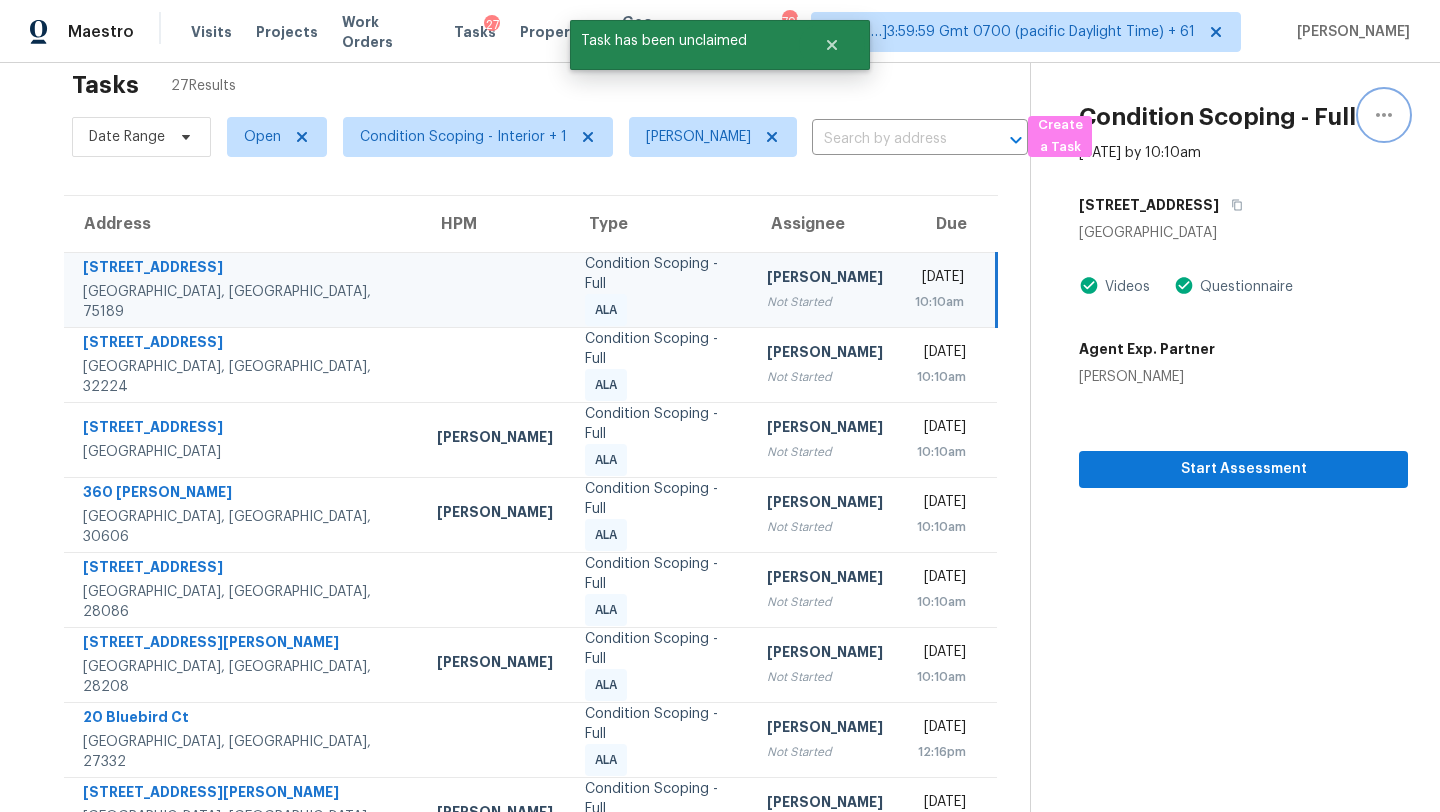 click 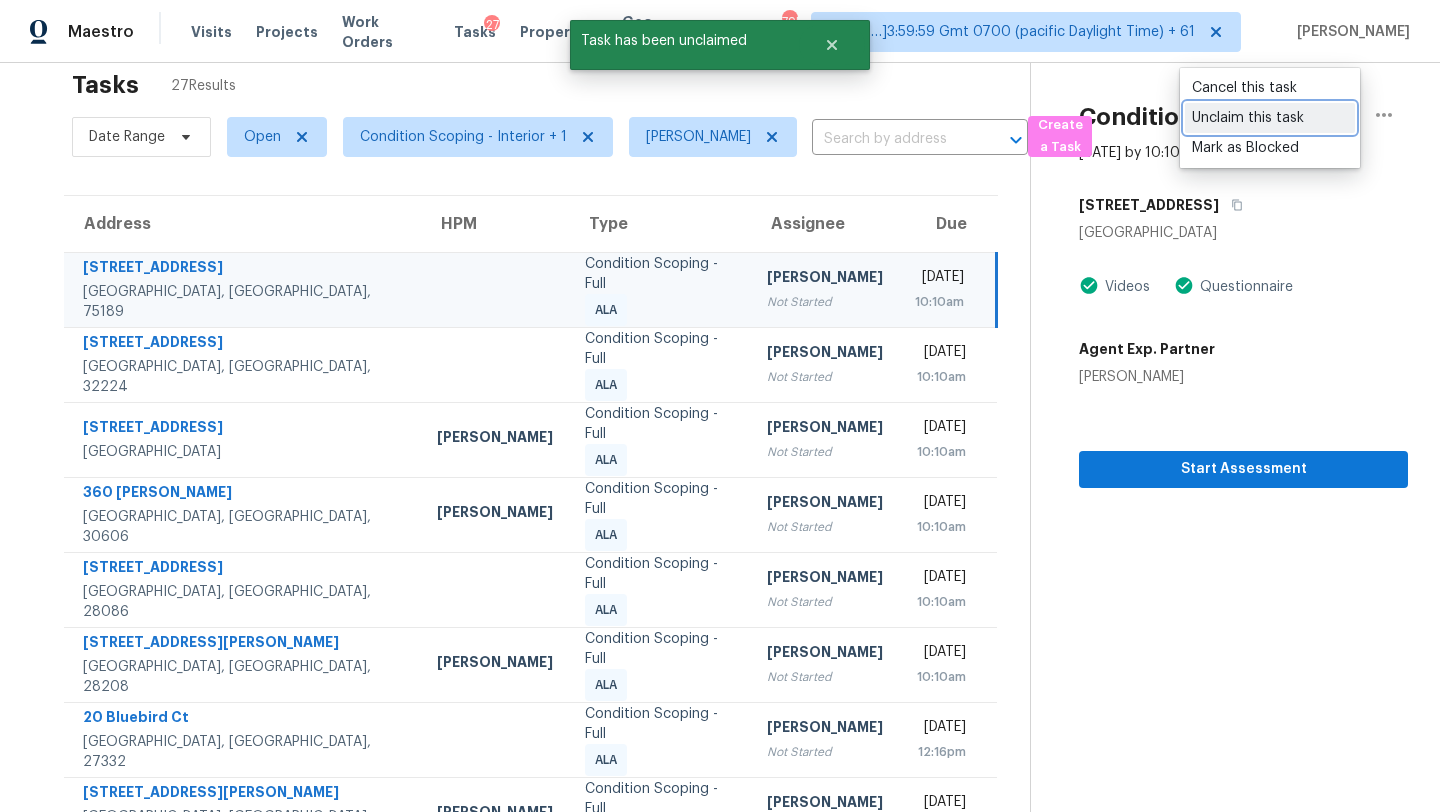 click on "Unclaim this task" at bounding box center (1270, 118) 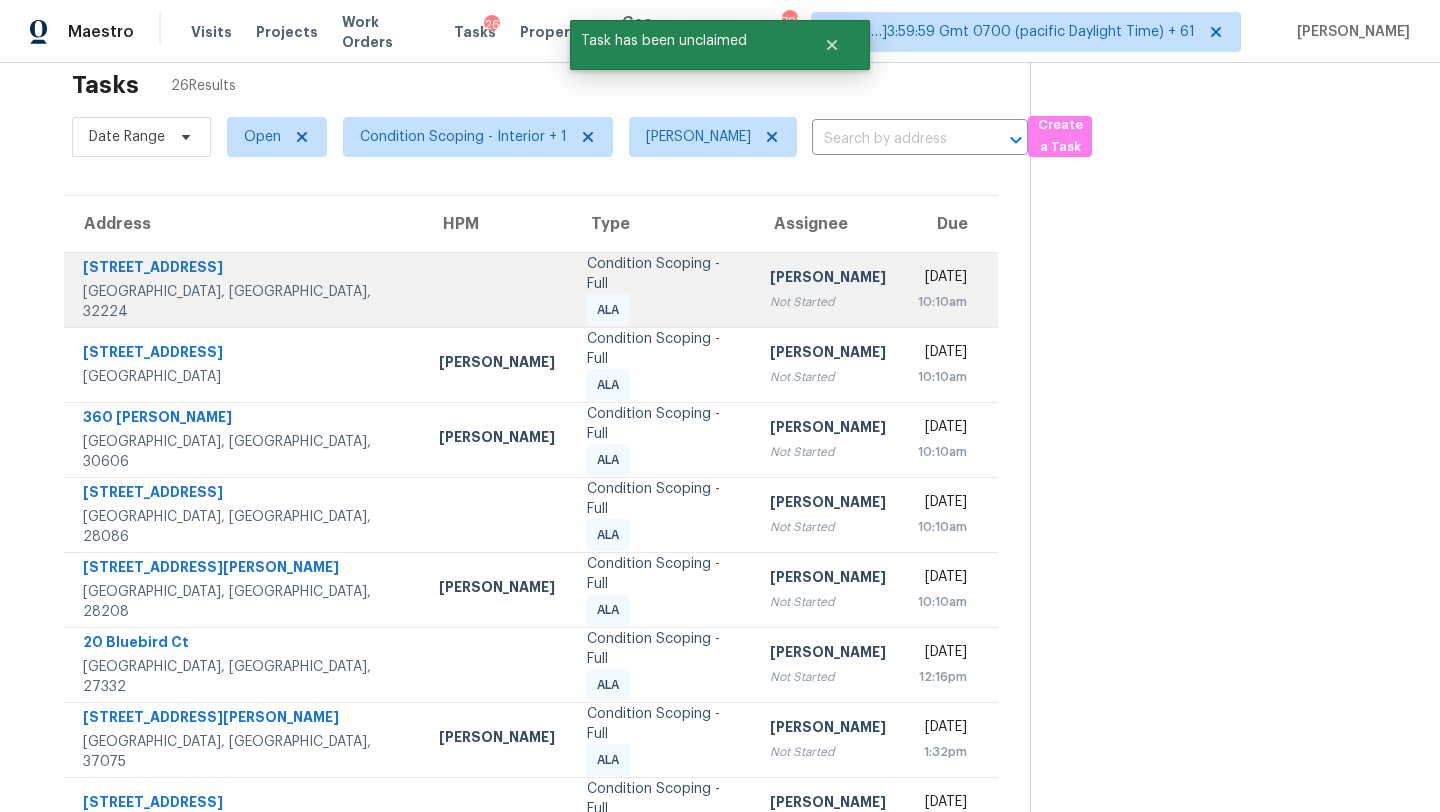 click on "[PERSON_NAME]" at bounding box center (828, 279) 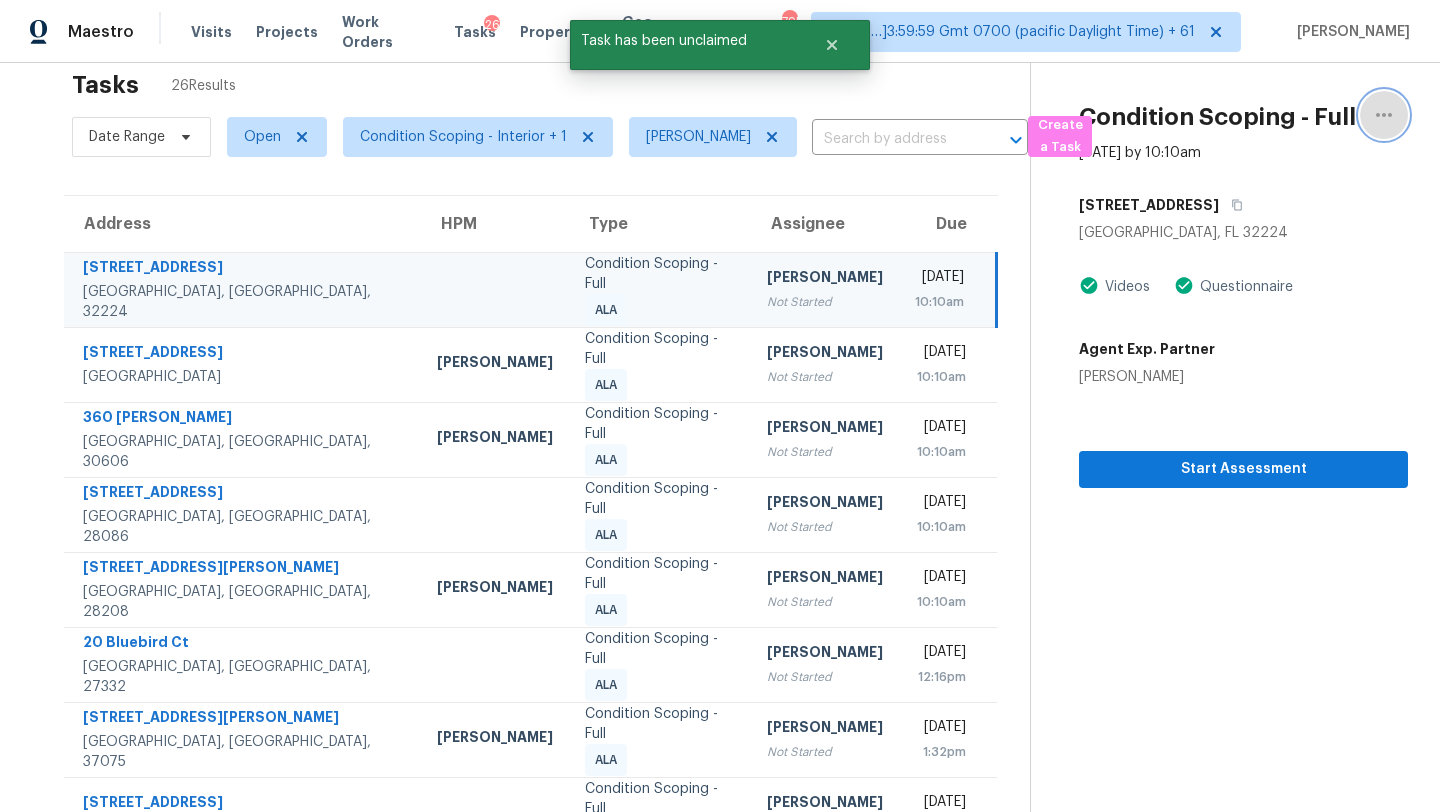 click at bounding box center (1384, 115) 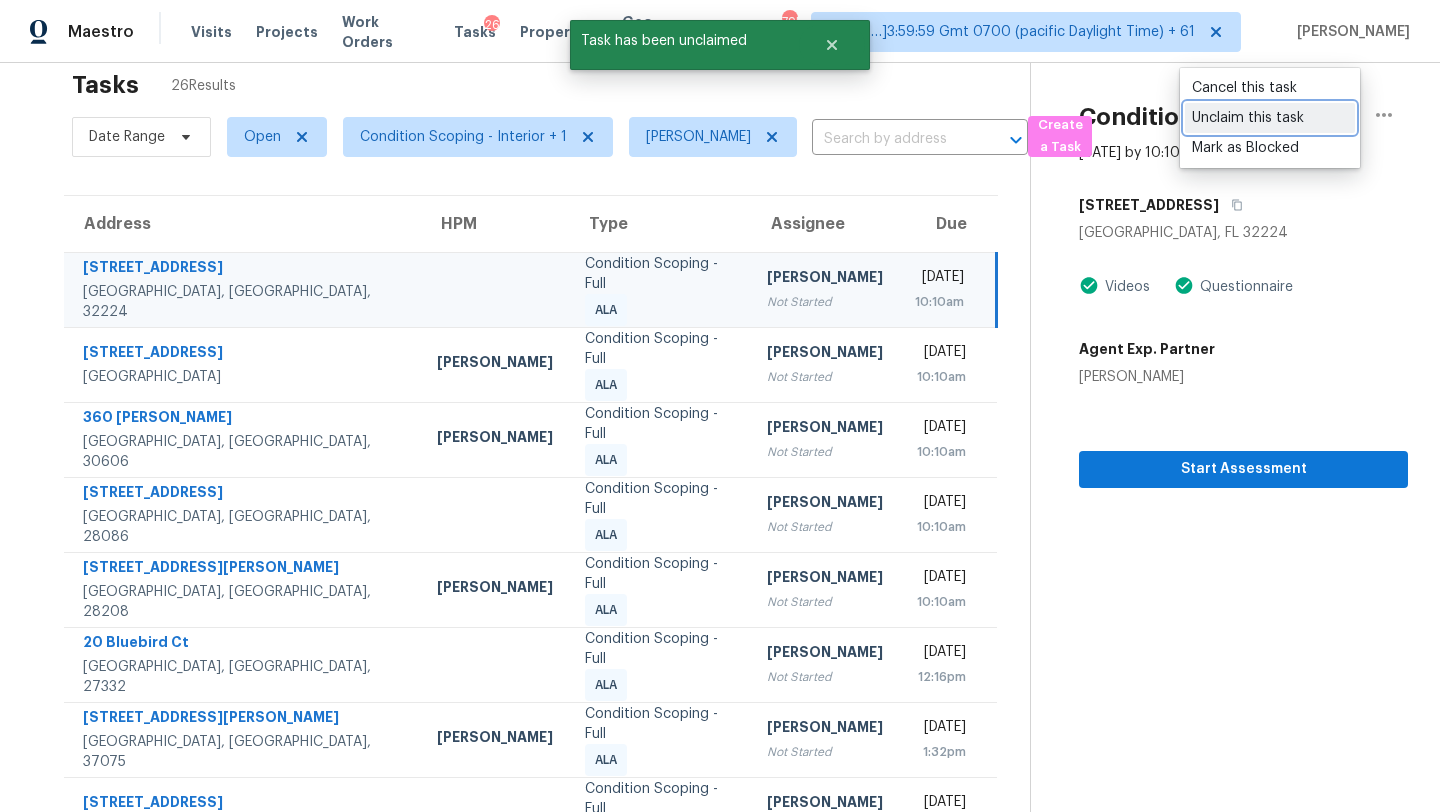 click on "Unclaim this task" at bounding box center [1270, 118] 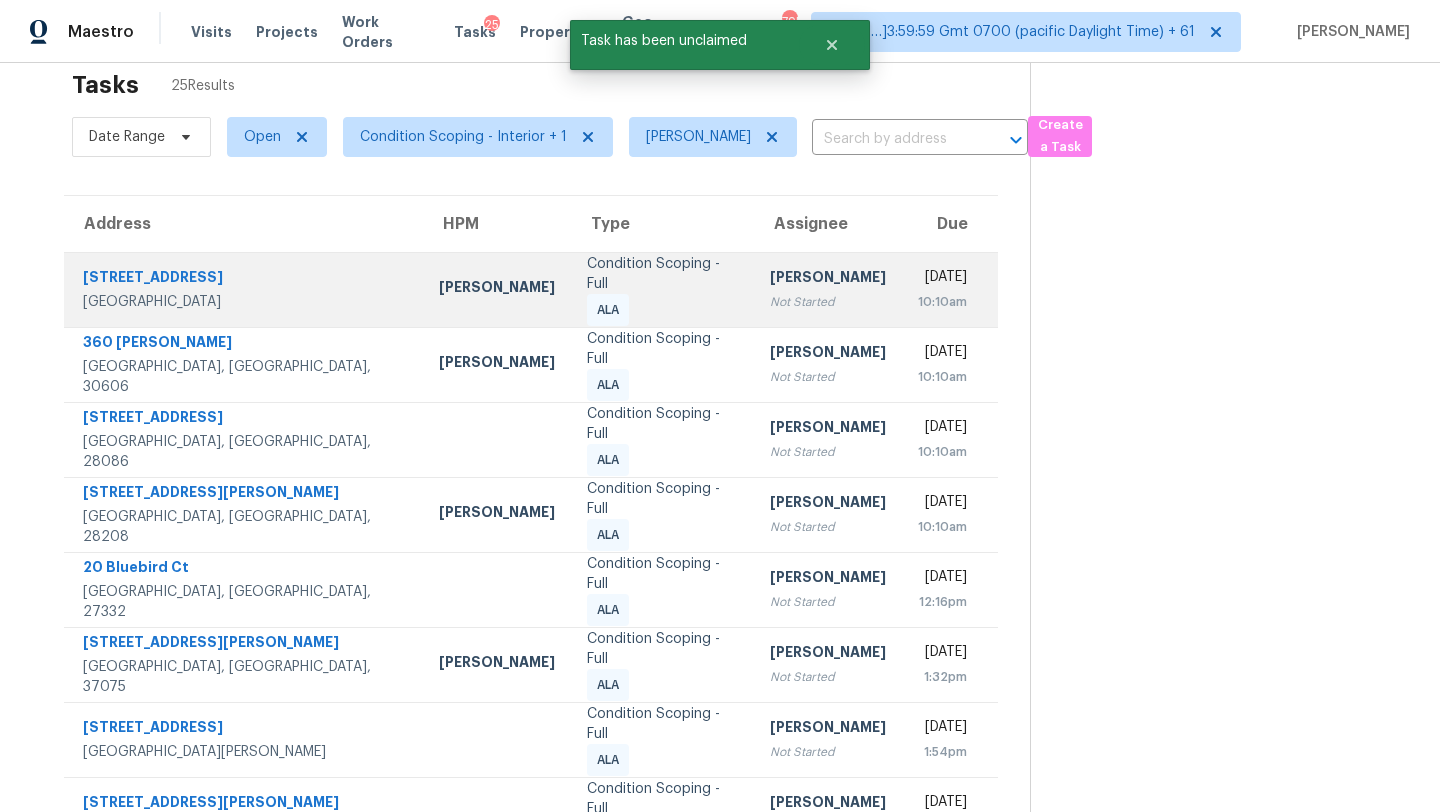 click on "Not Started" at bounding box center [828, 302] 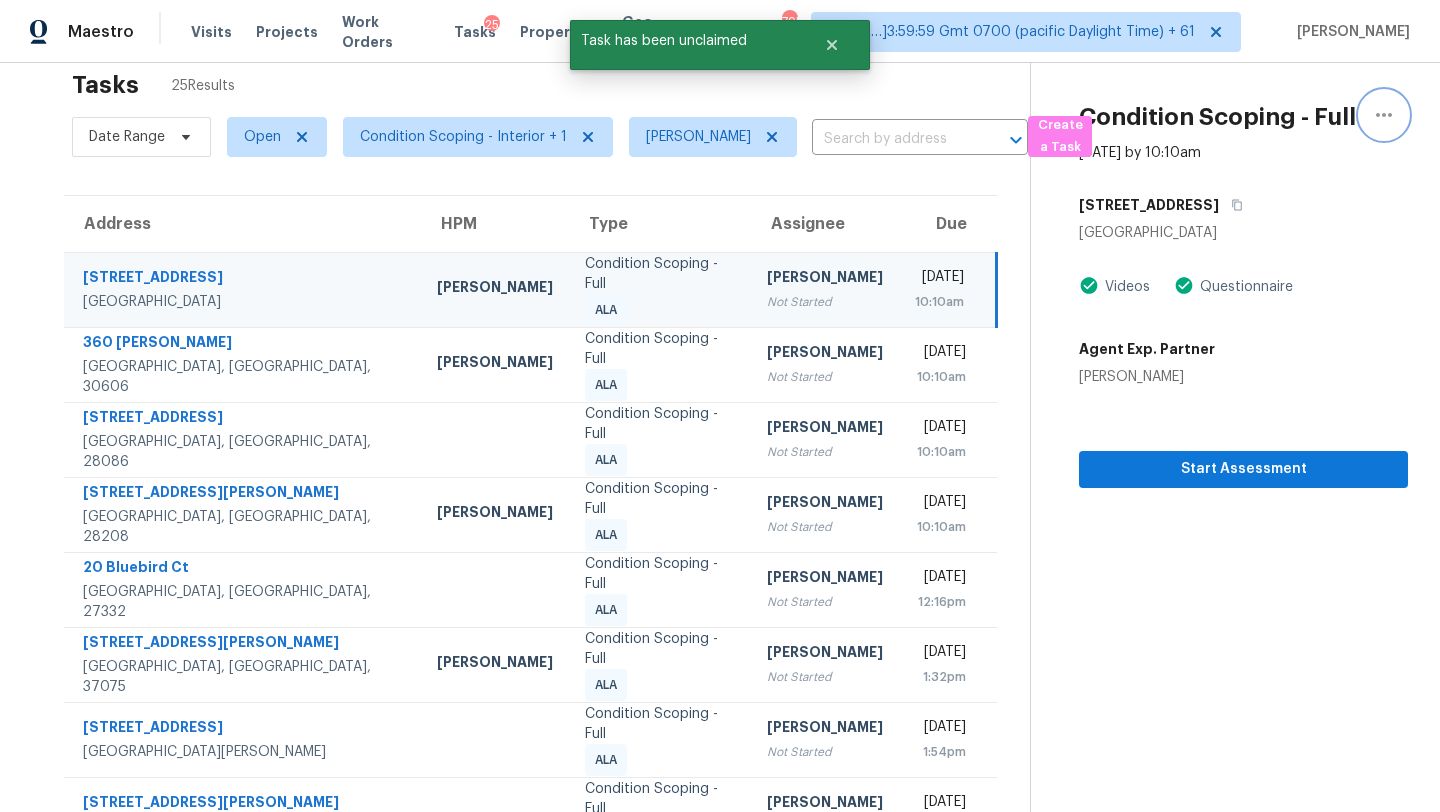 click 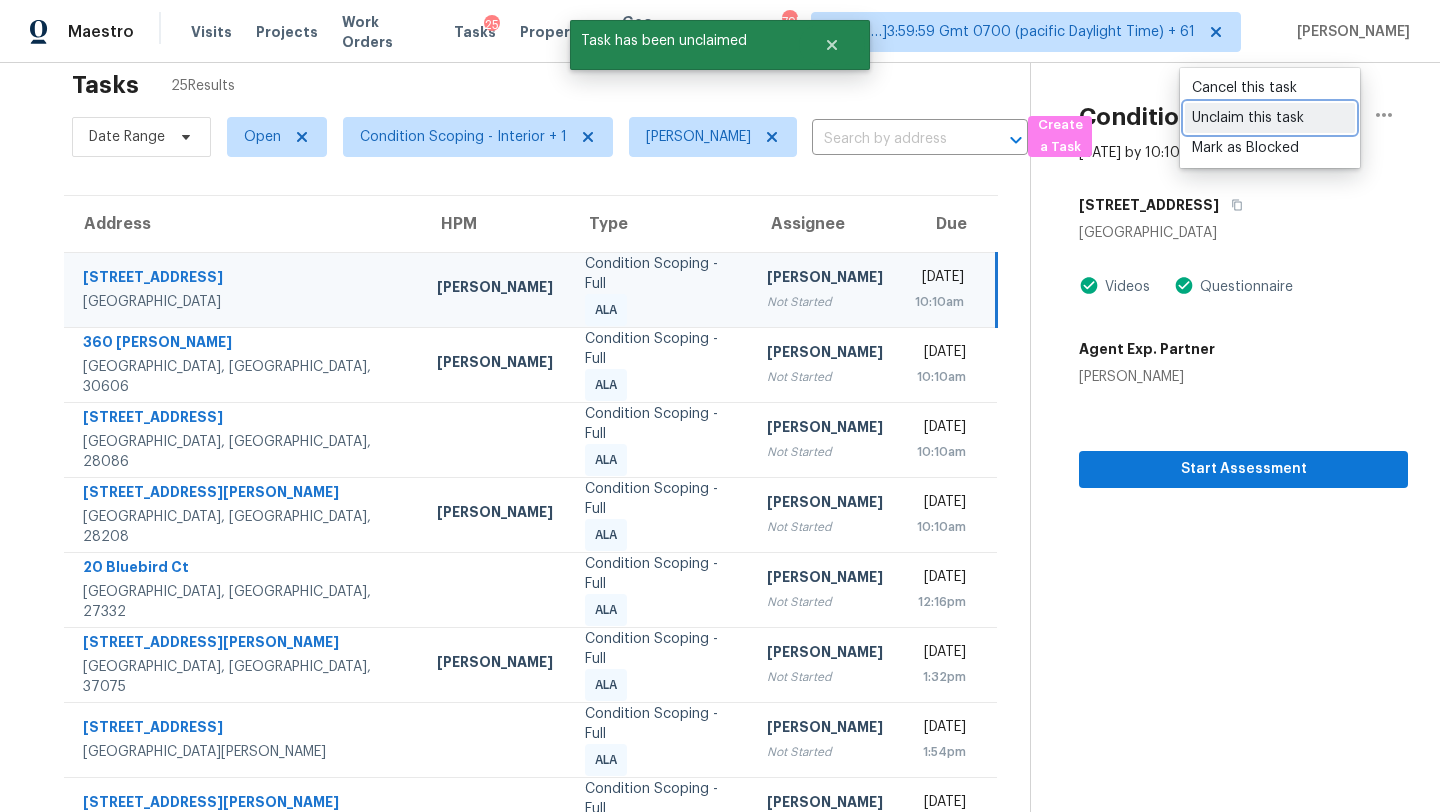 click on "Unclaim this task" at bounding box center (1270, 118) 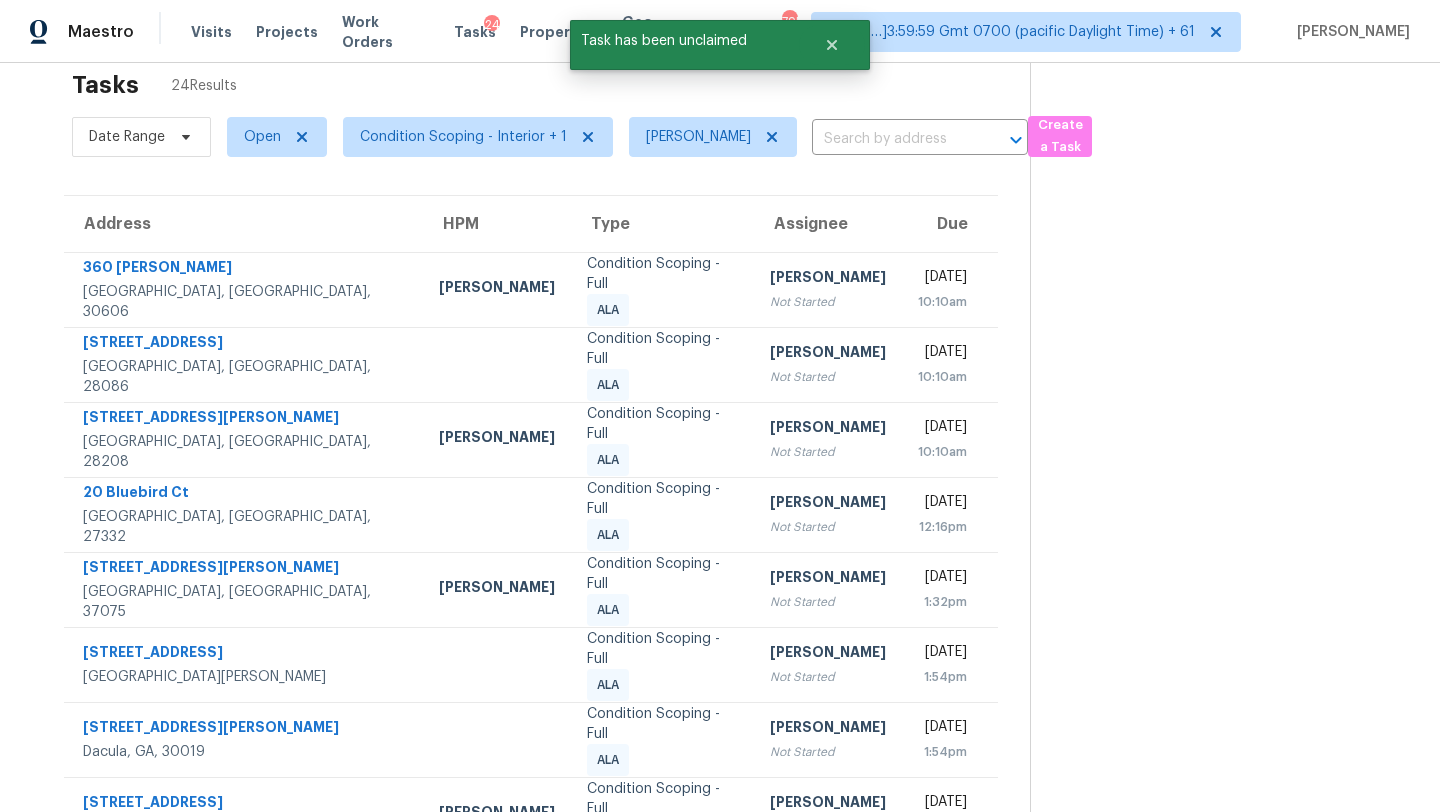 click on "10:10am" at bounding box center [942, 302] 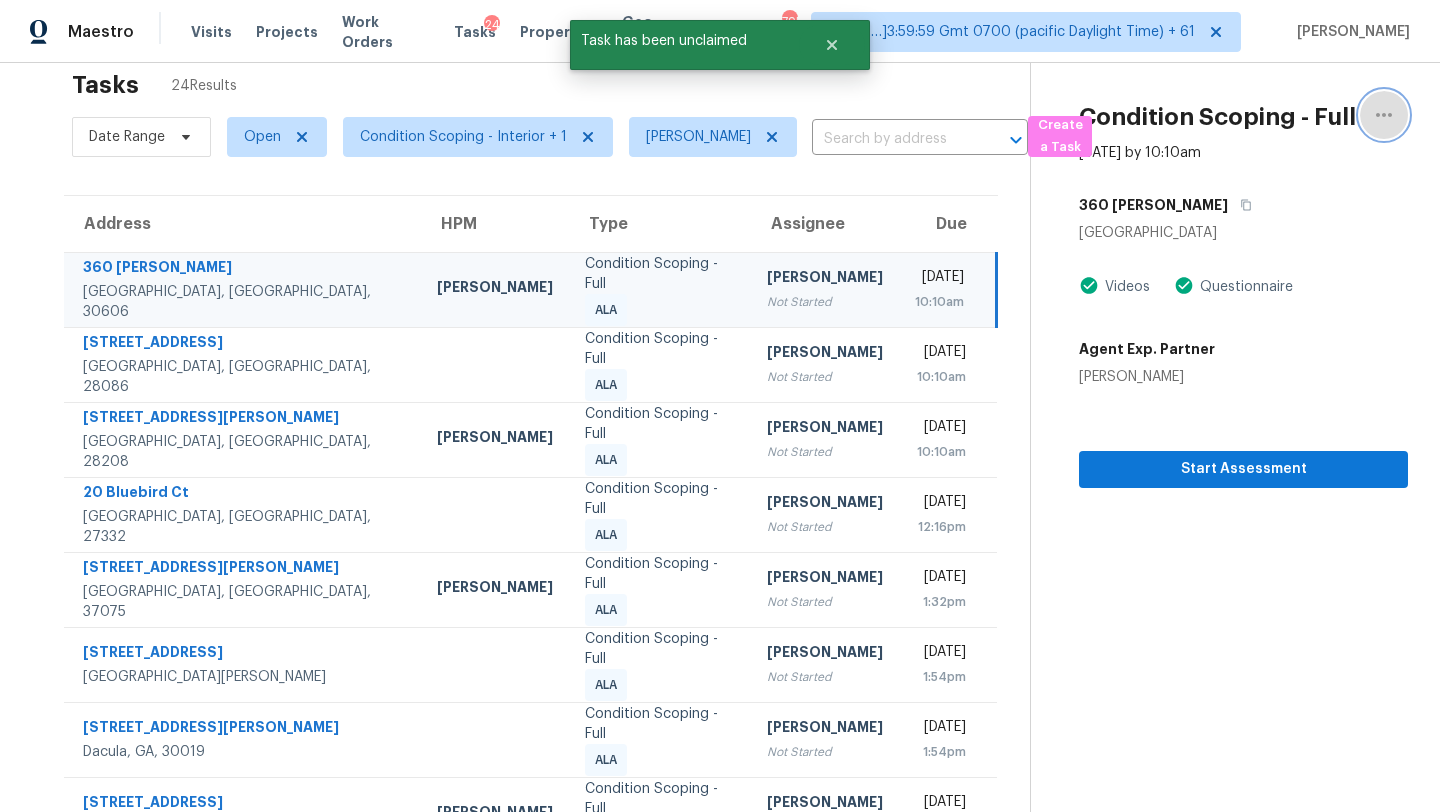 click 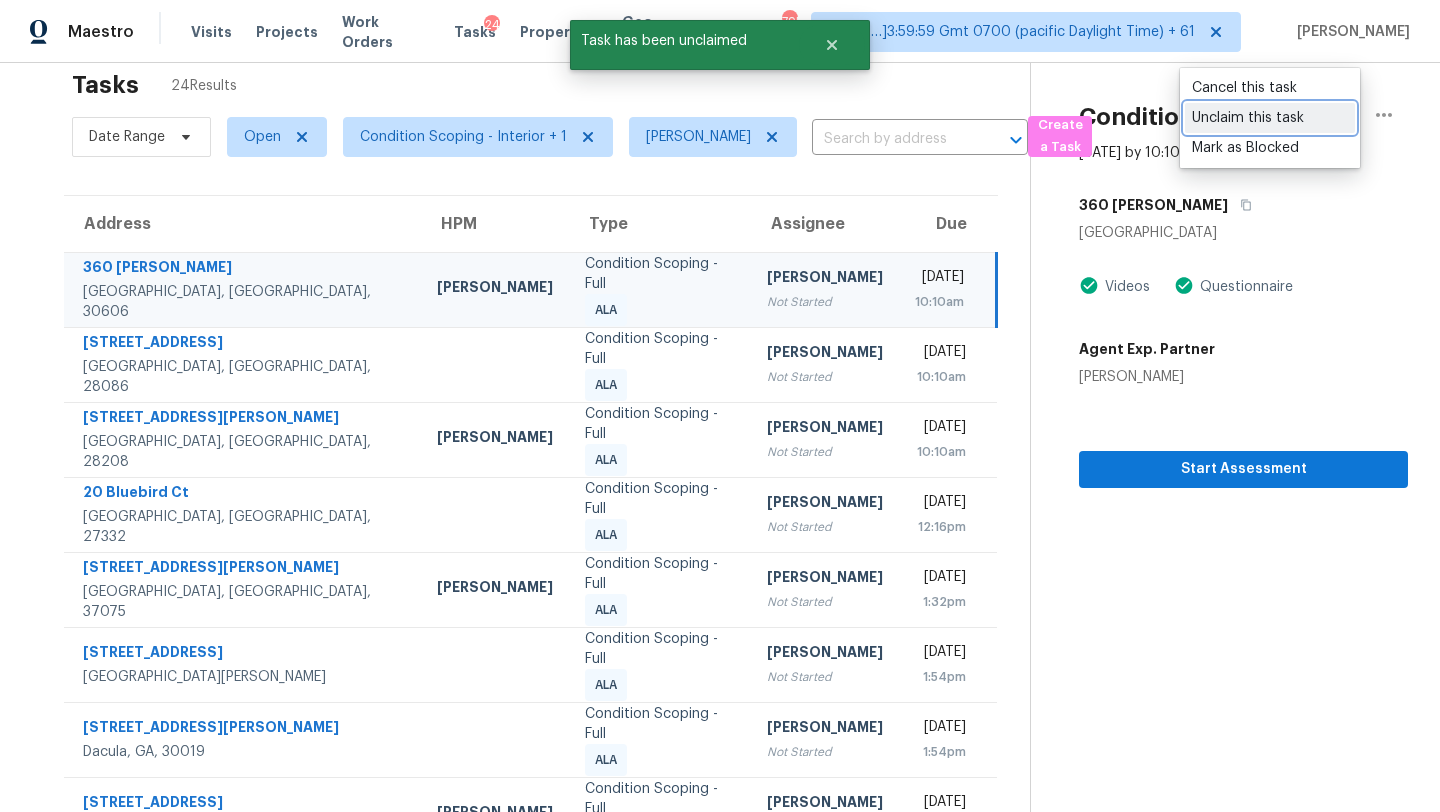 click on "Unclaim this task" at bounding box center [1270, 118] 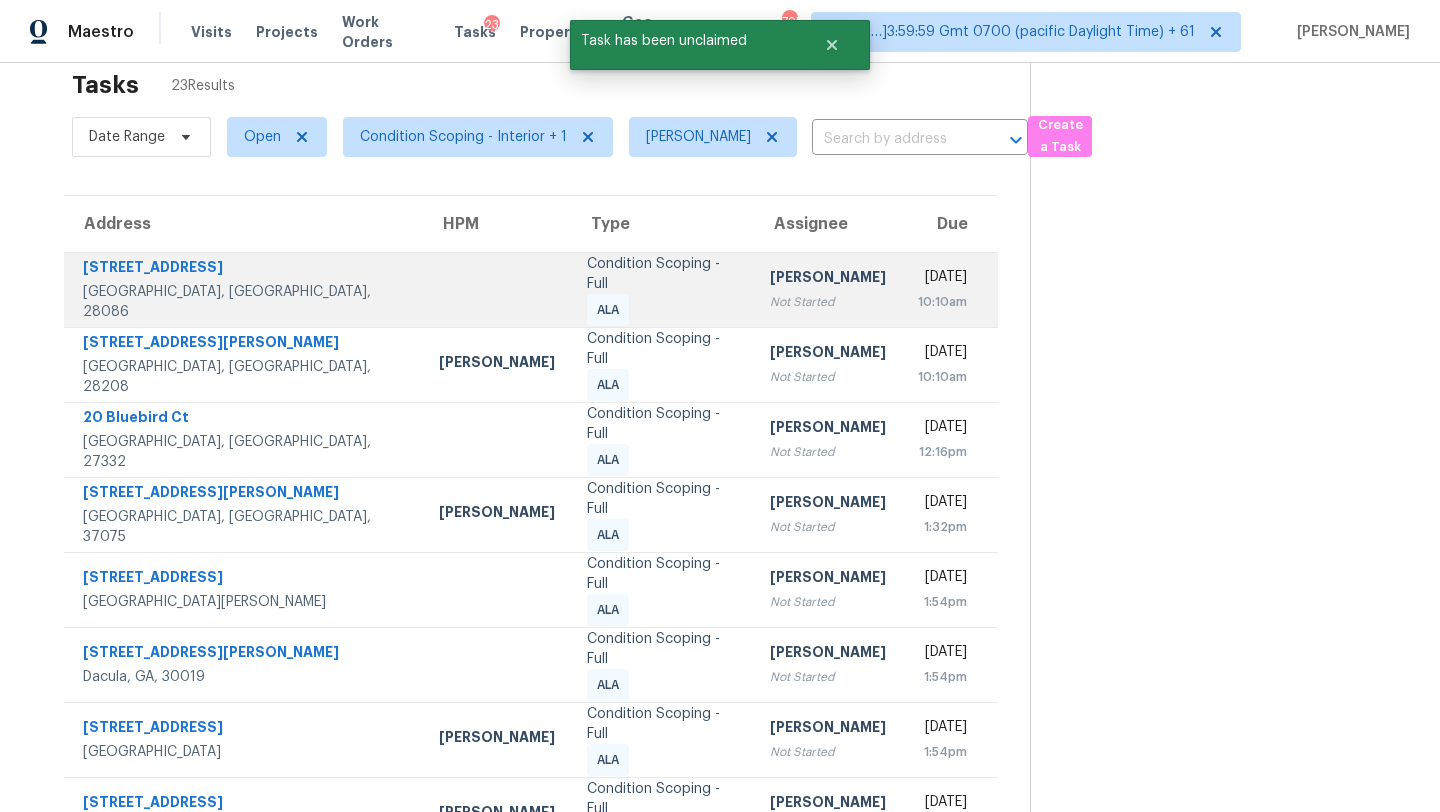 click on "Condition Scoping - Full ALA" at bounding box center (662, 289) 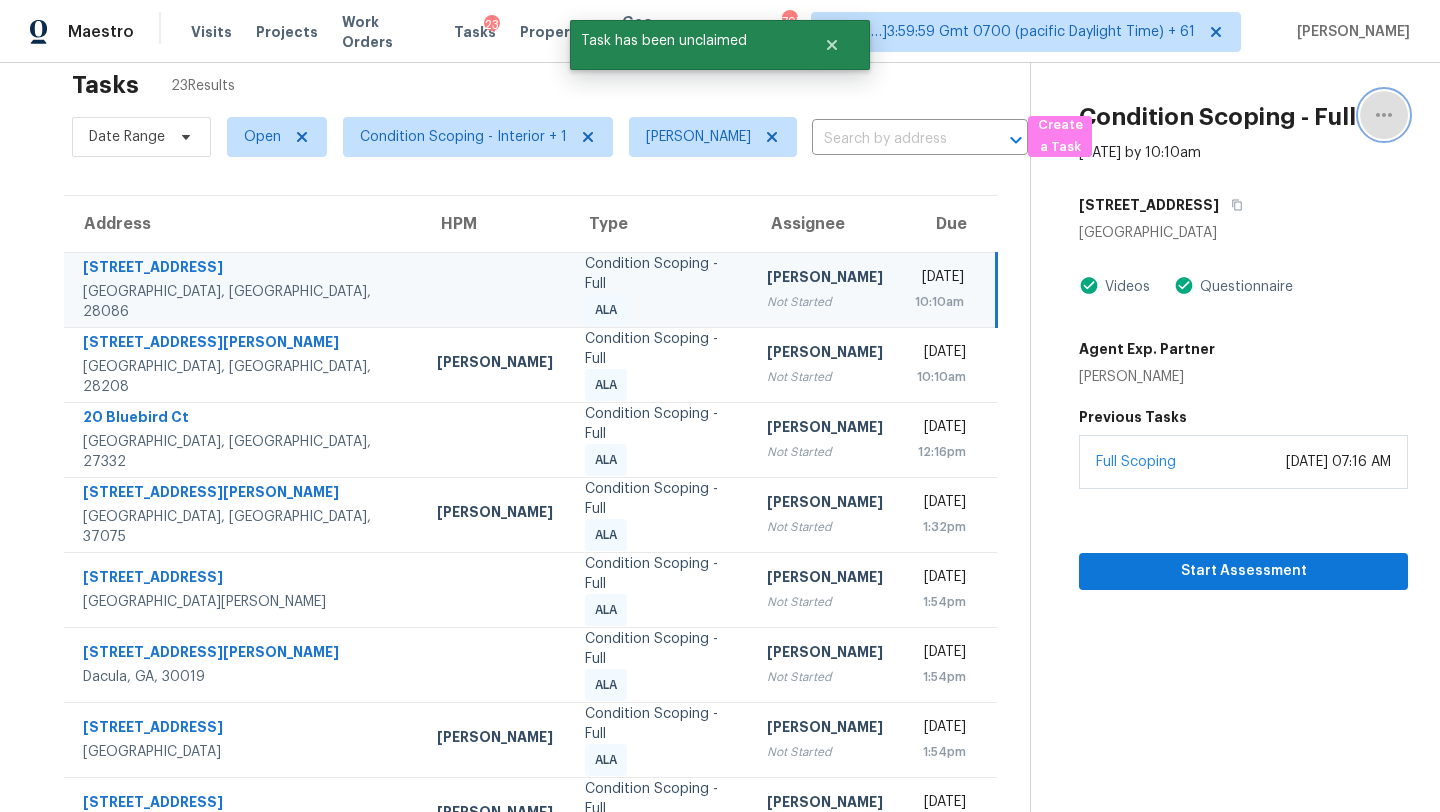 click 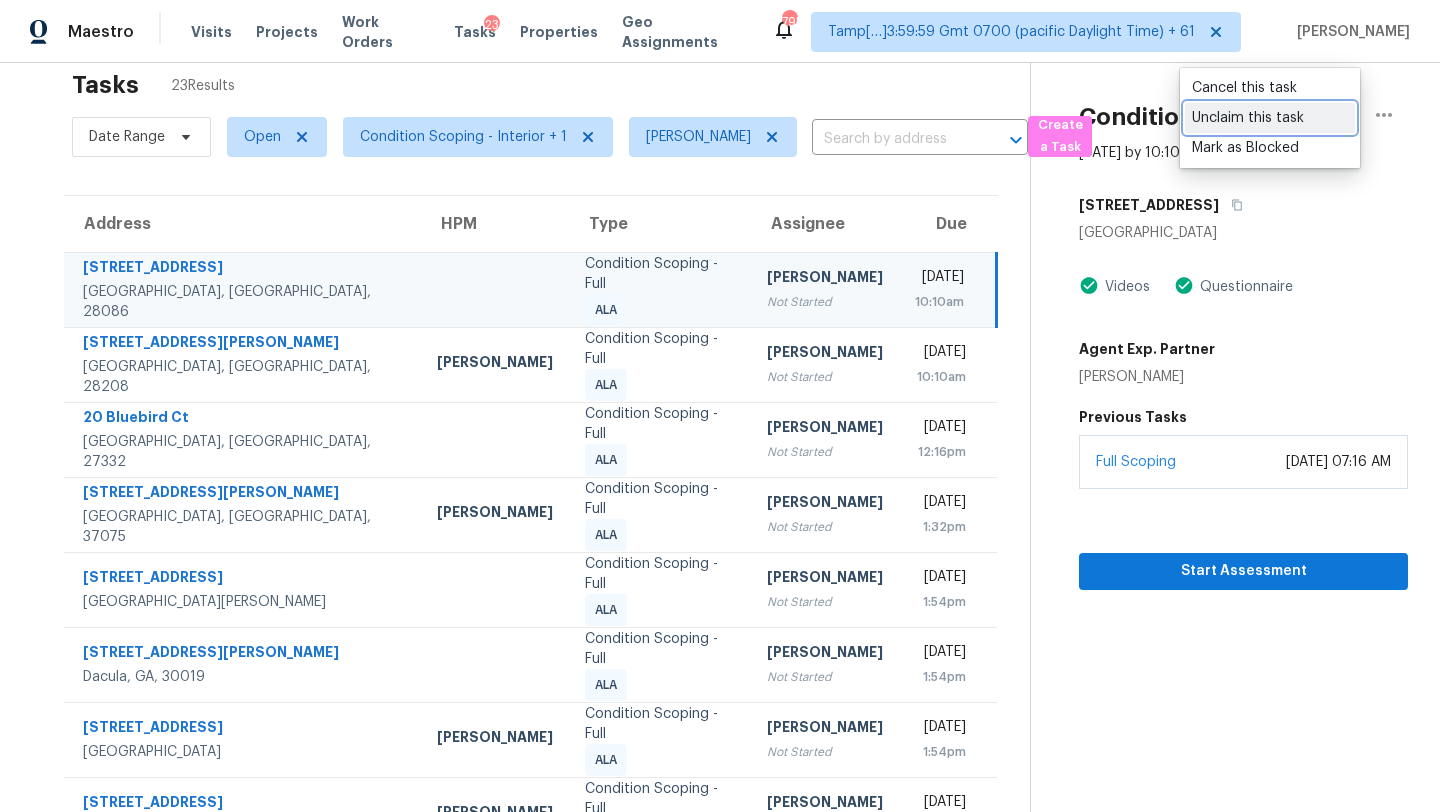click on "Unclaim this task" at bounding box center (1270, 118) 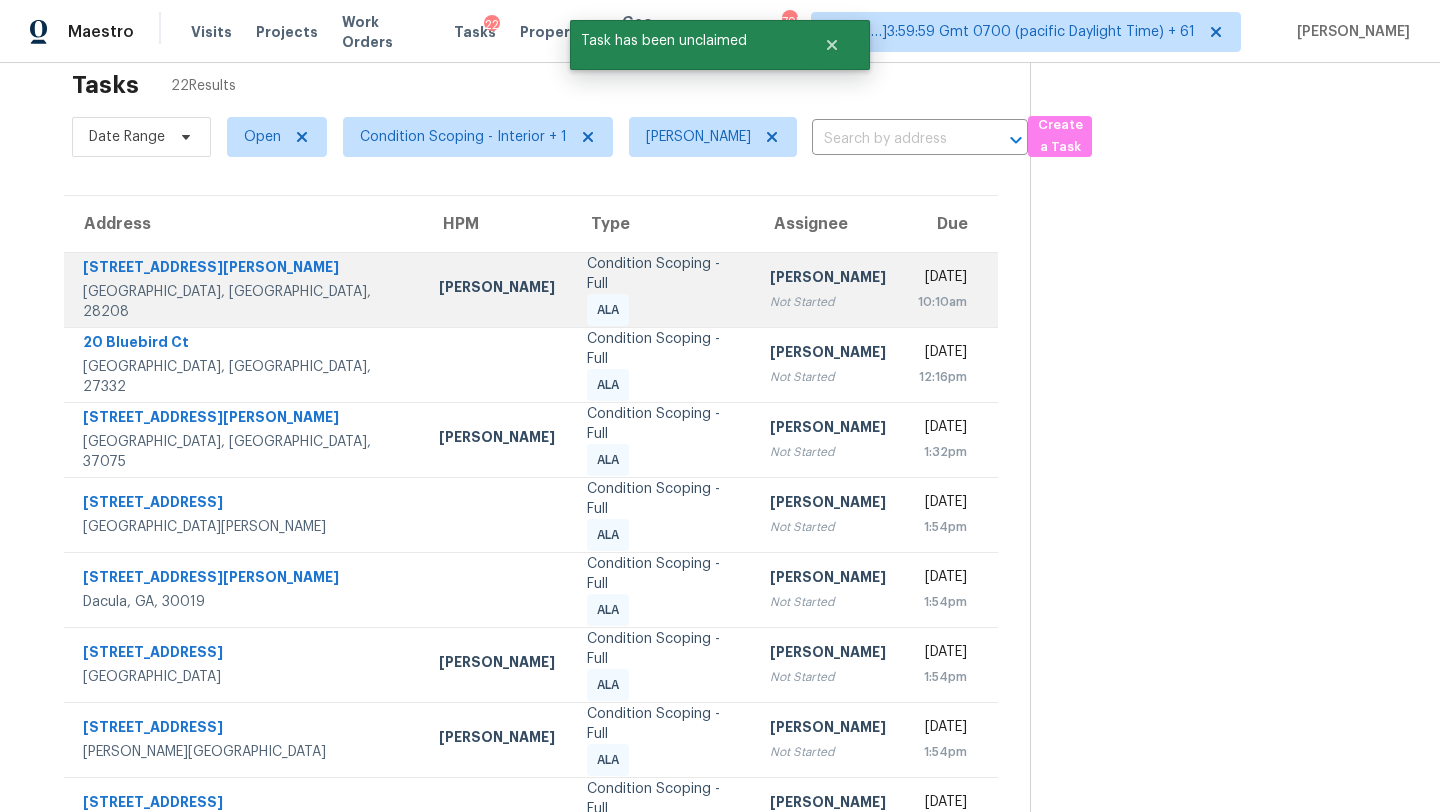 click on "Rajesh M Not Started" at bounding box center [828, 289] 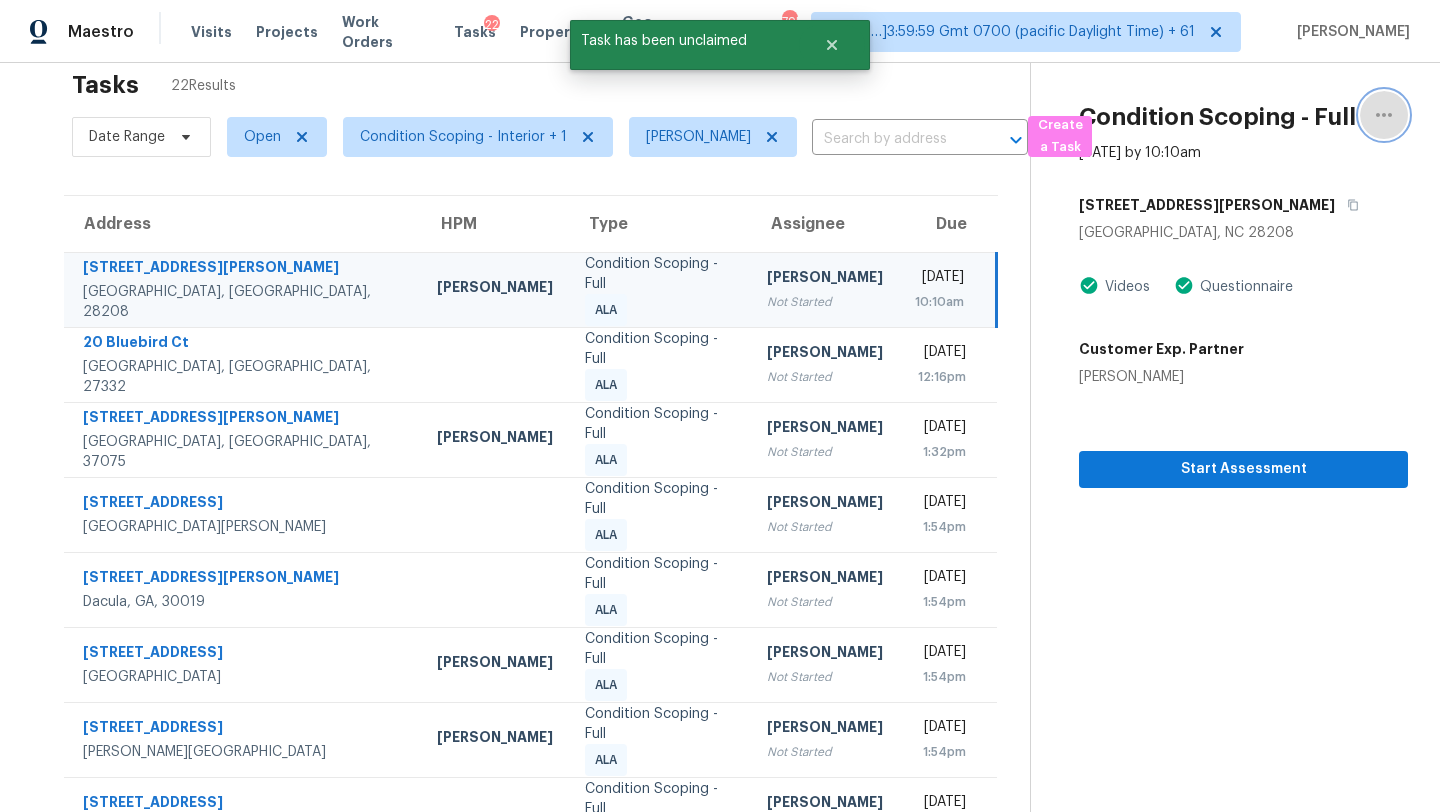 click 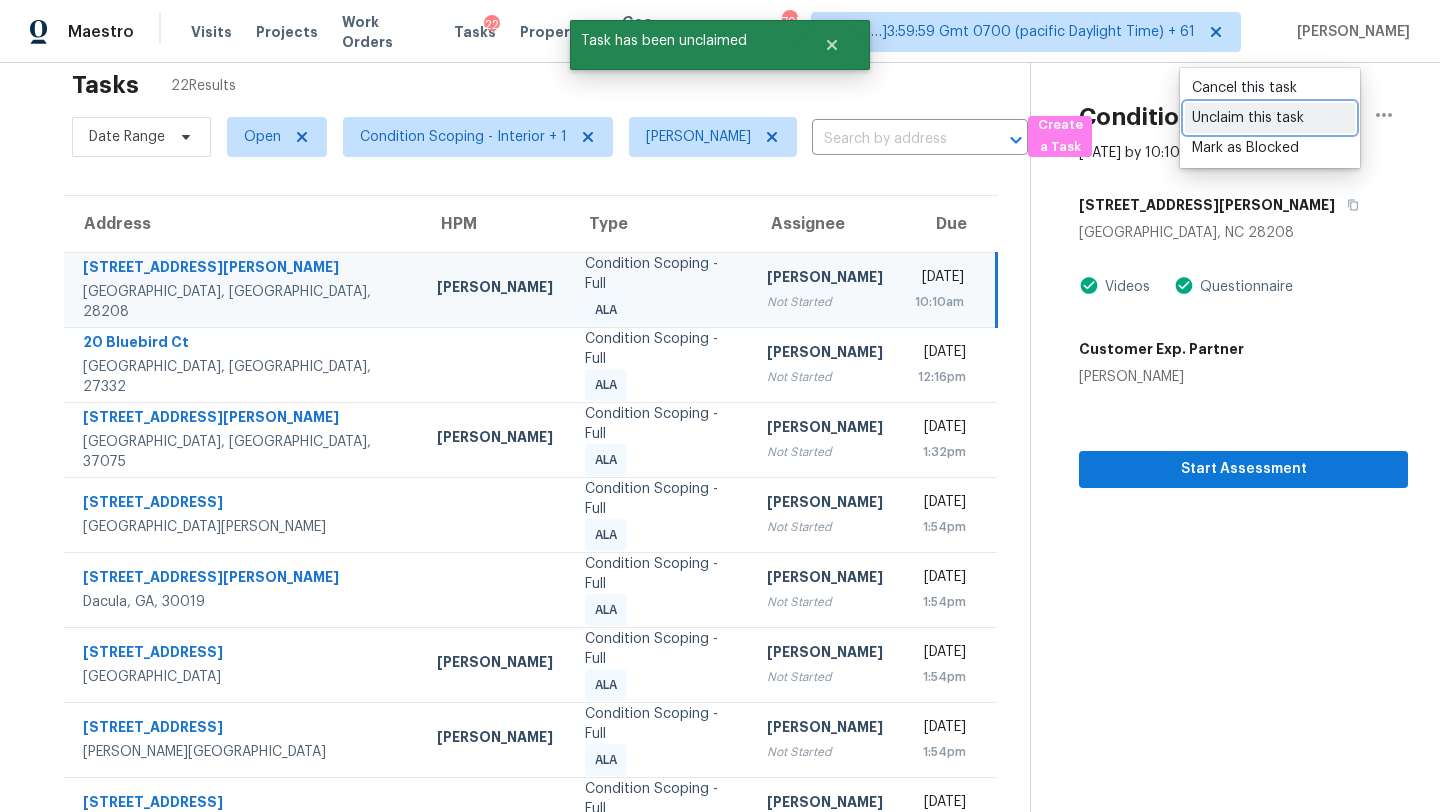 click on "Unclaim this task" at bounding box center [1270, 118] 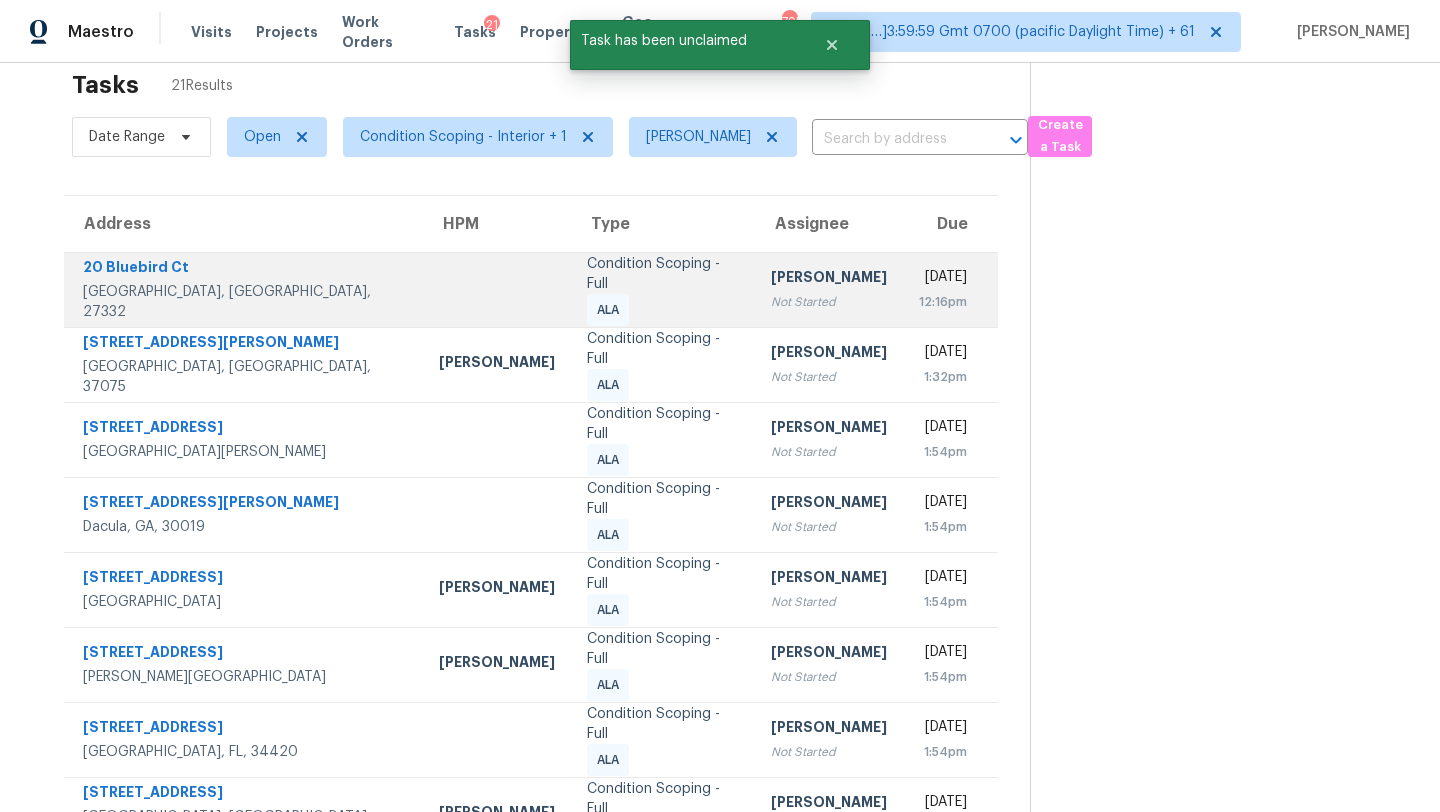 click on "Rajesh M Not Started" at bounding box center [829, 289] 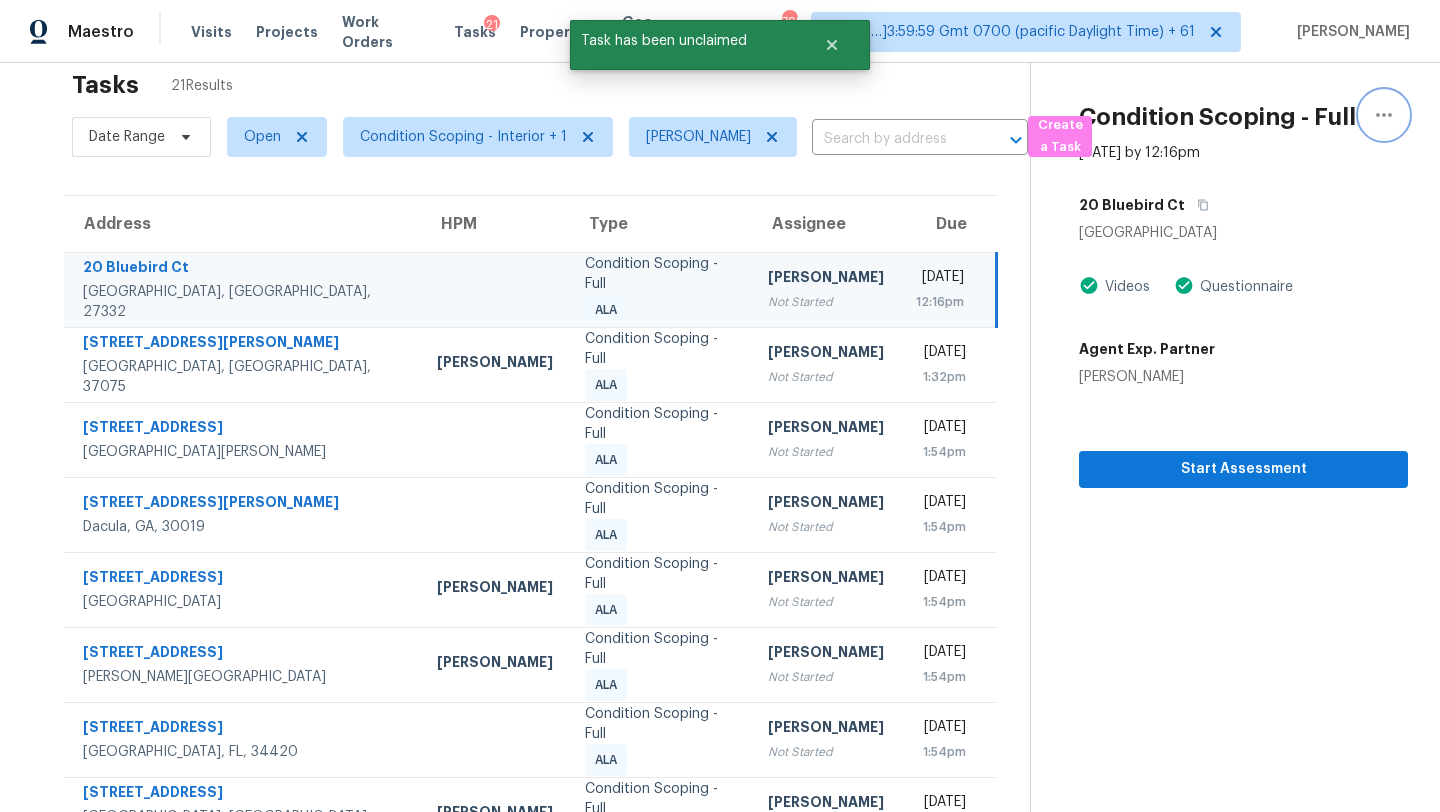 click 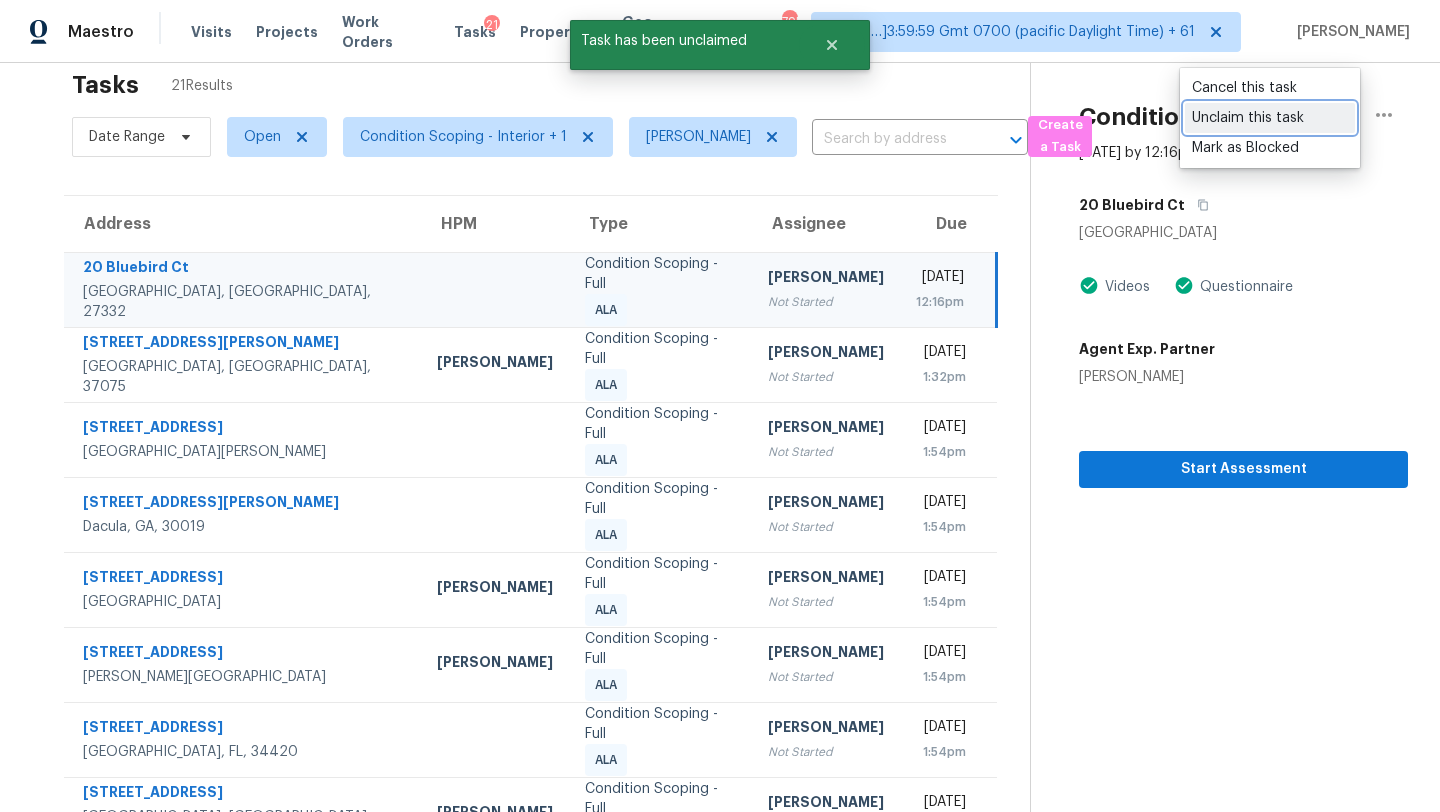 click on "Unclaim this task" at bounding box center [1270, 118] 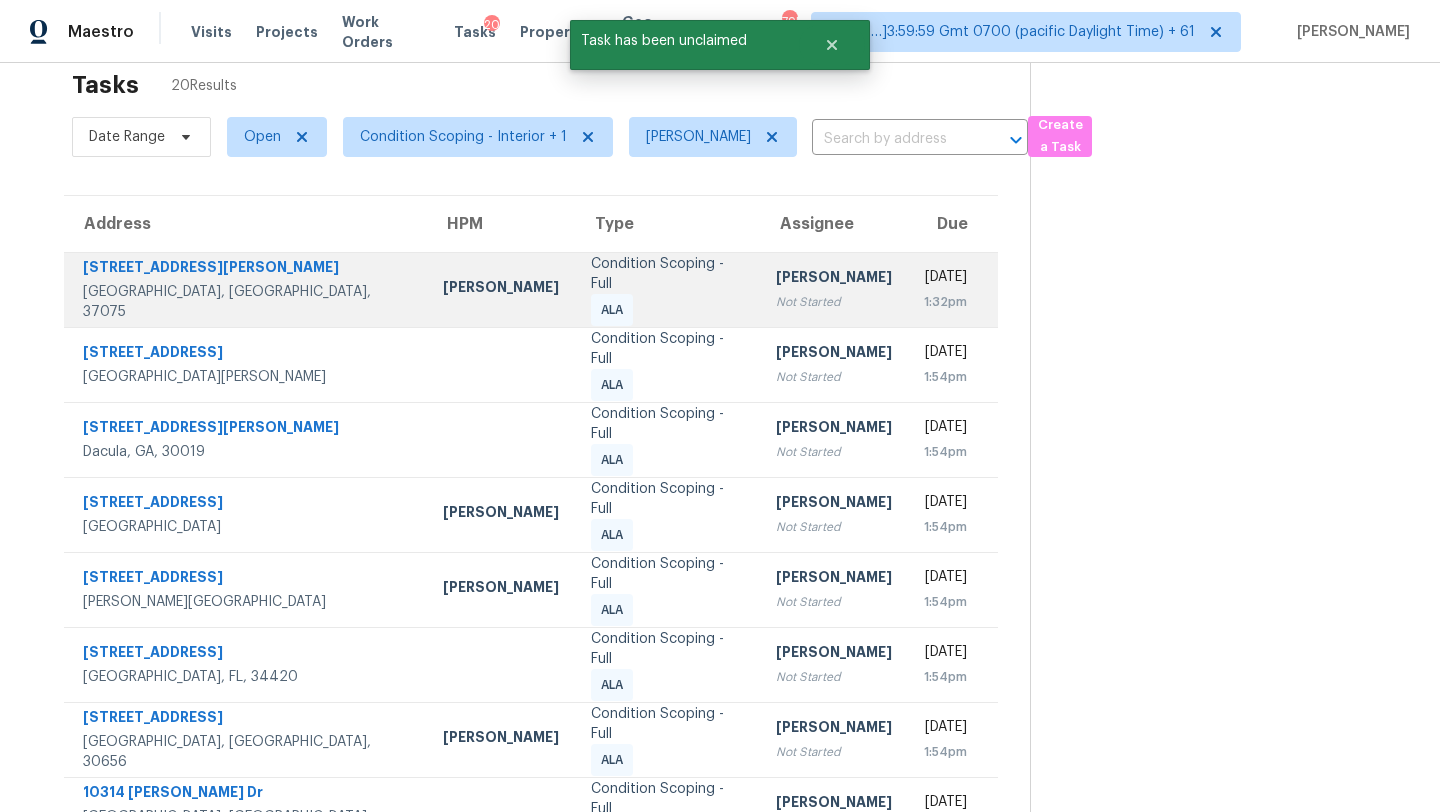 click on "Wed, Jul 16th 2025 1:32pm" at bounding box center (953, 289) 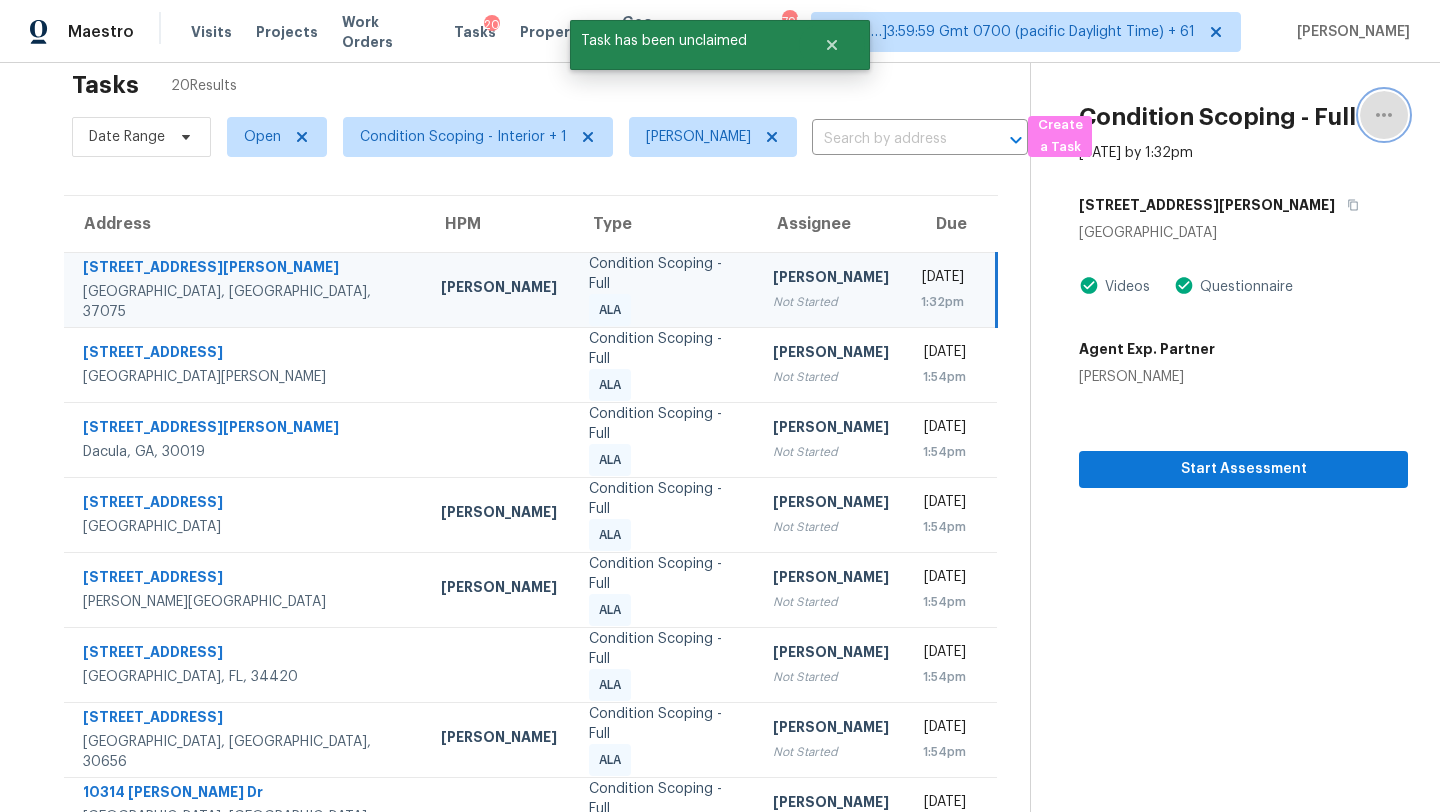 click 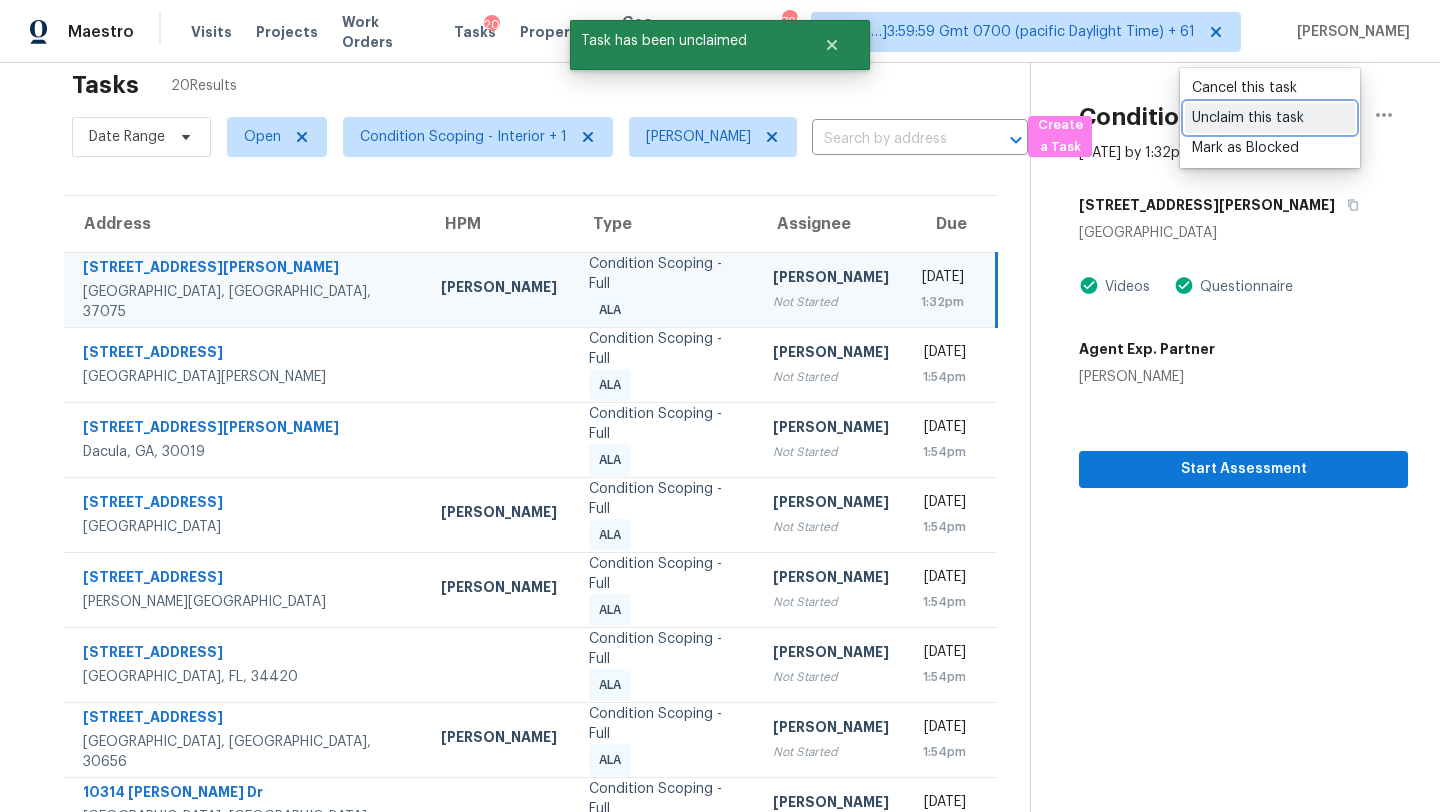 click on "Unclaim this task" at bounding box center [1270, 118] 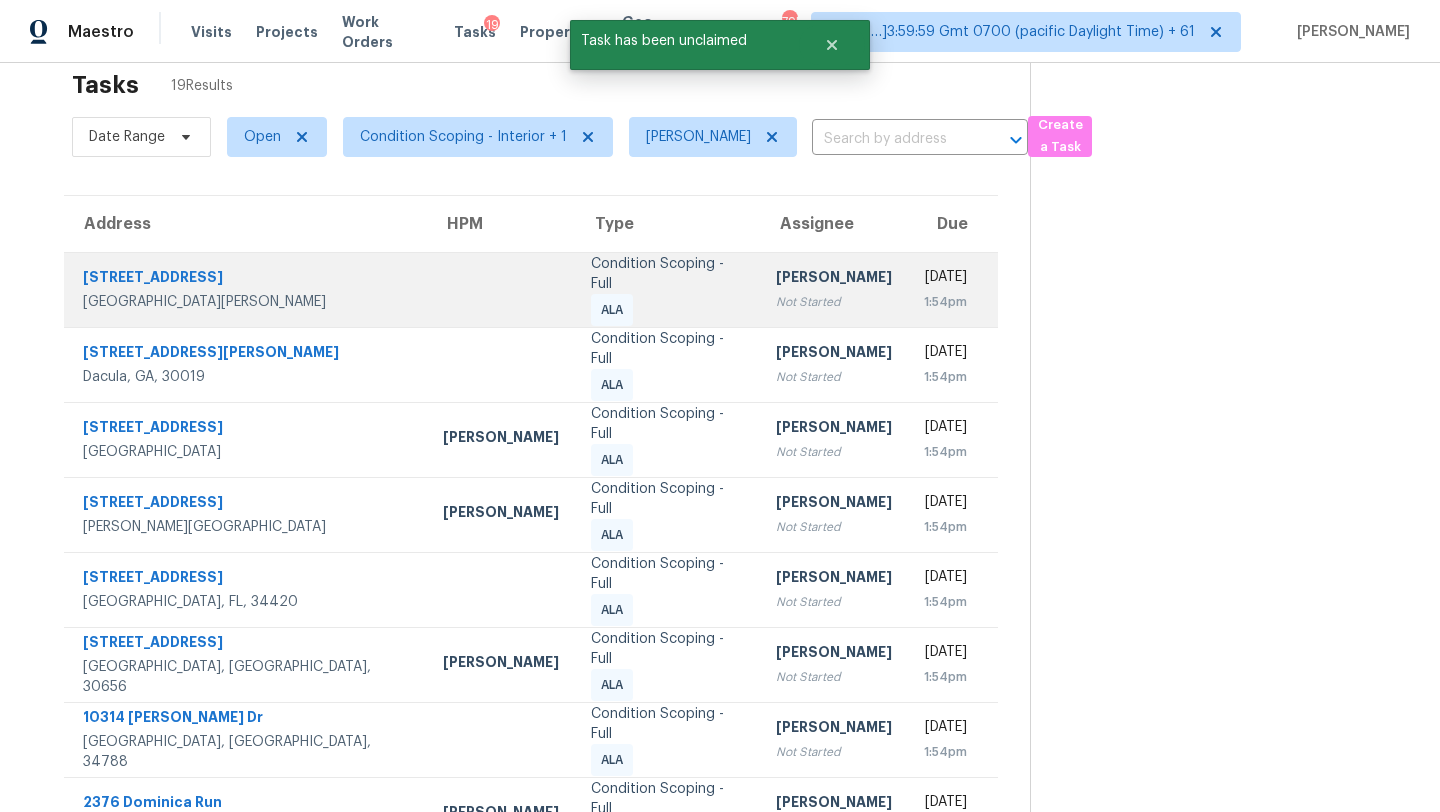 click on "[PERSON_NAME]" at bounding box center (834, 279) 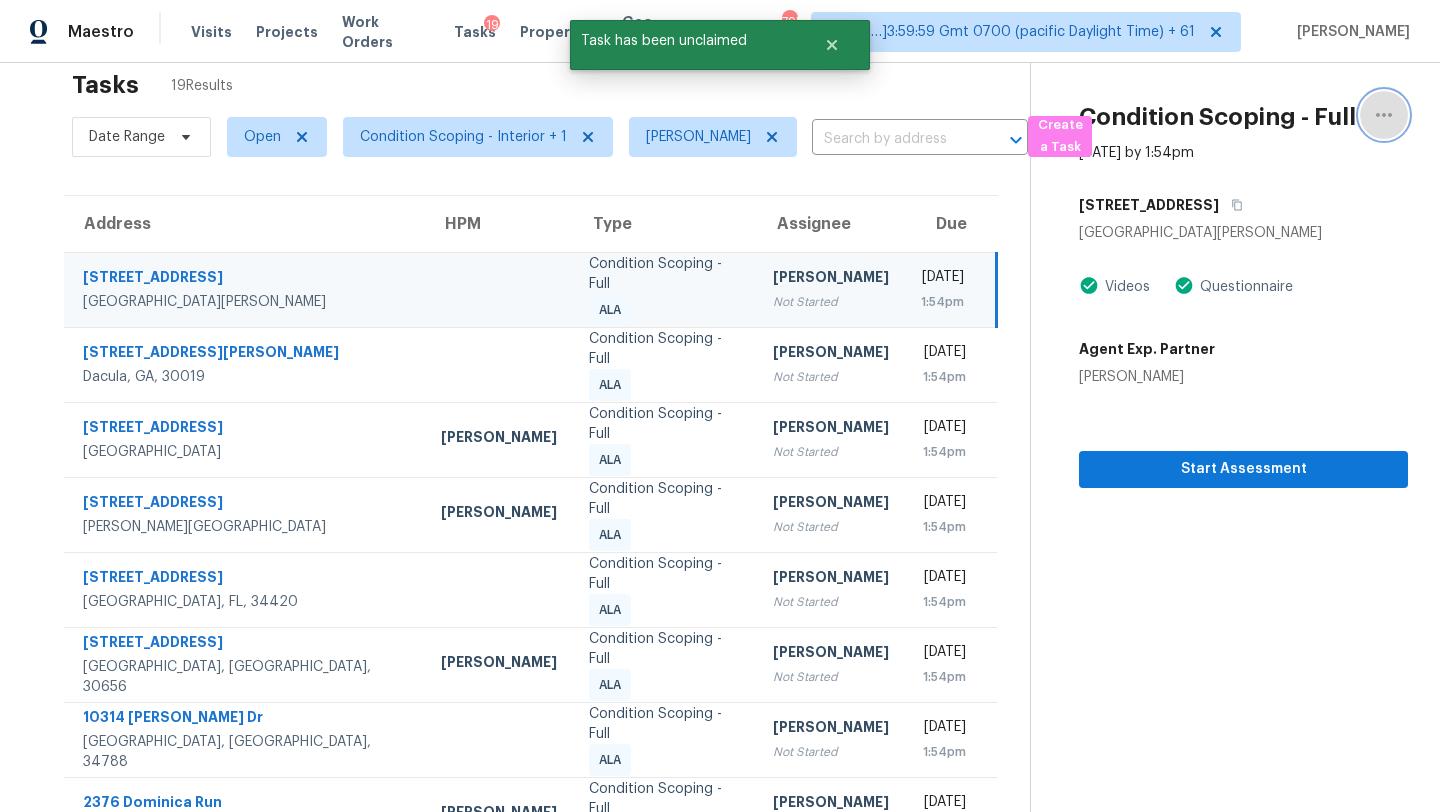 click 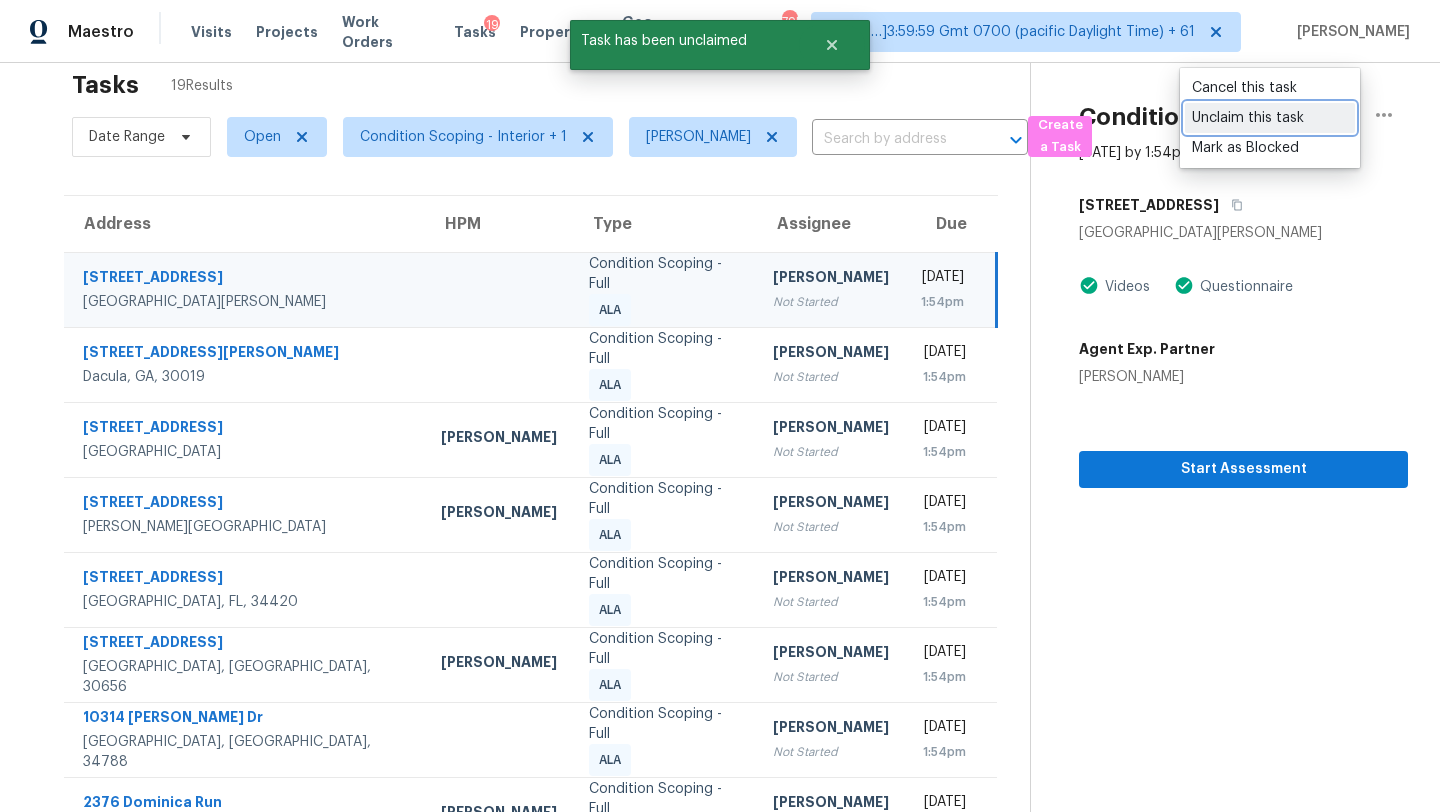 click on "Unclaim this task" at bounding box center (1270, 118) 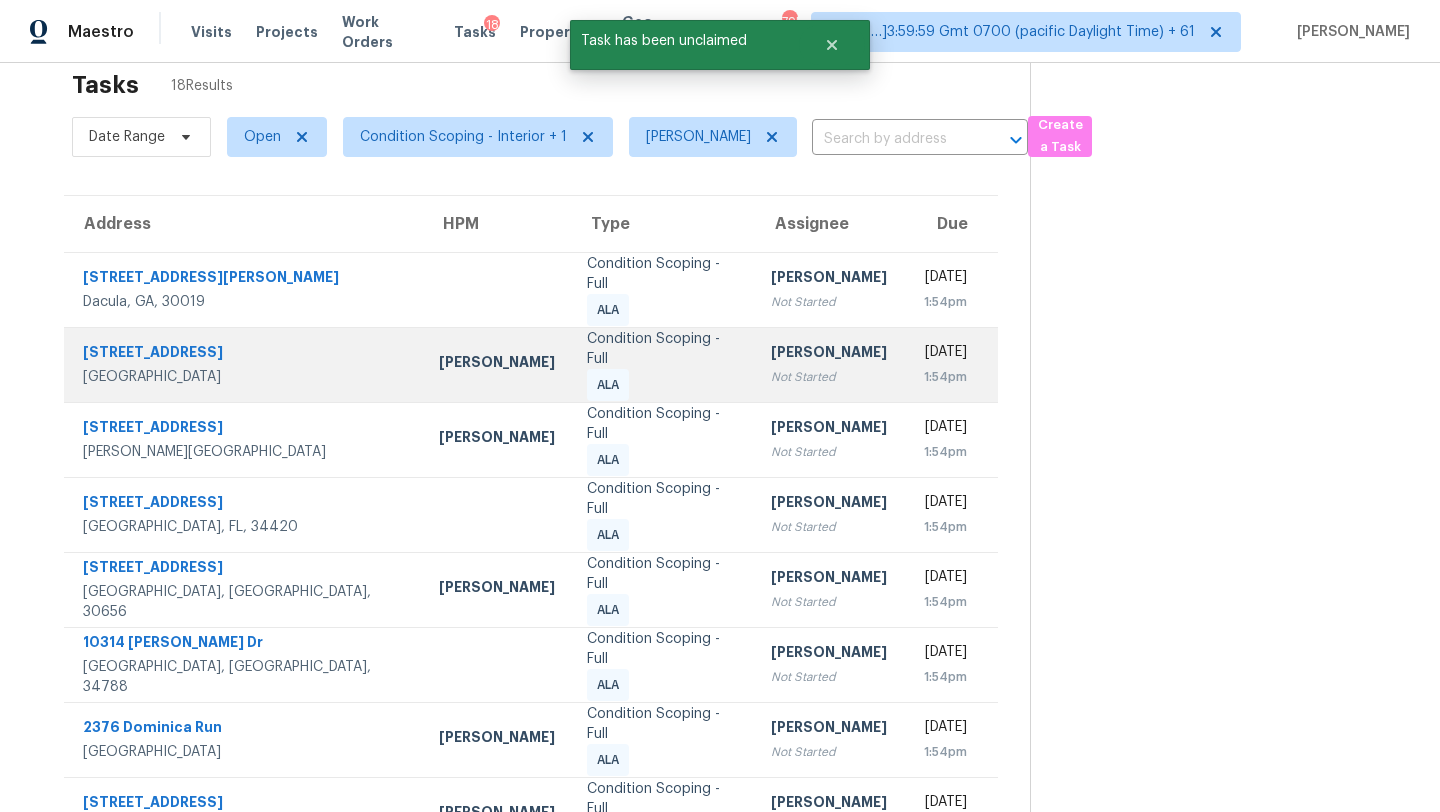 click on "[DATE]" at bounding box center [943, 354] 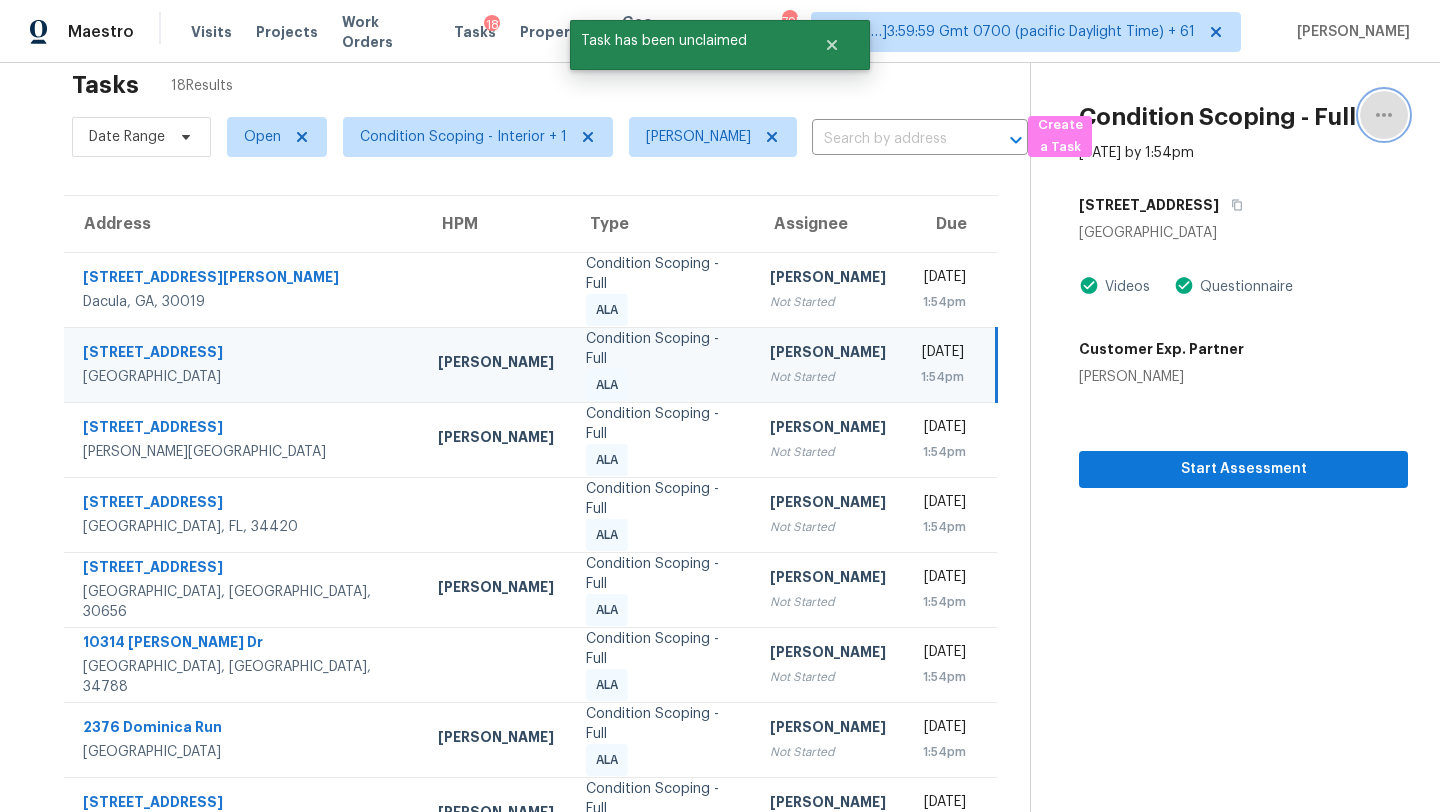 click 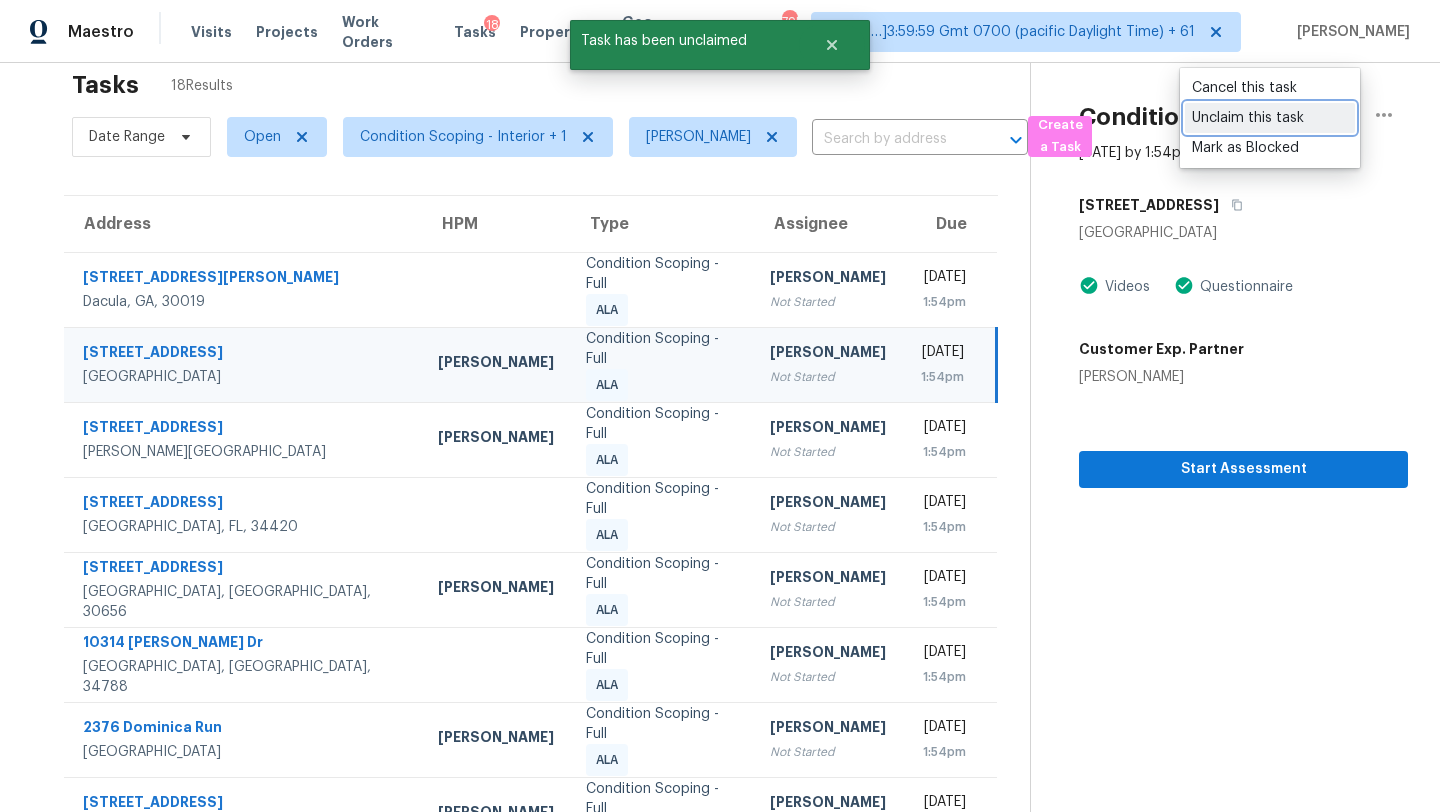 click on "Unclaim this task" at bounding box center [1270, 118] 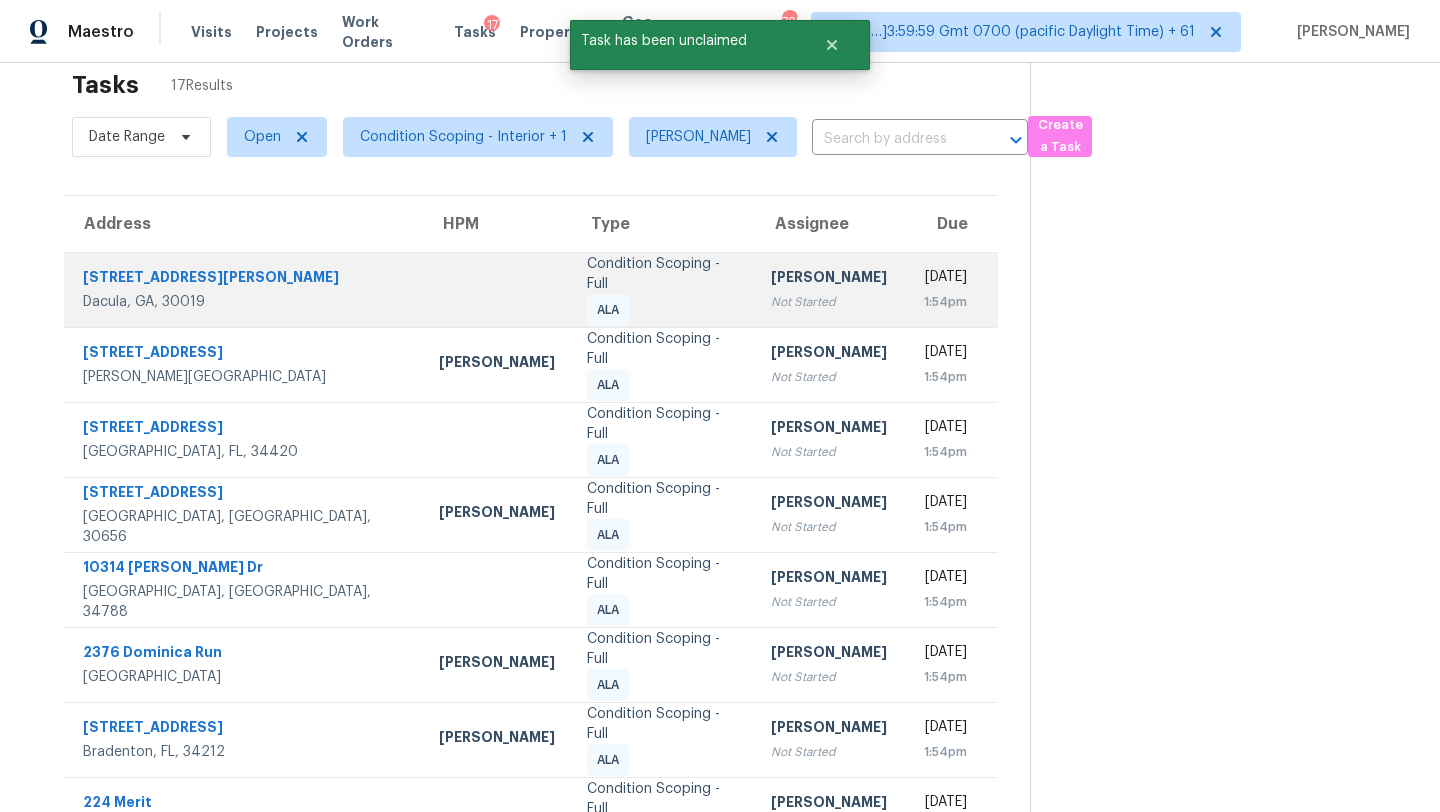 click on "[DATE]" at bounding box center [943, 279] 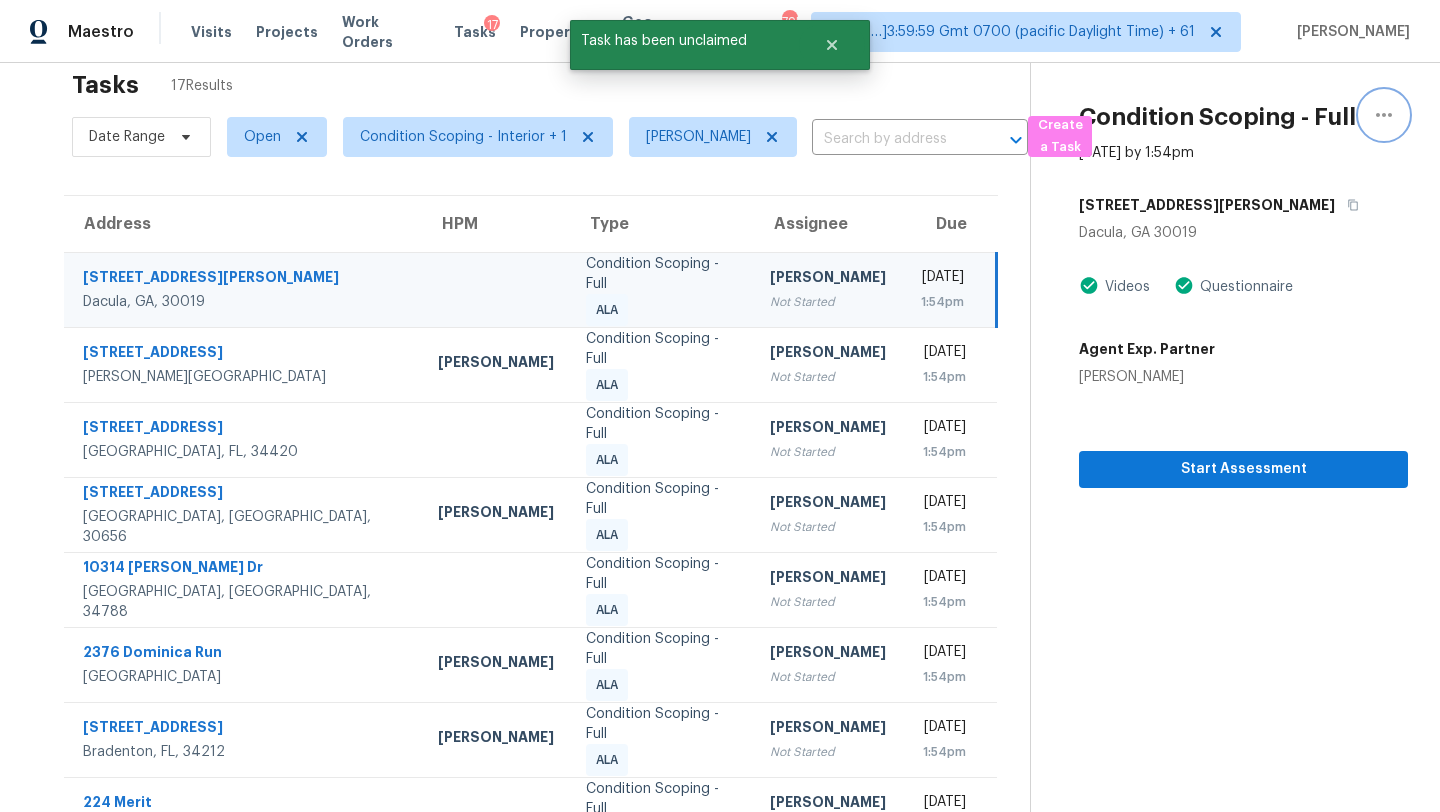 click 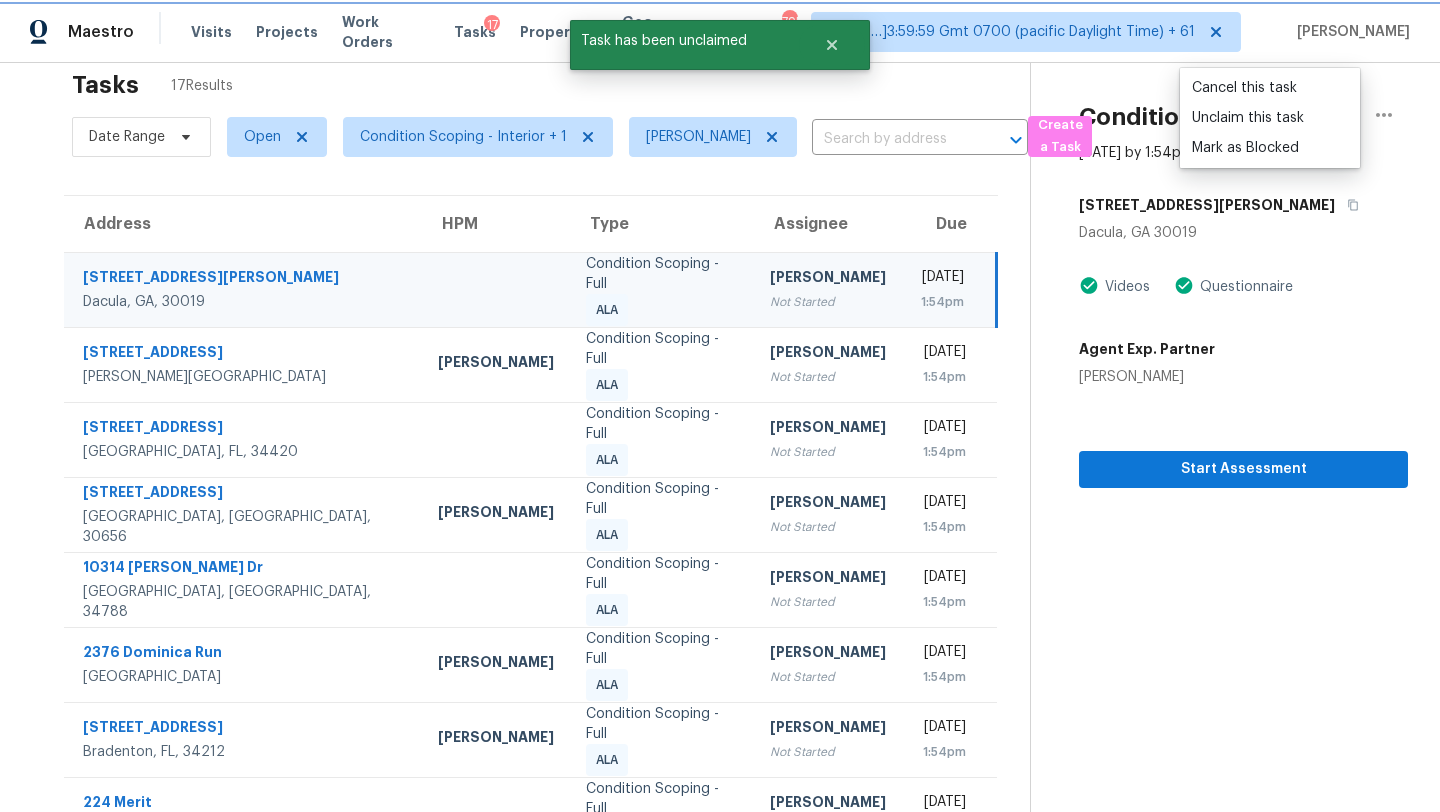 click 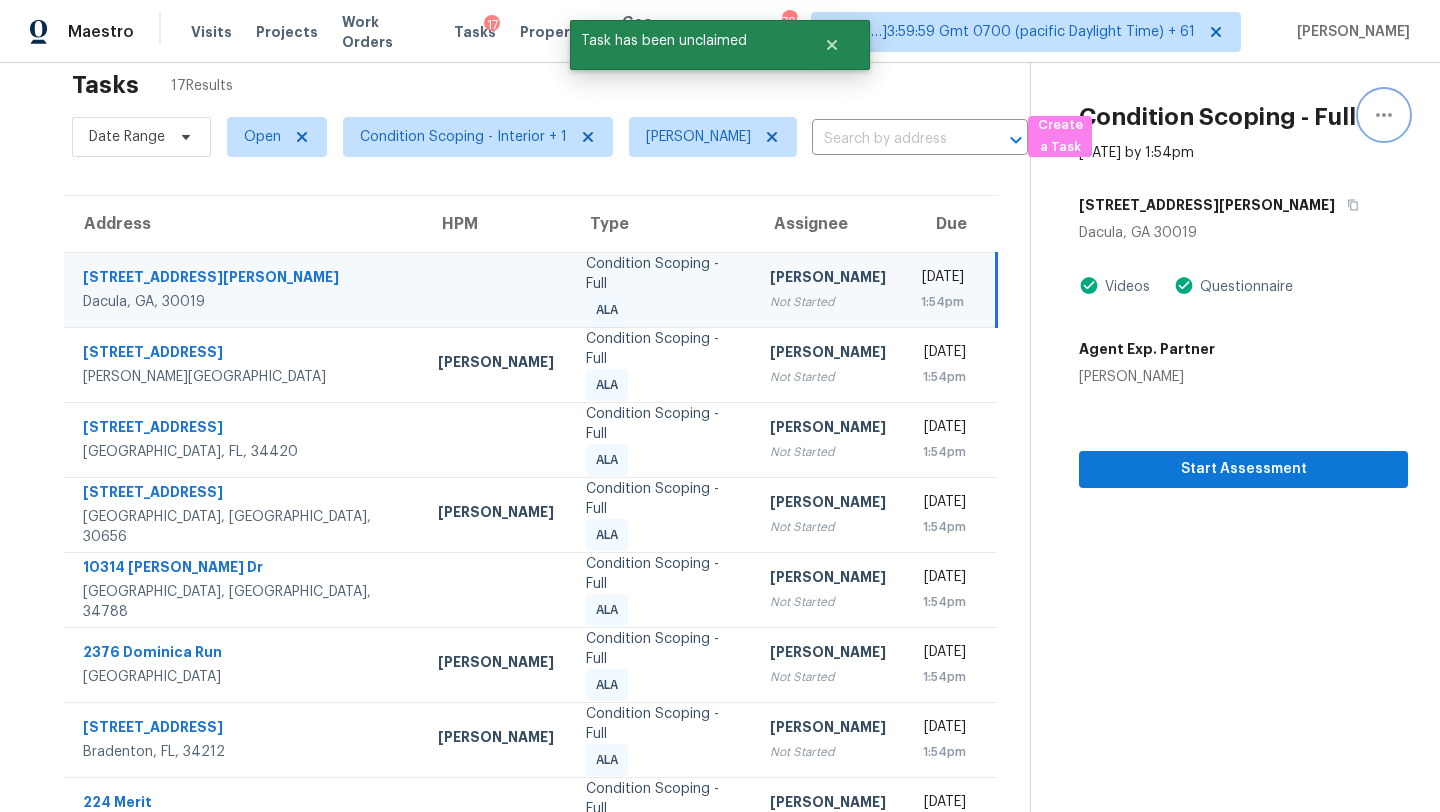 click 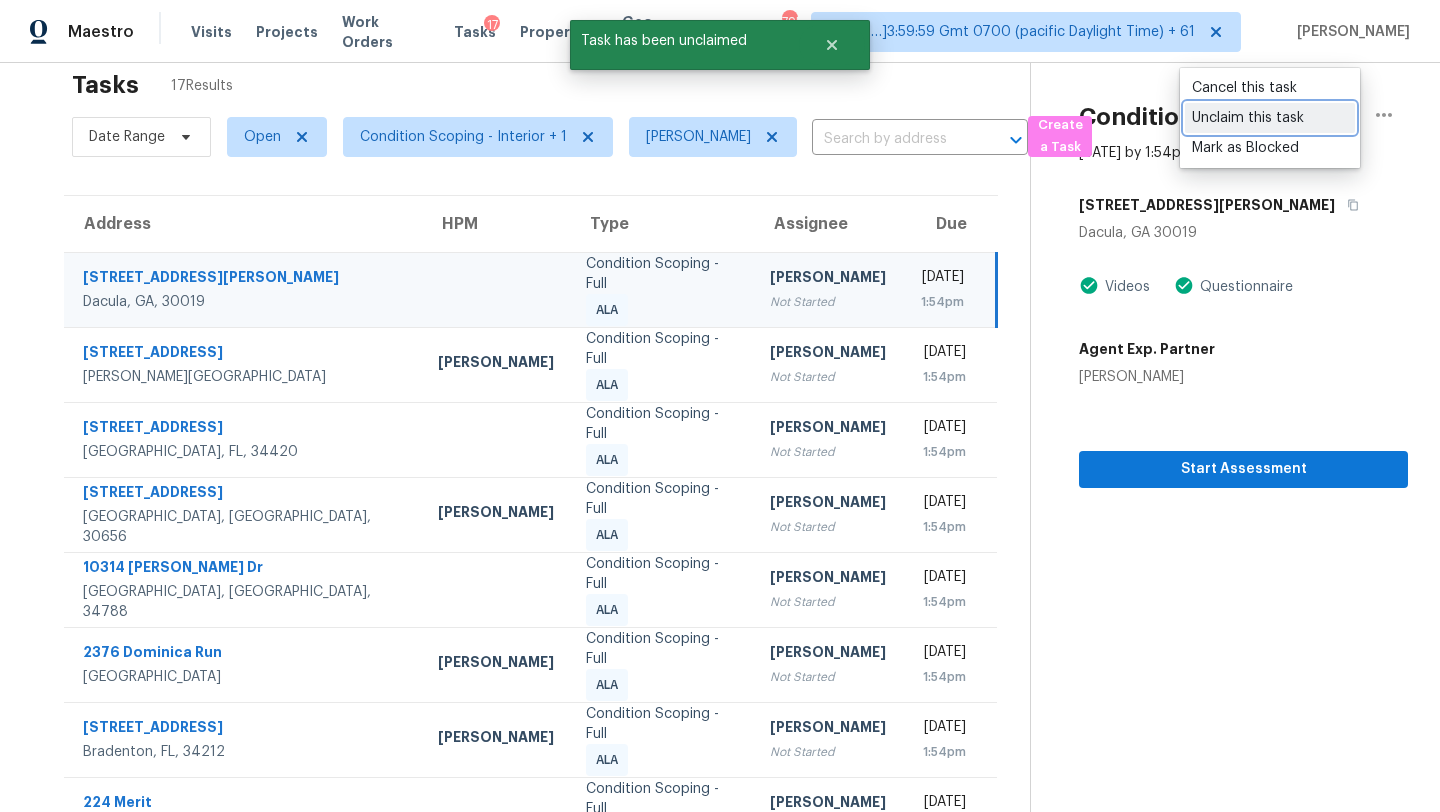click on "Unclaim this task" at bounding box center (1270, 118) 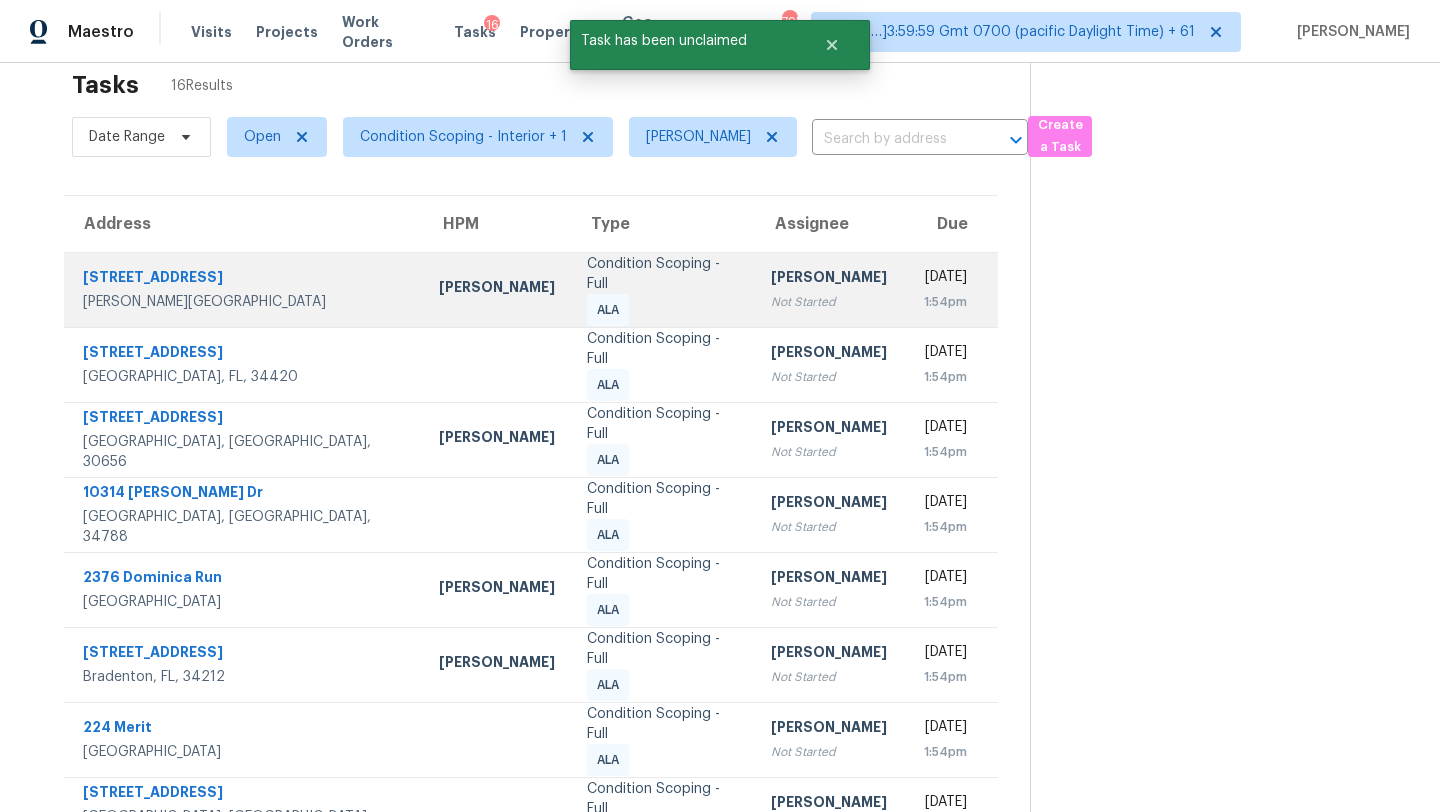 click on "Rajesh M Not Started" at bounding box center [829, 289] 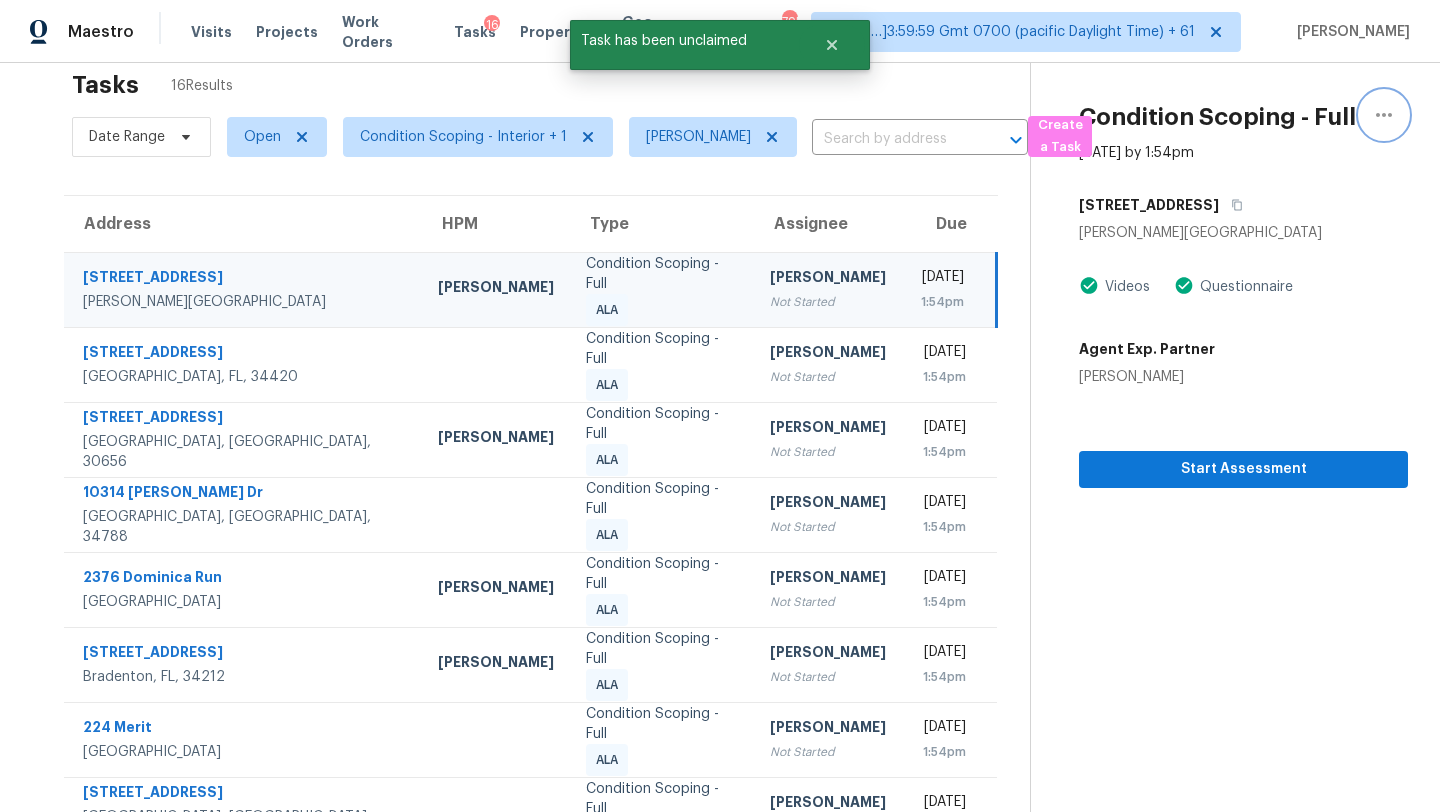 click at bounding box center (1384, 115) 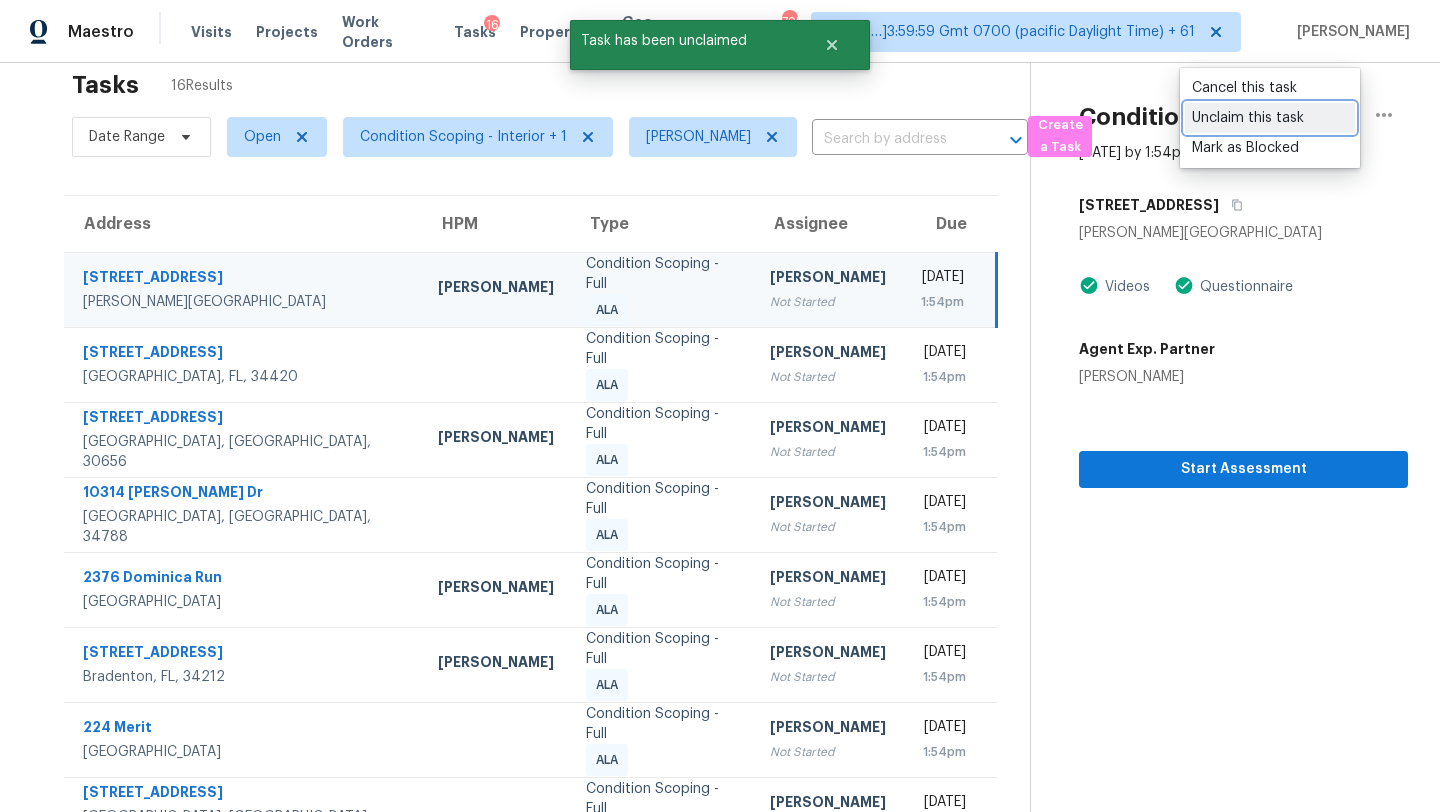 click on "Unclaim this task" at bounding box center (1270, 118) 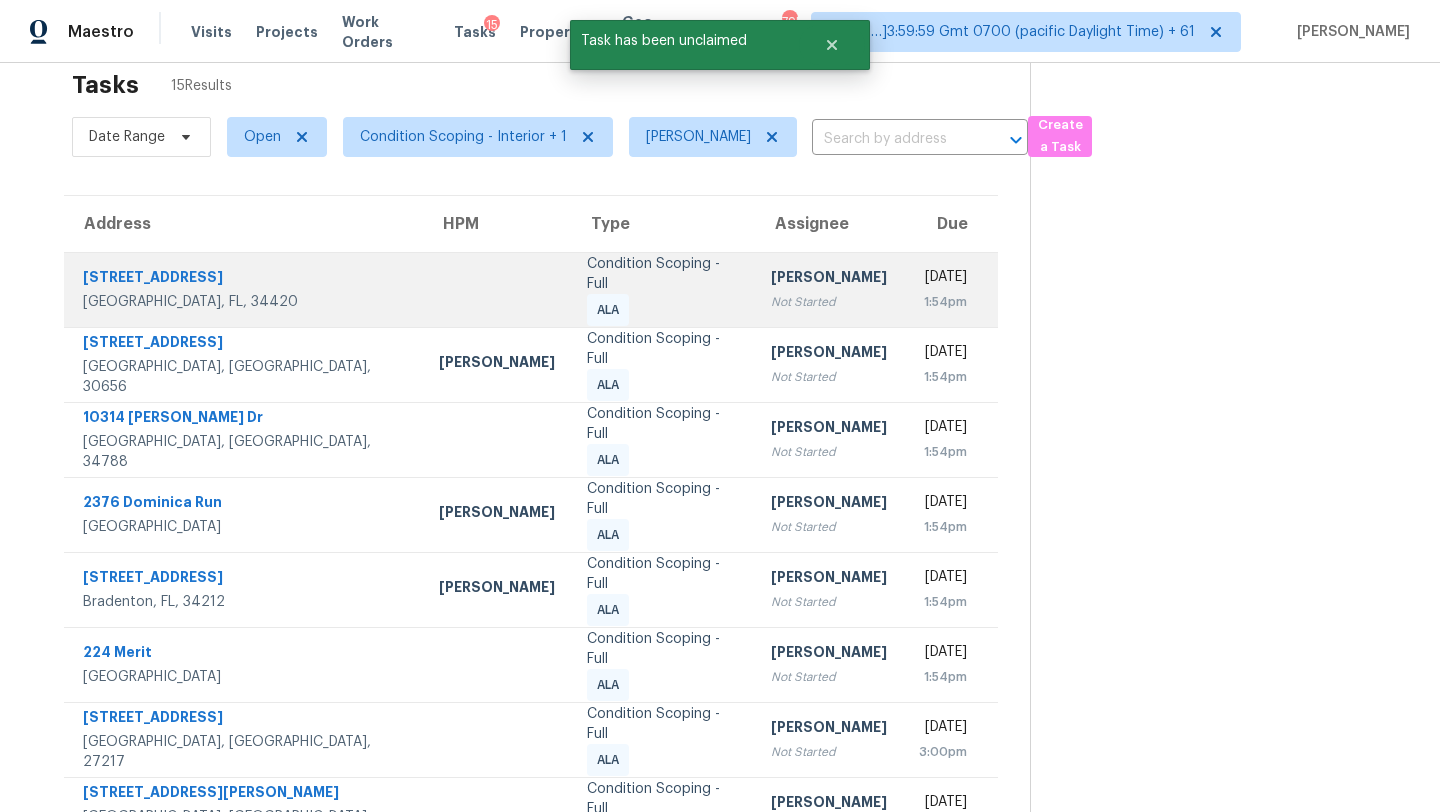 click on "Rajesh M Not Started" at bounding box center [829, 289] 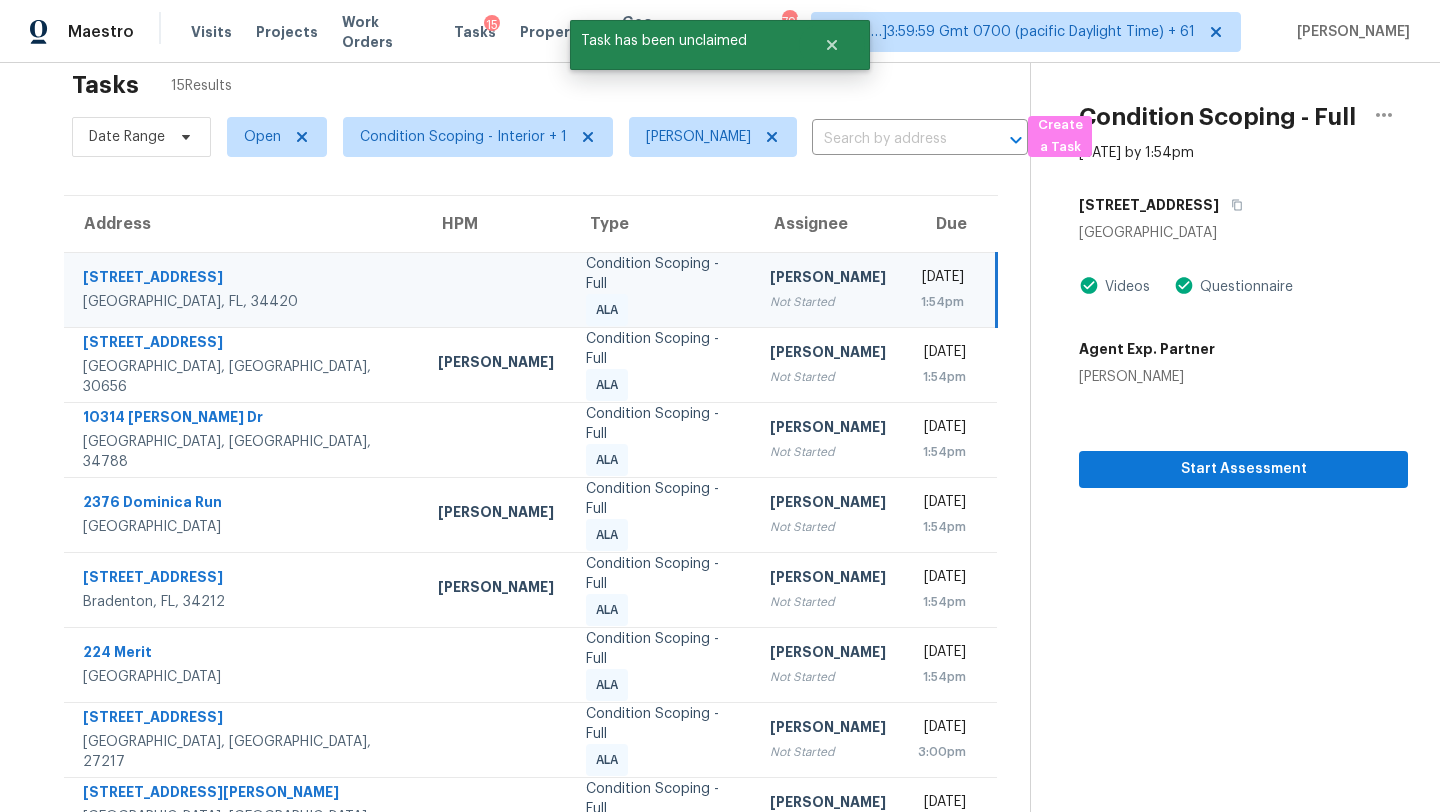 click on "Condition Scoping - Full Jul 16th 2025 by 1:54pm 12205 SE 87th Ter Belleview, FL 34420 Videos Questionnaire Agent Exp. Partner John Schell Start Assessment" at bounding box center (1219, 257) 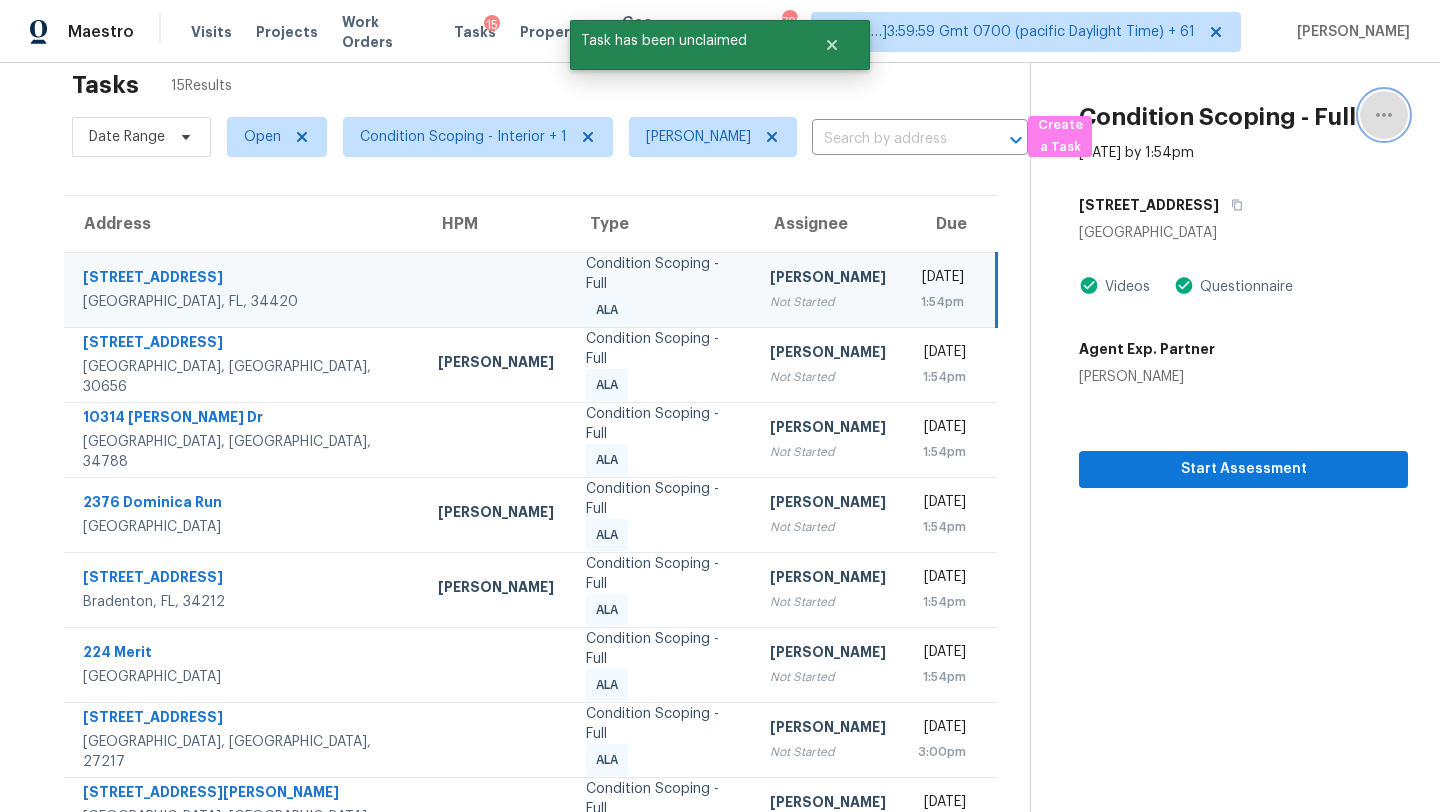 click at bounding box center [1384, 115] 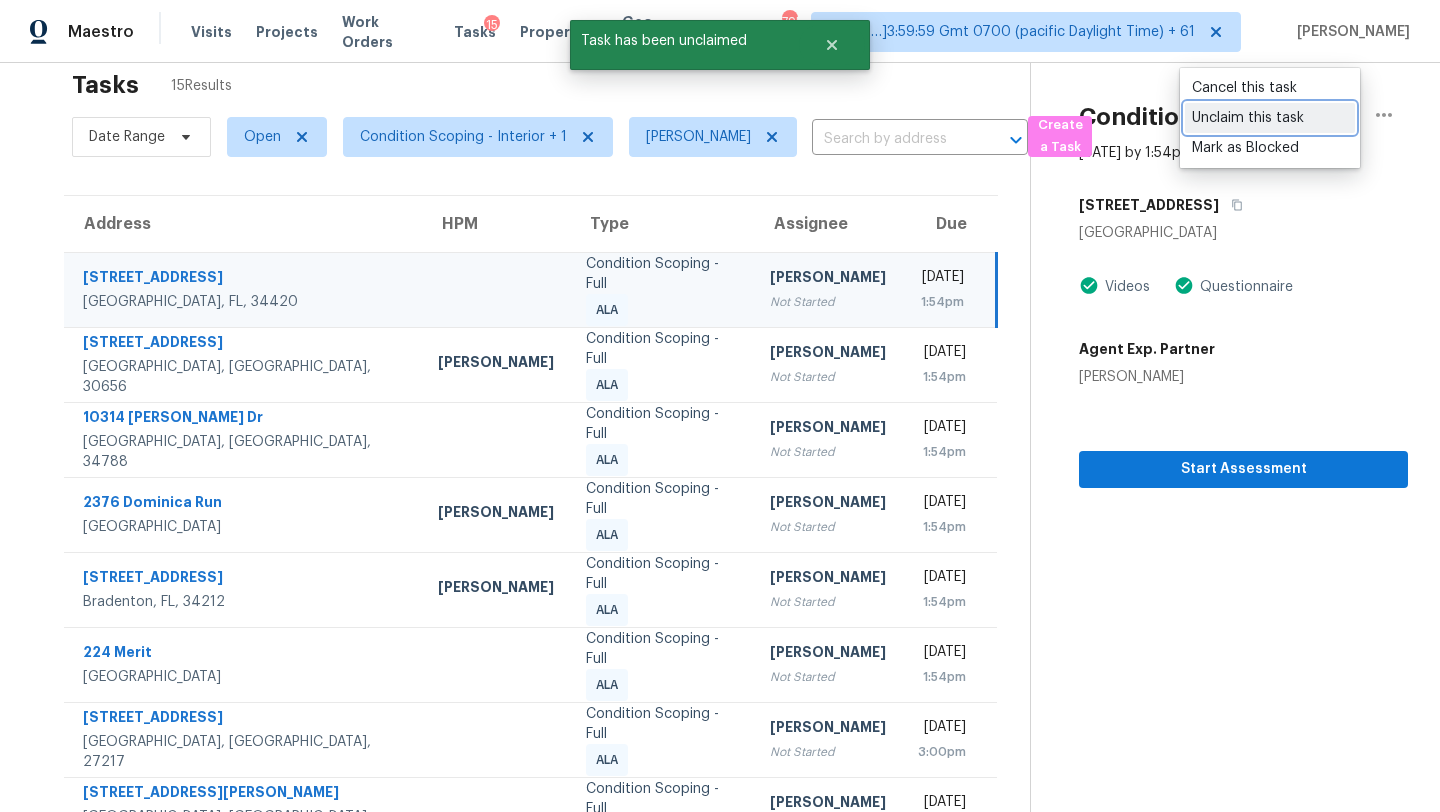 click on "Unclaim this task" at bounding box center (1270, 118) 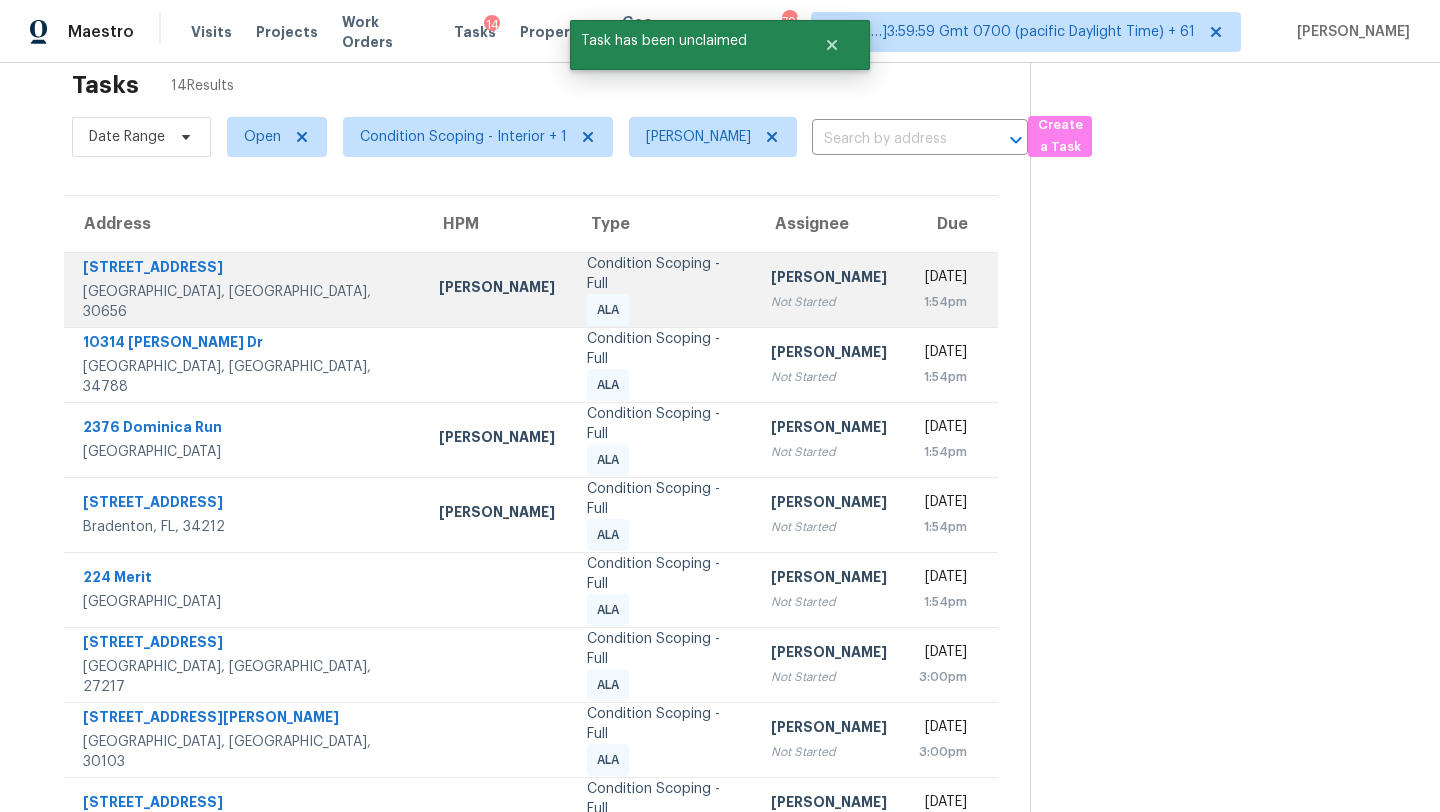 click on "[PERSON_NAME]" at bounding box center (829, 279) 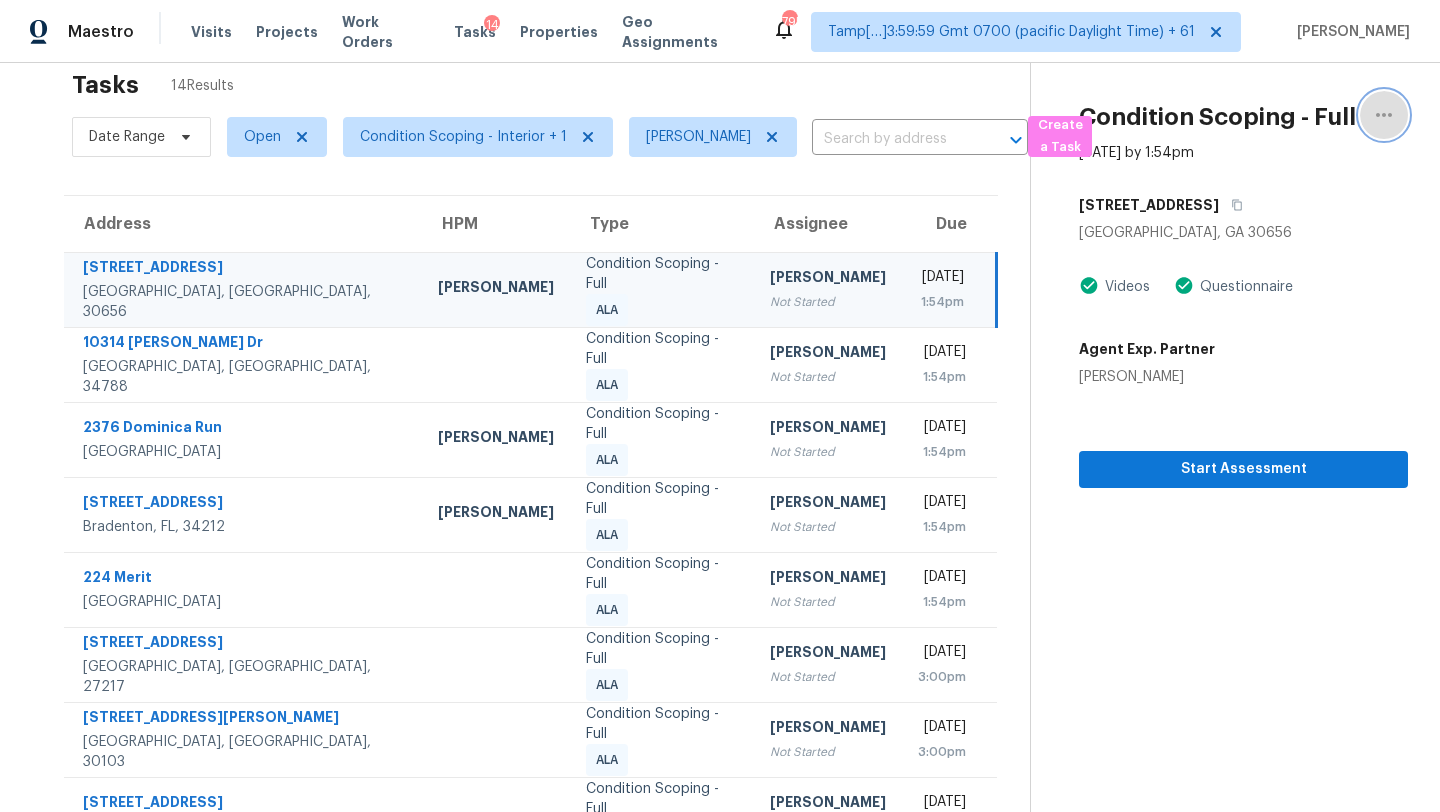 click 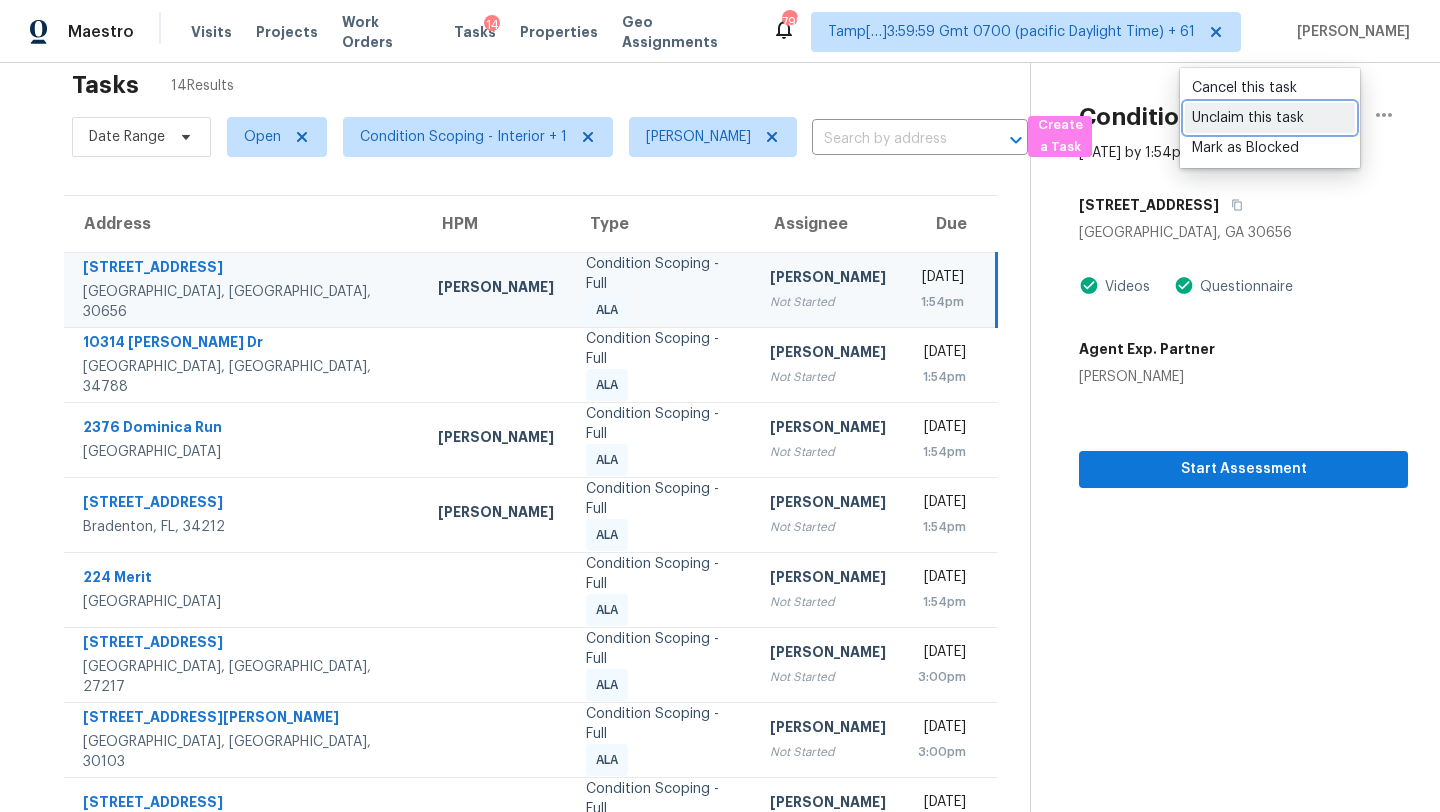 click on "Unclaim this task" at bounding box center (1270, 118) 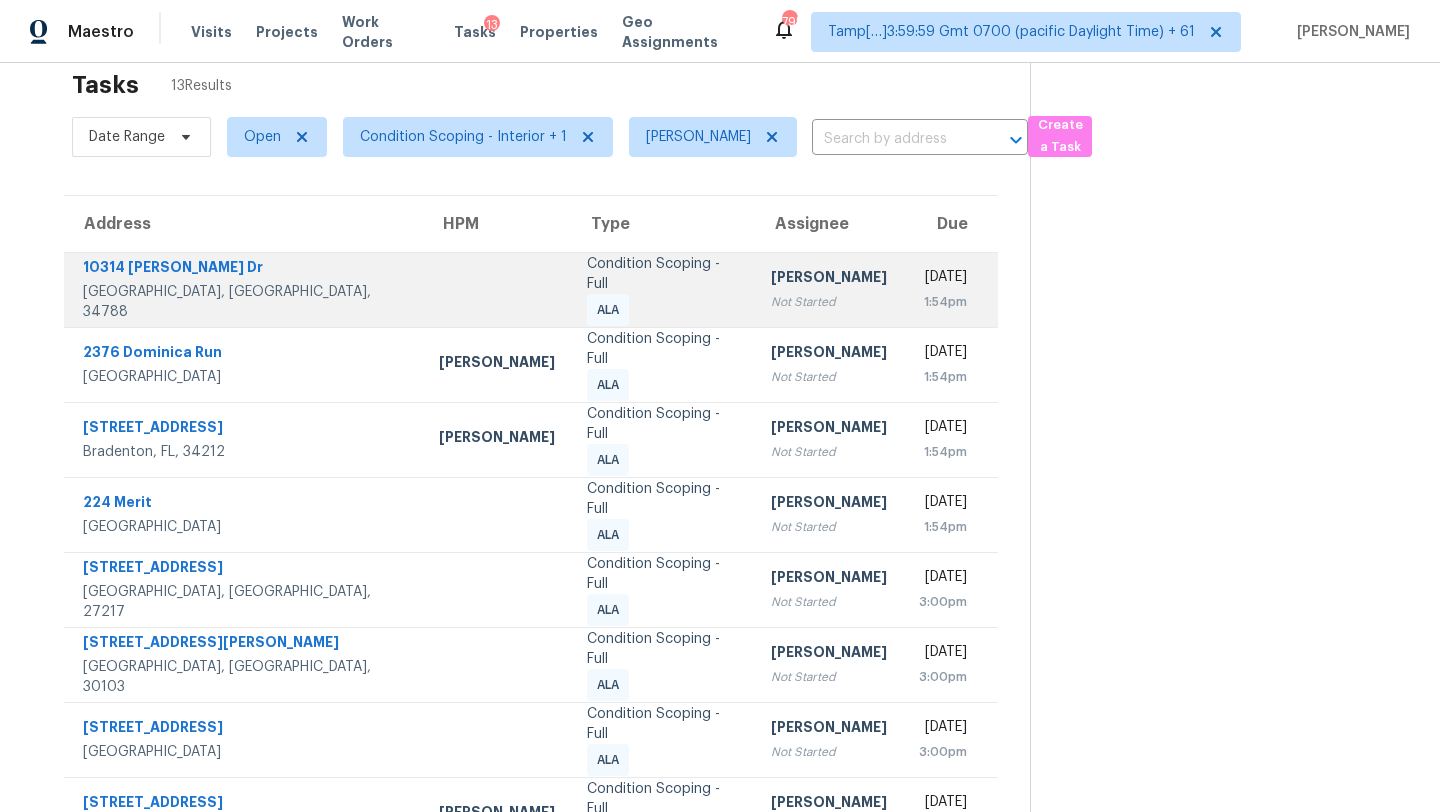 click on "Rajesh M Not Started" at bounding box center (829, 289) 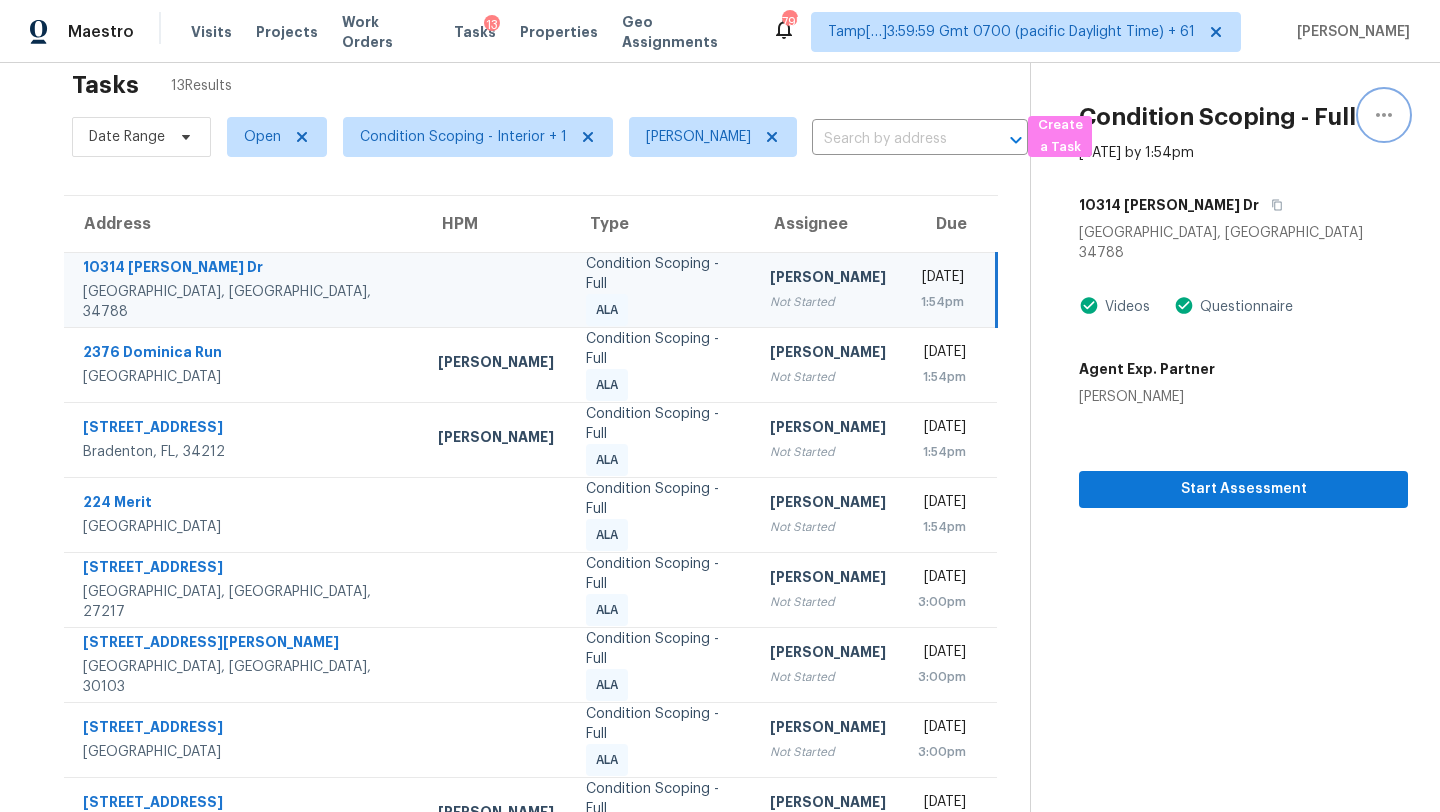click 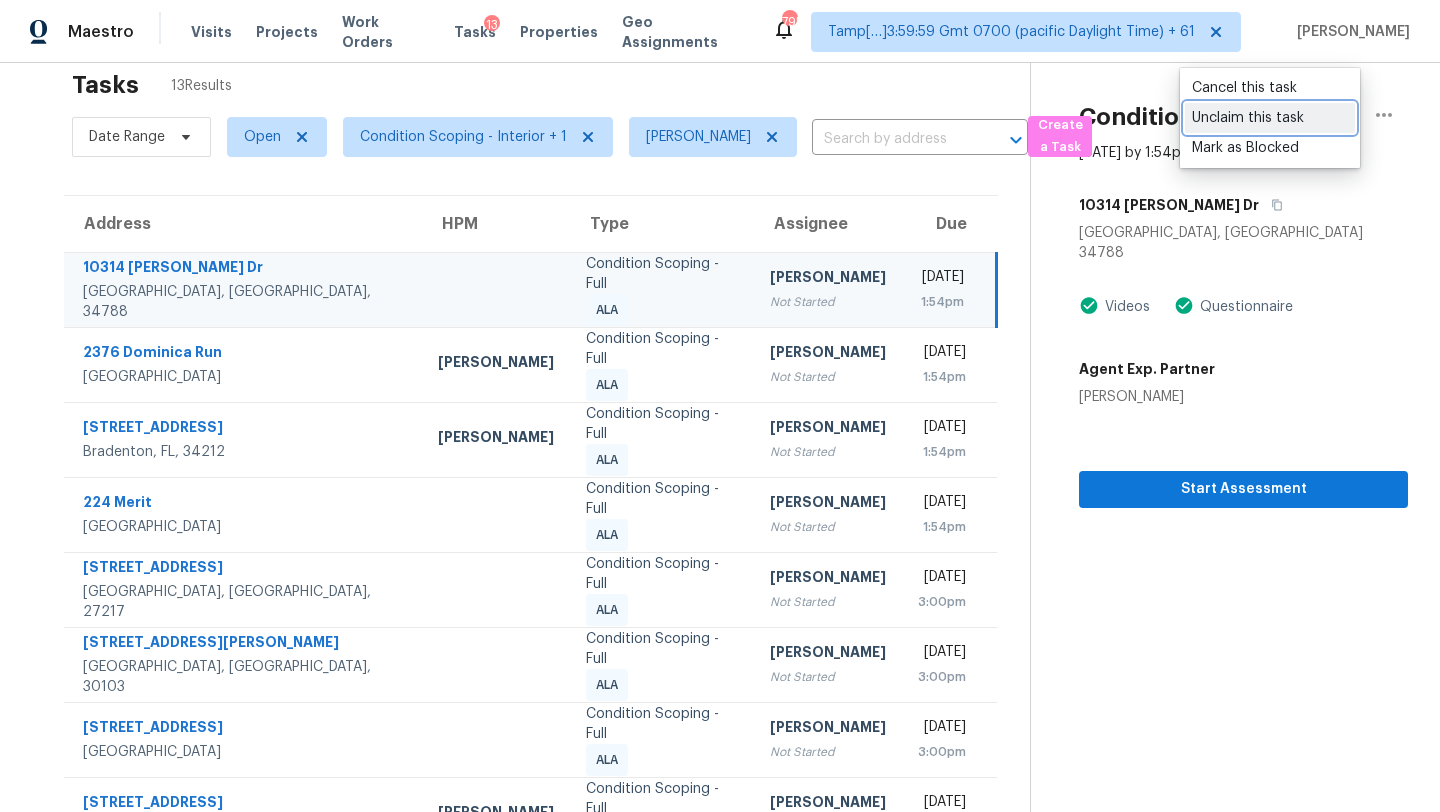 click on "Unclaim this task" at bounding box center [1270, 118] 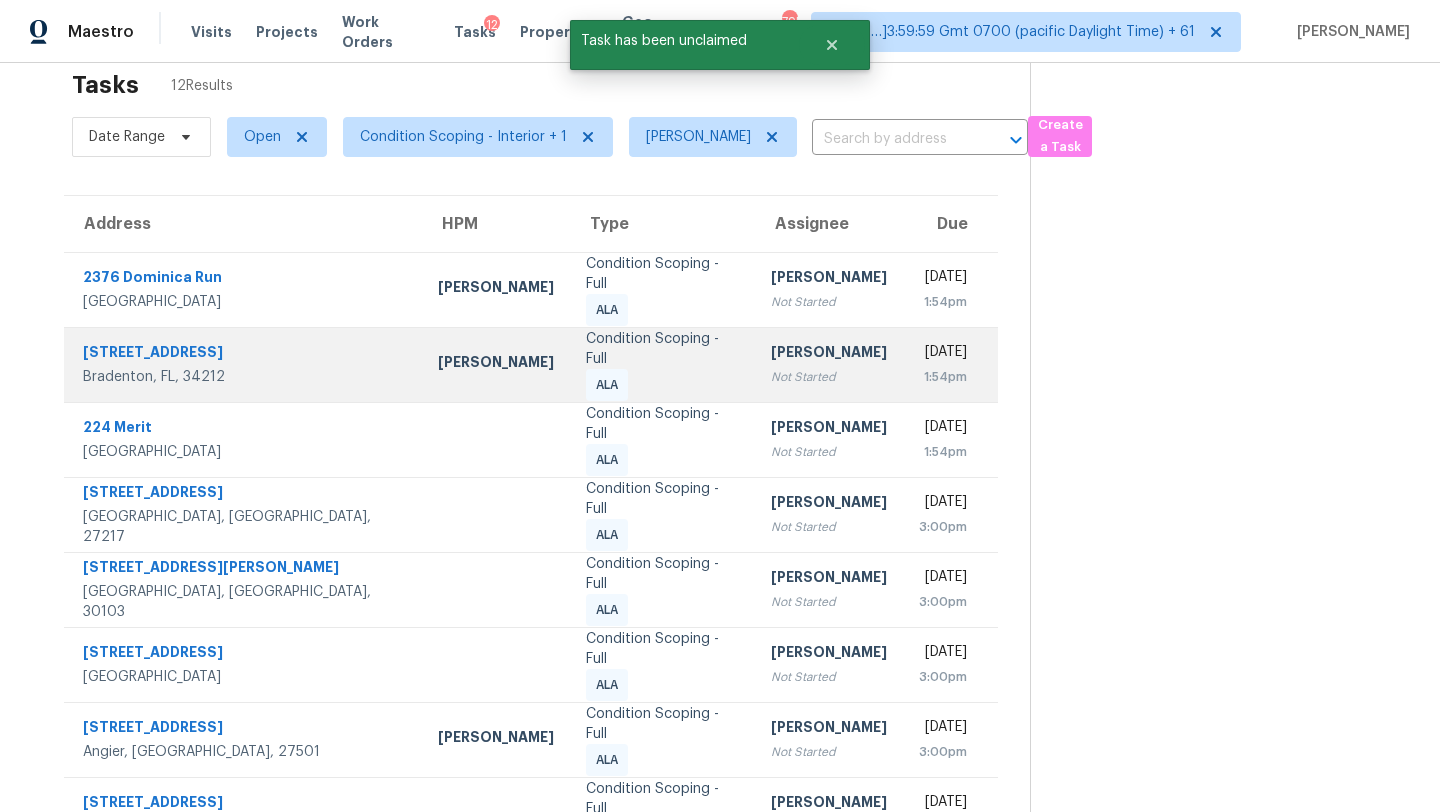 click on "Rajesh M Not Started" at bounding box center [829, 364] 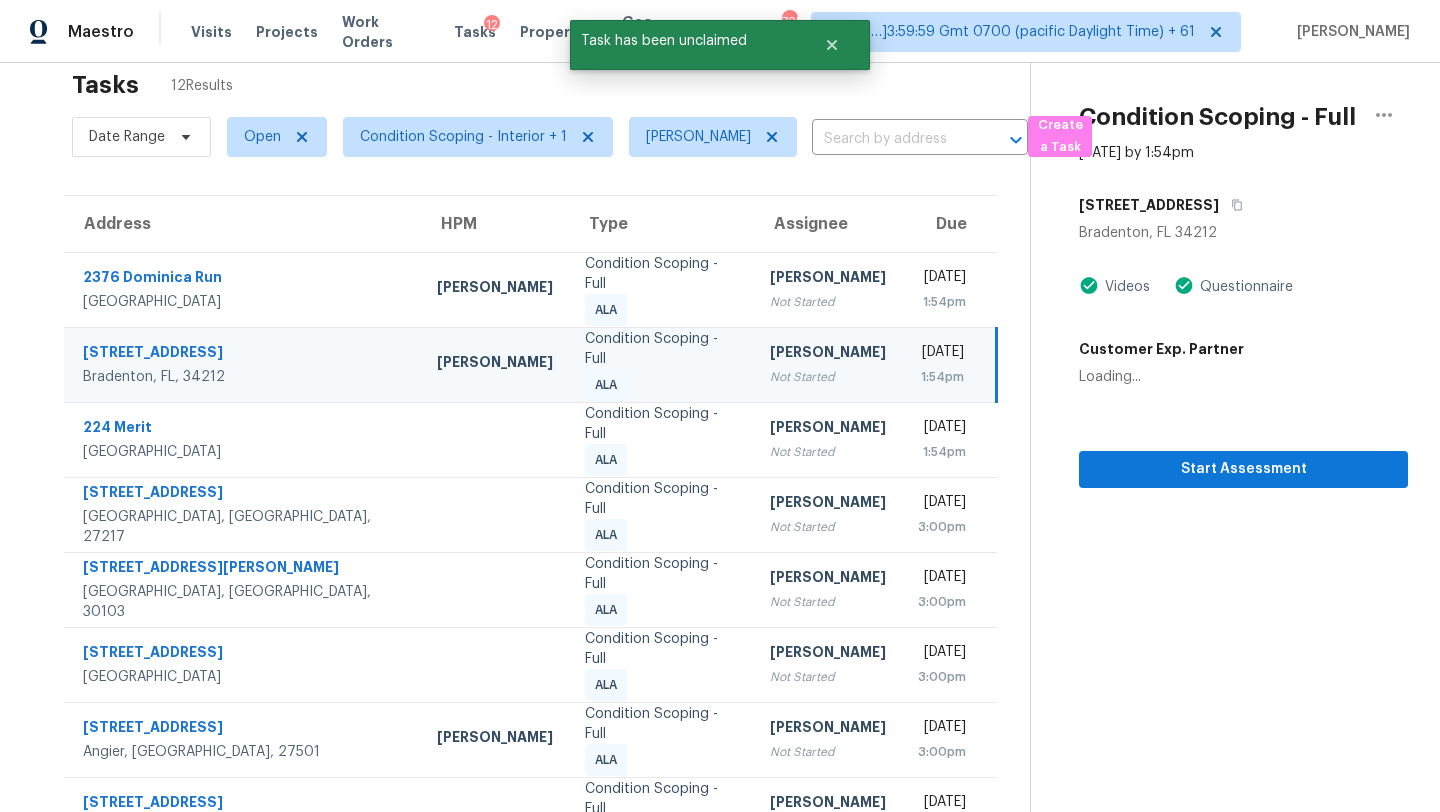 click on "Rajesh M Not Started" at bounding box center [828, 364] 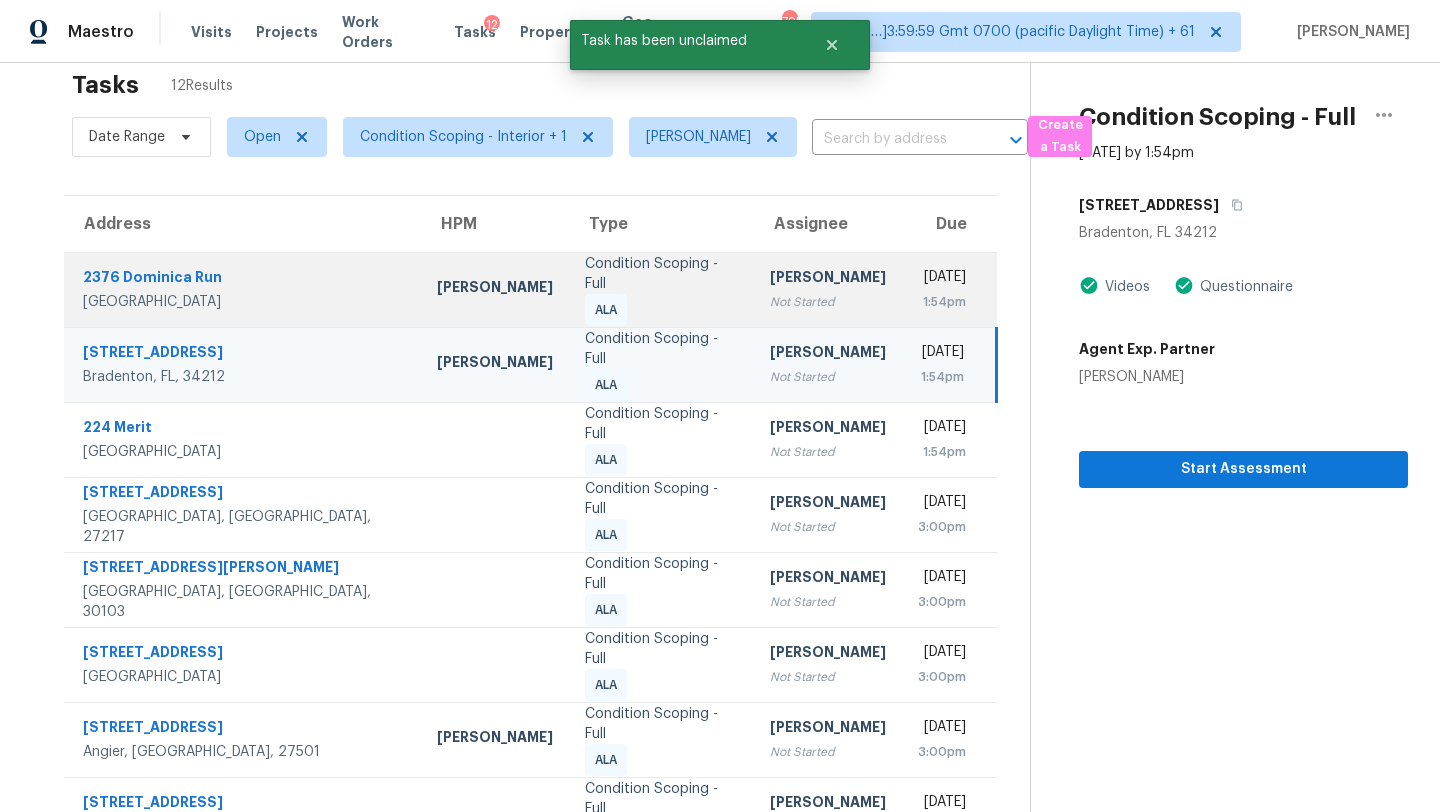 click on "1:54pm" at bounding box center [942, 302] 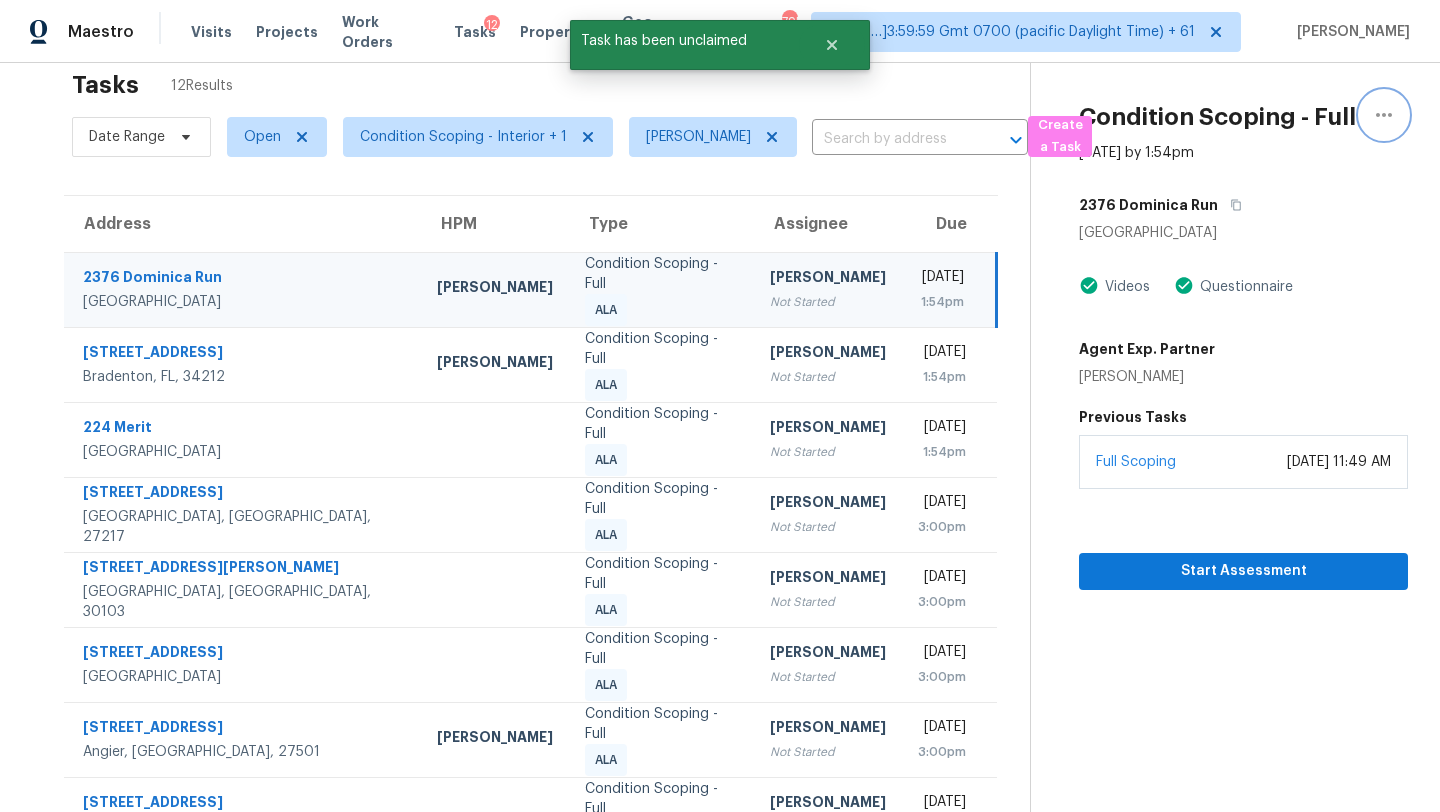 click 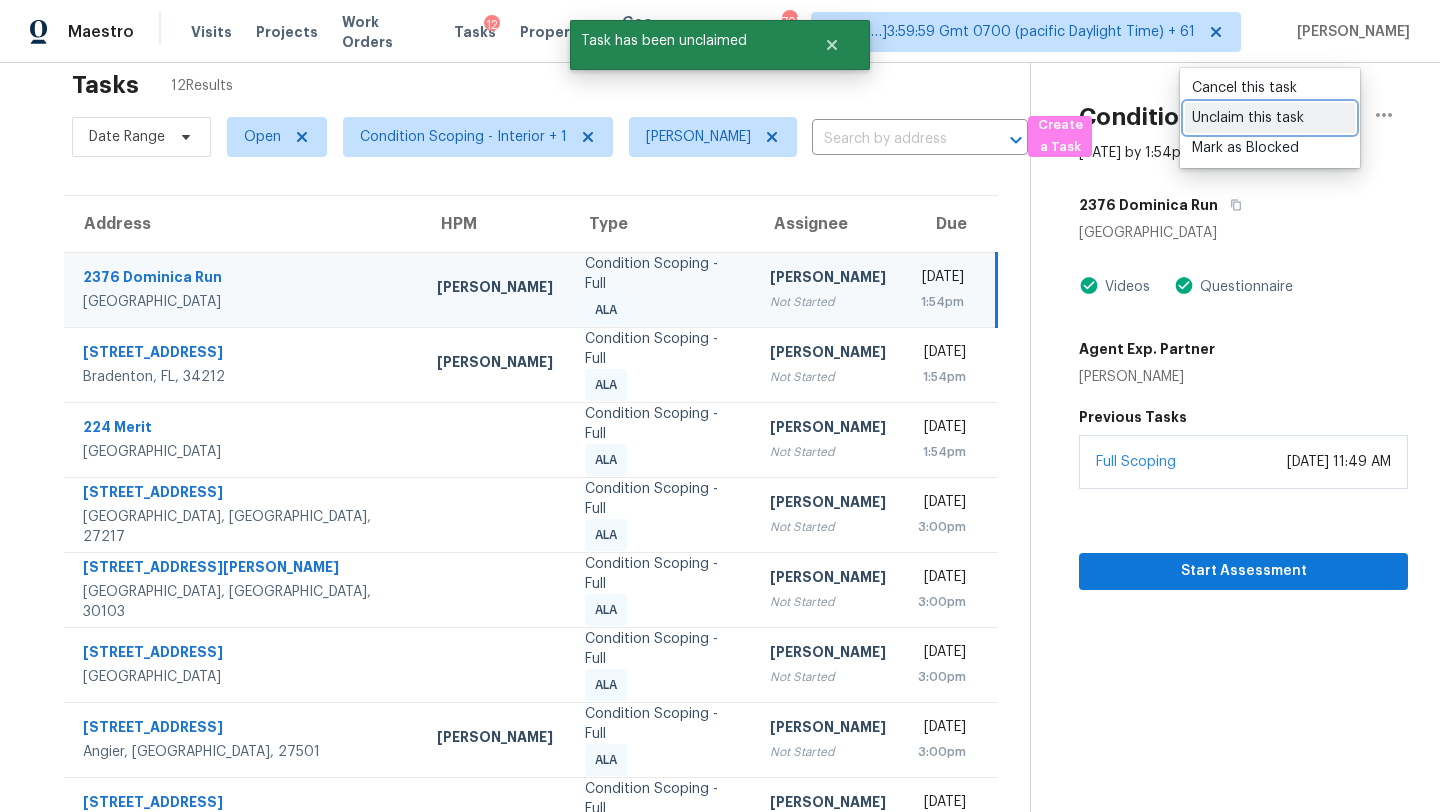 click on "Unclaim this task" at bounding box center [1270, 118] 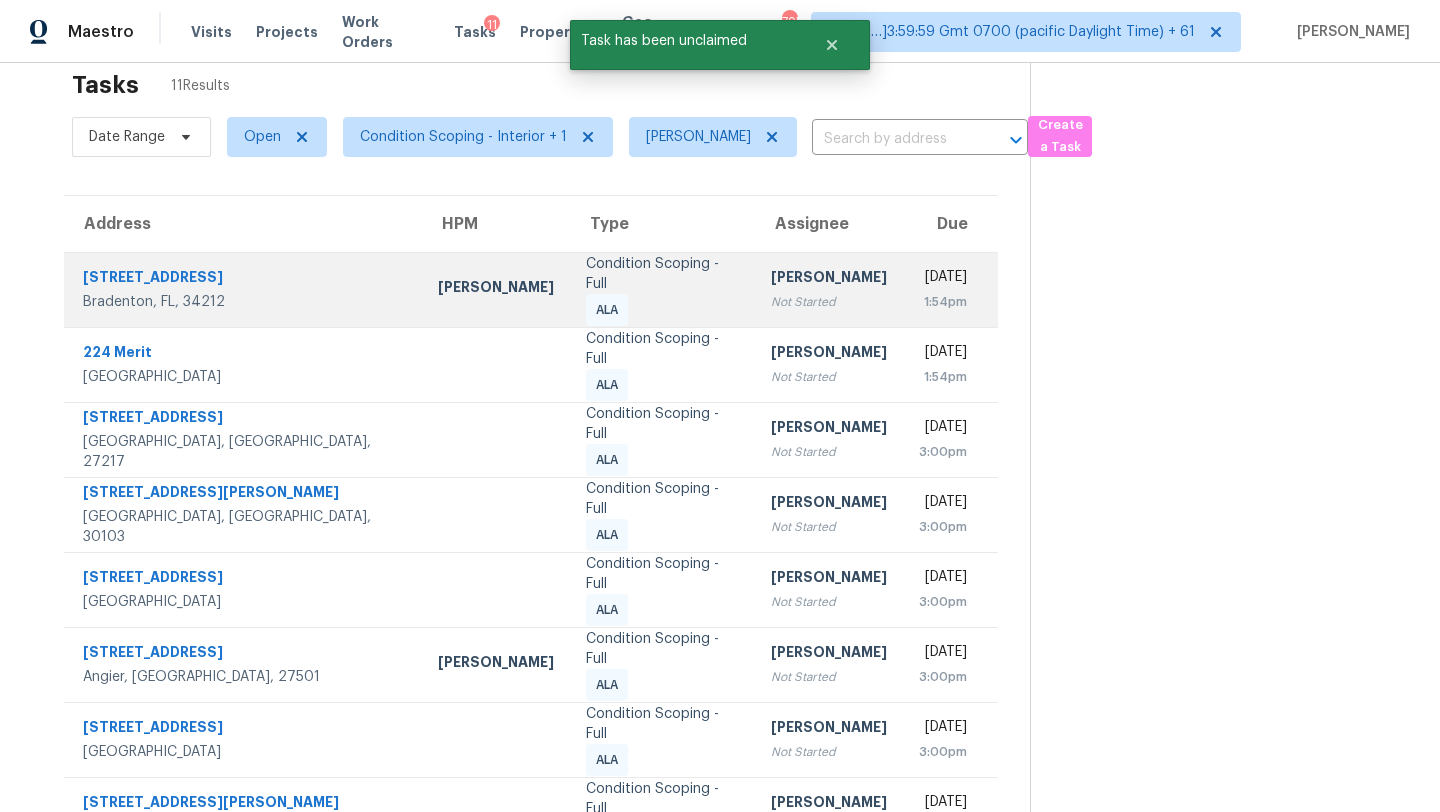 click on "[DATE]" at bounding box center (943, 279) 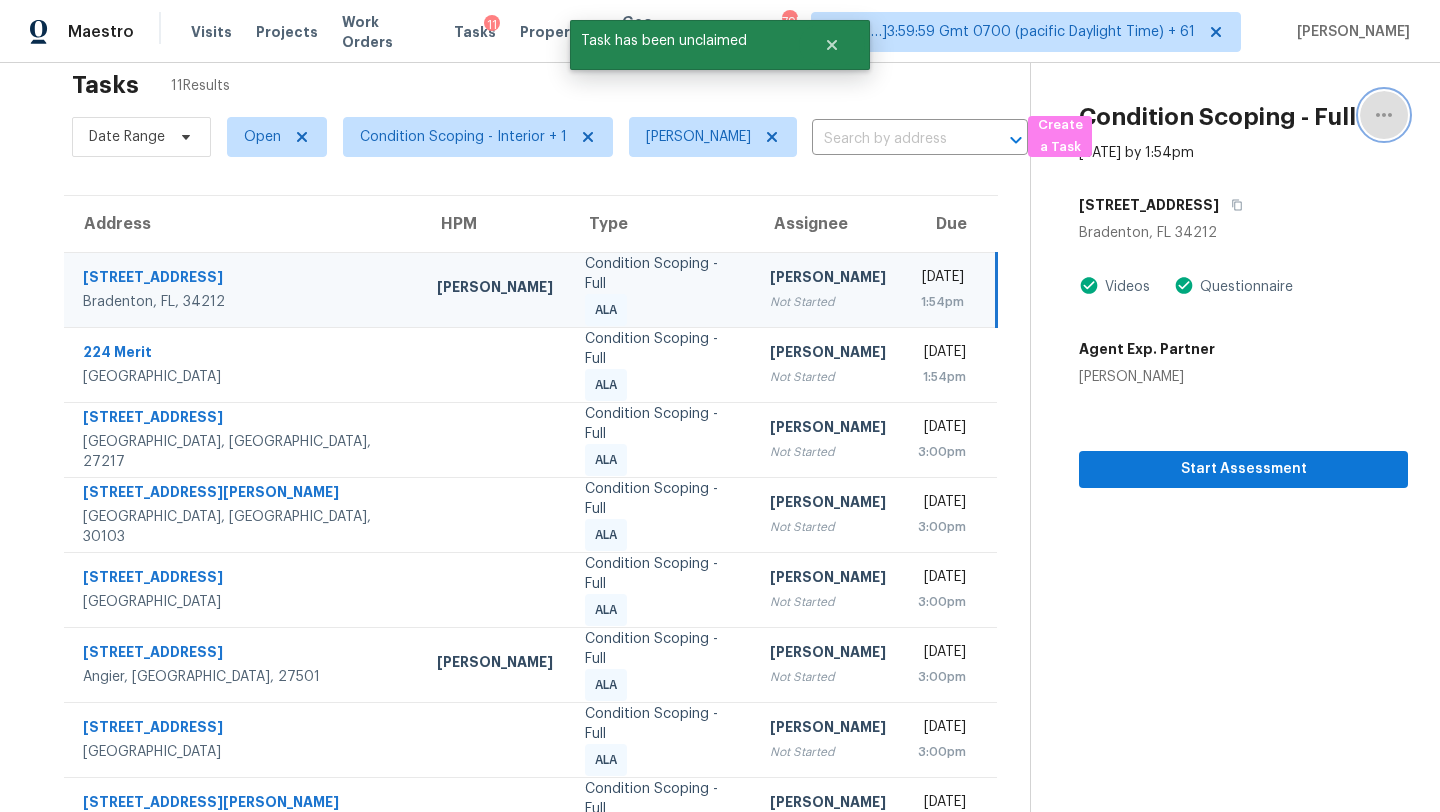 click at bounding box center (1384, 115) 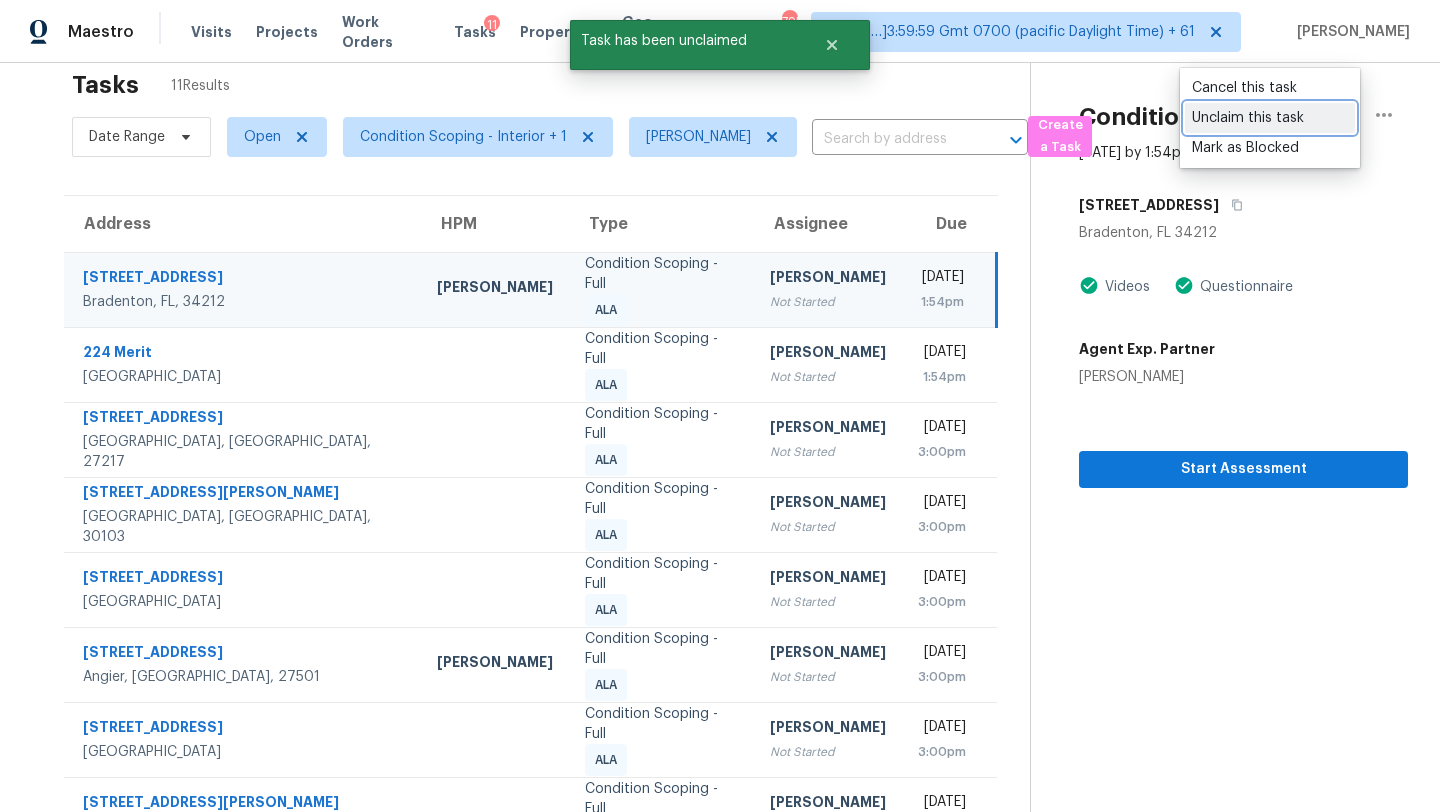 click on "Unclaim this task" at bounding box center [1270, 118] 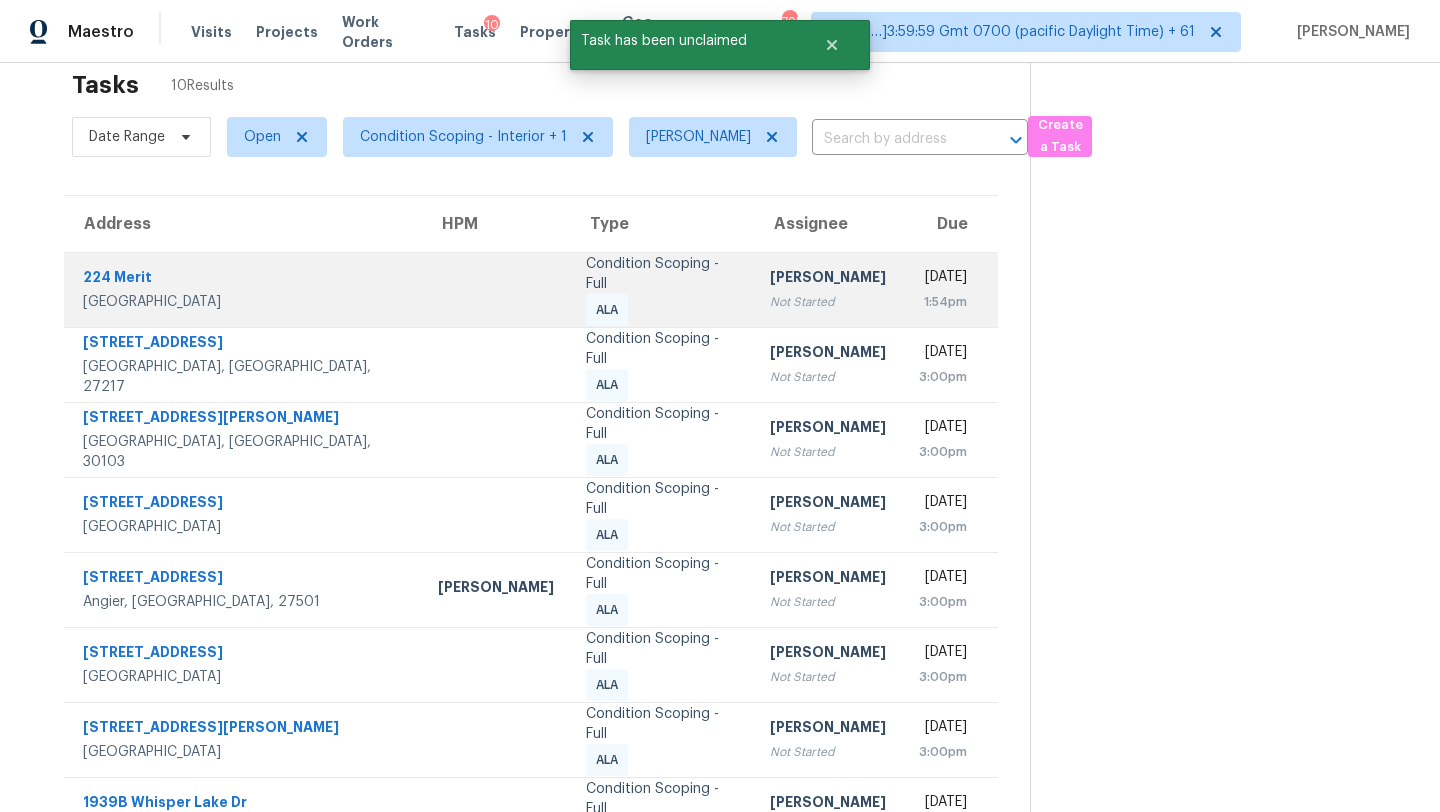 click on "1:54pm" at bounding box center [942, 302] 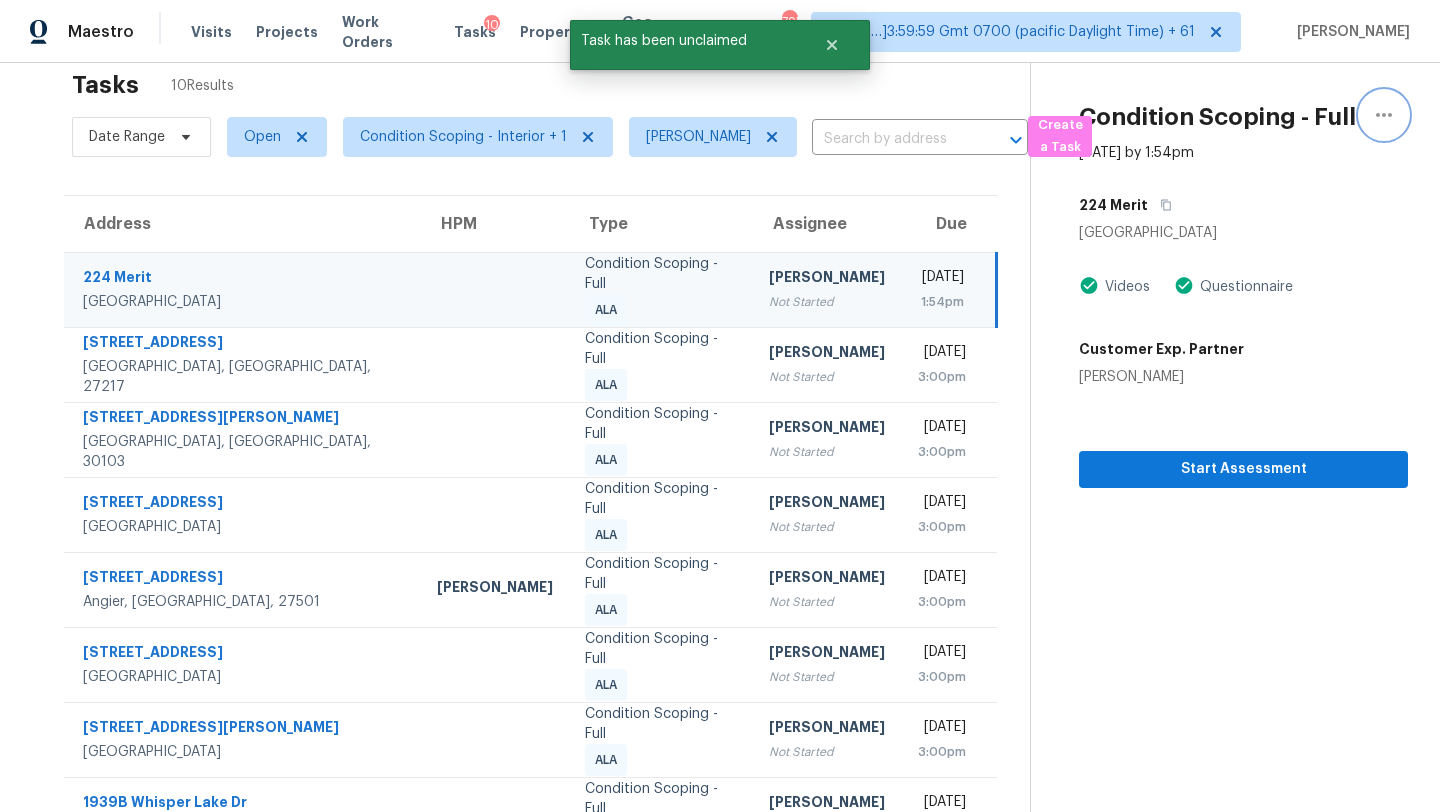 click 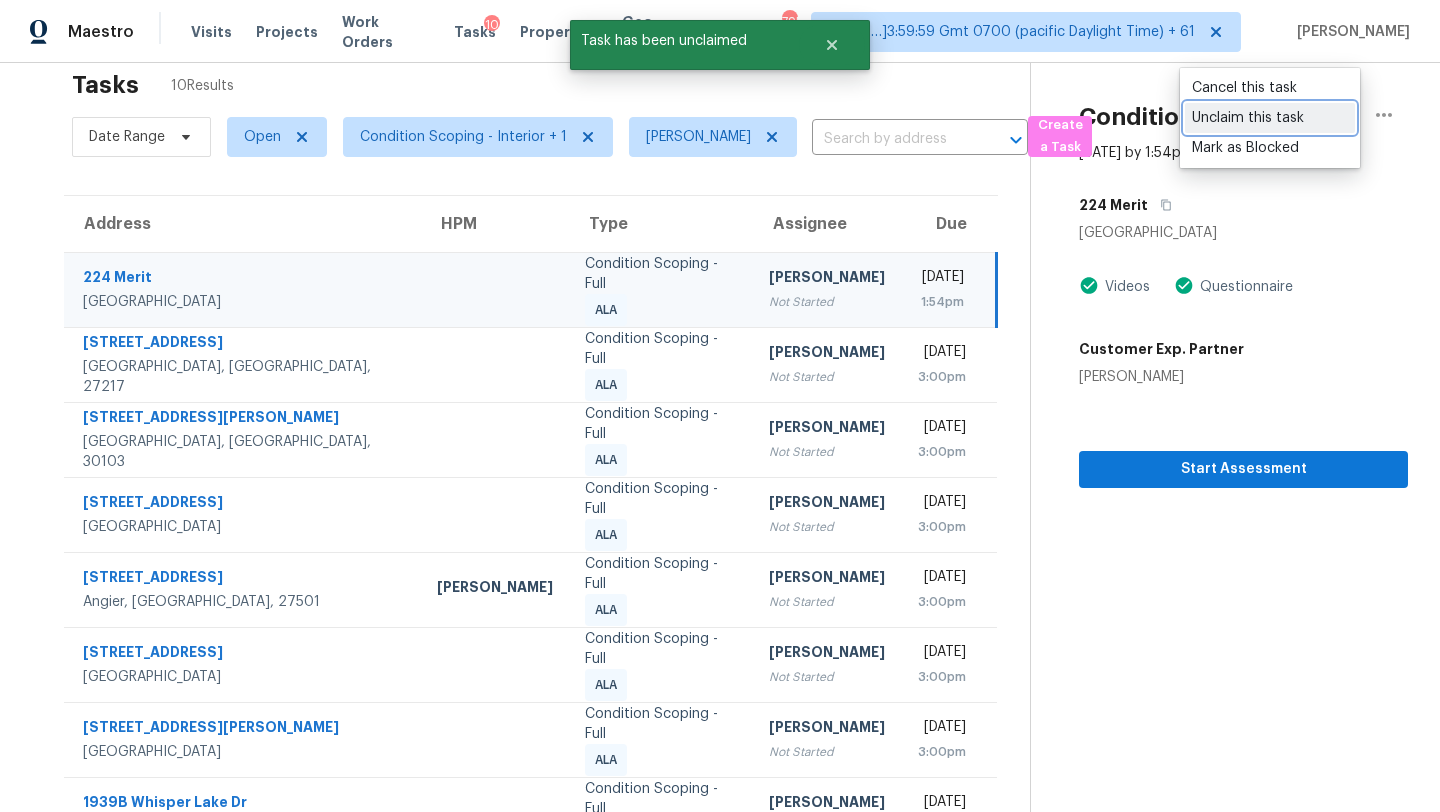 click on "Unclaim this task" at bounding box center (1270, 118) 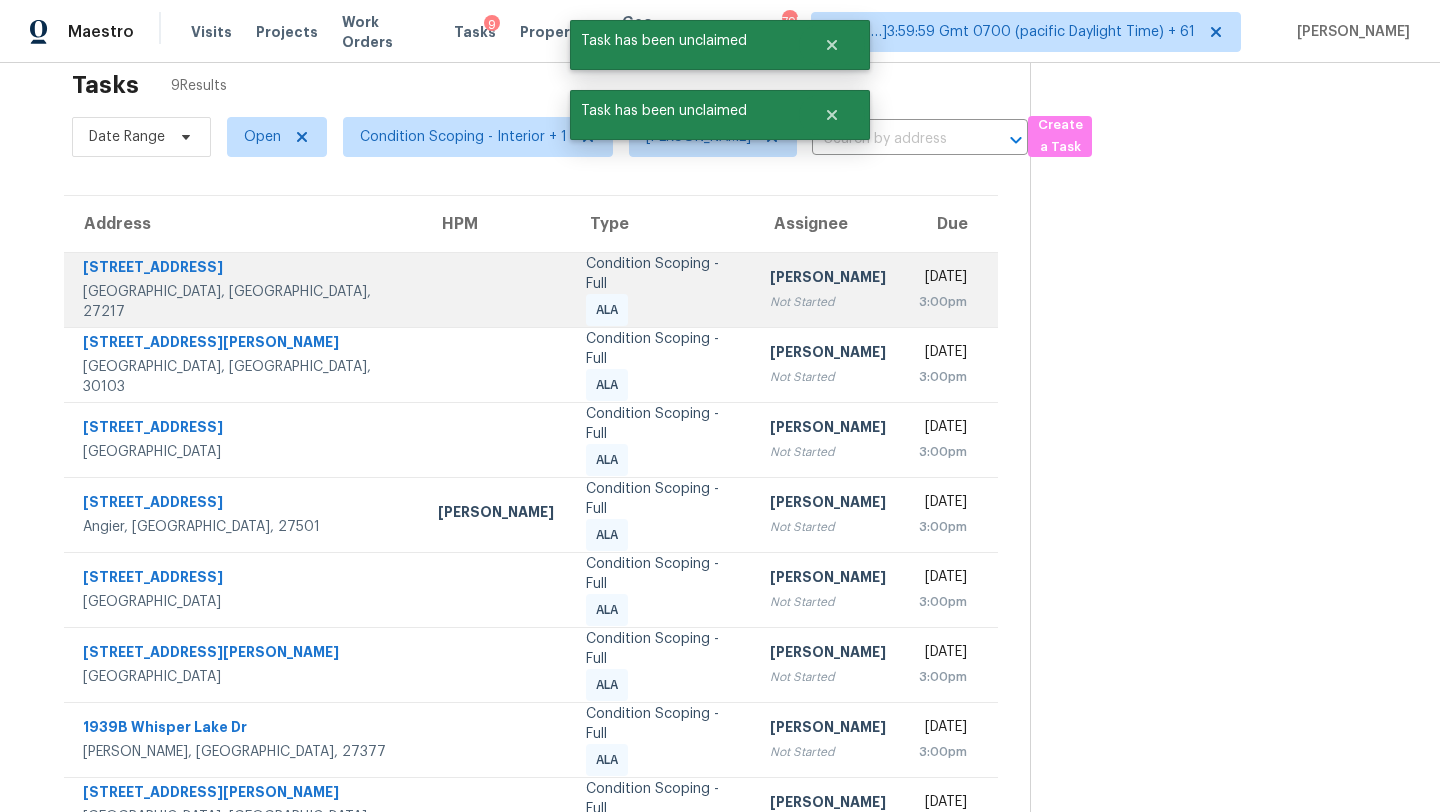 click on "[DATE]" at bounding box center [942, 279] 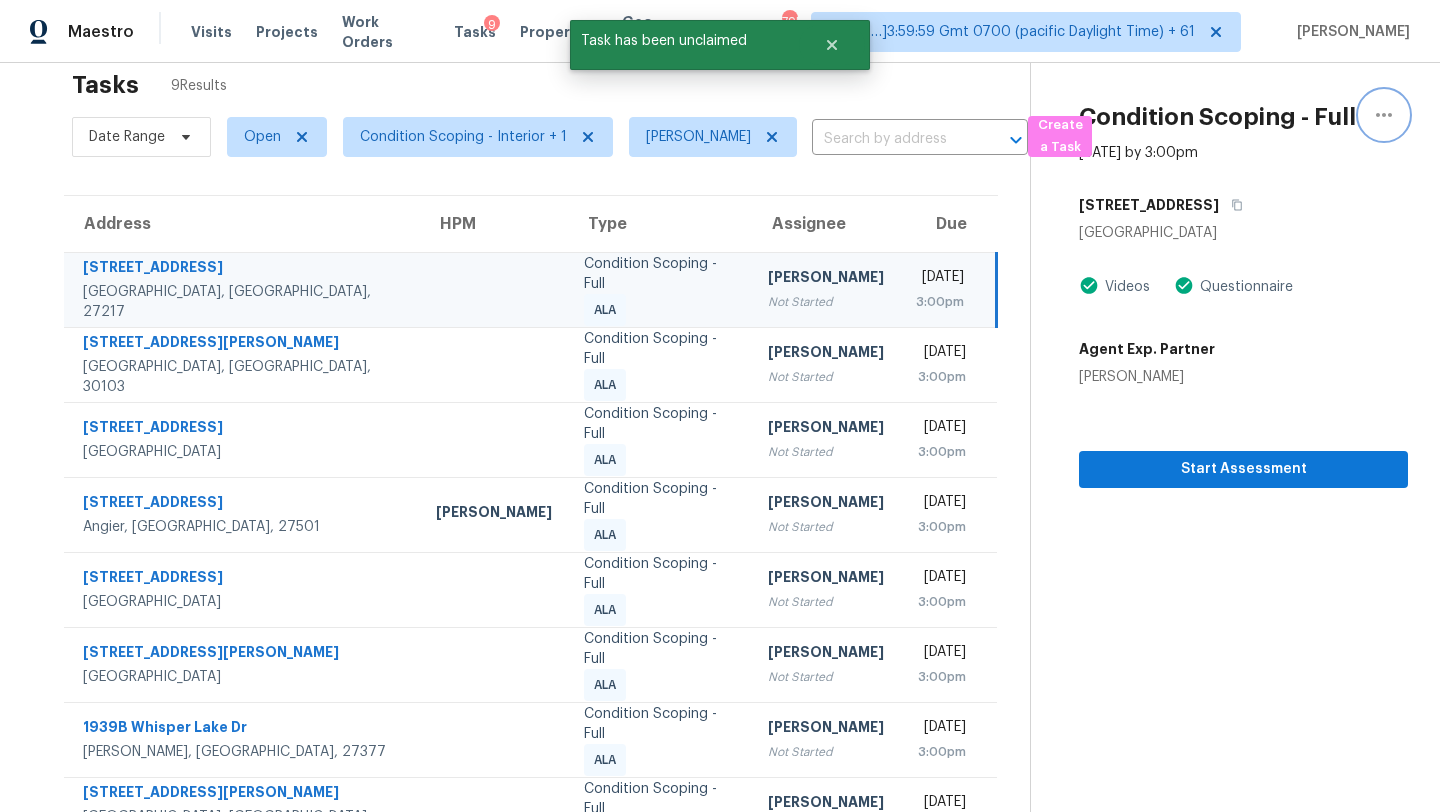 click 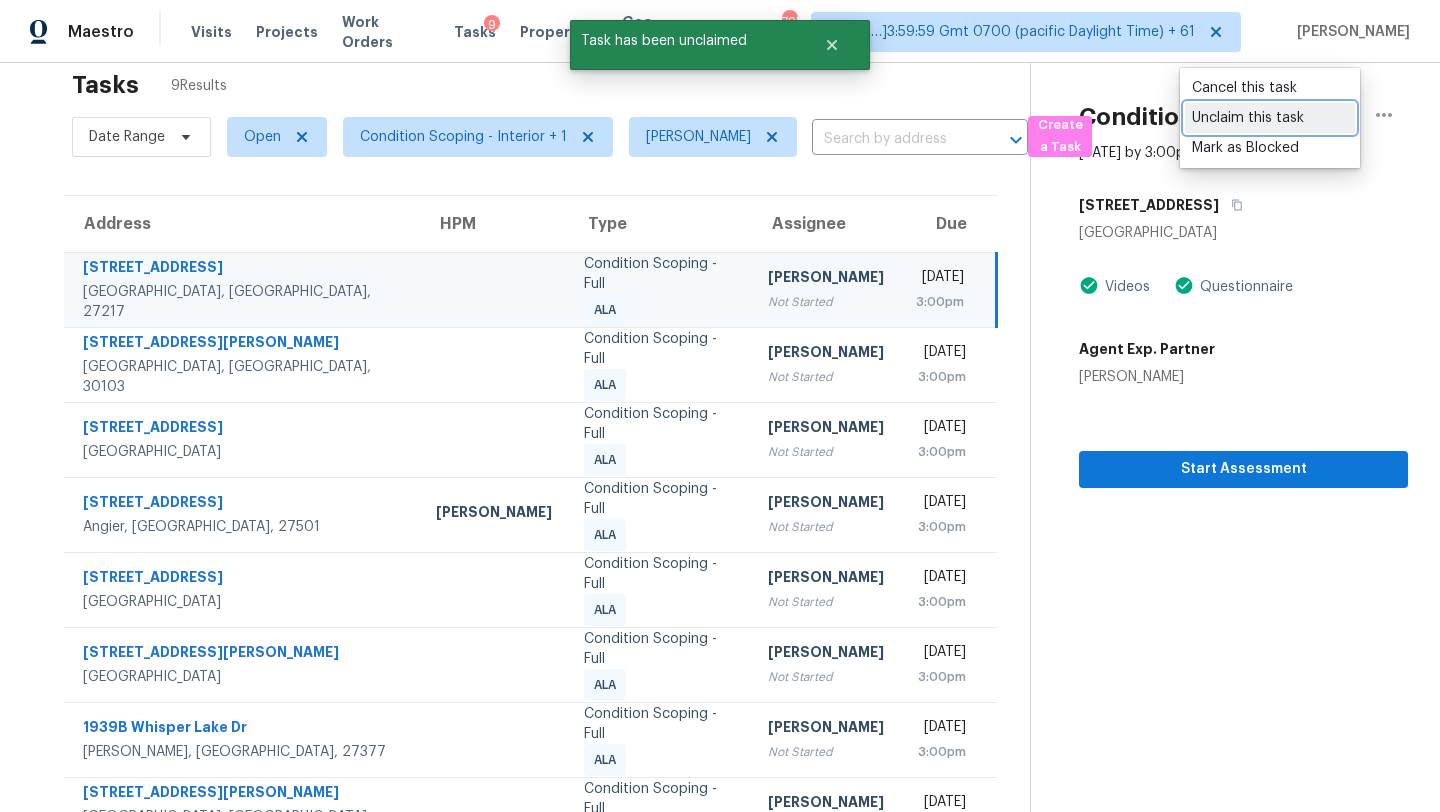 click on "Unclaim this task" at bounding box center [1270, 118] 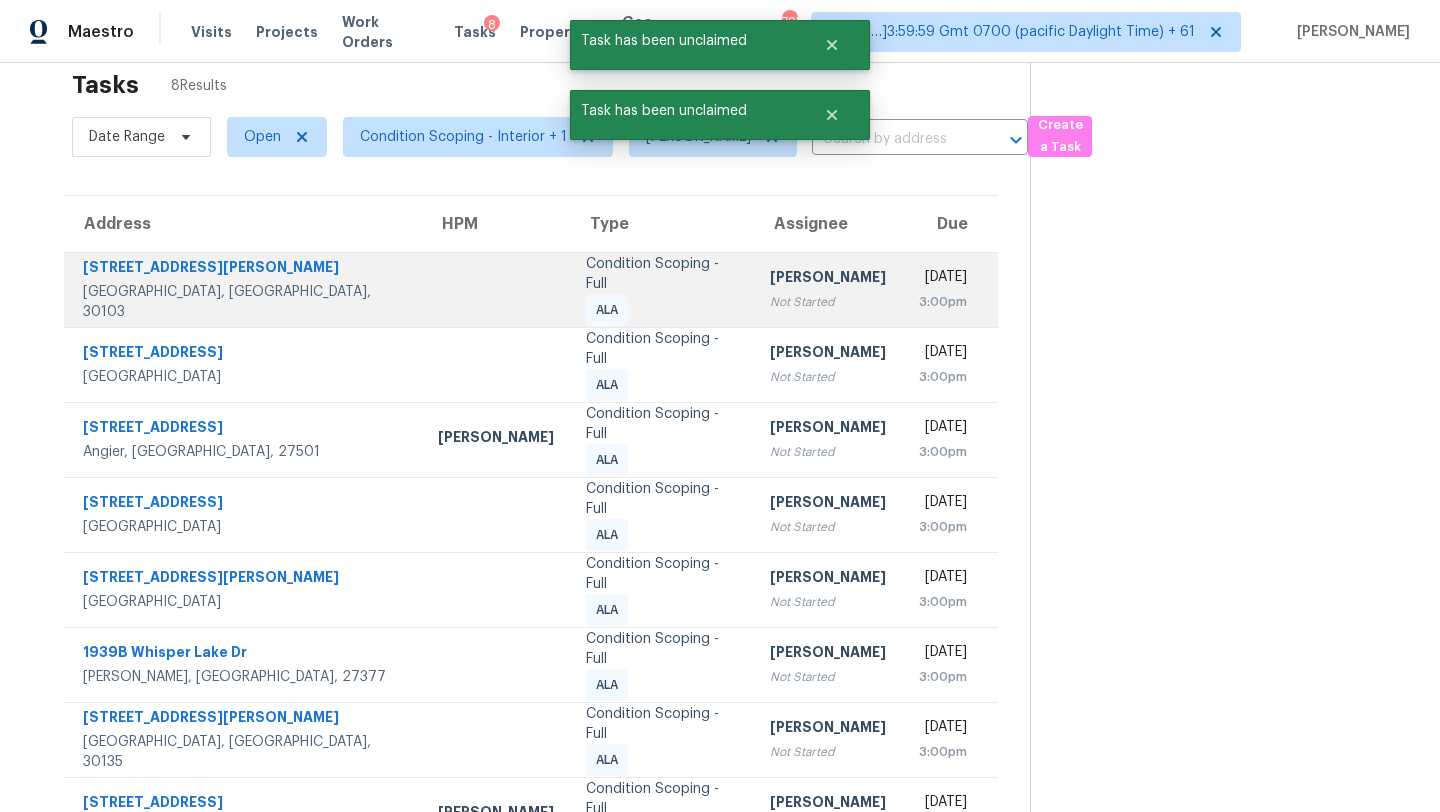 click on "[DATE]" at bounding box center (942, 279) 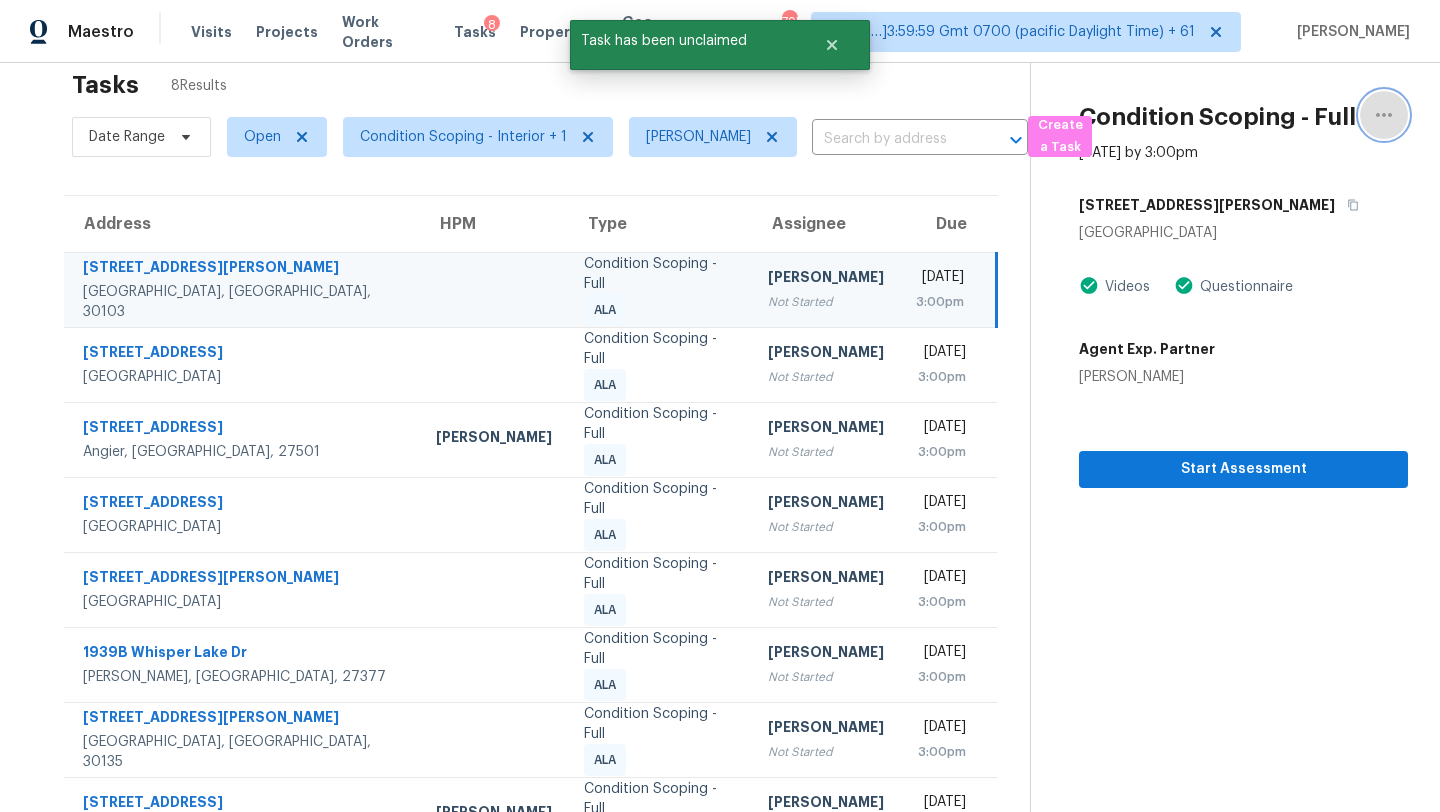 click at bounding box center (1384, 115) 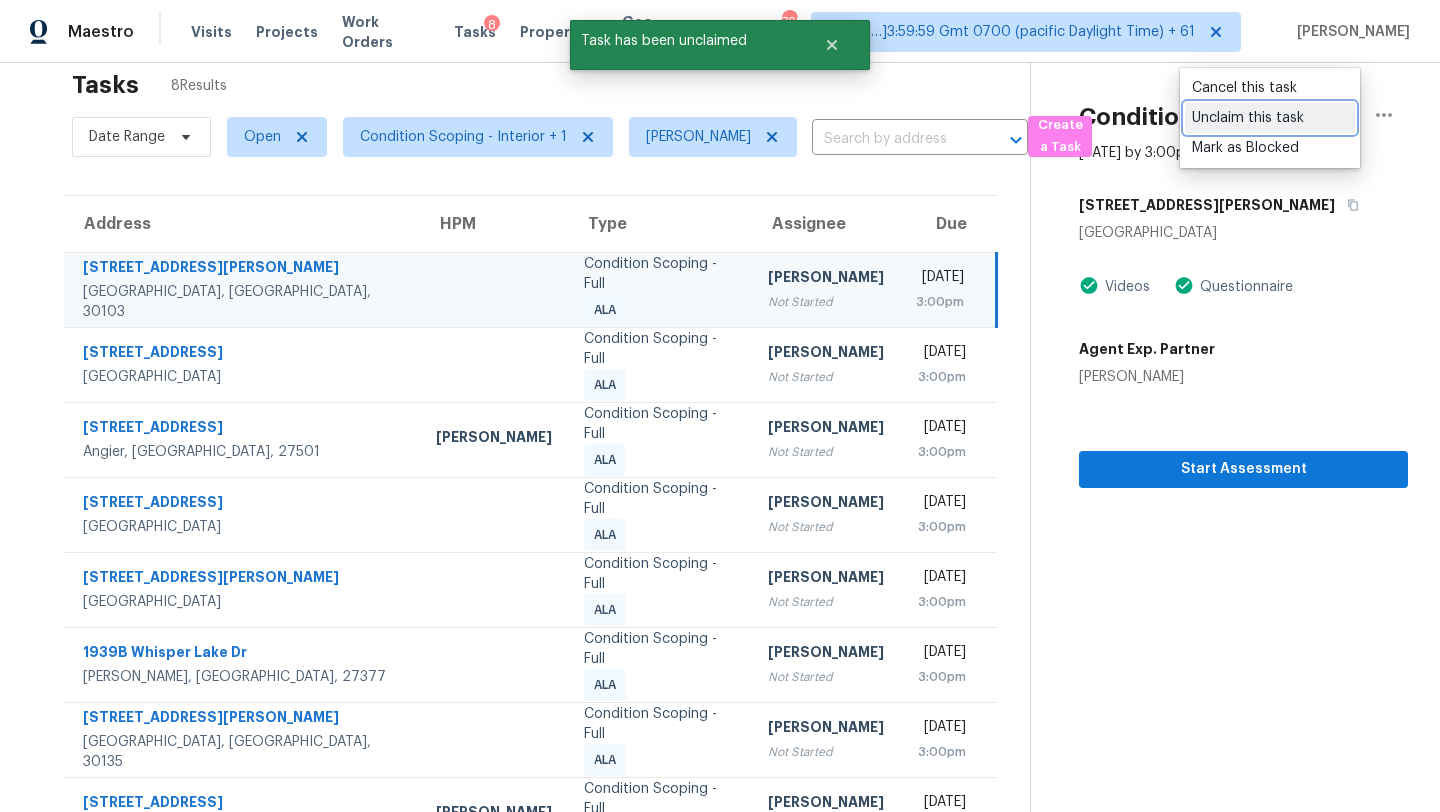 click on "Unclaim this task" at bounding box center (1270, 118) 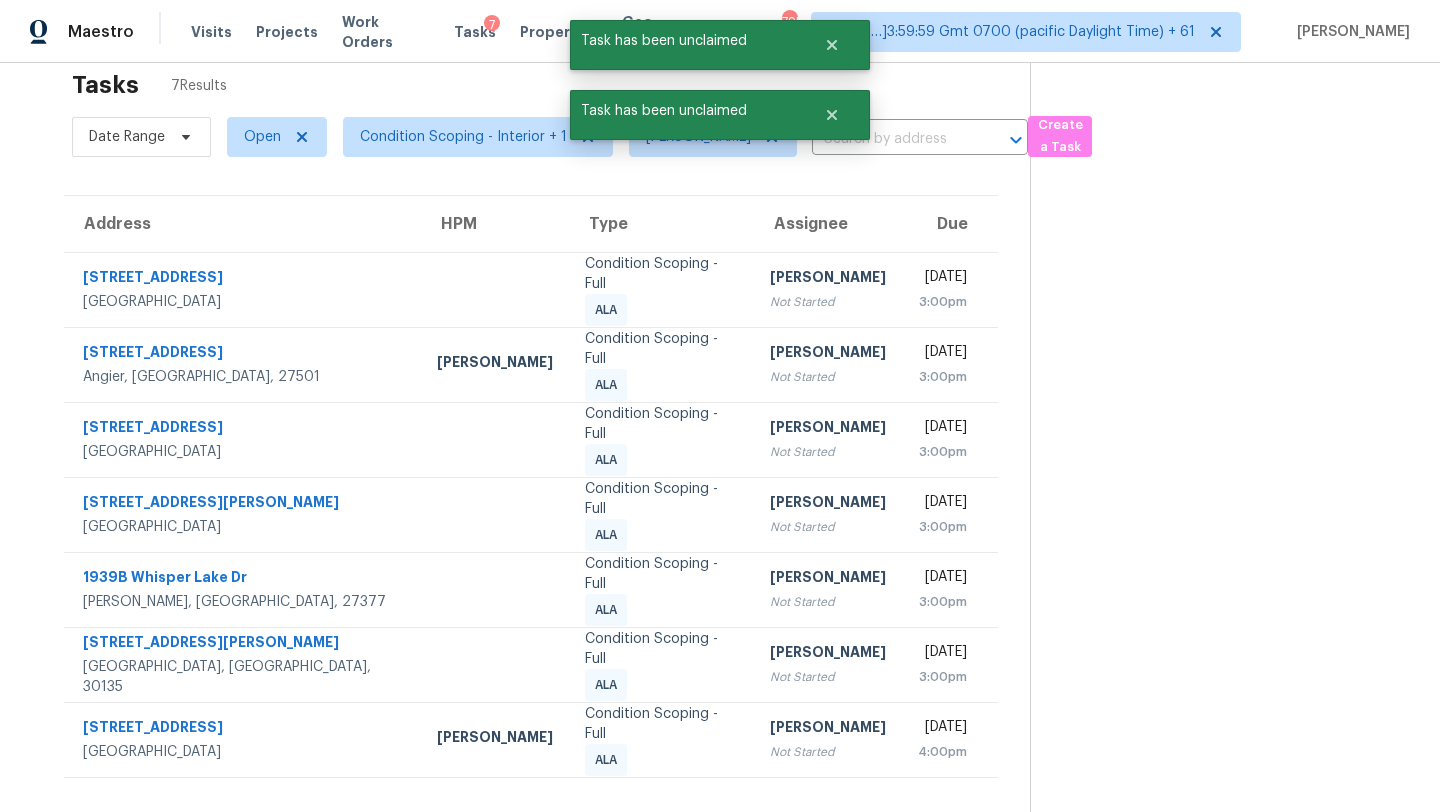 click on "[DATE]" at bounding box center [942, 279] 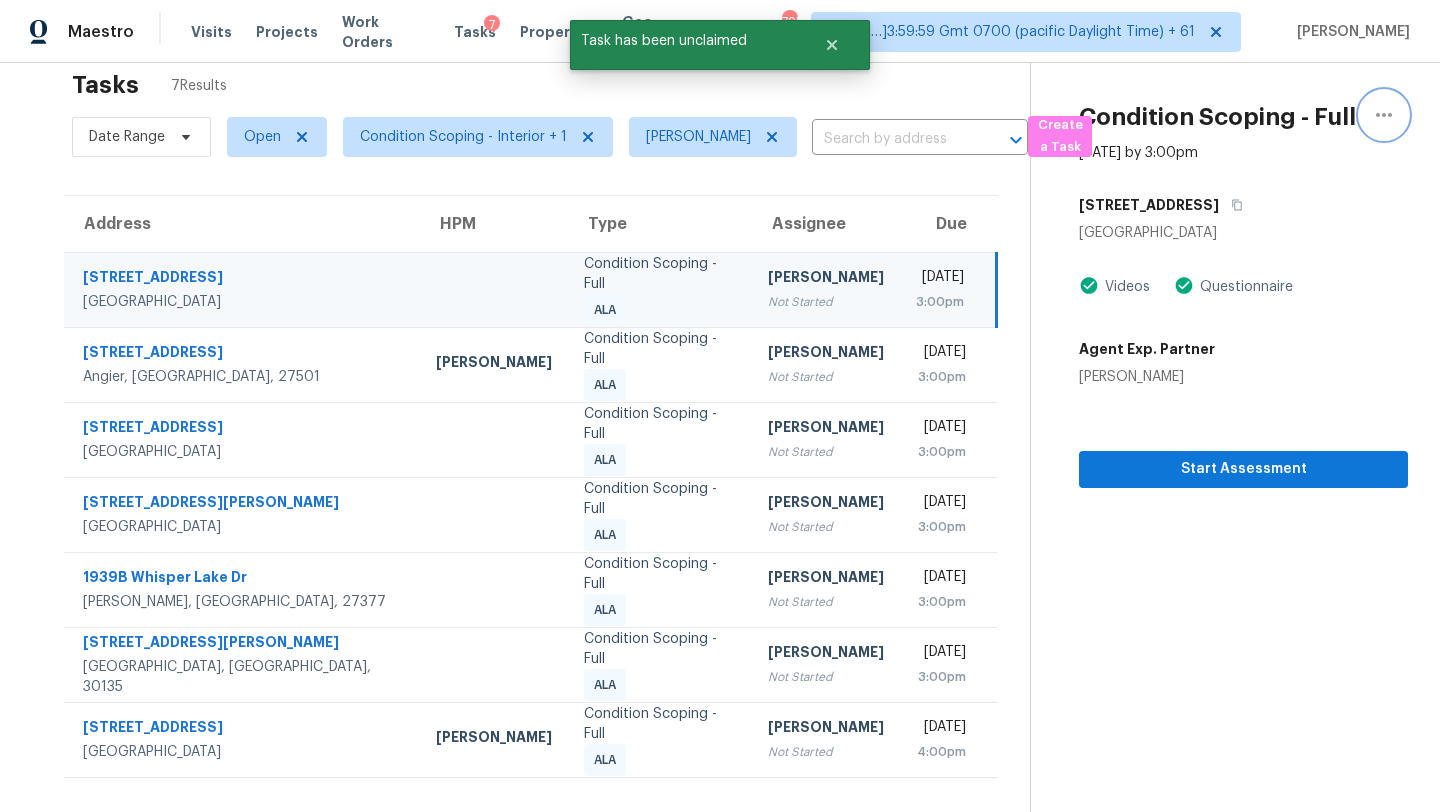 click 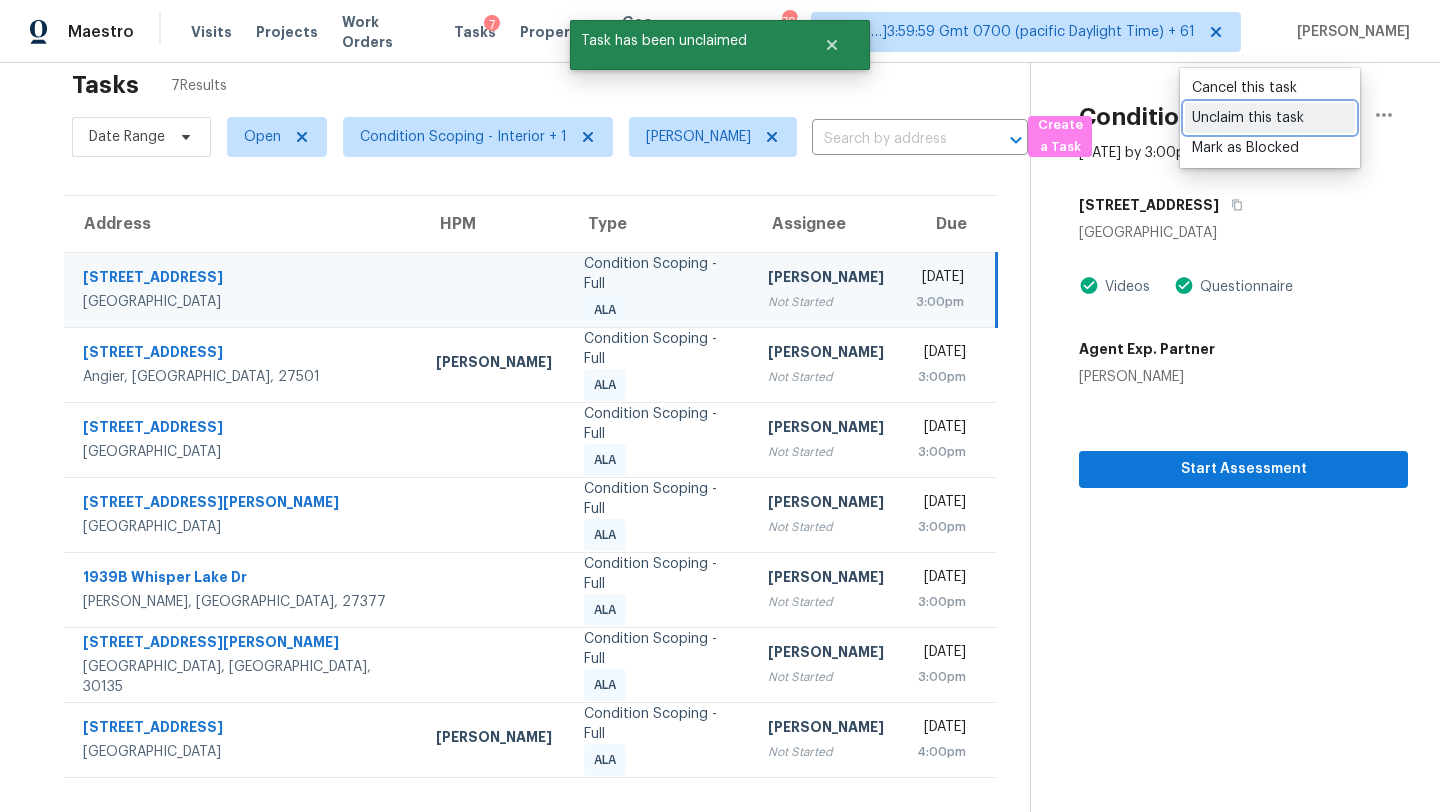 click on "Unclaim this task" at bounding box center (1270, 118) 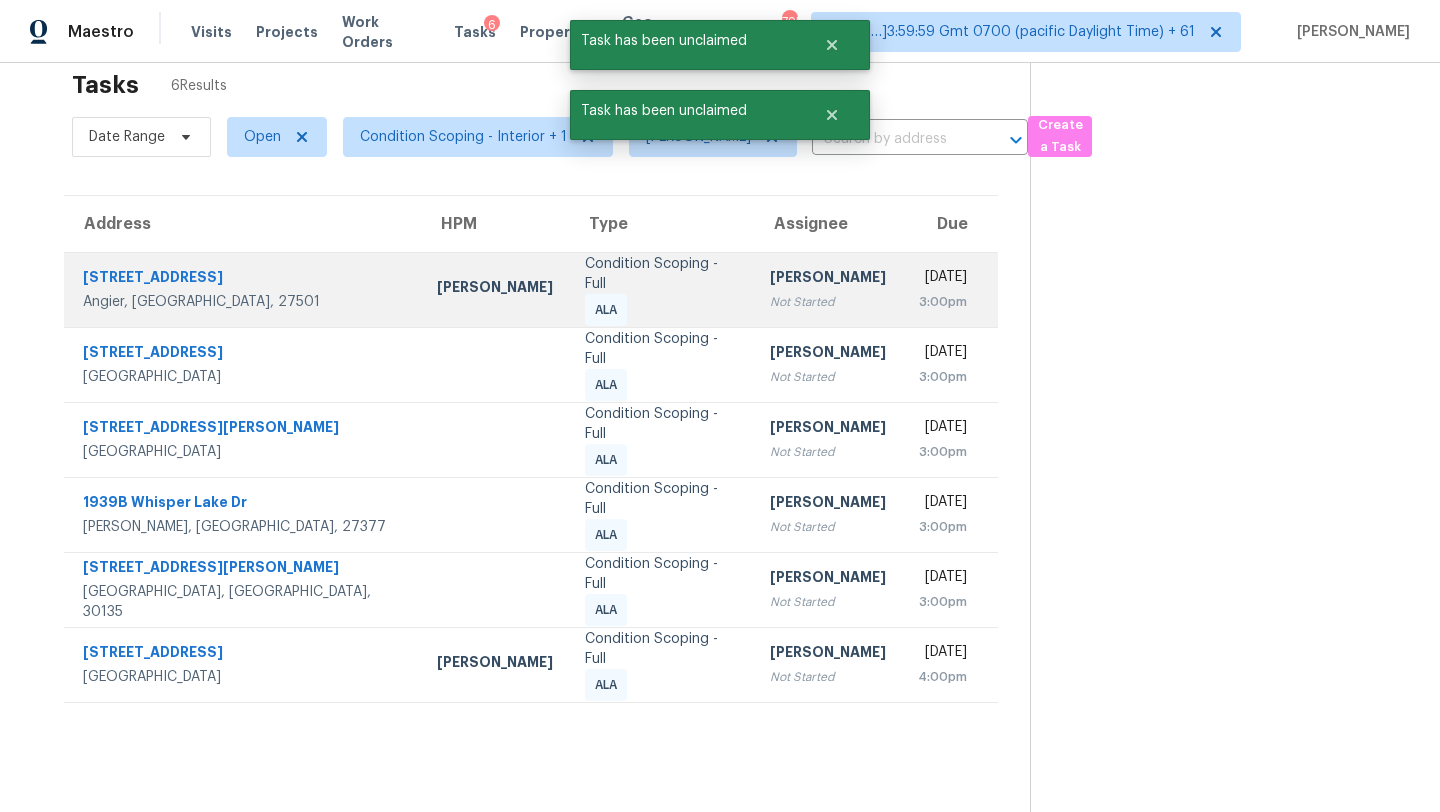 click on "Wed, Jul 16th 2025 3:00pm" at bounding box center [950, 289] 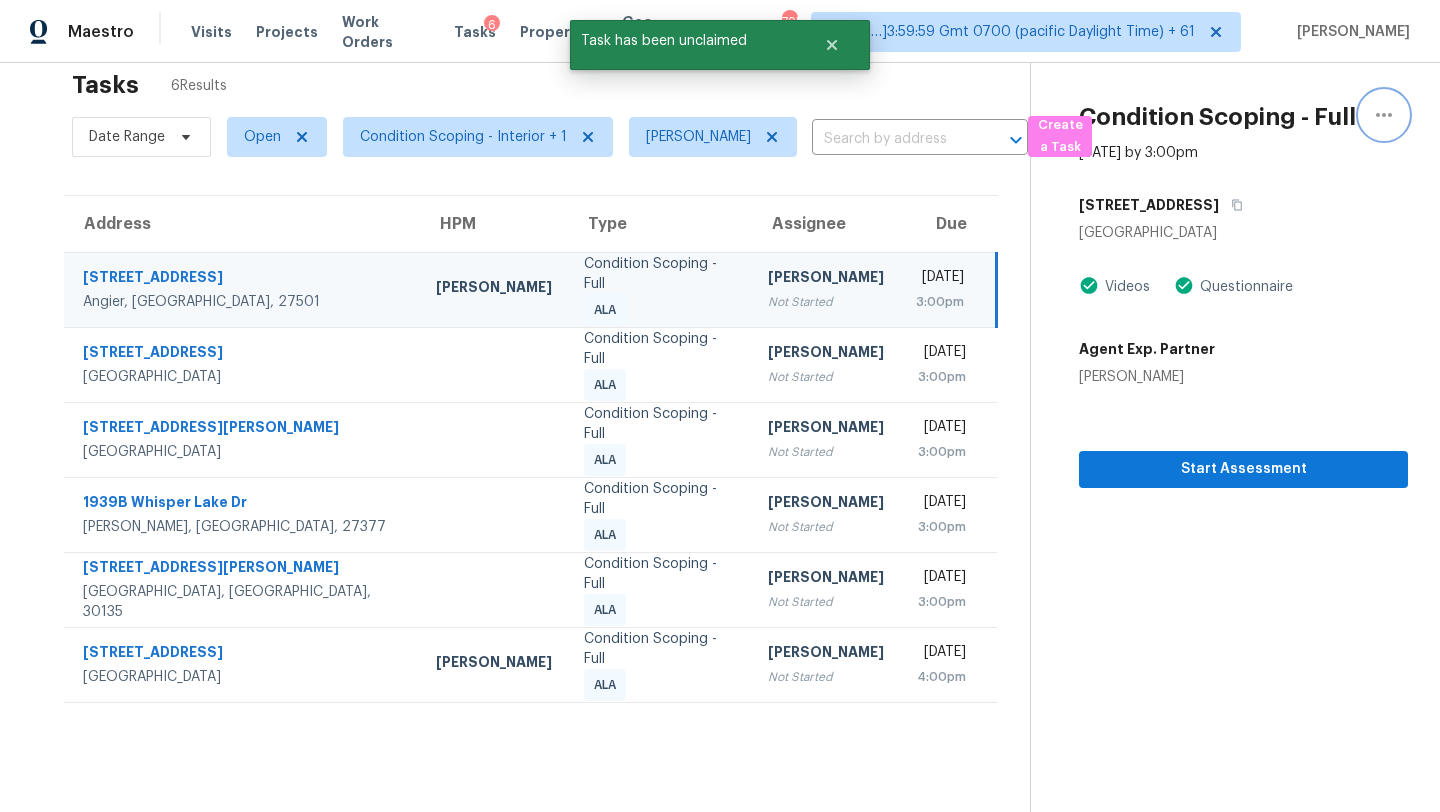 click at bounding box center (1384, 115) 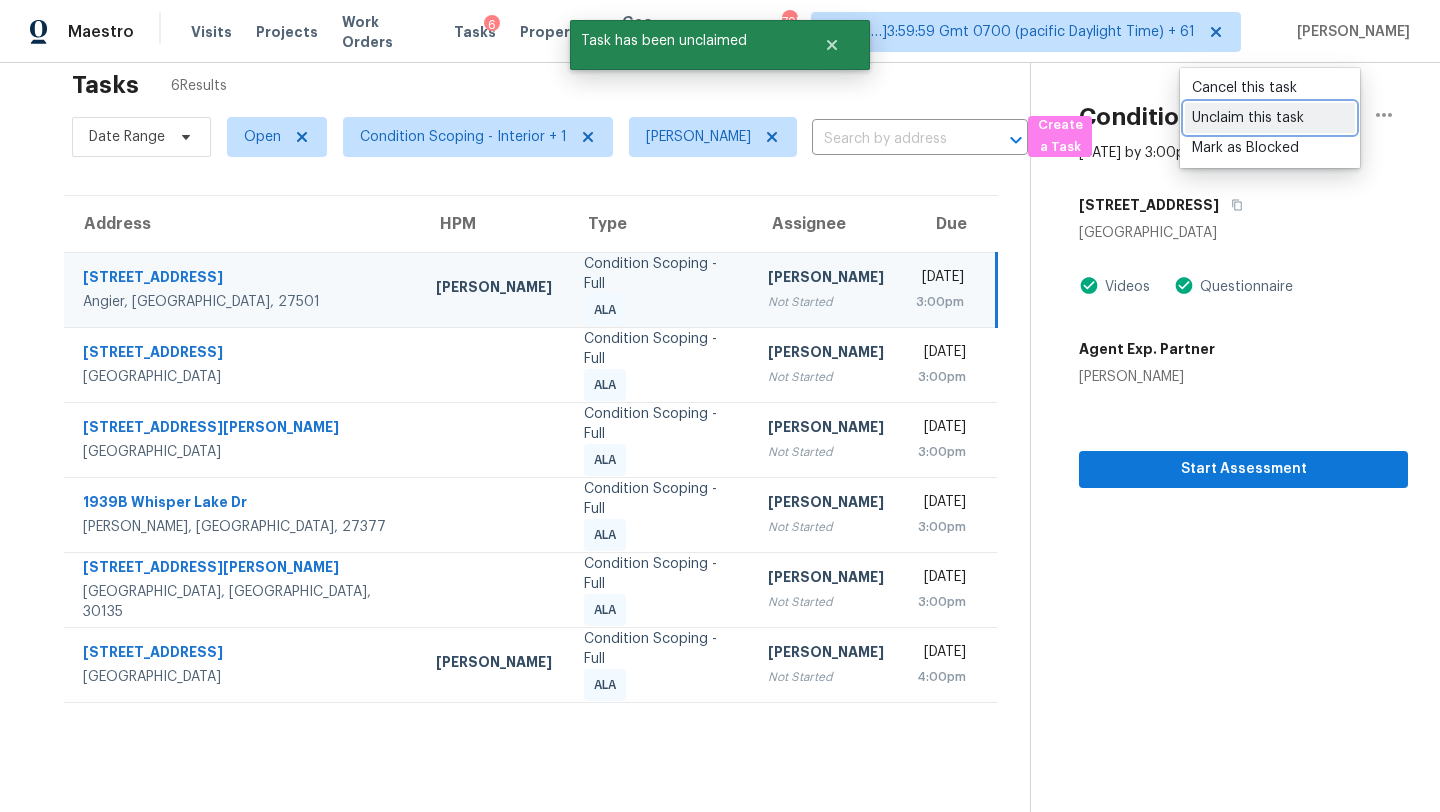 click on "Unclaim this task" at bounding box center (1270, 118) 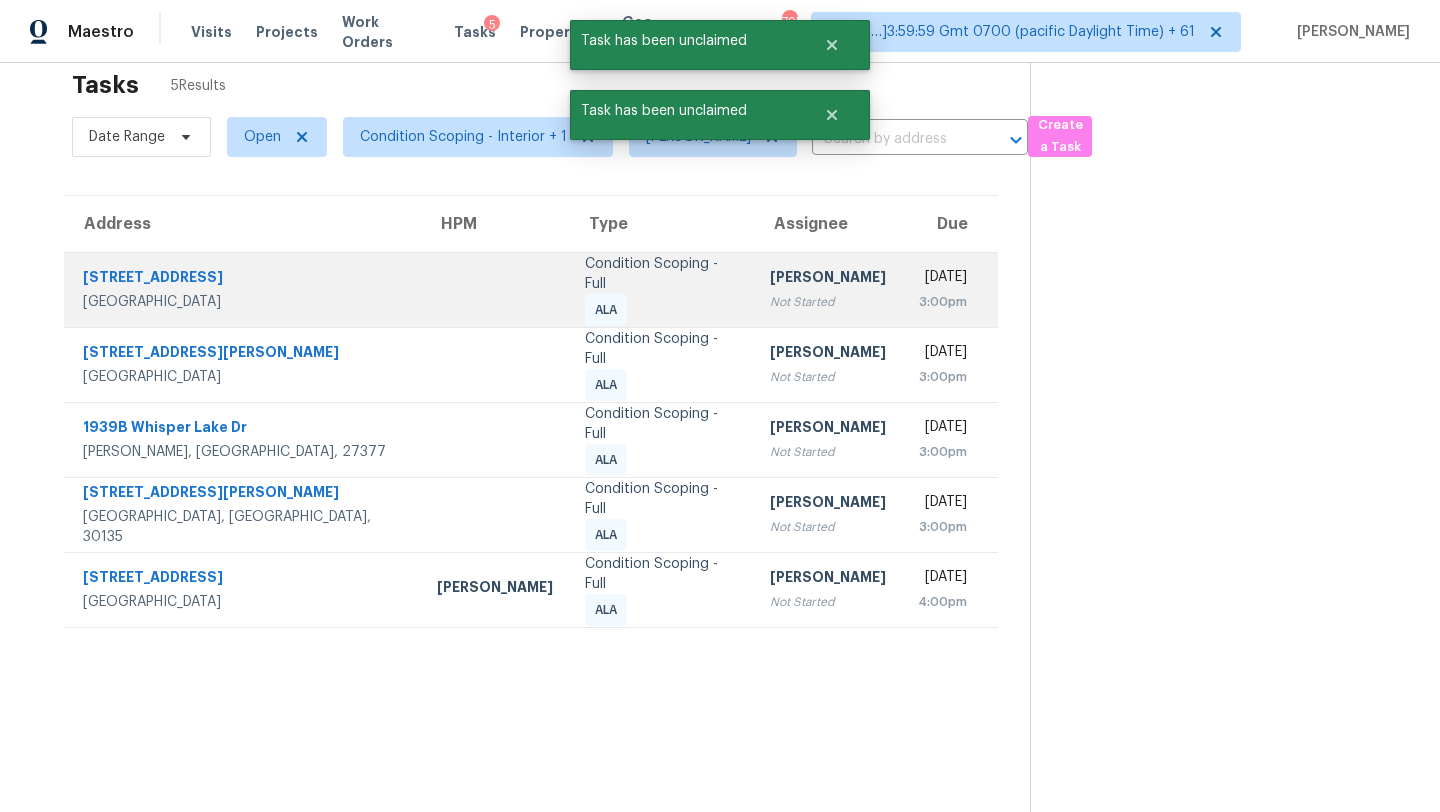 click on "Rajesh M Not Started" at bounding box center (828, 289) 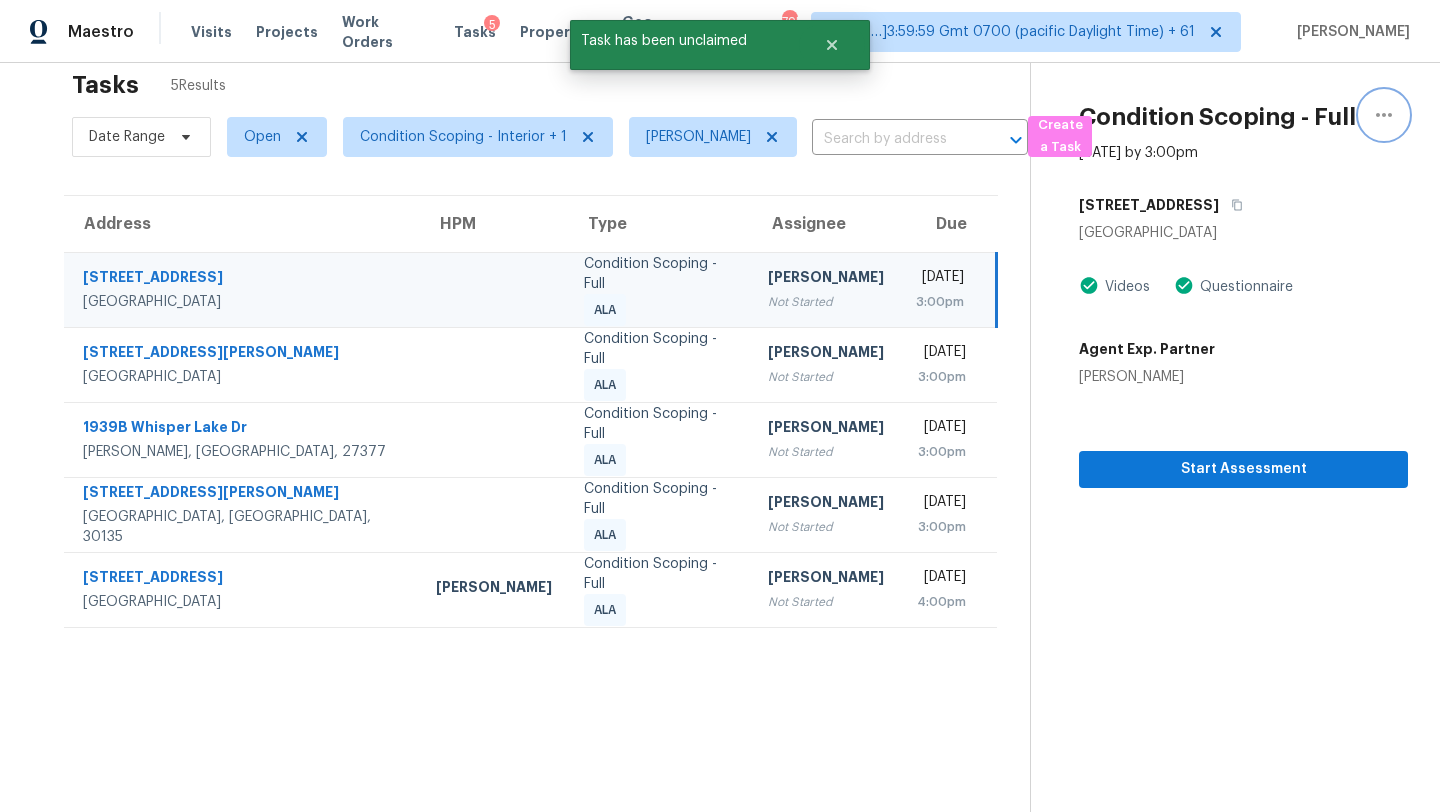 click 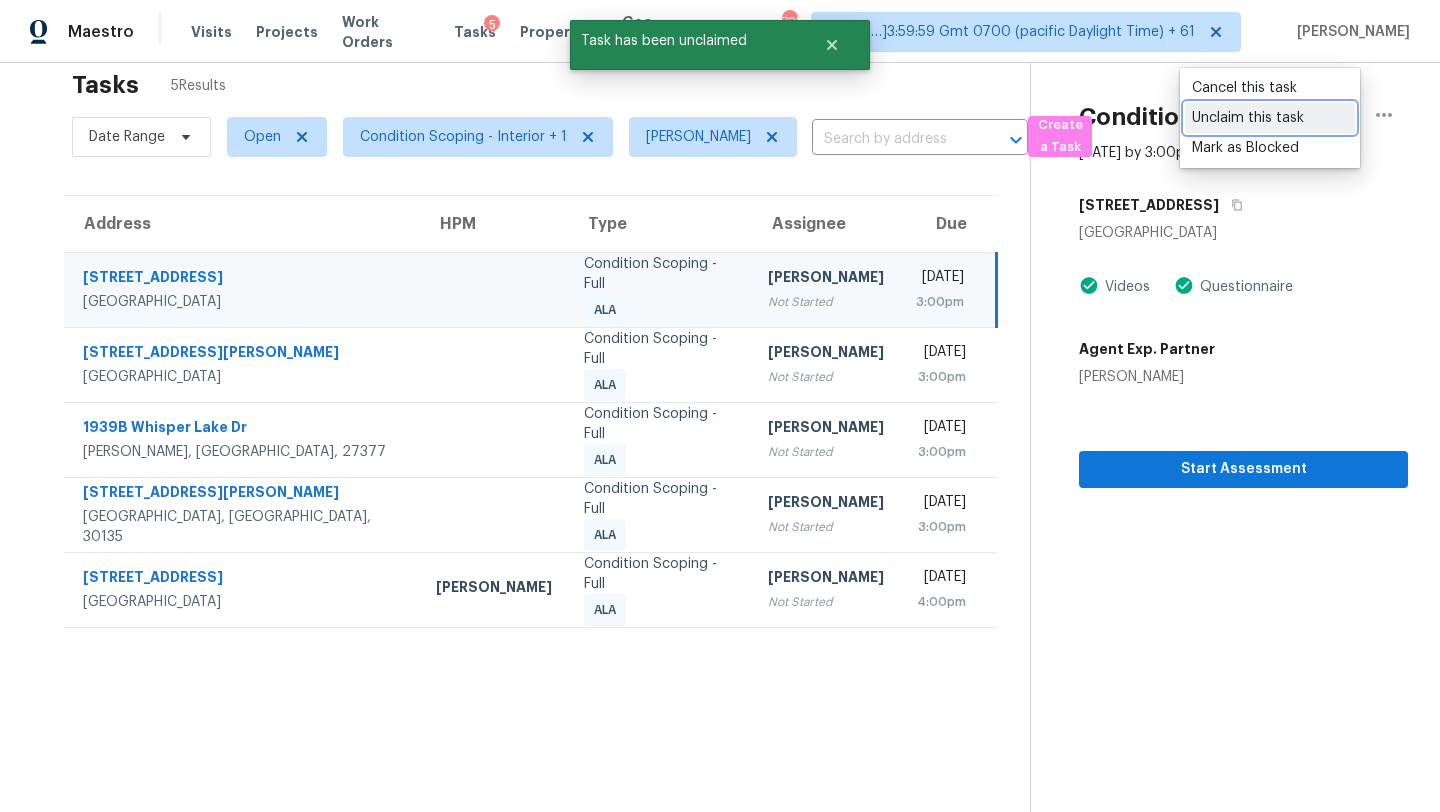 click on "Unclaim this task" at bounding box center [1270, 118] 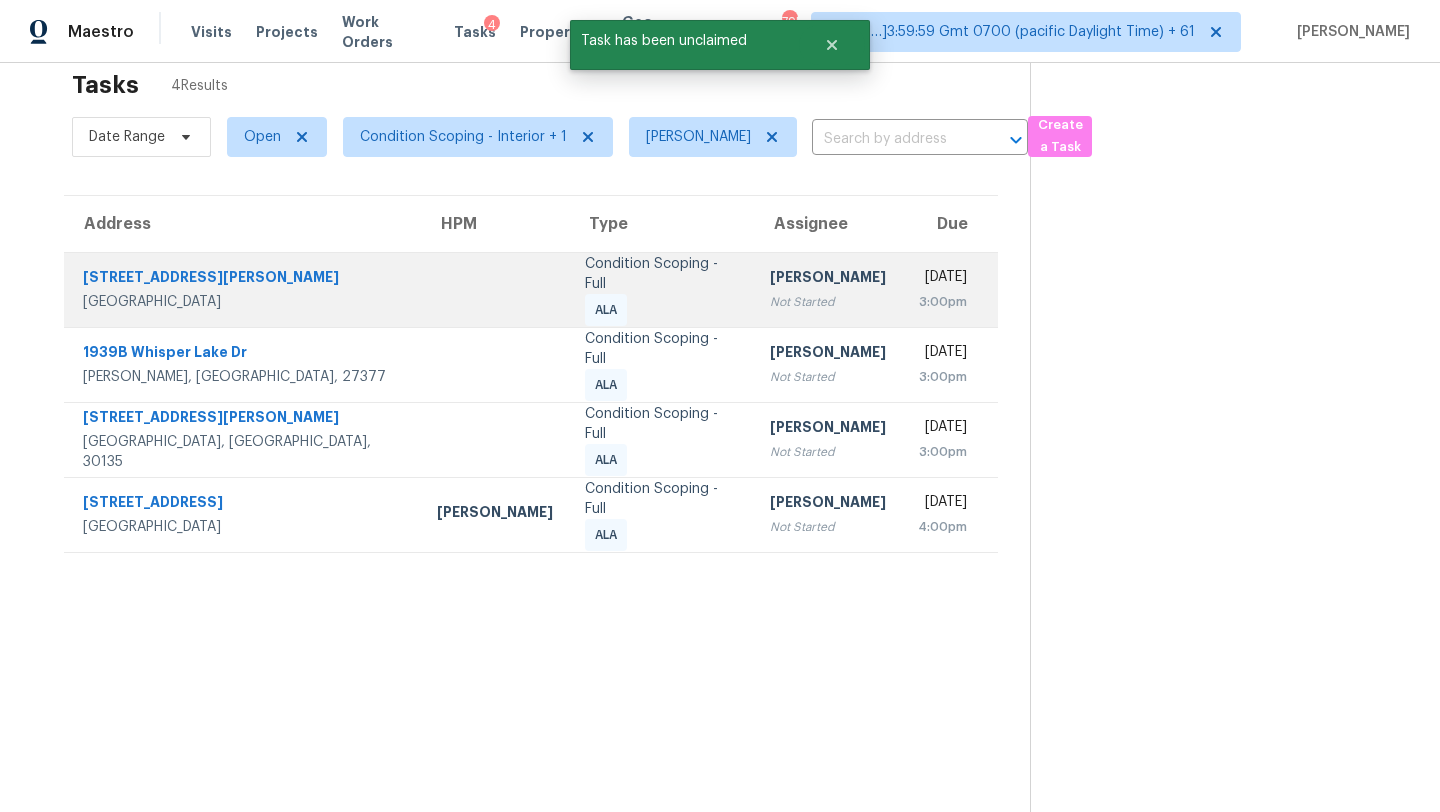 click on "3:00pm" at bounding box center (942, 302) 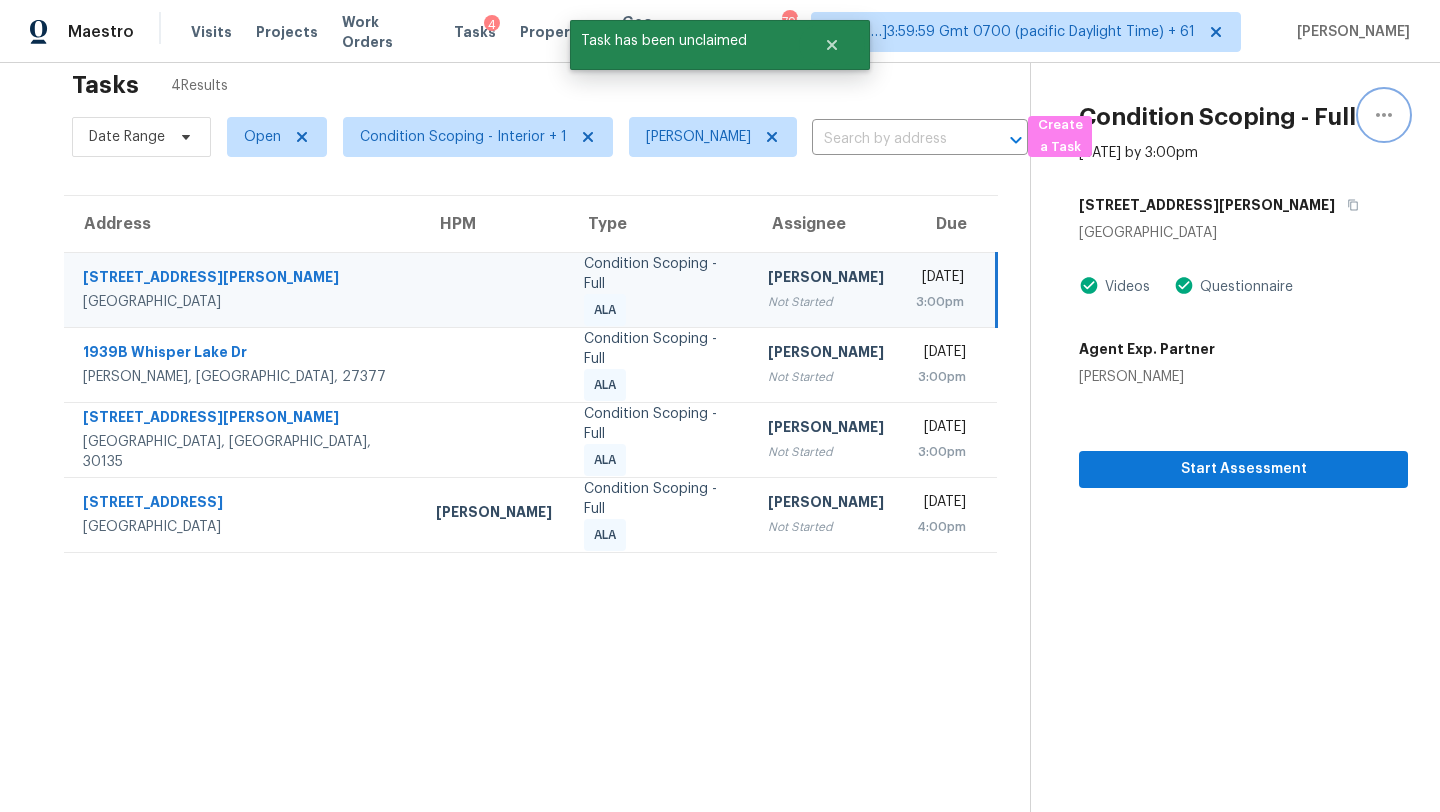 click at bounding box center [1384, 115] 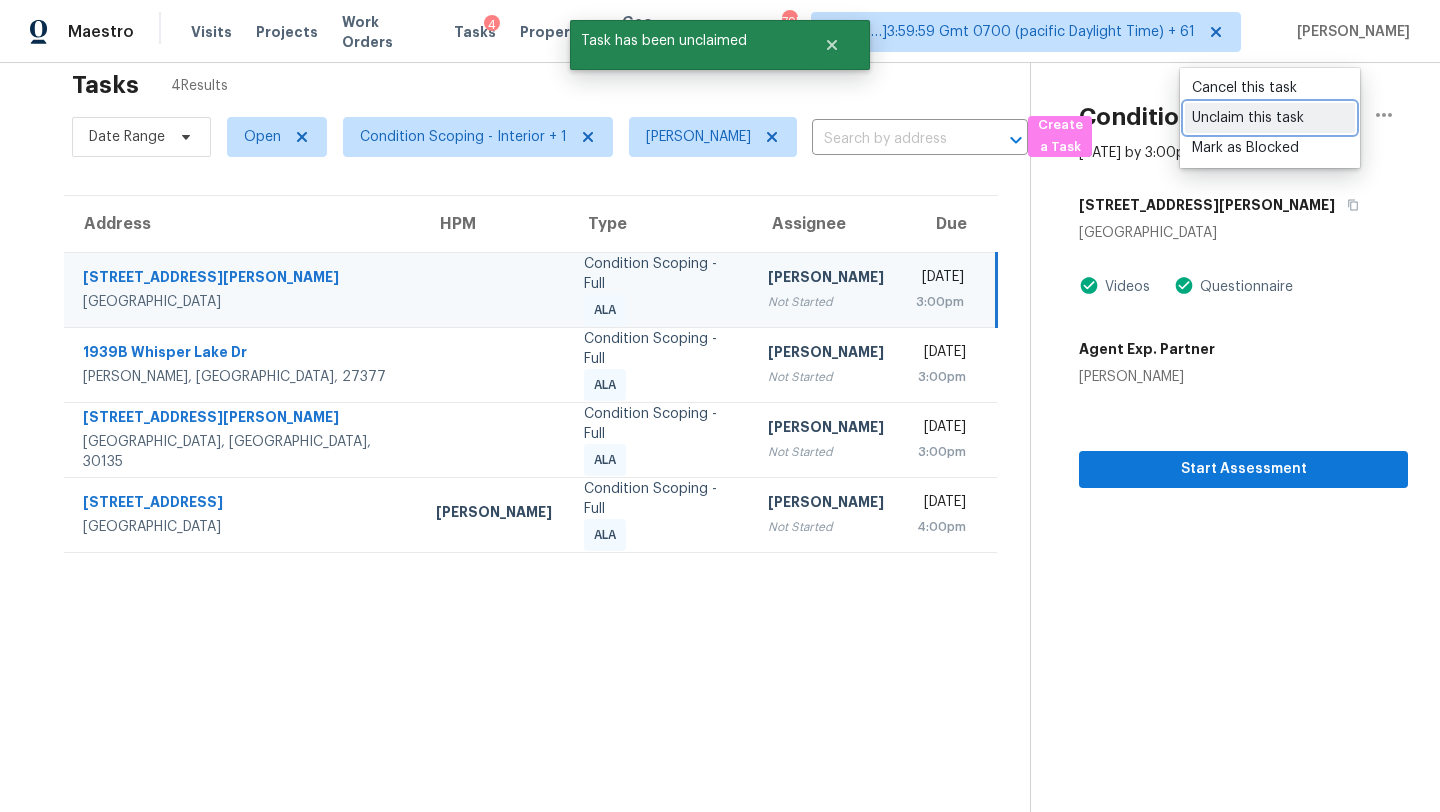 click on "Unclaim this task" at bounding box center (1270, 118) 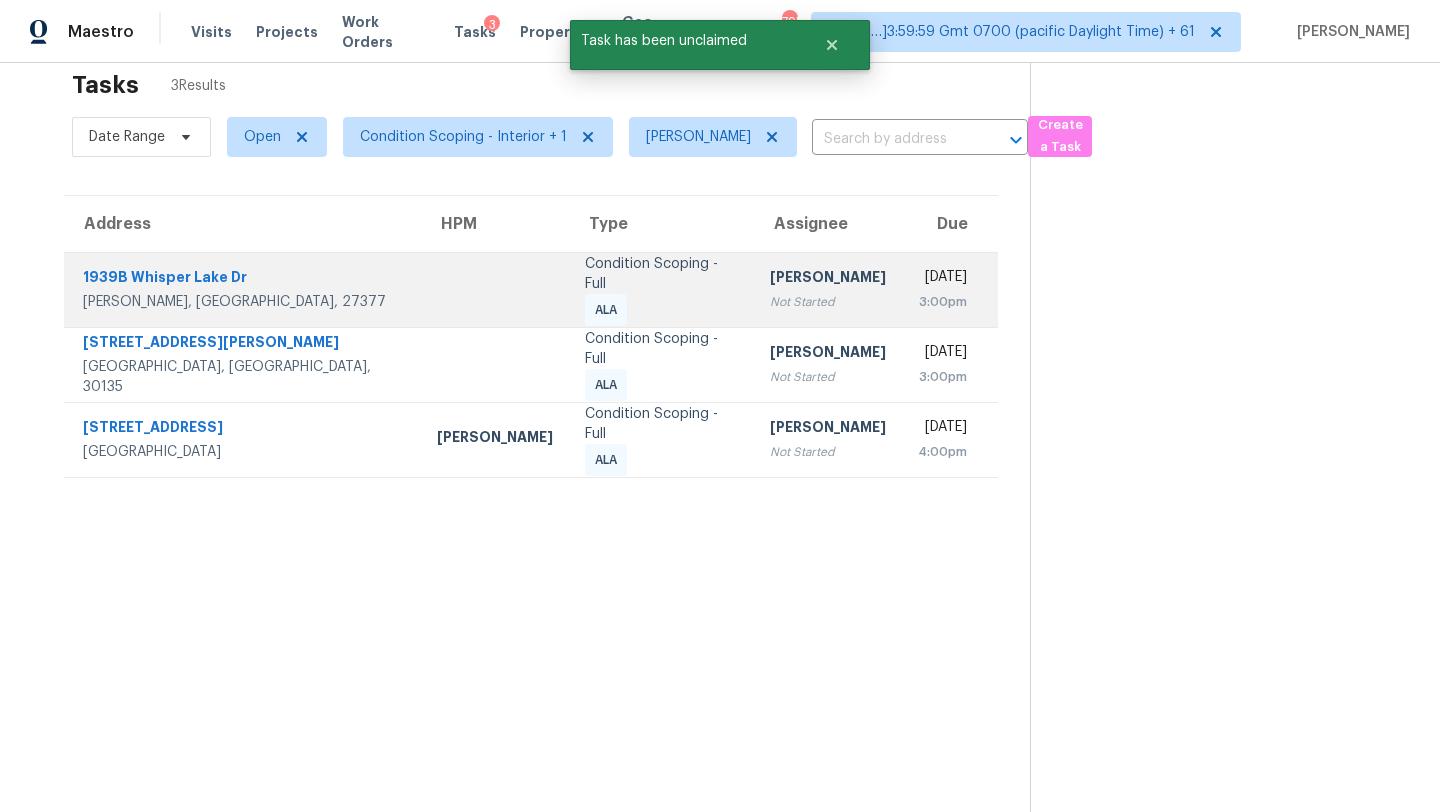 click on "3:00pm" at bounding box center (942, 302) 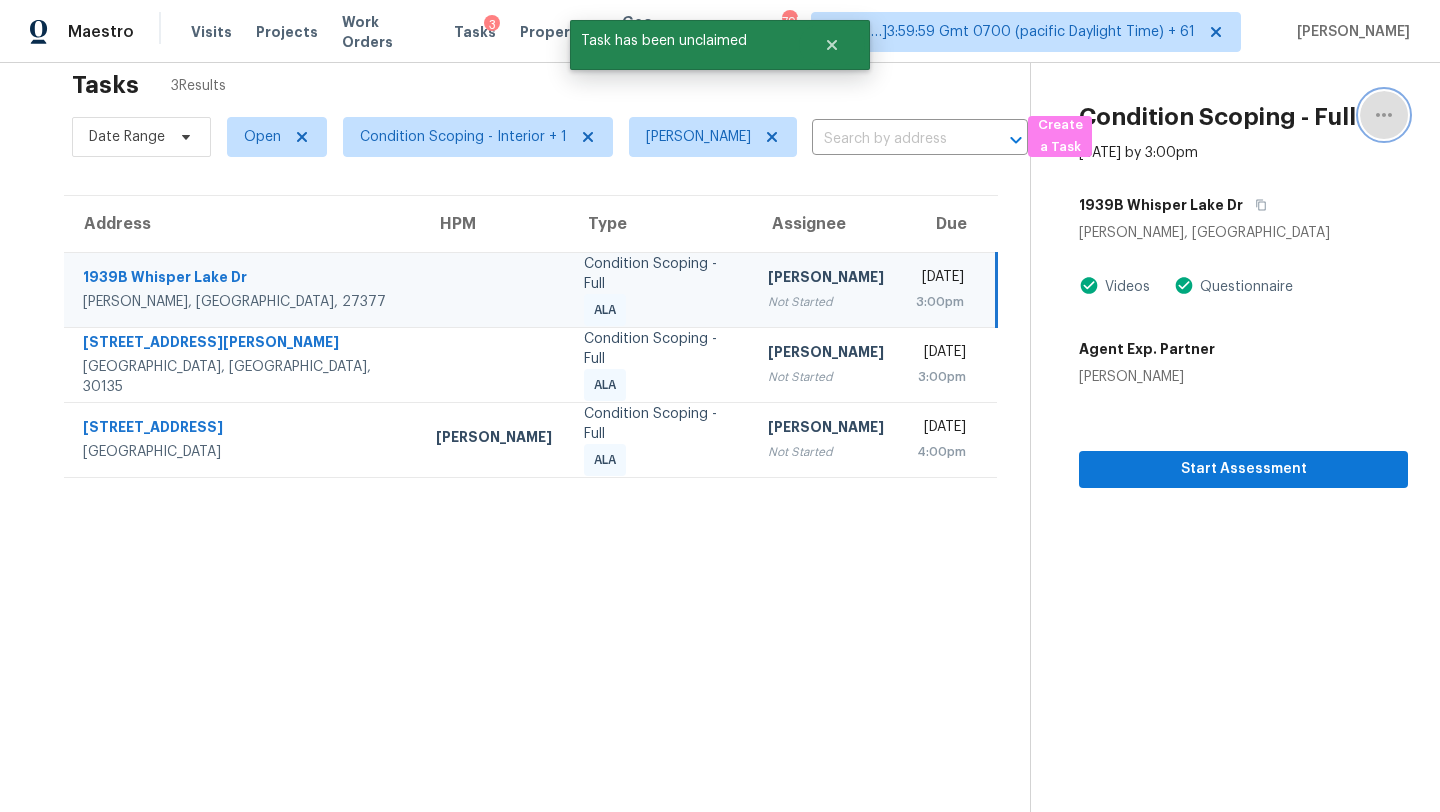 click at bounding box center (1384, 115) 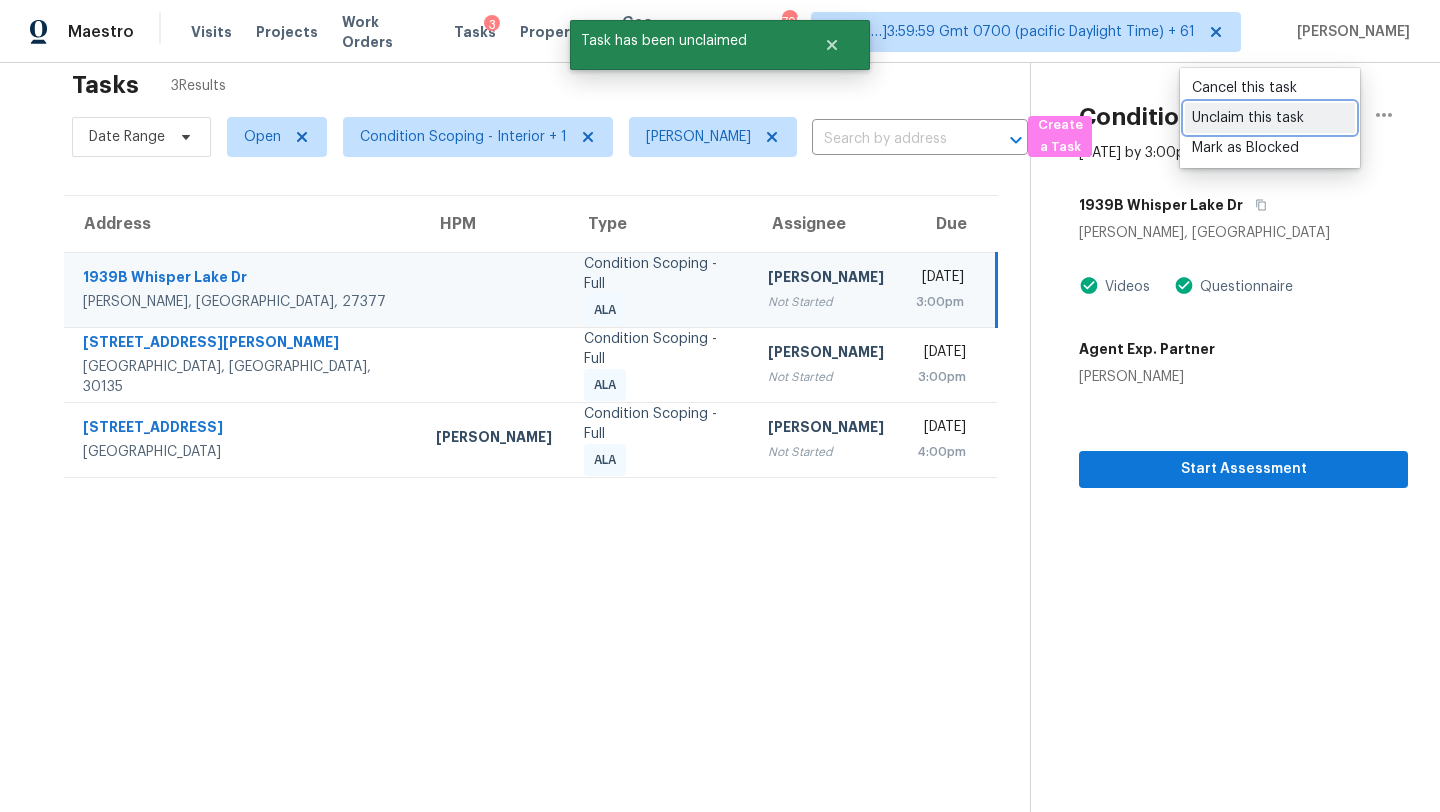 click on "Unclaim this task" at bounding box center [1270, 118] 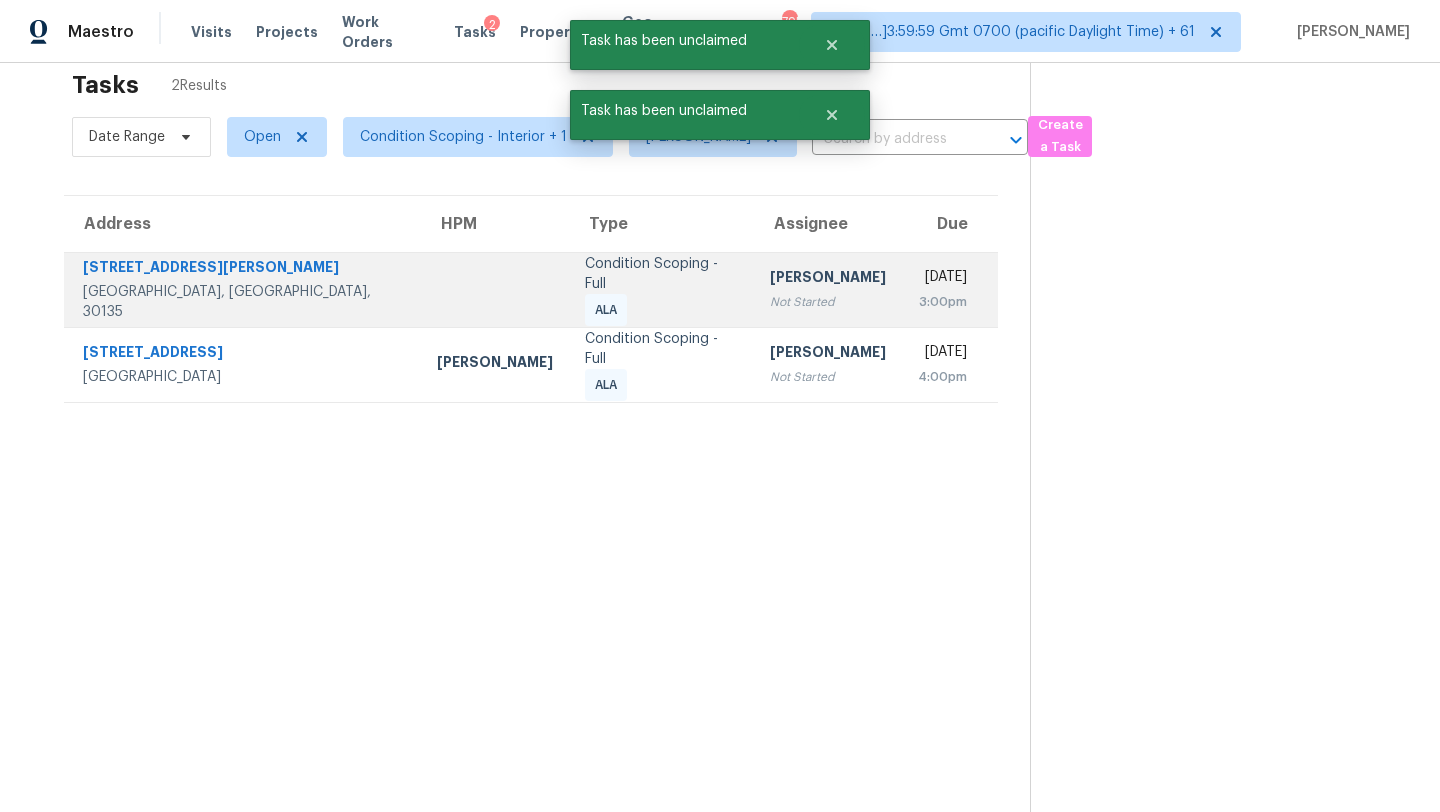 click on "3:00pm" at bounding box center (942, 302) 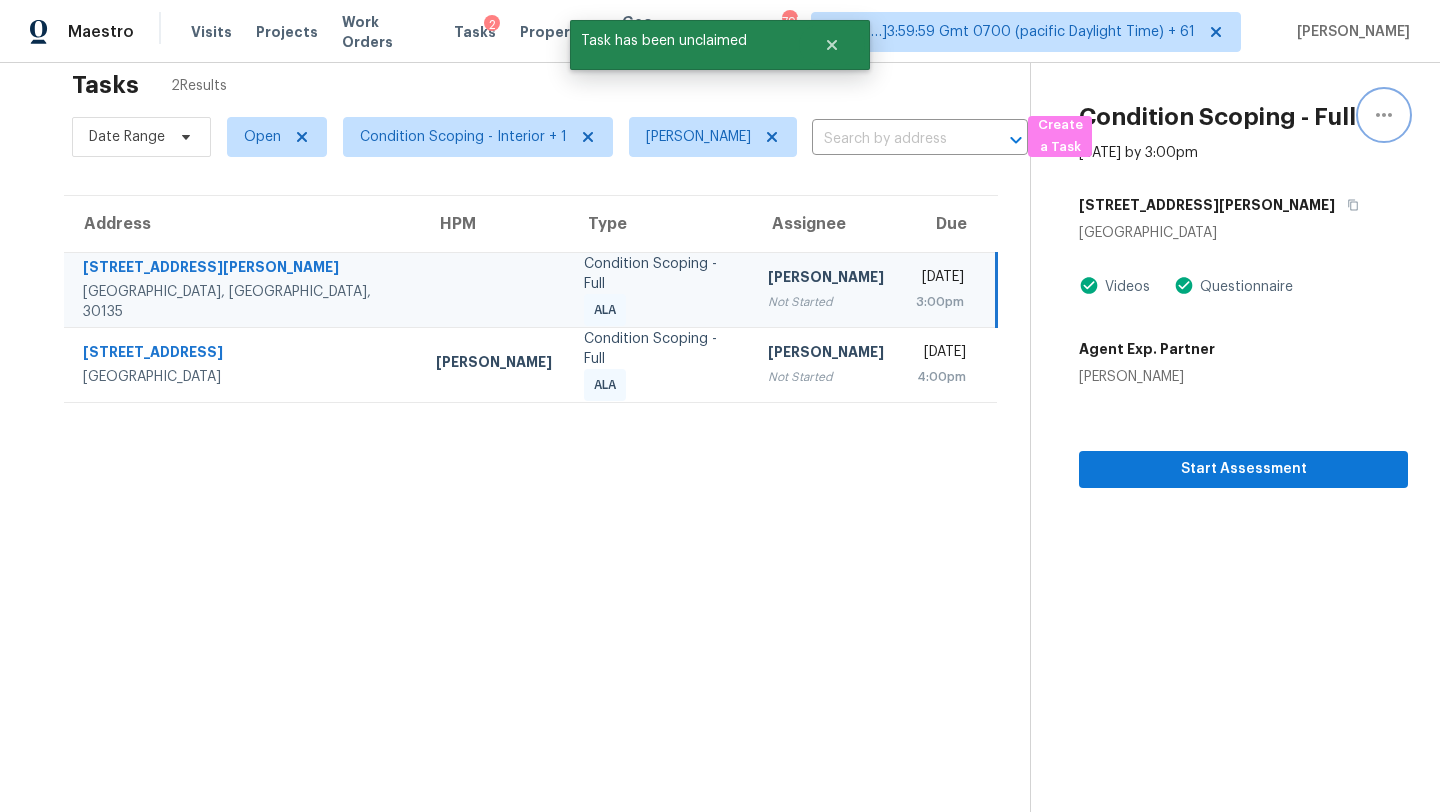 click 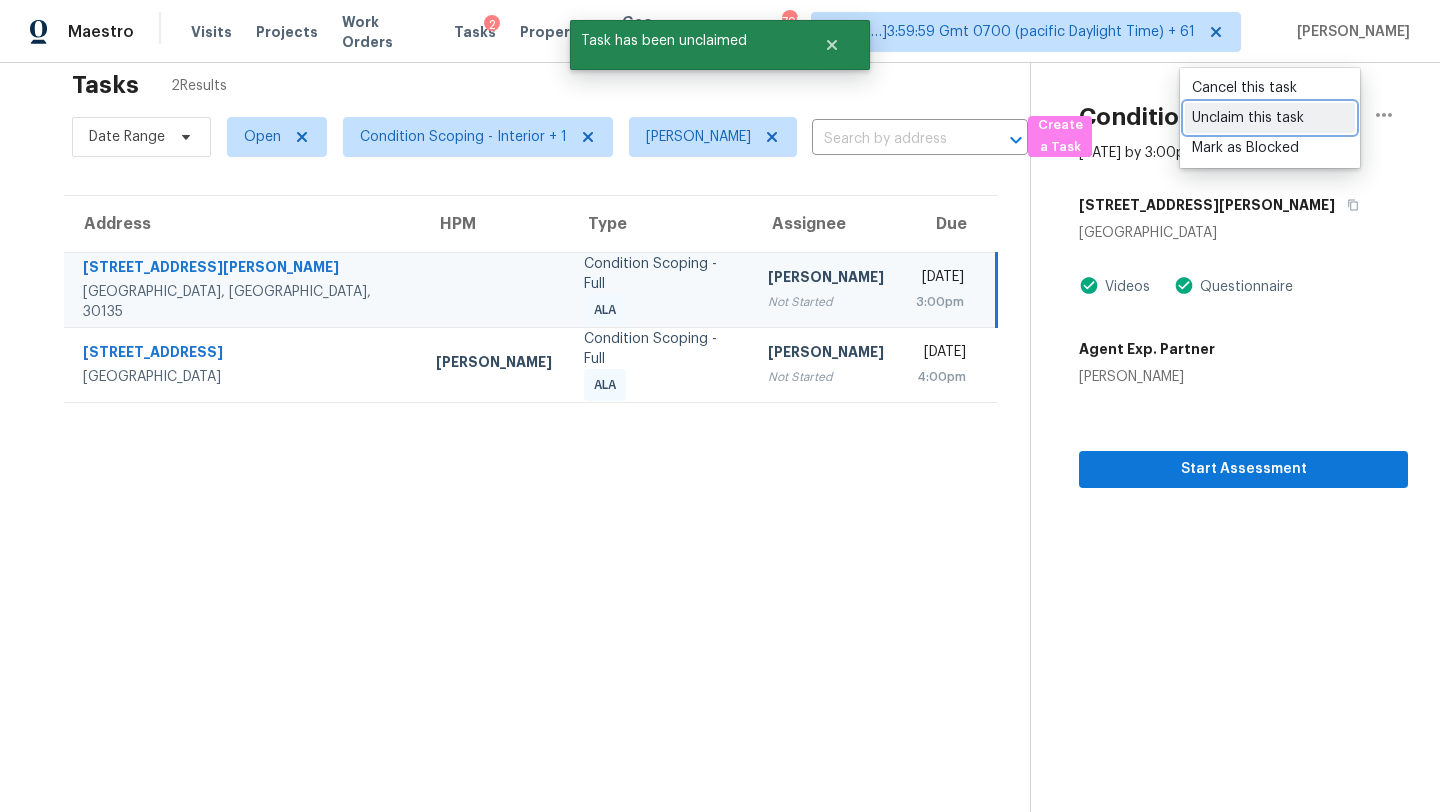 click on "Unclaim this task" at bounding box center (1270, 118) 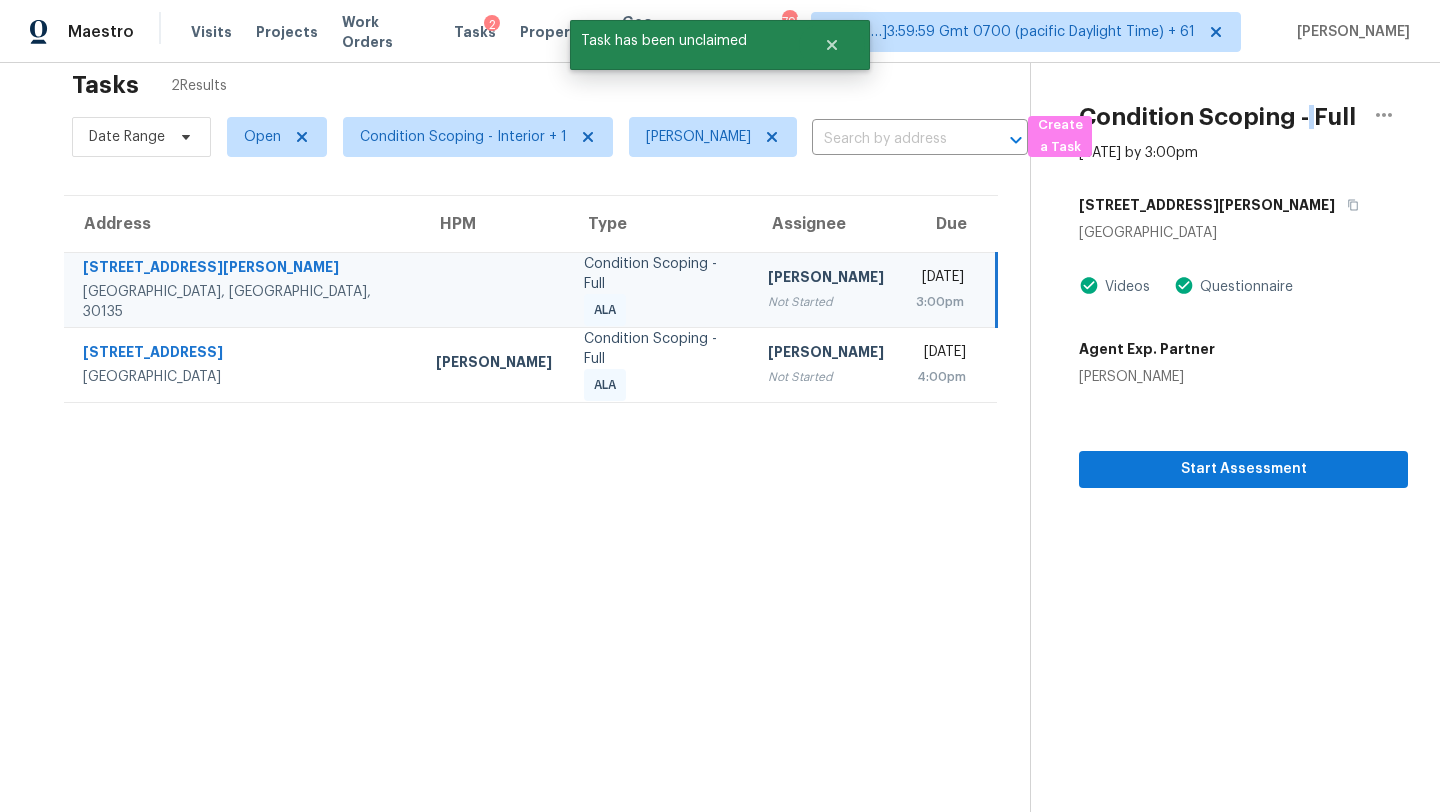 click on "Condition Scoping - Full" at bounding box center (1217, 117) 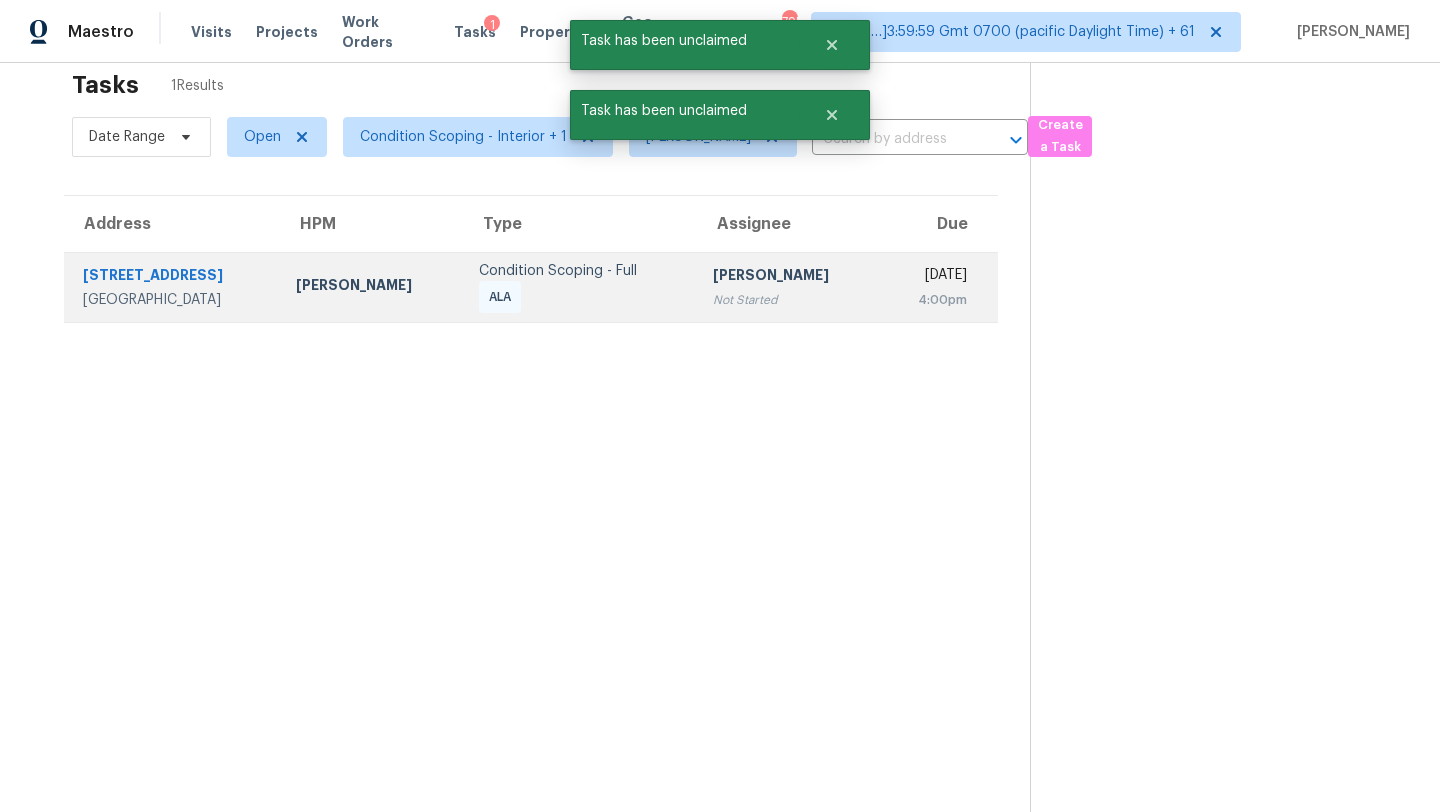 click on "Rajesh M Not Started" at bounding box center (788, 287) 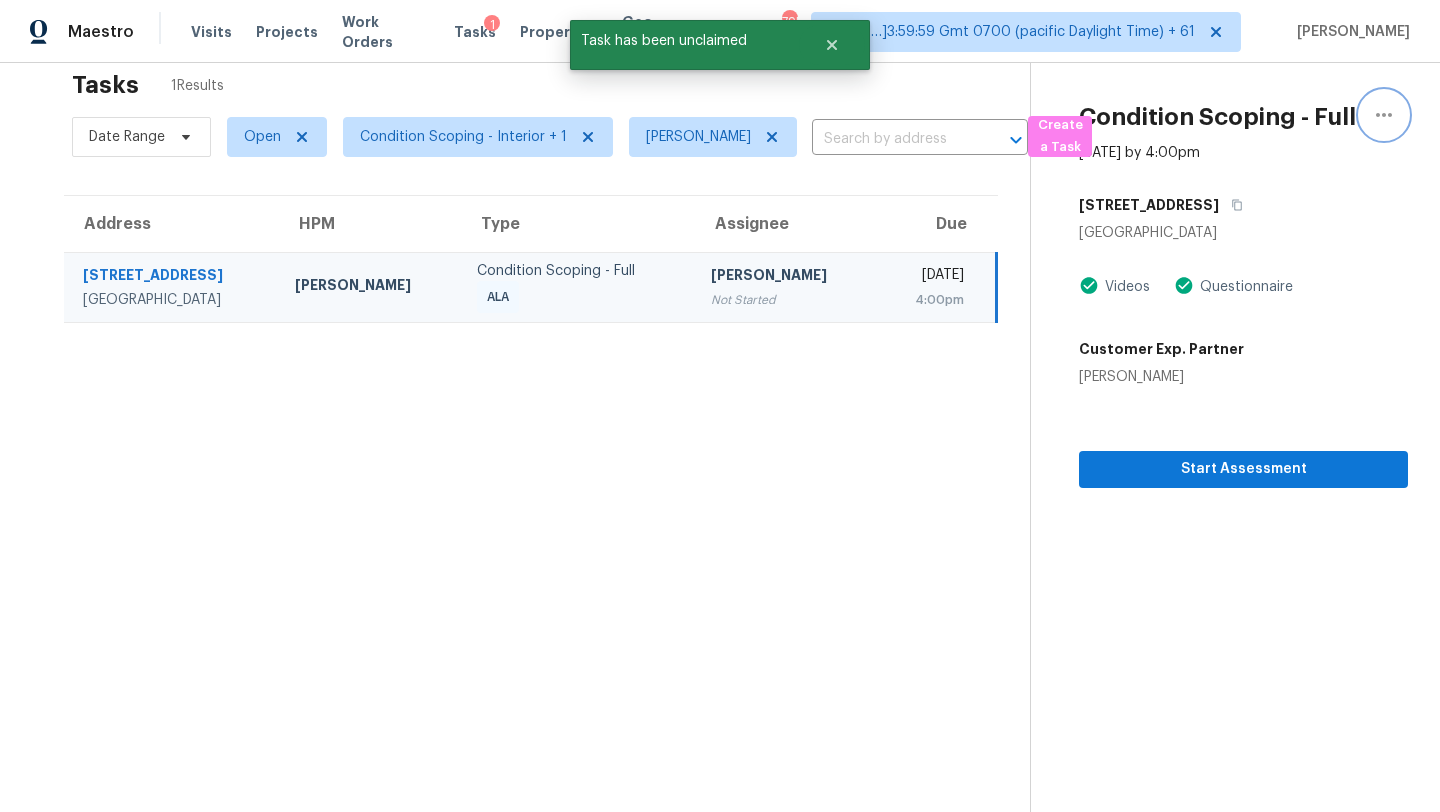 click at bounding box center (1384, 115) 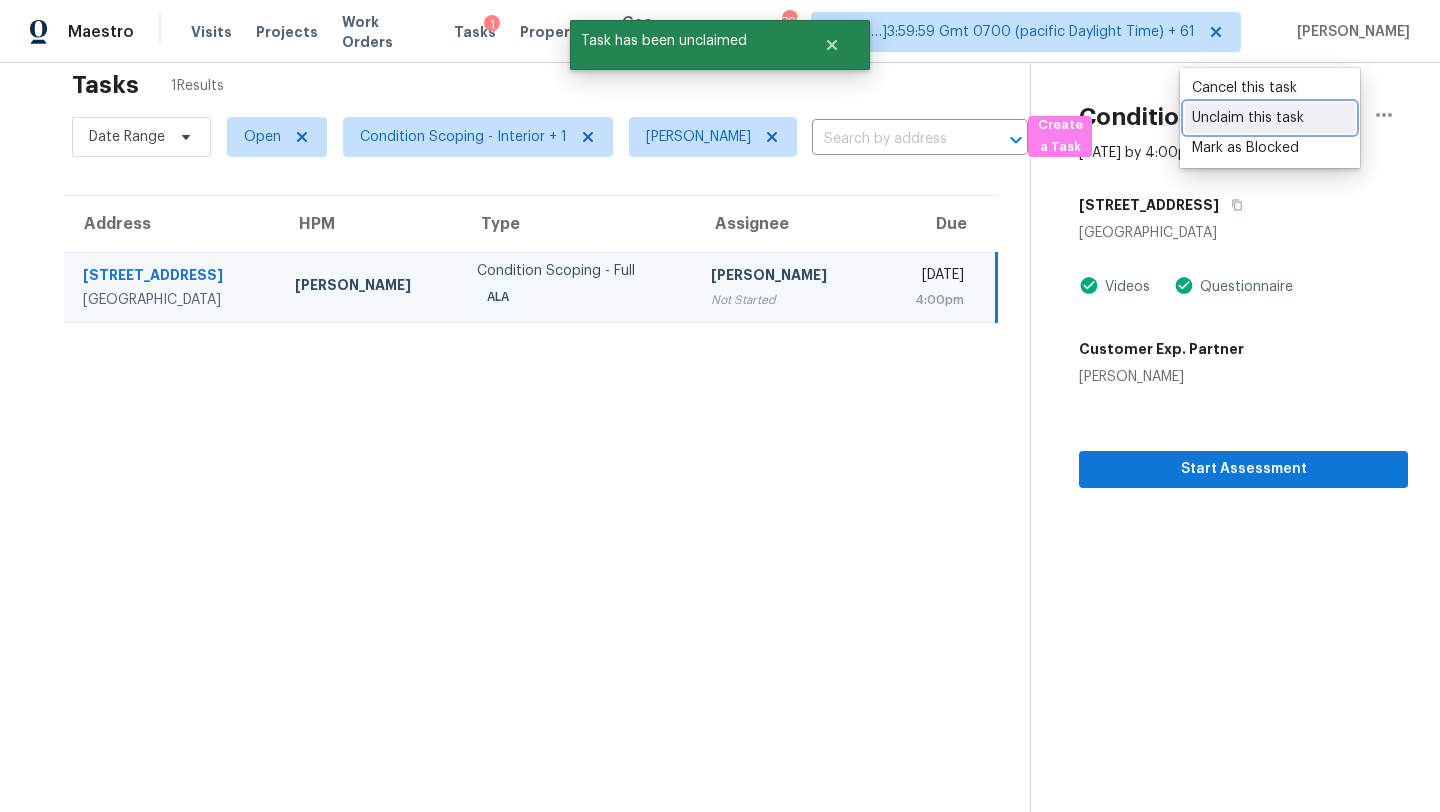click on "Unclaim this task" at bounding box center (1270, 118) 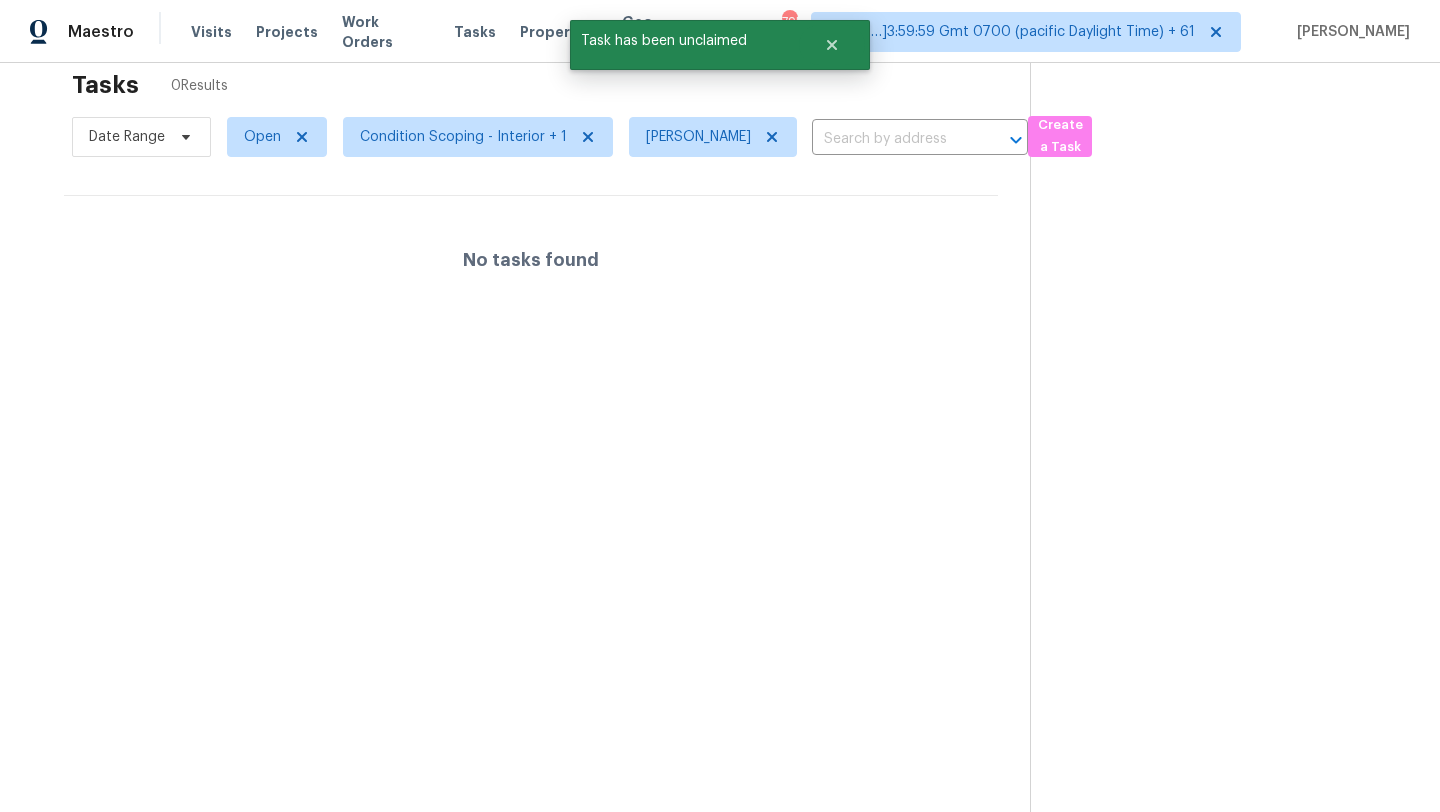 click on "No tasks found" at bounding box center (531, 260) 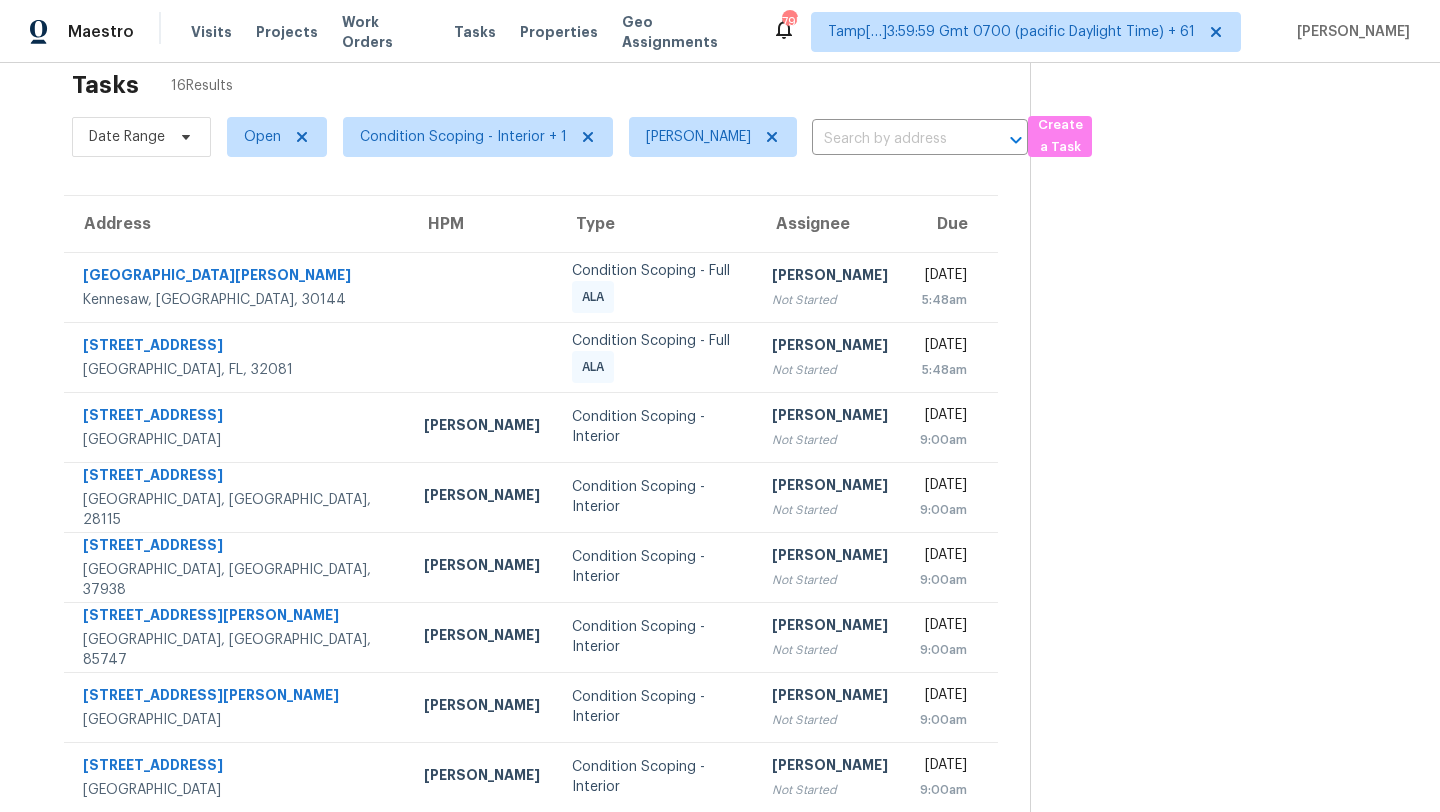 scroll, scrollTop: 39, scrollLeft: 0, axis: vertical 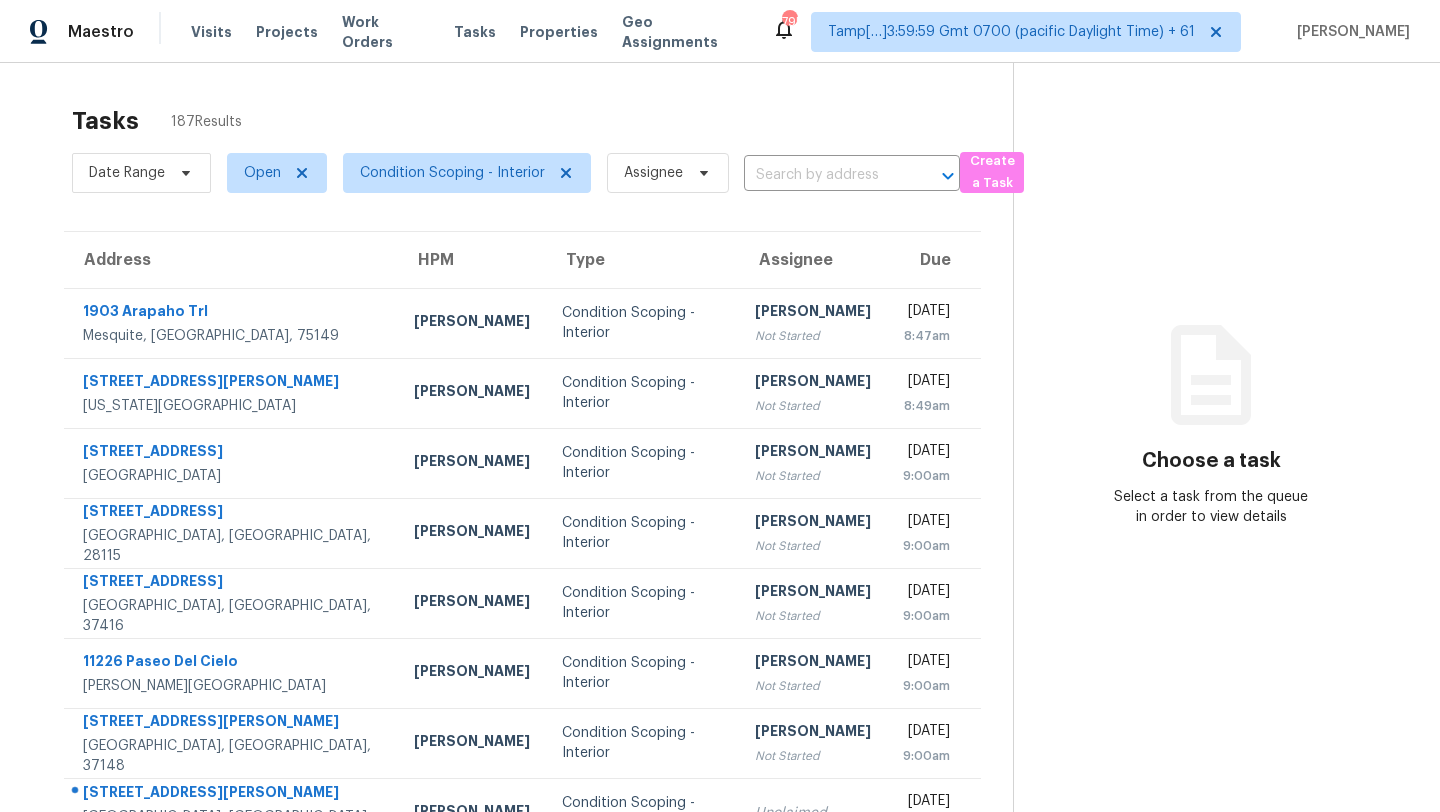 click on "Tasks 187  Results" at bounding box center [542, 121] 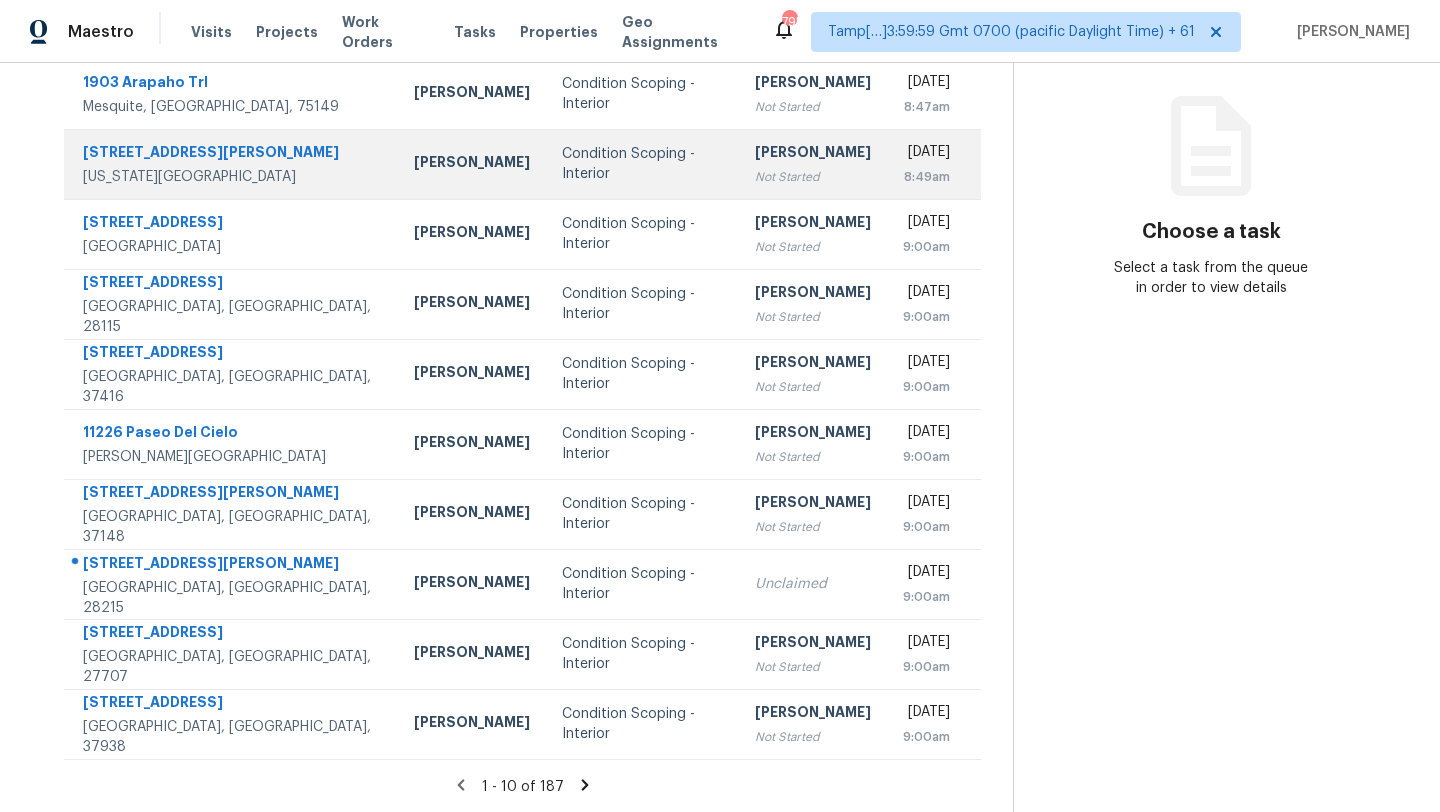 scroll, scrollTop: 0, scrollLeft: 0, axis: both 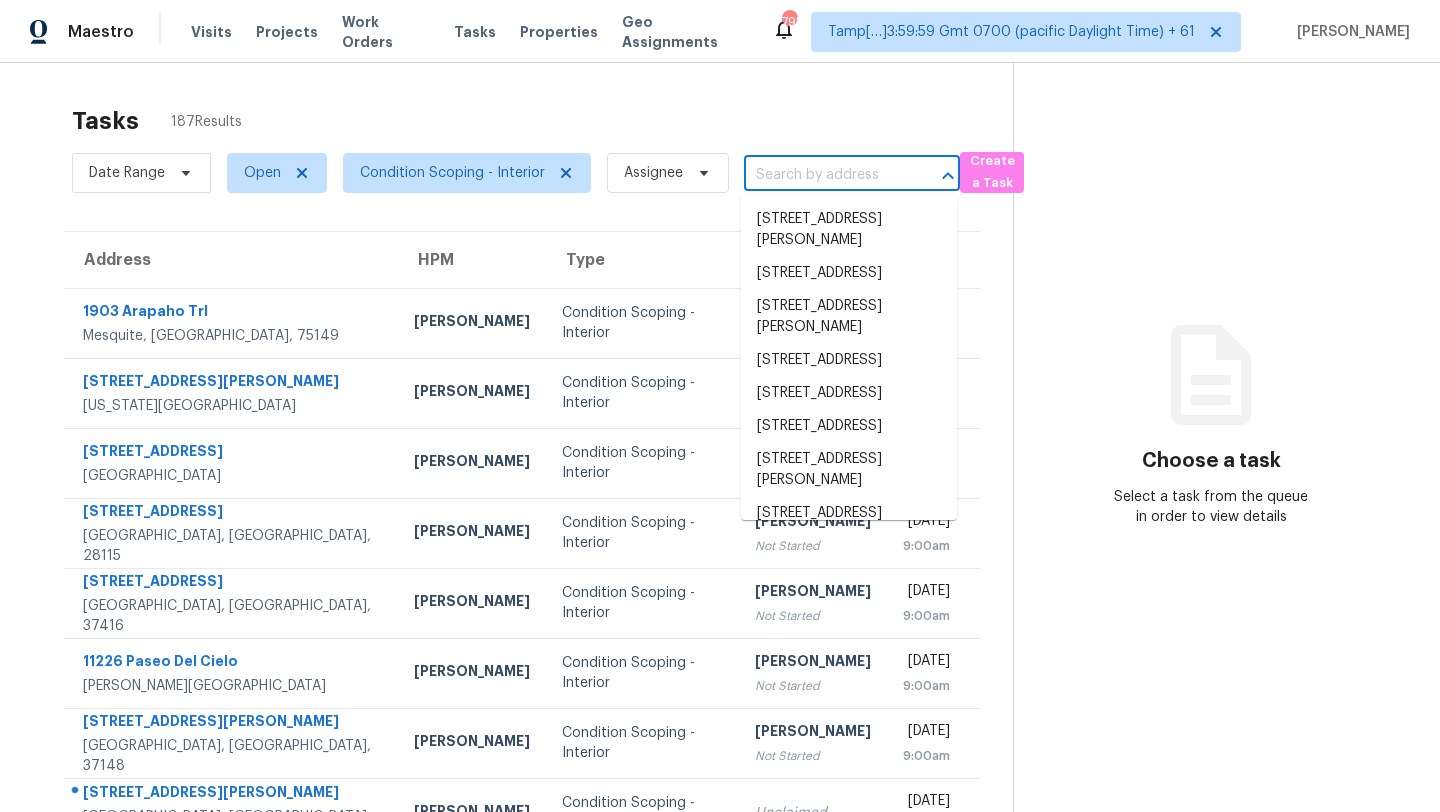 click at bounding box center [824, 175] 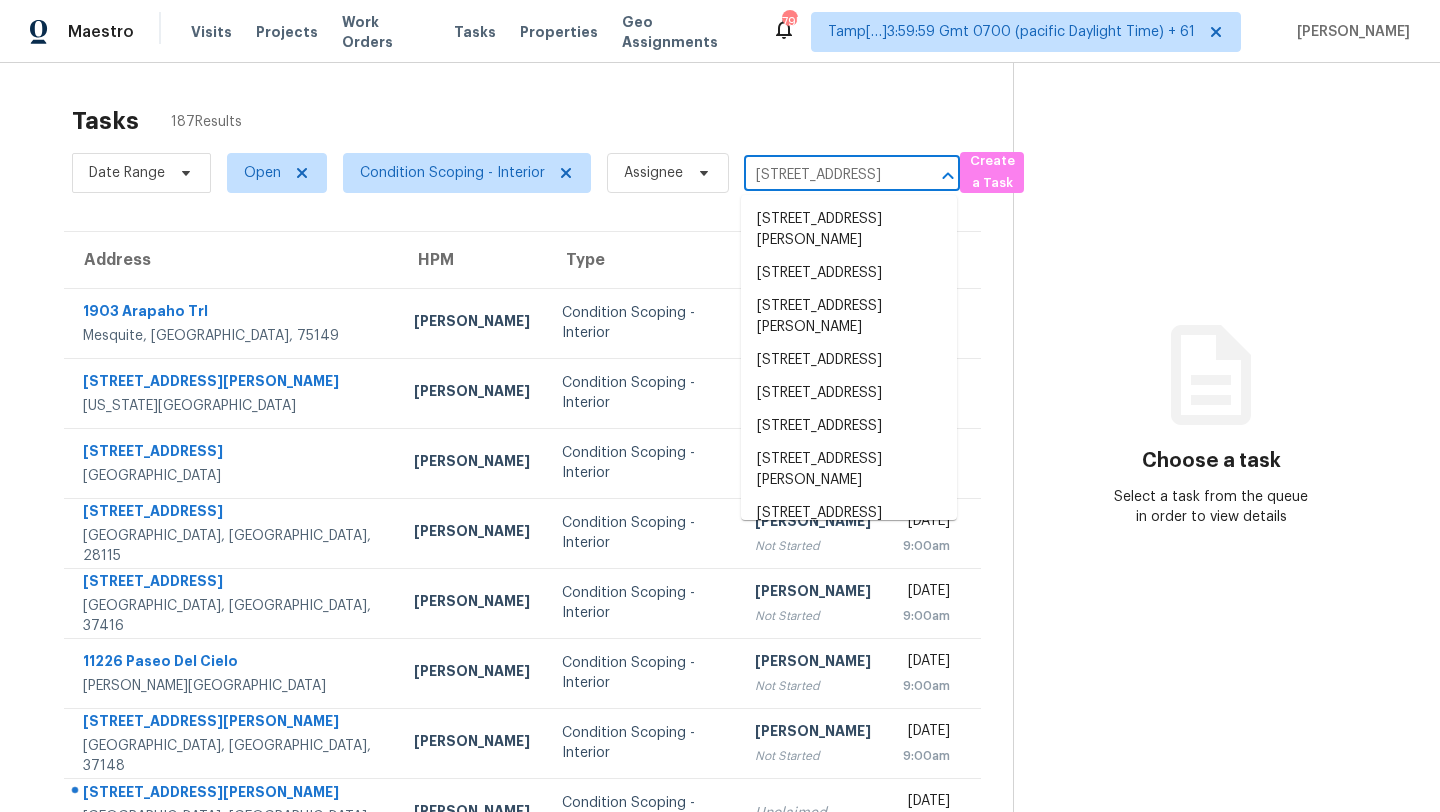 scroll, scrollTop: 0, scrollLeft: 114, axis: horizontal 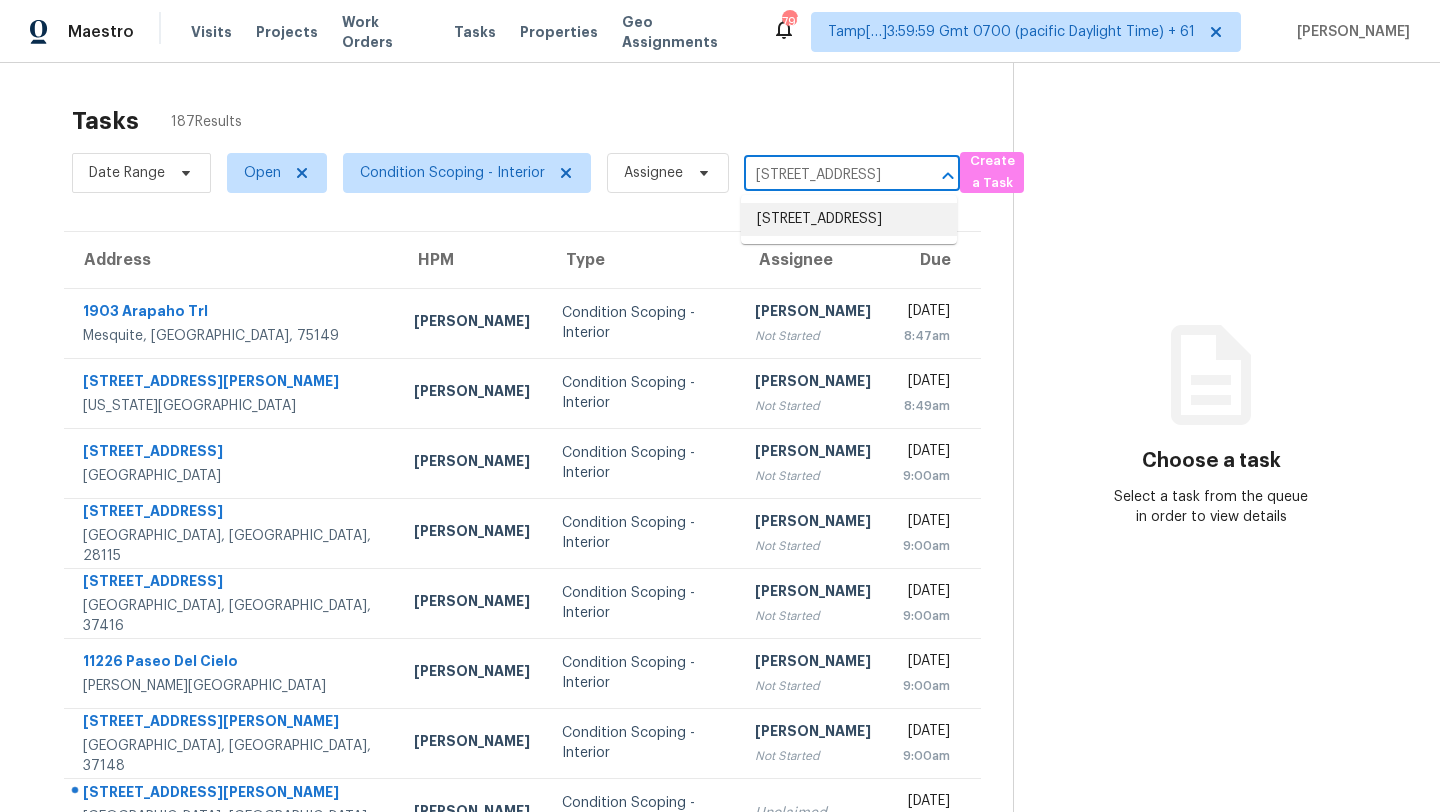 click on "153 Montrose Dr, Mooresville, NC 28115" at bounding box center (849, 219) 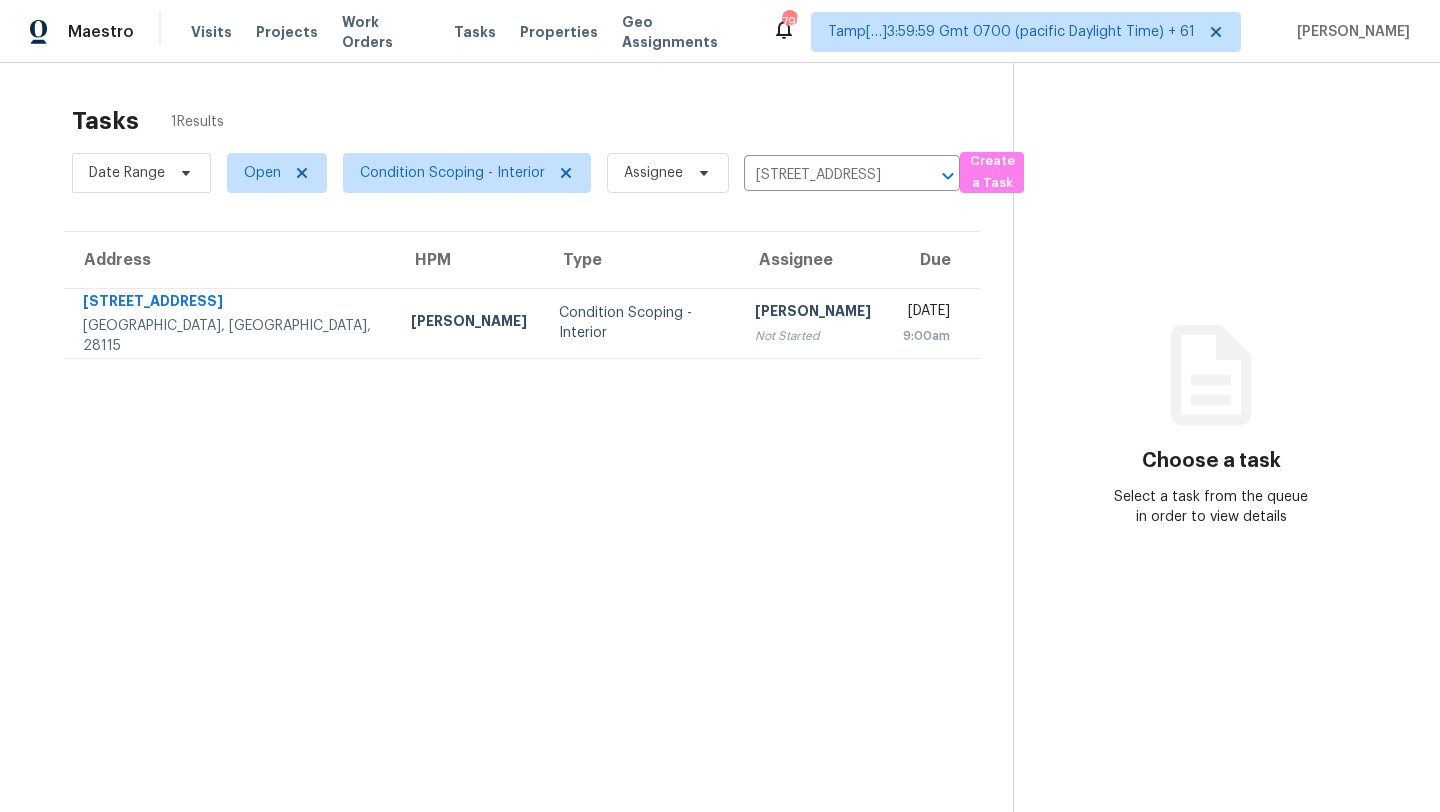 click on "Due" at bounding box center [934, 260] 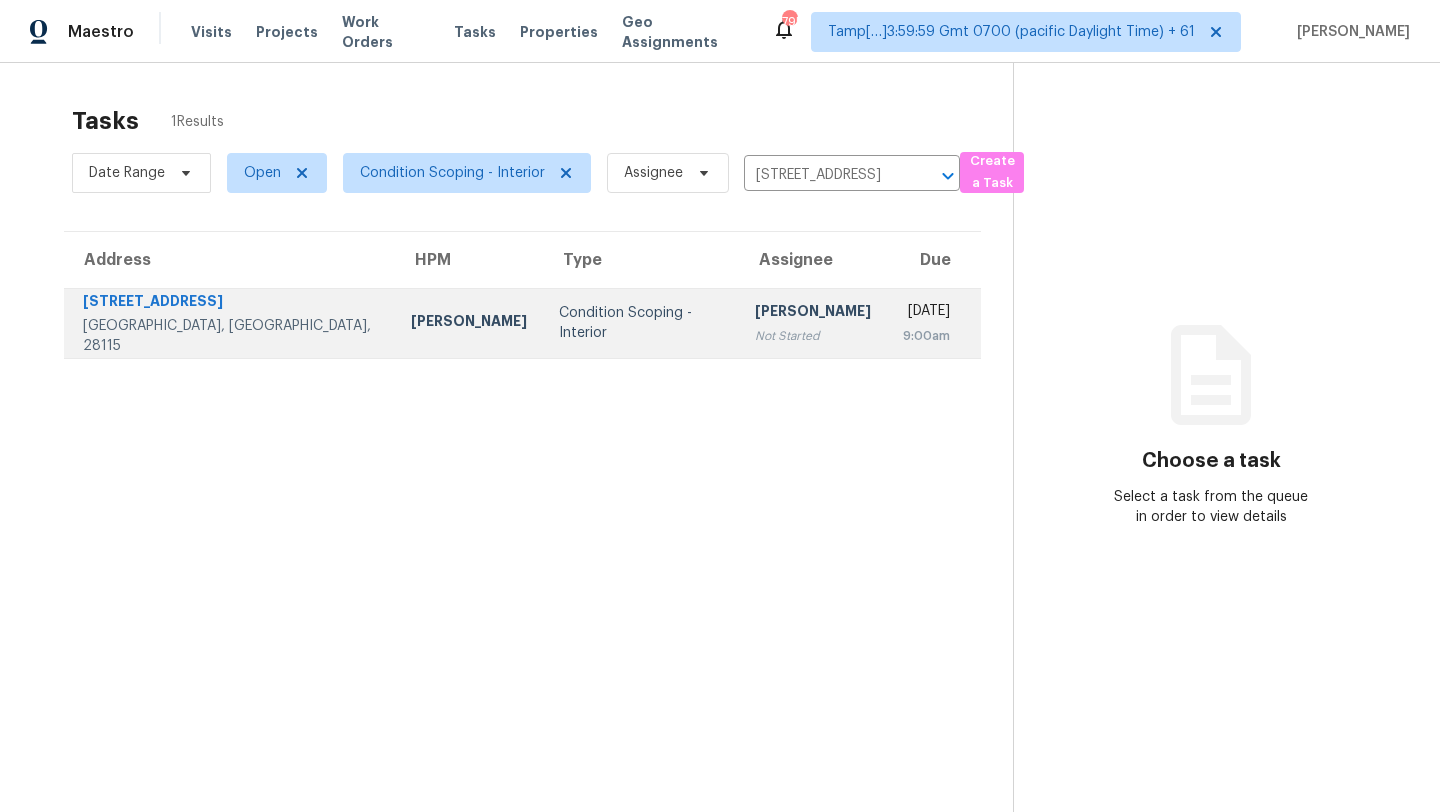 click on "Wed, Jul 16th 2025 9:00am" at bounding box center (934, 323) 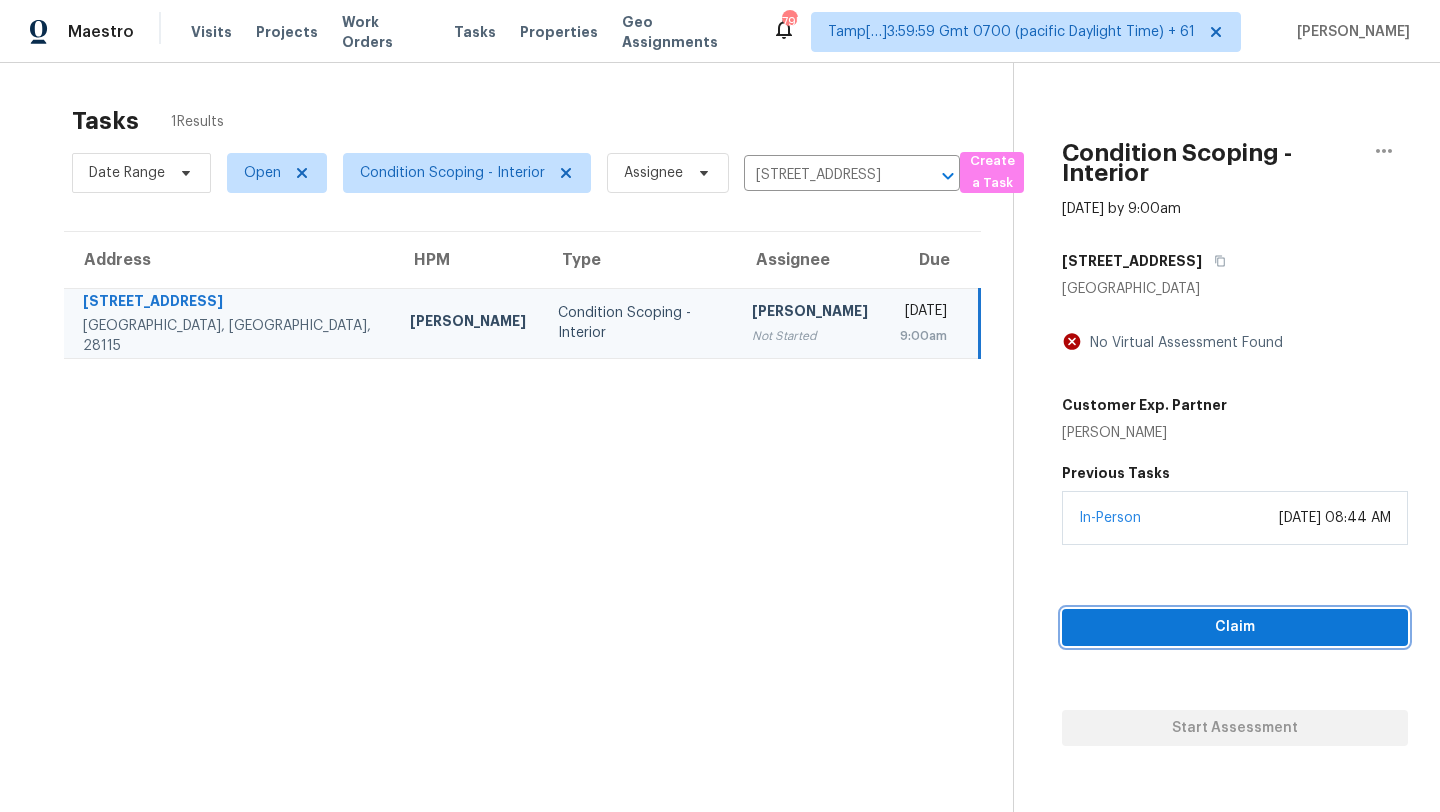 click on "Claim" at bounding box center (1235, 627) 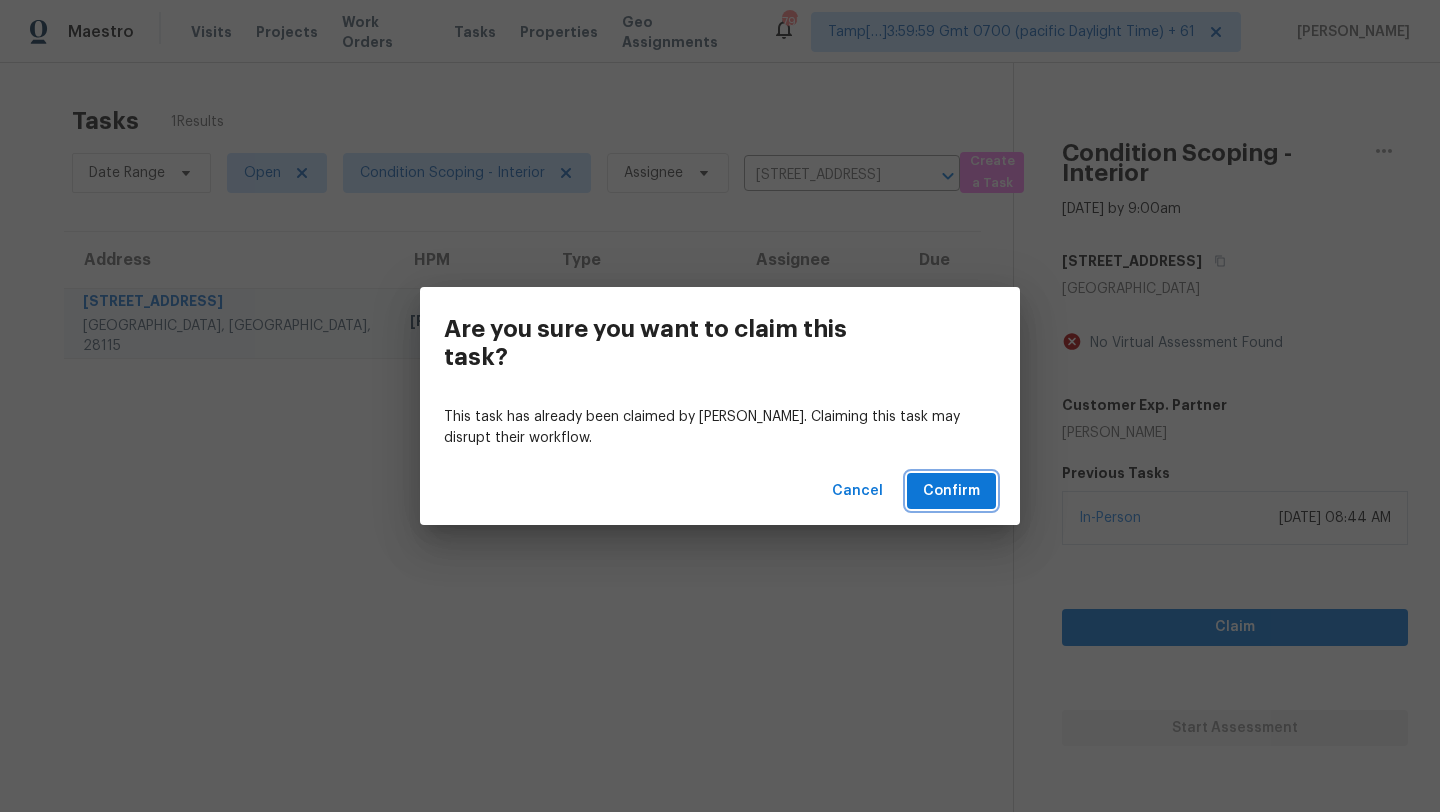 click on "Confirm" at bounding box center (951, 491) 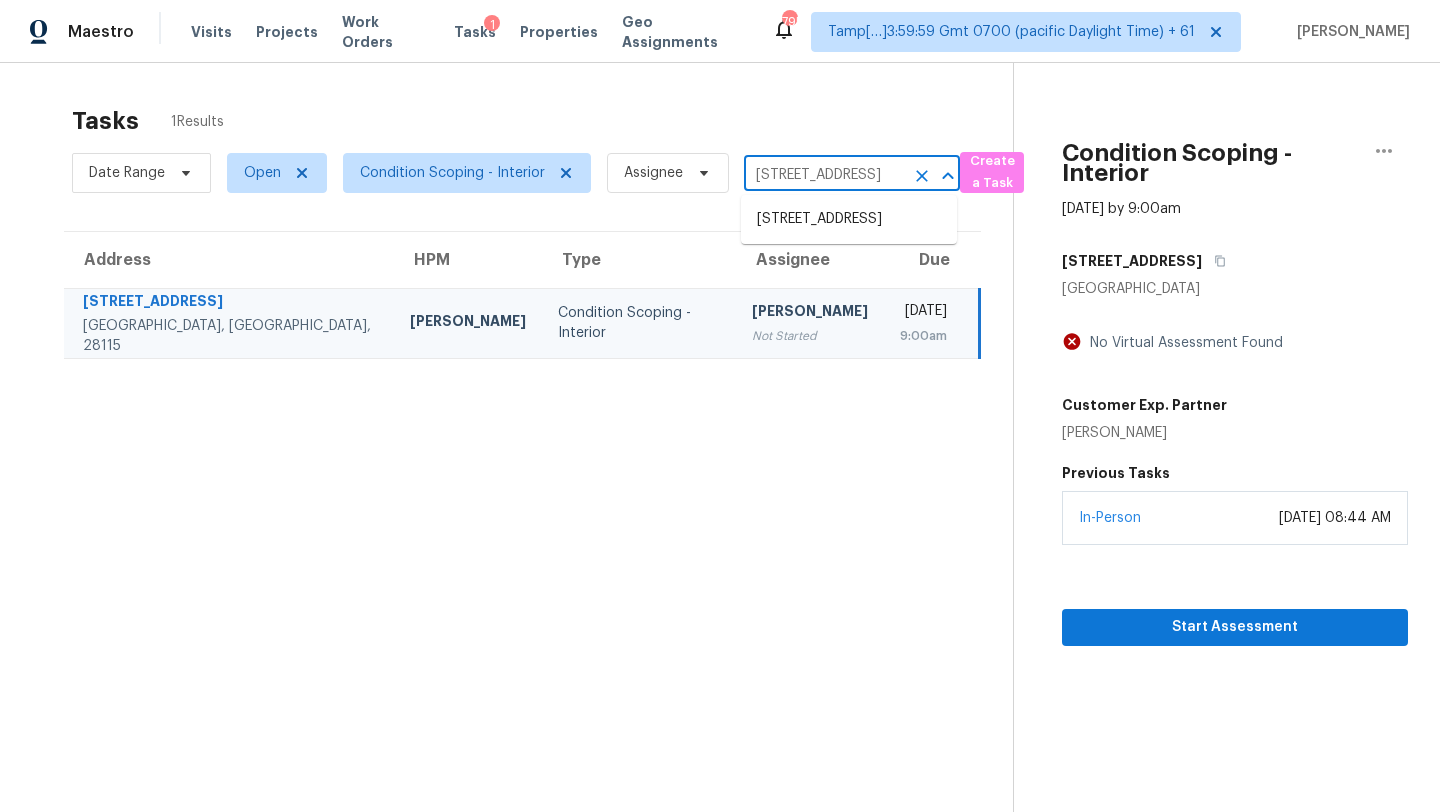 click on "153 Montrose Dr, Mooresville, NC 28115" at bounding box center (824, 175) 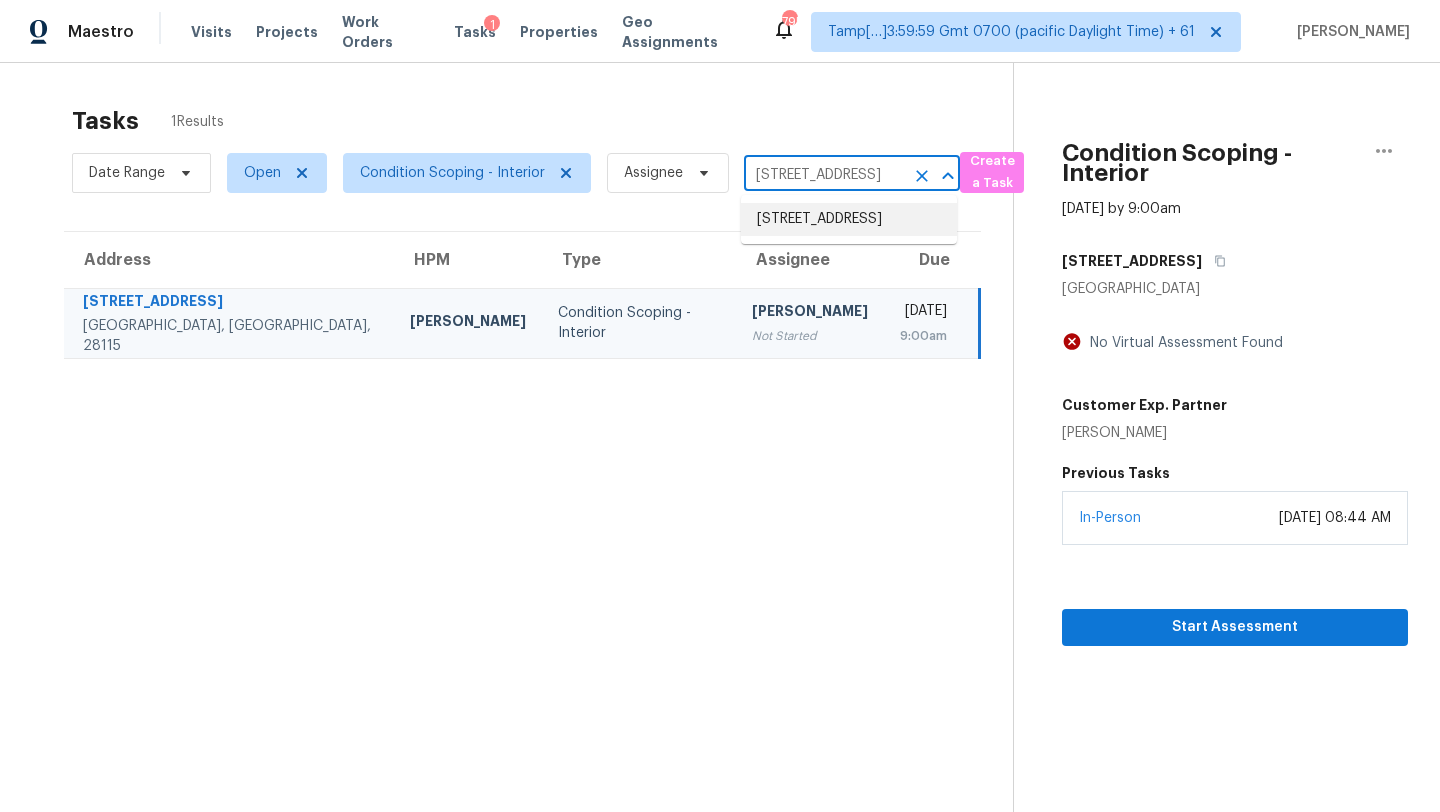 click on "133 Dollina Ct, Norman, OK 73069" at bounding box center (849, 219) 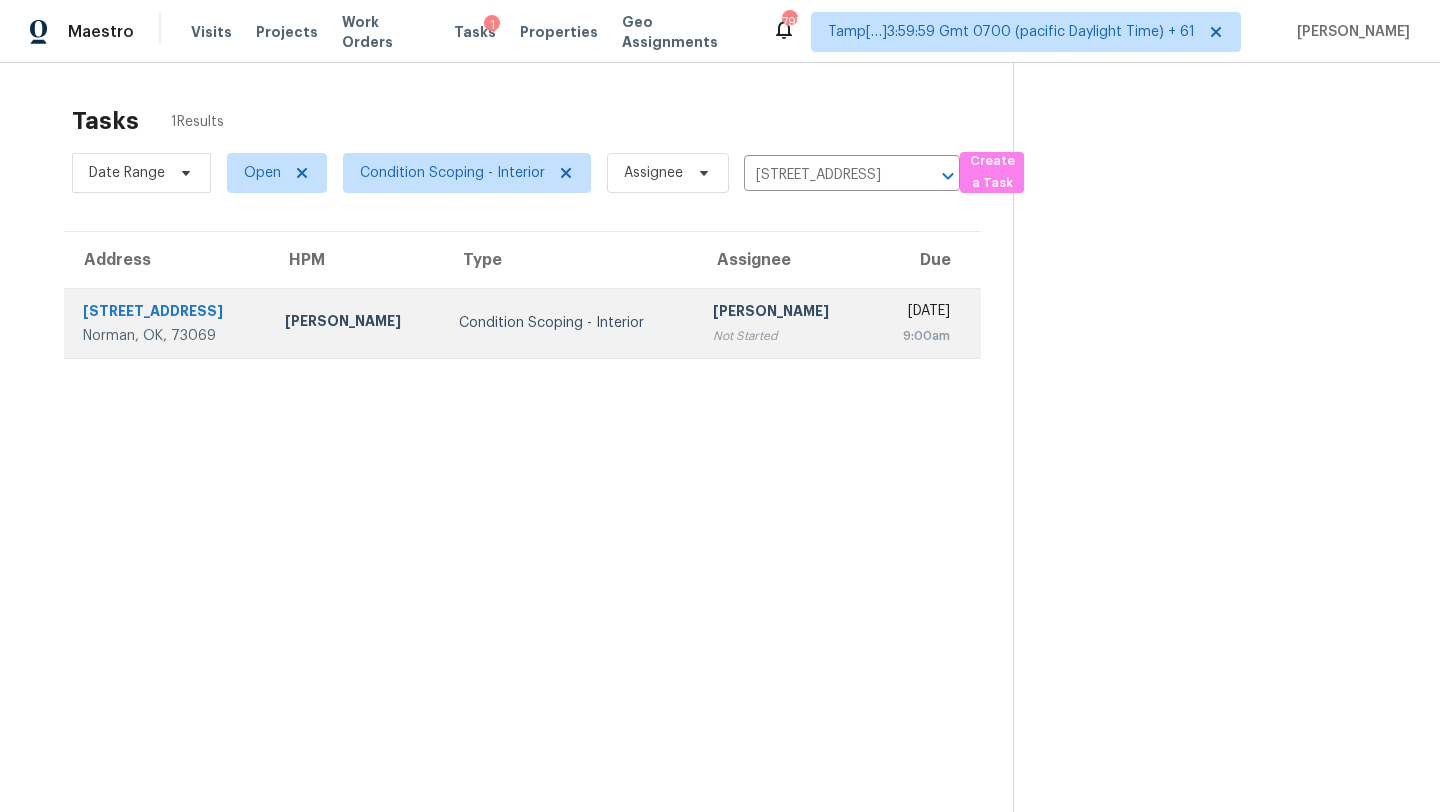click on "9:00am" at bounding box center [918, 336] 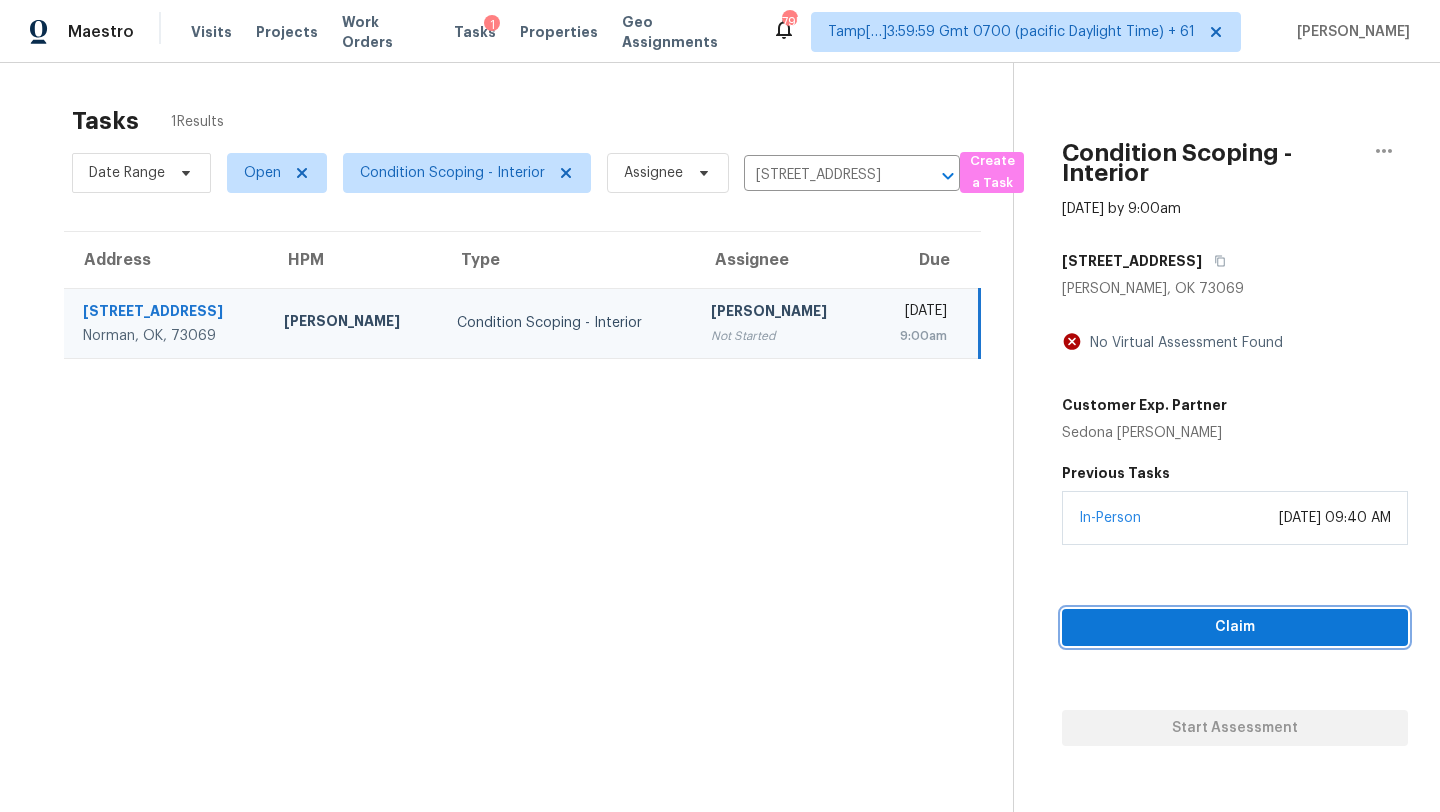 click on "Claim" at bounding box center [1235, 627] 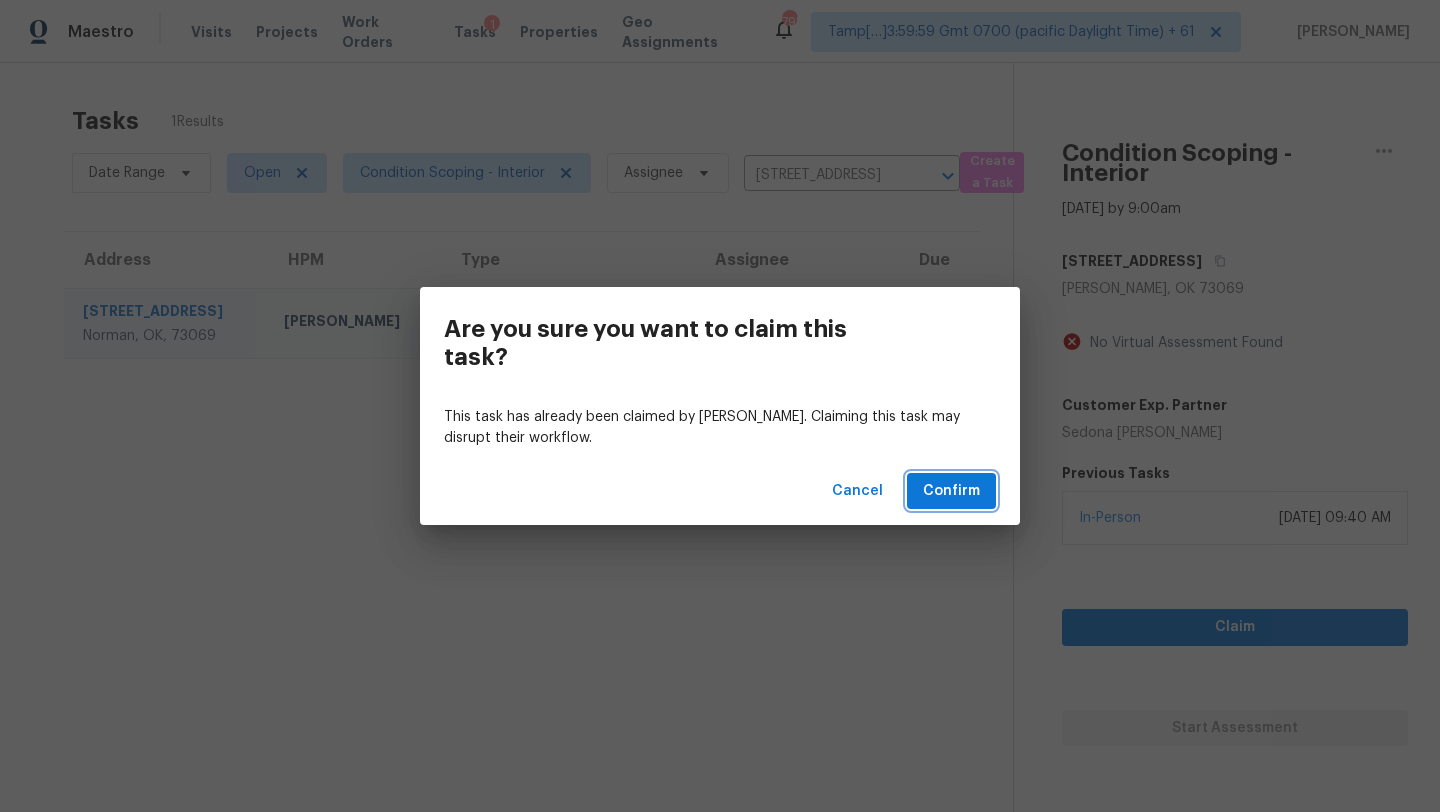 click on "Confirm" at bounding box center (951, 491) 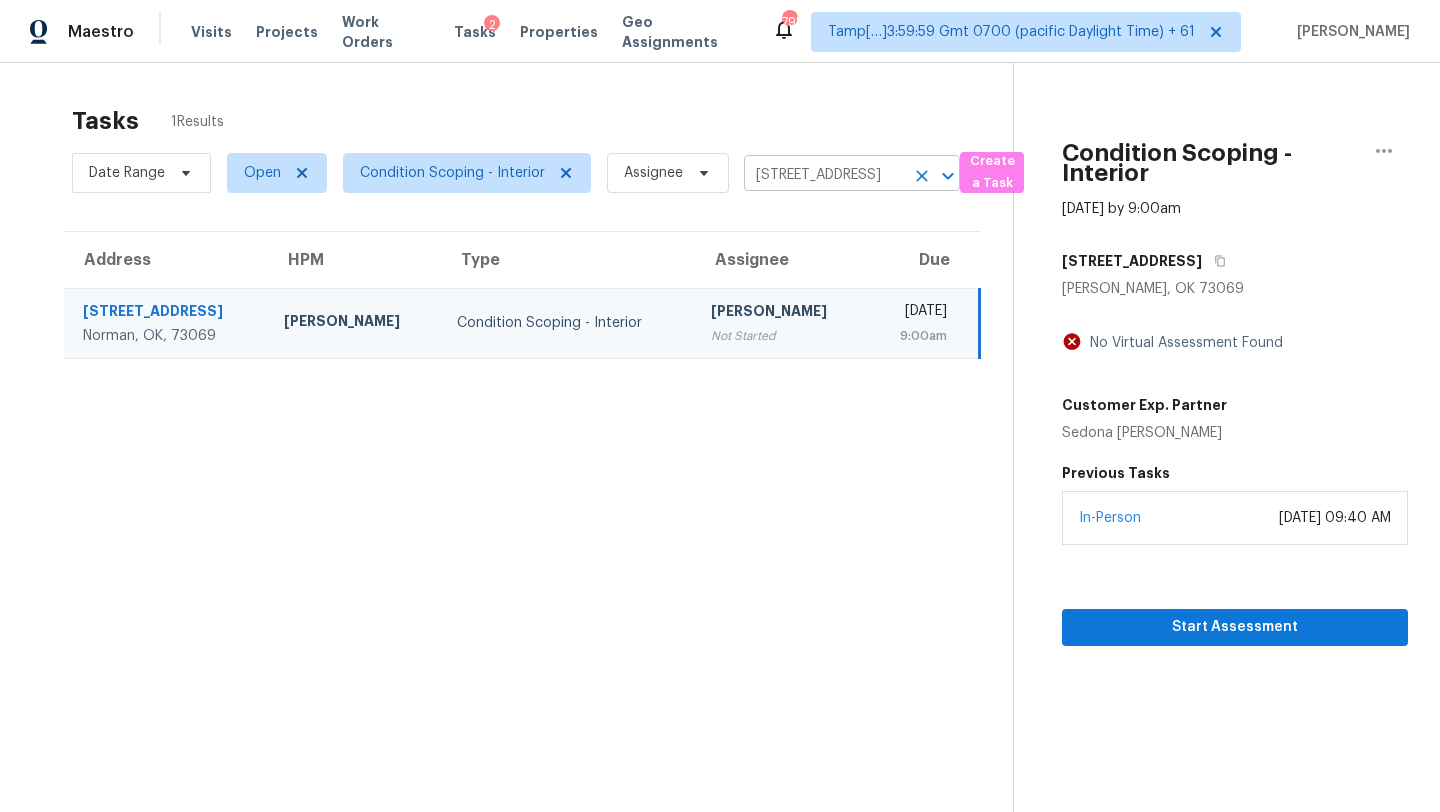 click on "133 Dollina Ct, Norman, OK 73069" at bounding box center (824, 175) 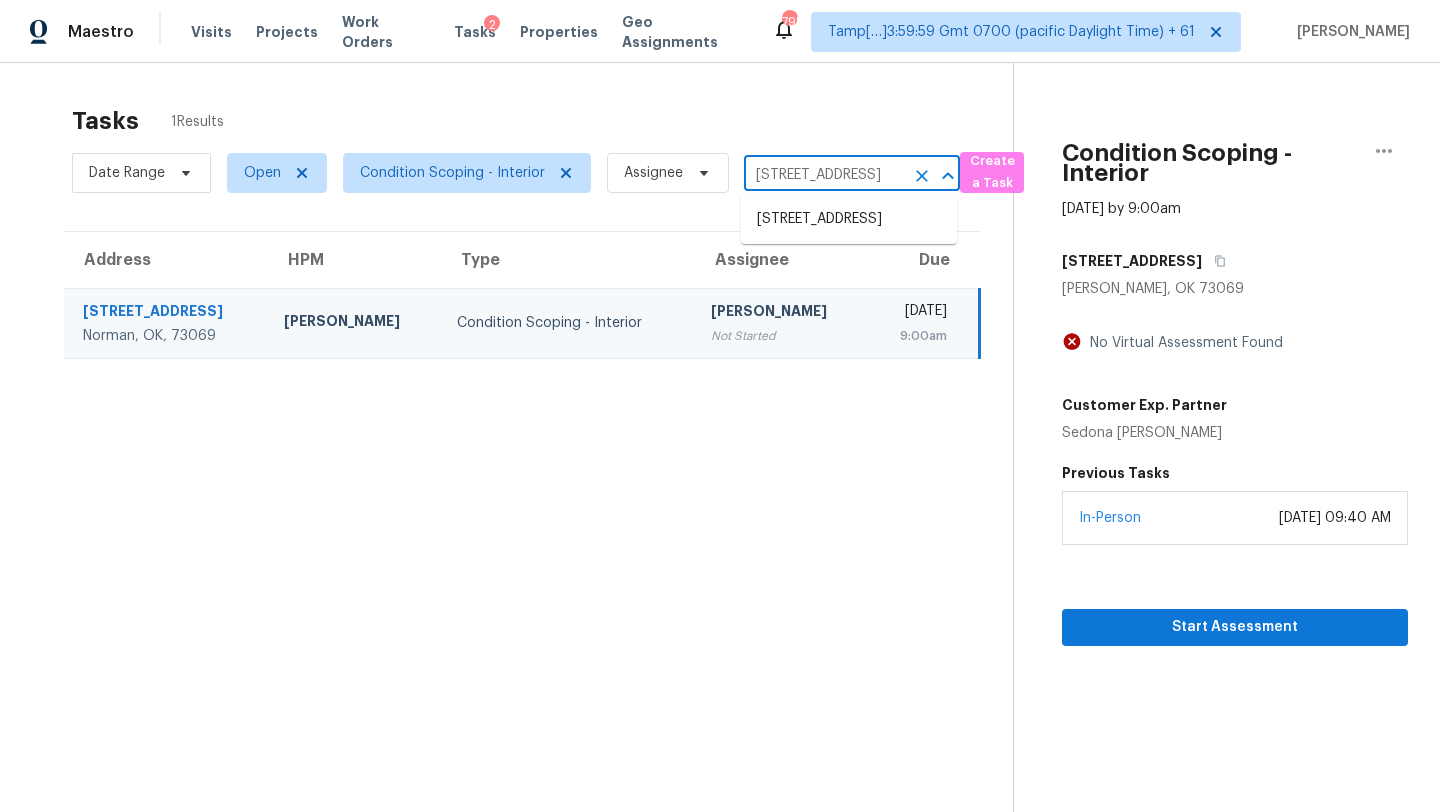 click on "133 Dollina Ct, Norman, OK 73069" at bounding box center [824, 175] 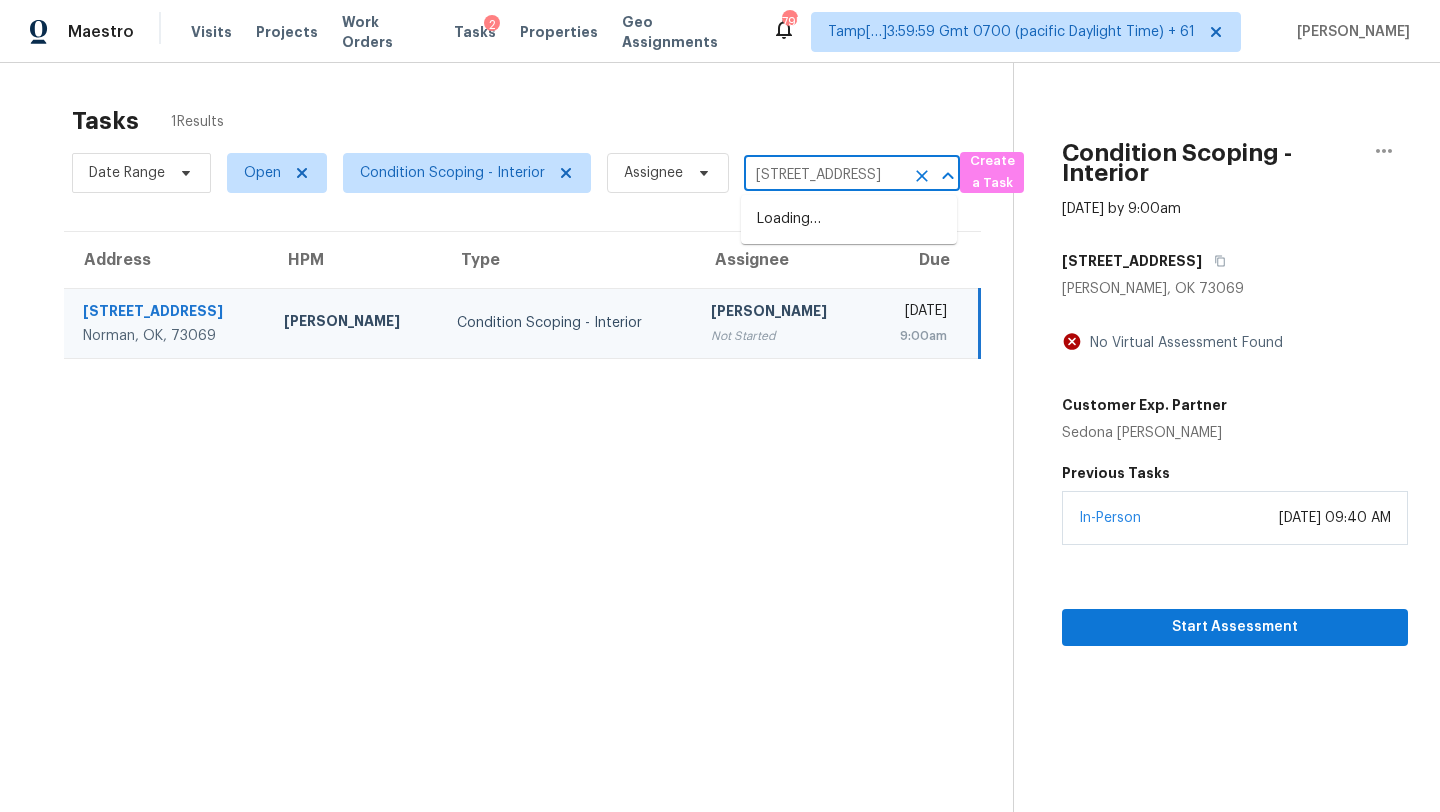 scroll, scrollTop: 0, scrollLeft: 136, axis: horizontal 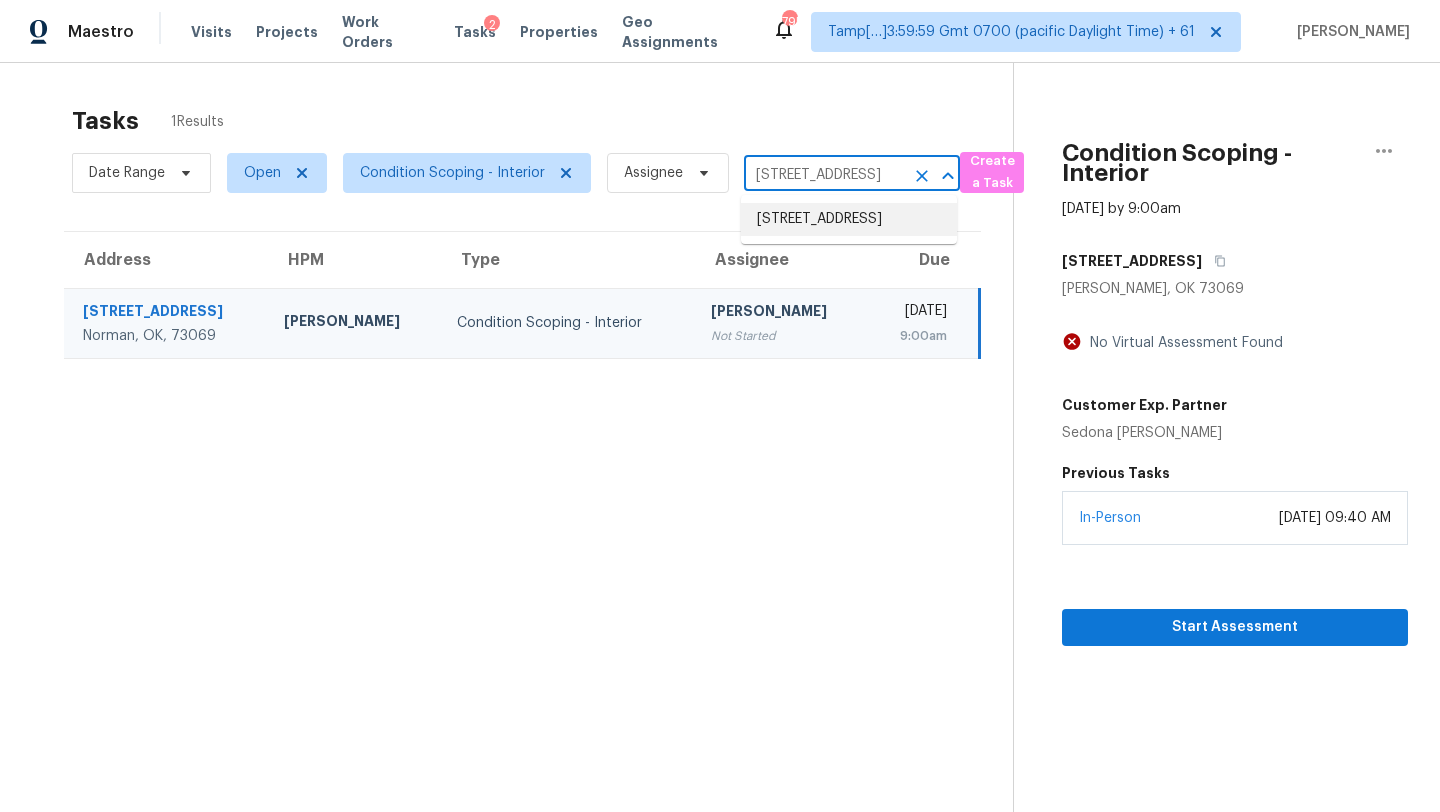 click on "5136 S Colony Blvd, The Colony, TX 75056" at bounding box center (849, 219) 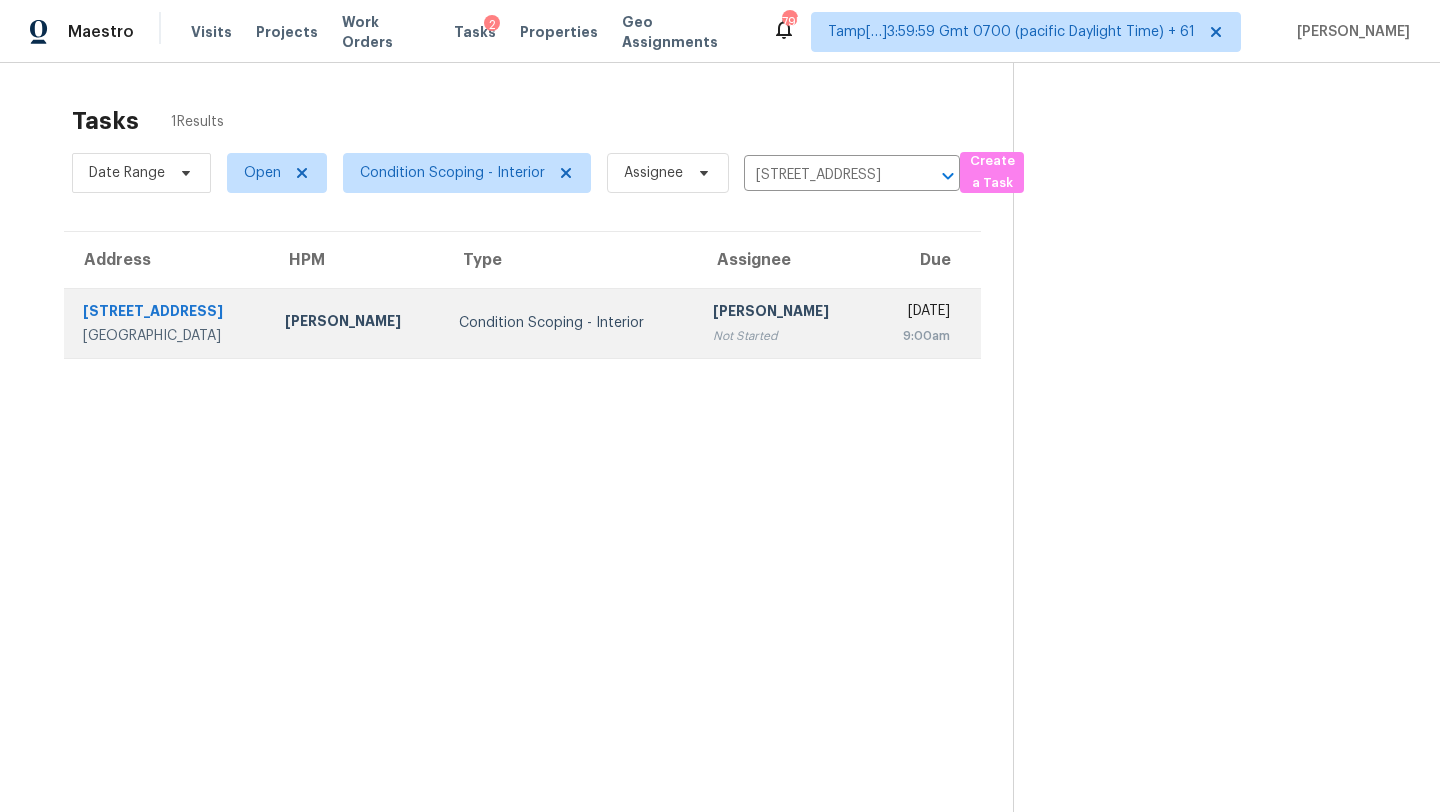 click on "9:00am" at bounding box center (918, 336) 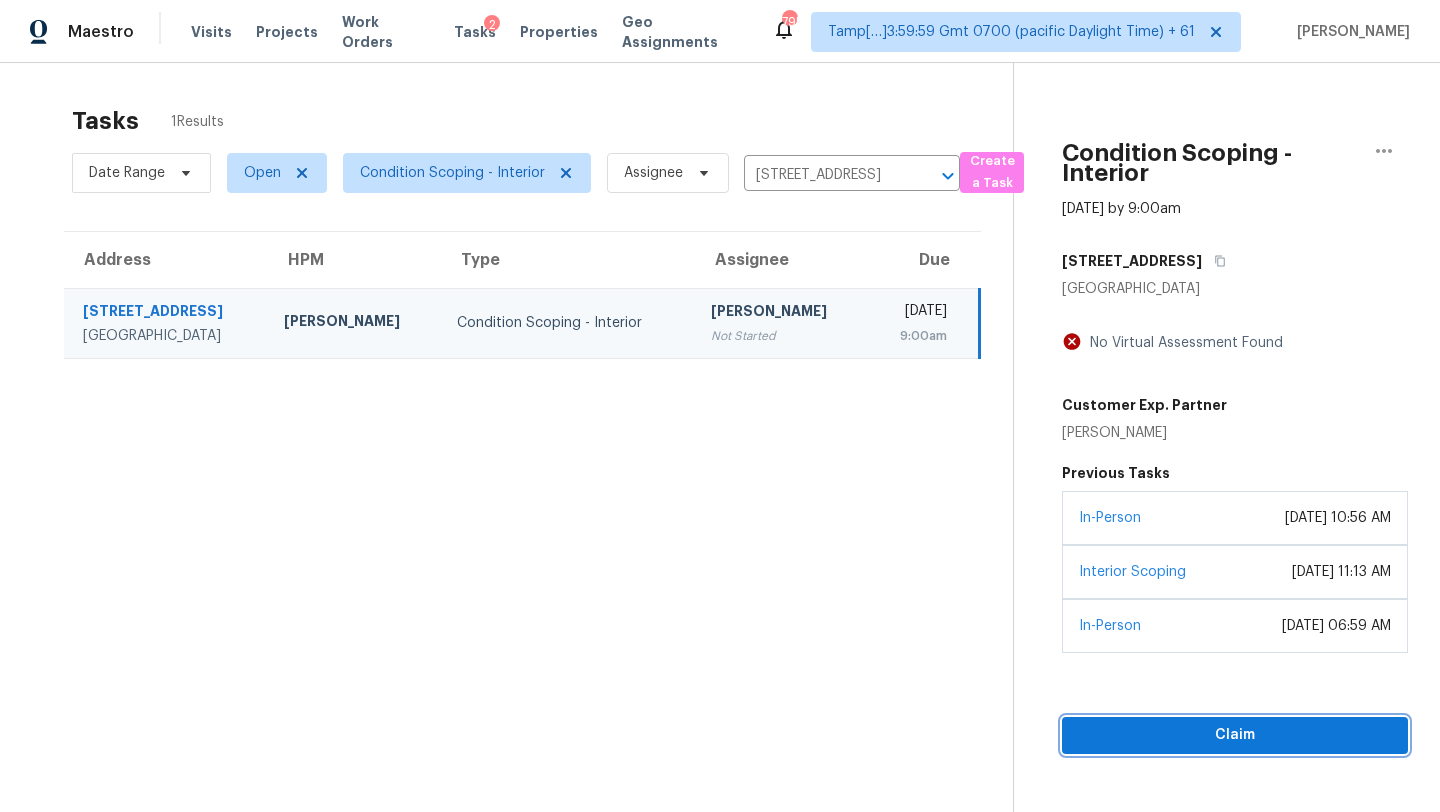 click on "Claim" at bounding box center [1235, 735] 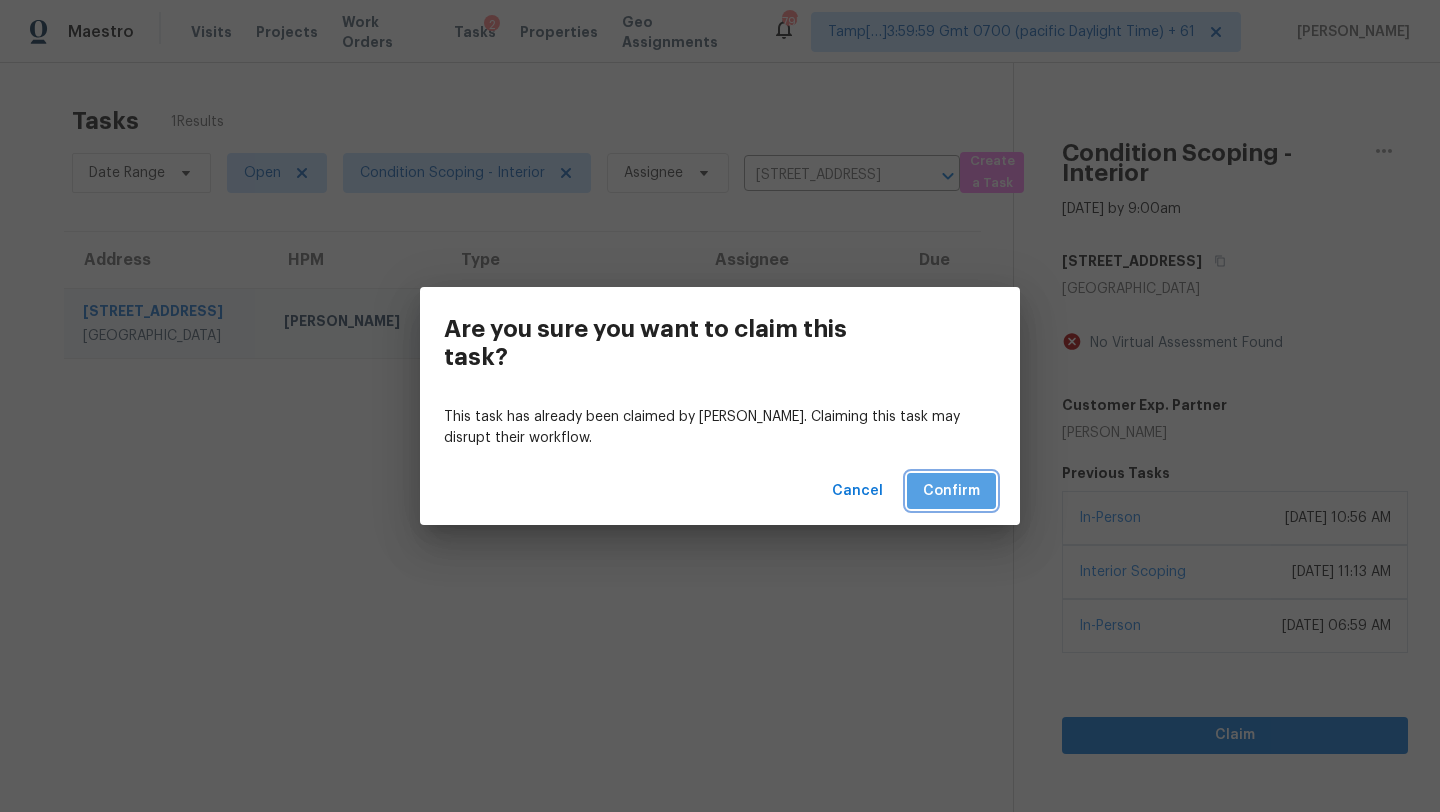 click on "Confirm" at bounding box center (951, 491) 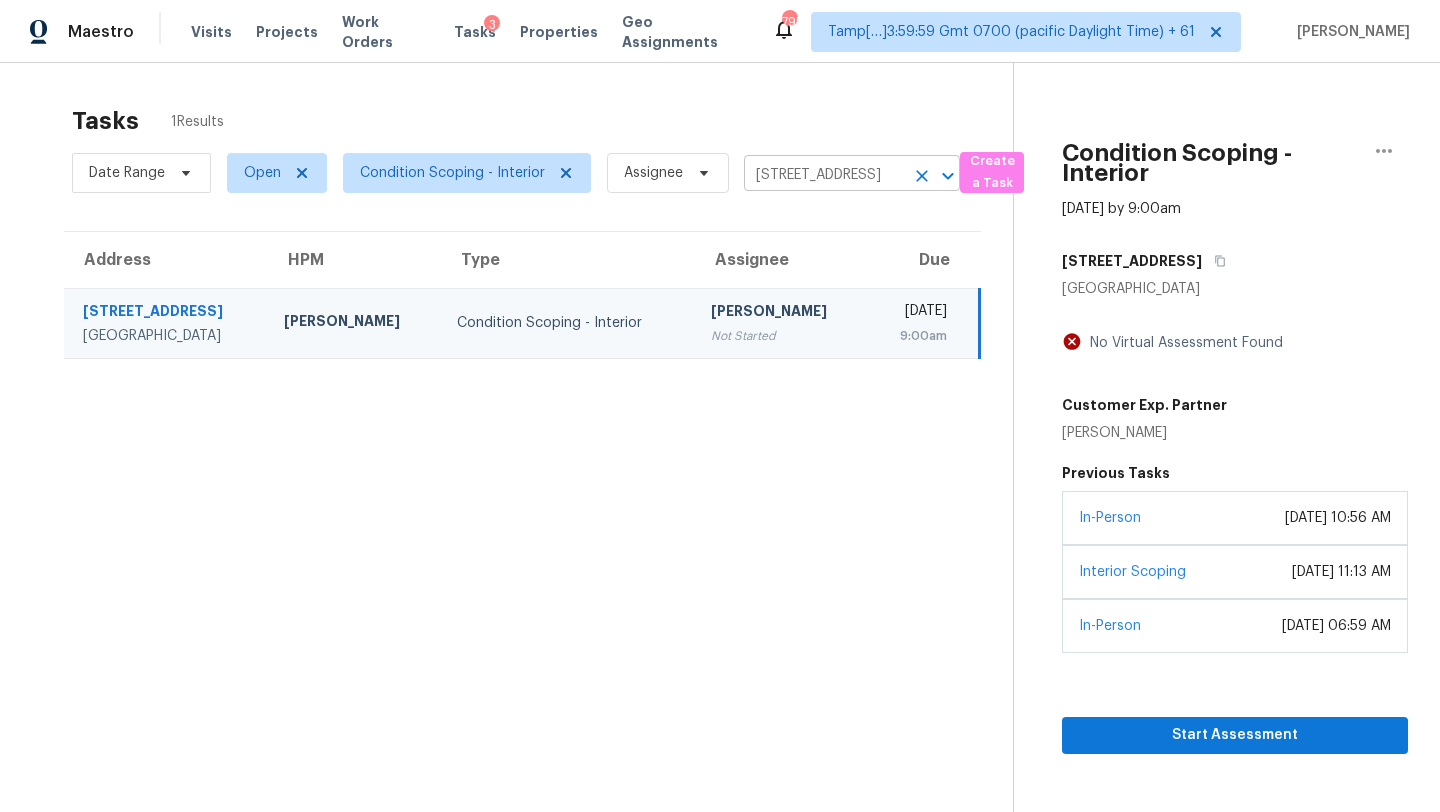 click on "5136 S Colony Blvd, The Colony, TX 75056" at bounding box center (824, 175) 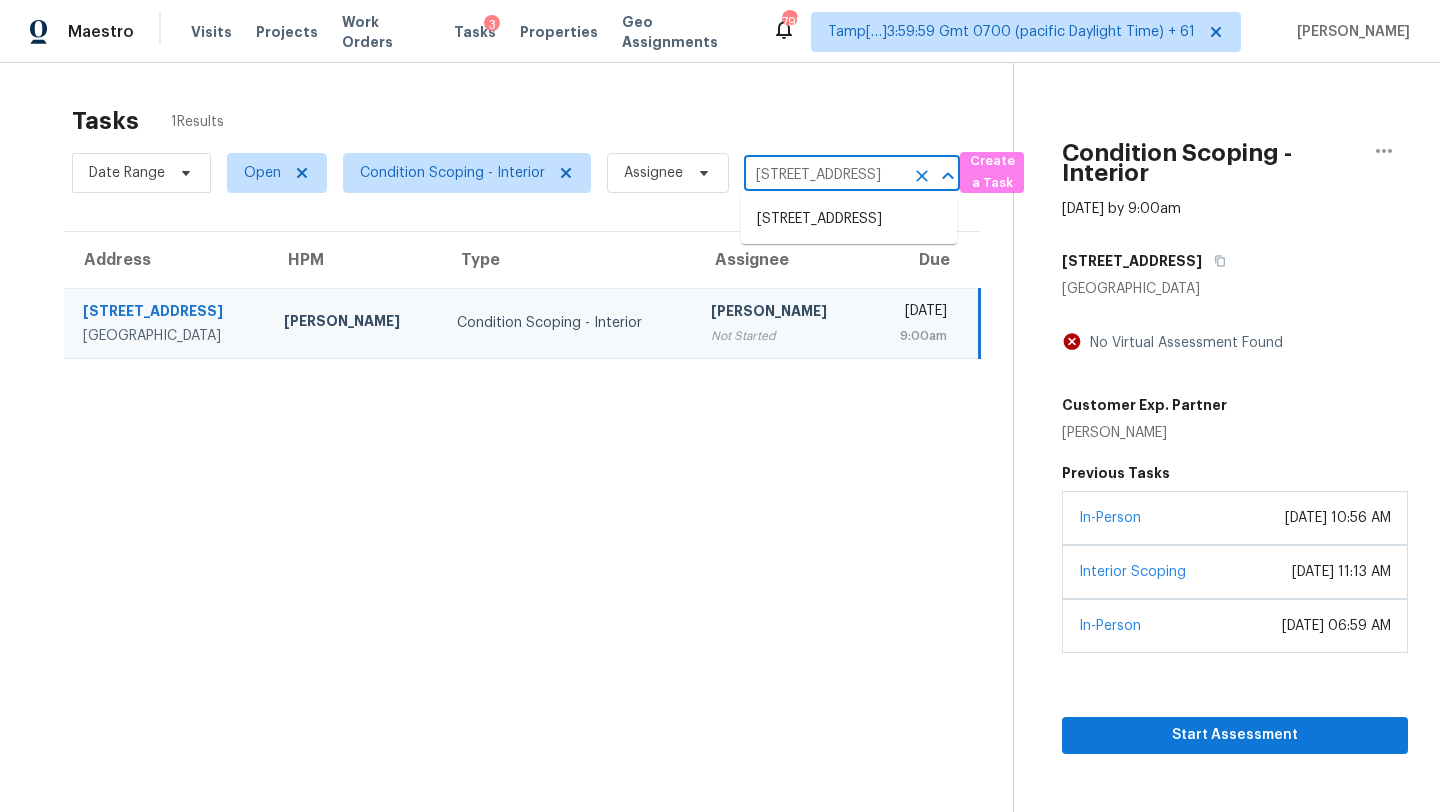 click on "5136 S Colony Blvd, The Colony, TX 75056" at bounding box center (824, 175) 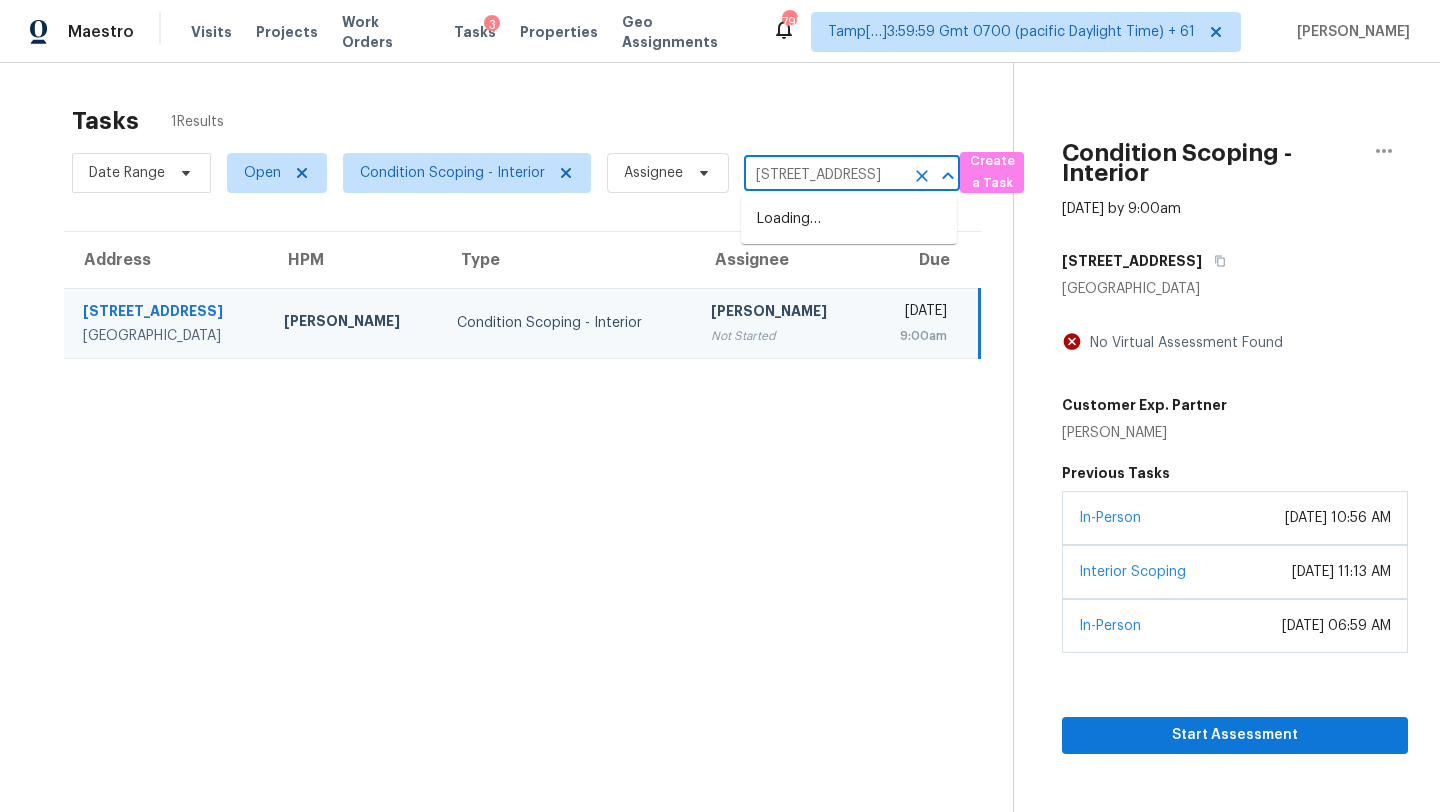 scroll, scrollTop: 0, scrollLeft: 99, axis: horizontal 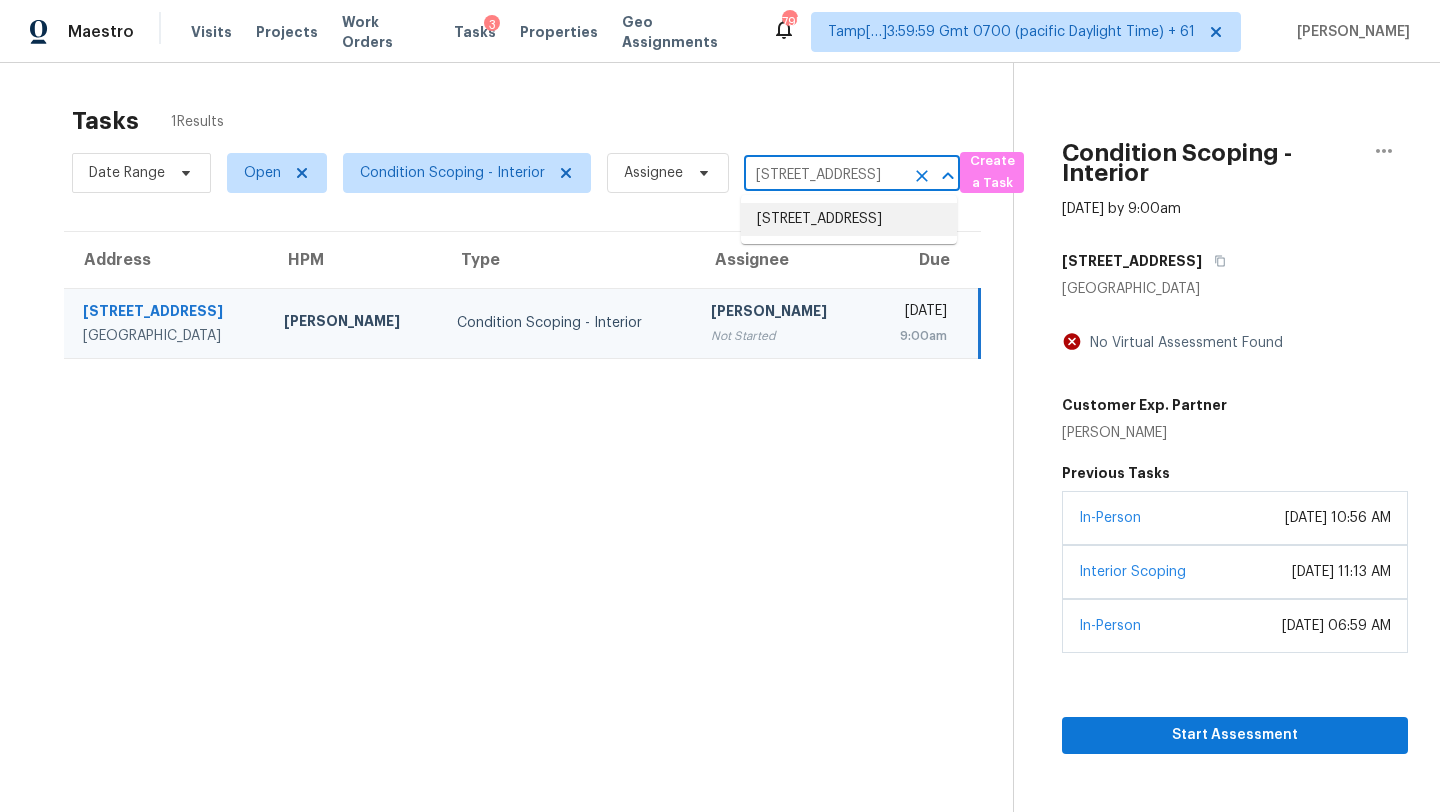 click on "4228 Miracle Ln, Knoxville, TN 37938" at bounding box center (849, 219) 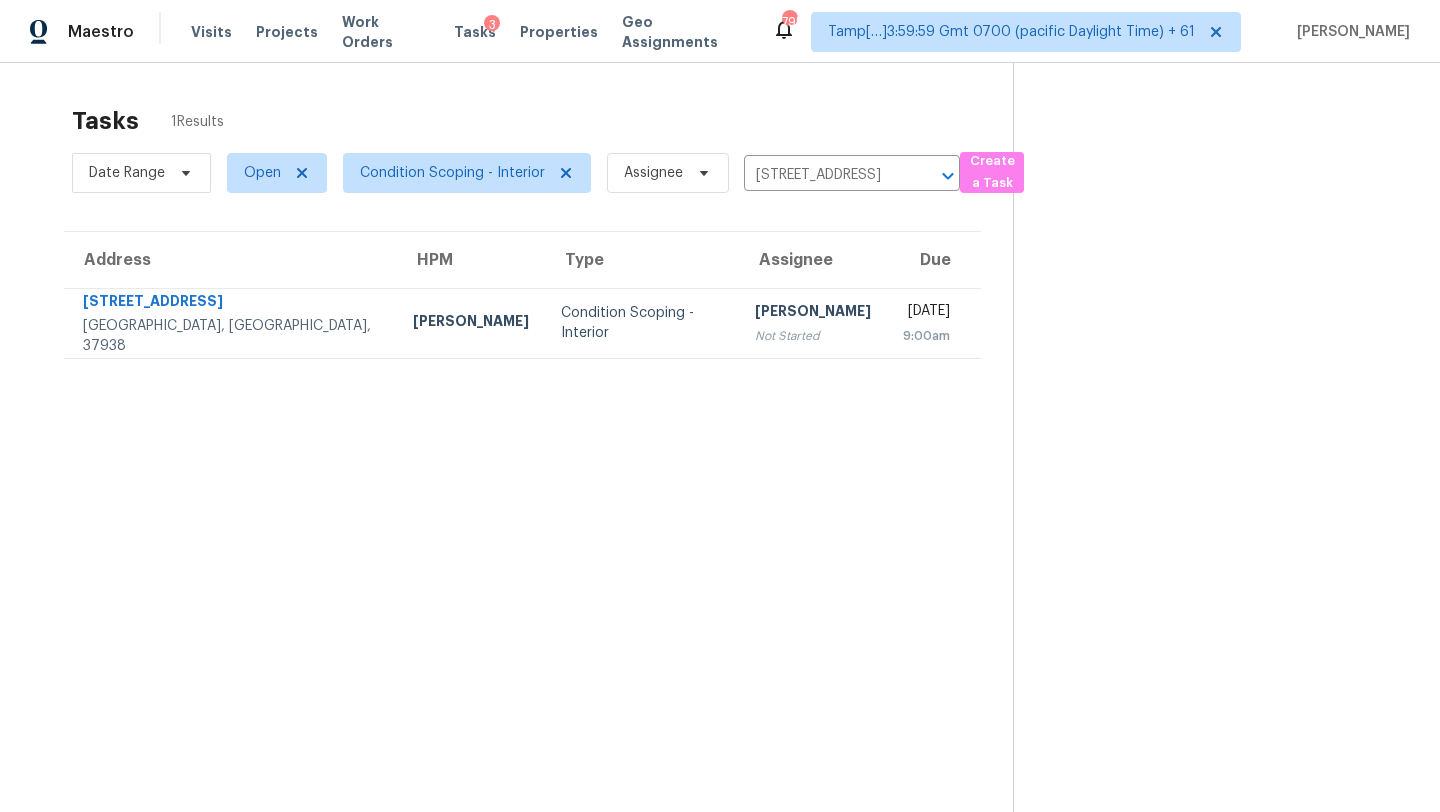 click on "Tasks 1  Results Date Range Open Condition Scoping - Interior Assignee 4228 Miracle Ln, Knoxville, TN 37938 ​ Create a Task Address HPM Type Assignee Due 4228 Miracle Ln   Knoxville, TN, 37938 Tucker Trent Condition Scoping - Interior Sakthivel Chandran Not Started Wed, Jul 16th 2025 9:00am" at bounding box center [522, 485] 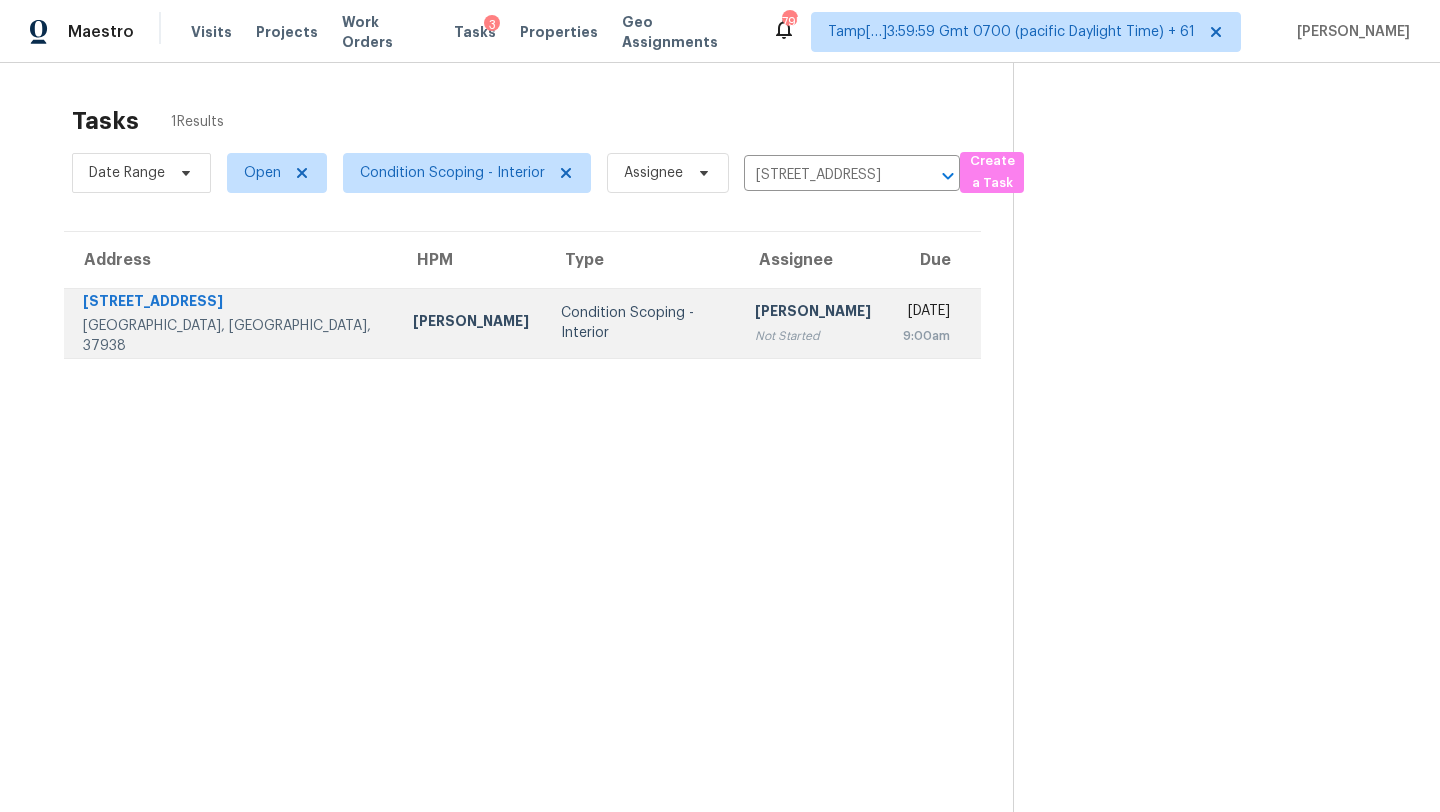 click on "9:00am" at bounding box center (926, 336) 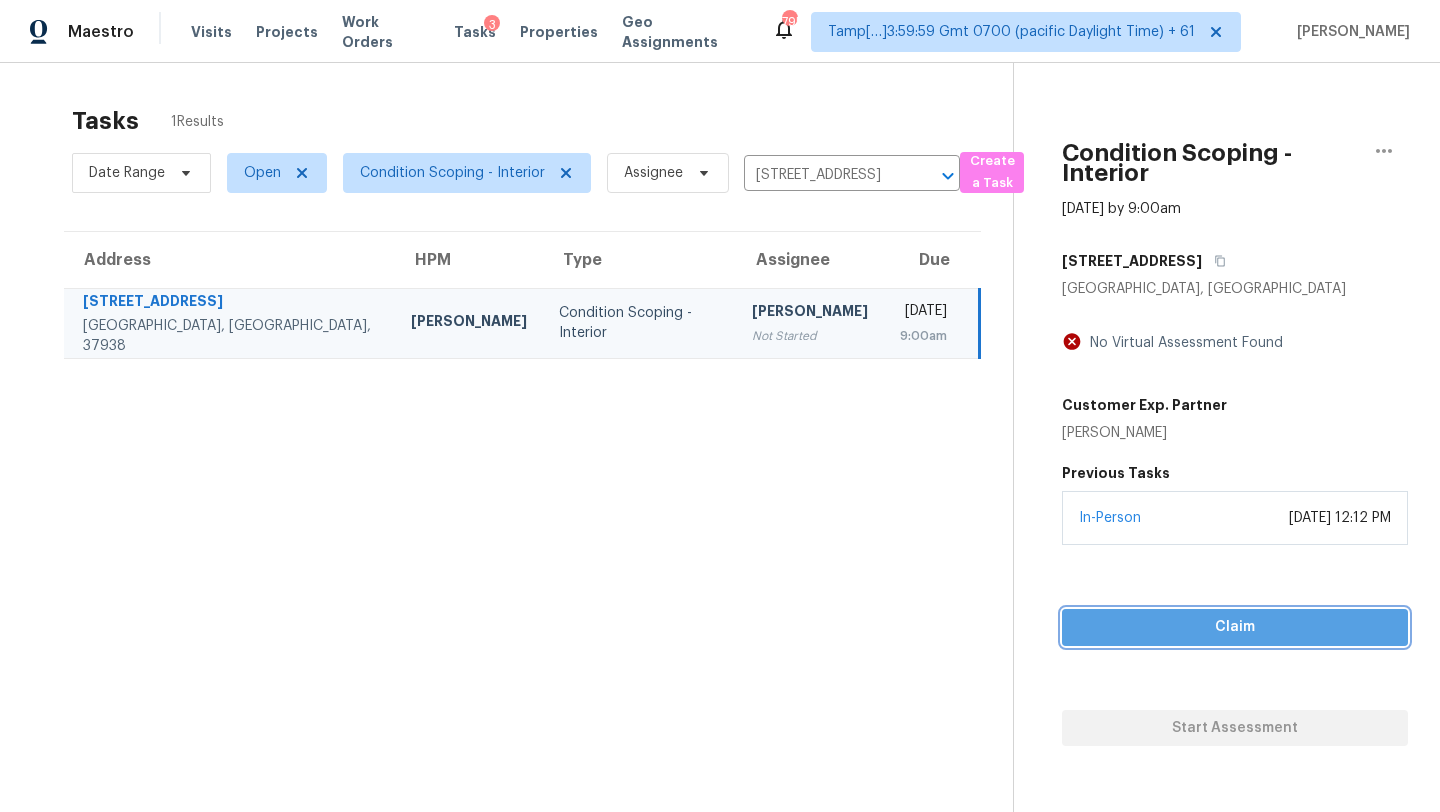 click on "Claim" at bounding box center [1235, 627] 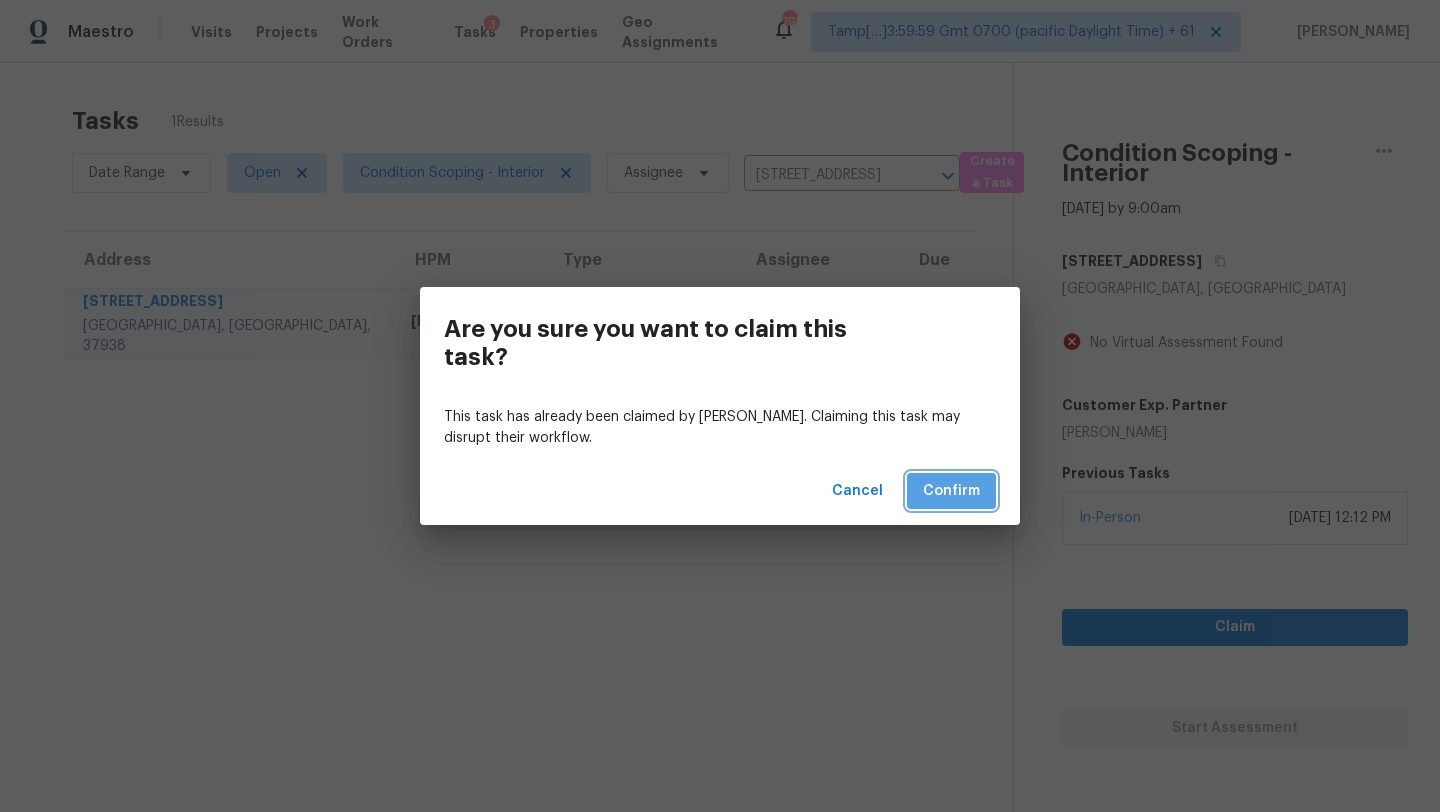 click on "Confirm" at bounding box center [951, 491] 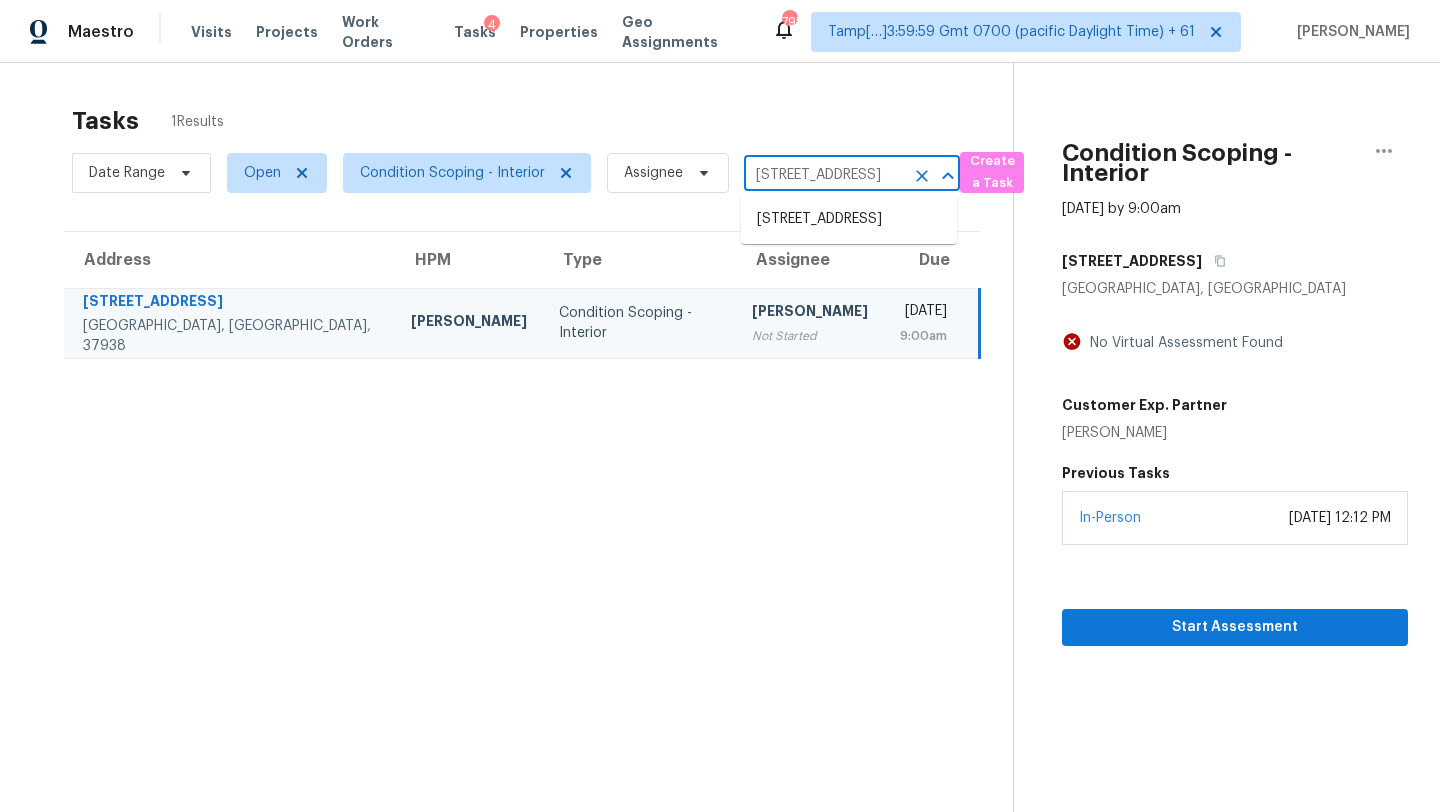 click on "4228 Miracle Ln, Knoxville, TN 37938" at bounding box center (824, 175) 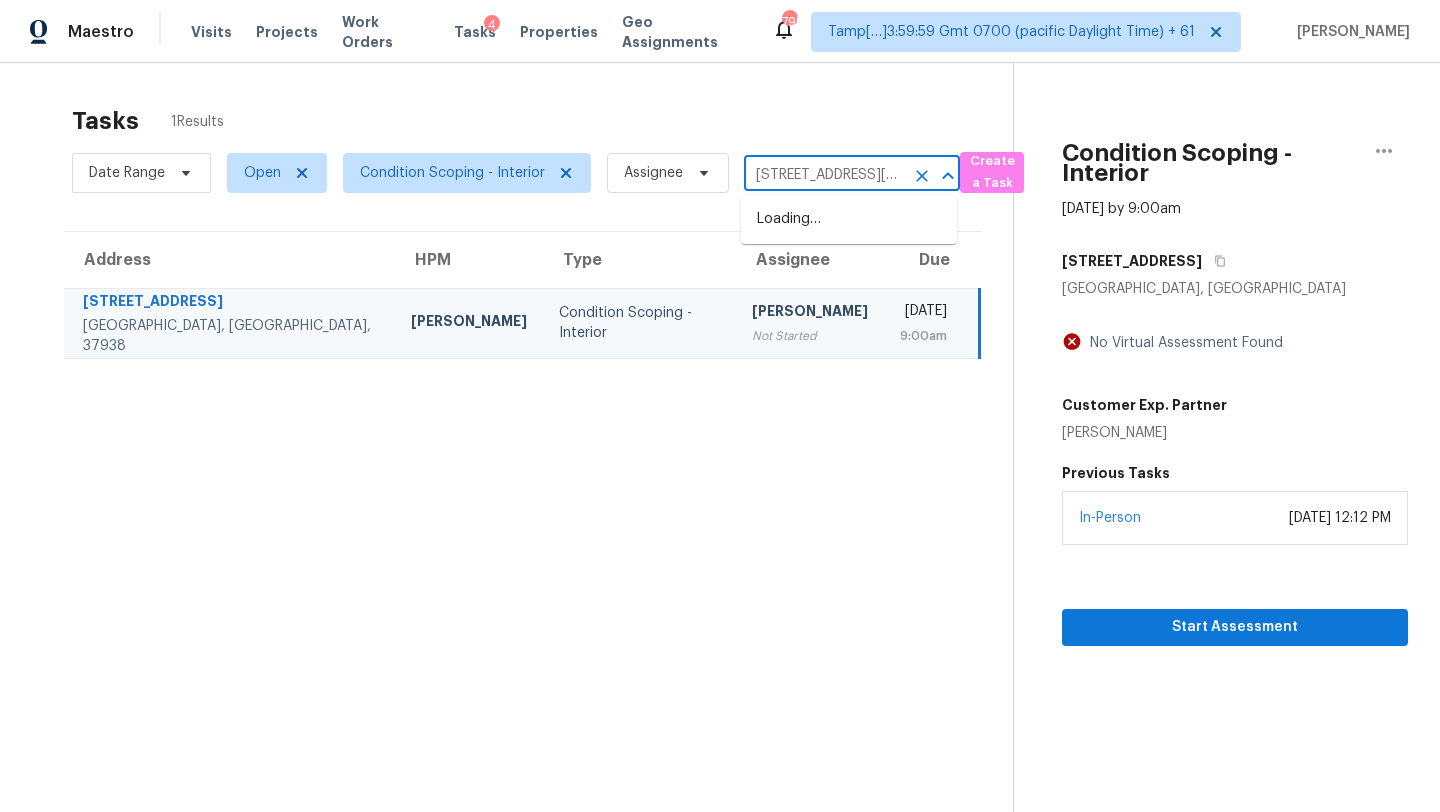 scroll, scrollTop: 0, scrollLeft: 163, axis: horizontal 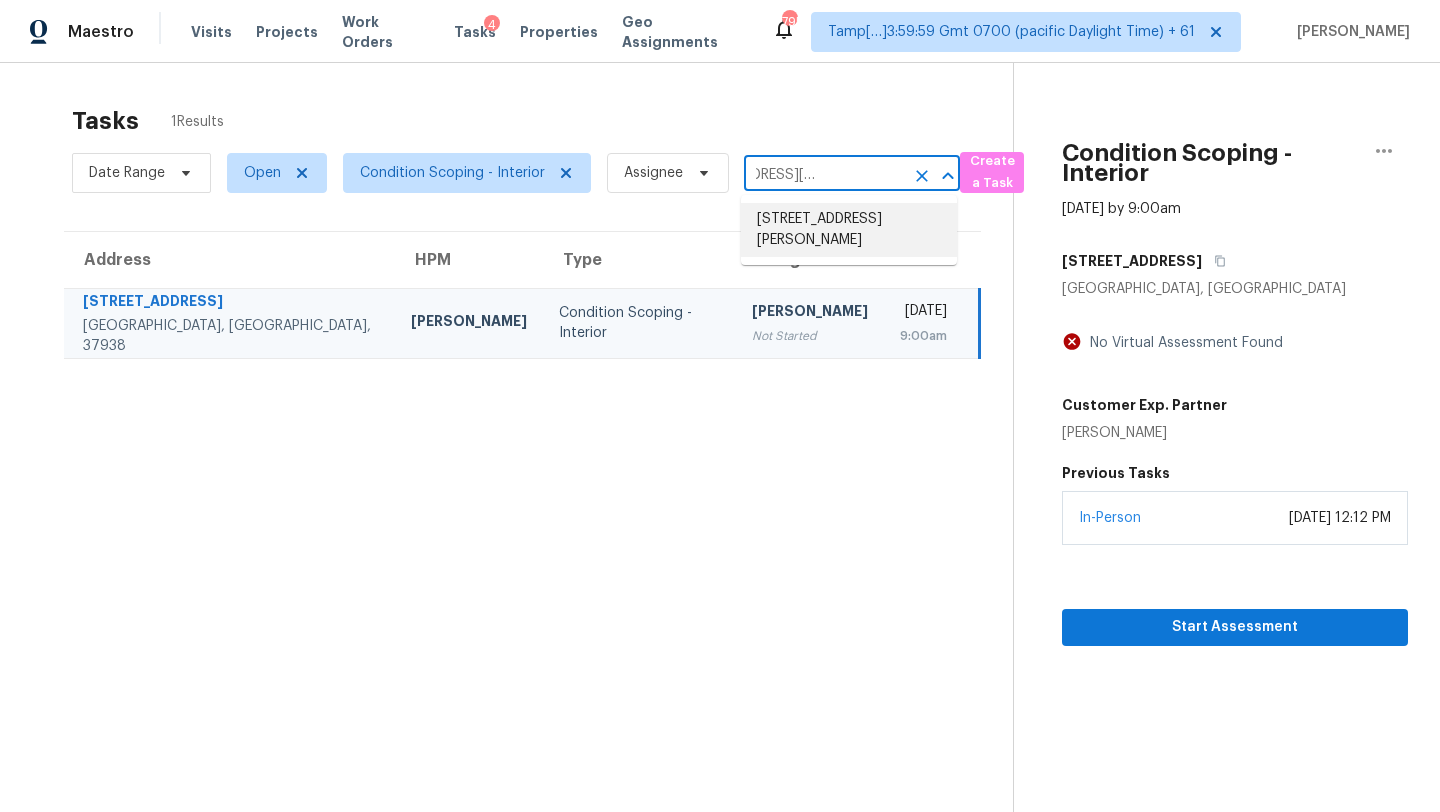 click on "10061 E Paseo San Rosendo, Tucson, AZ 85747" at bounding box center [849, 230] 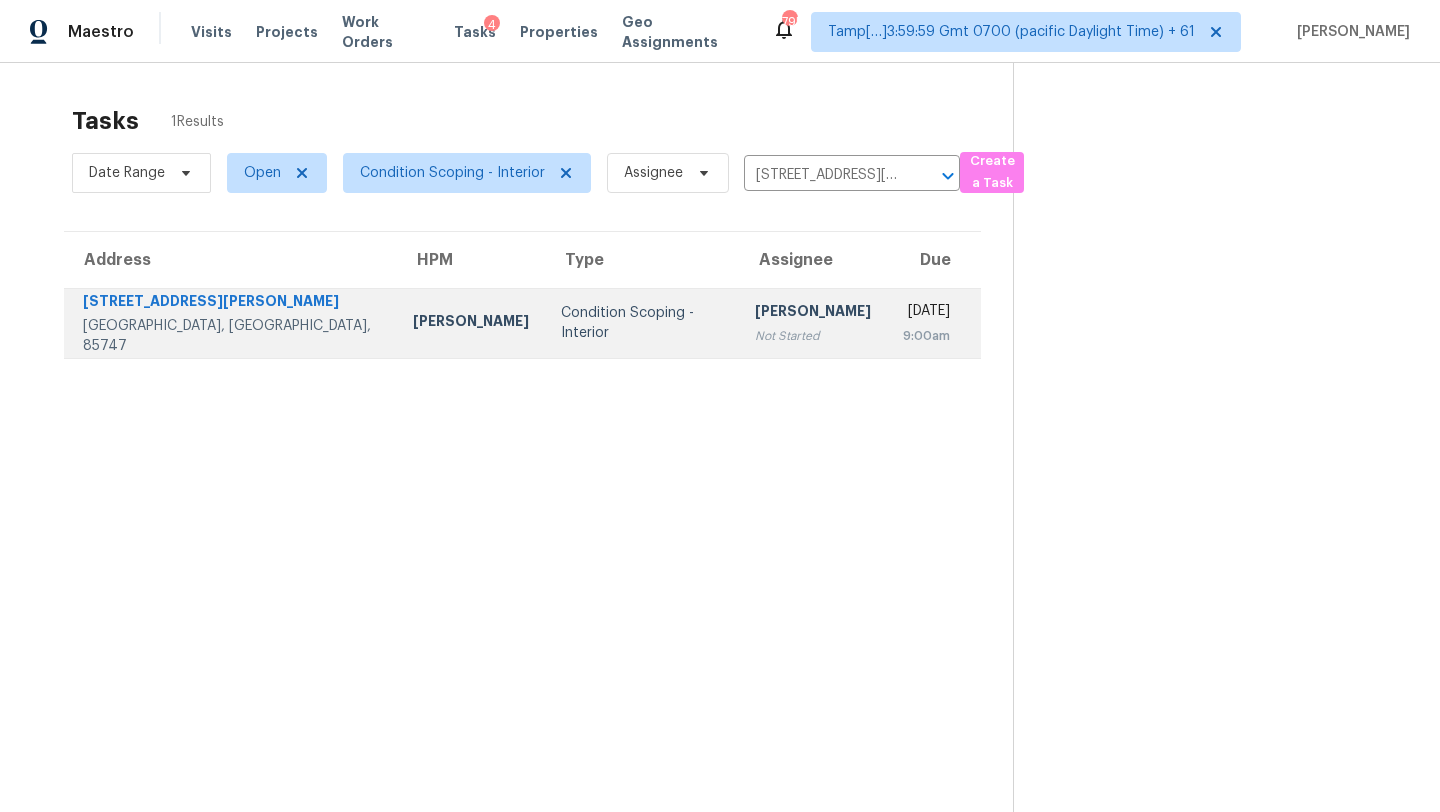 click on "Wed, Jul 16th 2025 9:00am" at bounding box center [934, 323] 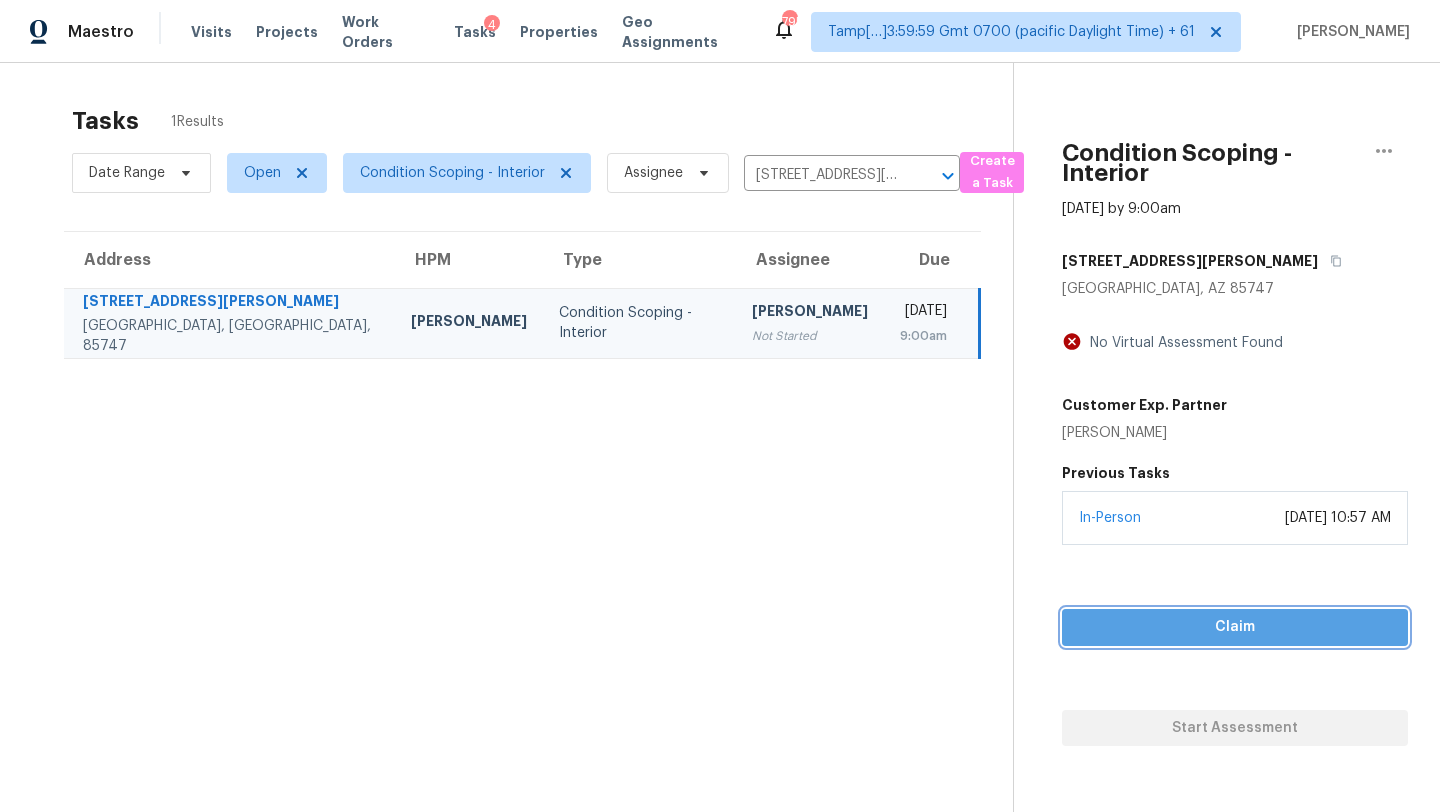 click on "Claim" at bounding box center [1235, 627] 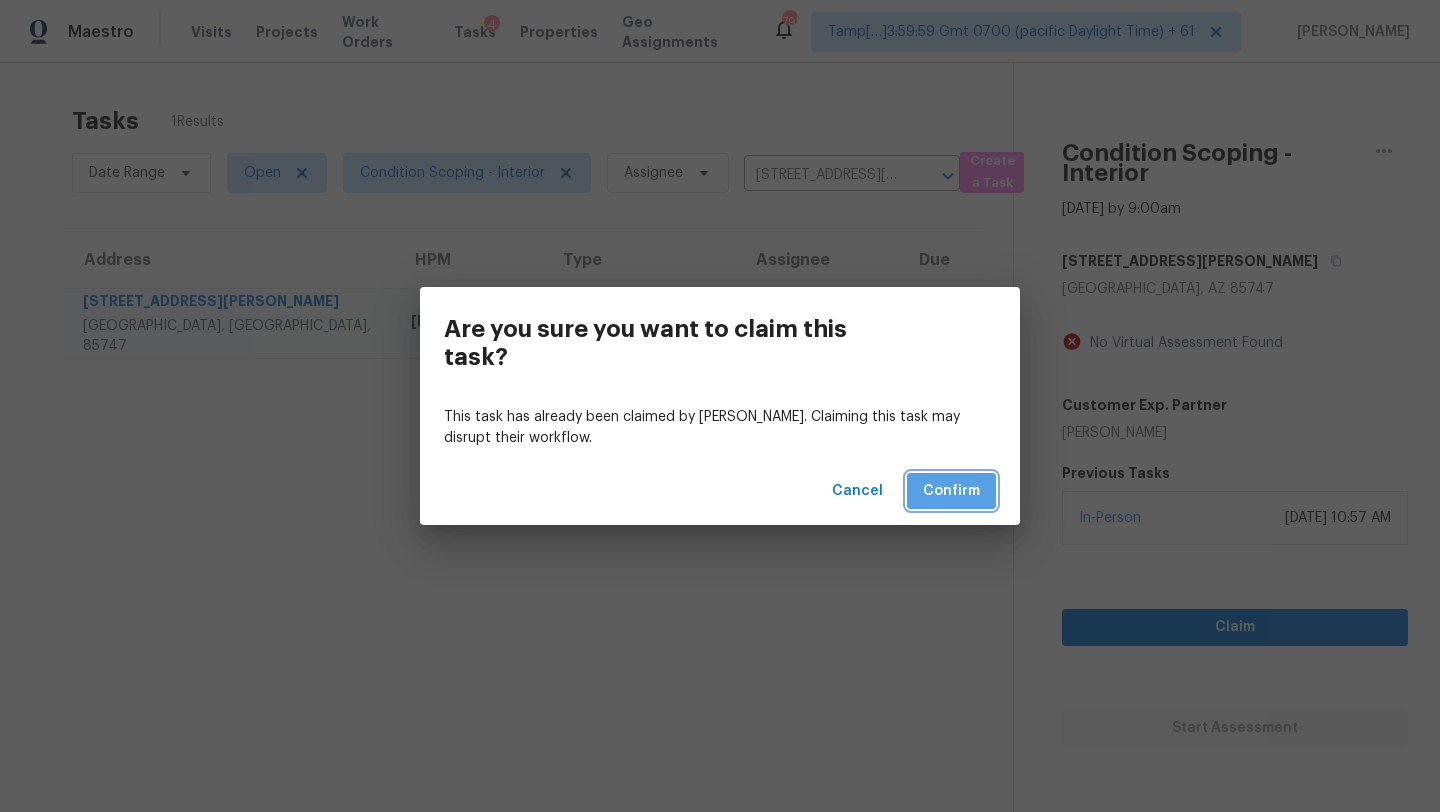 click on "Confirm" at bounding box center [951, 491] 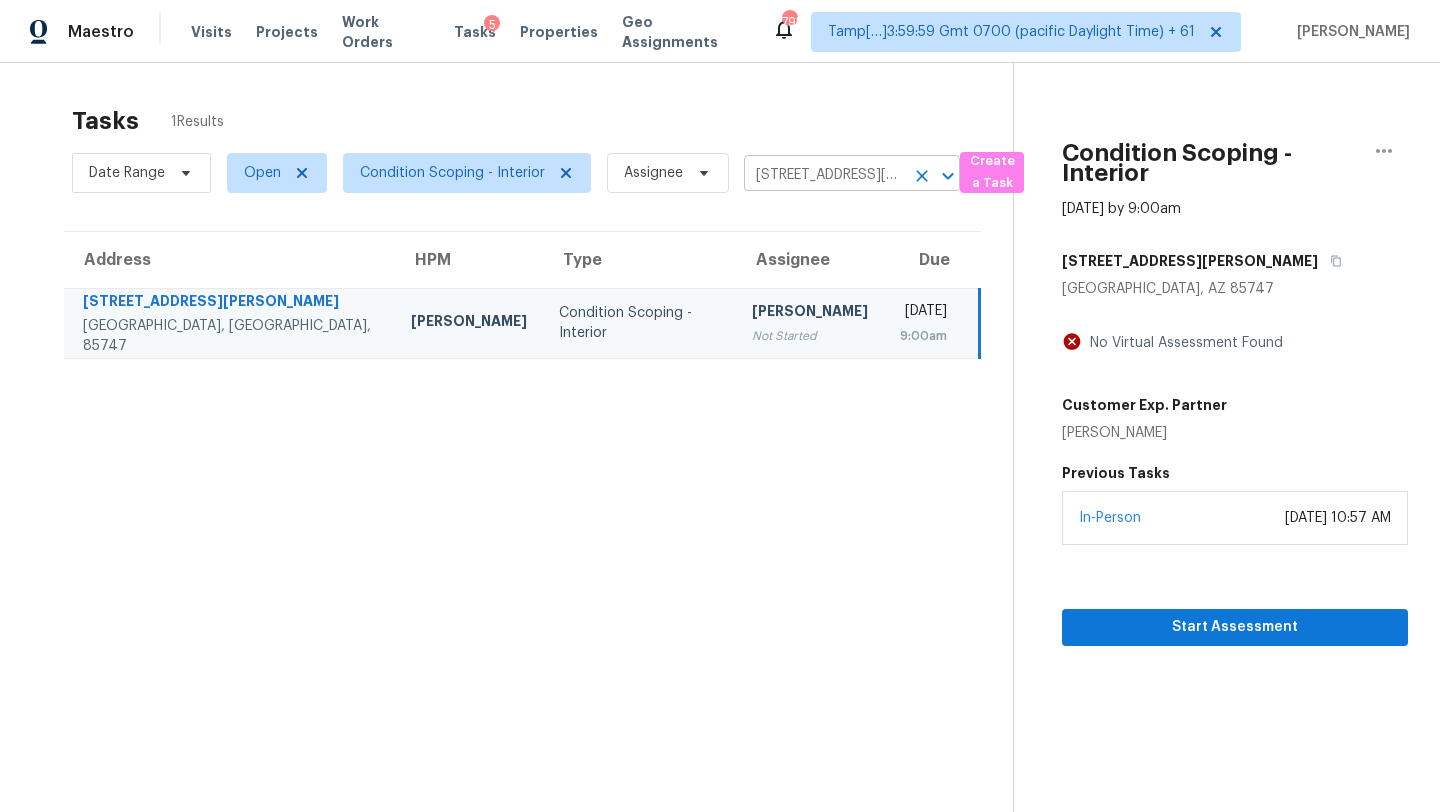 click on "10061 E Paseo San Rosendo, Tucson, AZ 85747" at bounding box center [824, 175] 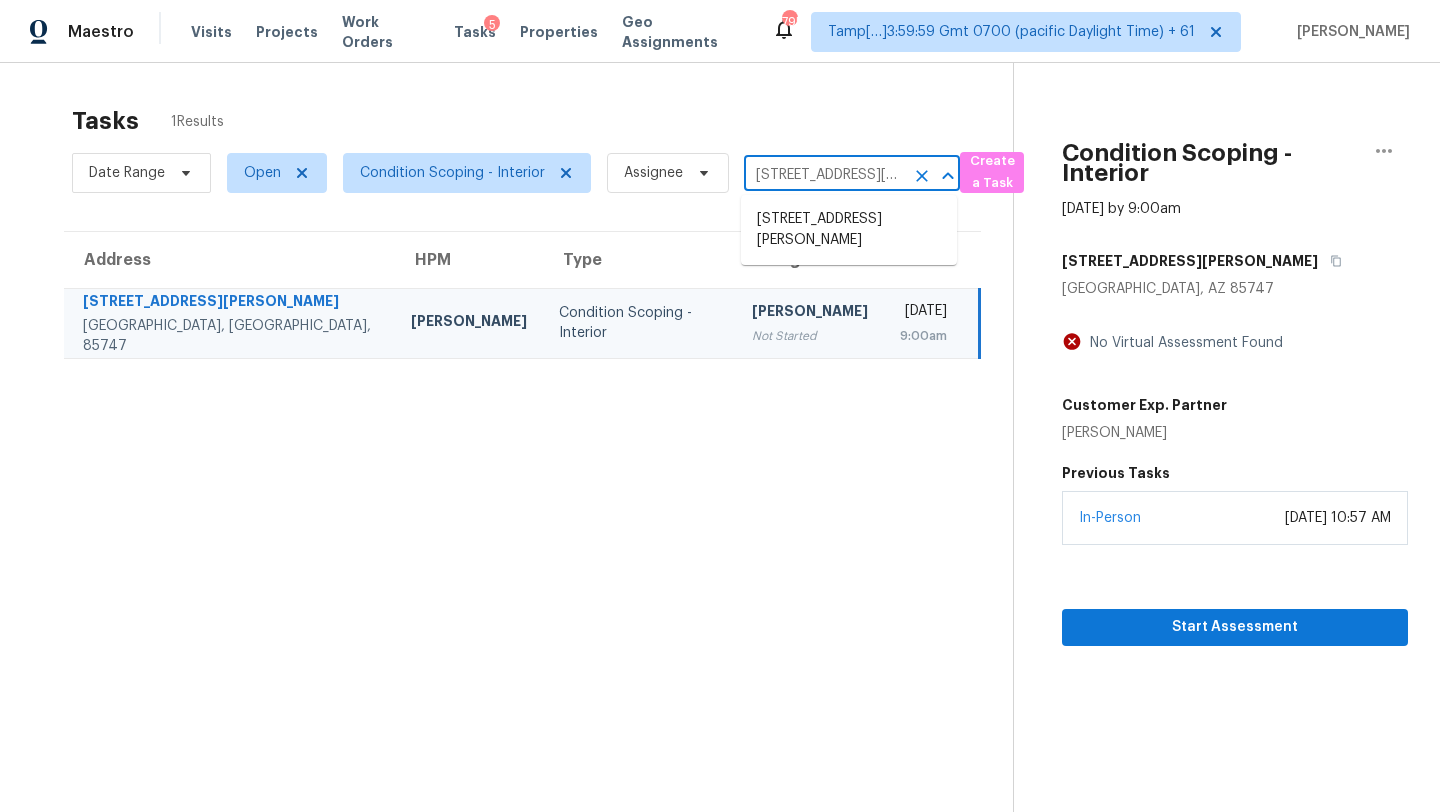 click on "10061 E Paseo San Rosendo, Tucson, AZ 85747" at bounding box center [824, 175] 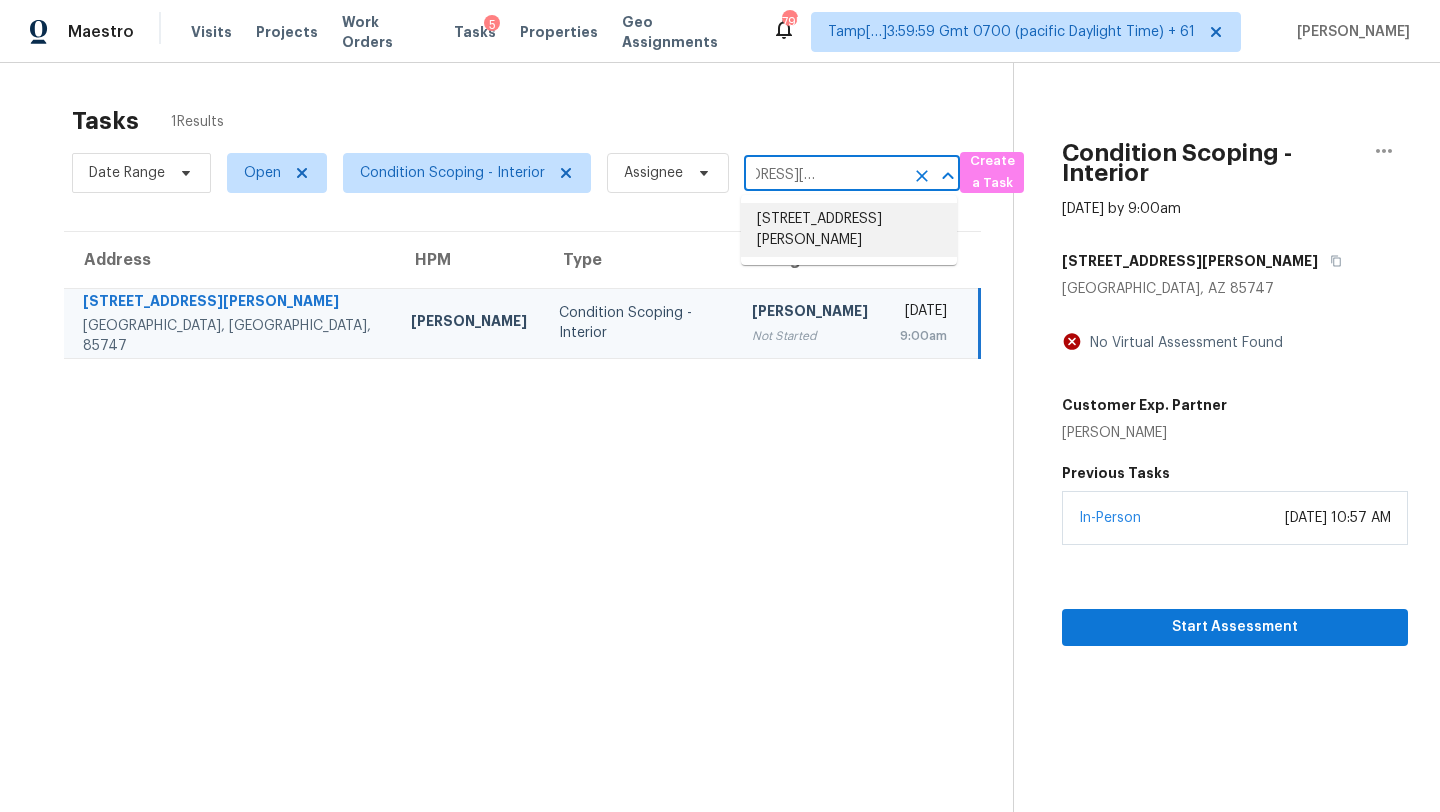 click on "5804 Isbell St, Fort Worth, TX 76114" at bounding box center (849, 230) 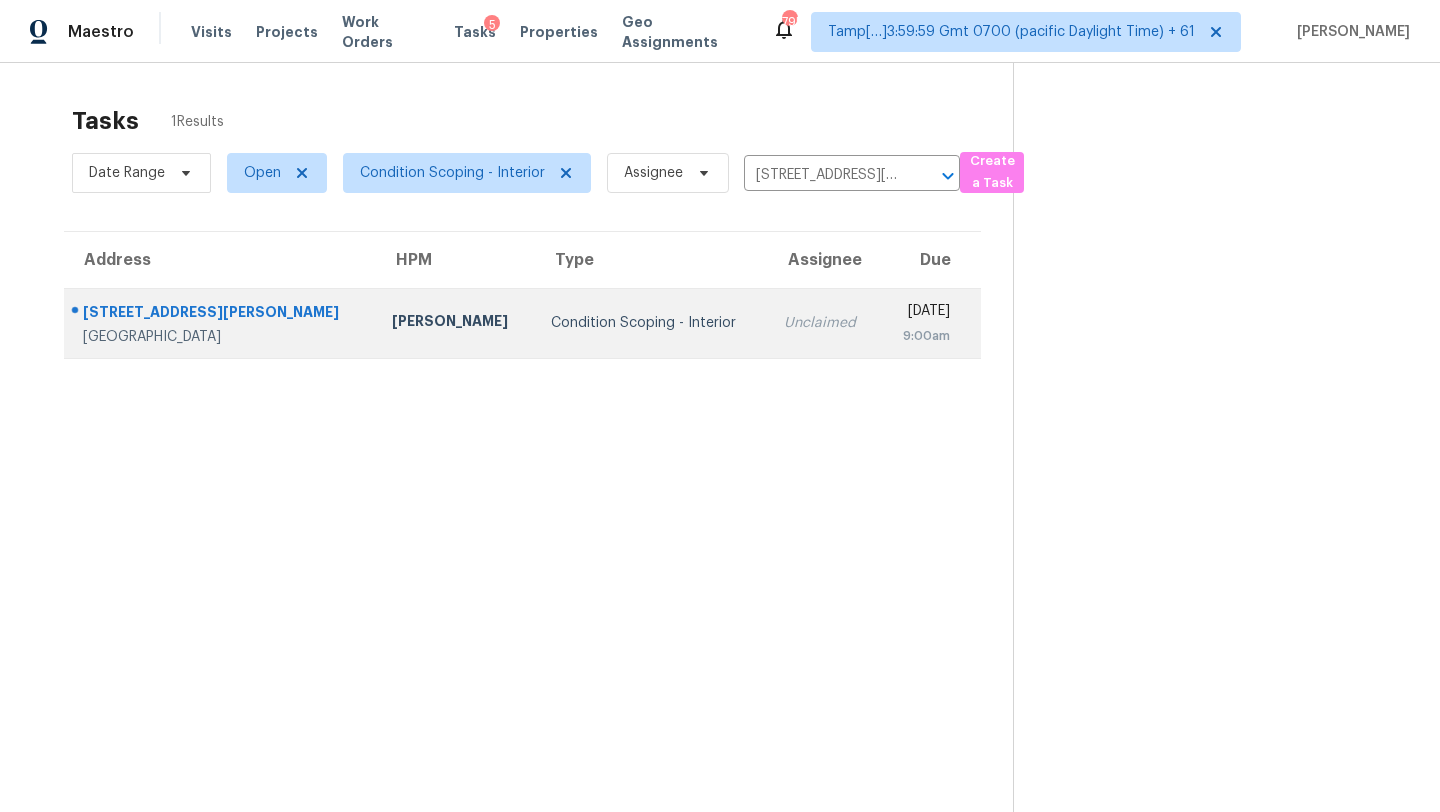 click on "Wed, Jul 16th 2025 9:00am" at bounding box center [930, 323] 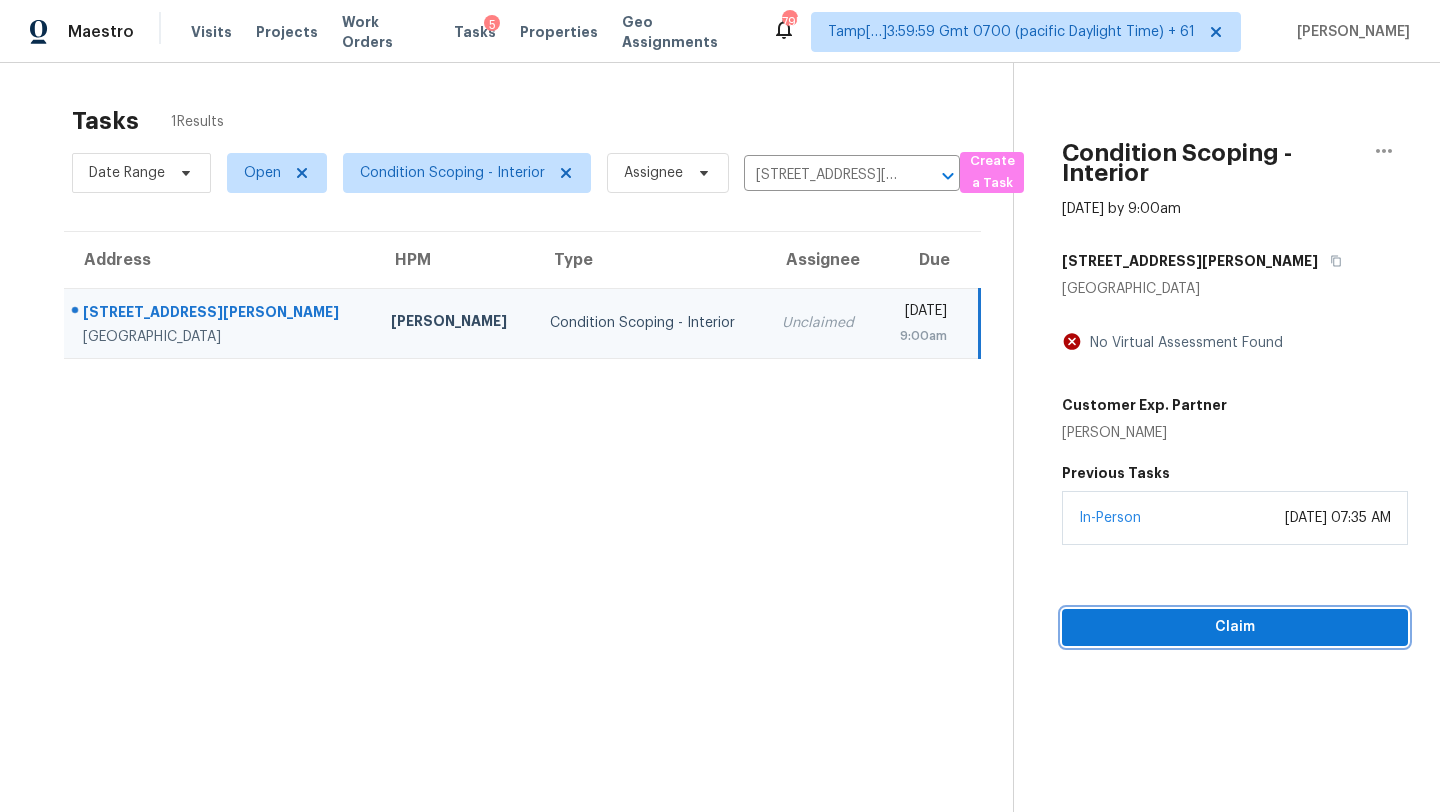click on "Claim" at bounding box center [1235, 627] 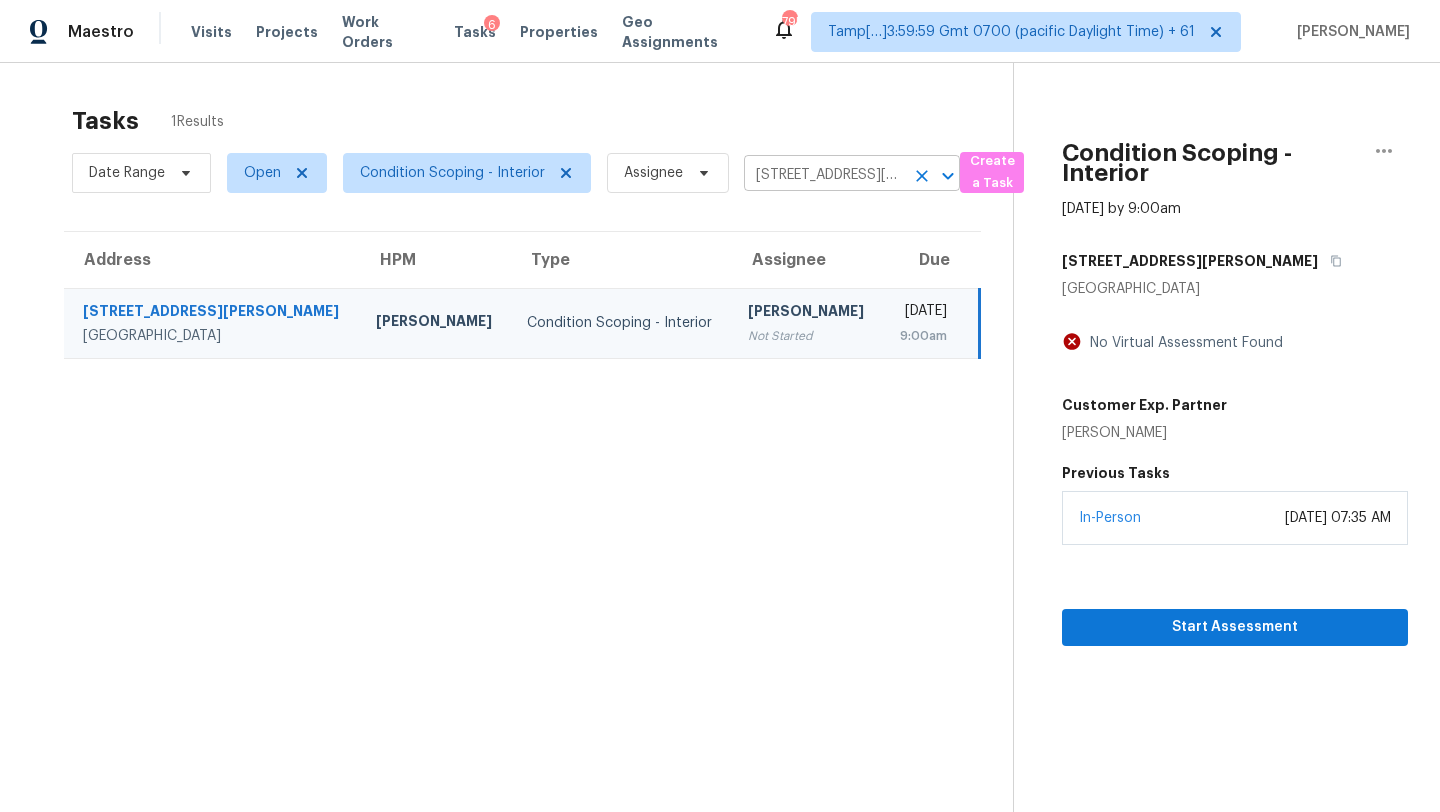 click on "5804 Isbell St, Fort Worth, TX 76114" at bounding box center [824, 175] 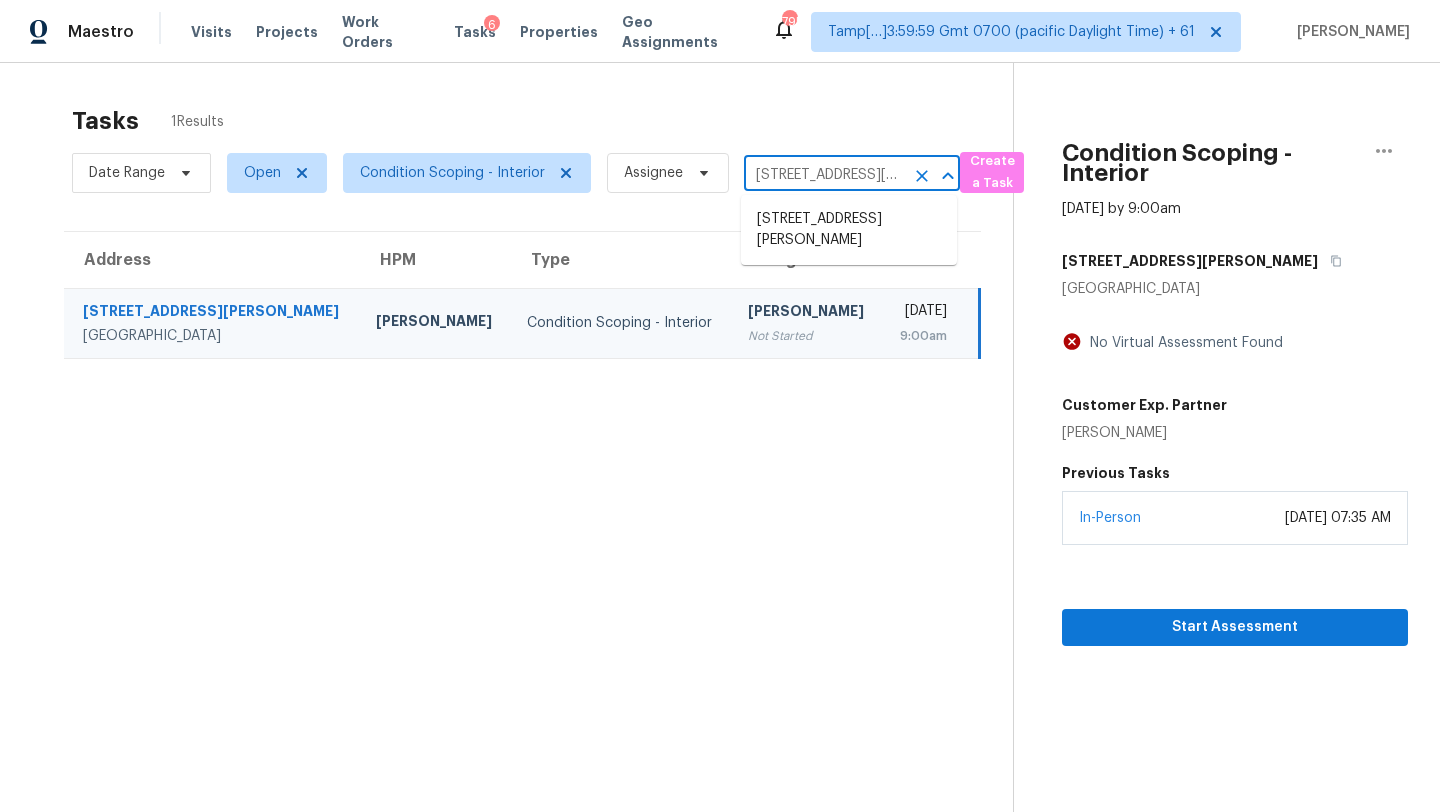 paste on "4012 Longstraw Dr, Fort Worth, TX, 76137" 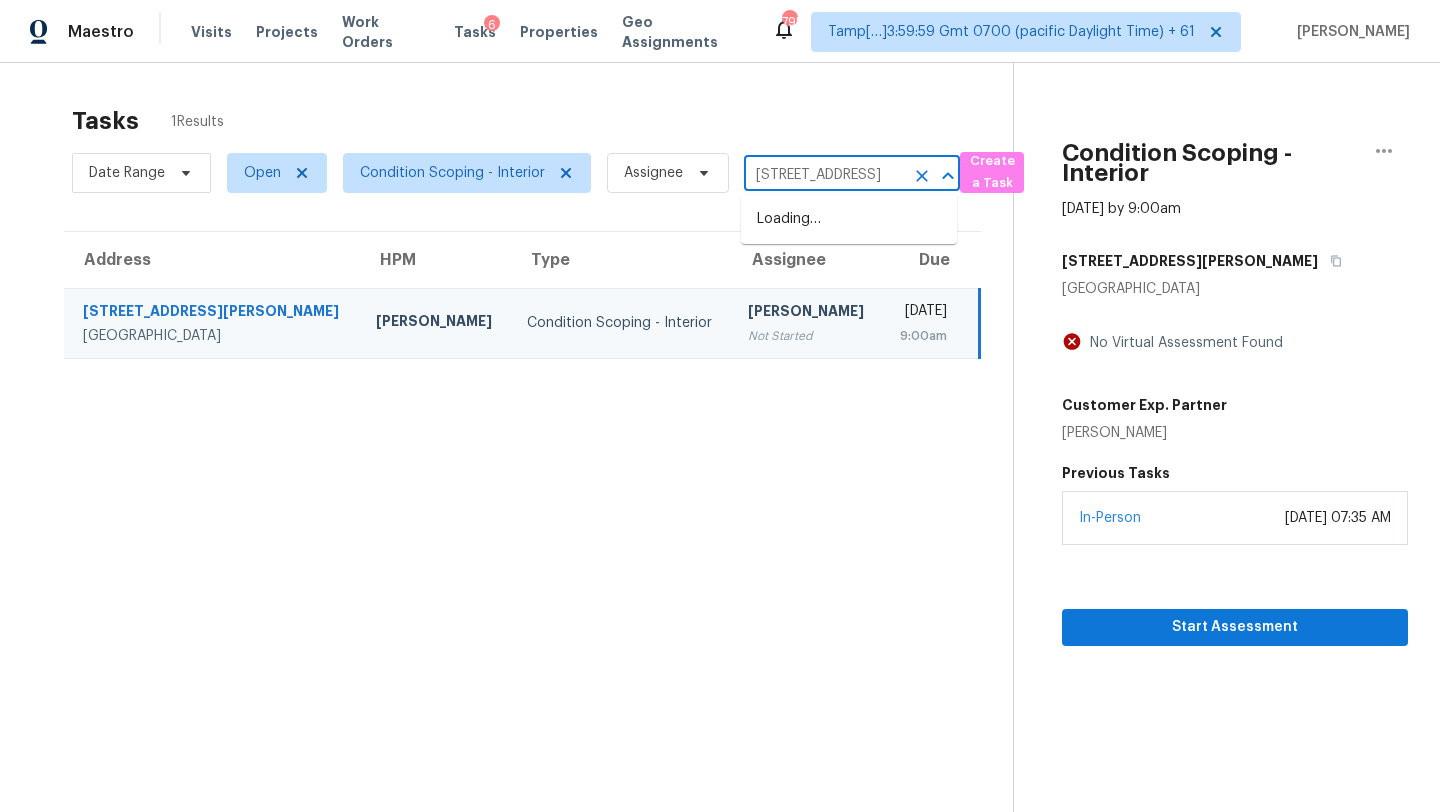 scroll, scrollTop: 0, scrollLeft: 123, axis: horizontal 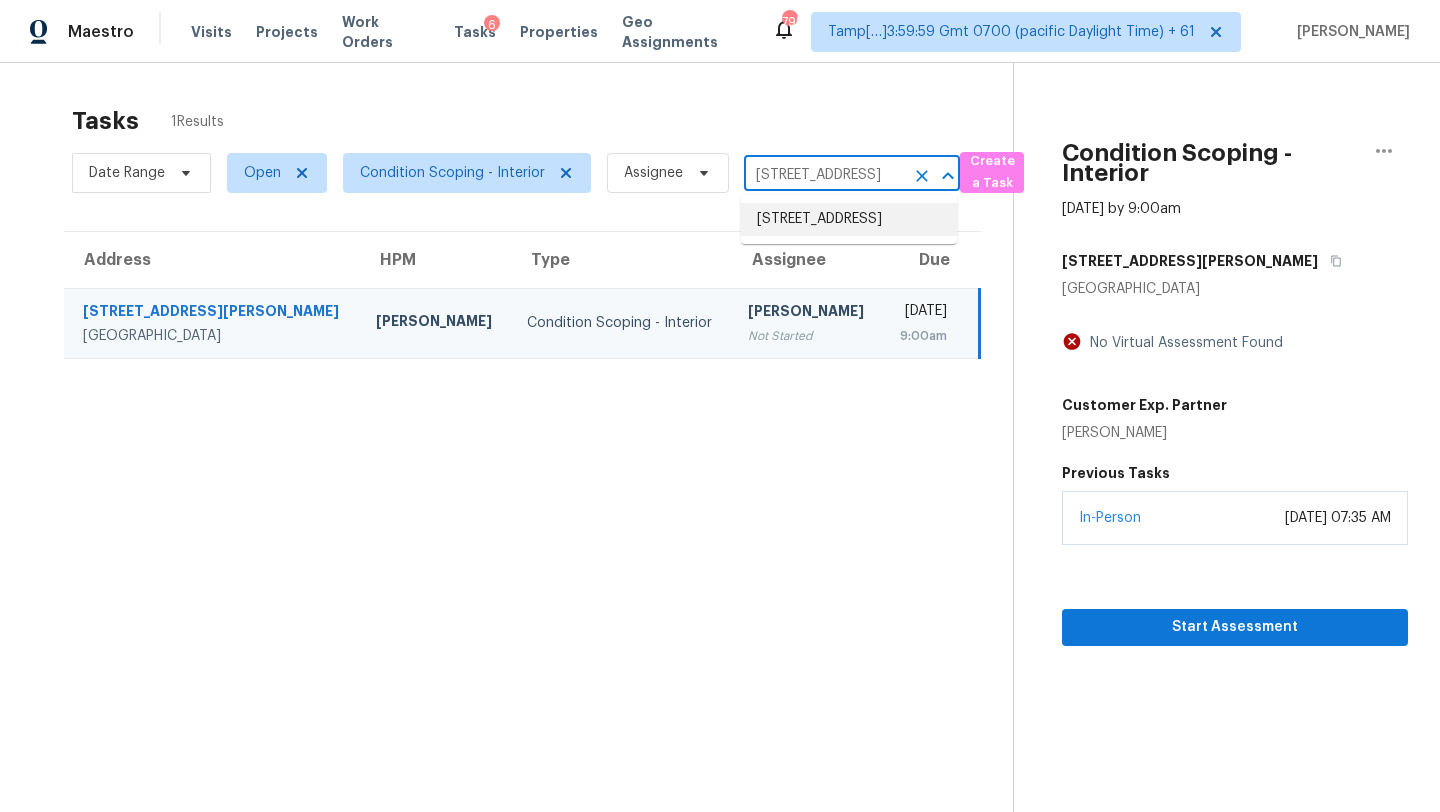 click on "4012 Longstraw Dr, Fort Worth, TX 76137" at bounding box center (849, 219) 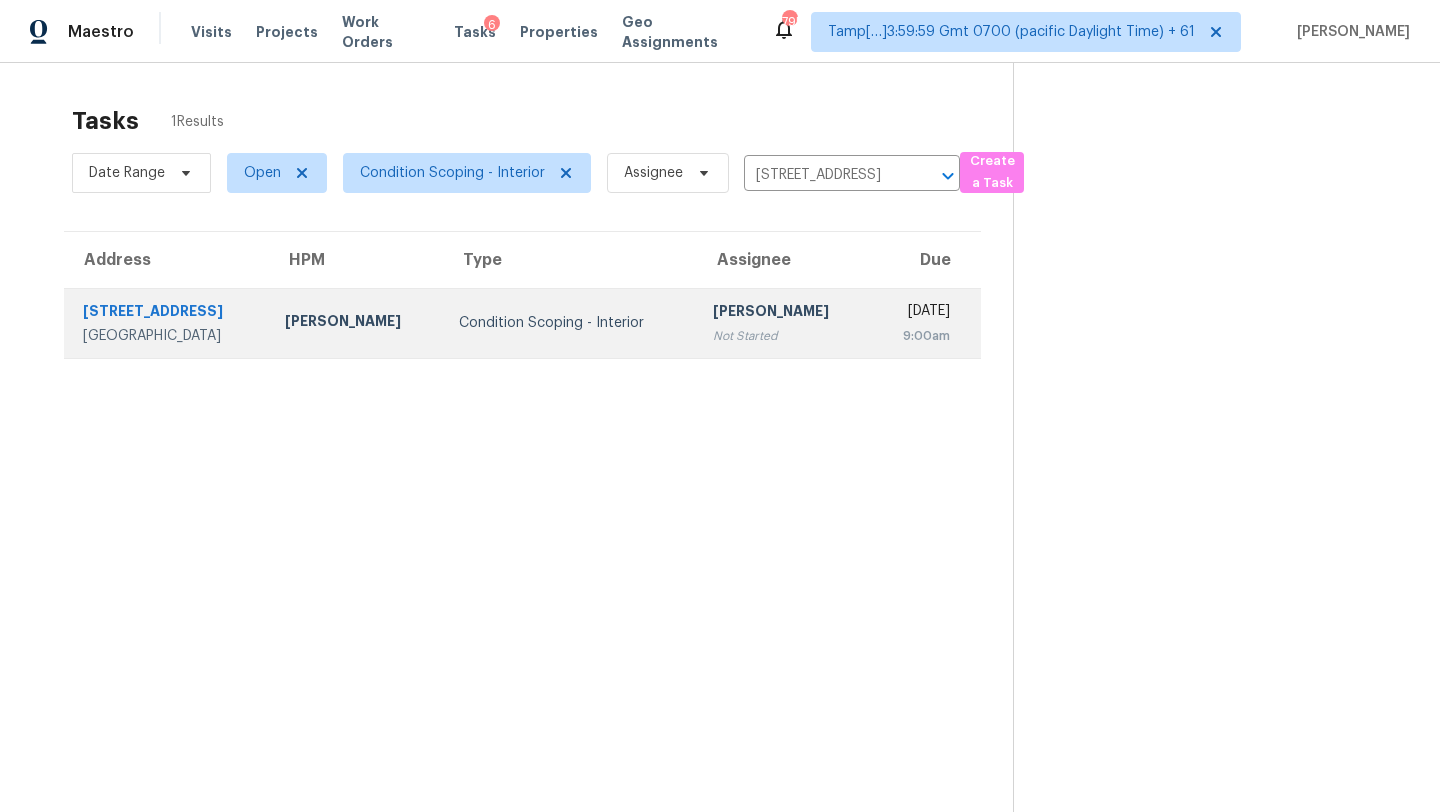 click on "[DATE]" at bounding box center [918, 313] 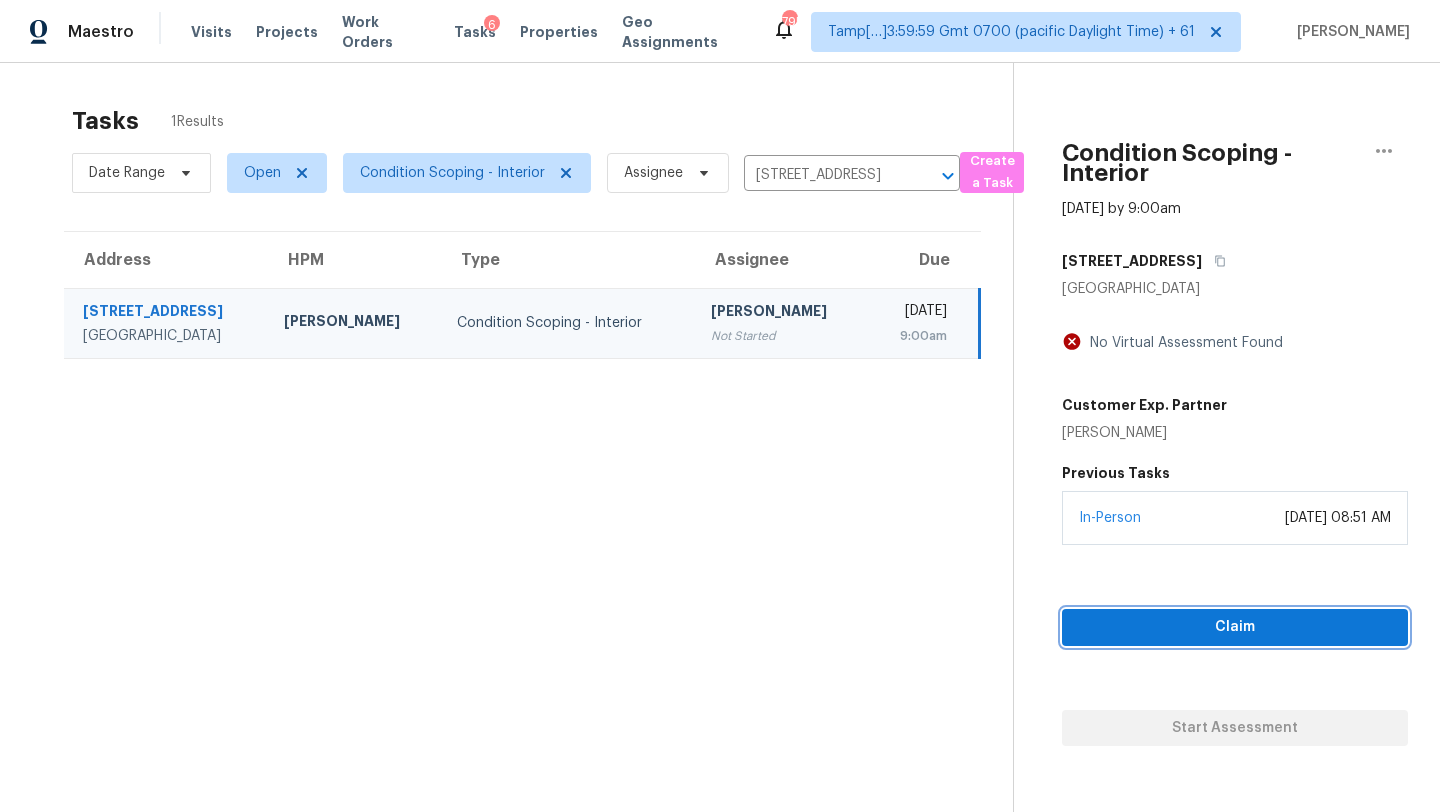 click on "Claim" at bounding box center [1235, 627] 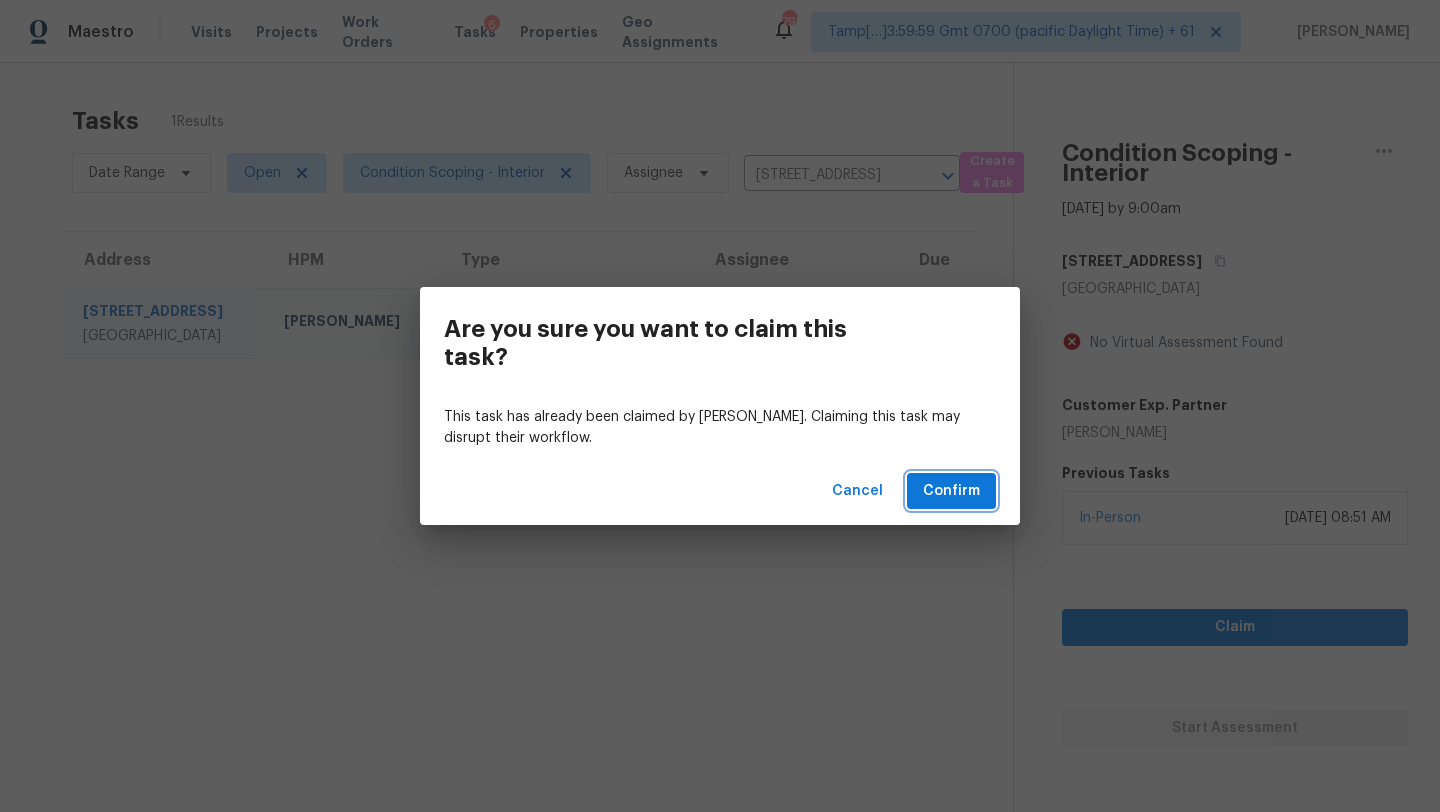 click on "Confirm" at bounding box center [951, 491] 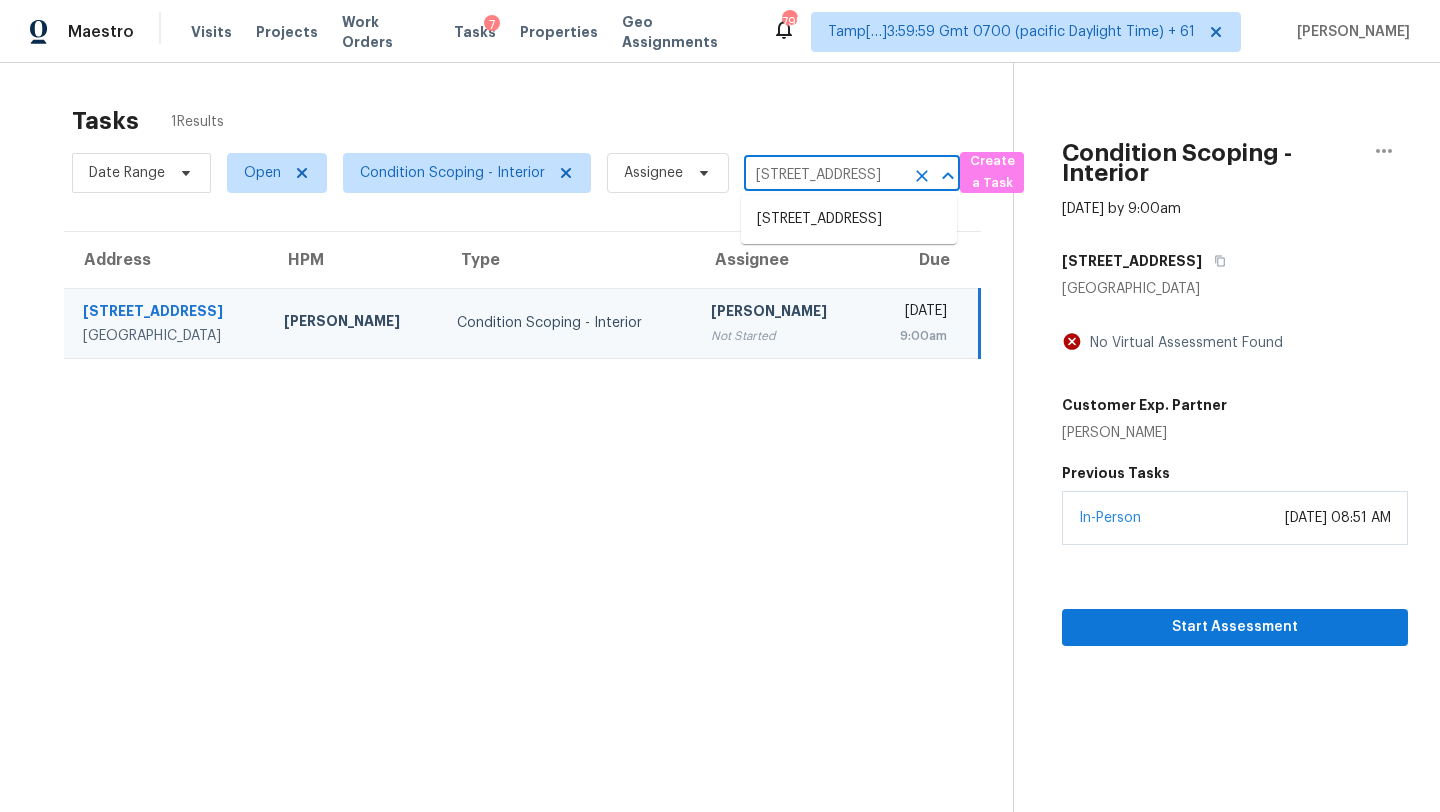 click on "4012 Longstraw Dr, Fort Worth, TX 76137" at bounding box center [824, 175] 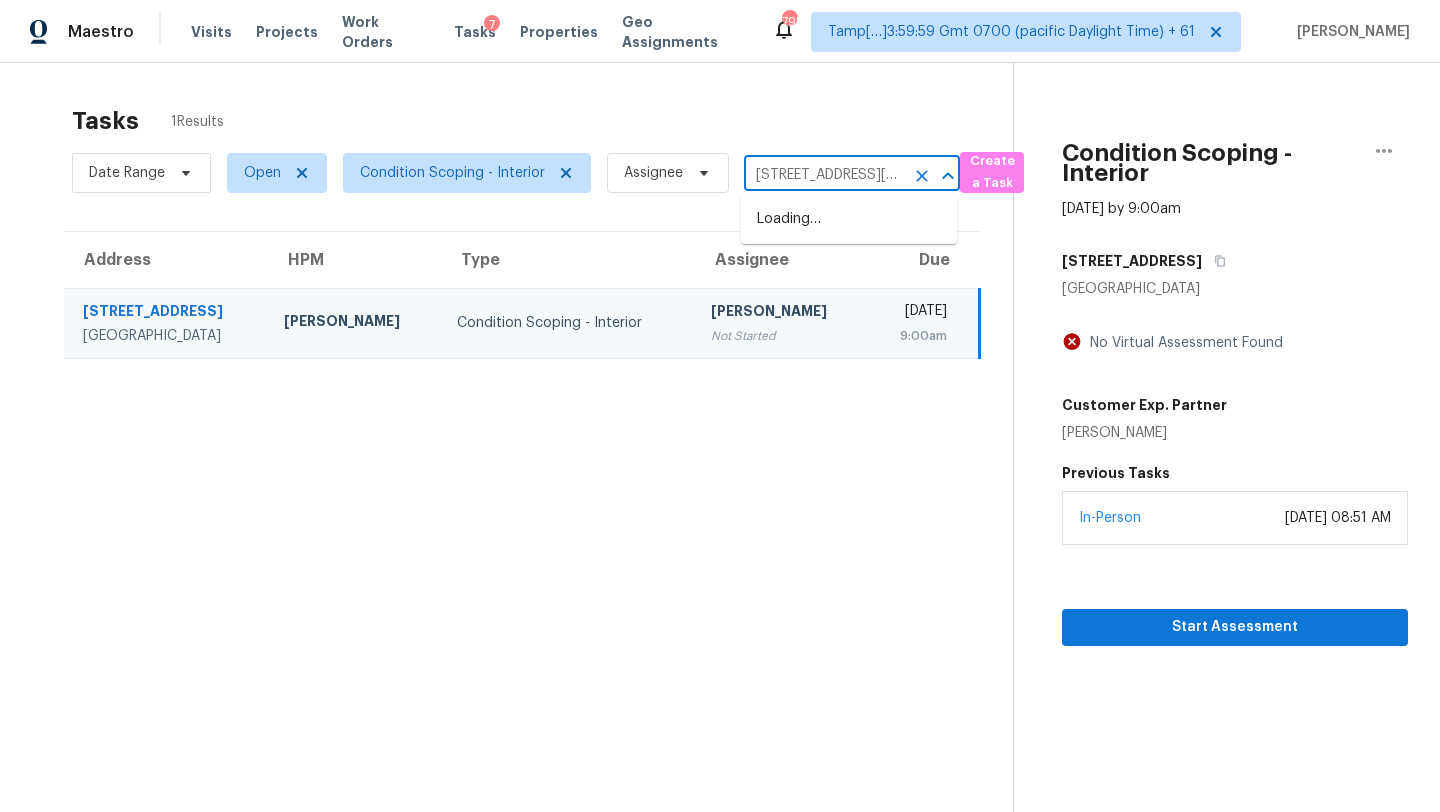 scroll, scrollTop: 0, scrollLeft: 112, axis: horizontal 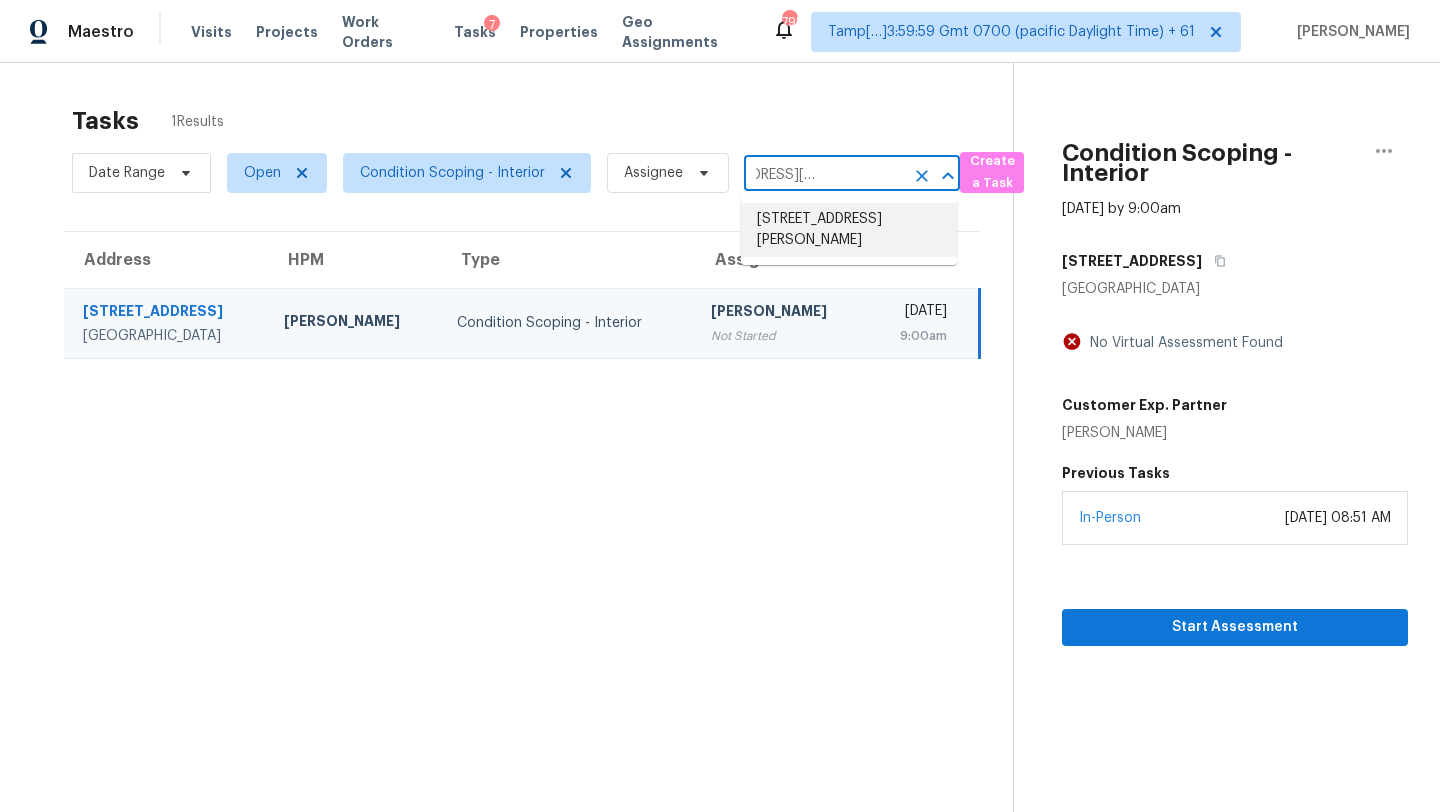 click on "[STREET_ADDRESS][PERSON_NAME]" at bounding box center (849, 230) 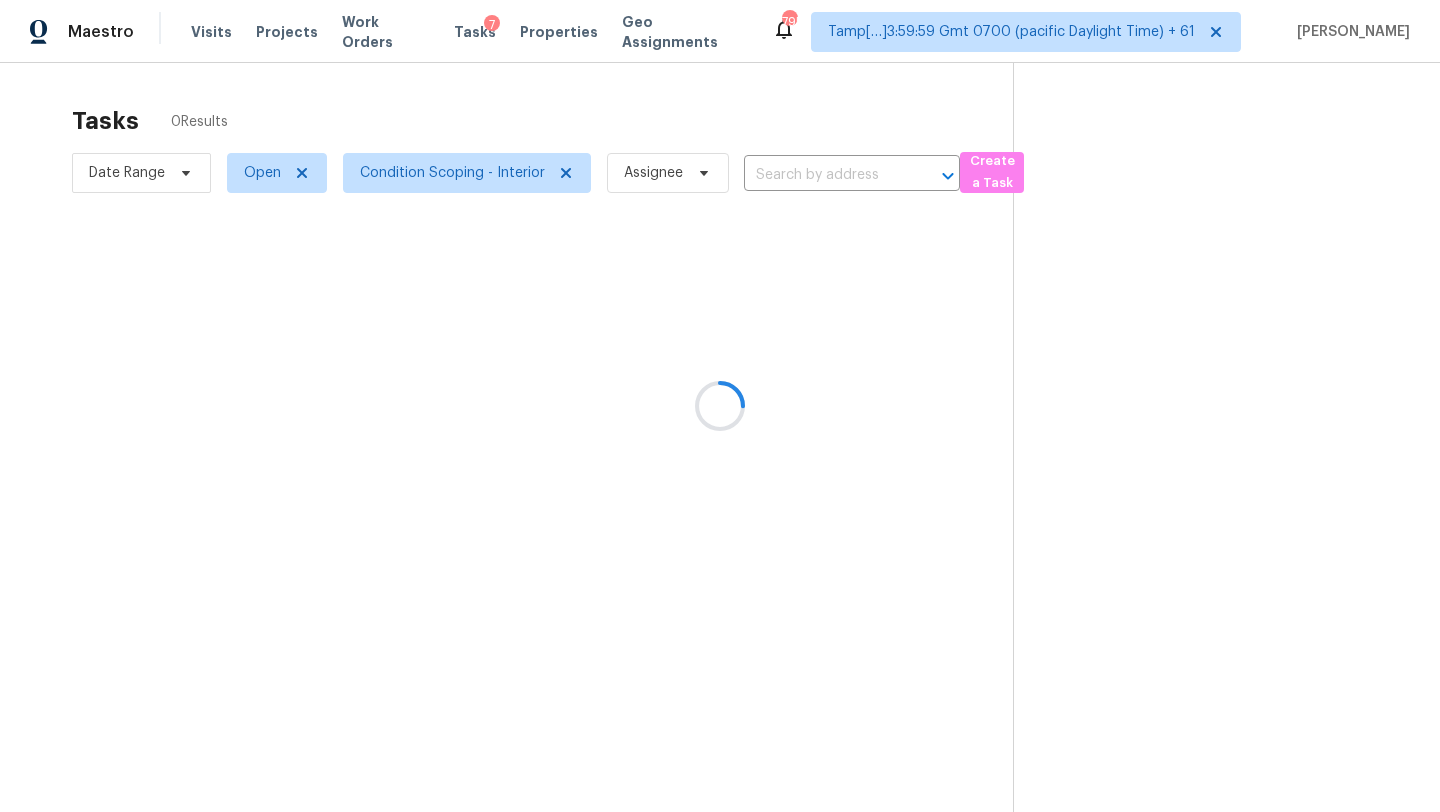 type on "[STREET_ADDRESS][PERSON_NAME]" 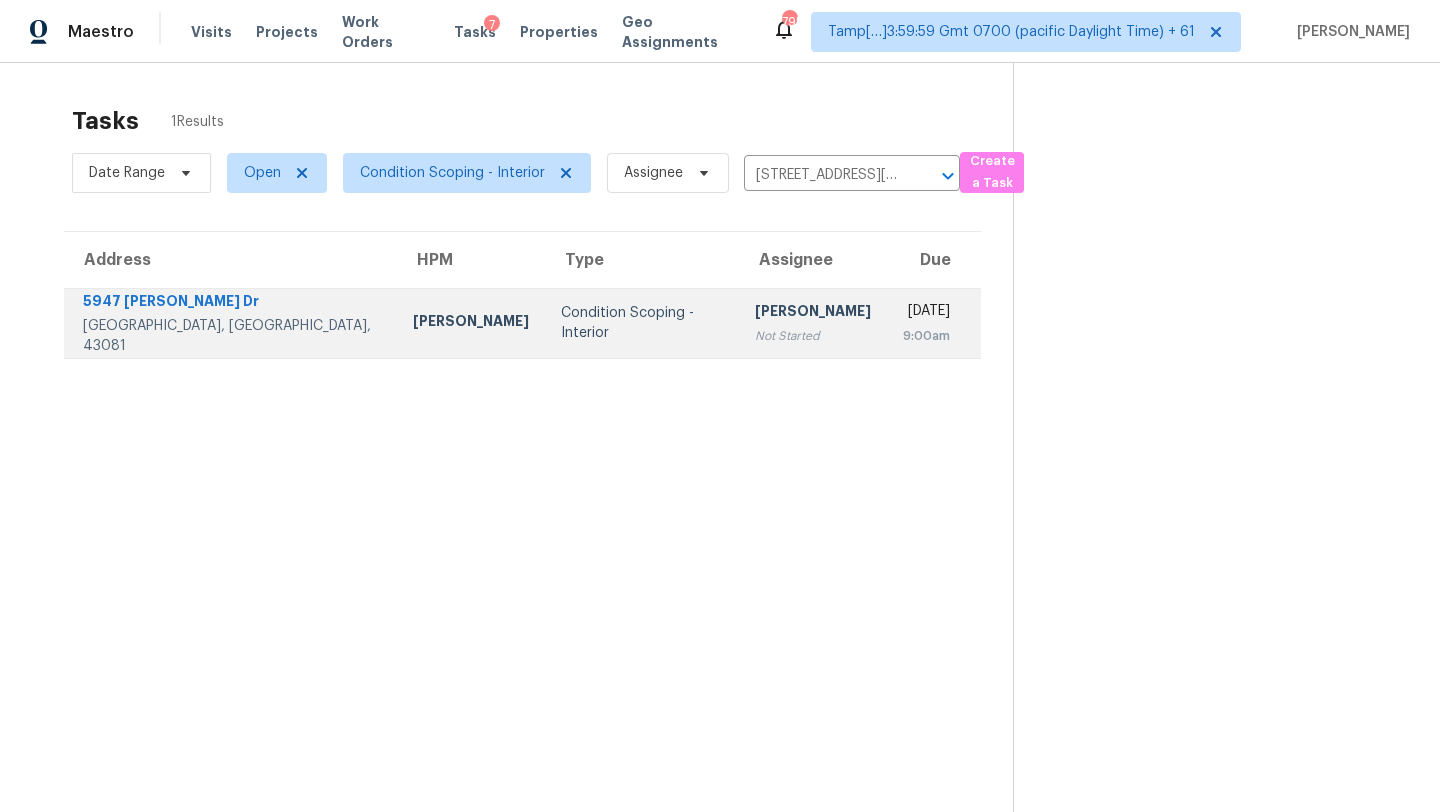 click on "[DATE]" at bounding box center (926, 313) 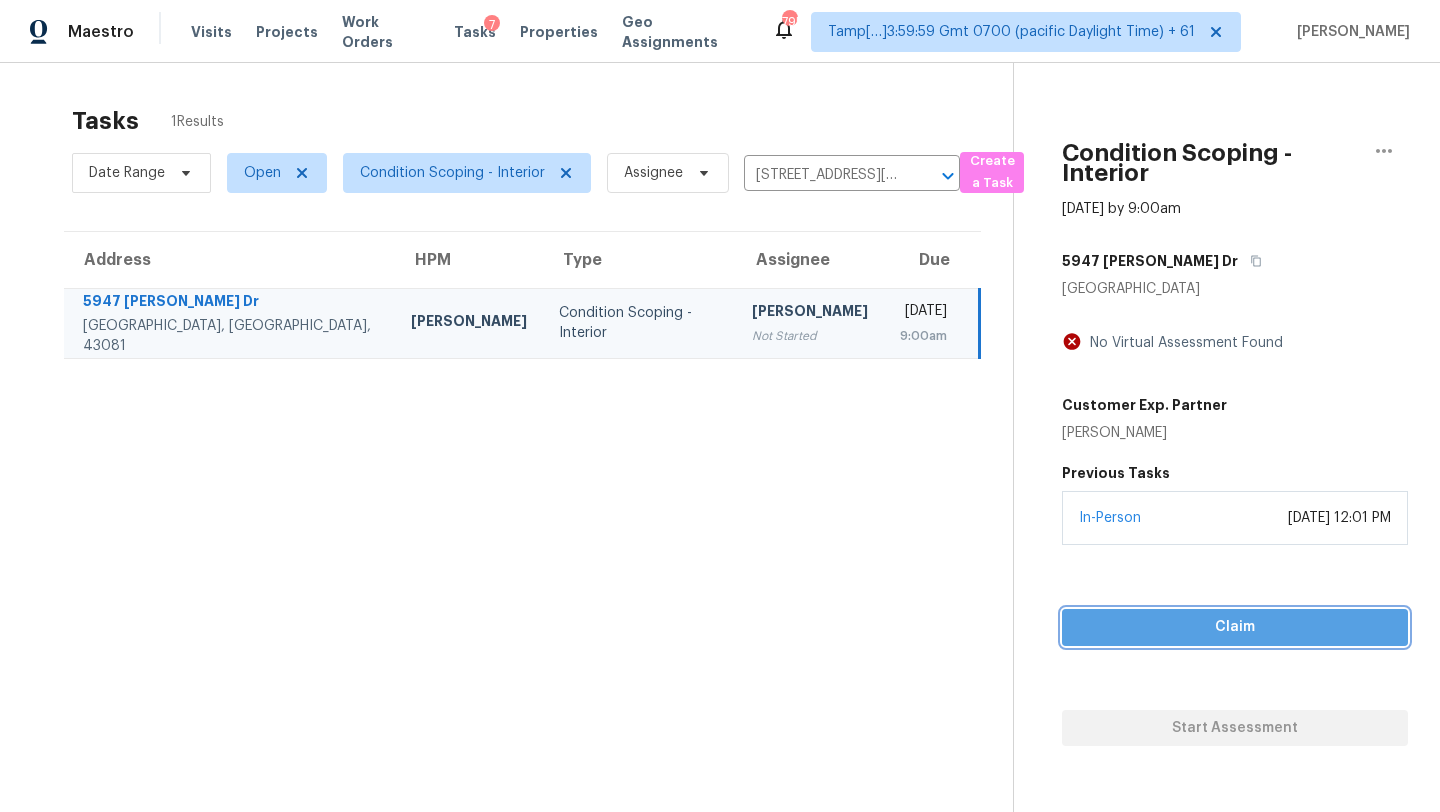 click on "Claim" at bounding box center [1235, 627] 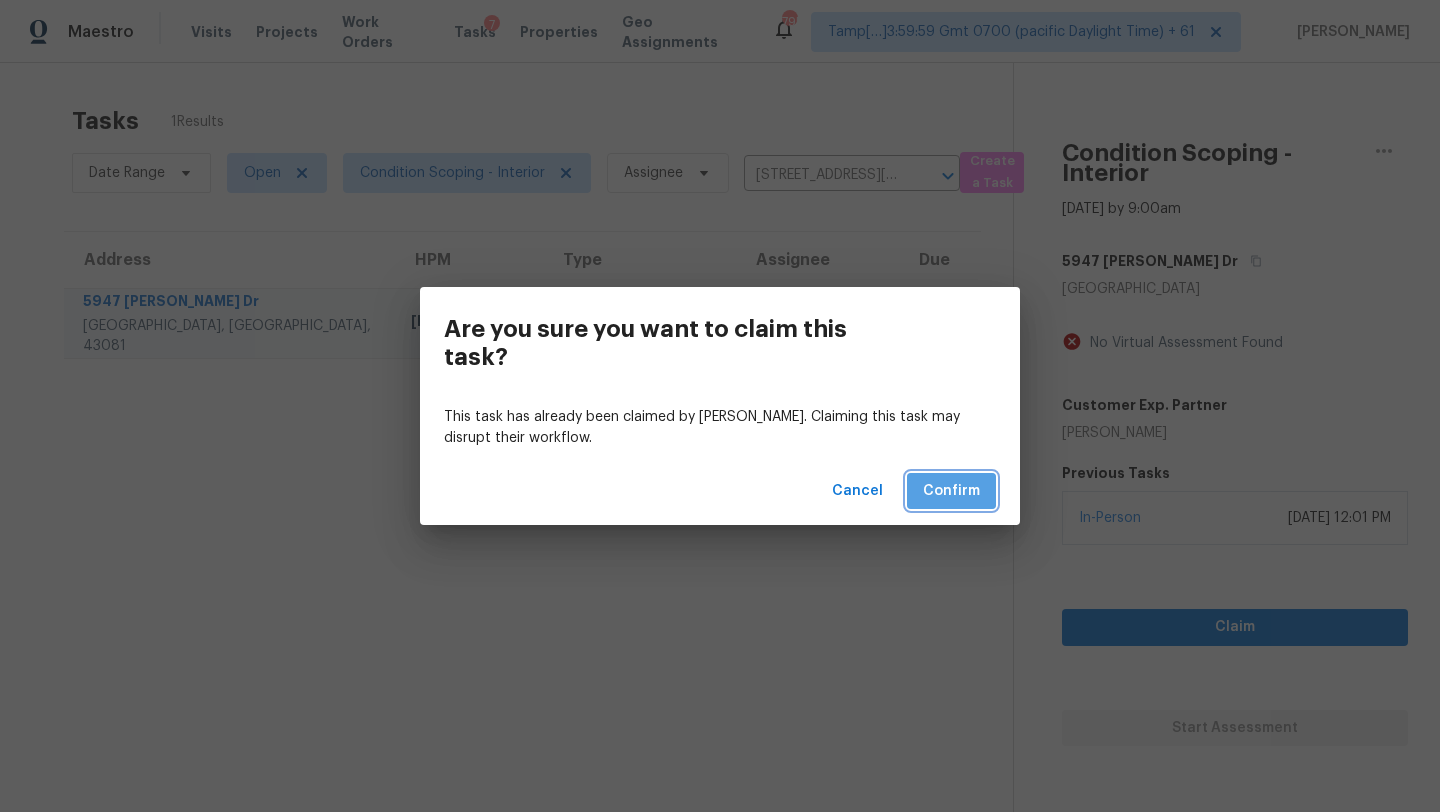 click on "Confirm" at bounding box center [951, 491] 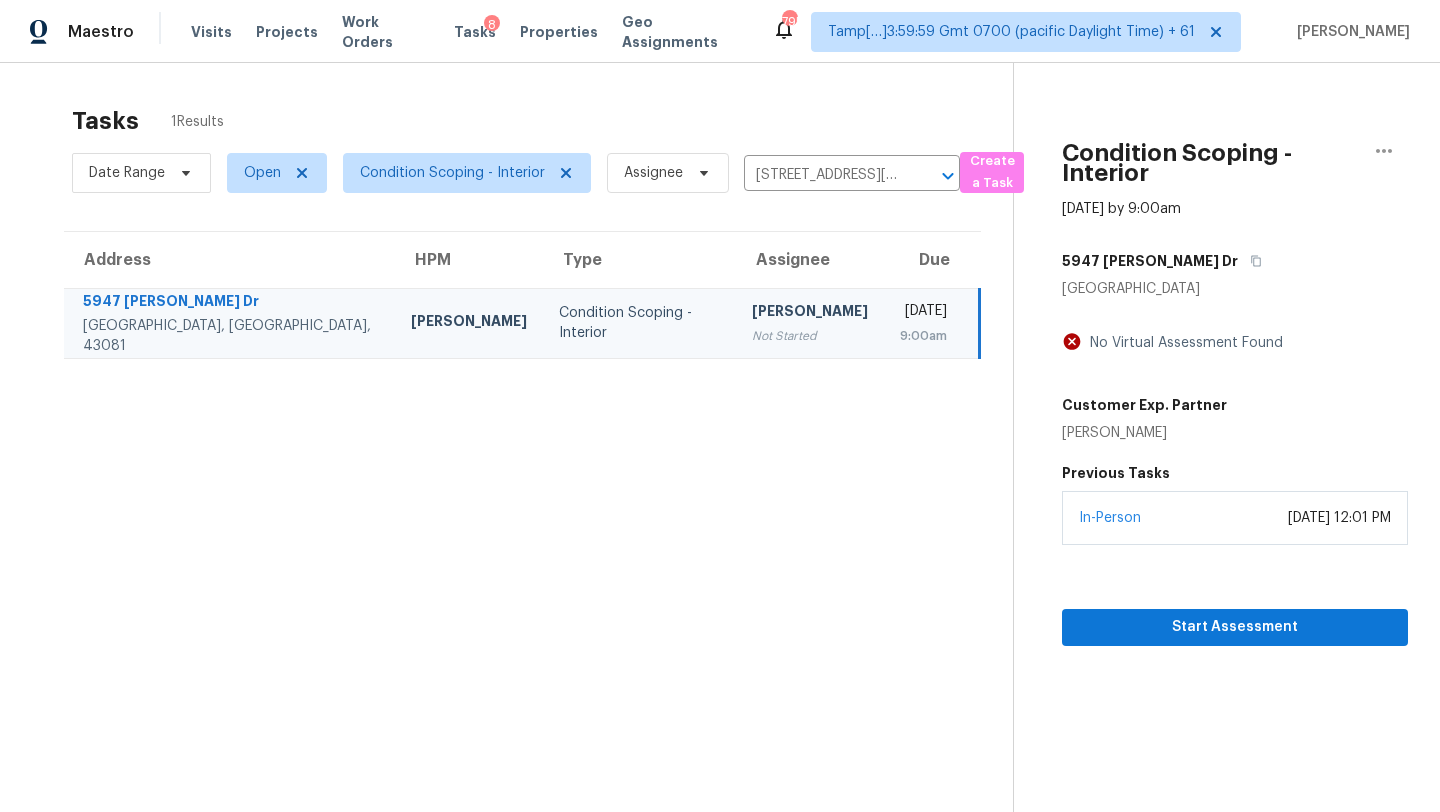 scroll, scrollTop: 63, scrollLeft: 0, axis: vertical 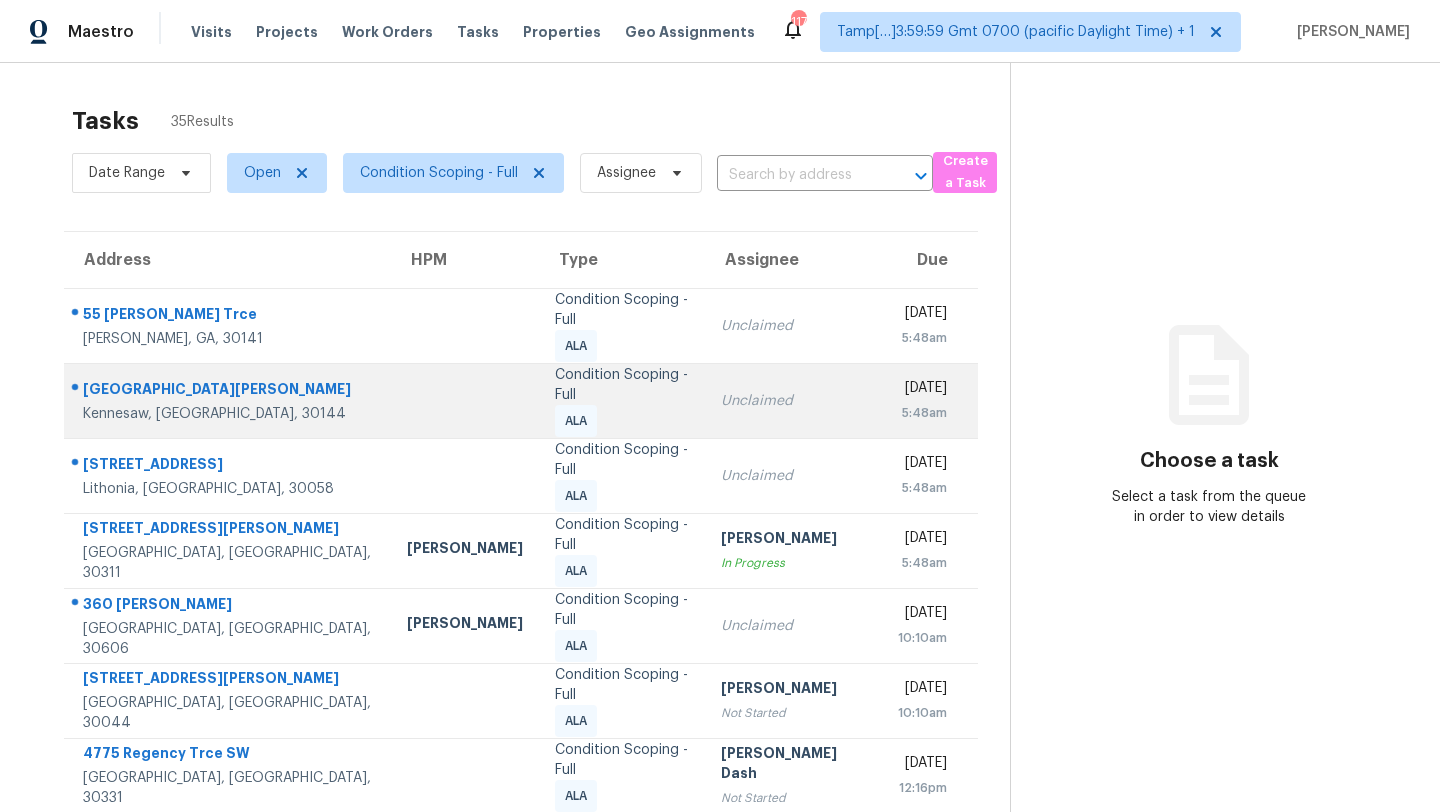 click on "Condition Scoping - Full ALA" at bounding box center (622, 400) 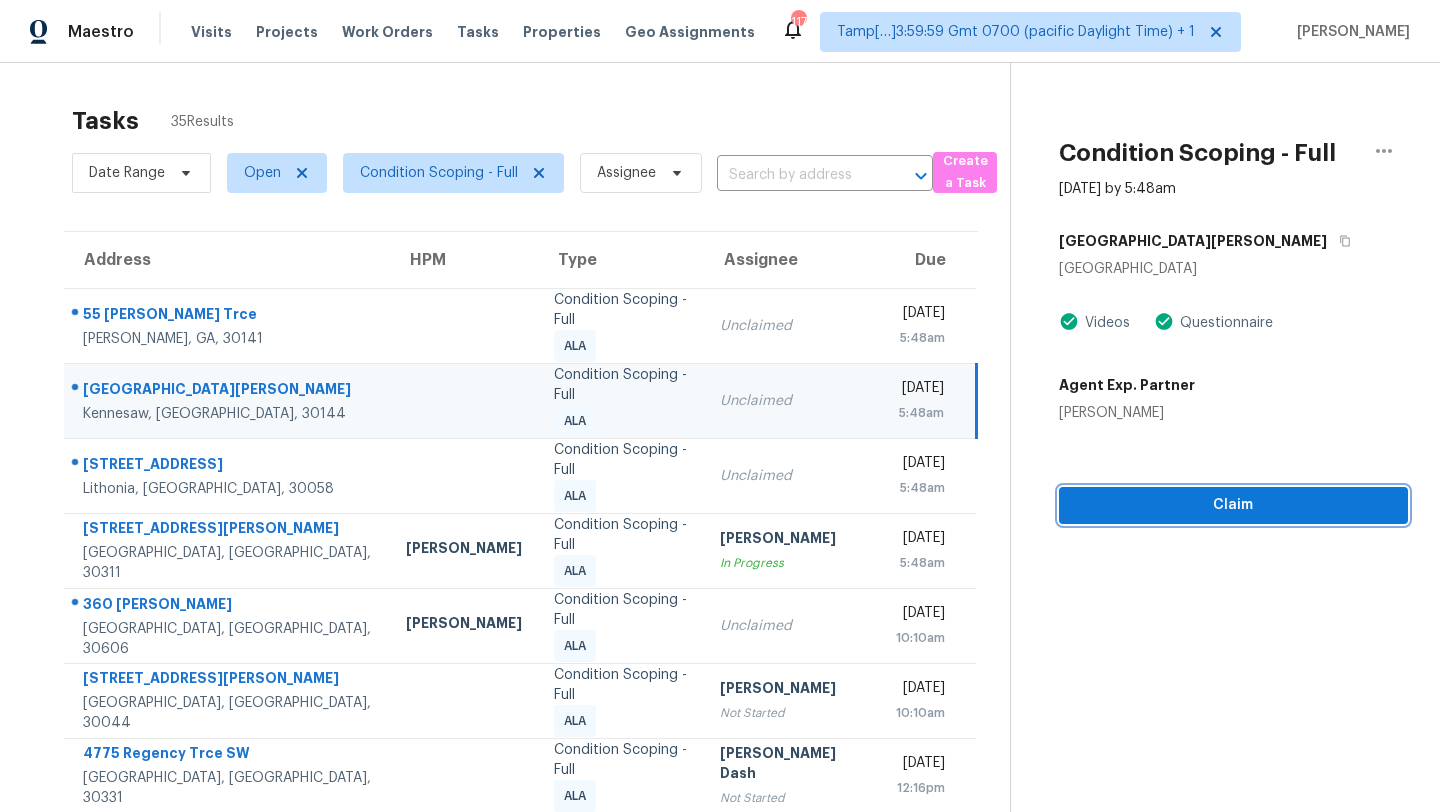 click on "Claim" at bounding box center (1233, 505) 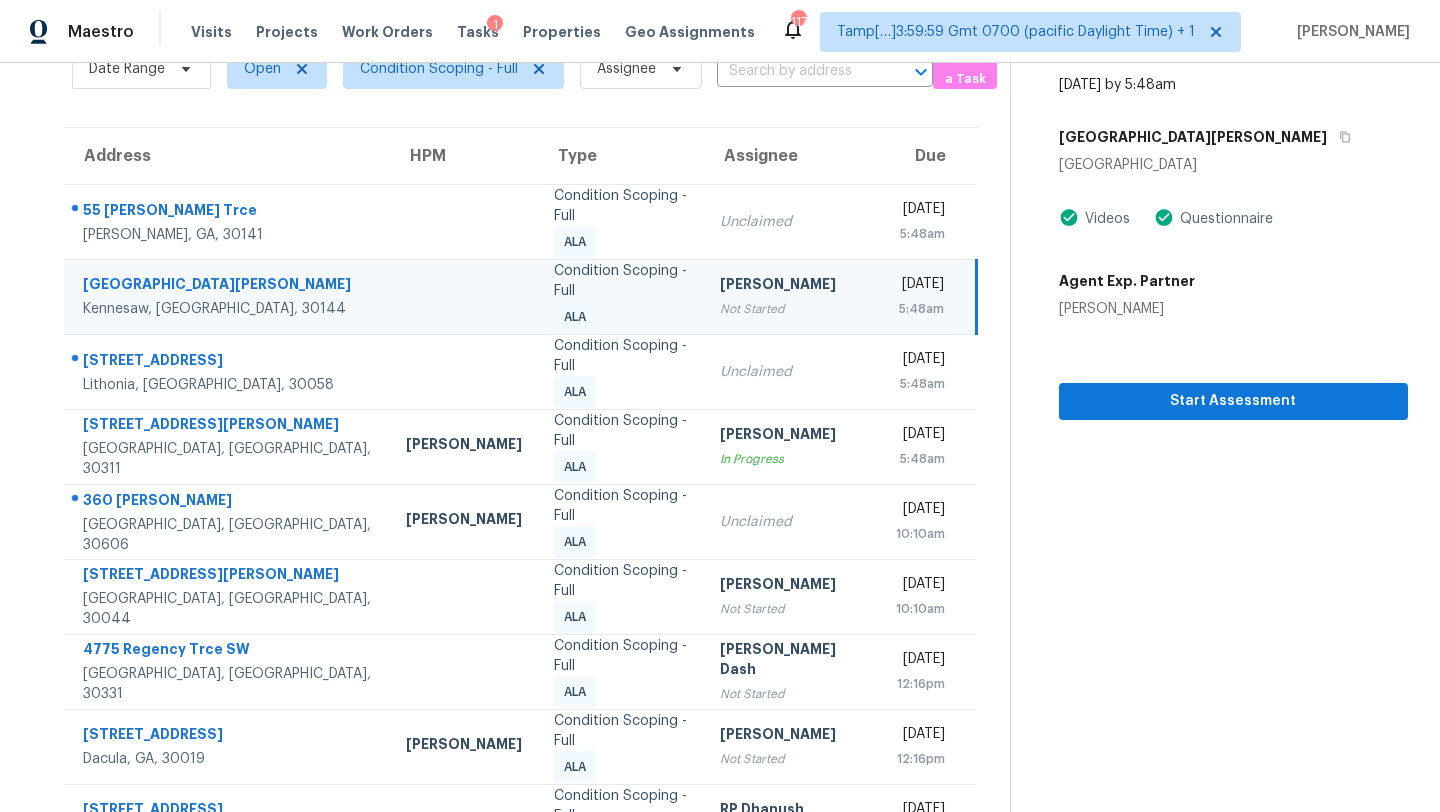 scroll, scrollTop: 119, scrollLeft: 0, axis: vertical 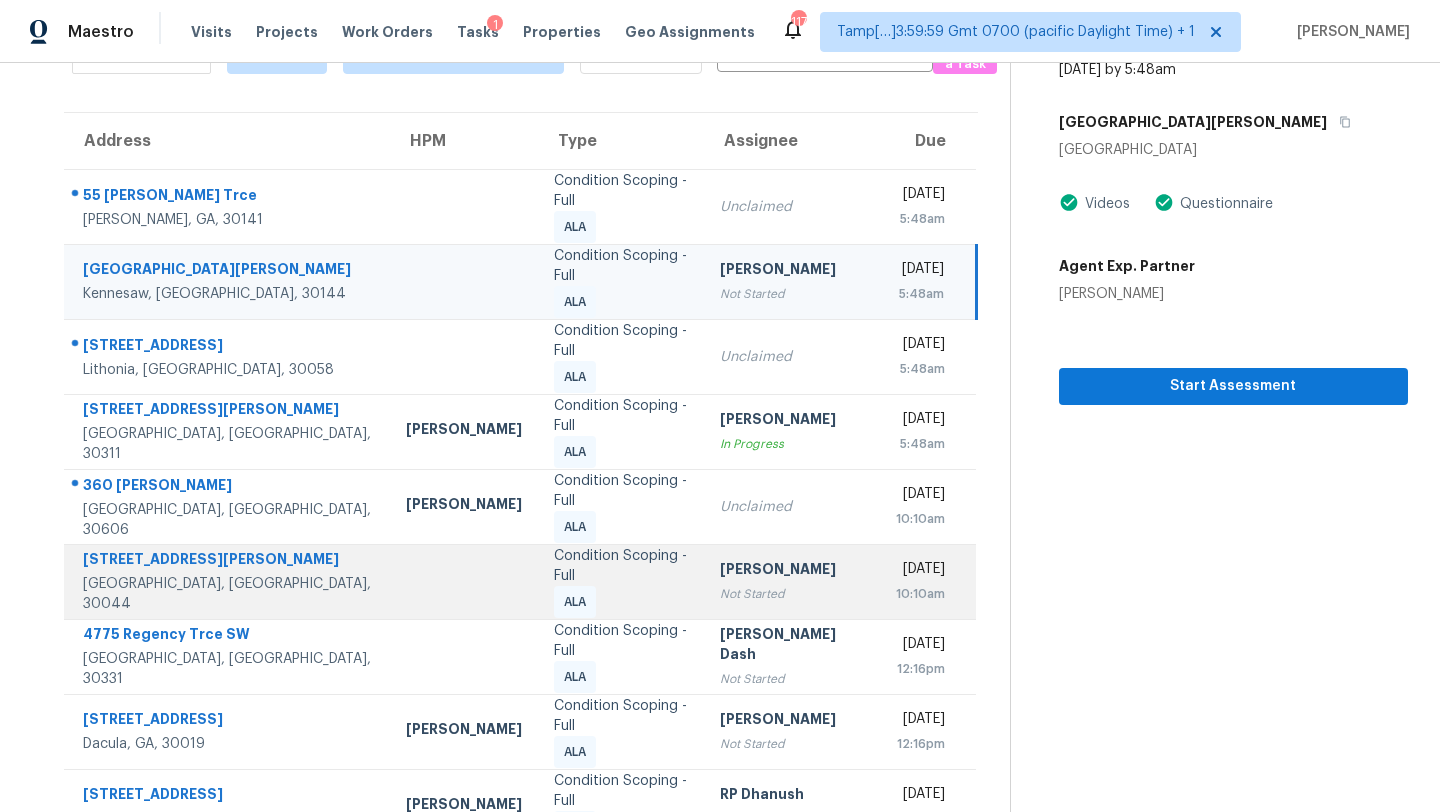 click on "Condition Scoping - Full ALA" at bounding box center (621, 582) 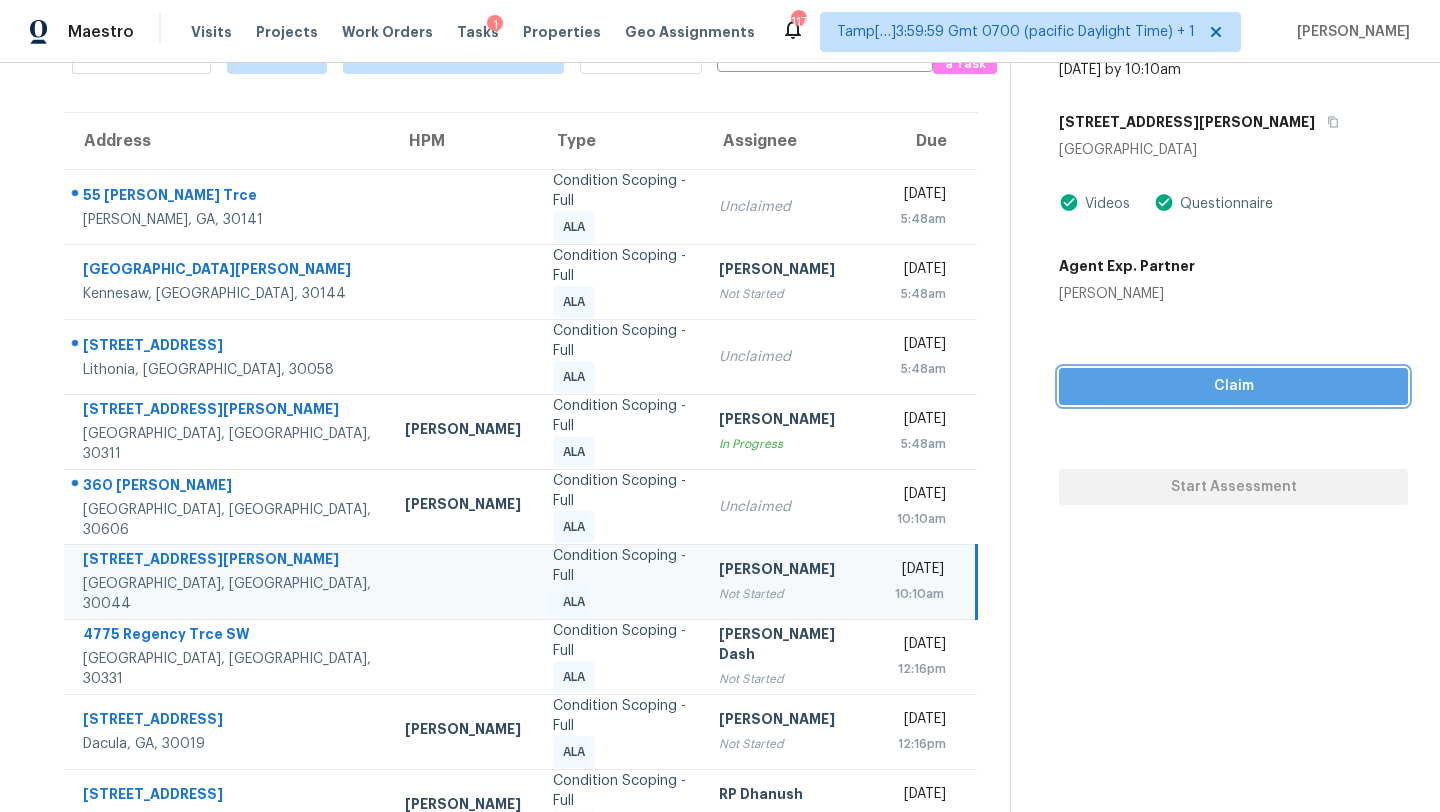 click on "Claim" at bounding box center [1233, 386] 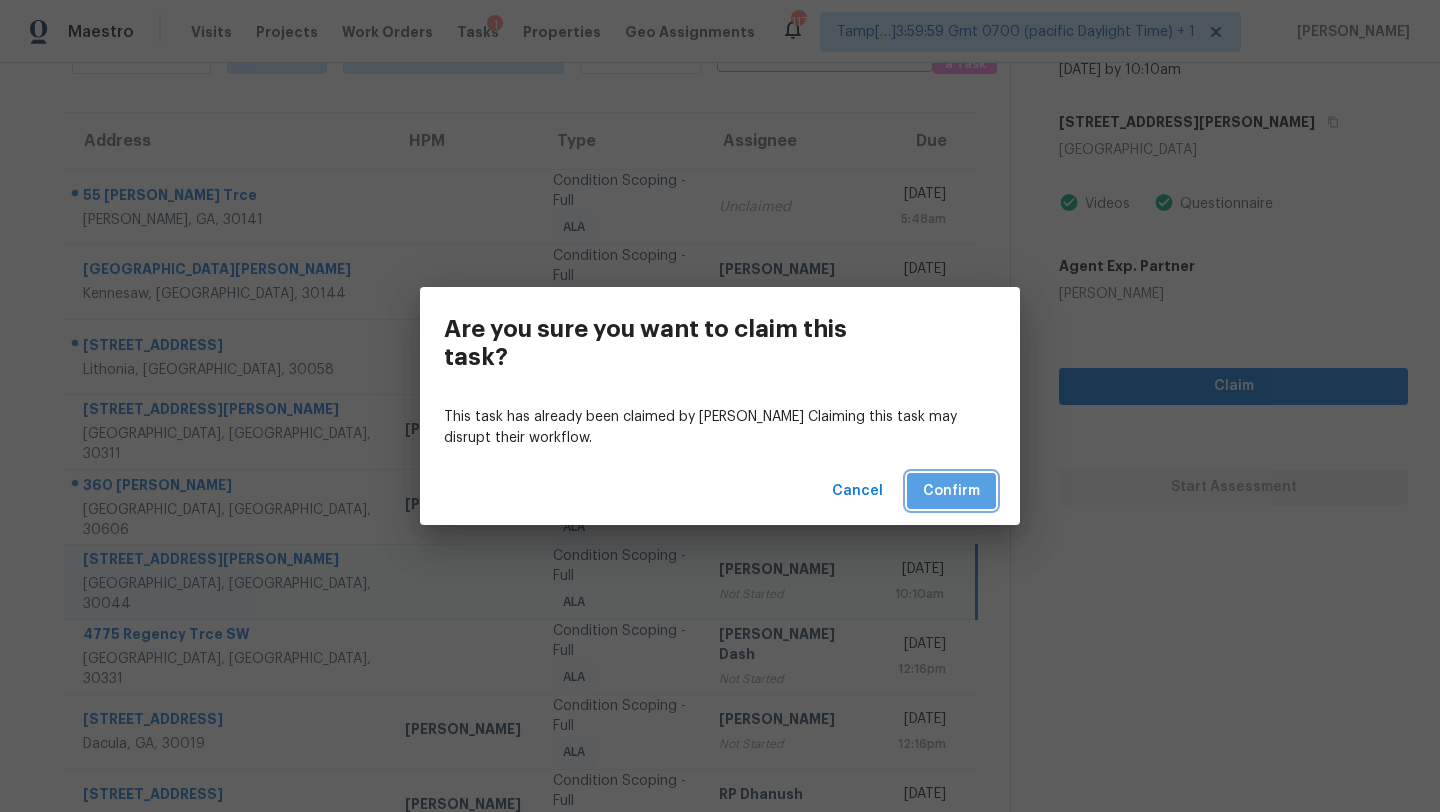 click on "Confirm" at bounding box center [951, 491] 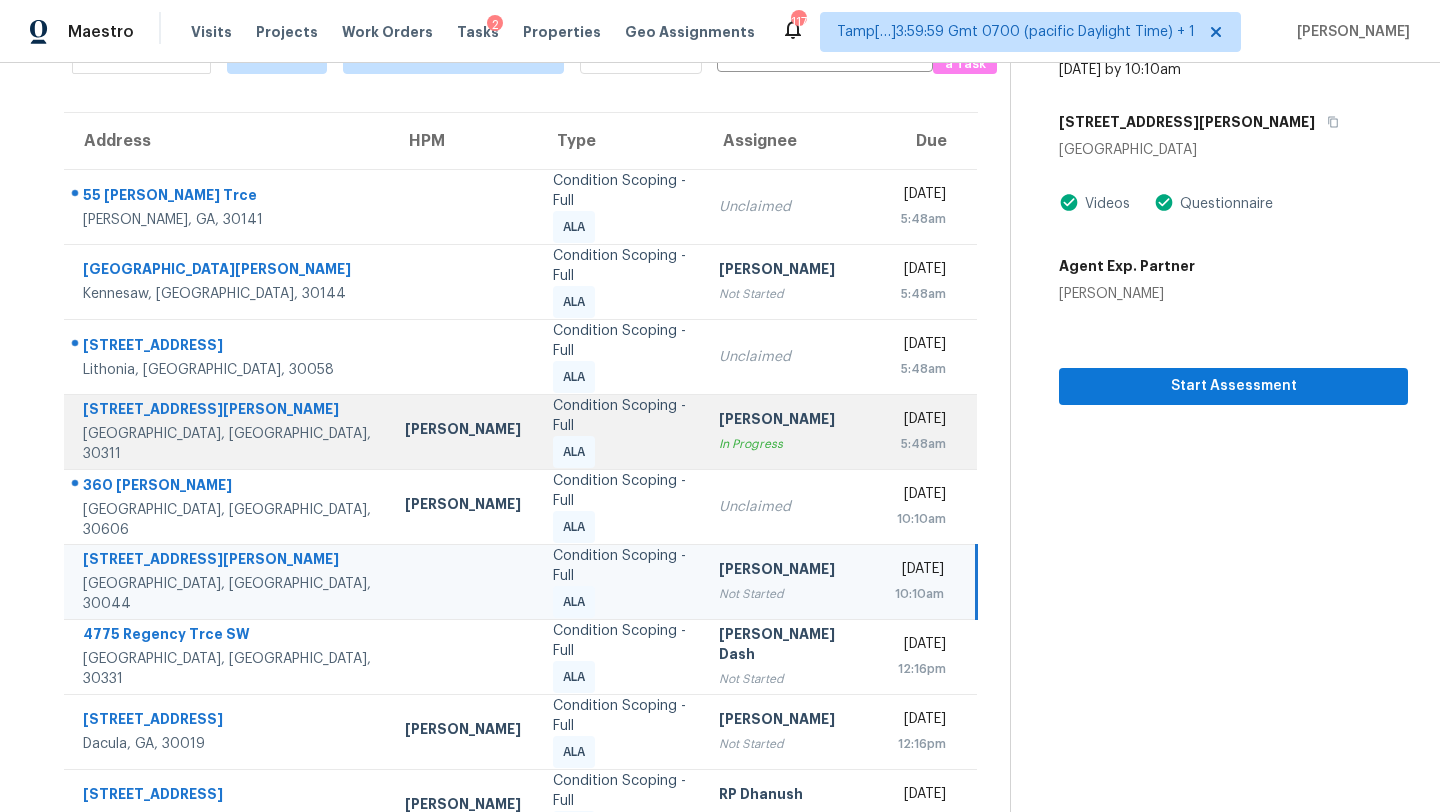 scroll, scrollTop: 229, scrollLeft: 0, axis: vertical 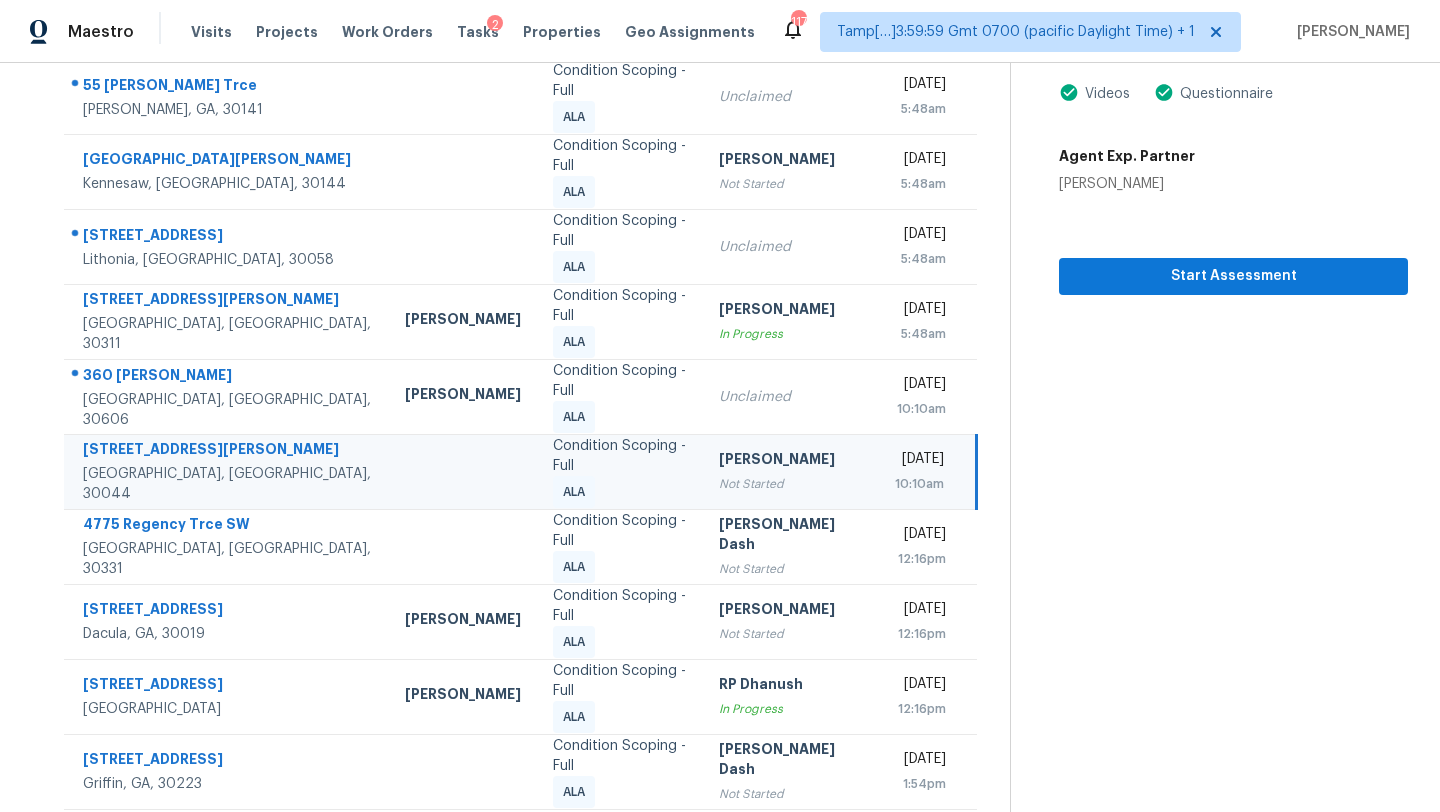 click 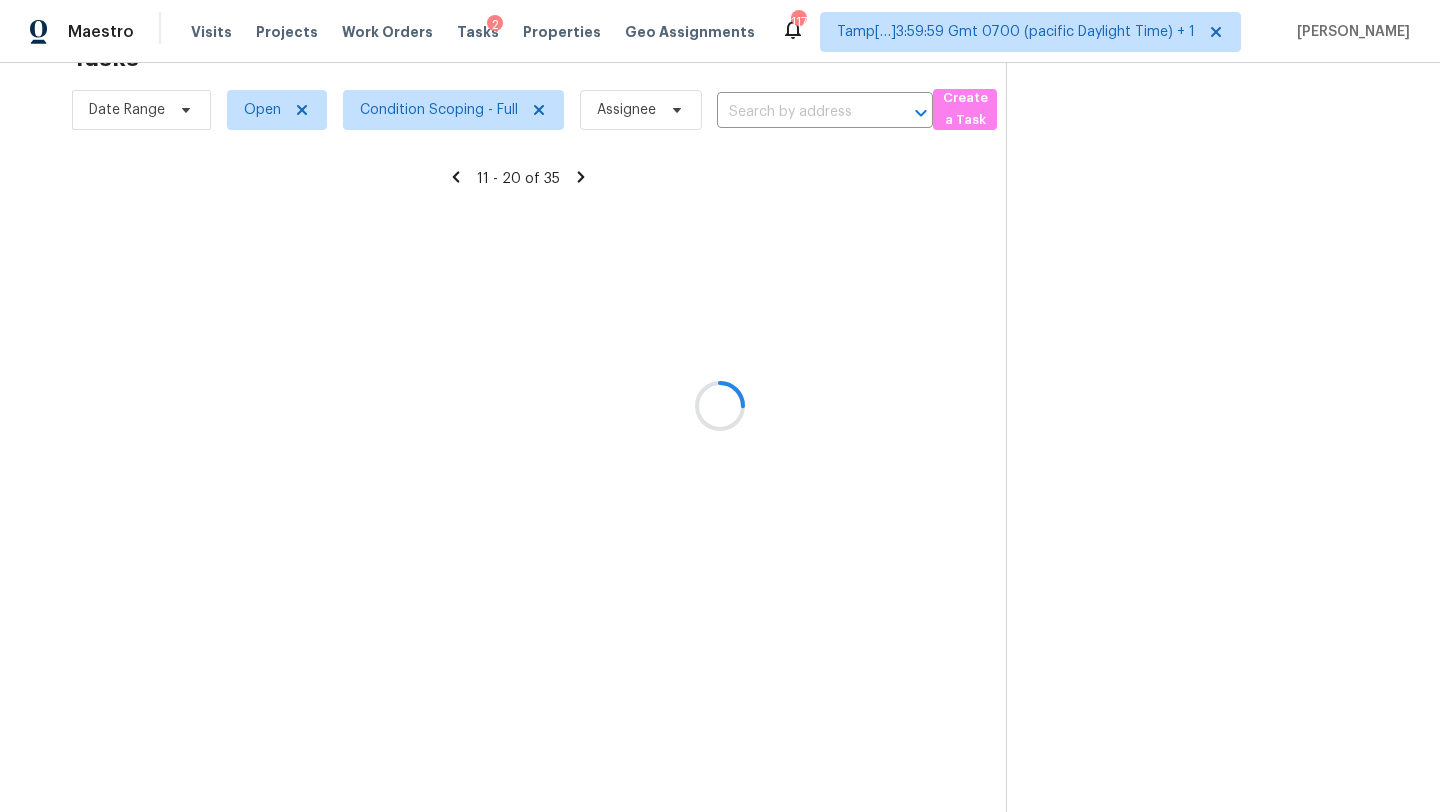 scroll, scrollTop: 229, scrollLeft: 0, axis: vertical 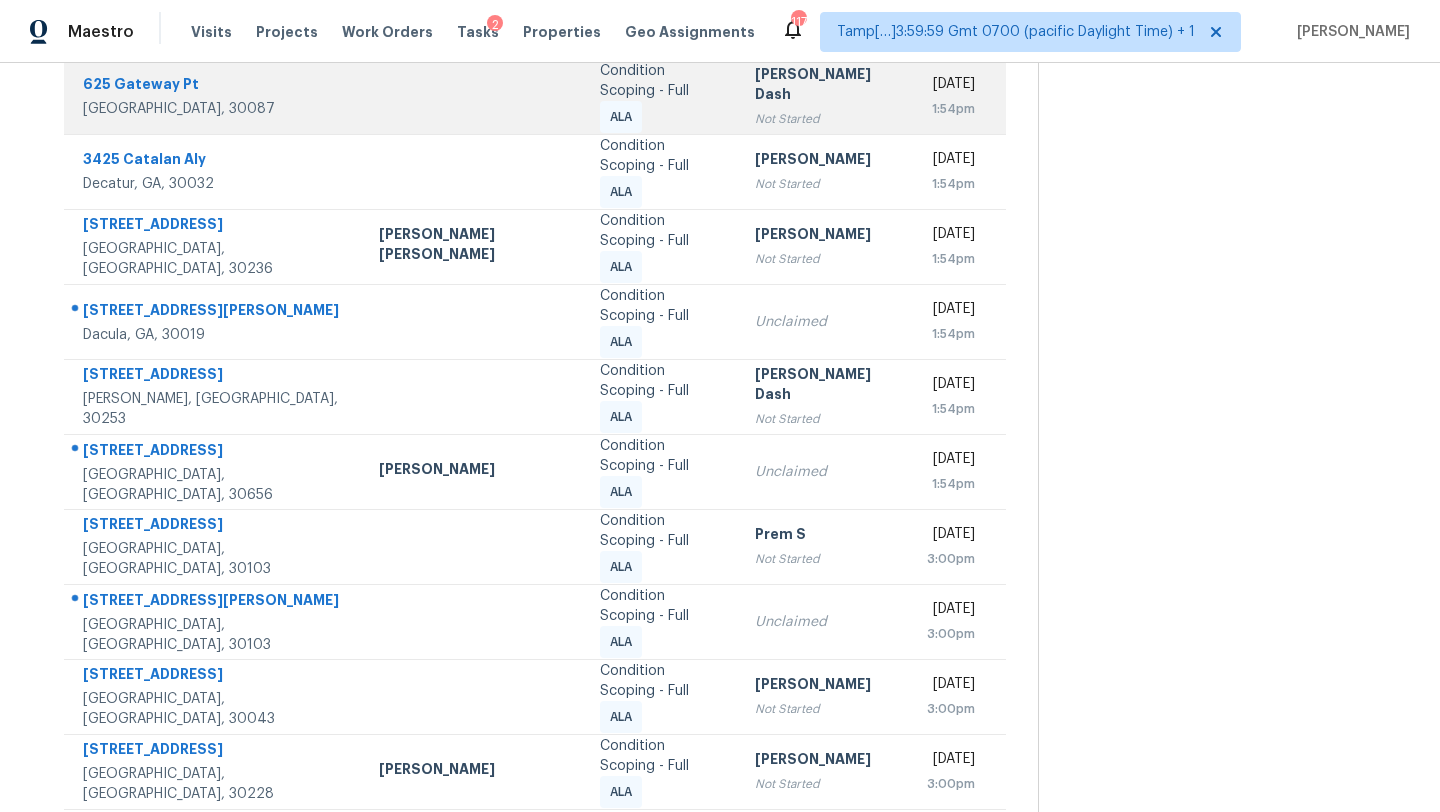 click on "625 Gateway Pt" at bounding box center (215, 86) 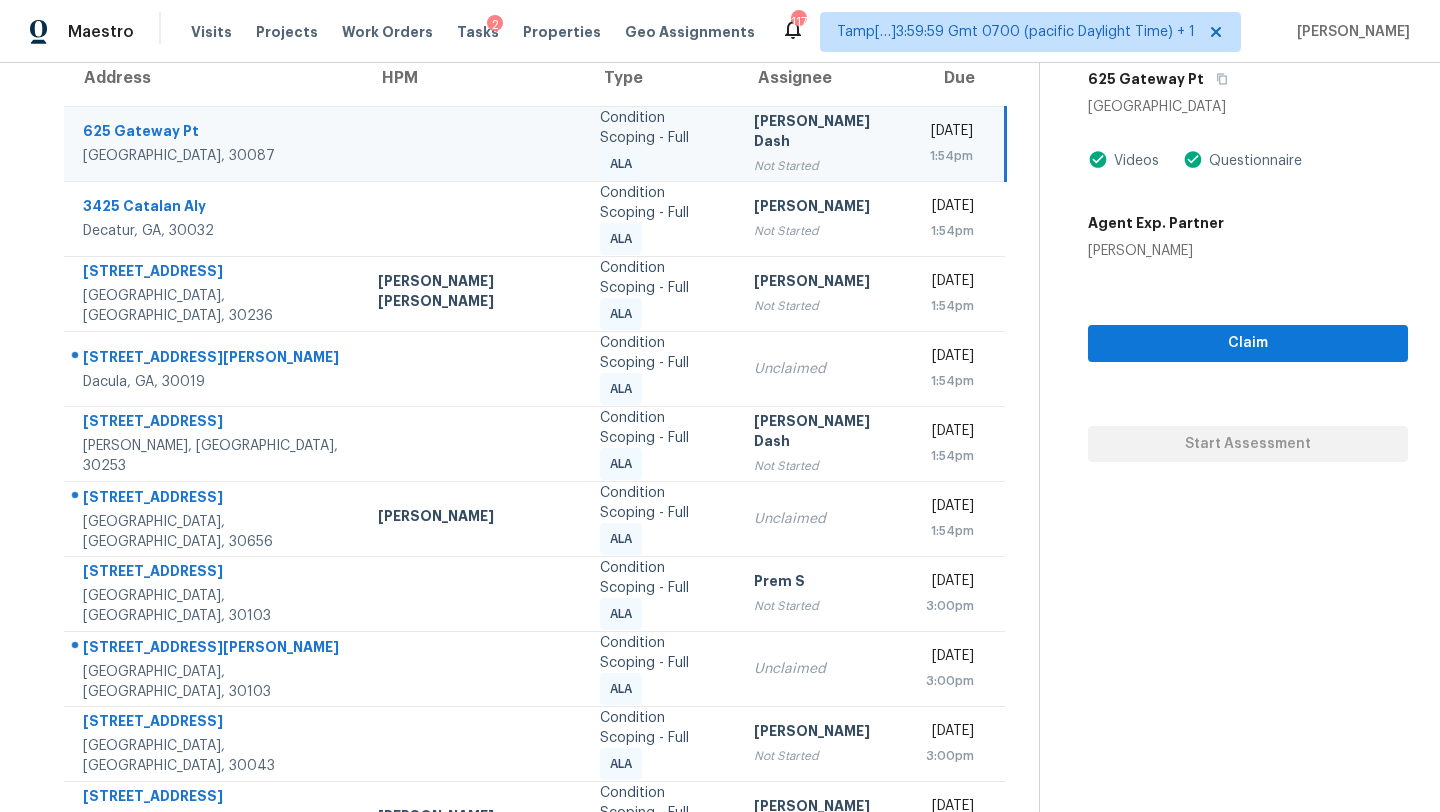 scroll, scrollTop: 143, scrollLeft: 0, axis: vertical 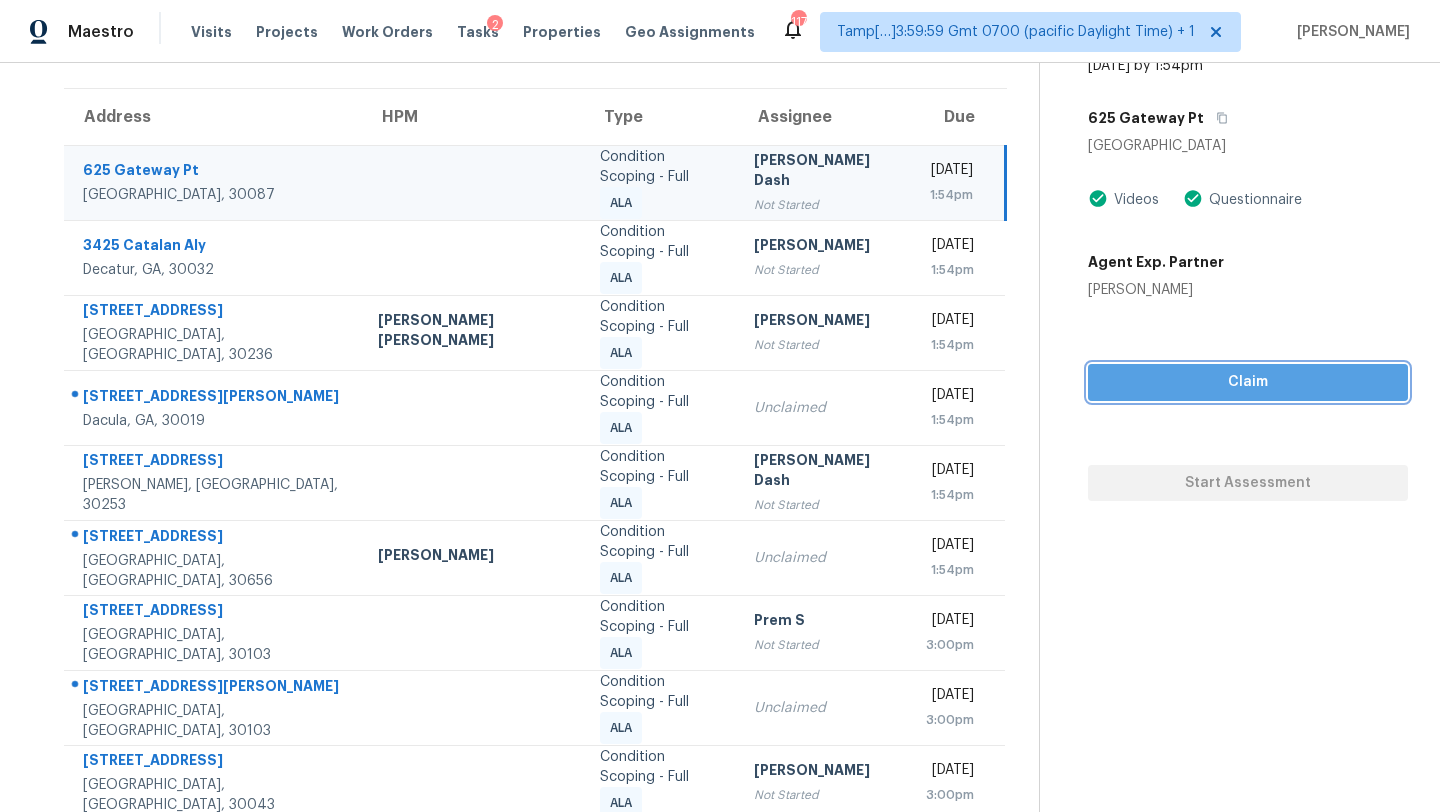 click on "Claim" at bounding box center [1248, 382] 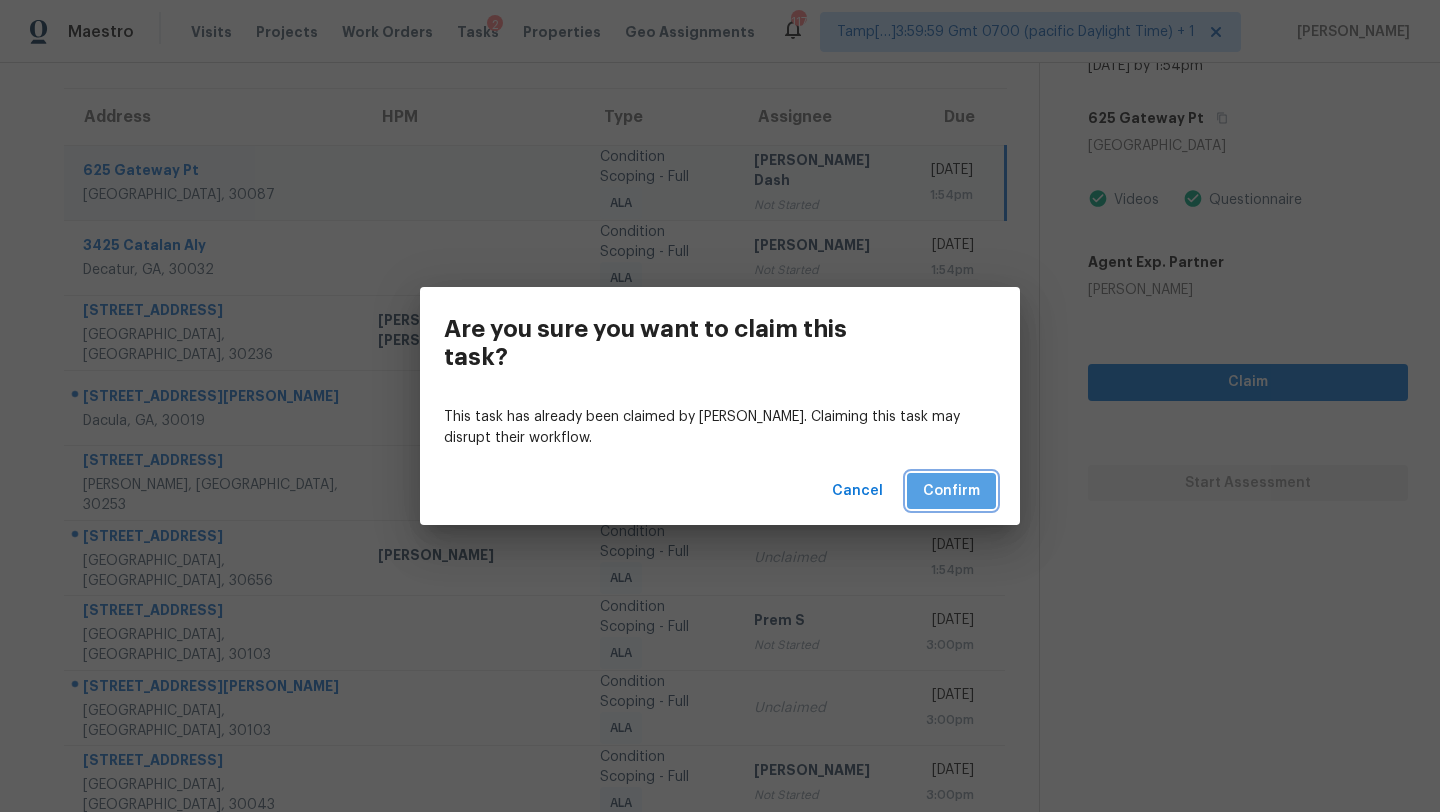 click on "Confirm" at bounding box center (951, 491) 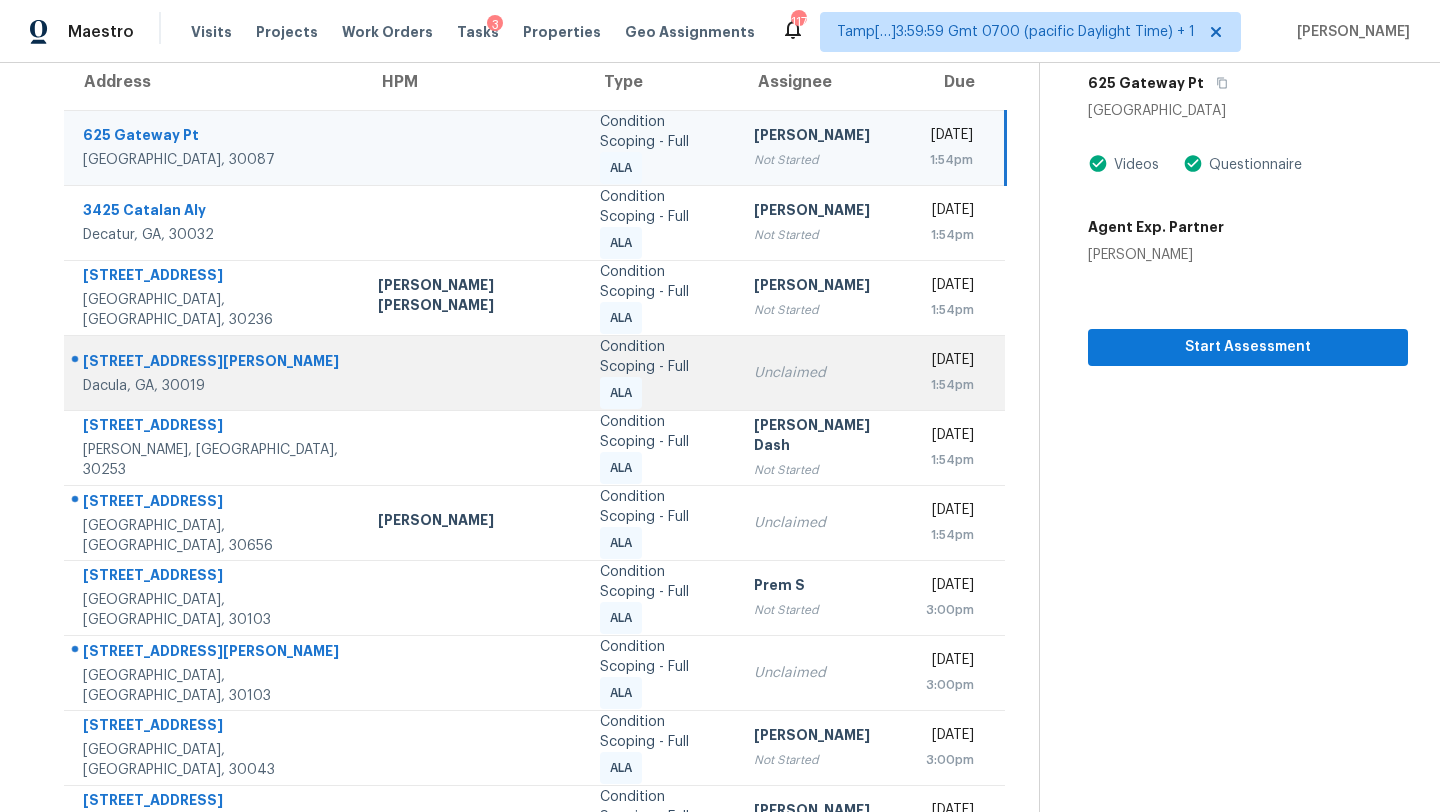 scroll, scrollTop: 187, scrollLeft: 0, axis: vertical 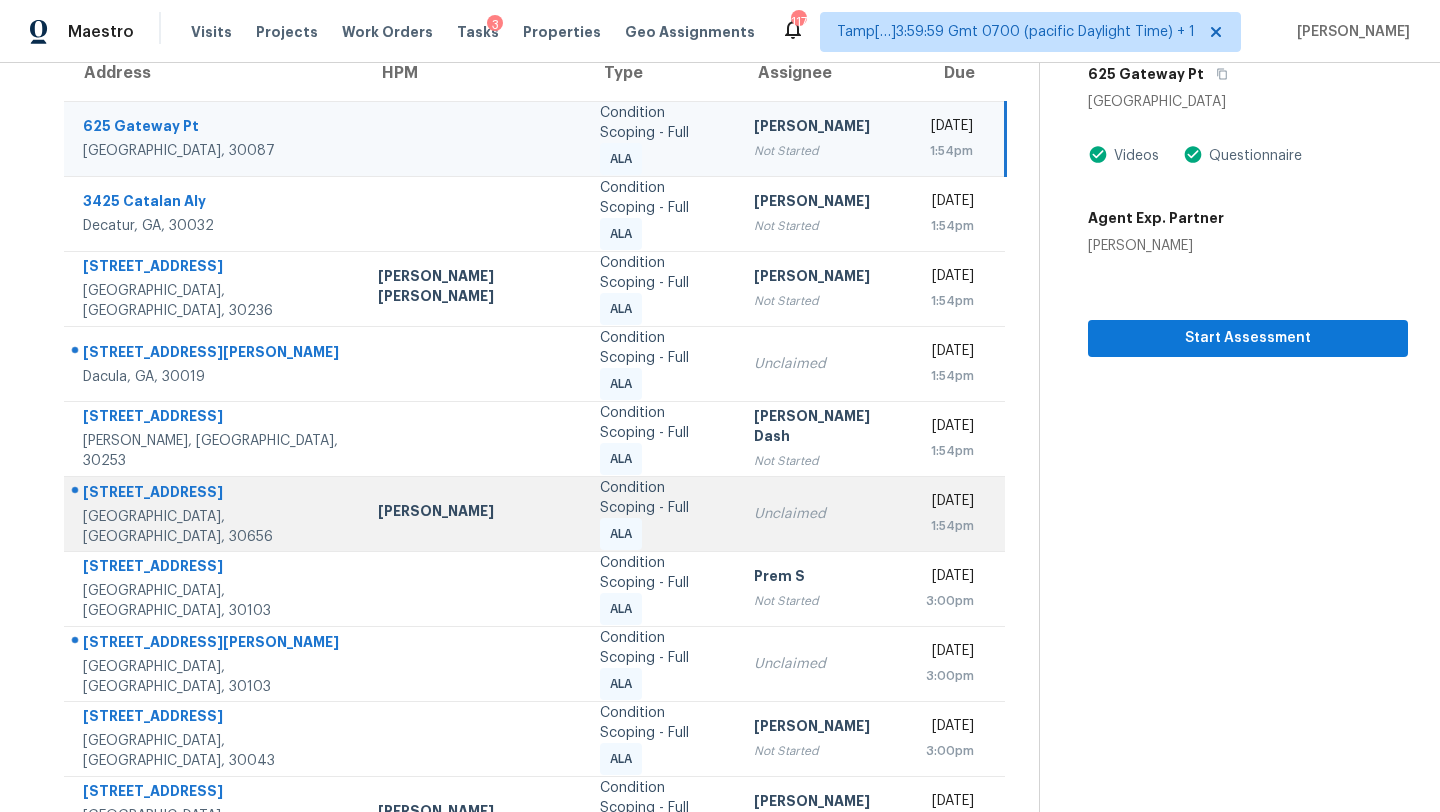 click on "Condition Scoping - Full" at bounding box center (661, 498) 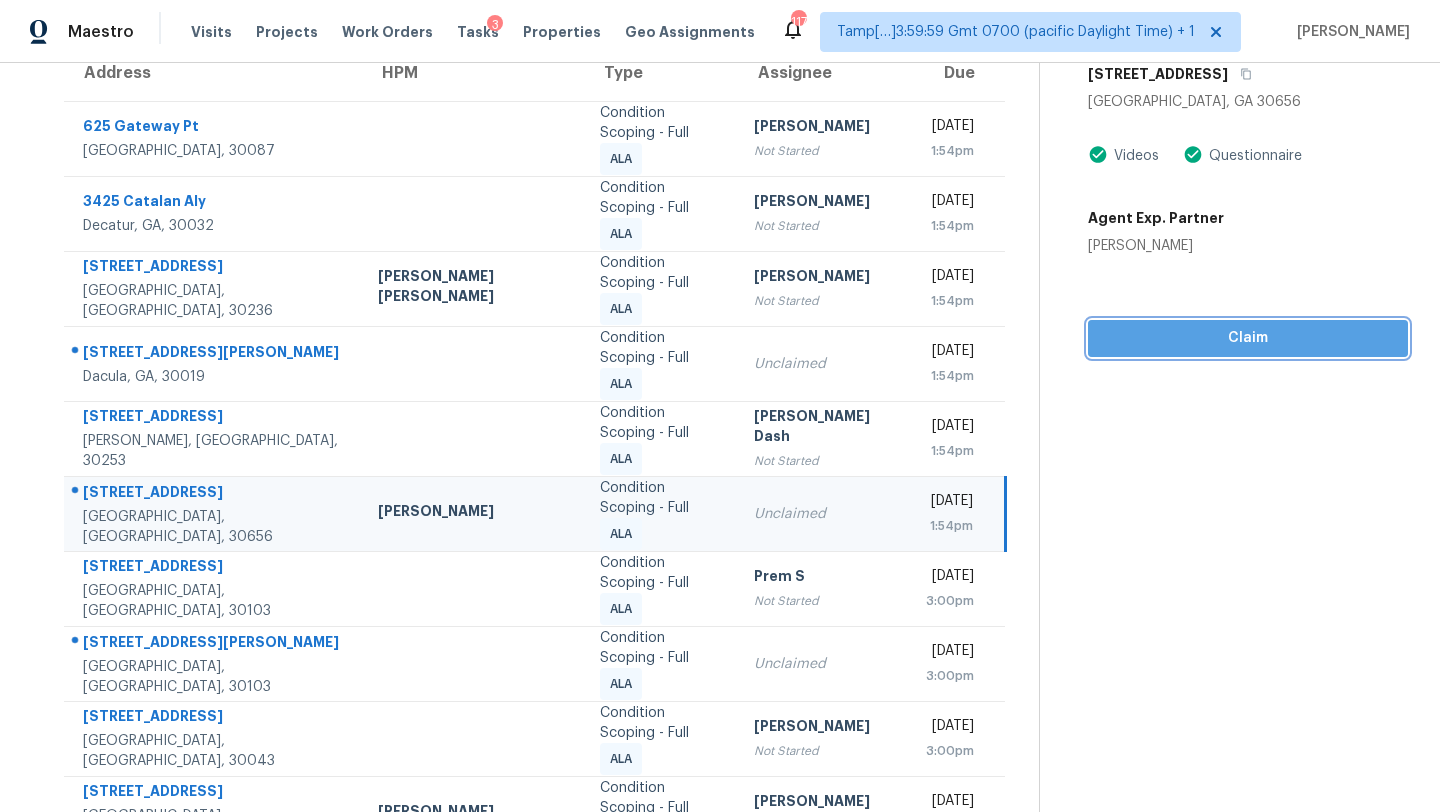 click on "Claim" at bounding box center [1248, 338] 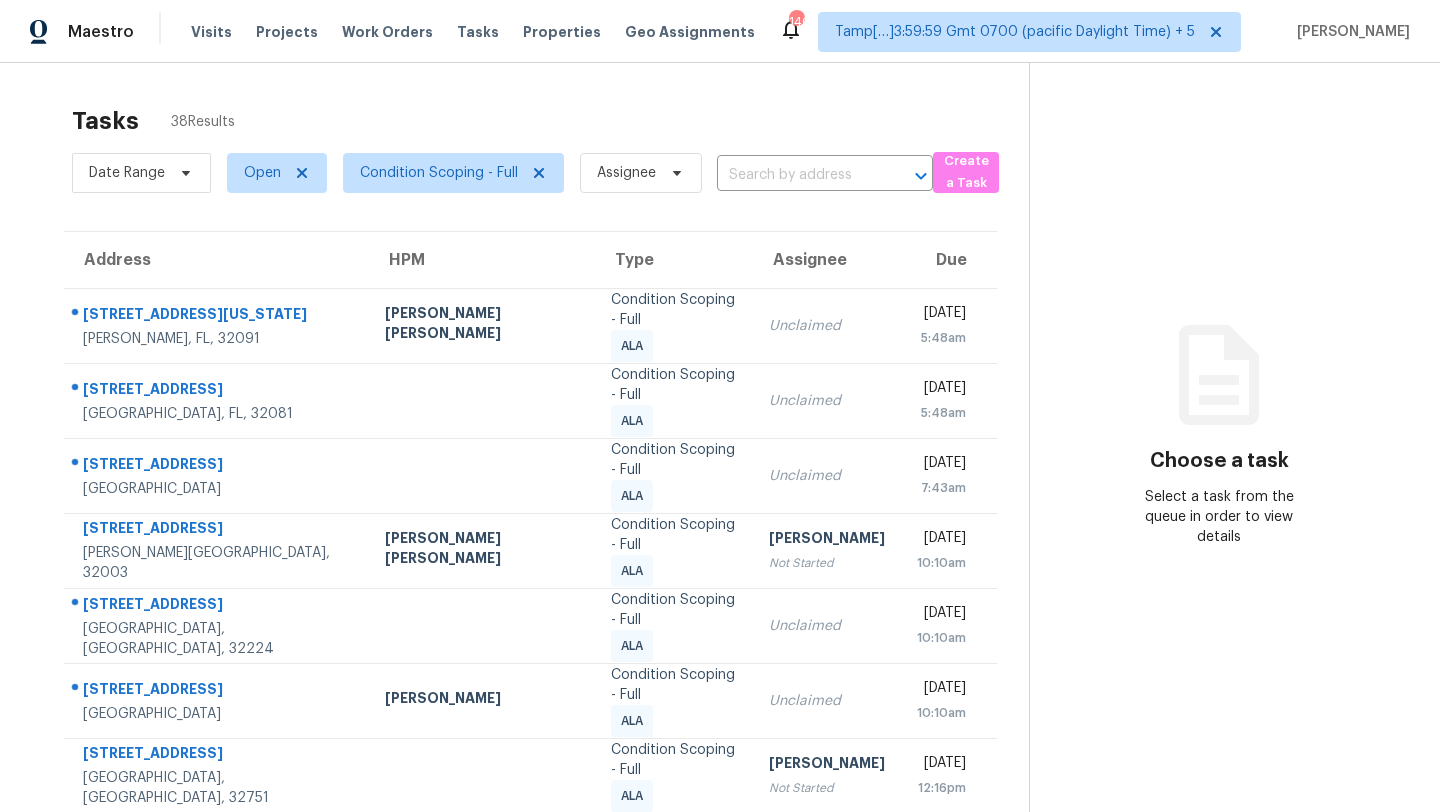 scroll, scrollTop: 0, scrollLeft: 0, axis: both 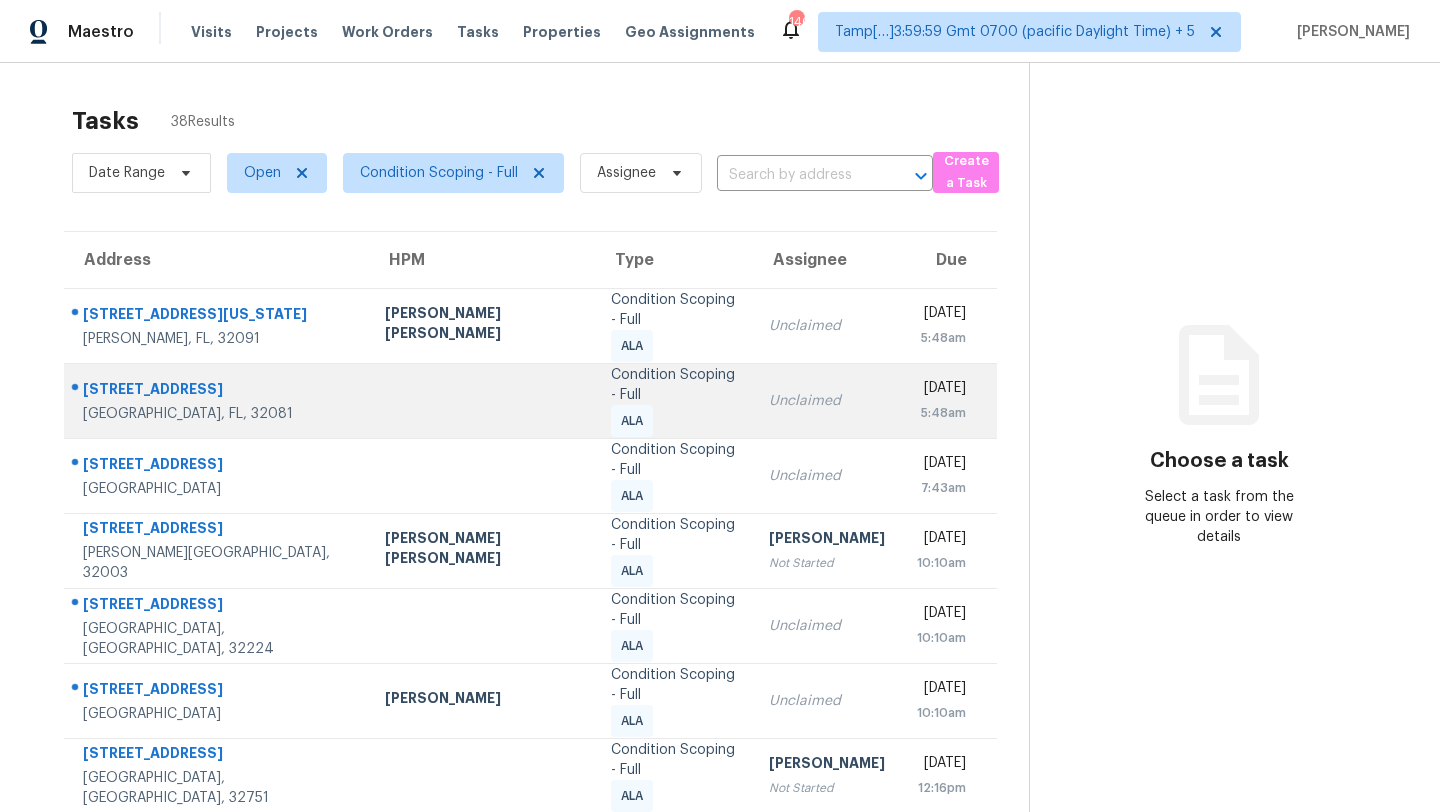 click on "Condition Scoping - Full ALA" at bounding box center [674, 400] 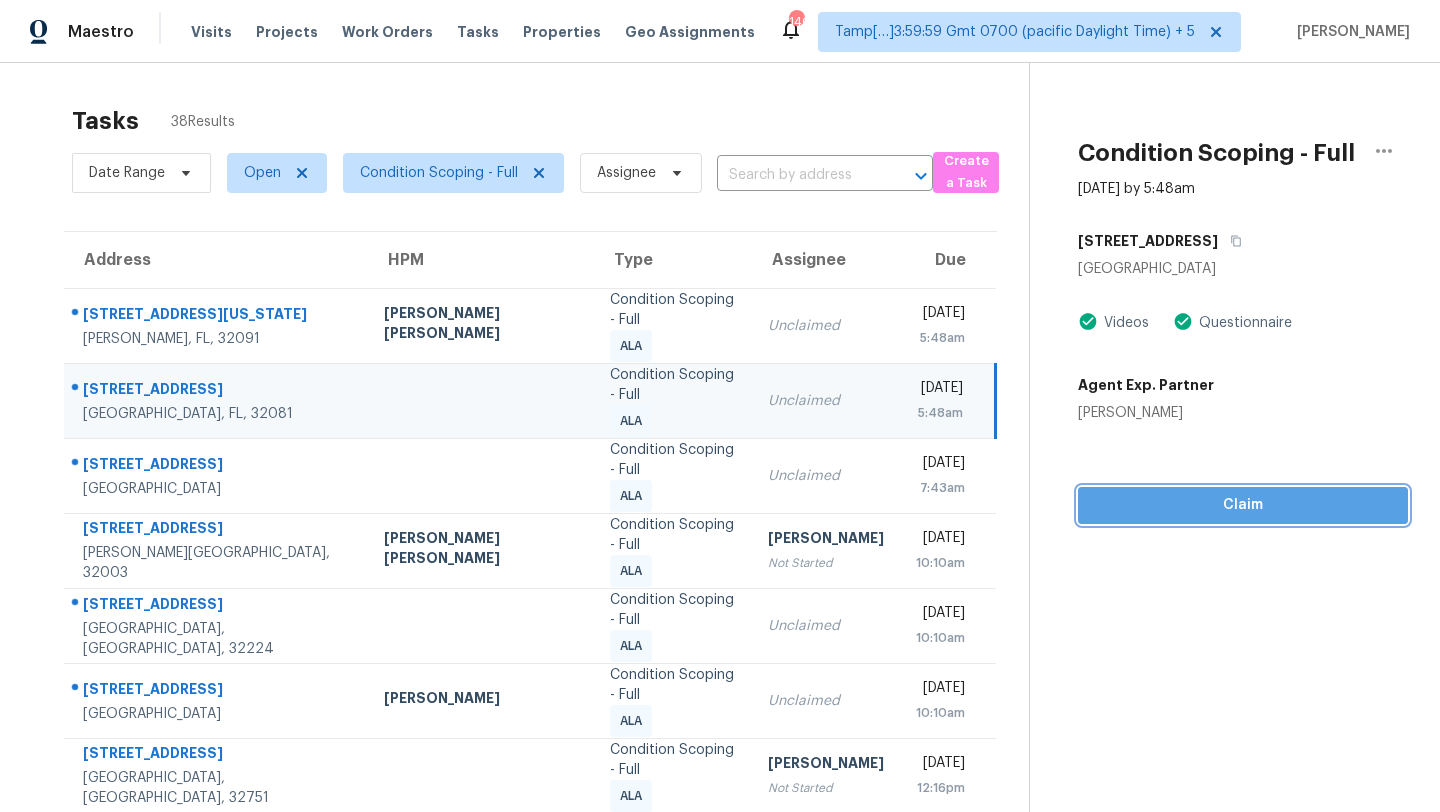 click on "Claim" at bounding box center (1243, 505) 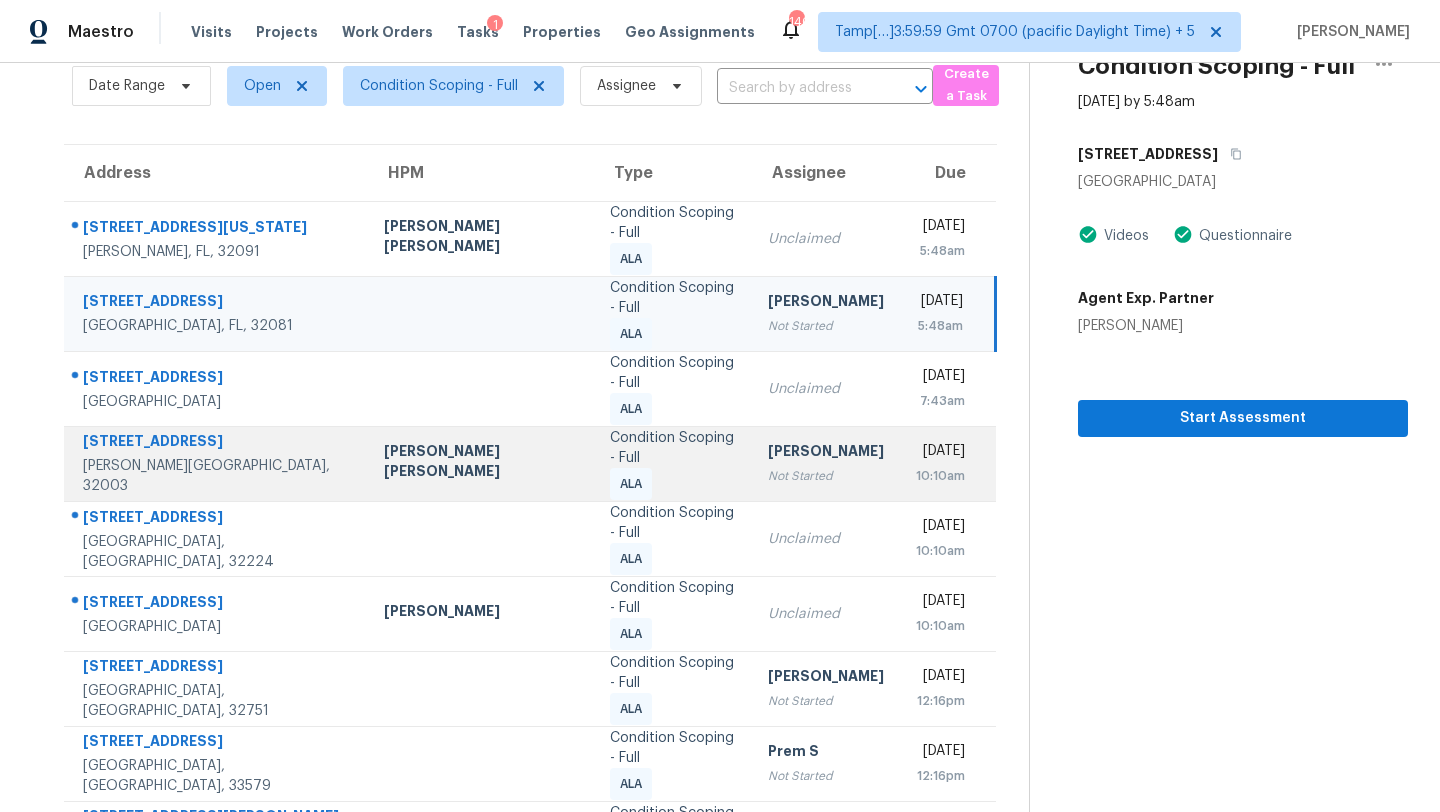 scroll, scrollTop: 88, scrollLeft: 0, axis: vertical 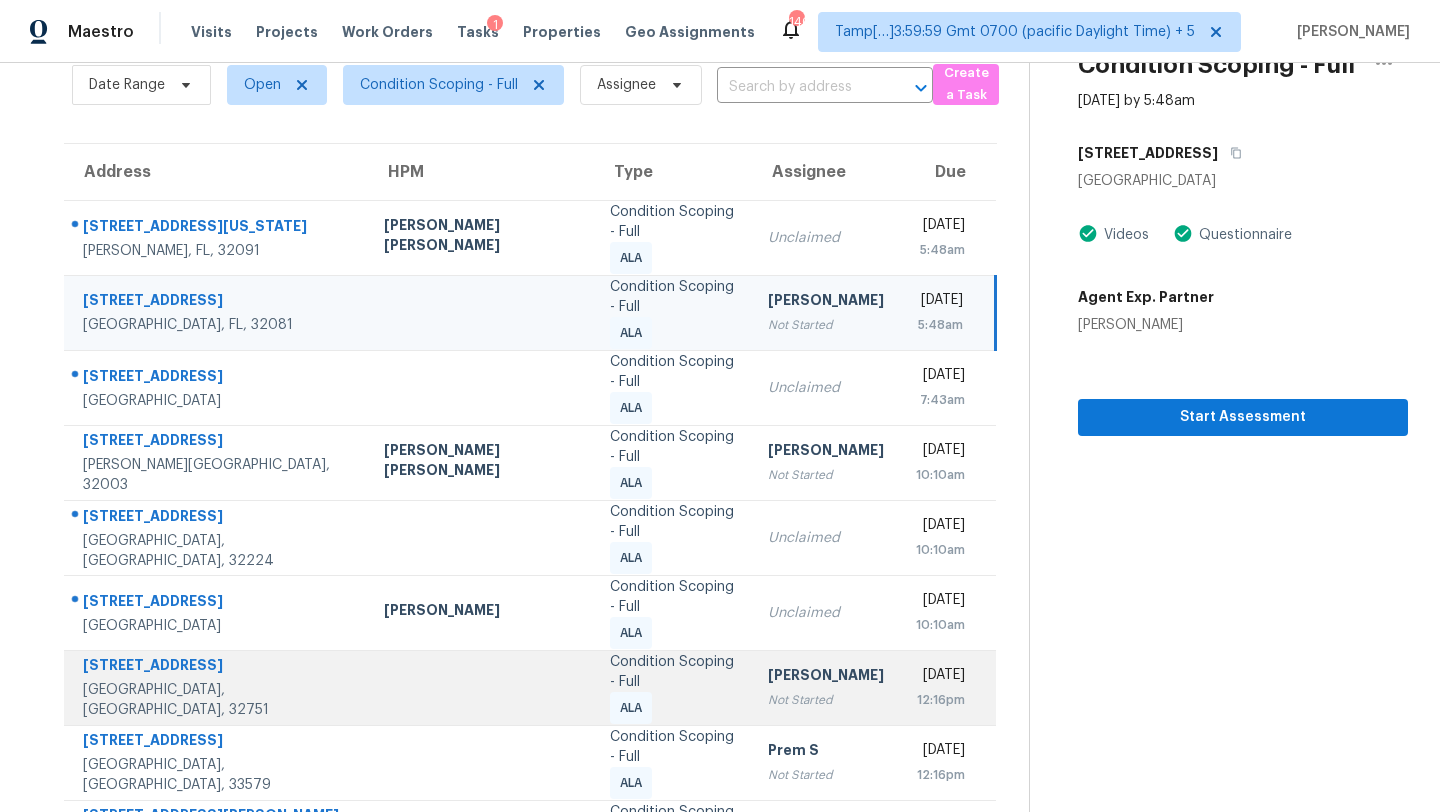 click on "Condition Scoping - Full ALA" at bounding box center [673, 688] 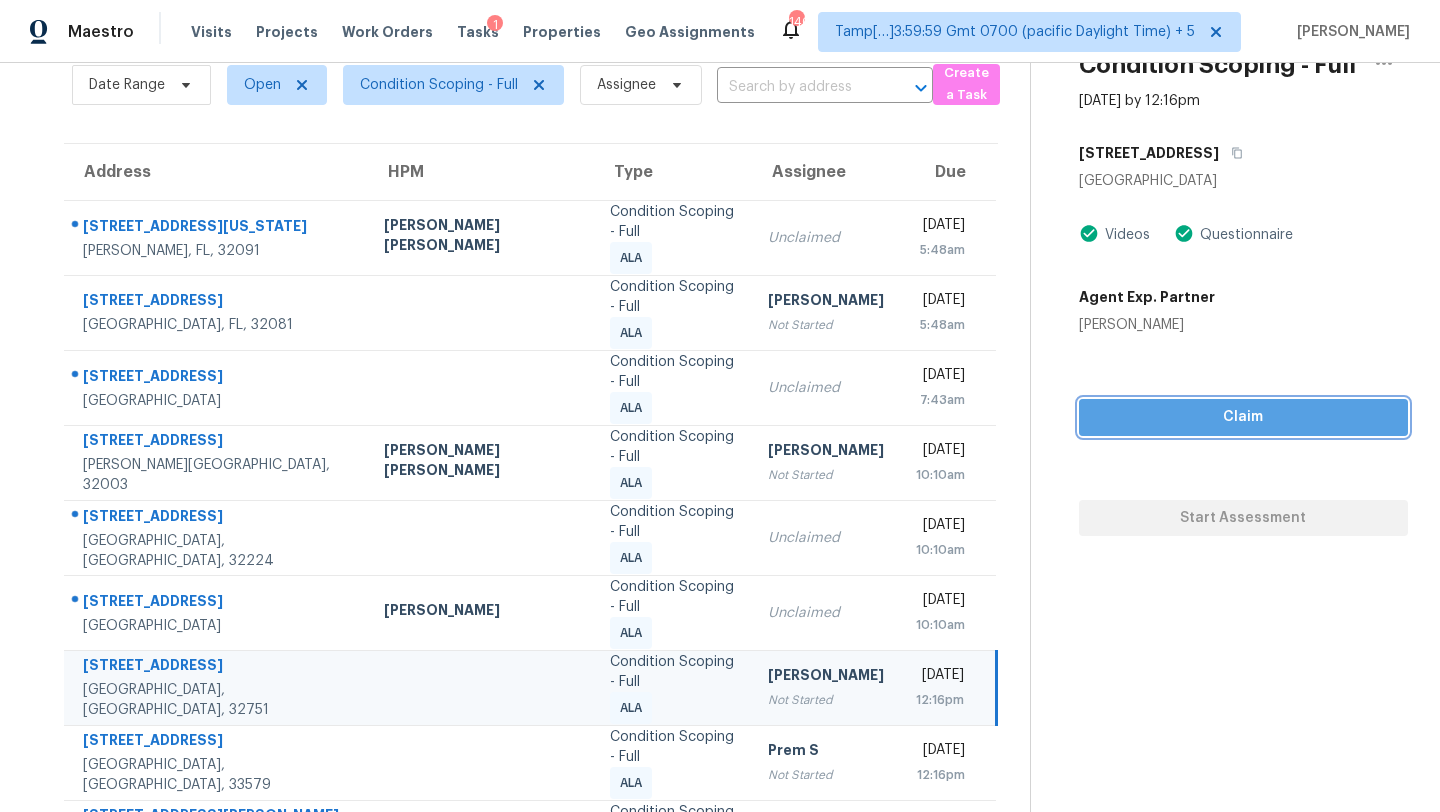 click on "Claim" at bounding box center [1243, 417] 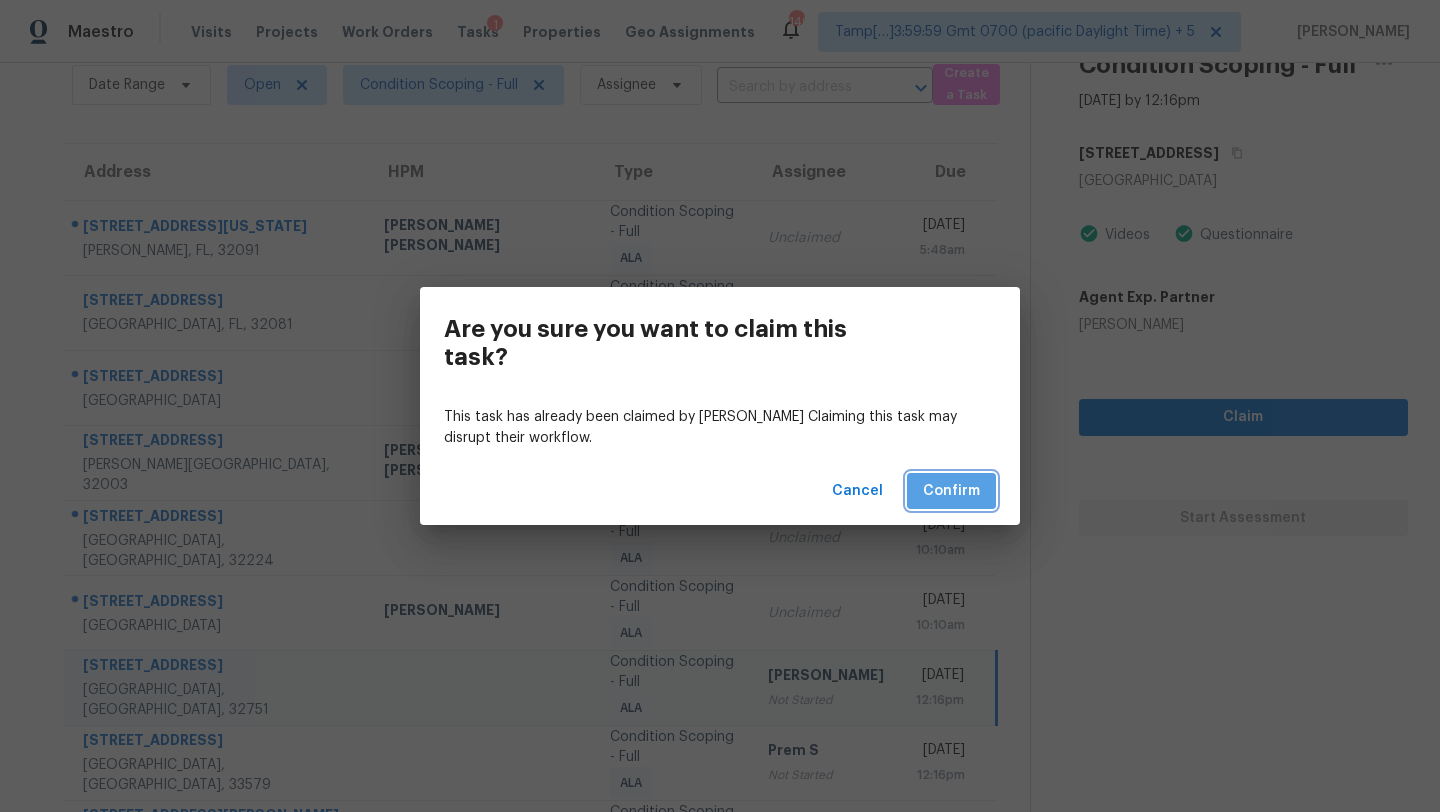 click on "Confirm" at bounding box center (951, 491) 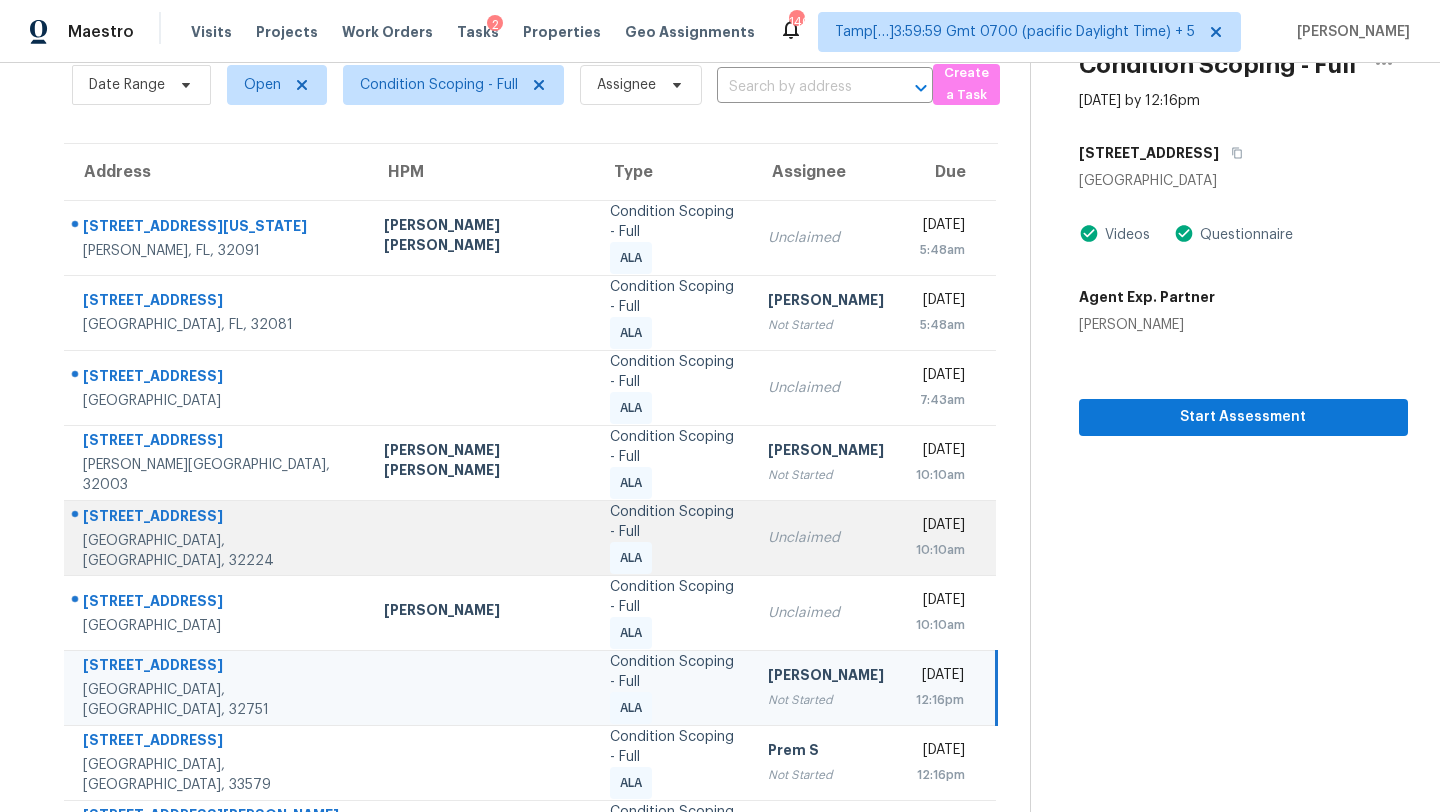 scroll, scrollTop: 229, scrollLeft: 0, axis: vertical 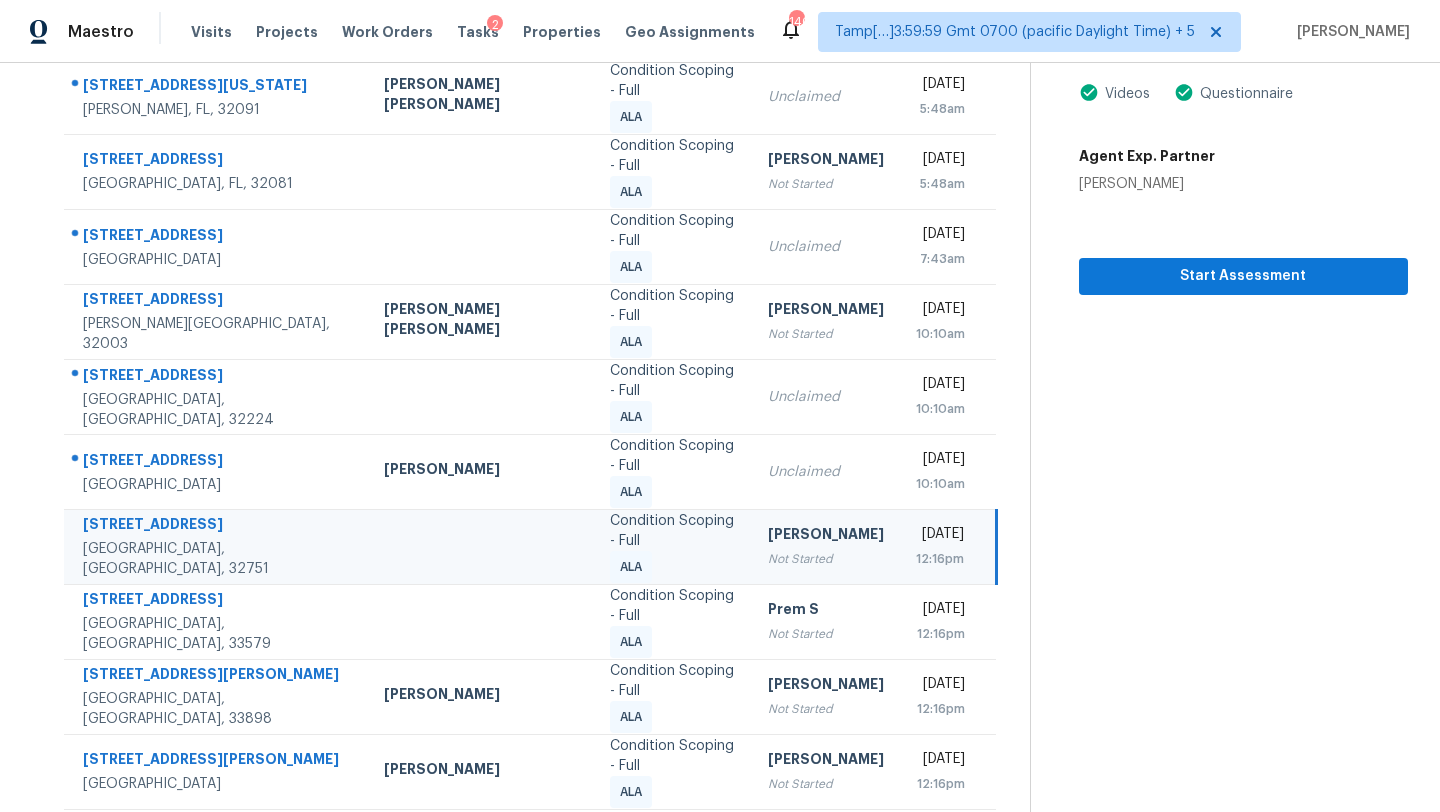 click 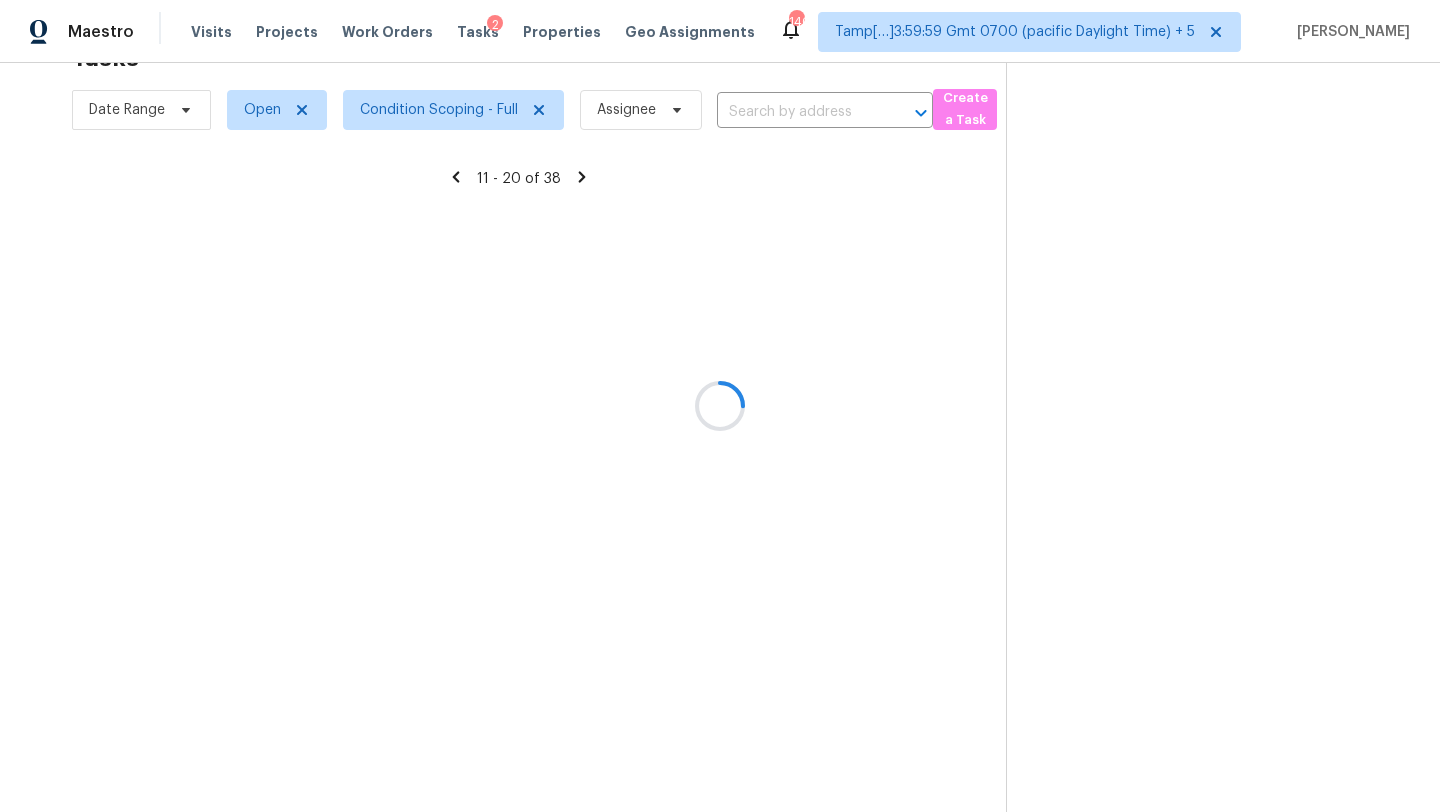scroll, scrollTop: 229, scrollLeft: 0, axis: vertical 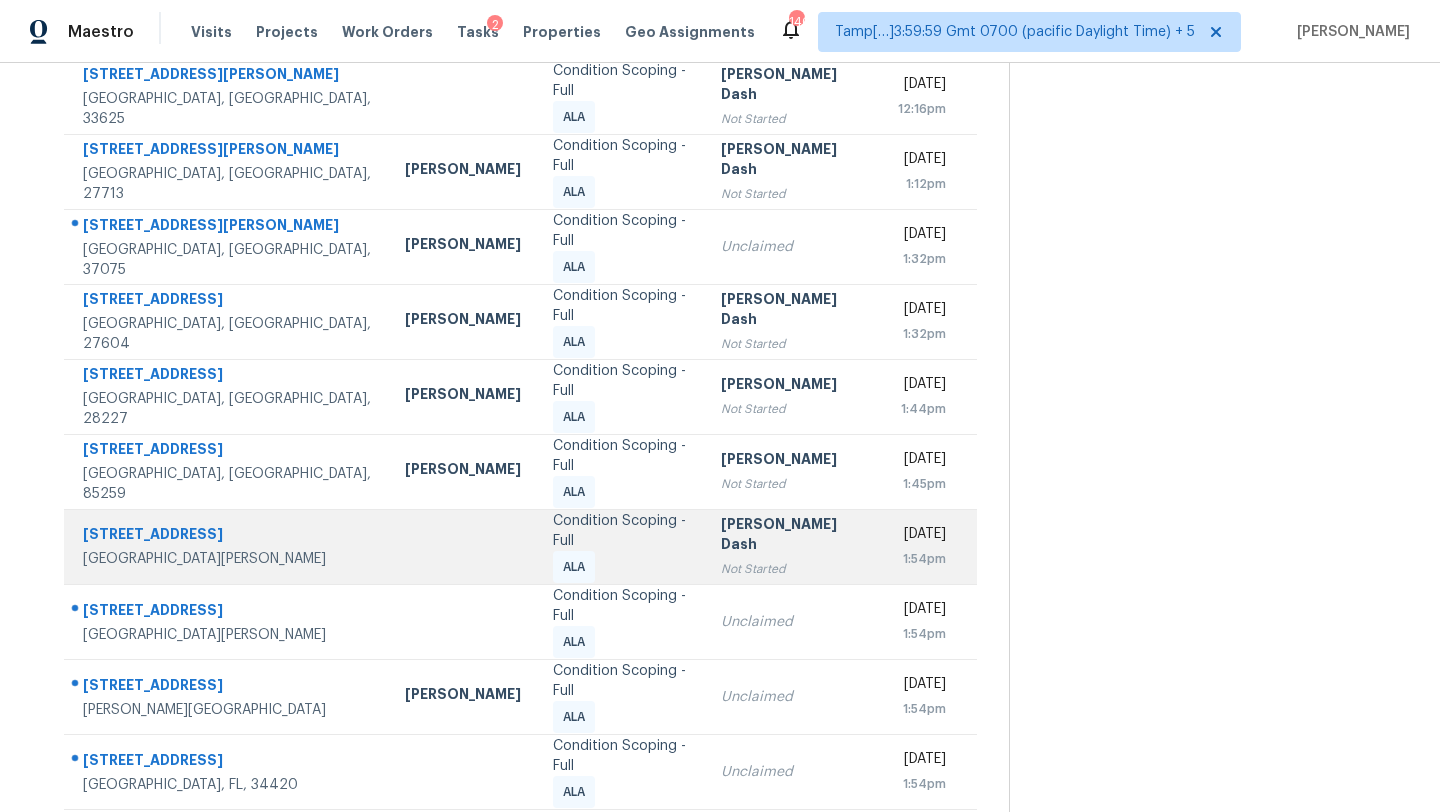click at bounding box center [463, 546] 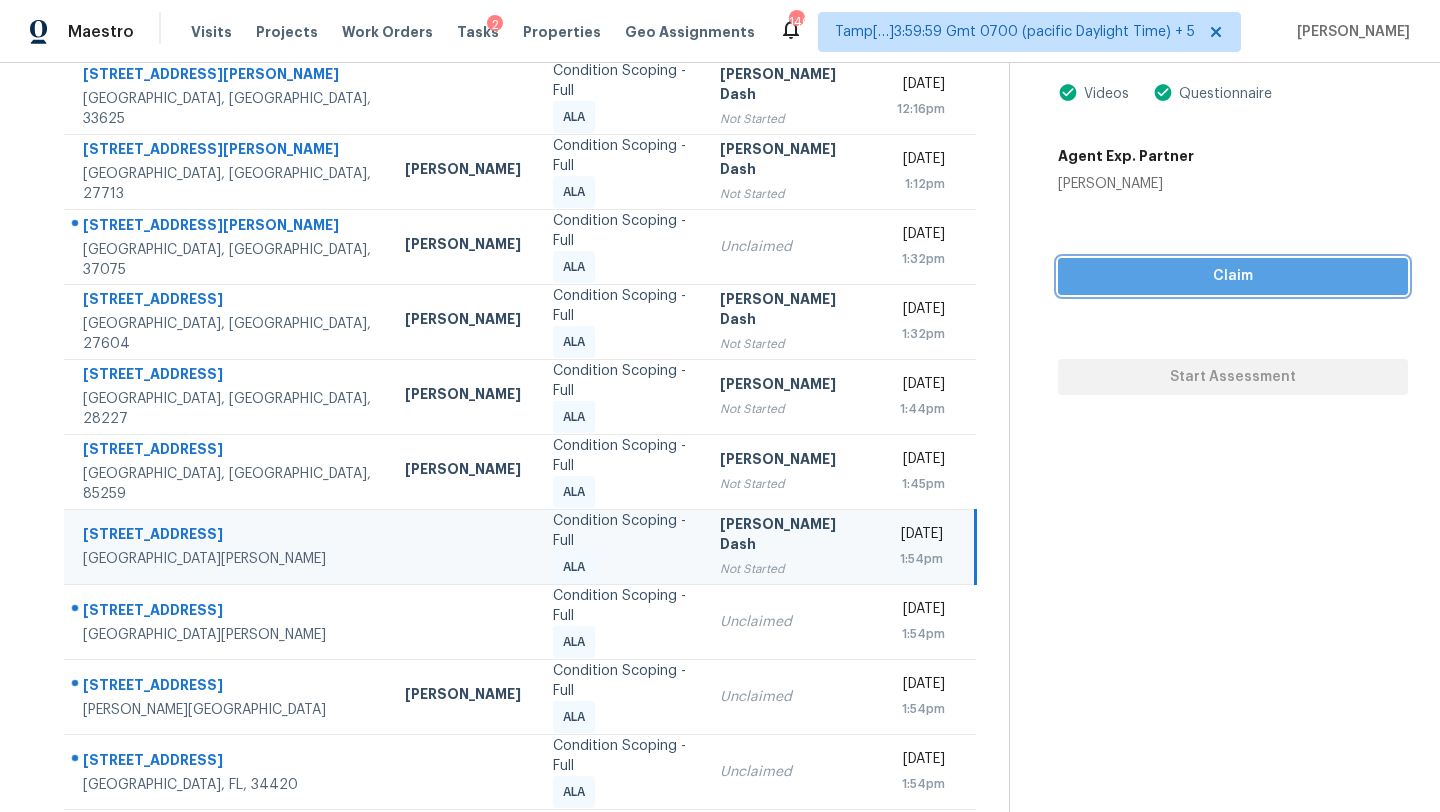 click on "Claim" at bounding box center [1233, 276] 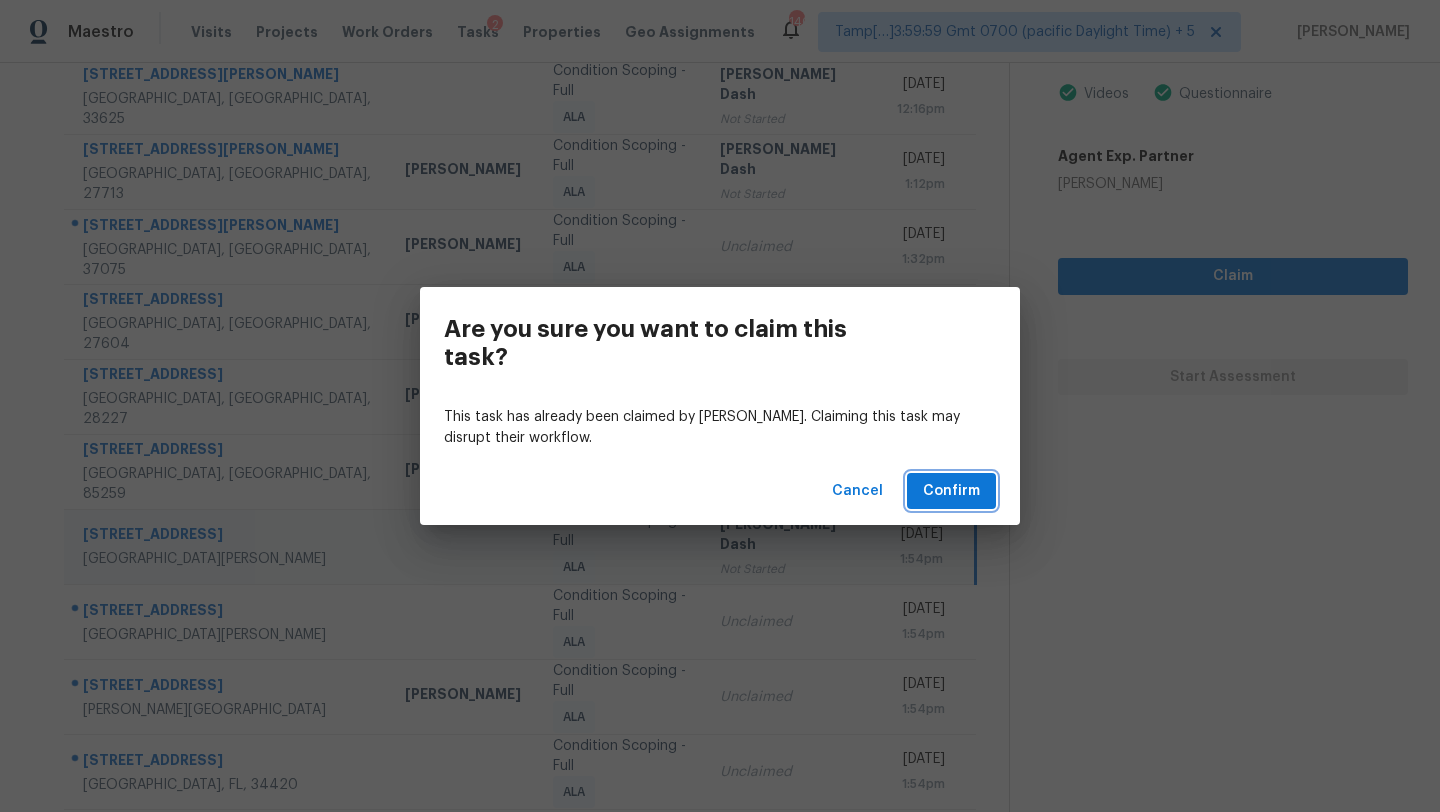 click on "Confirm" at bounding box center [951, 491] 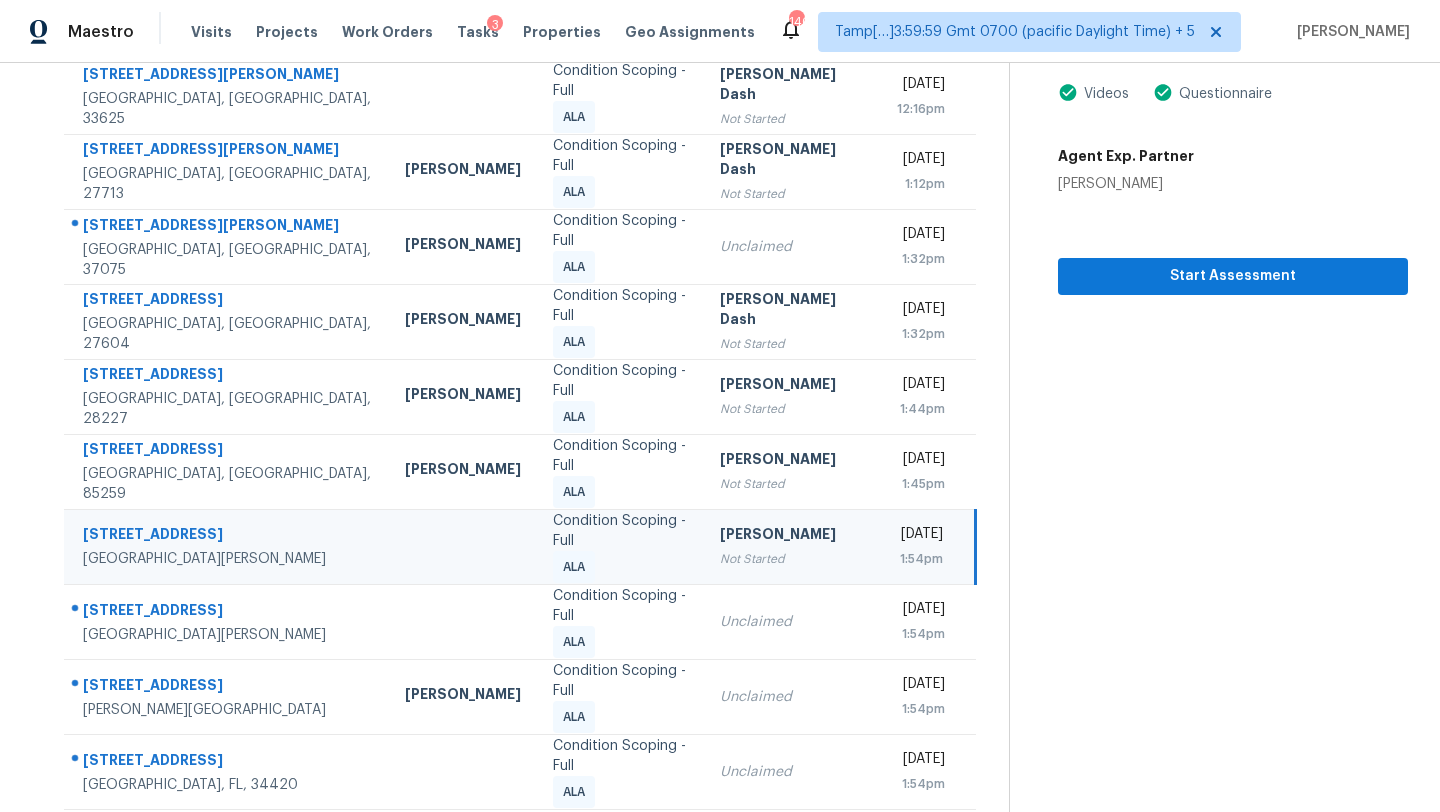 click 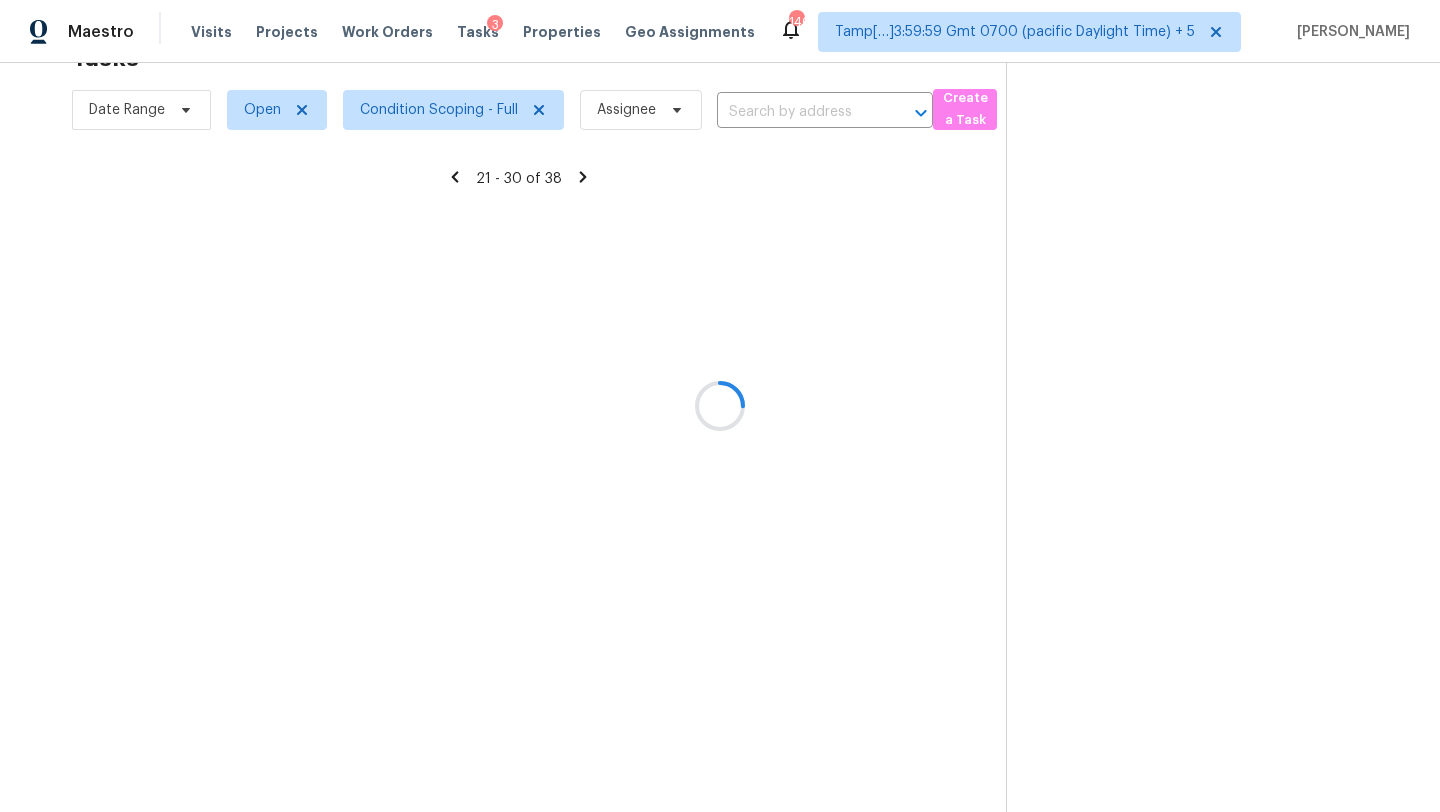 scroll, scrollTop: 229, scrollLeft: 0, axis: vertical 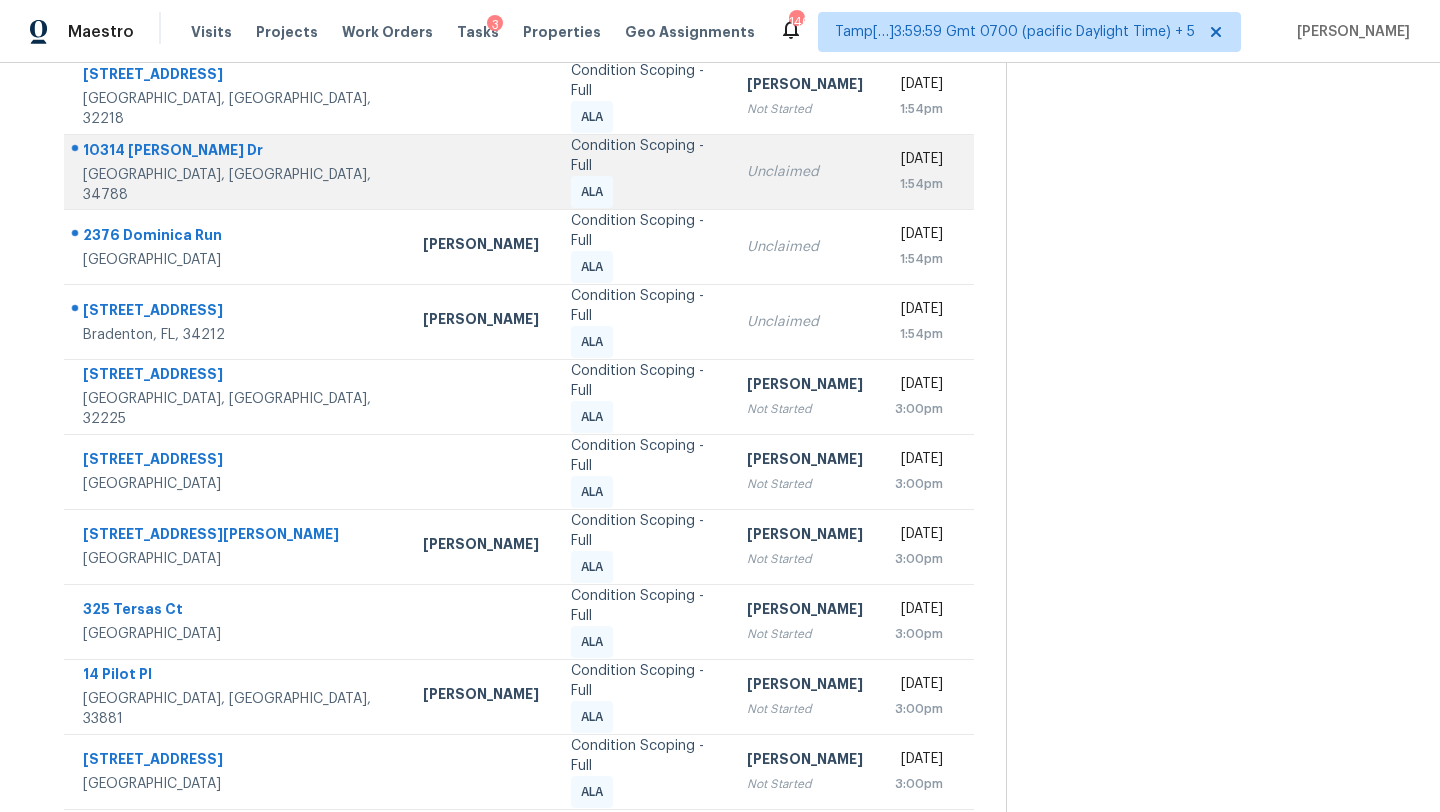 click at bounding box center (481, 171) 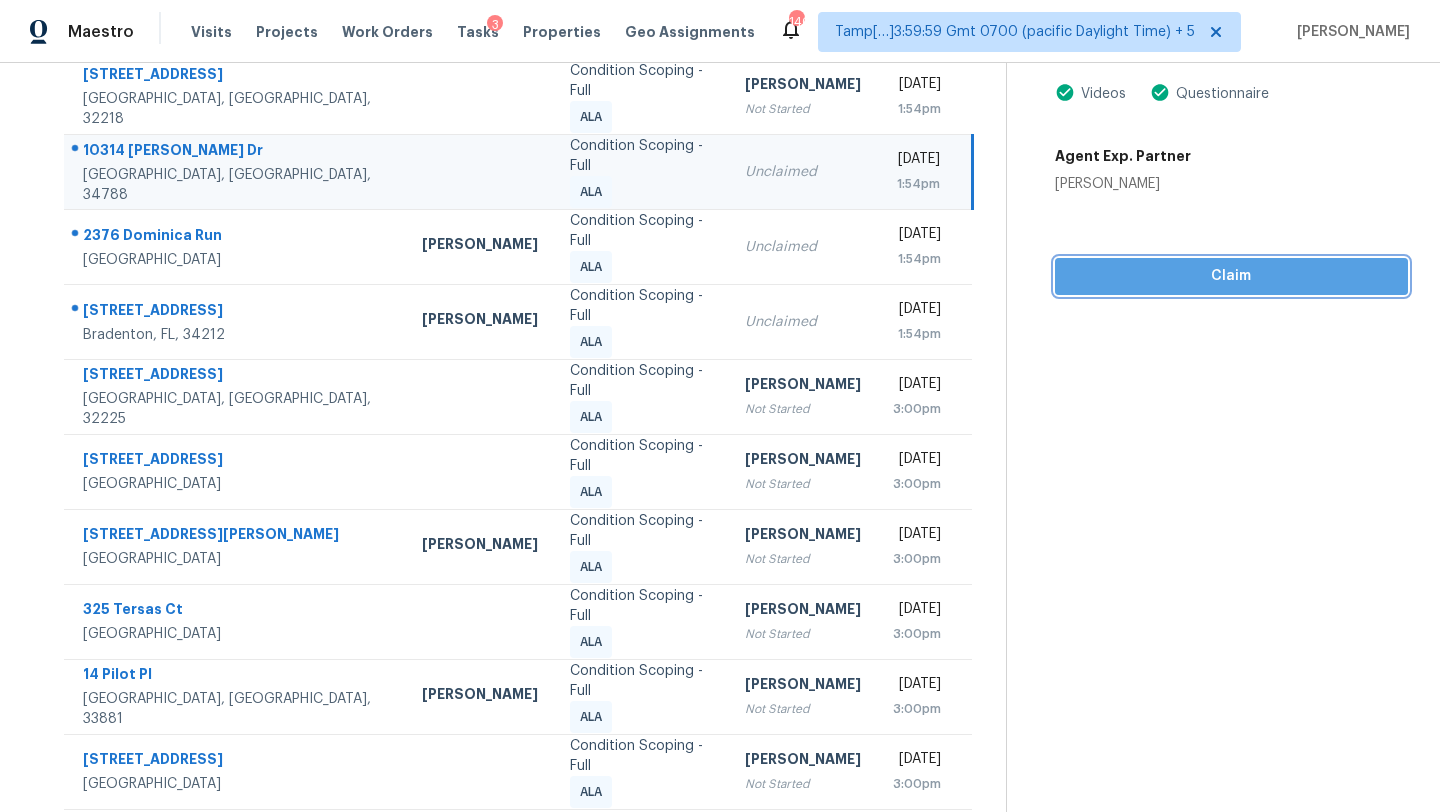 click on "Claim" at bounding box center [1231, 276] 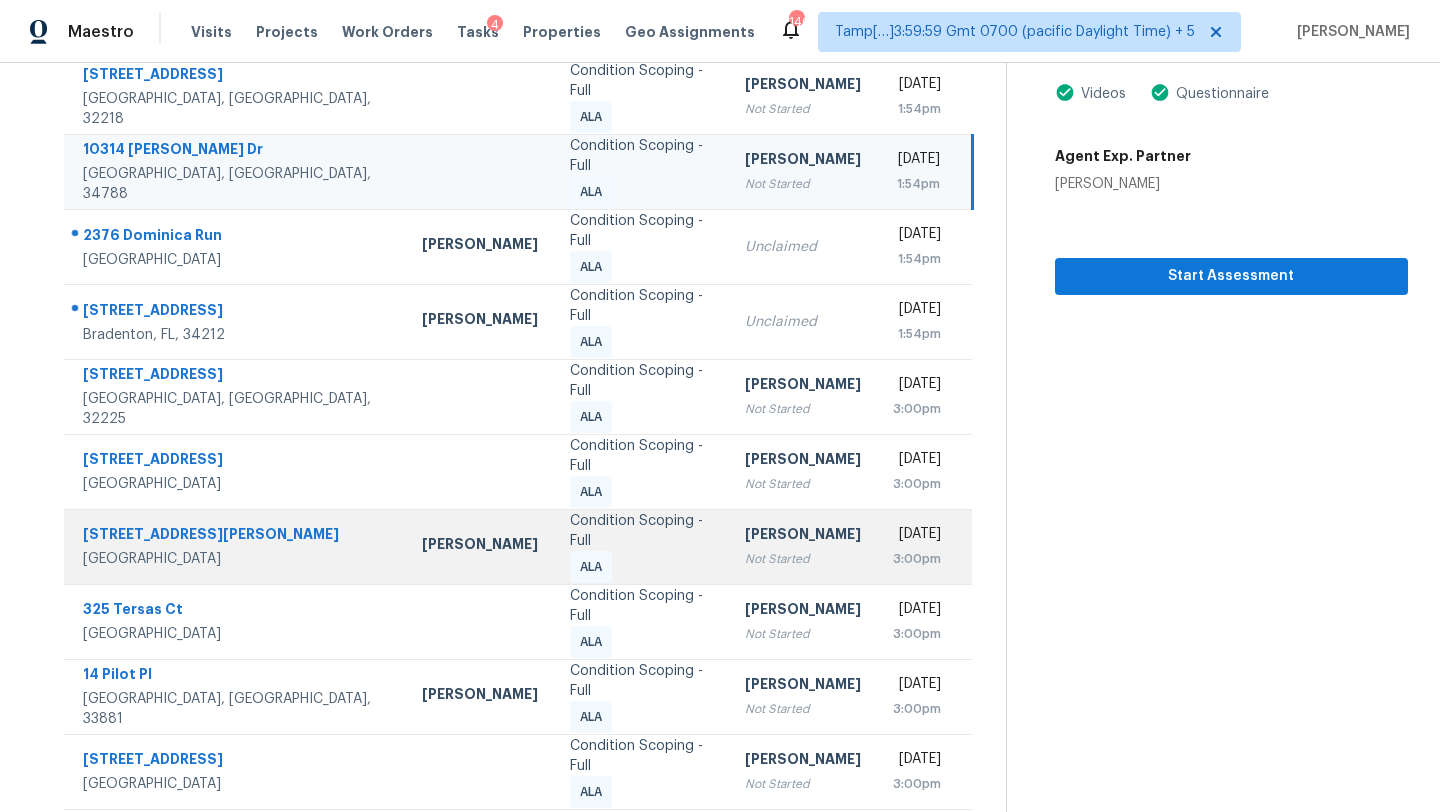 click on "Condition Scoping - Full ALA" at bounding box center [642, 547] 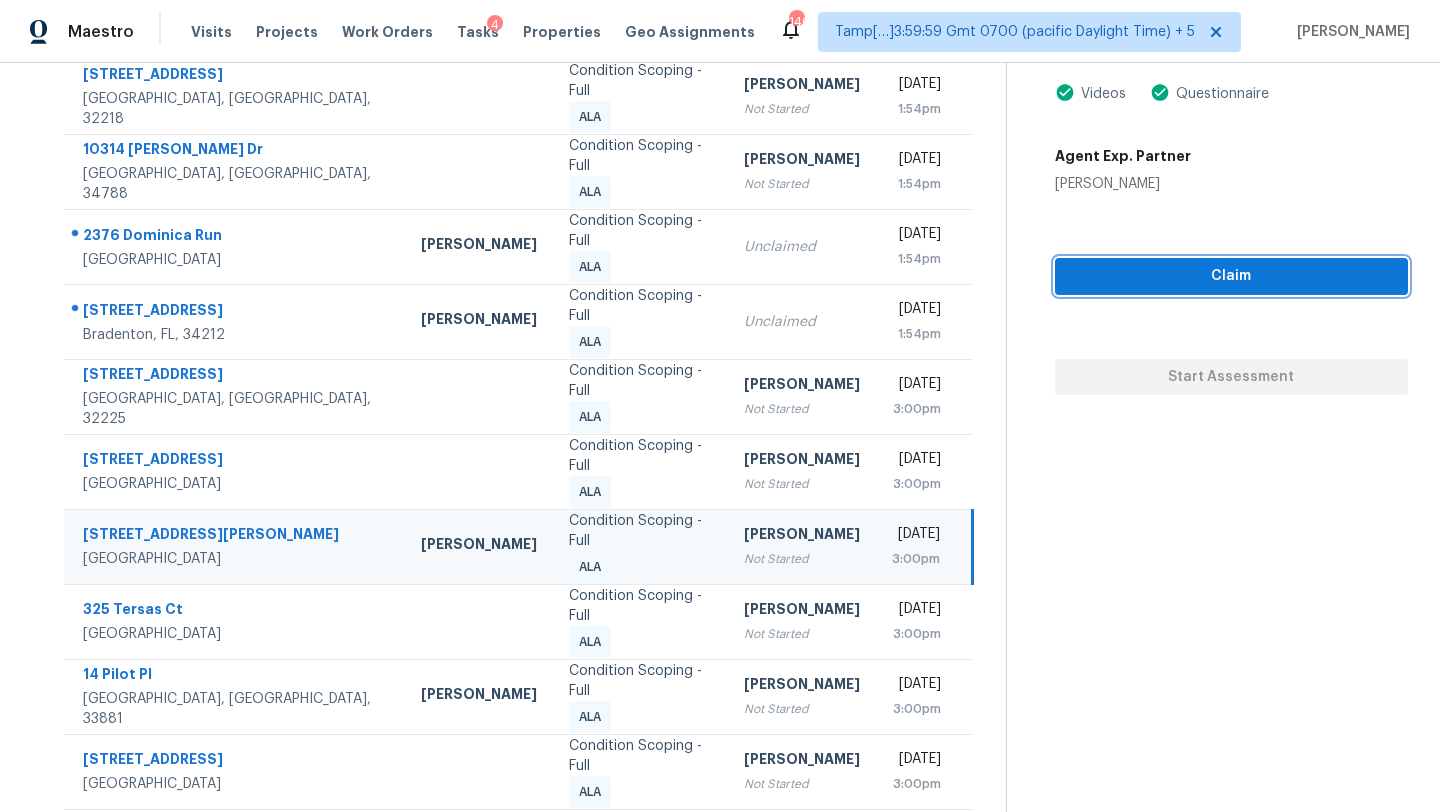 click on "Claim" at bounding box center (1231, 276) 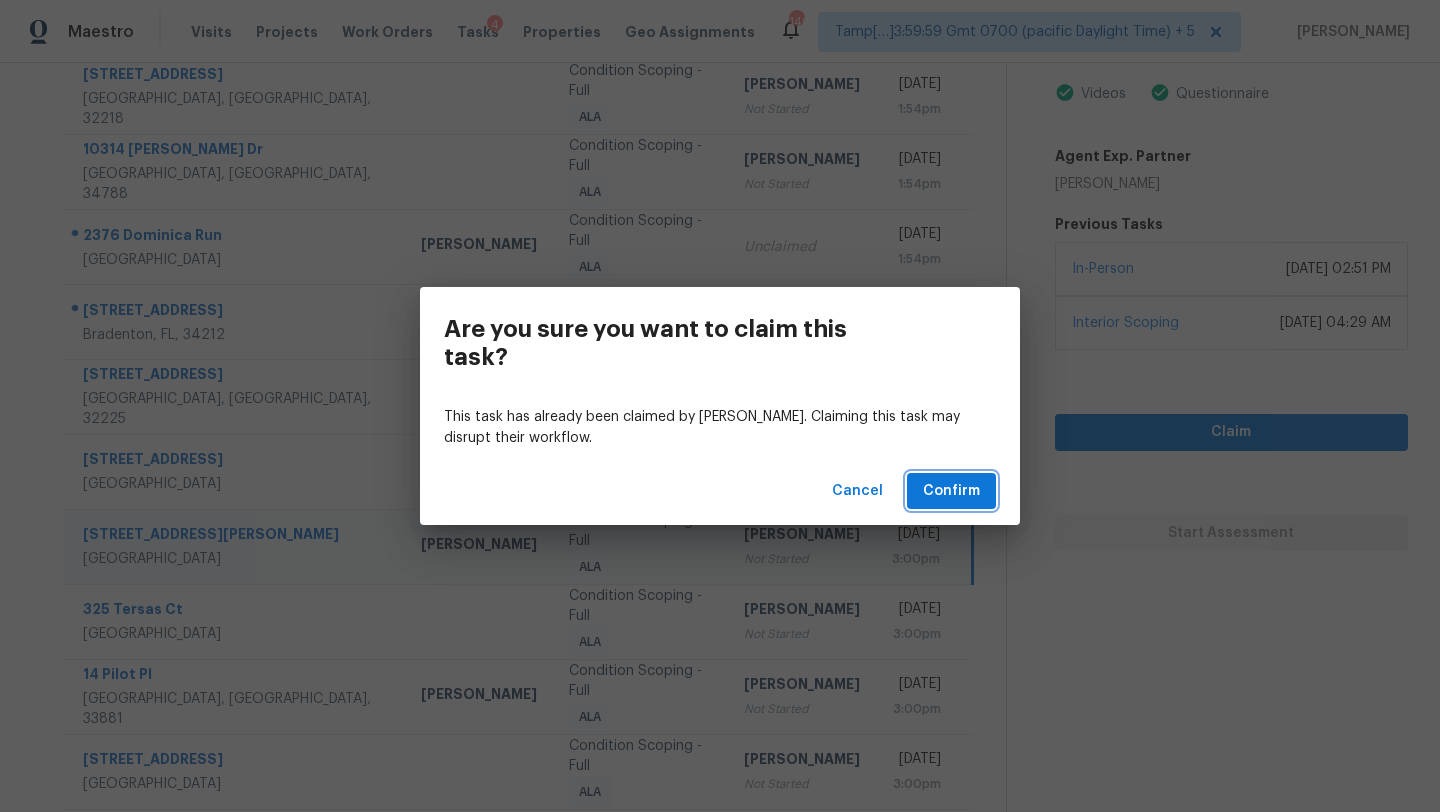 click on "Confirm" at bounding box center (951, 491) 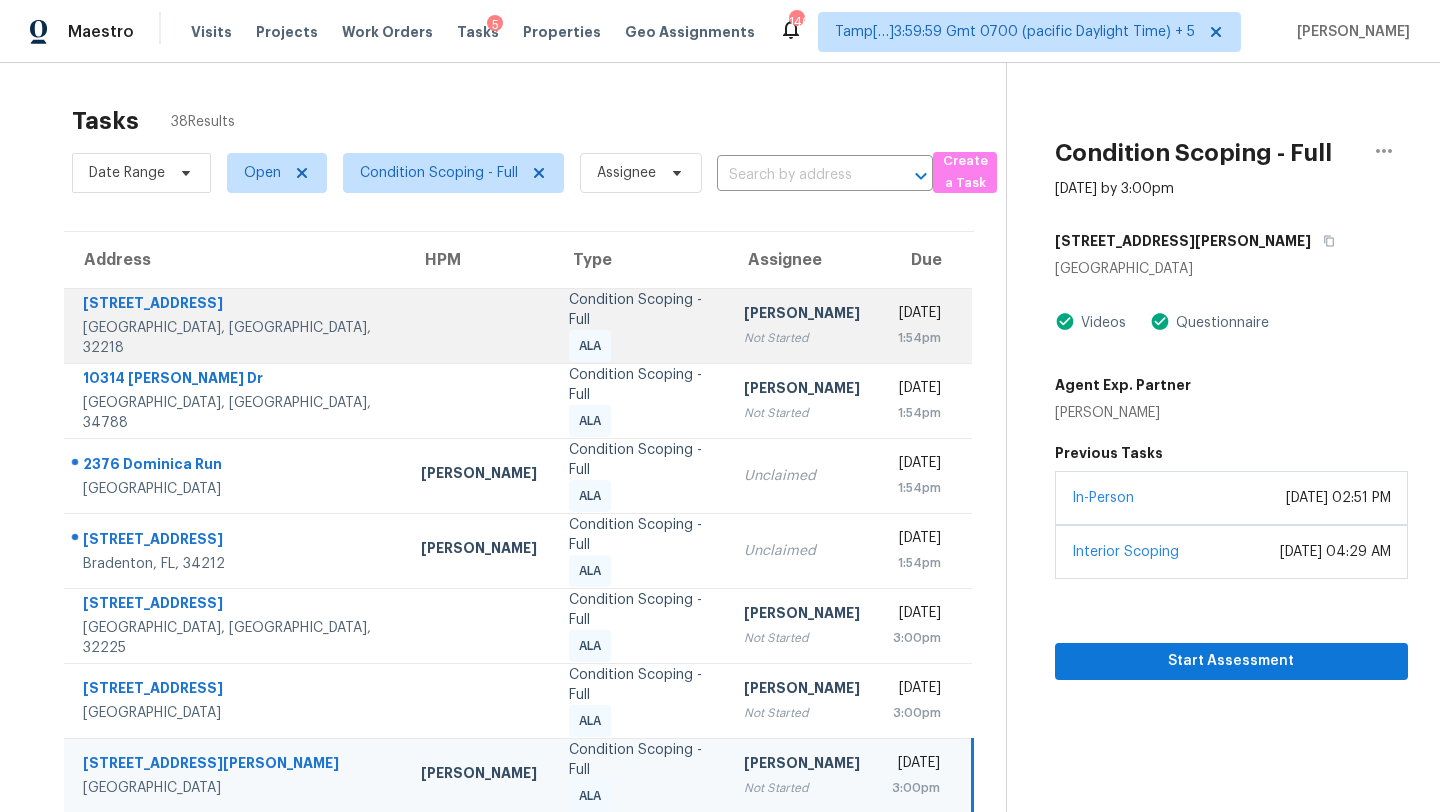 scroll, scrollTop: 229, scrollLeft: 0, axis: vertical 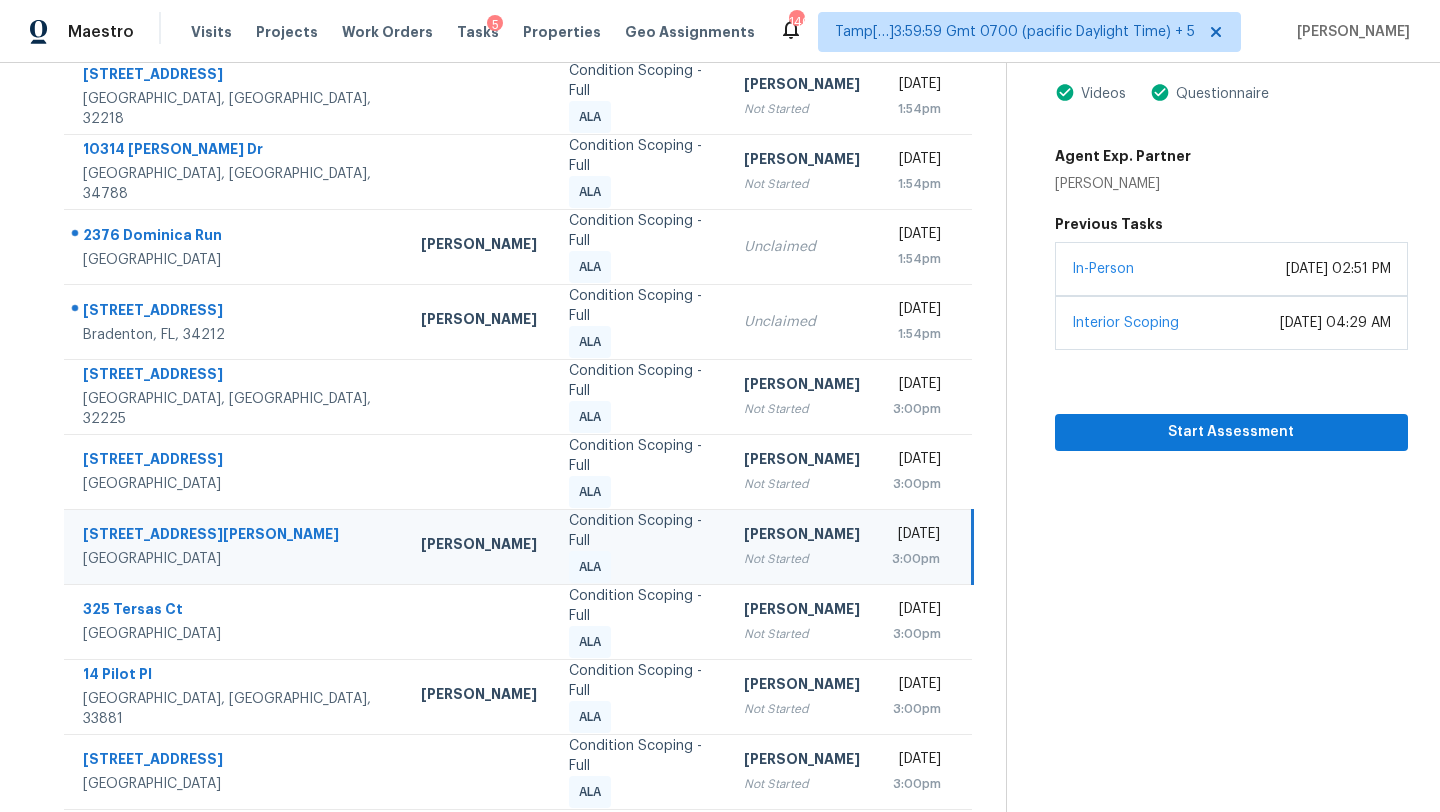 click 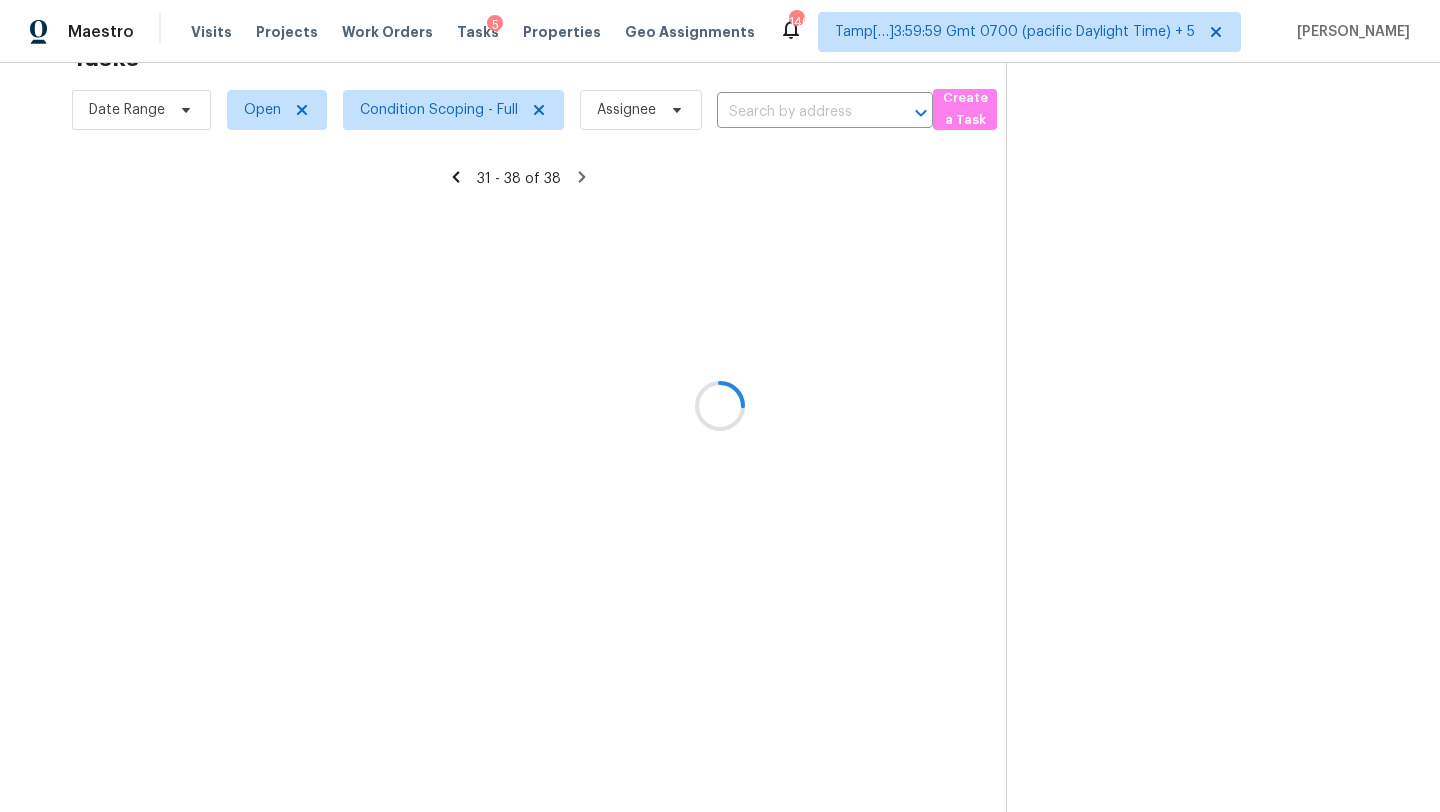 scroll, scrollTop: 89, scrollLeft: 0, axis: vertical 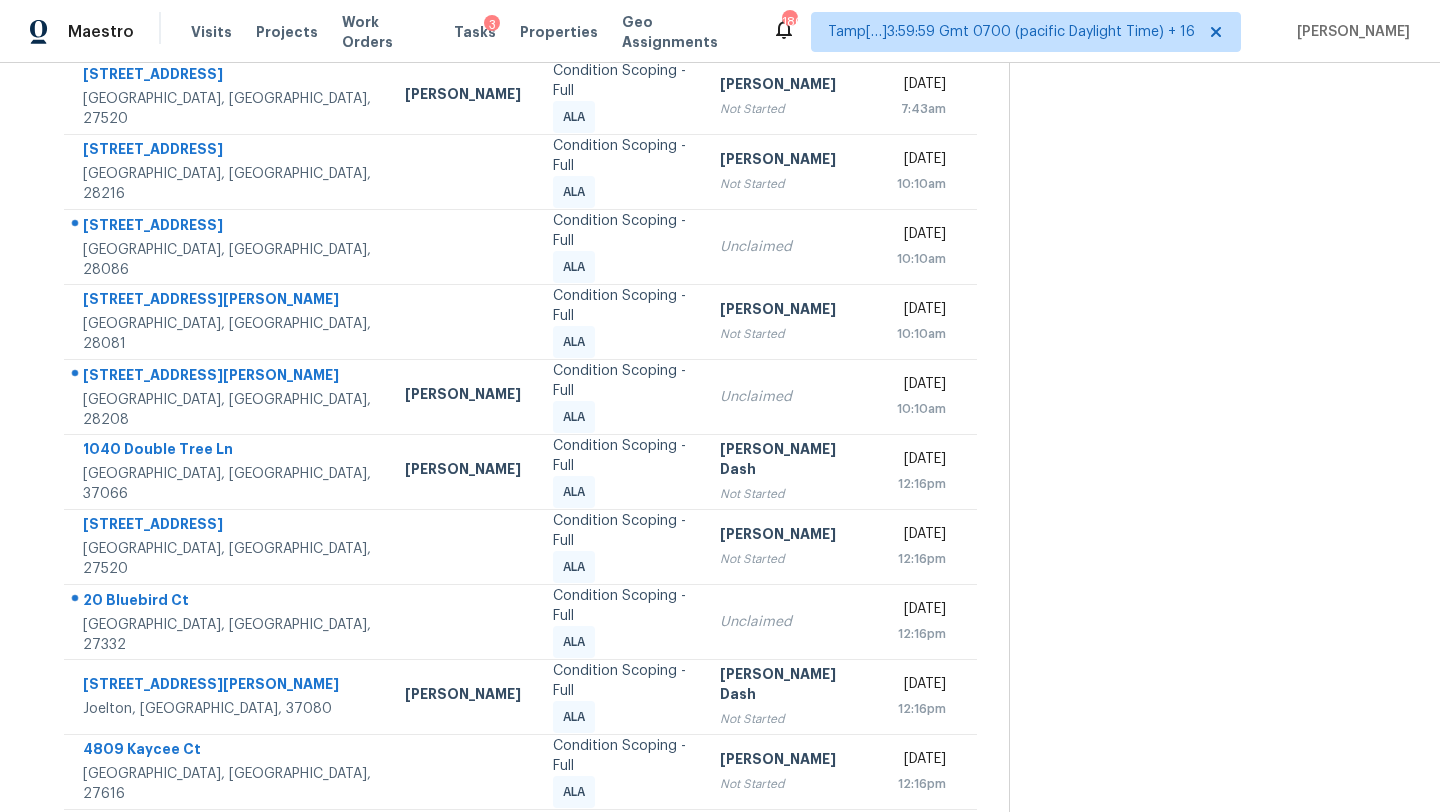 click 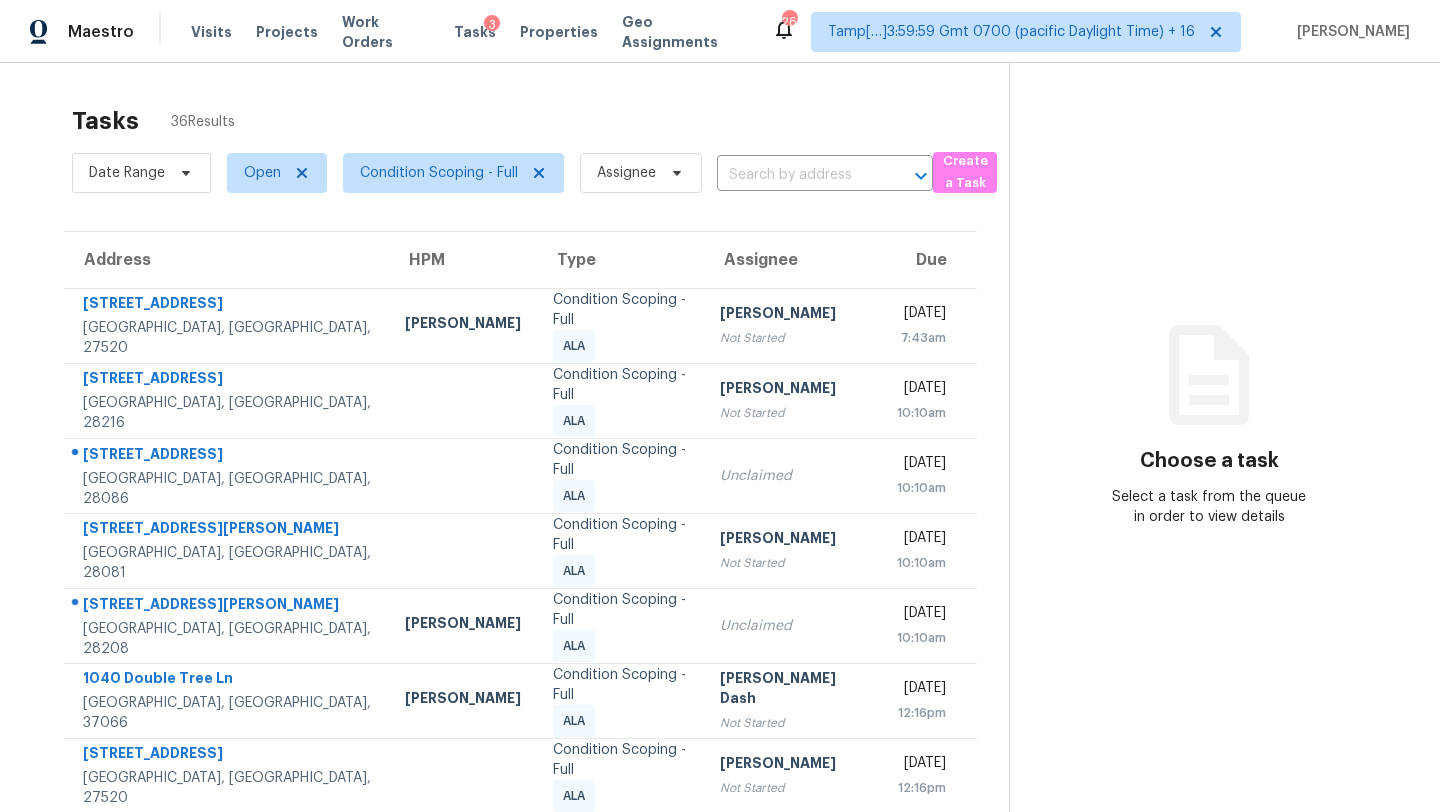 scroll, scrollTop: 0, scrollLeft: 0, axis: both 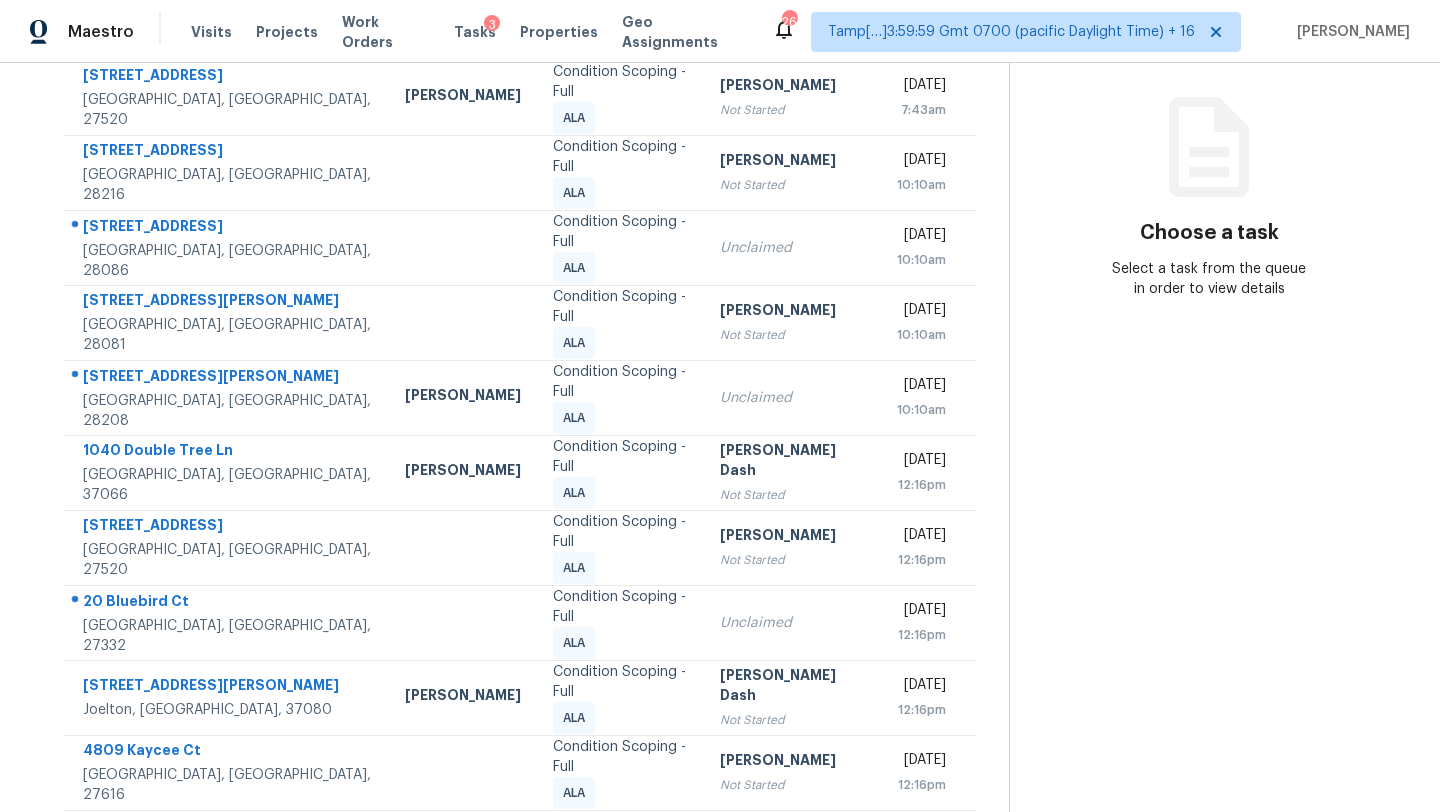 click 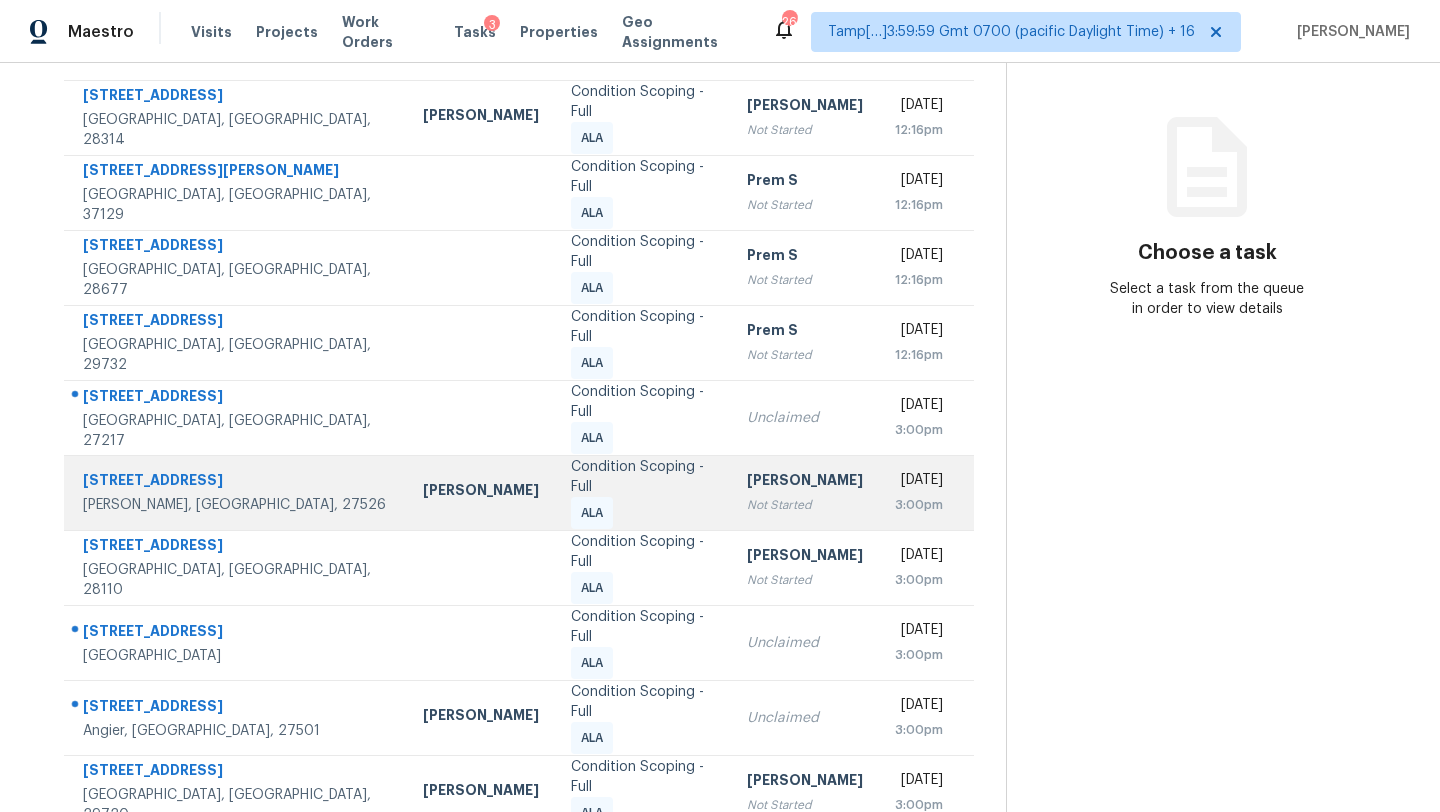 scroll, scrollTop: 204, scrollLeft: 0, axis: vertical 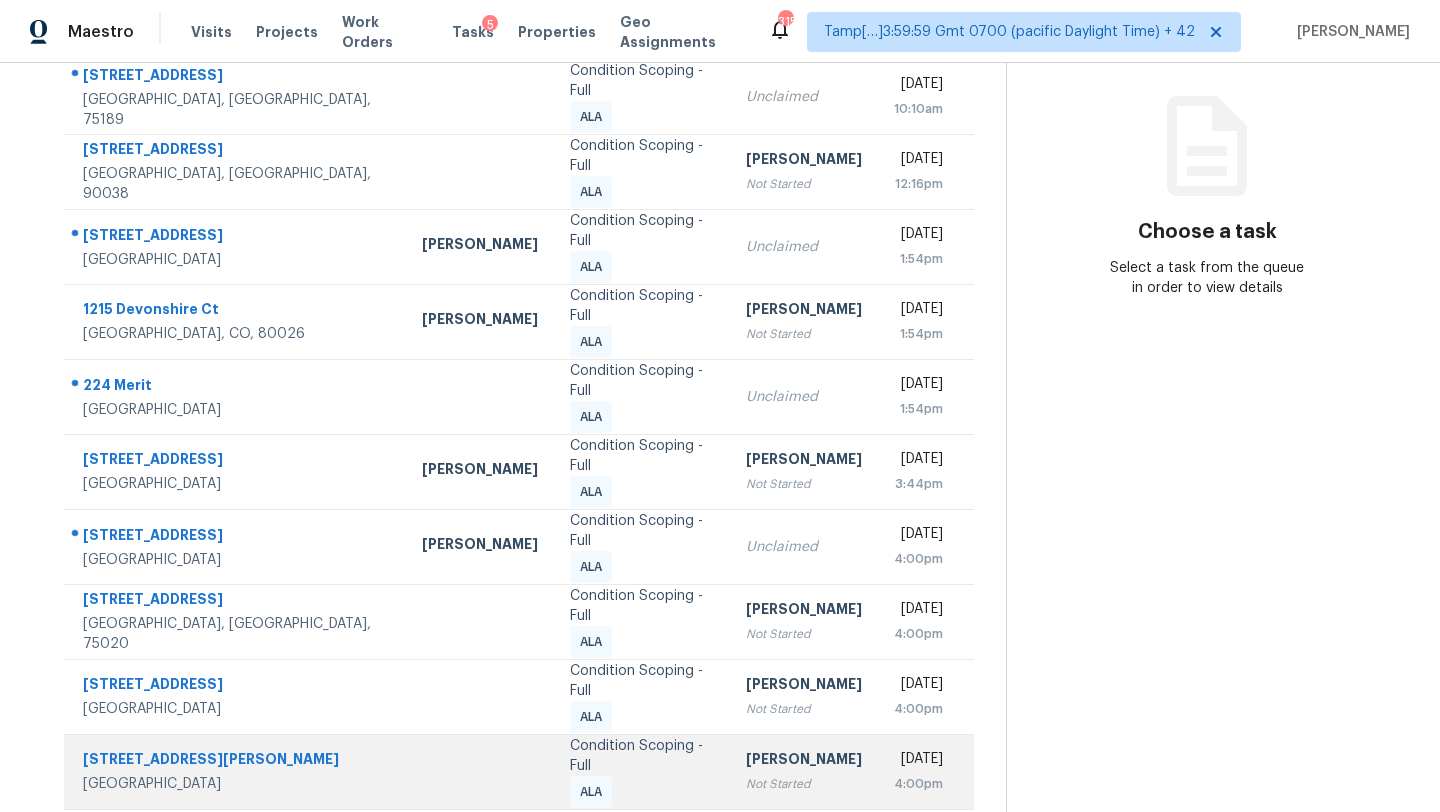 click on "[STREET_ADDRESS][PERSON_NAME]" at bounding box center [236, 761] 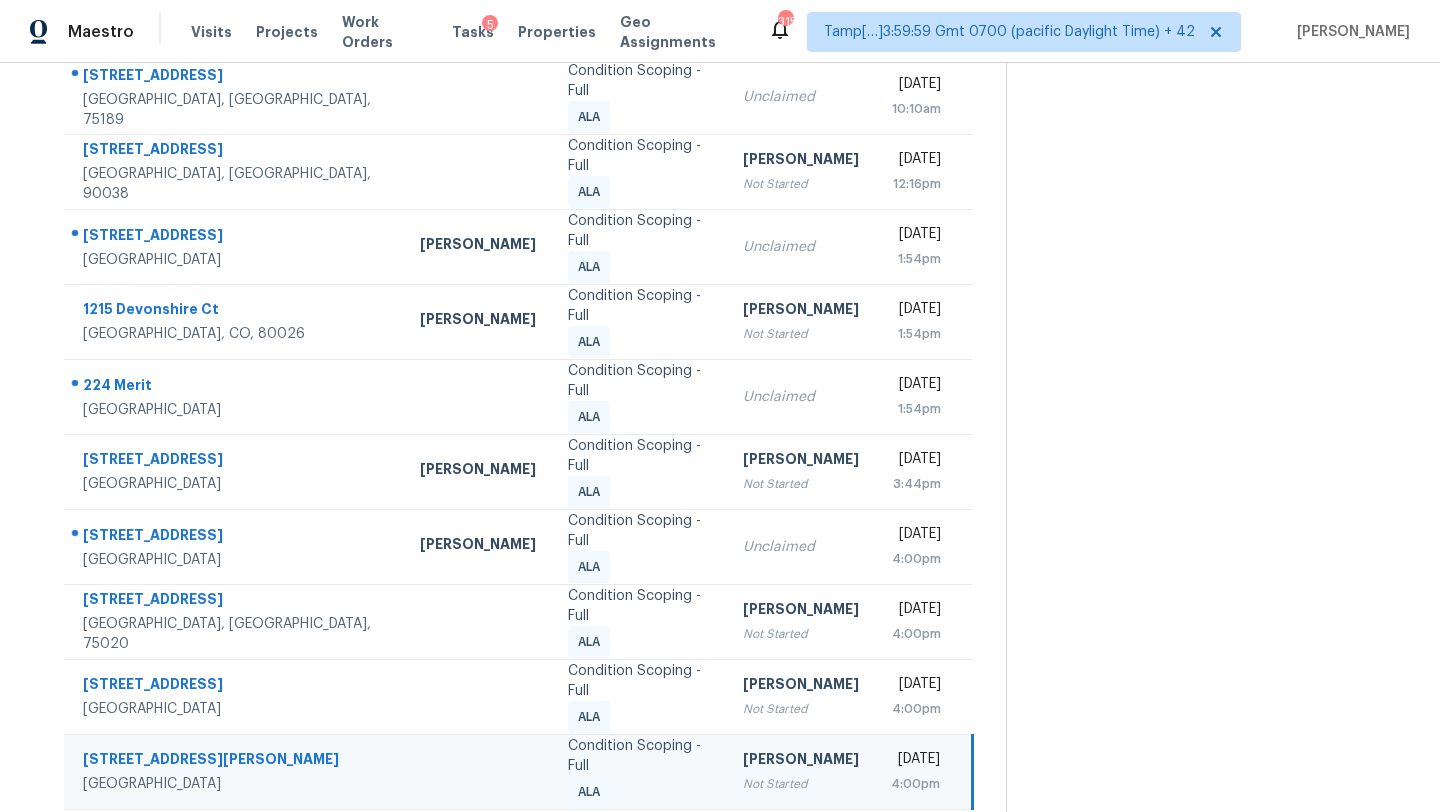 scroll, scrollTop: 231, scrollLeft: 0, axis: vertical 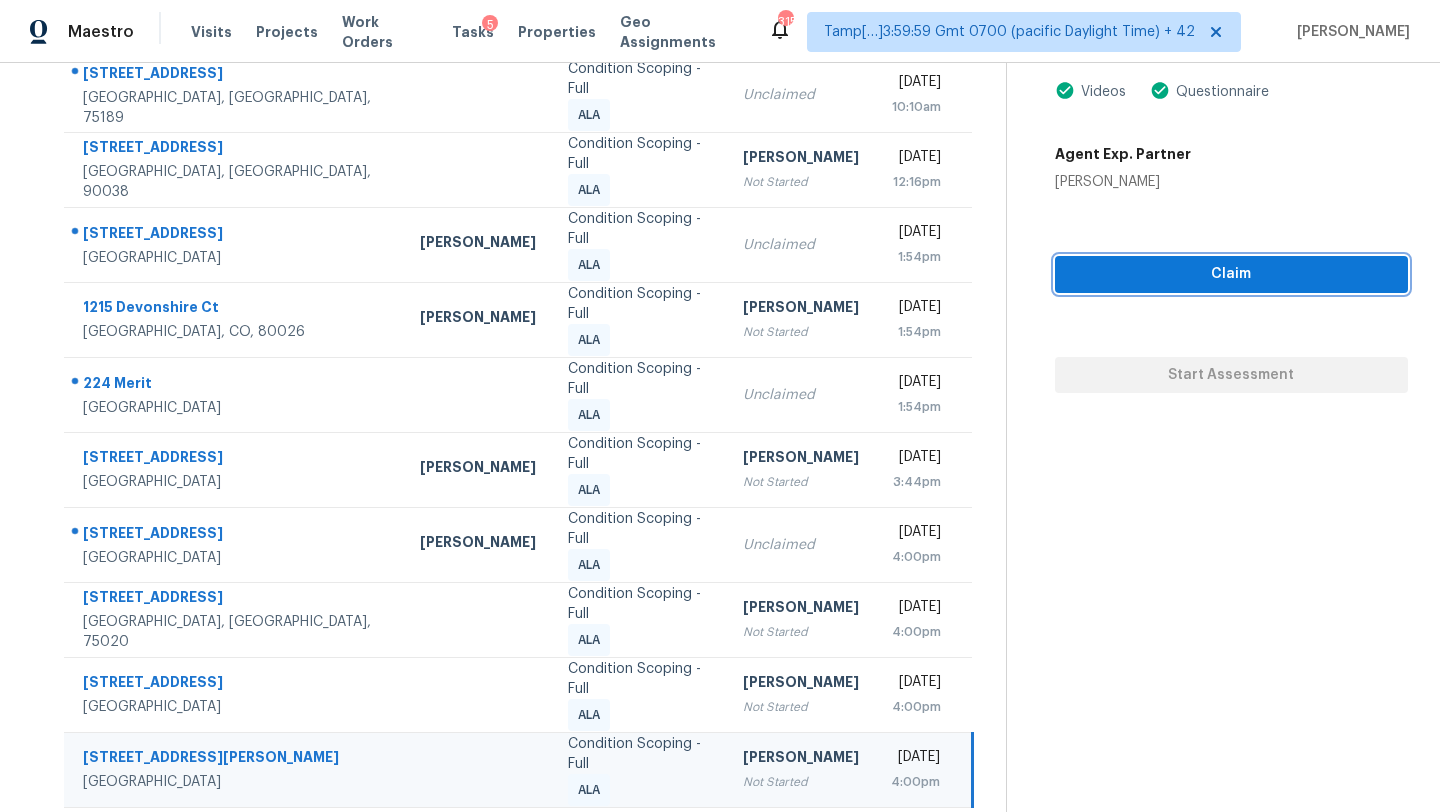 click on "Claim" at bounding box center [1231, 274] 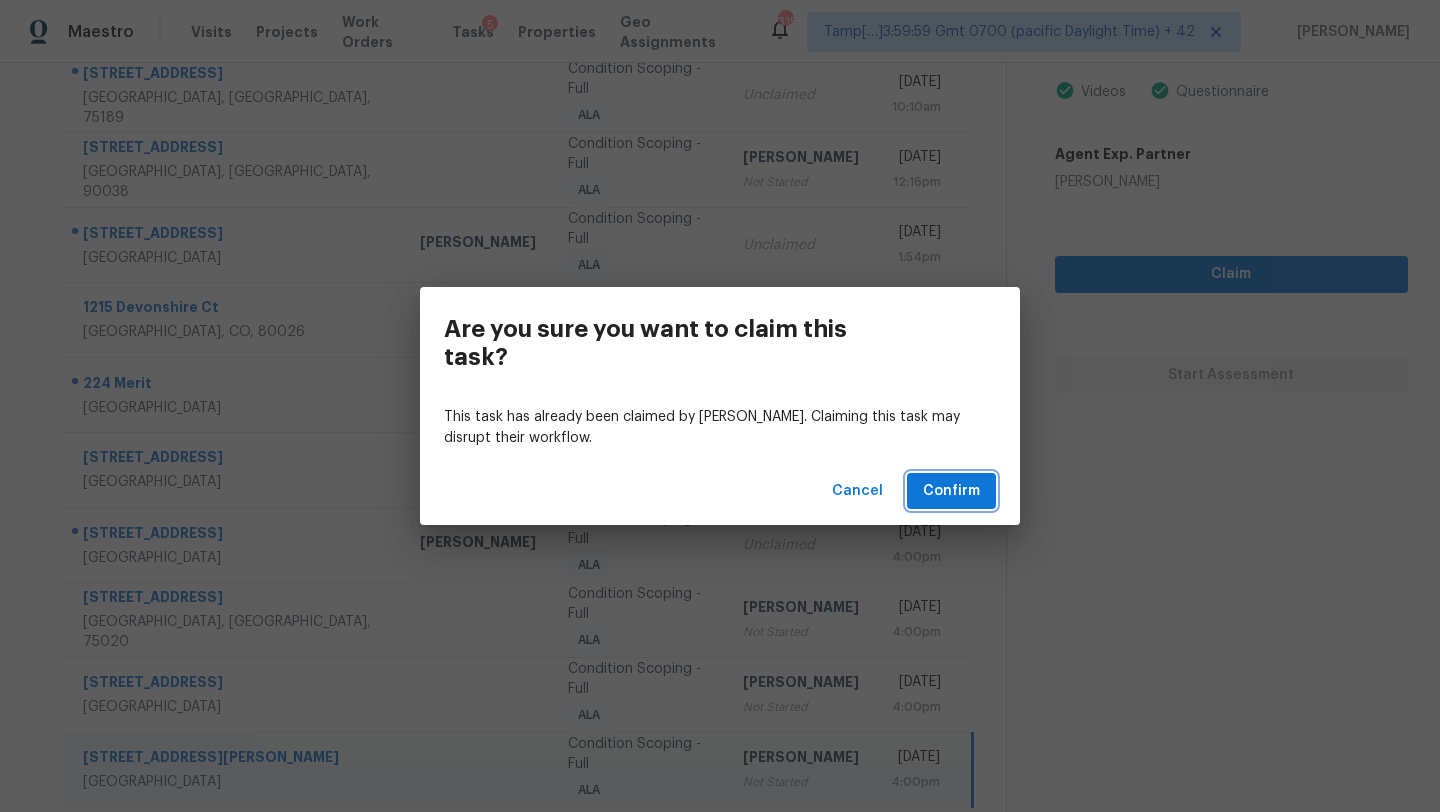 click on "Confirm" at bounding box center (951, 491) 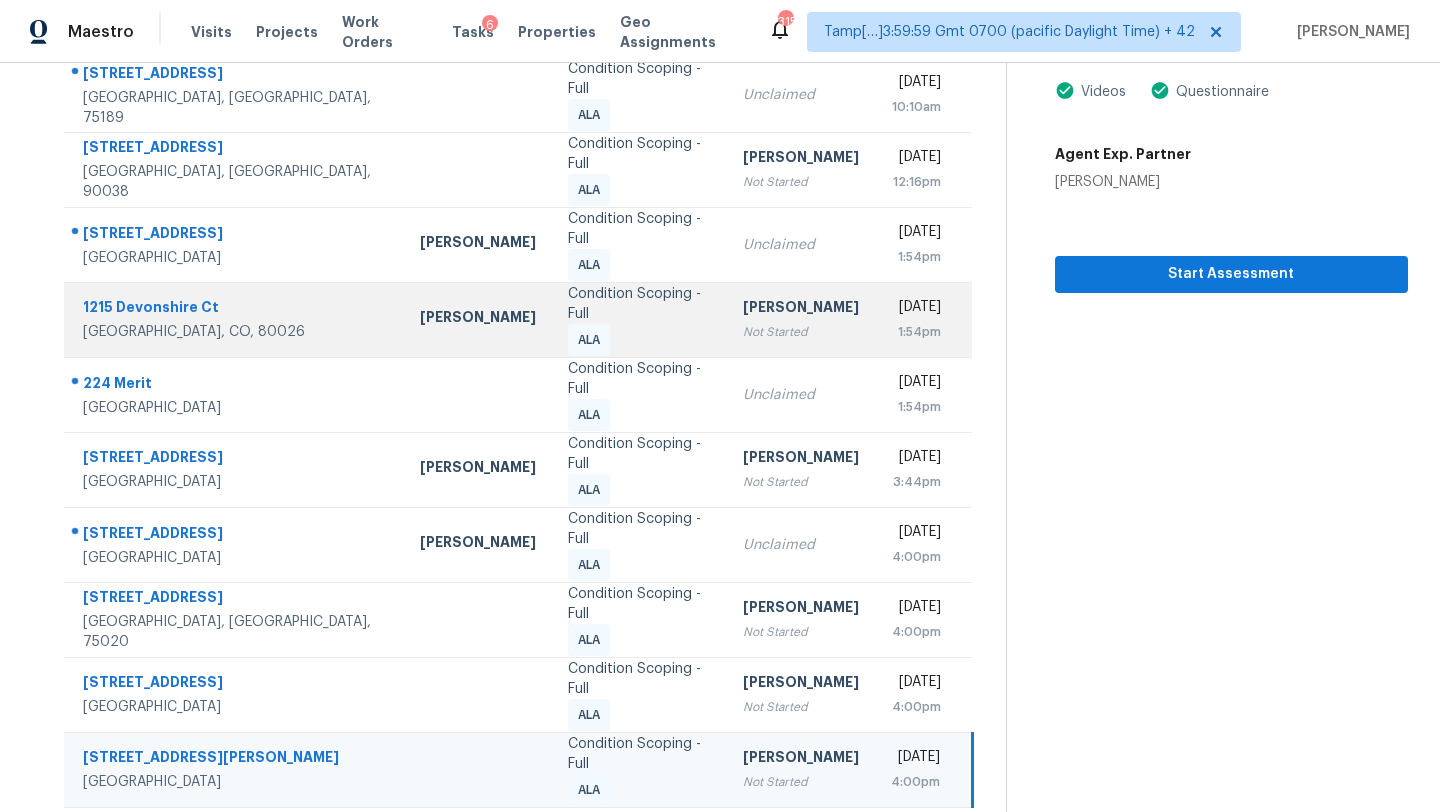 click on "[PERSON_NAME]" at bounding box center [478, 319] 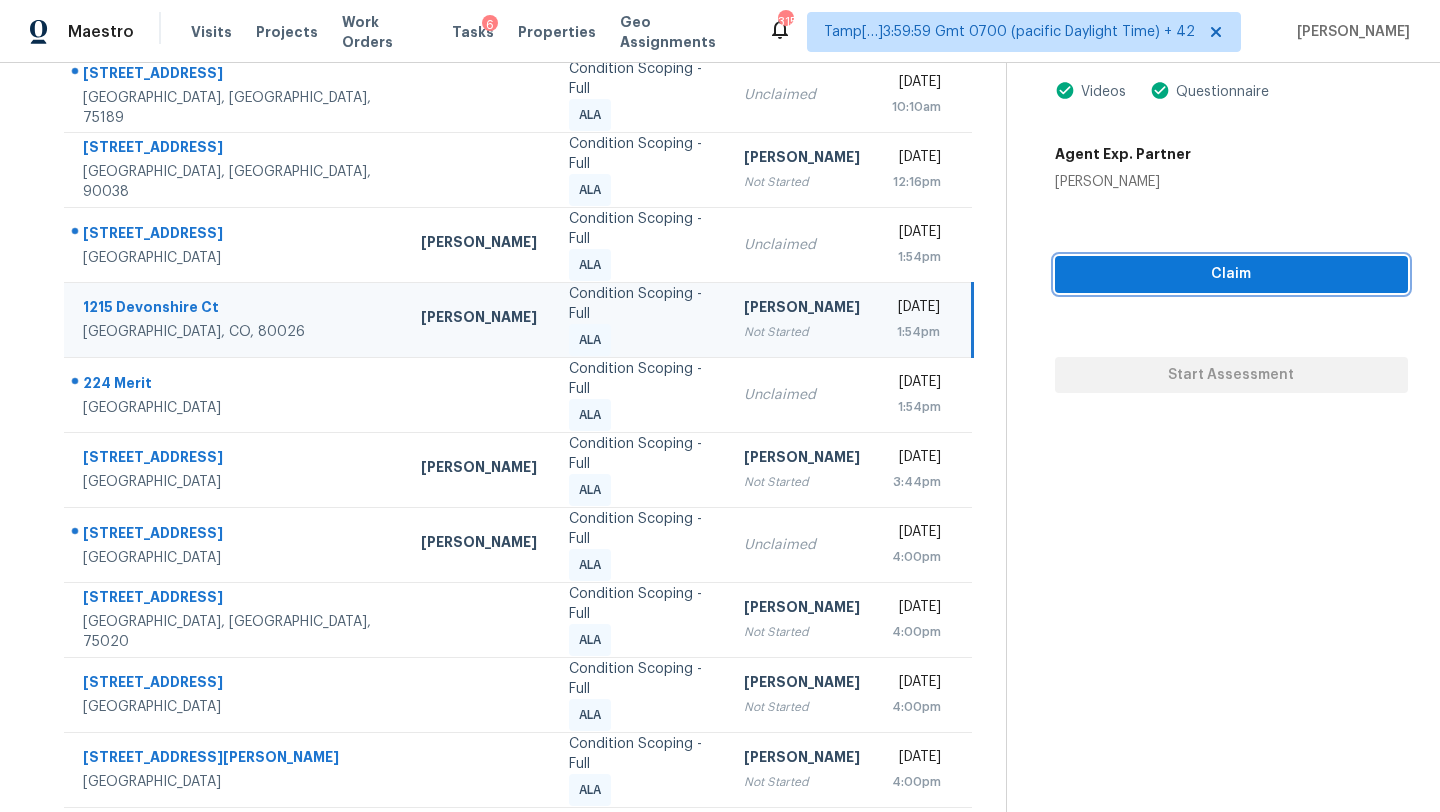 click on "Claim" at bounding box center (1231, 274) 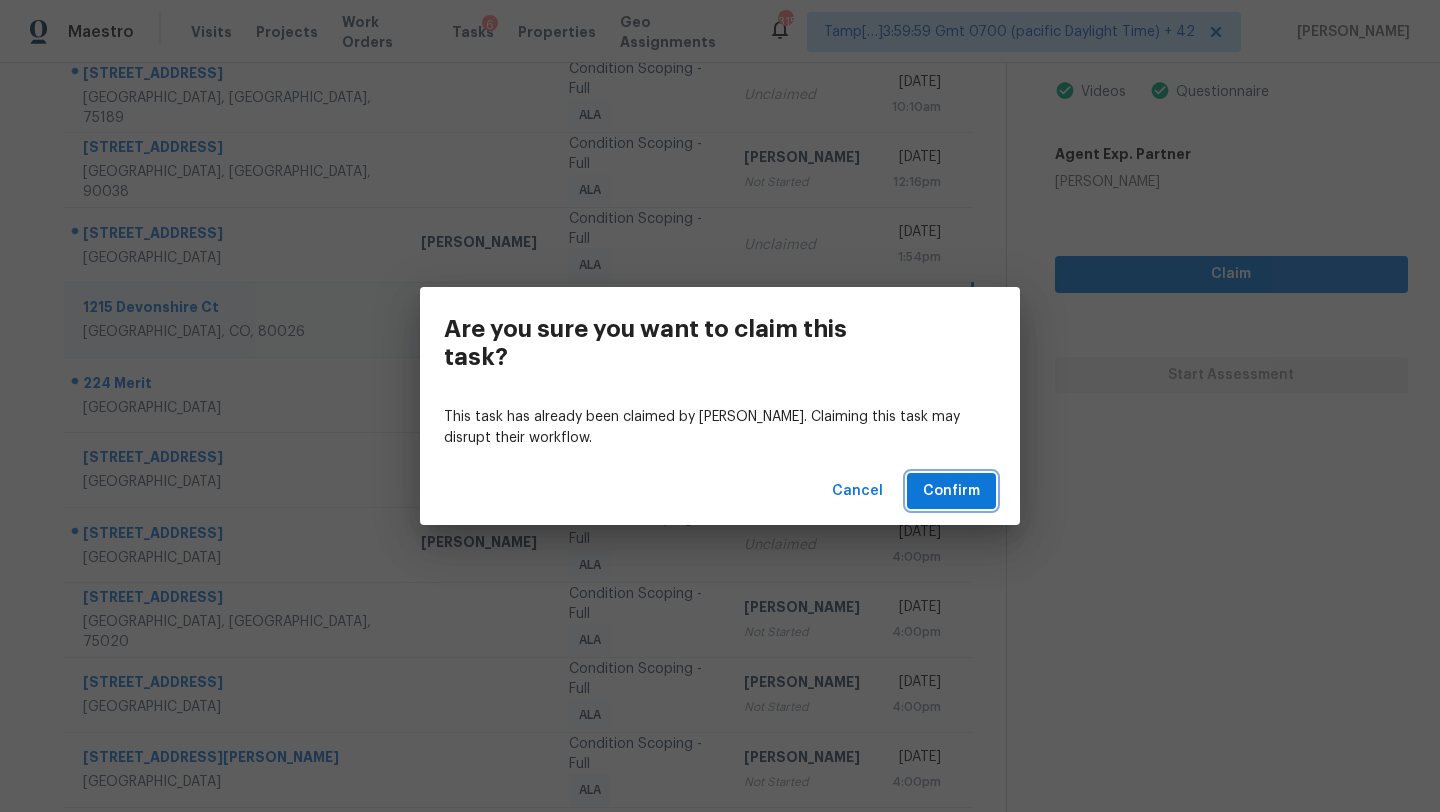 click on "Confirm" at bounding box center (951, 491) 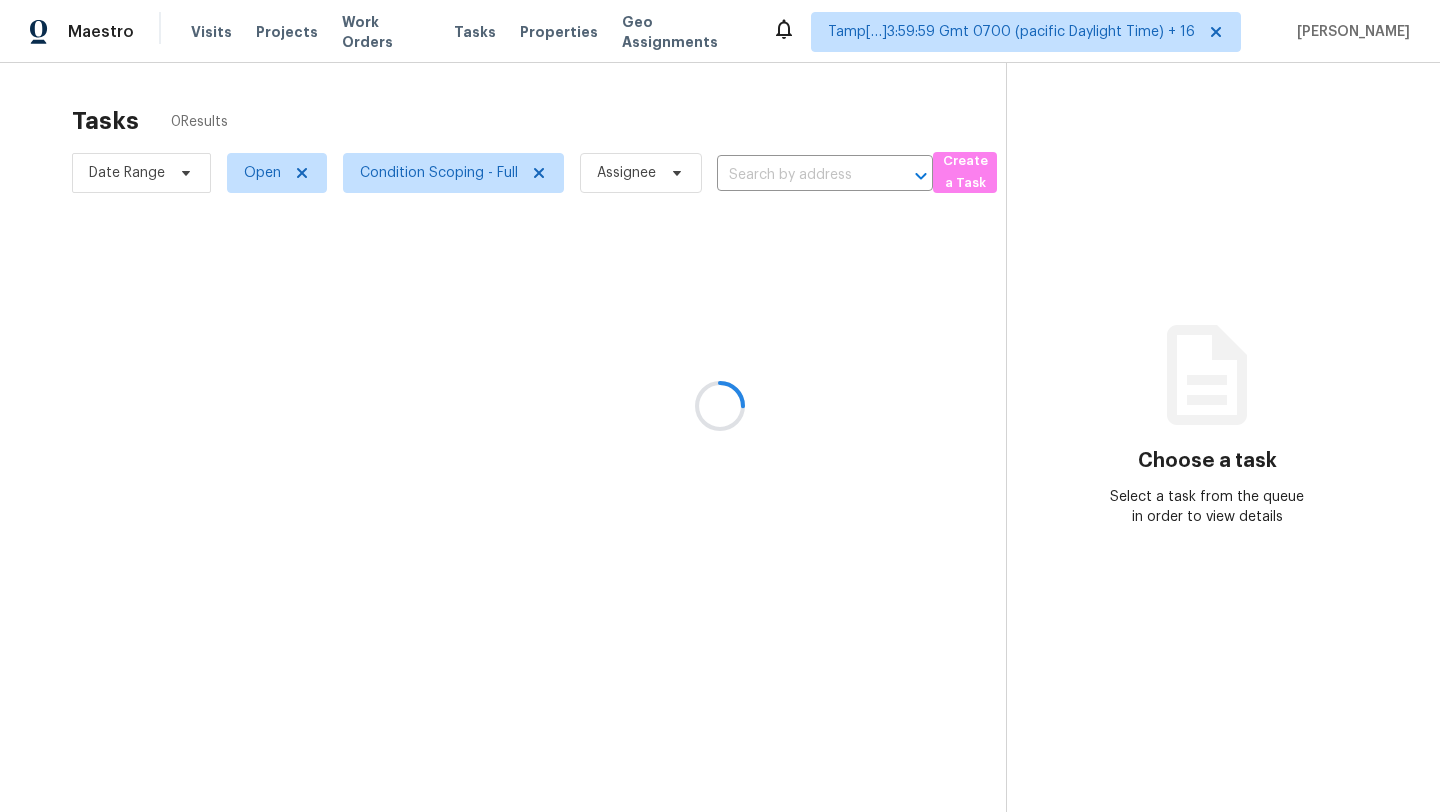 scroll, scrollTop: 0, scrollLeft: 0, axis: both 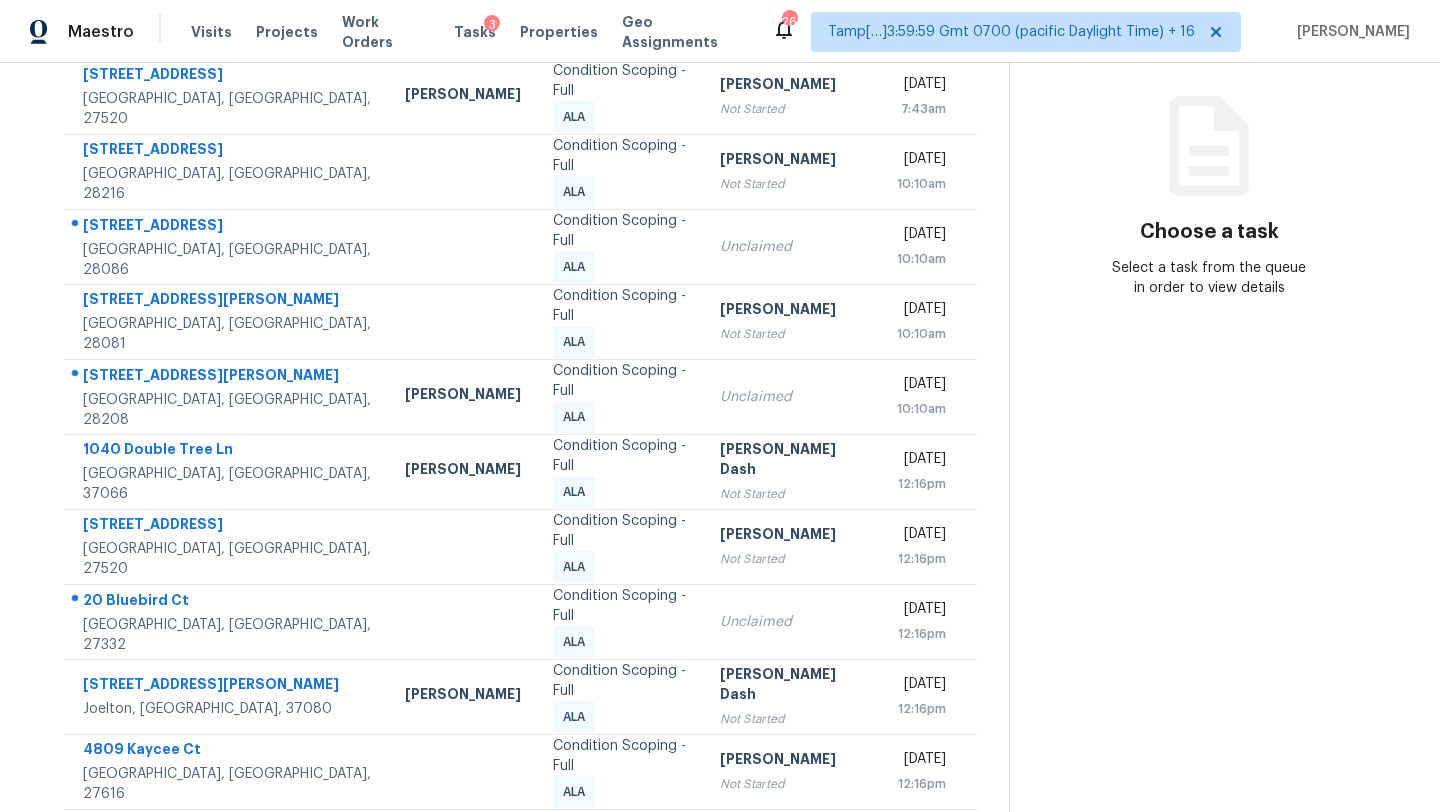click 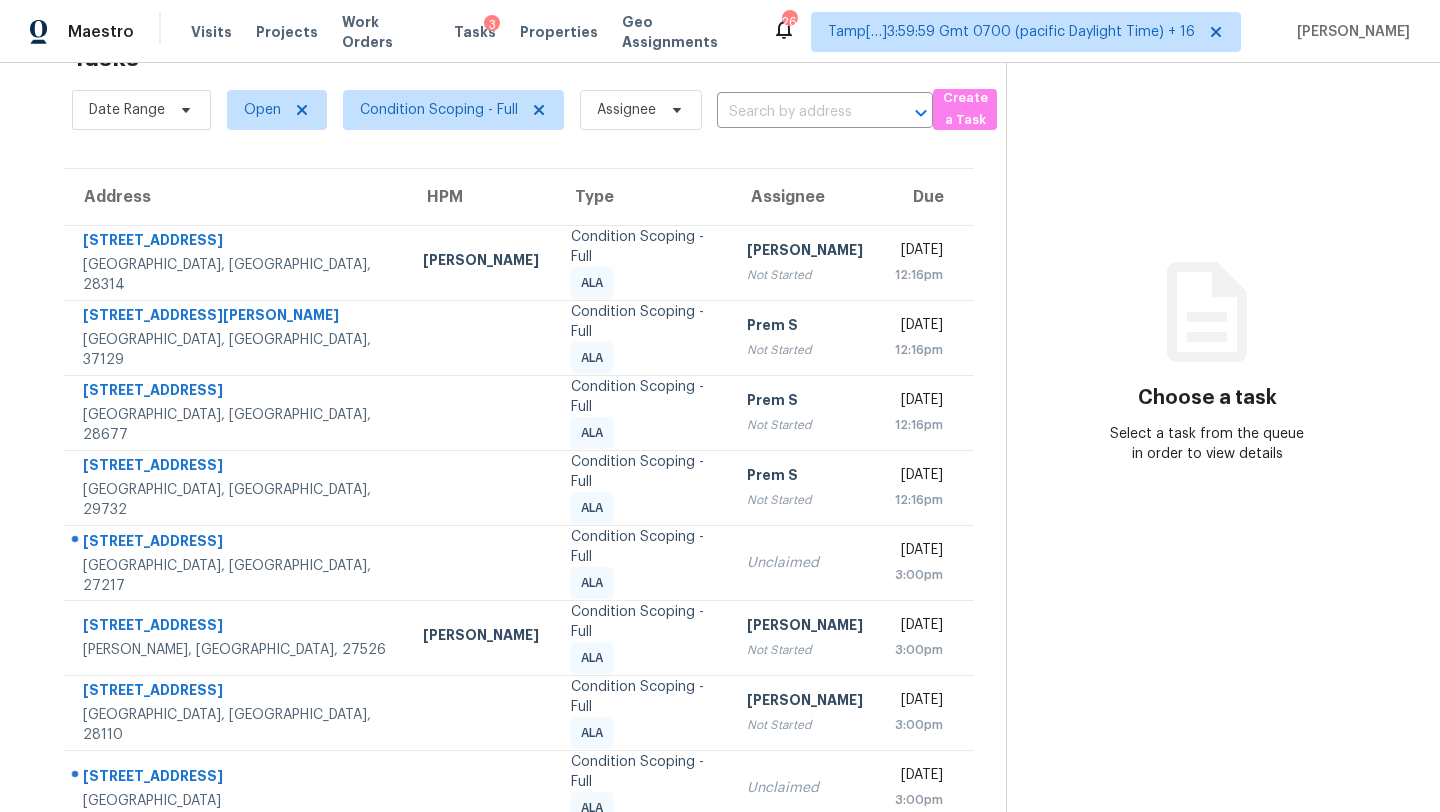 scroll, scrollTop: 229, scrollLeft: 0, axis: vertical 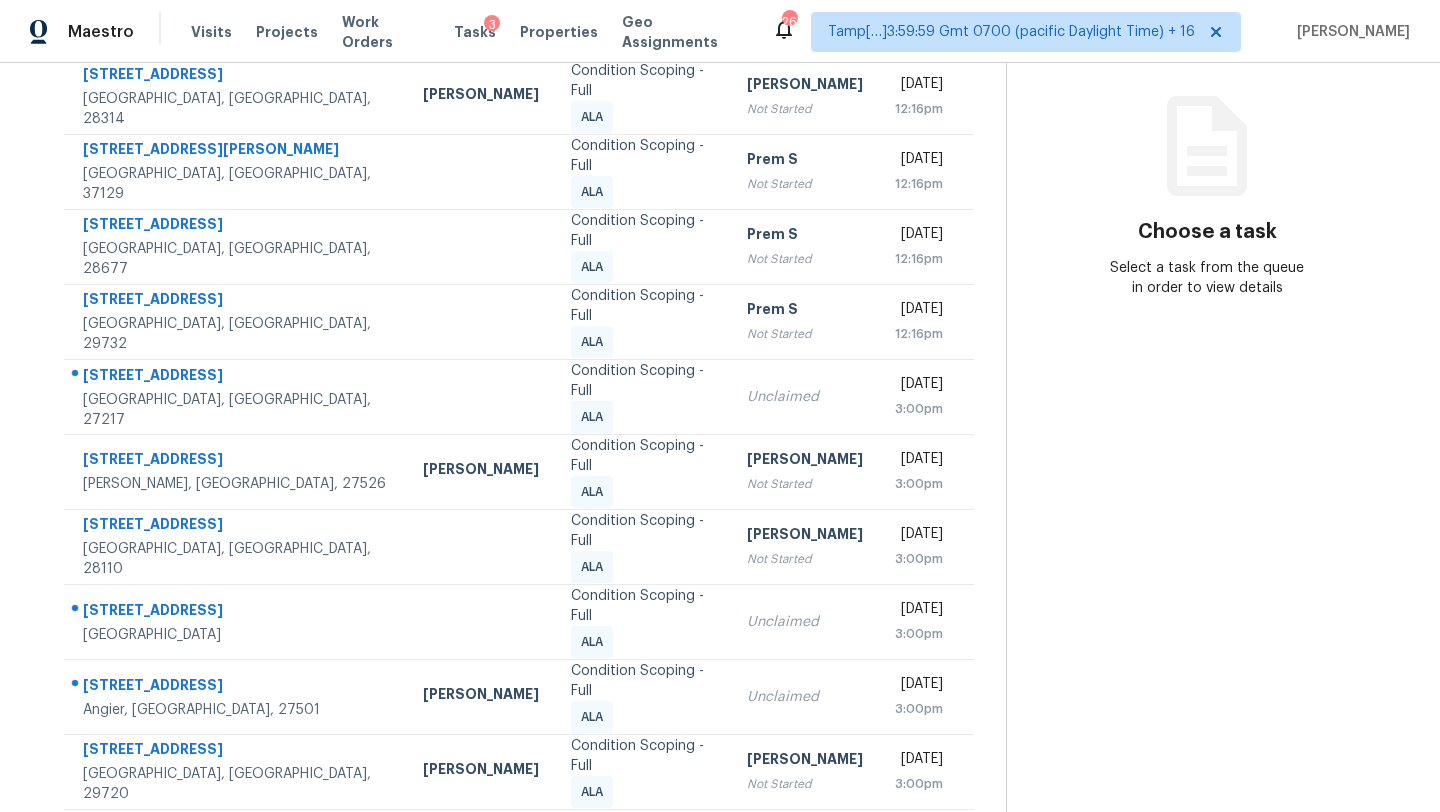 click 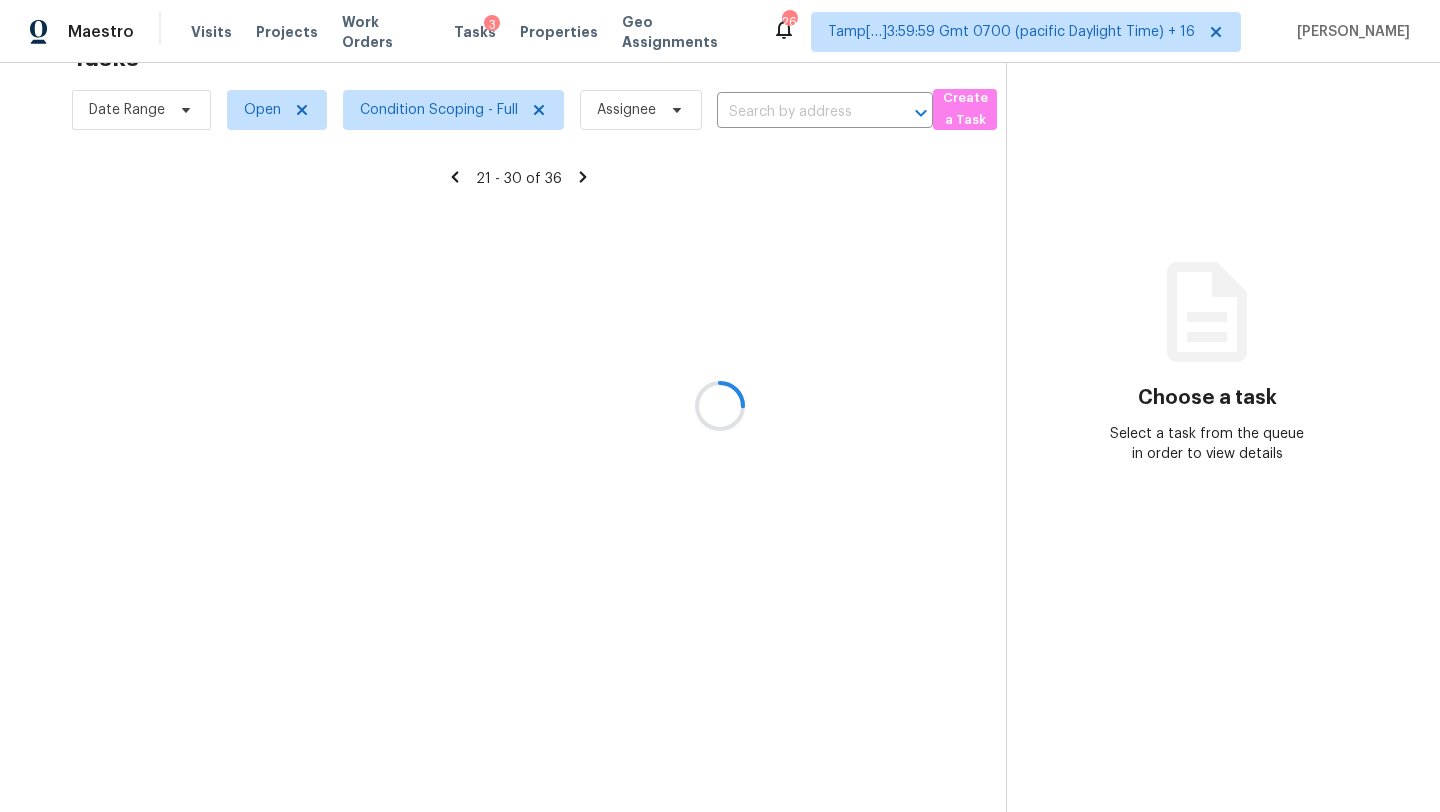 scroll, scrollTop: 229, scrollLeft: 0, axis: vertical 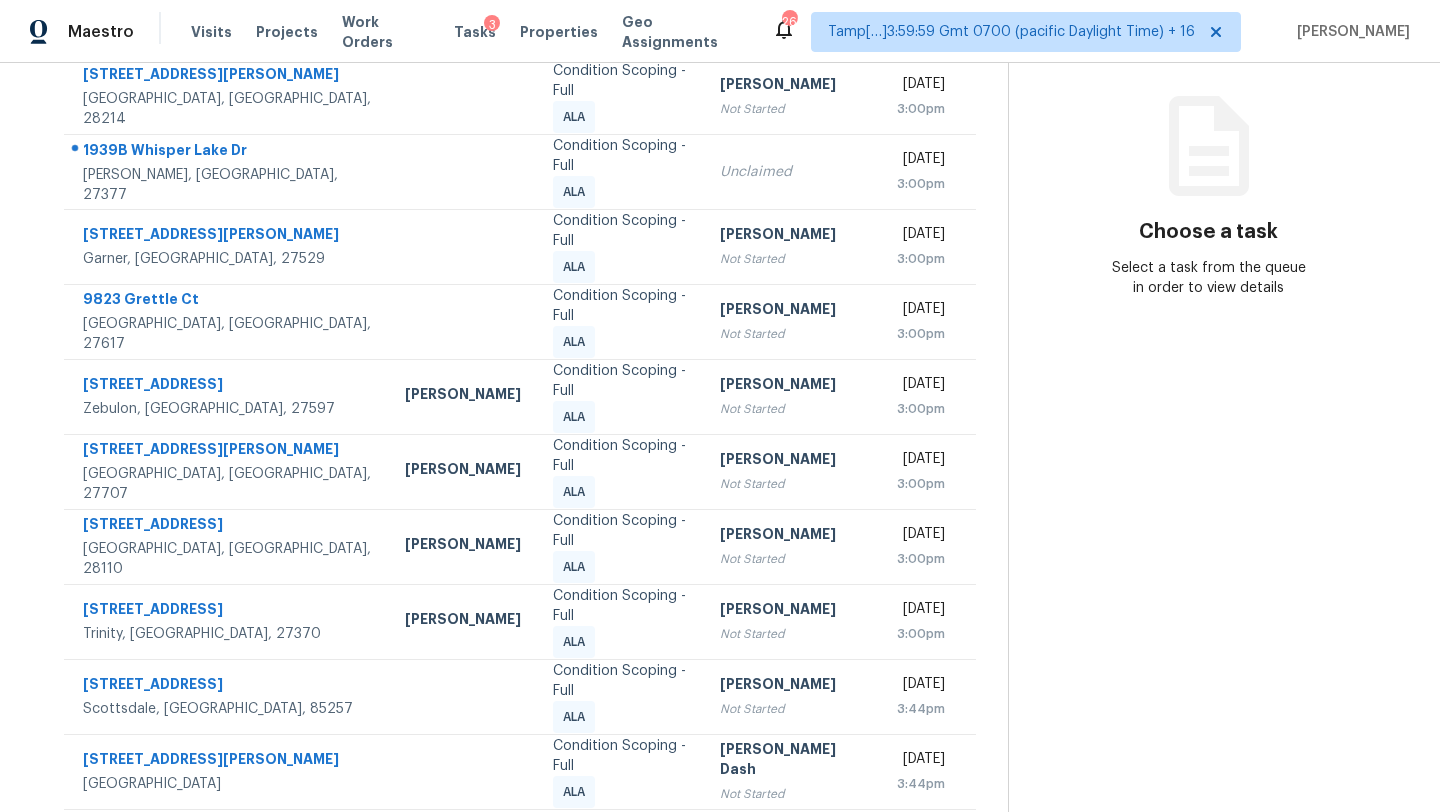 click 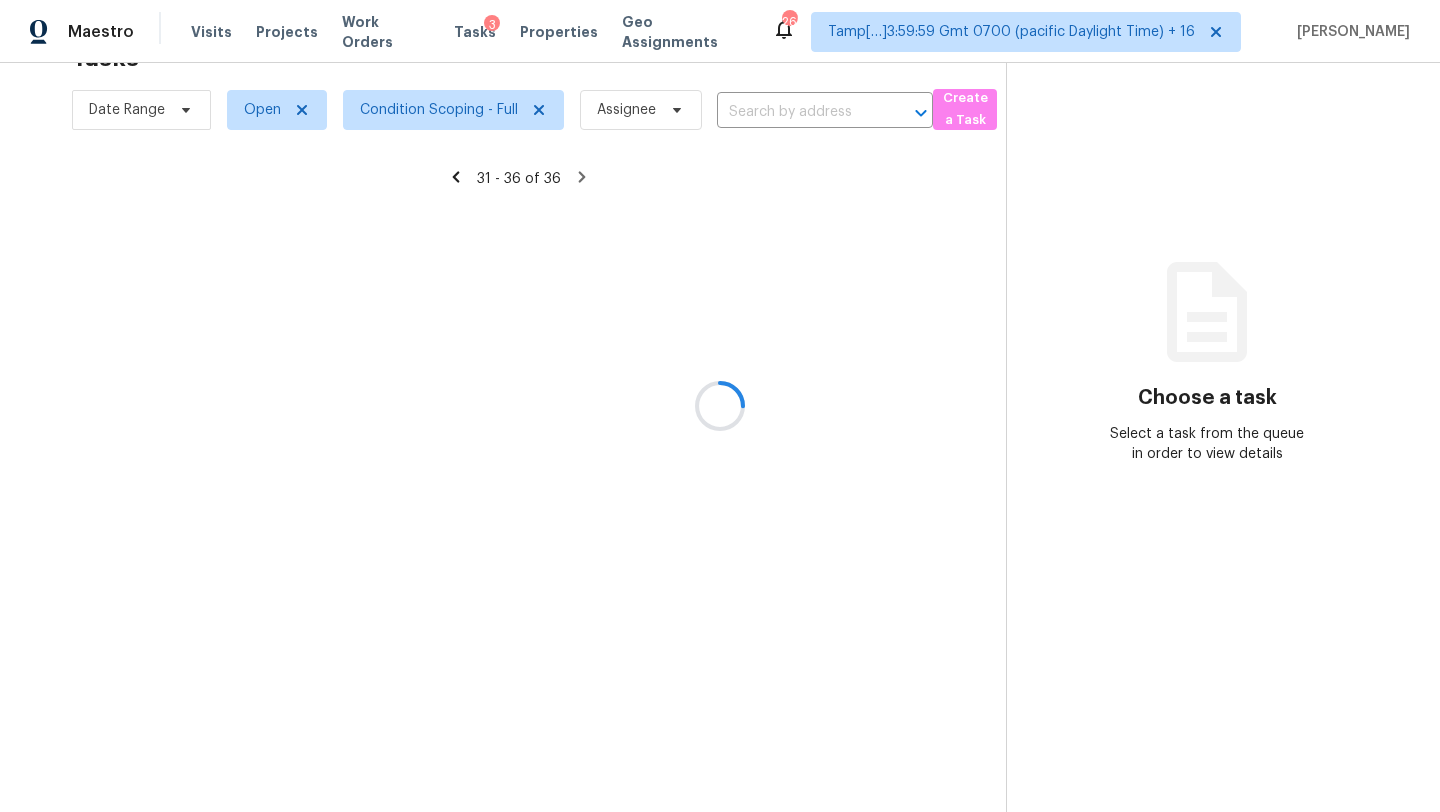 scroll, scrollTop: 63, scrollLeft: 0, axis: vertical 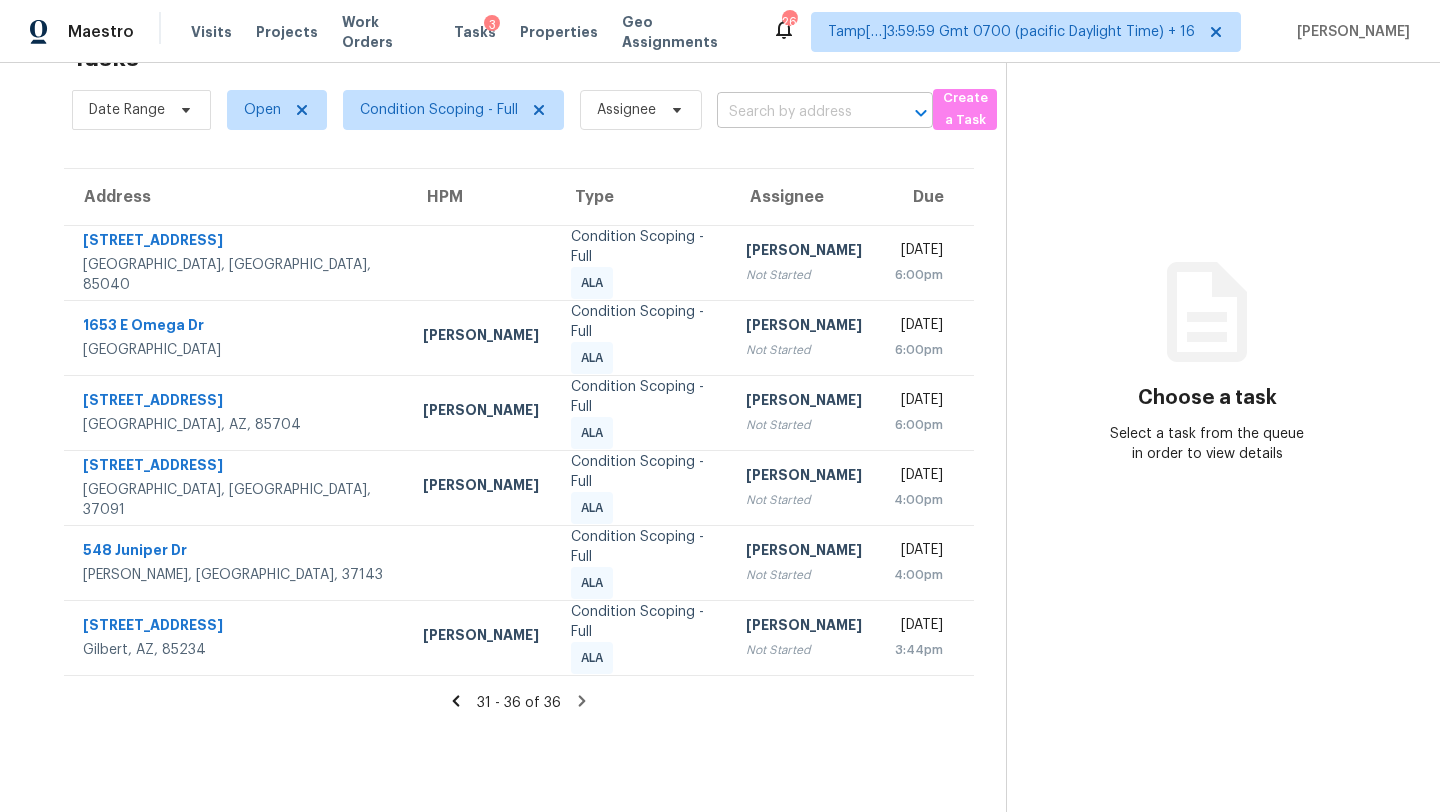click at bounding box center (797, 112) 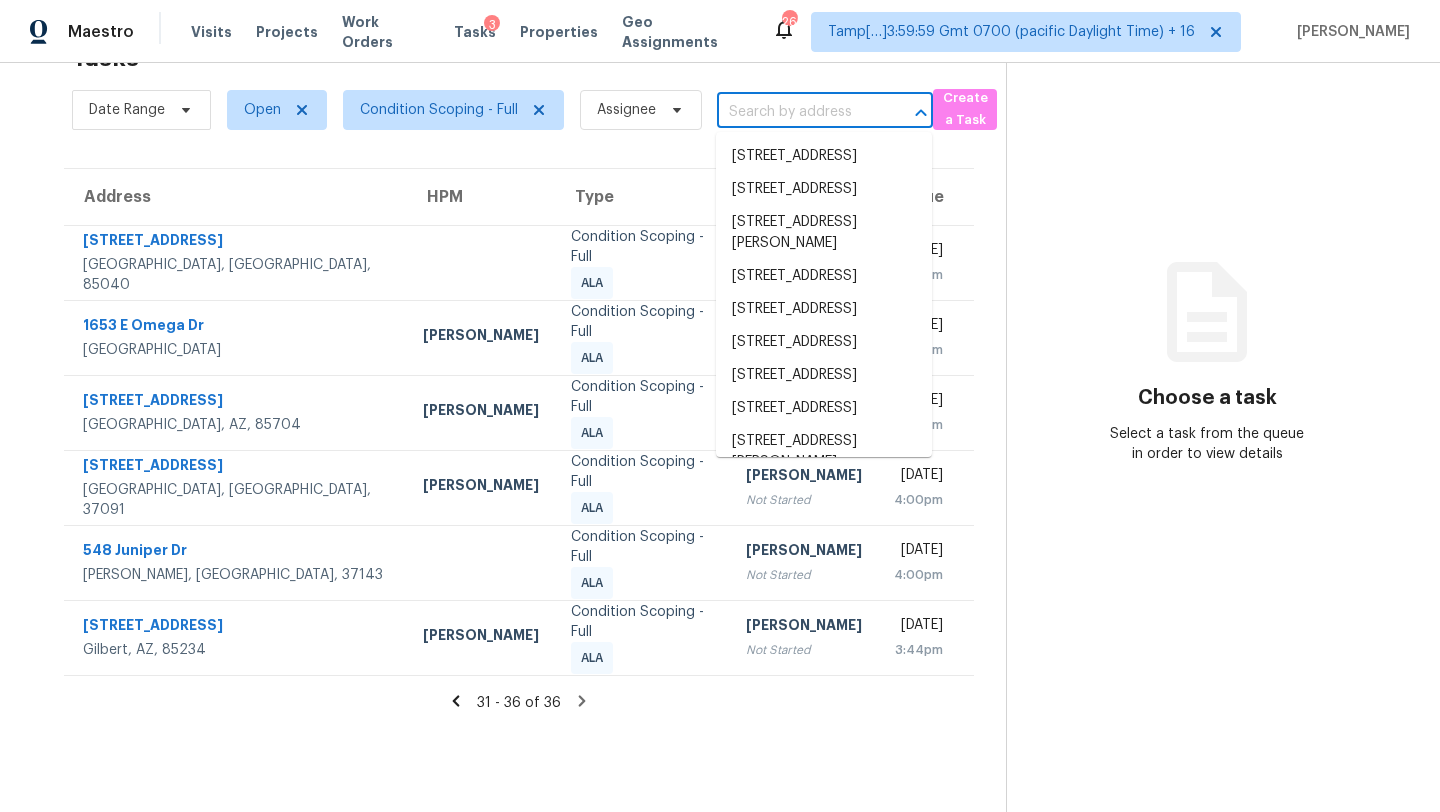 paste on "[STREET_ADDRESS][PERSON_NAME]" 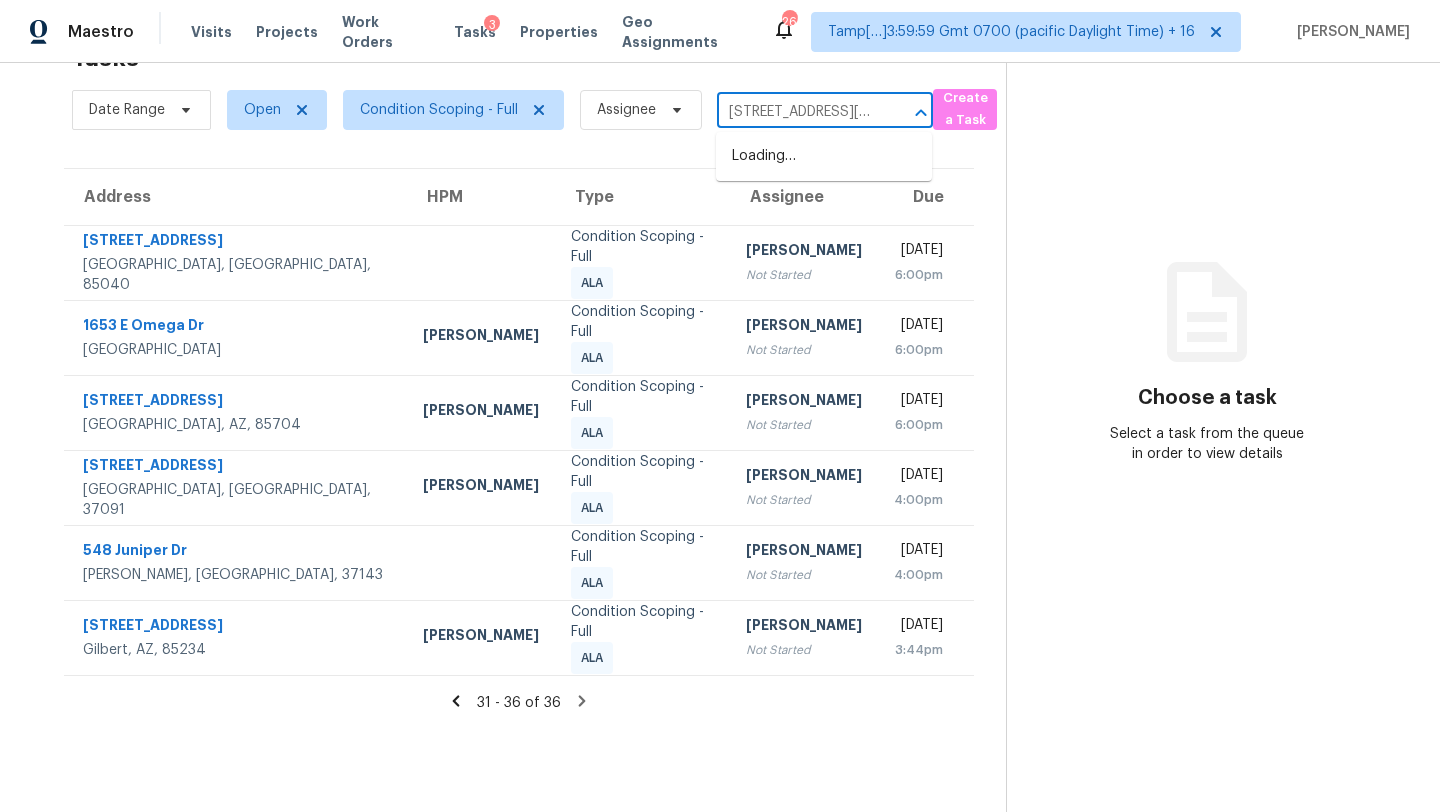 scroll, scrollTop: 0, scrollLeft: 76, axis: horizontal 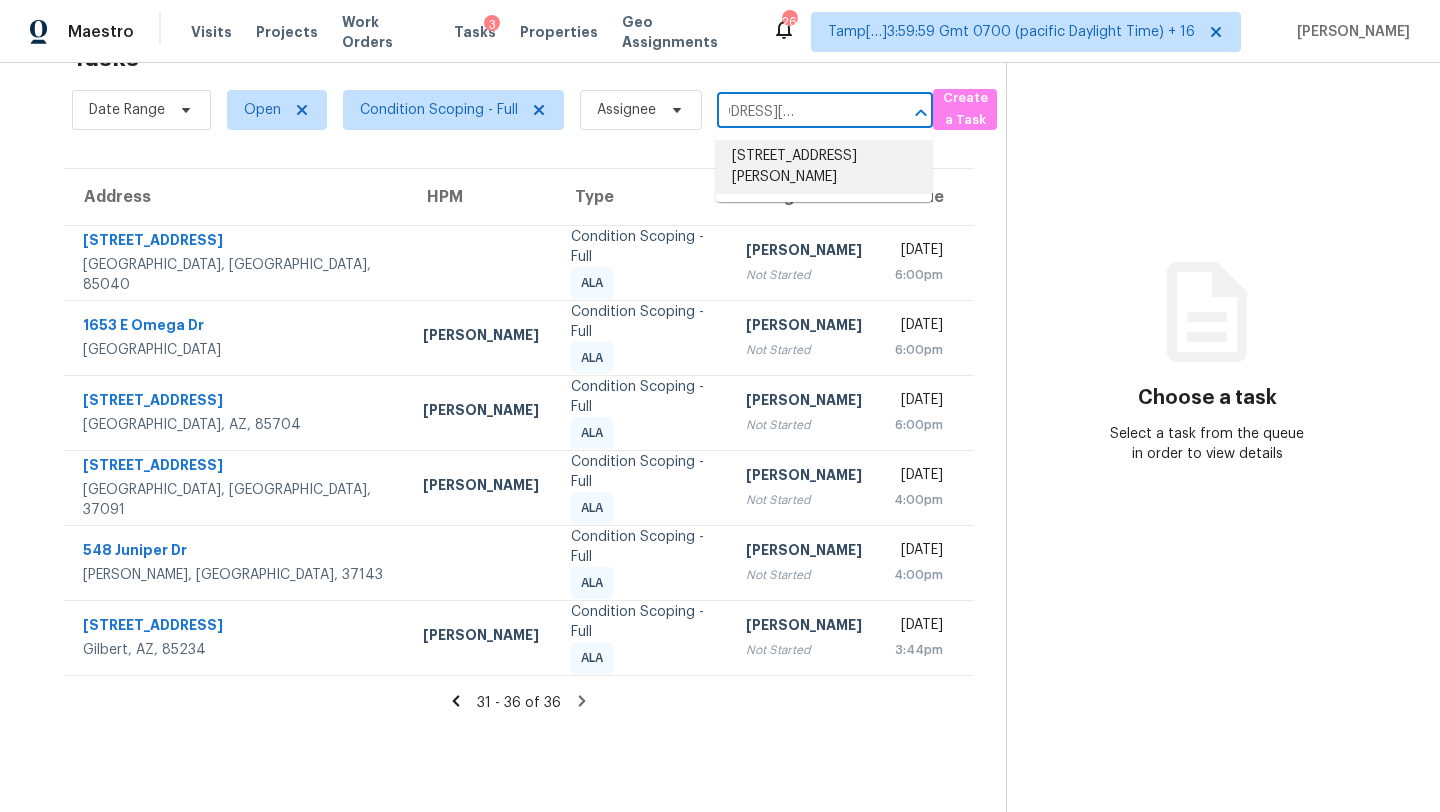 click on "[STREET_ADDRESS][PERSON_NAME]" at bounding box center (824, 167) 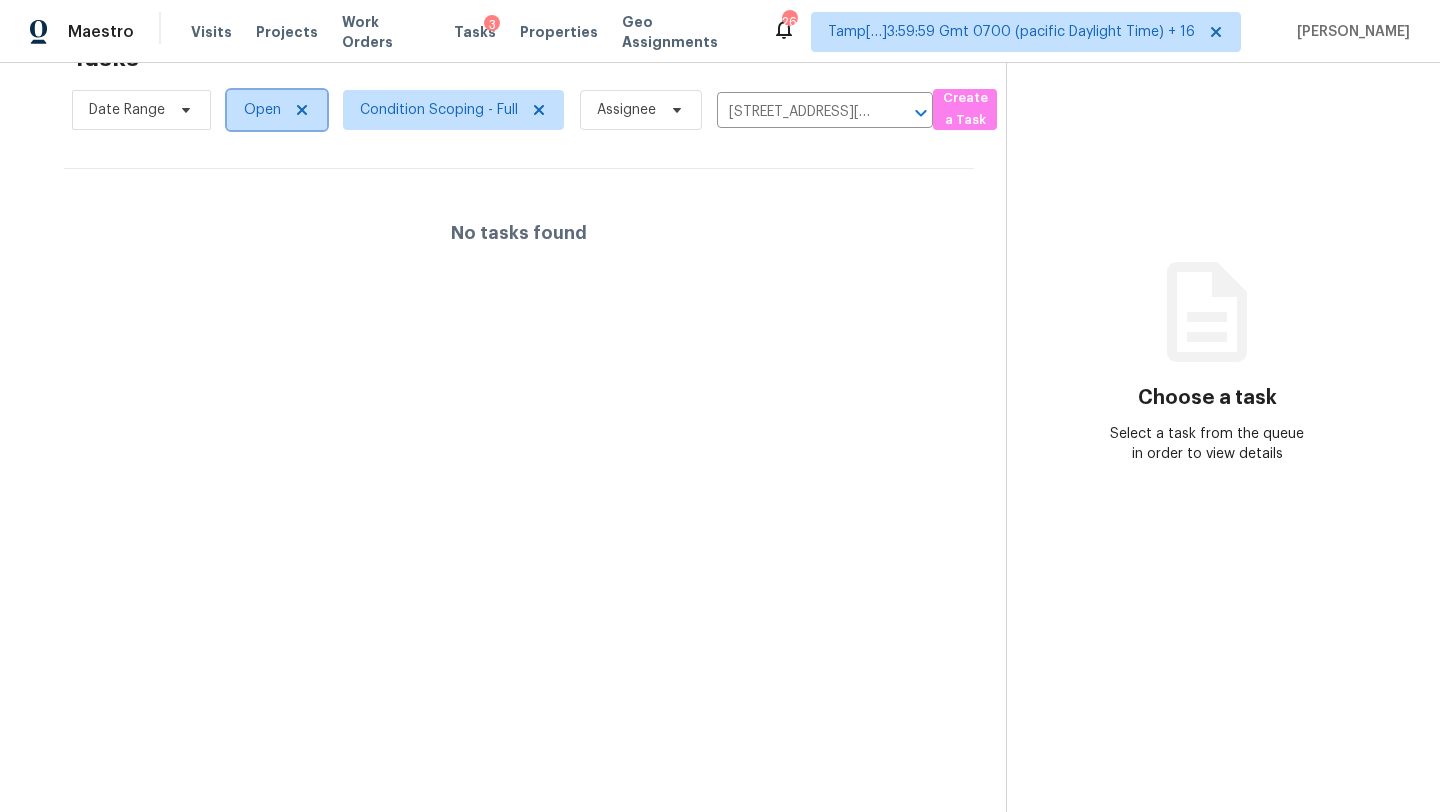 click on "Open" at bounding box center [262, 110] 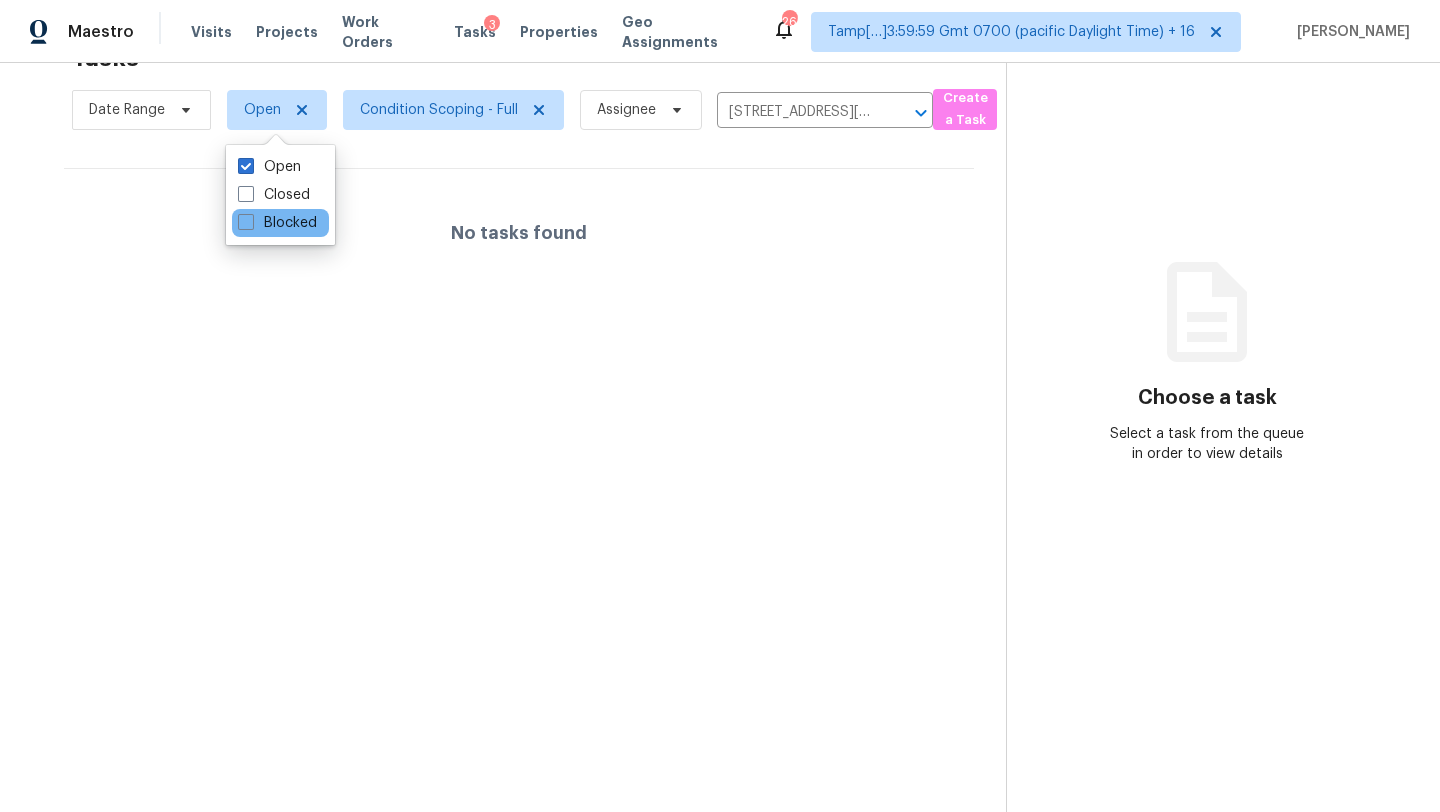 click on "Blocked" at bounding box center (280, 223) 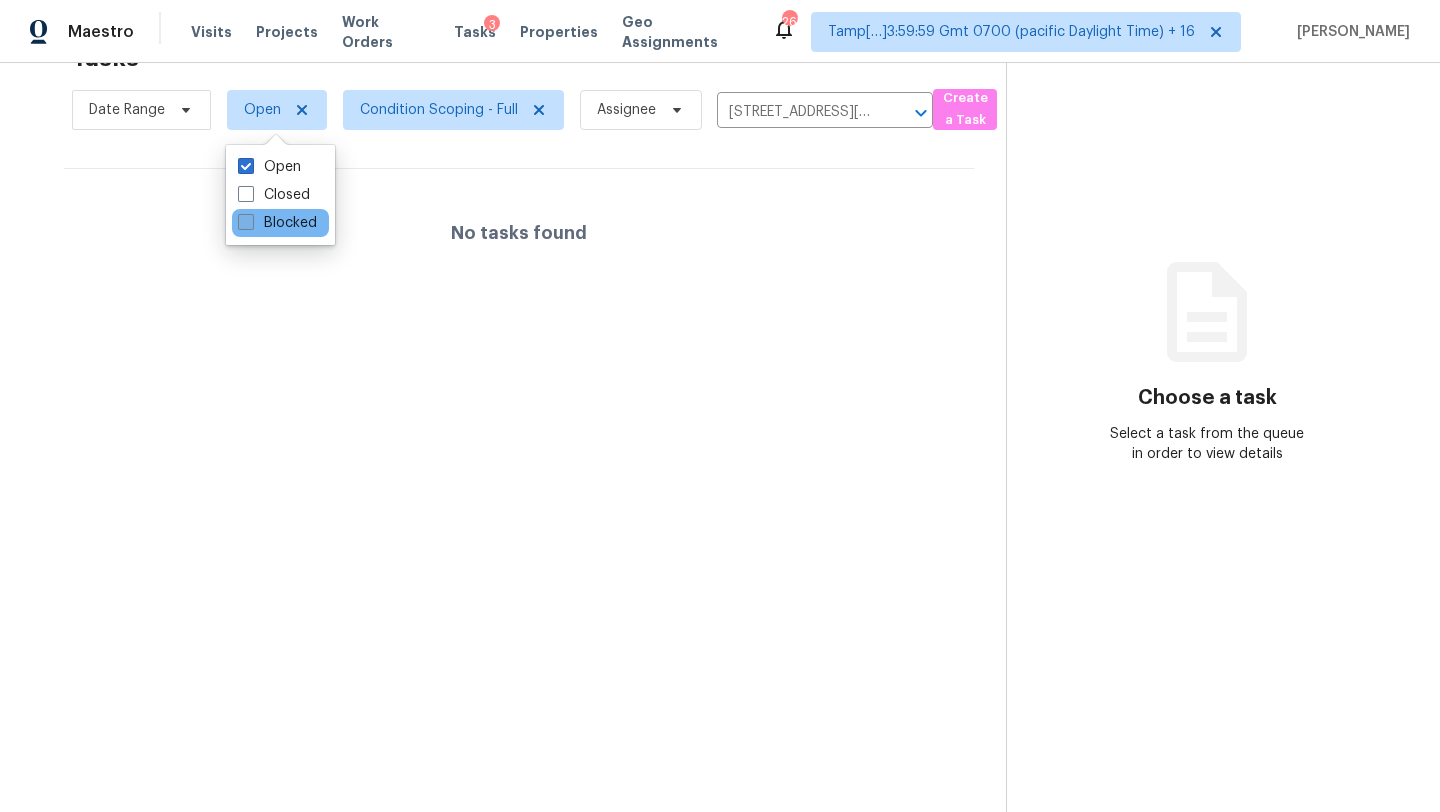 click on "Blocked" at bounding box center [277, 223] 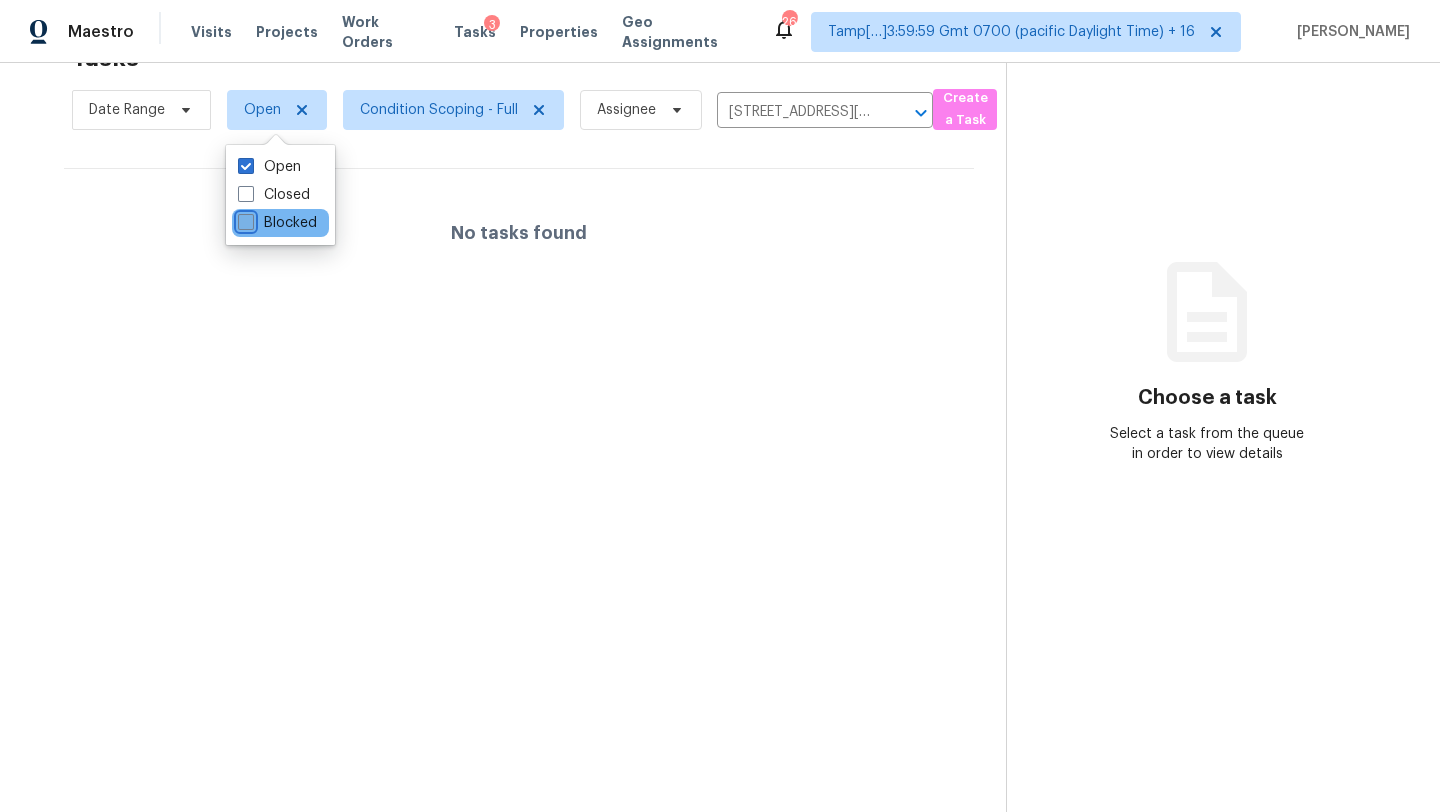 click on "Blocked" at bounding box center (244, 219) 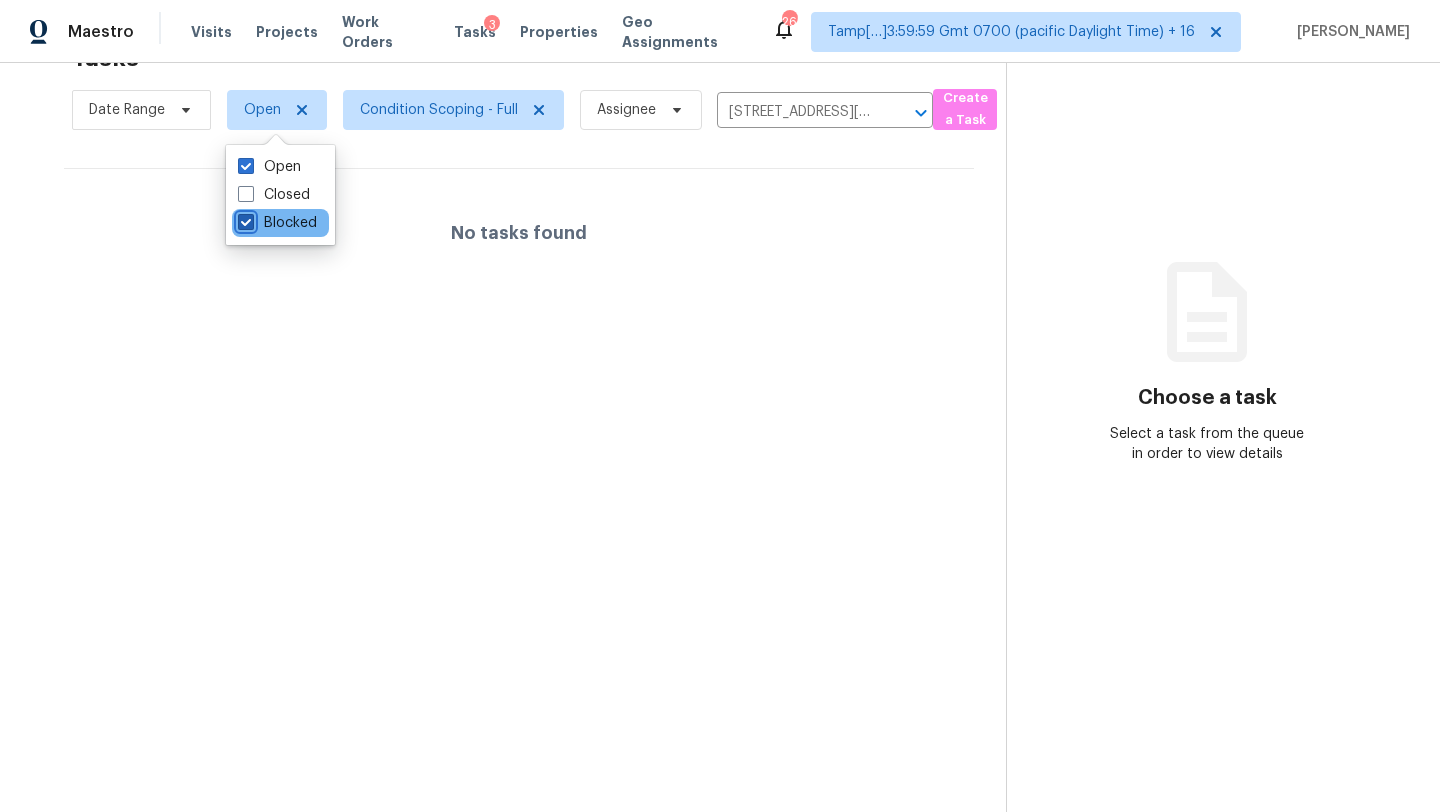 checkbox on "true" 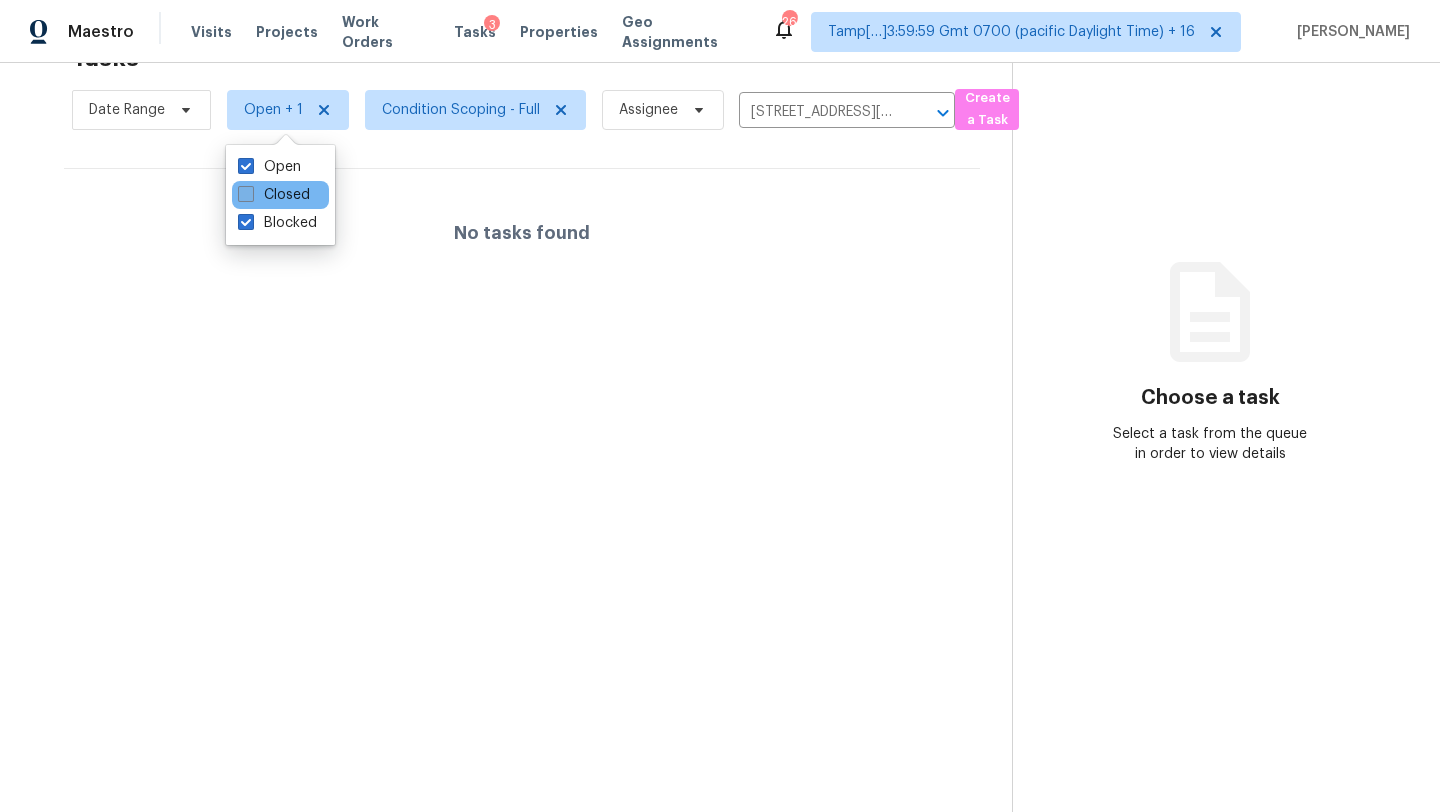 click on "Closed" at bounding box center [274, 195] 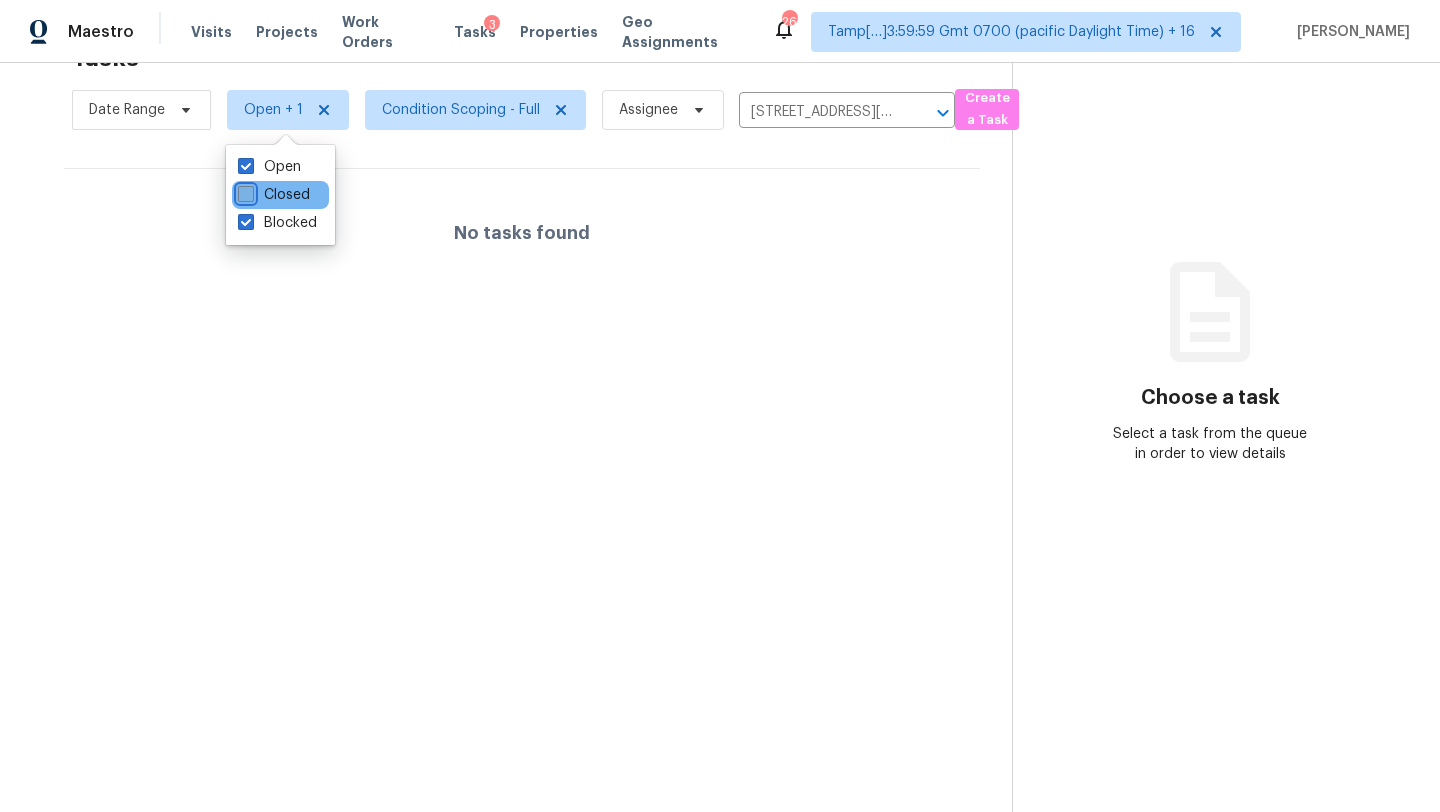 click on "Closed" at bounding box center (244, 191) 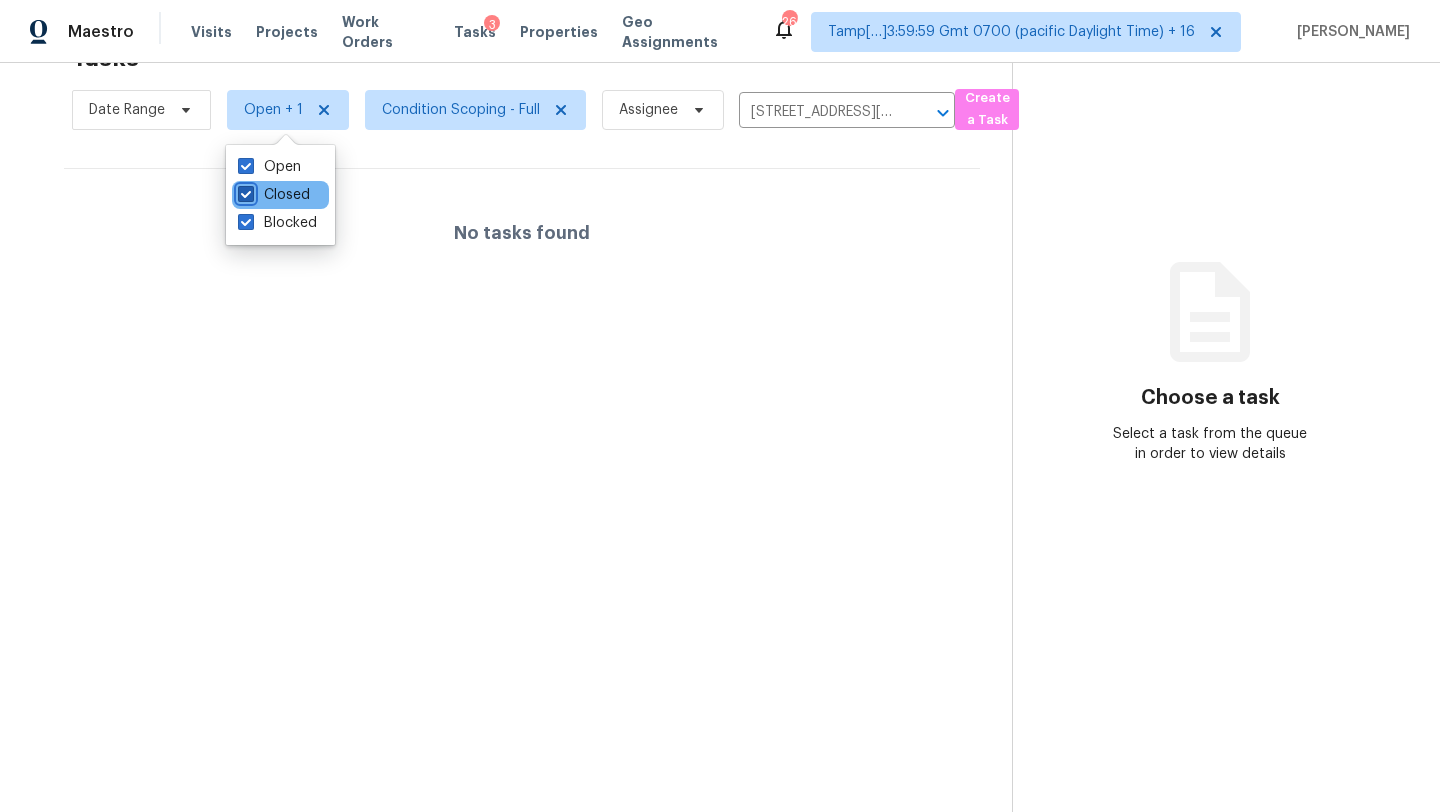 checkbox on "true" 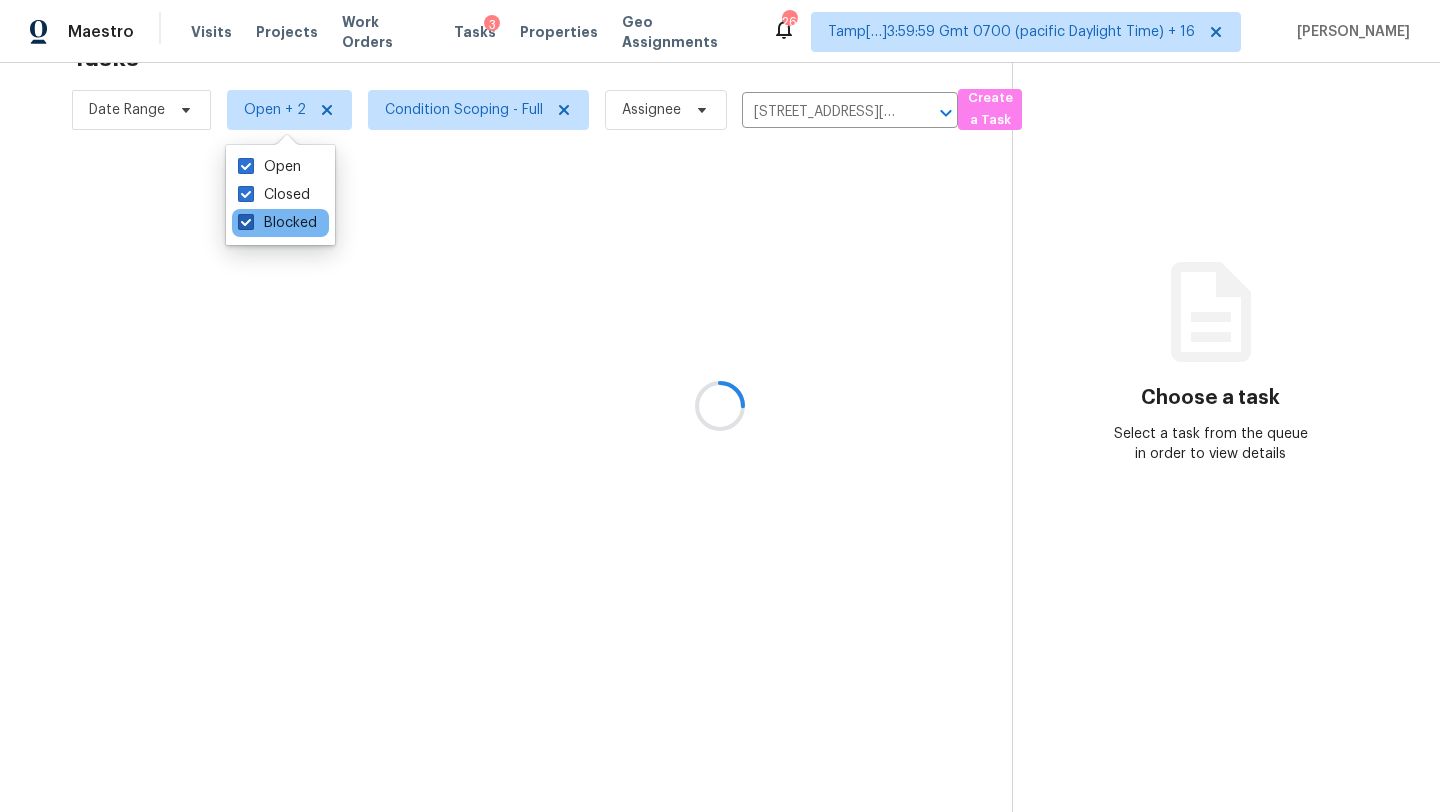 click on "Blocked" at bounding box center (277, 223) 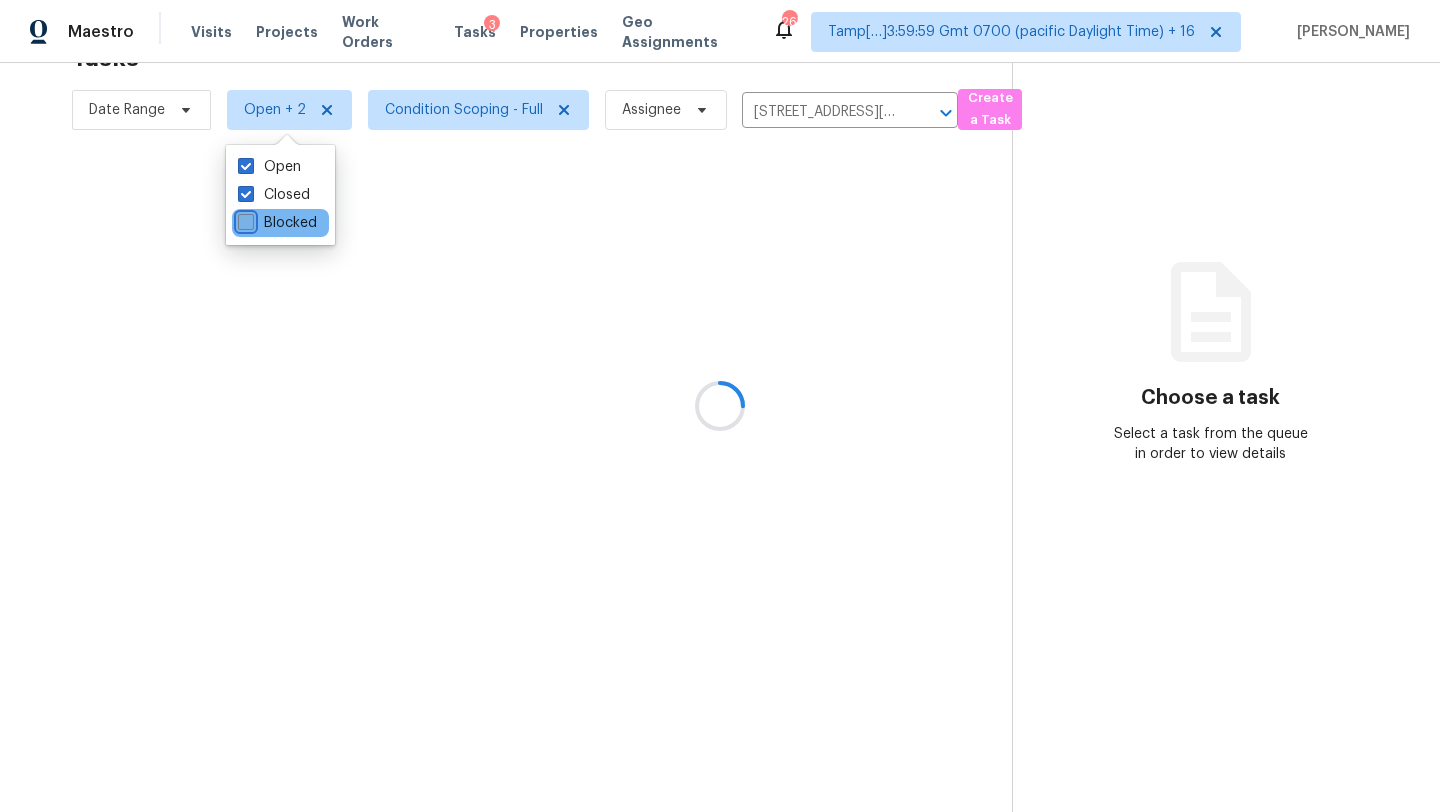 checkbox on "false" 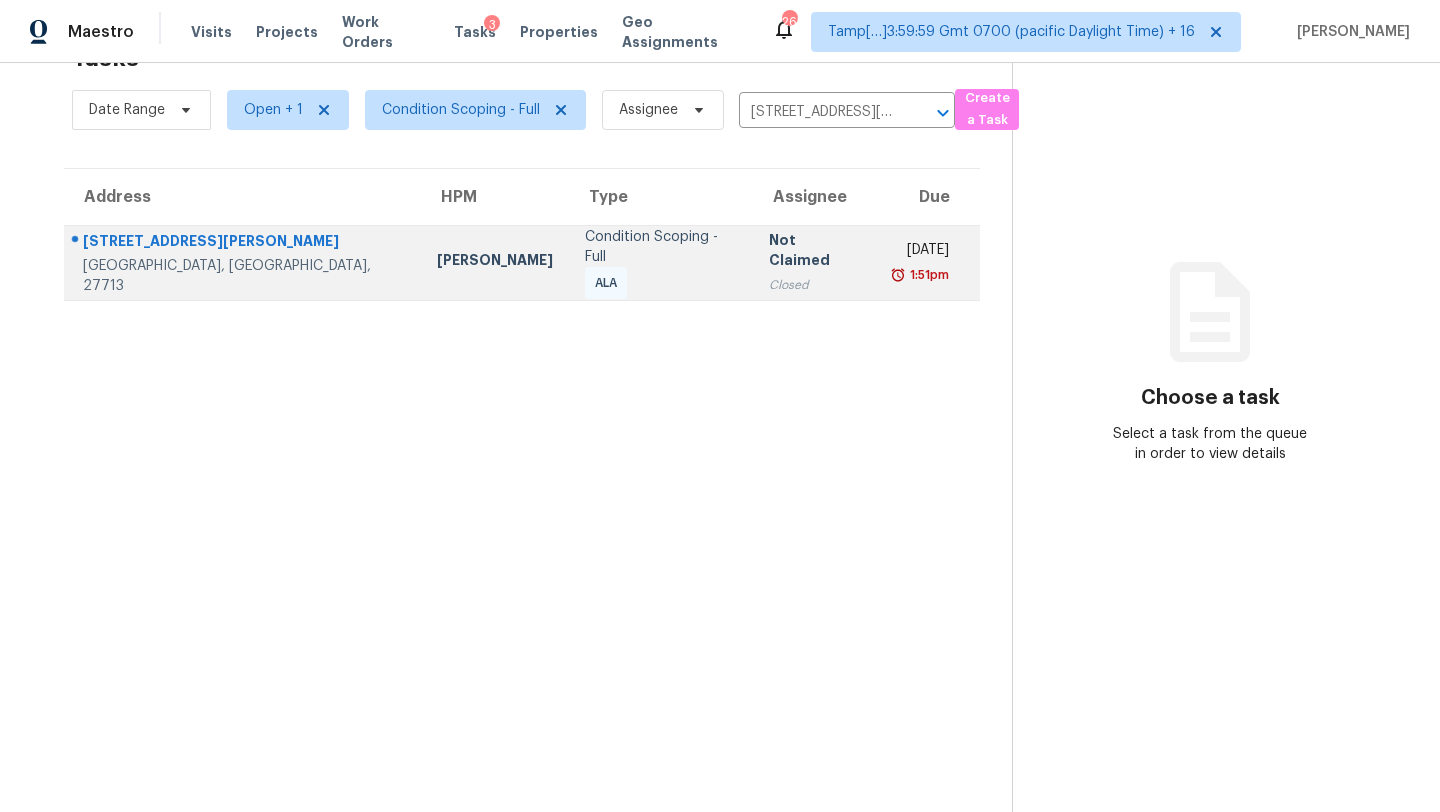click on "Closed" at bounding box center [813, 285] 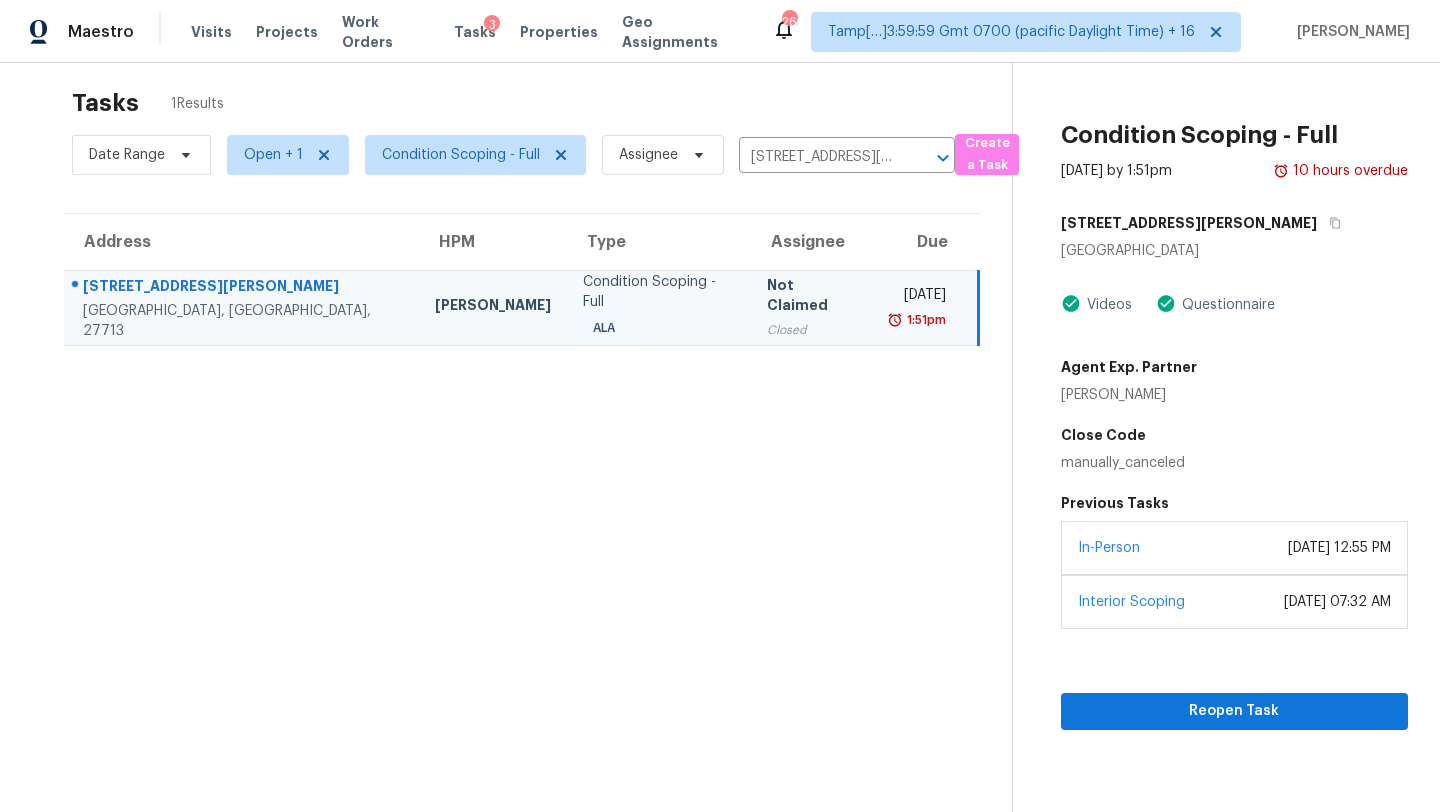 scroll, scrollTop: 0, scrollLeft: 0, axis: both 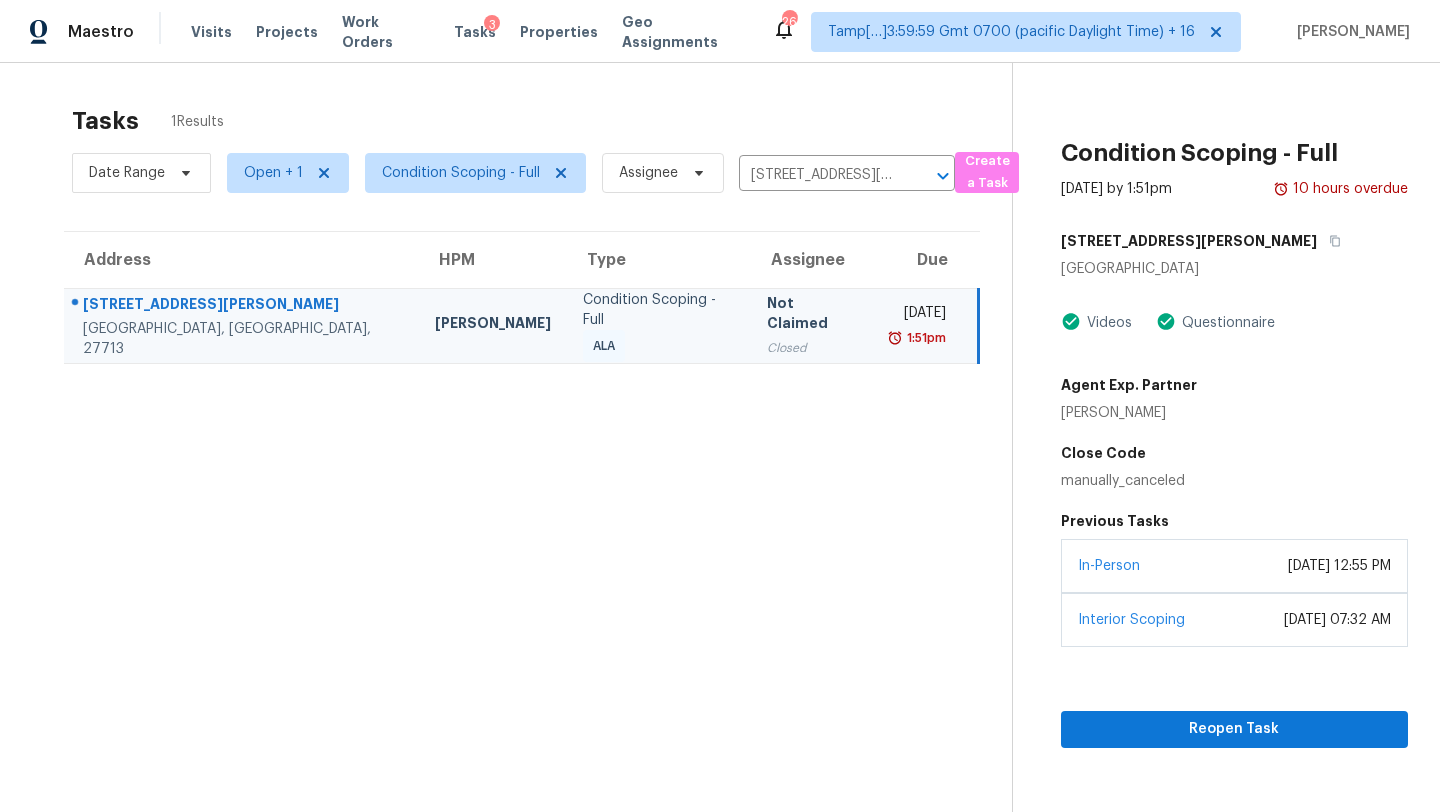 click on "Not Claimed Closed" at bounding box center [811, 325] 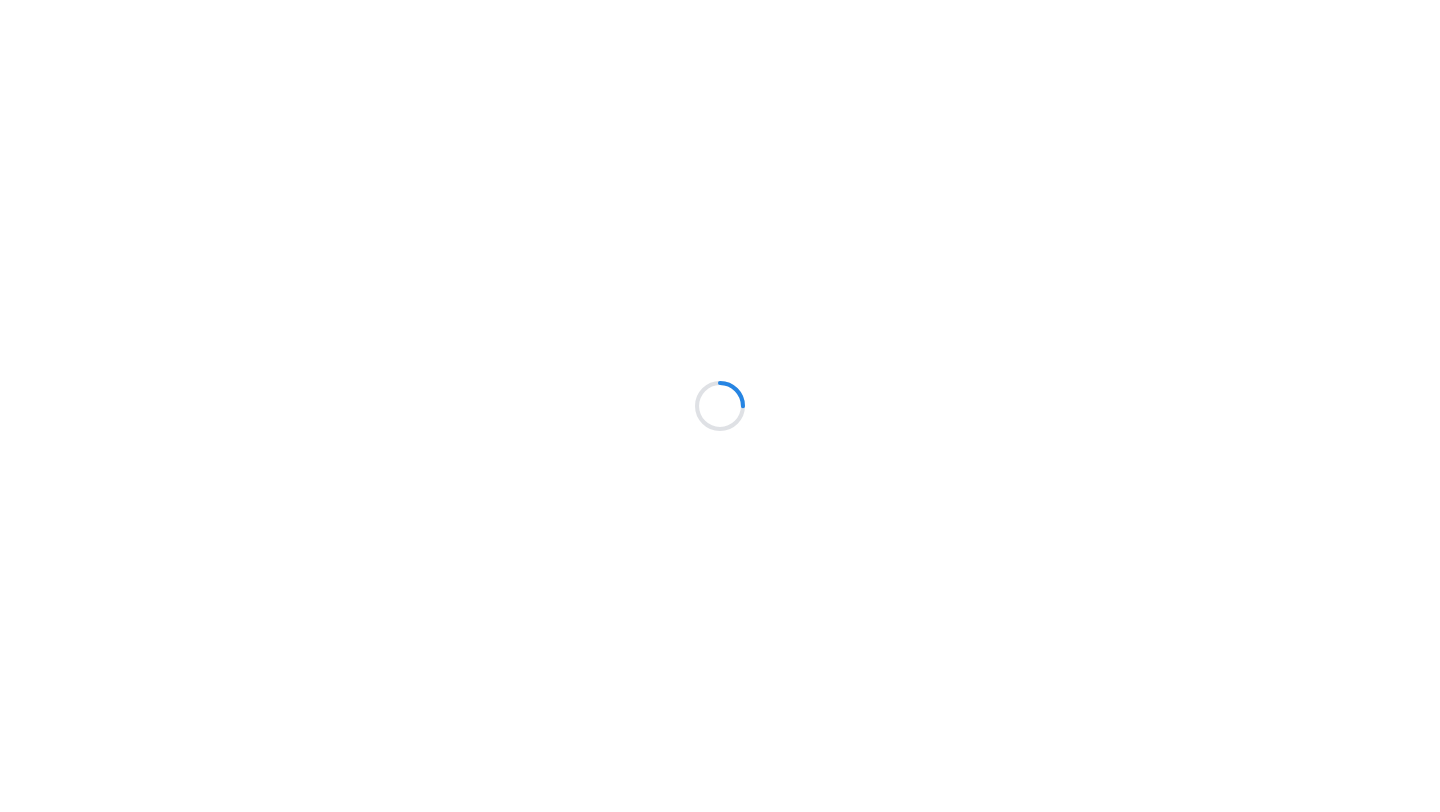 scroll, scrollTop: 0, scrollLeft: 0, axis: both 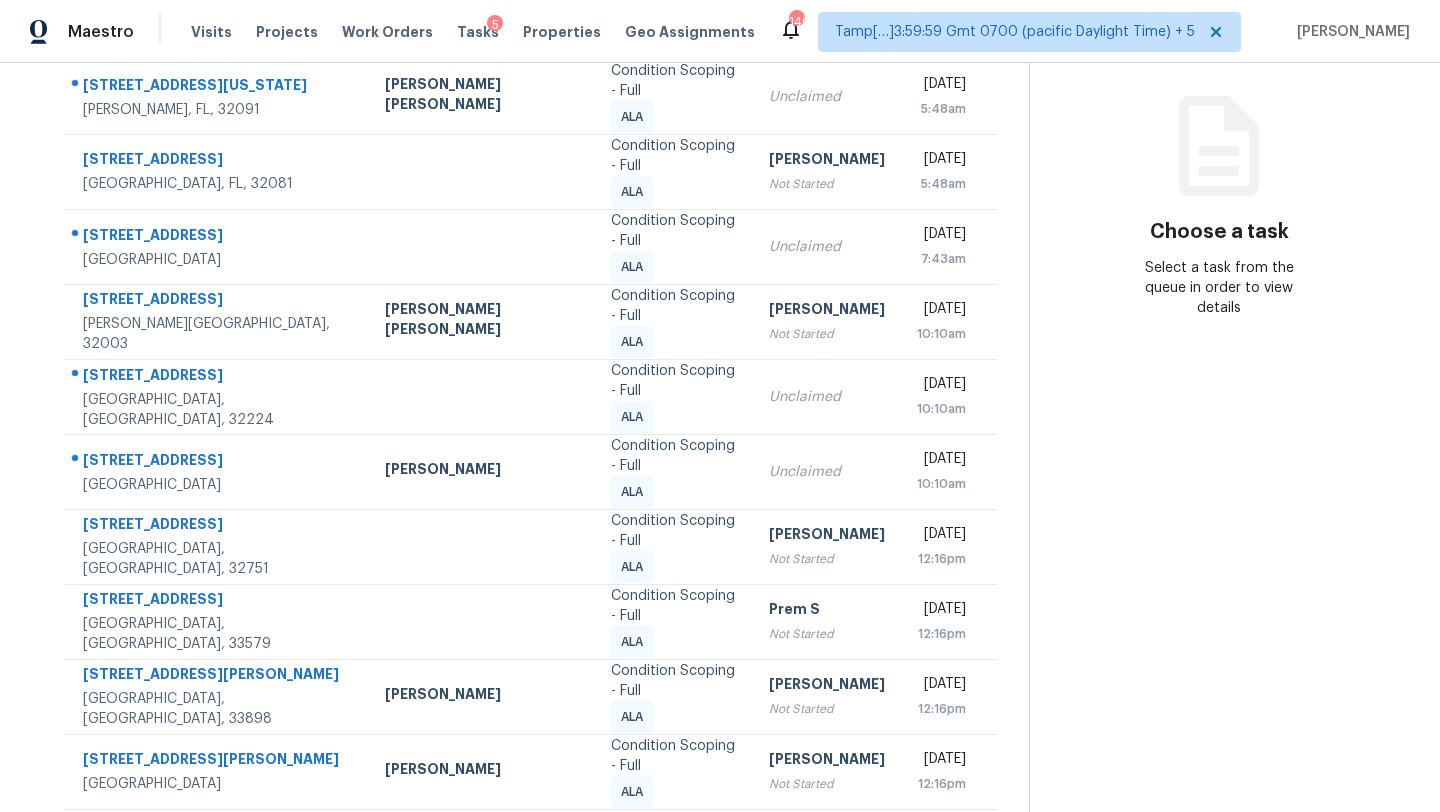 click 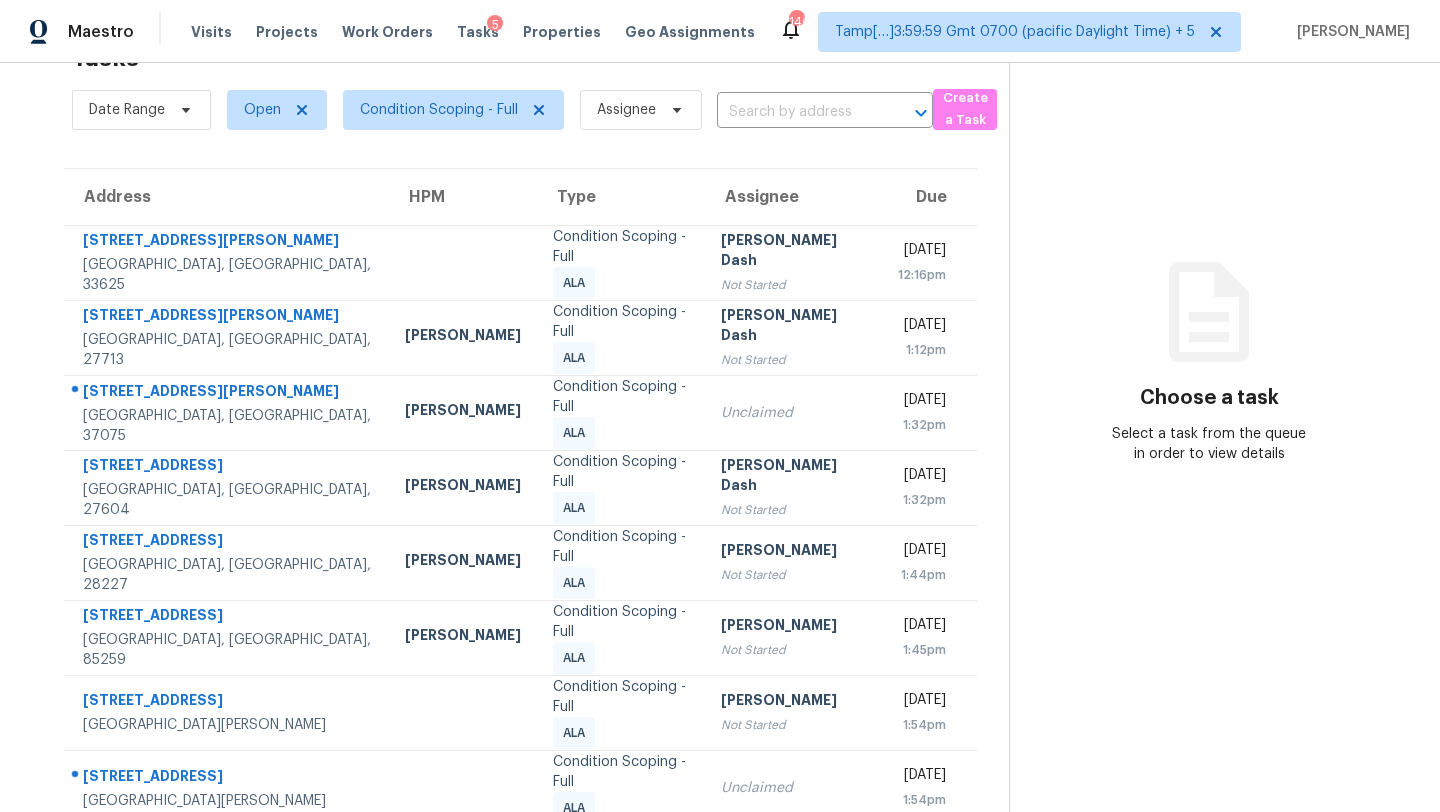 scroll, scrollTop: 229, scrollLeft: 0, axis: vertical 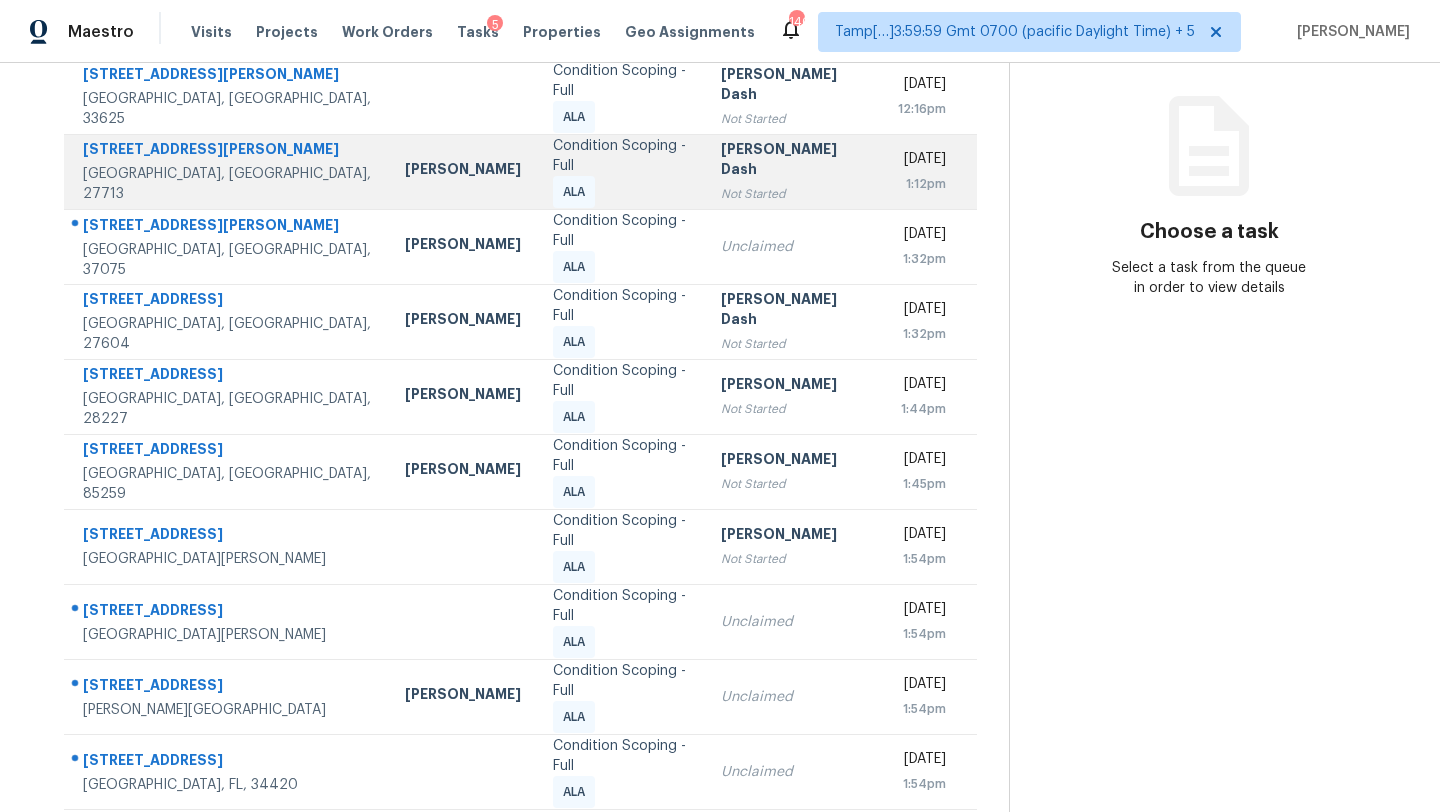 click on "[STREET_ADDRESS][PERSON_NAME]" at bounding box center (228, 151) 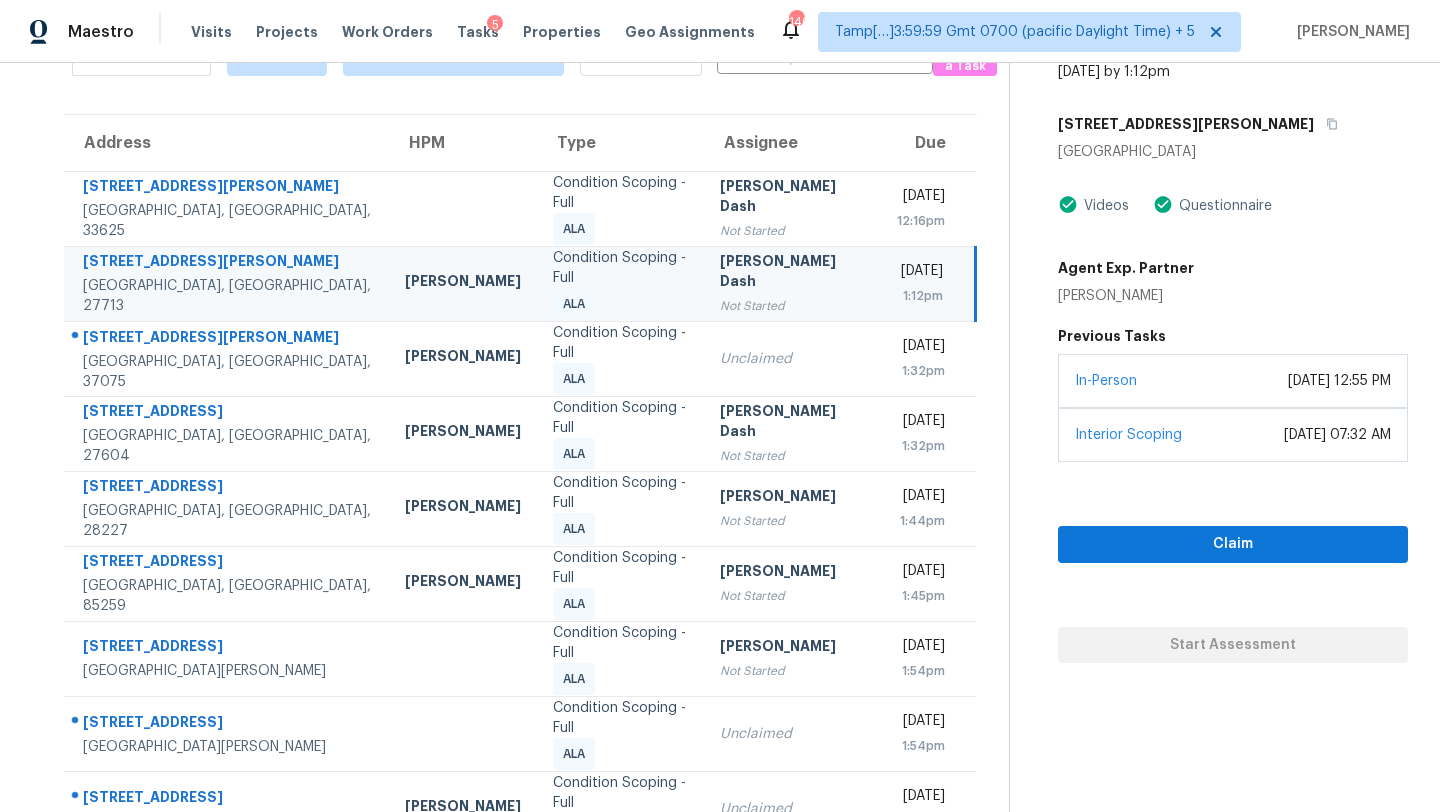 scroll, scrollTop: 93, scrollLeft: 0, axis: vertical 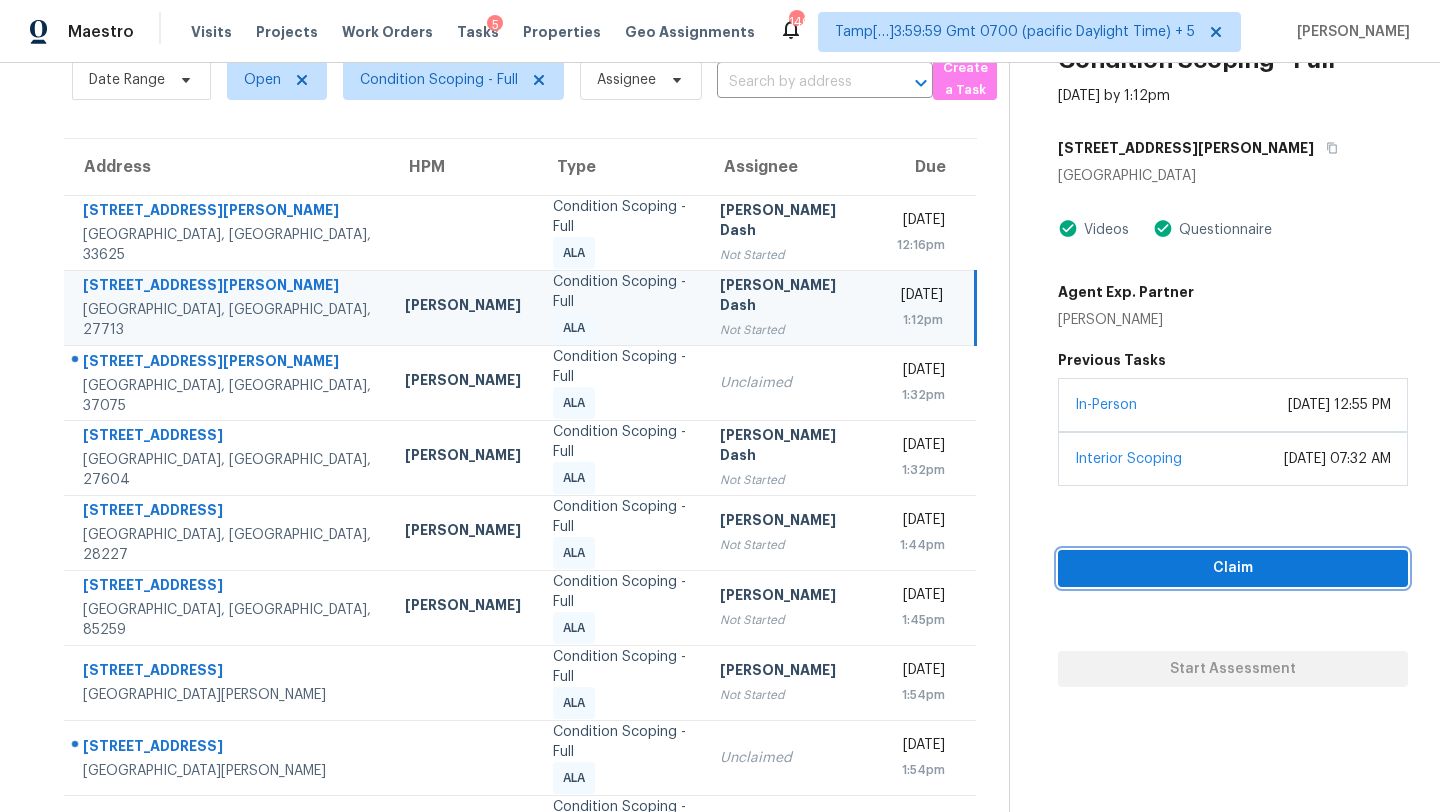 click on "Claim" at bounding box center [1233, 568] 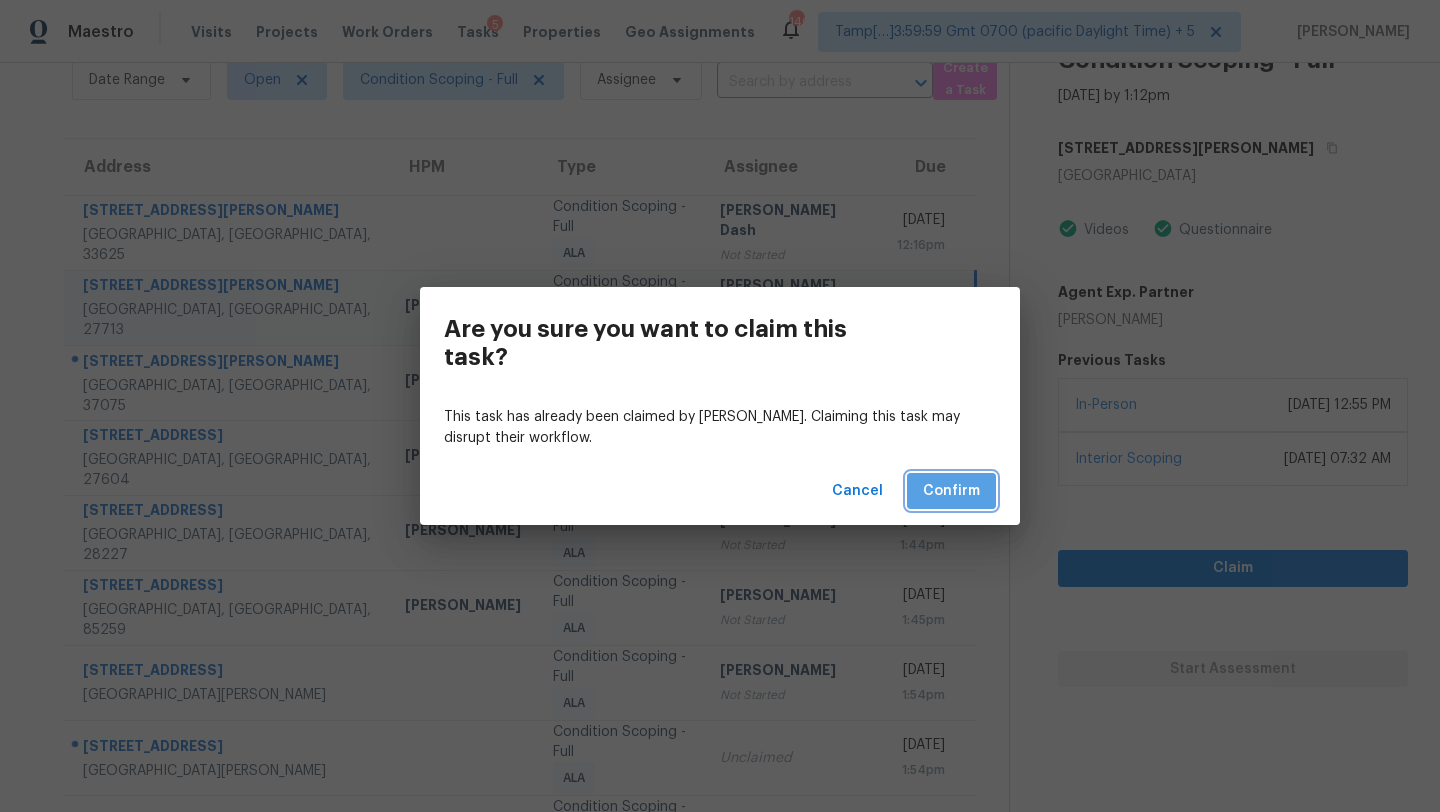 click on "Confirm" at bounding box center [951, 491] 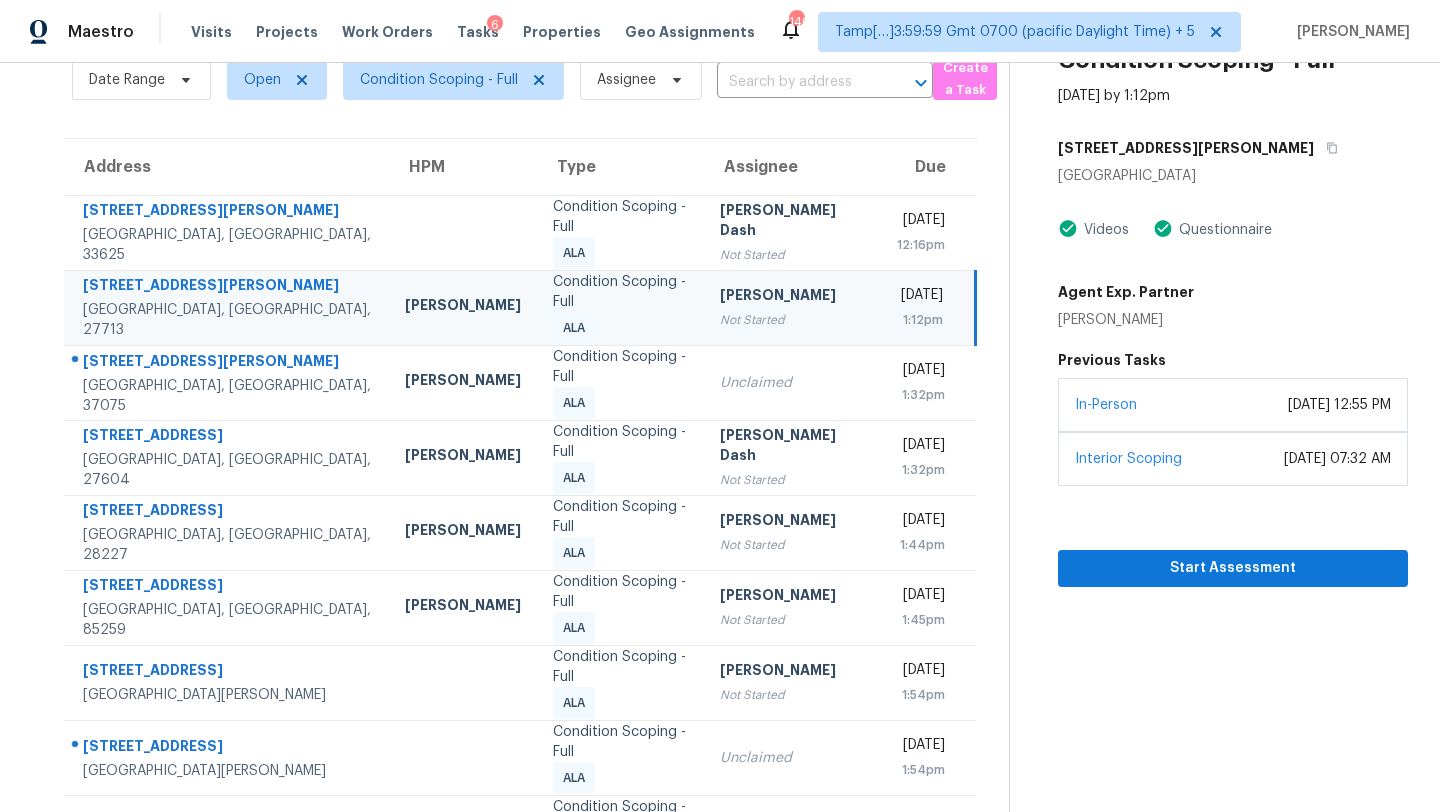 click on "Maestro Visits Projects Work Orders Tasks 6 Properties Geo Assignments 140 Tamp[…]3:59:59 Gmt 0700 (pacific Daylight Time) + 5 [PERSON_NAME]" at bounding box center [720, 31] 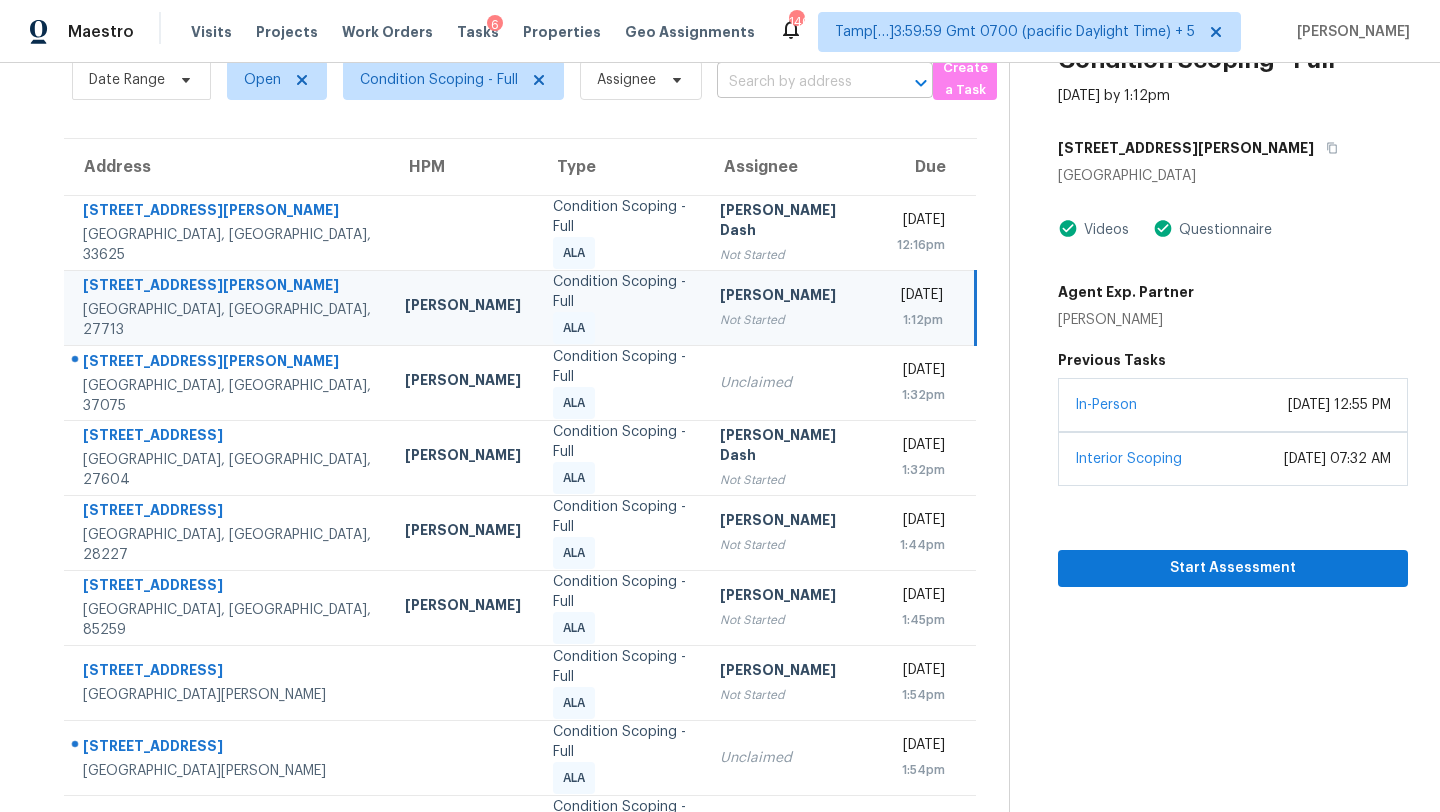 click at bounding box center (797, 82) 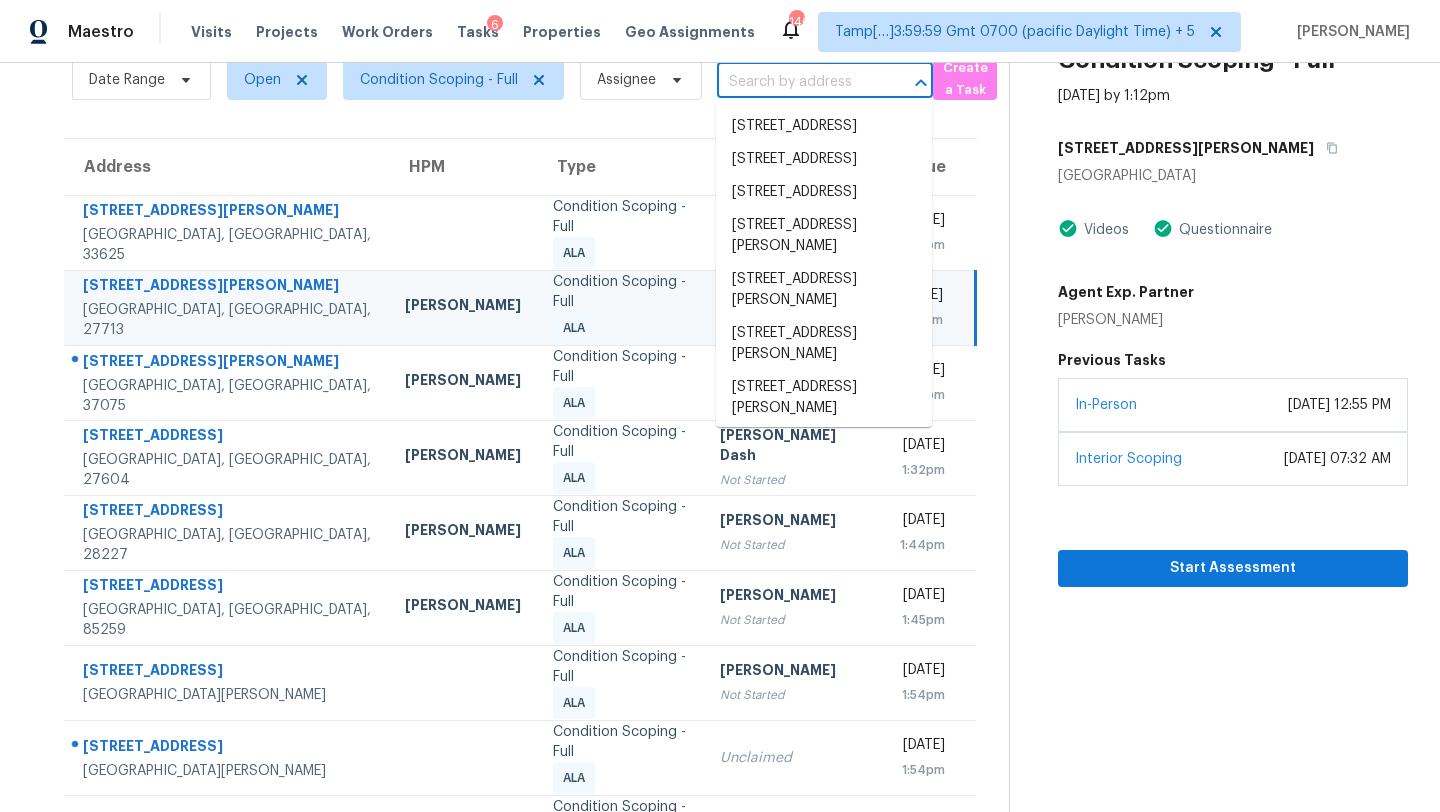 paste on "[STREET_ADDRESS][PERSON_NAME]" 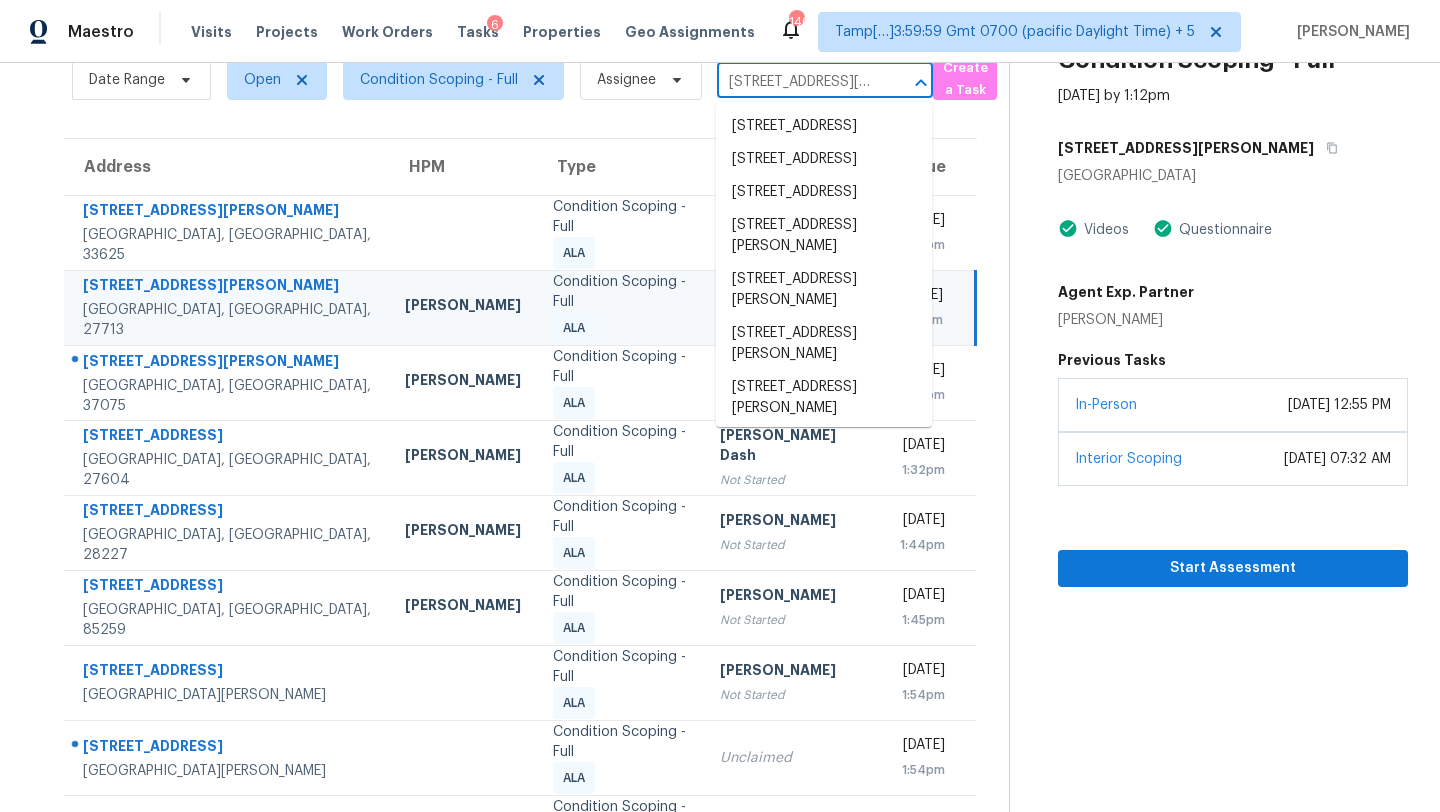 scroll, scrollTop: 0, scrollLeft: 106, axis: horizontal 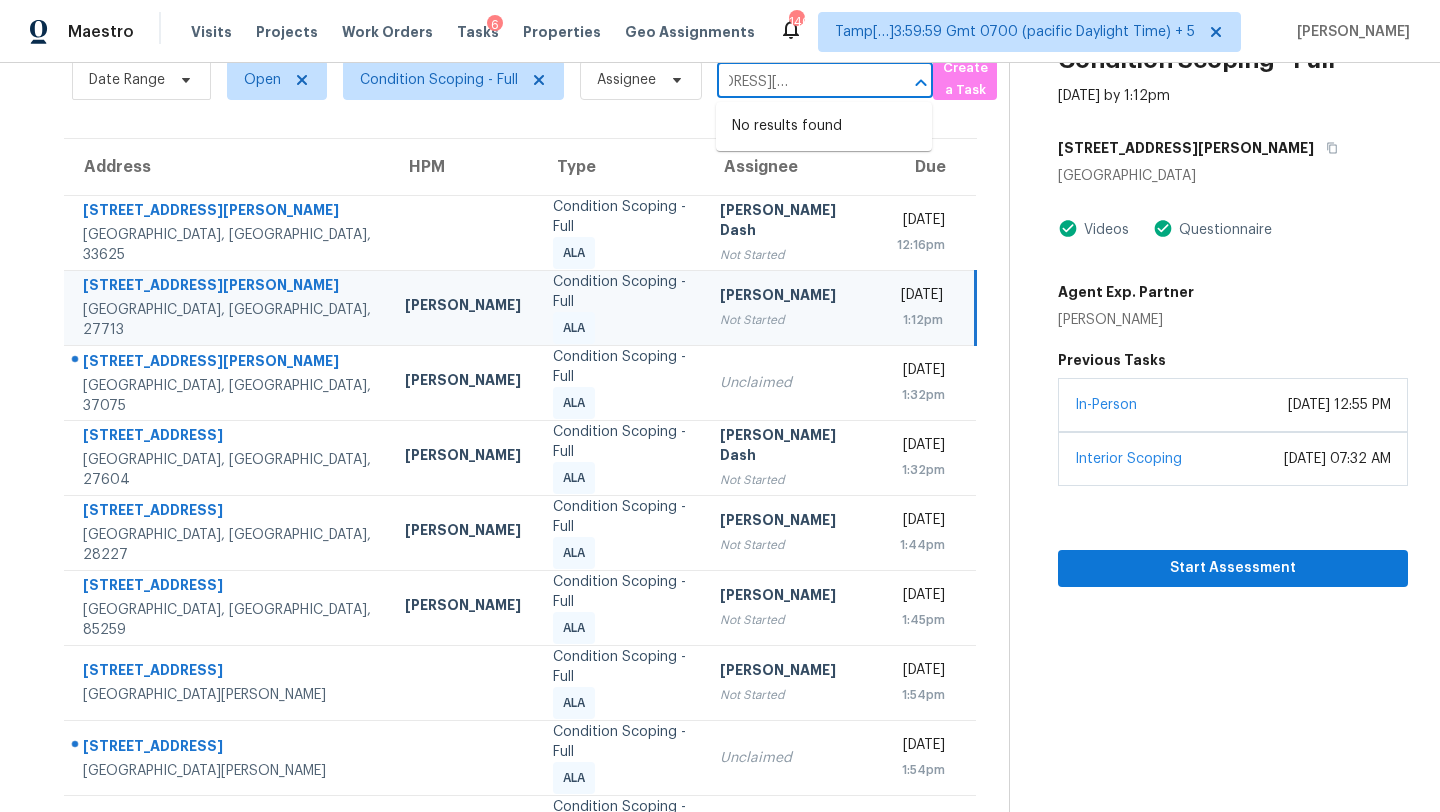 type on "[STREET_ADDRESS][PERSON_NAME]" 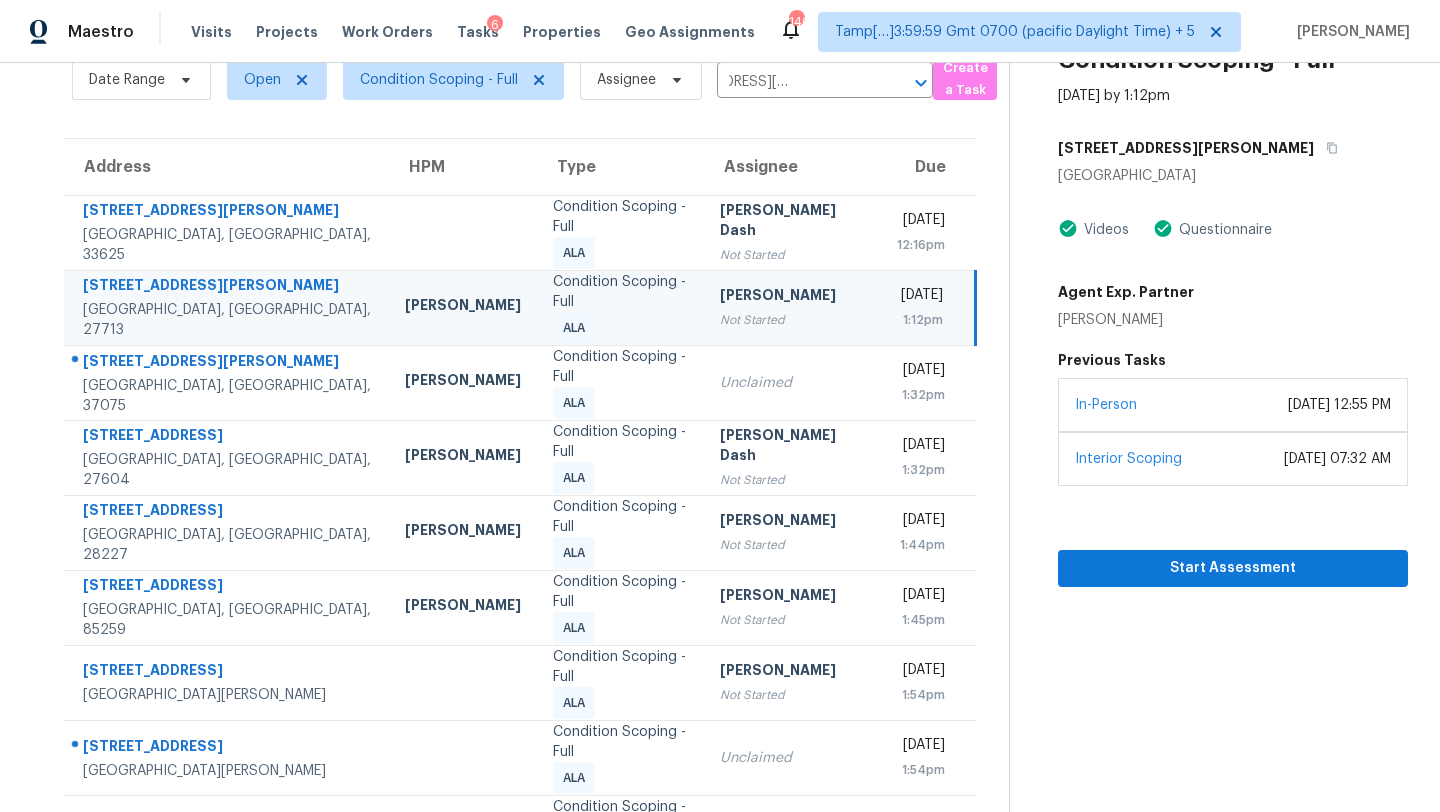 type 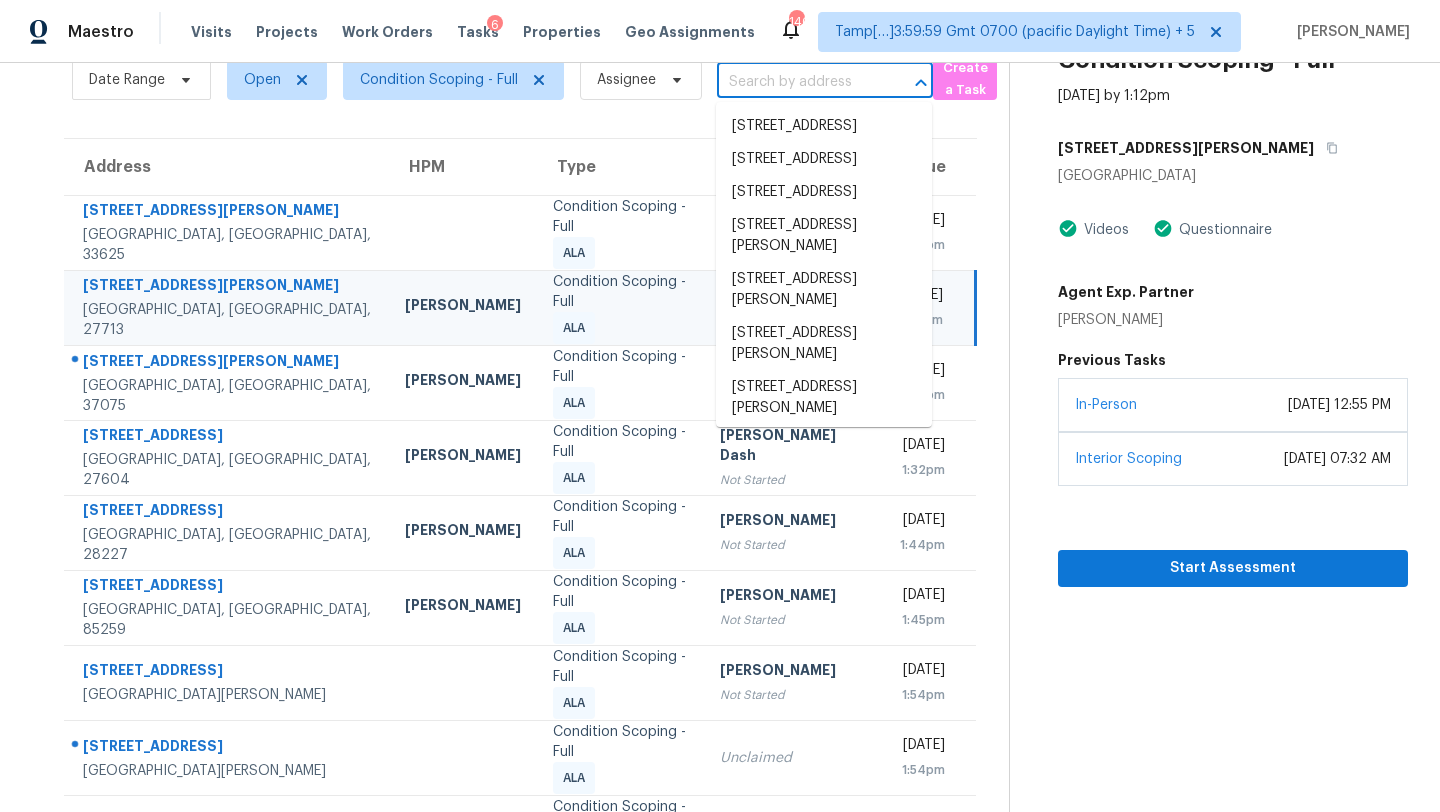 scroll, scrollTop: 0, scrollLeft: 0, axis: both 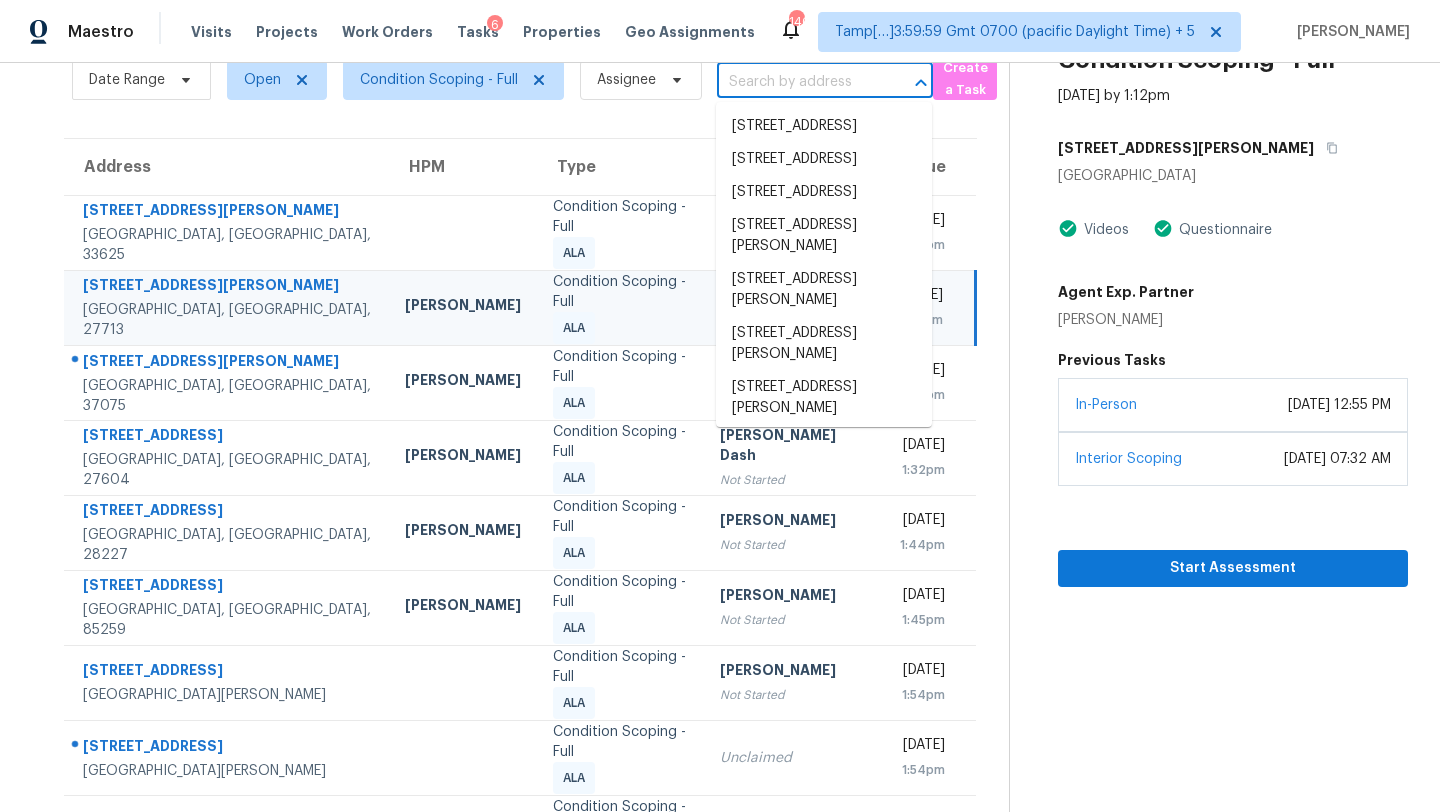click on "Tasks 38  Results Date Range Open Condition Scoping - Full Assignee ​ Create a Task Address HPM Type Assignee Due 5803 Browder Rd   Tampa, FL, 33625 Condition Scoping - Full ALA Soumya Ranjan Dash Not Started Wed, Jul 16th 2025 12:16pm 5305 Lacy Rd   Durham, NC, 27713 Wayne Putnam Condition Scoping - Full ALA Rajesh M Not Started Wed, Jul 16th 2025 1:12pm 337 Bonita Pkwy   Hendersonville, TN, 37075 Eric Ovalle Condition Scoping - Full ALA Unclaimed Wed, Jul 16th 2025 1:32pm 3205 Arrowwood Dr   Raleigh, NC, 27604 Joseph White Condition Scoping - Full ALA Soumya Ranjan Dash Not Started Wed, Jul 16th 2025 1:32pm 3215 Lisburn St   Charlotte, NC, 28227 Ryan Craven Condition Scoping - Full ALA Salma Ansari Not Started Wed, Jul 16th 2025 1:44pm 11692 N 134th St   Scottsdale, AZ, 85259 Brian Borntrager Condition Scoping - Full ALA Afran Peeran Not Started Wed, Jul 16th 2025 1:45pm 112 N 11th St   Fort Pierce, FL, 34950 Condition Scoping - Full ALA Rajesh M Not Started Wed, Jul 16th 2025 1:54pm 11705 Salmon Dr   ALA" at bounding box center (720, 484) 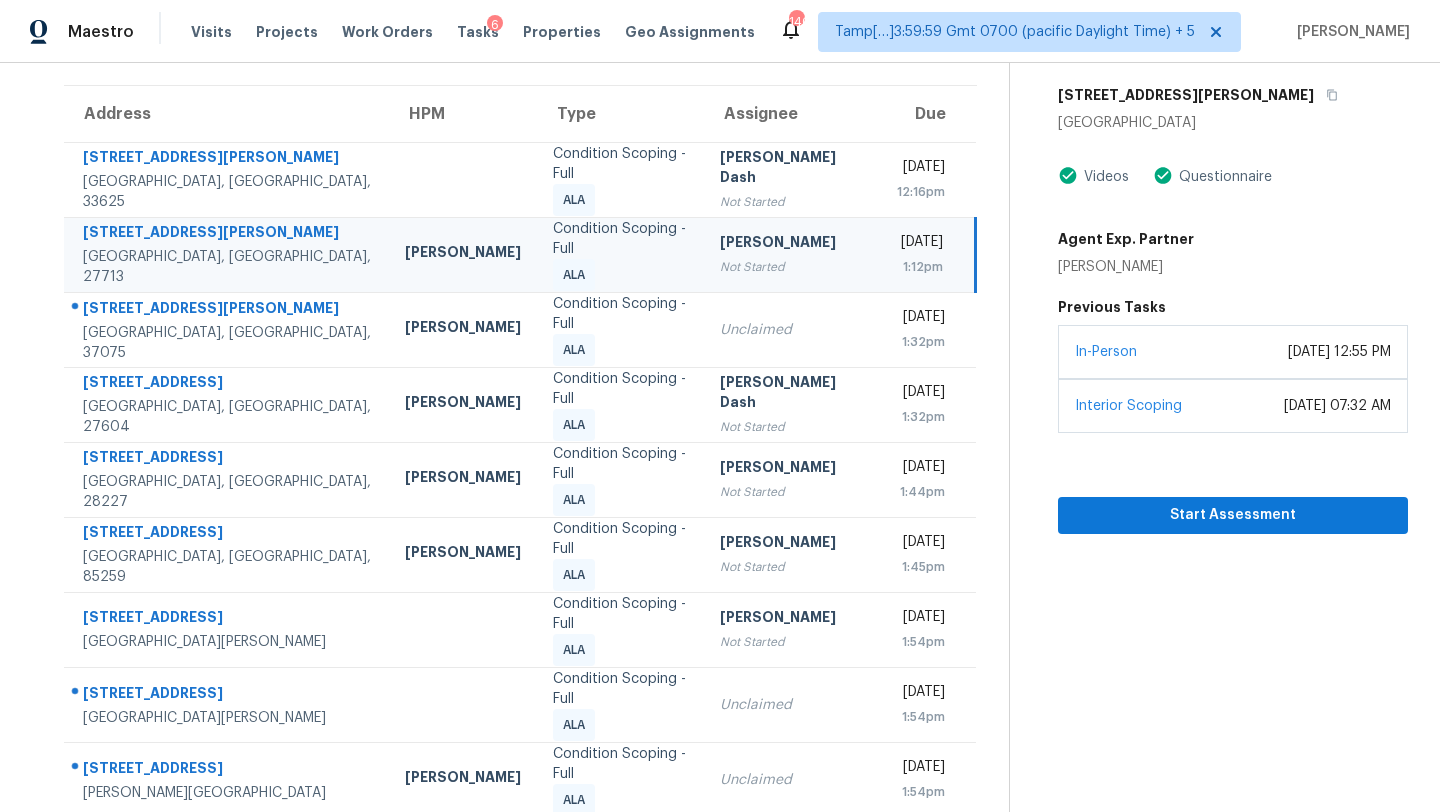 scroll, scrollTop: 229, scrollLeft: 0, axis: vertical 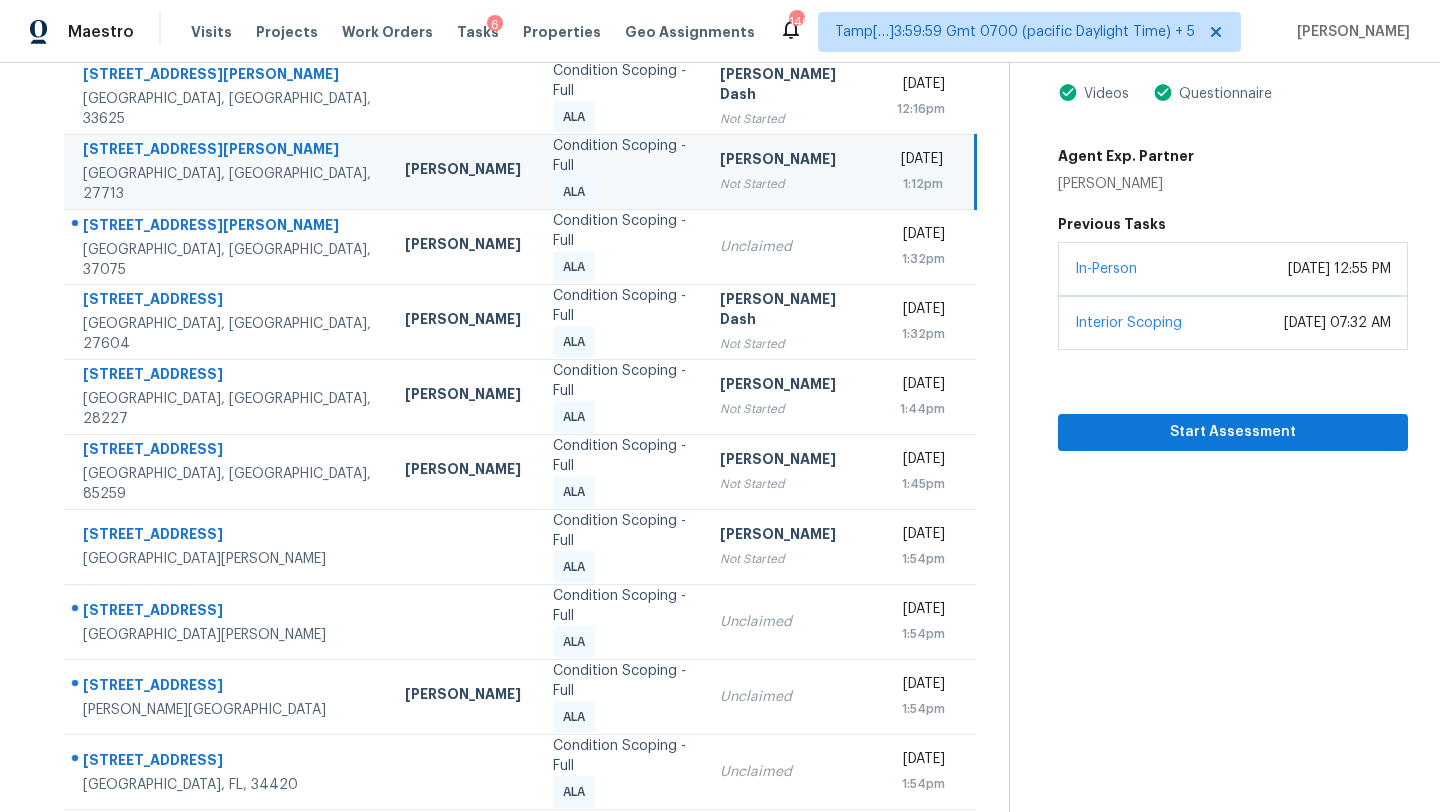 click 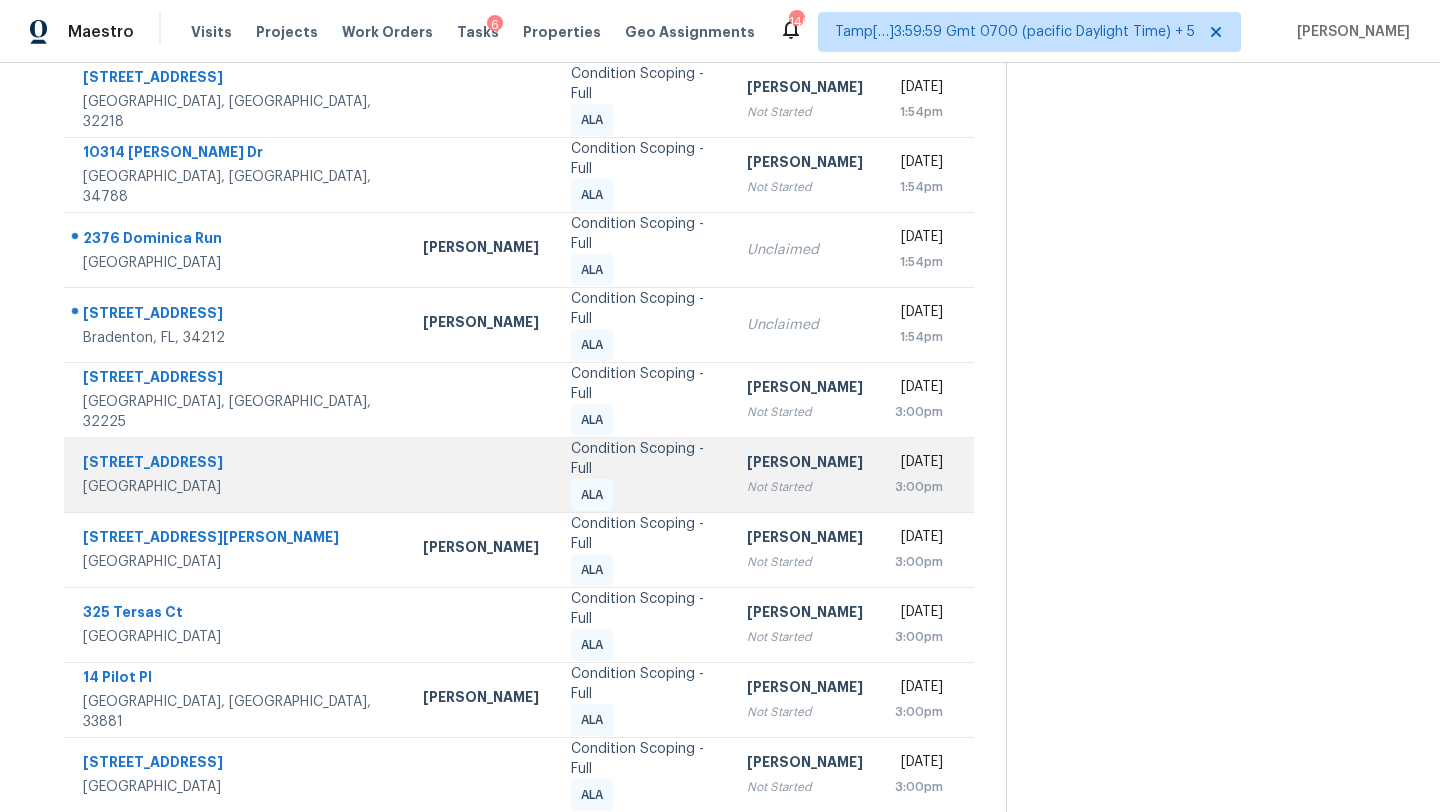 scroll, scrollTop: 229, scrollLeft: 0, axis: vertical 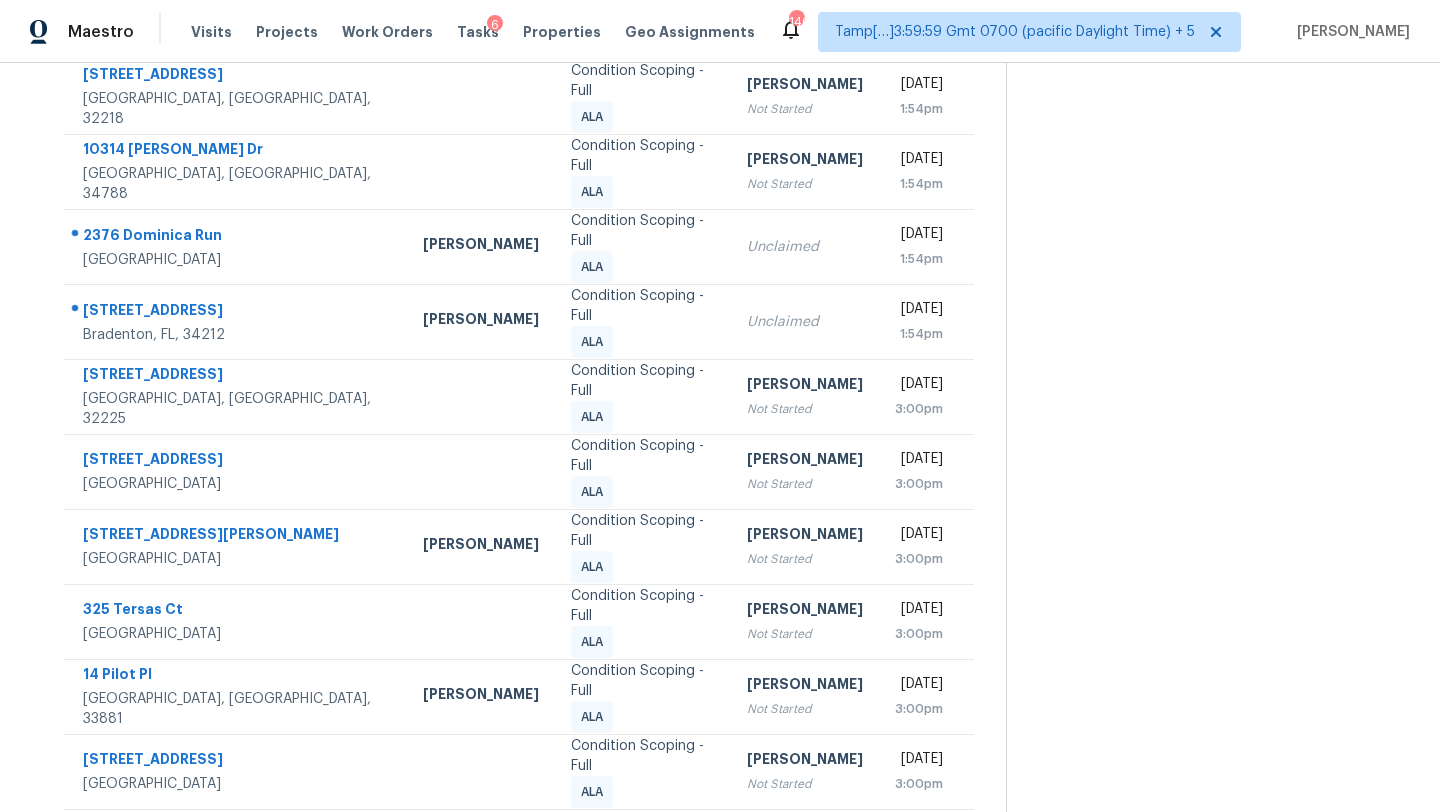 click 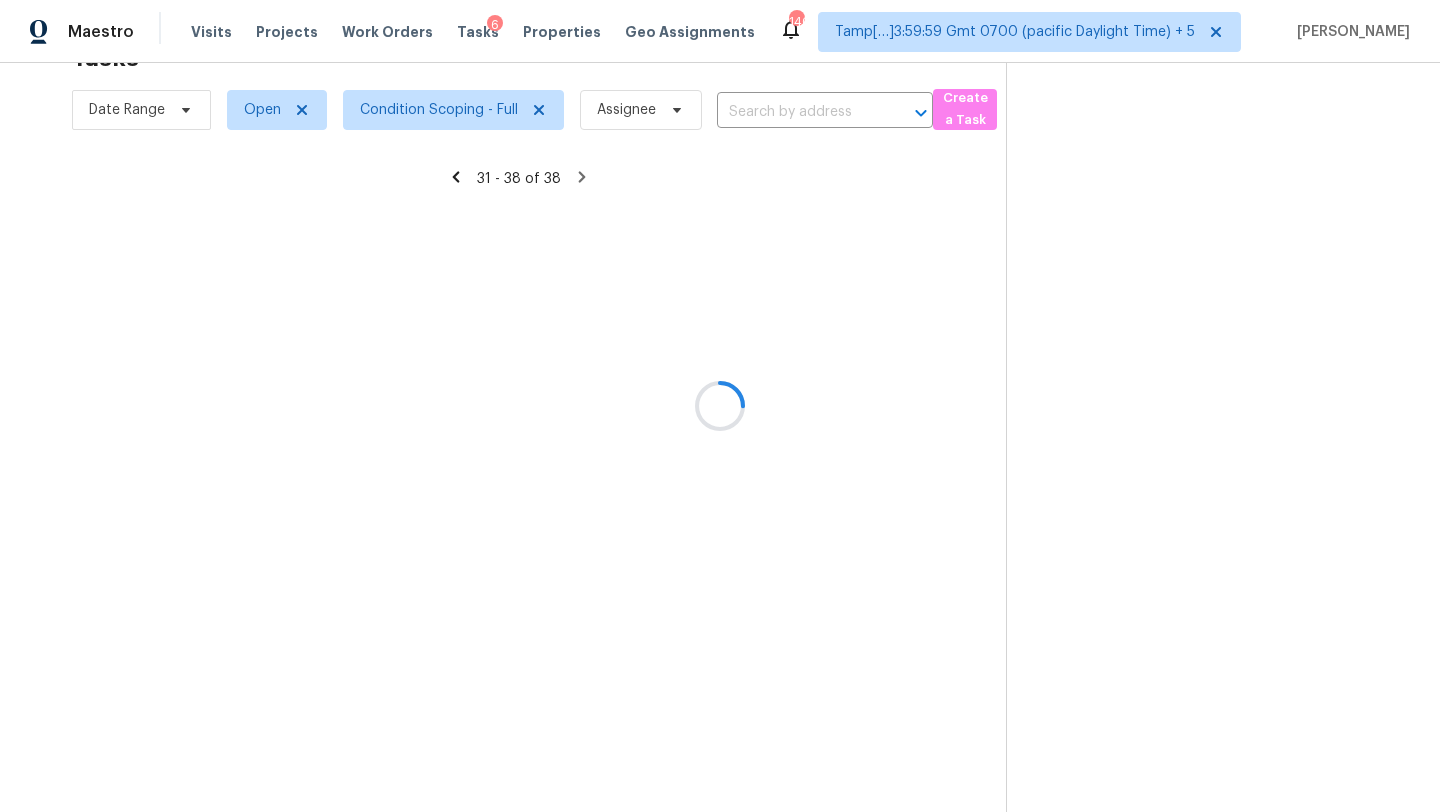 scroll, scrollTop: 89, scrollLeft: 0, axis: vertical 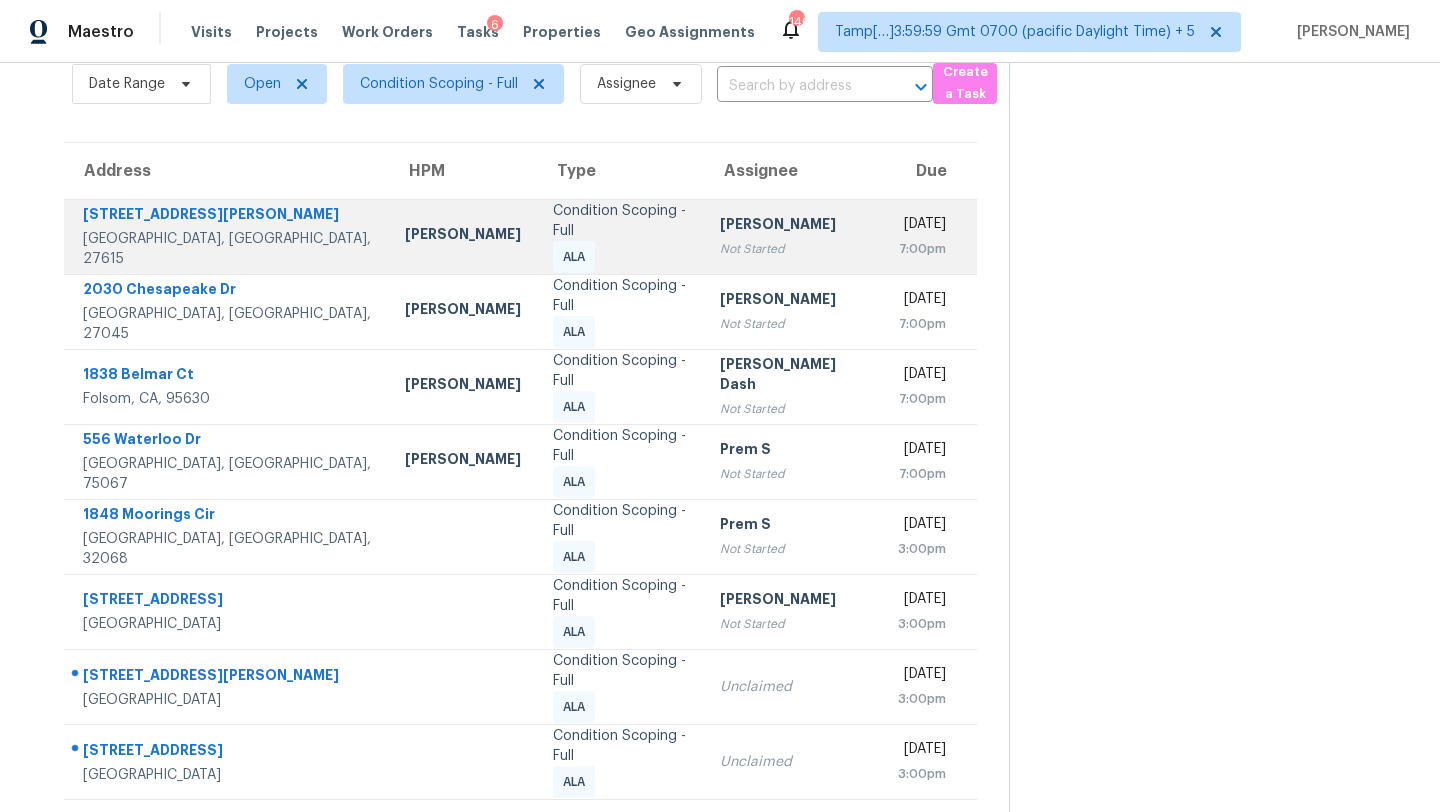 click on "[PERSON_NAME]" at bounding box center [463, 236] 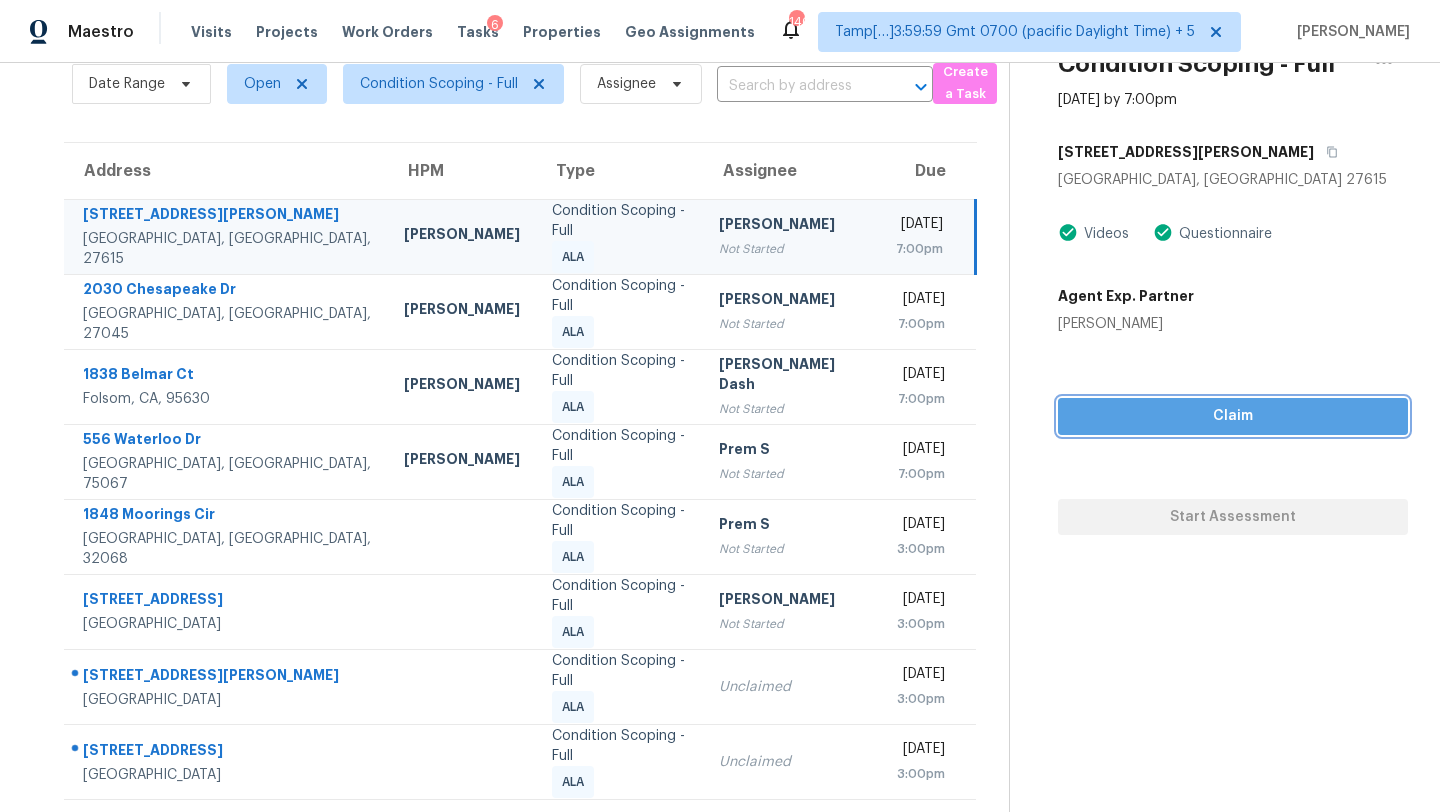 click on "Claim" at bounding box center [1233, 416] 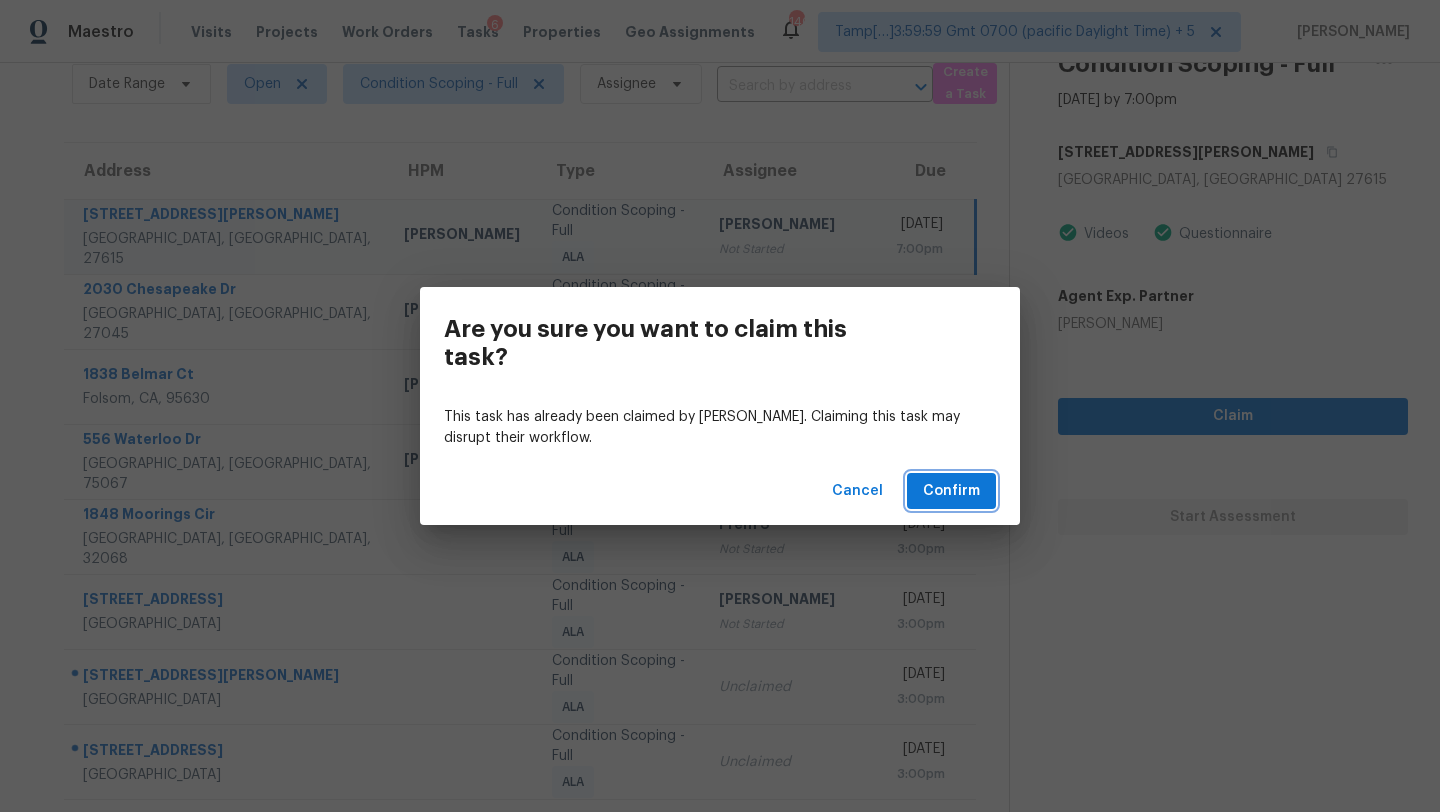 click on "Confirm" at bounding box center (951, 491) 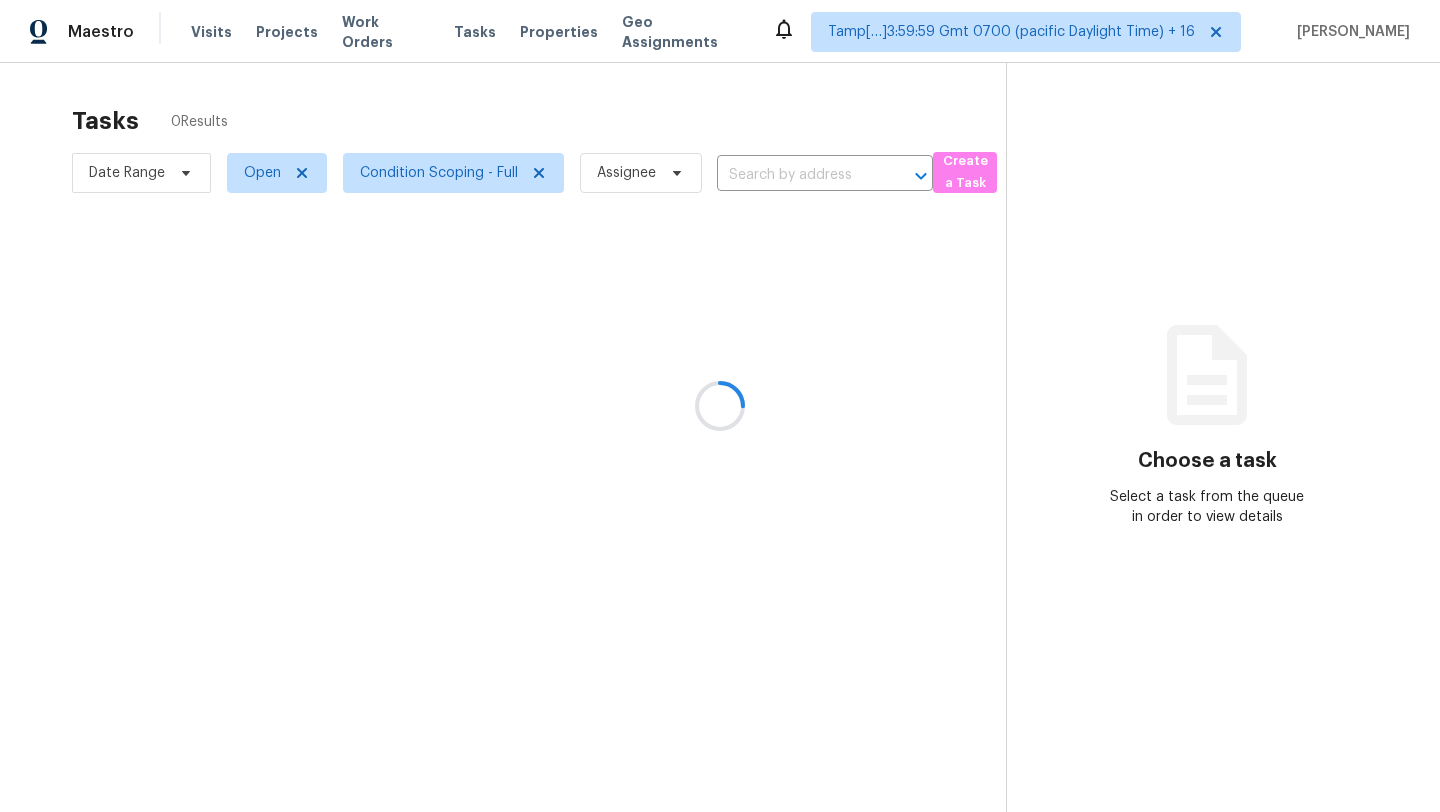 scroll, scrollTop: 0, scrollLeft: 0, axis: both 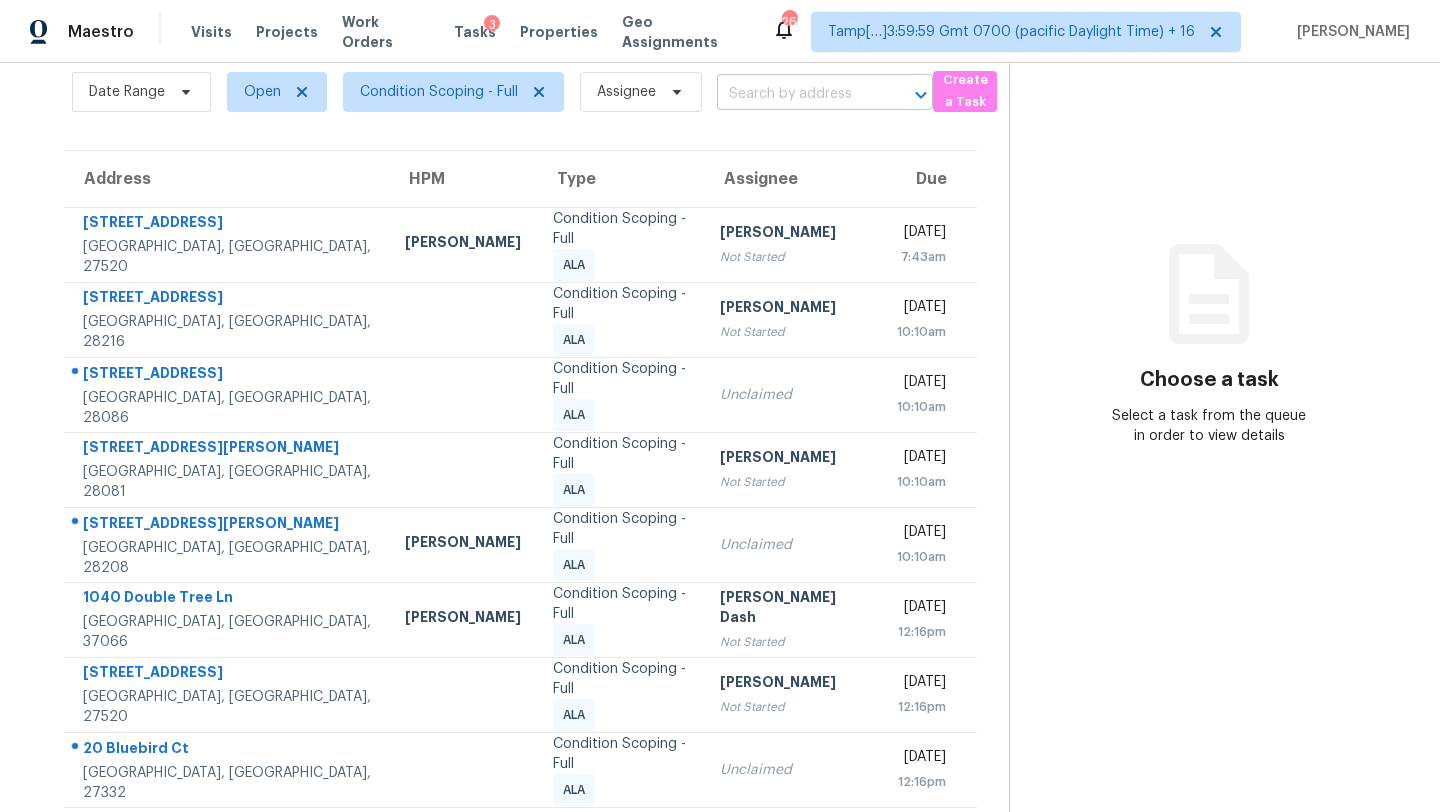 click at bounding box center (797, 94) 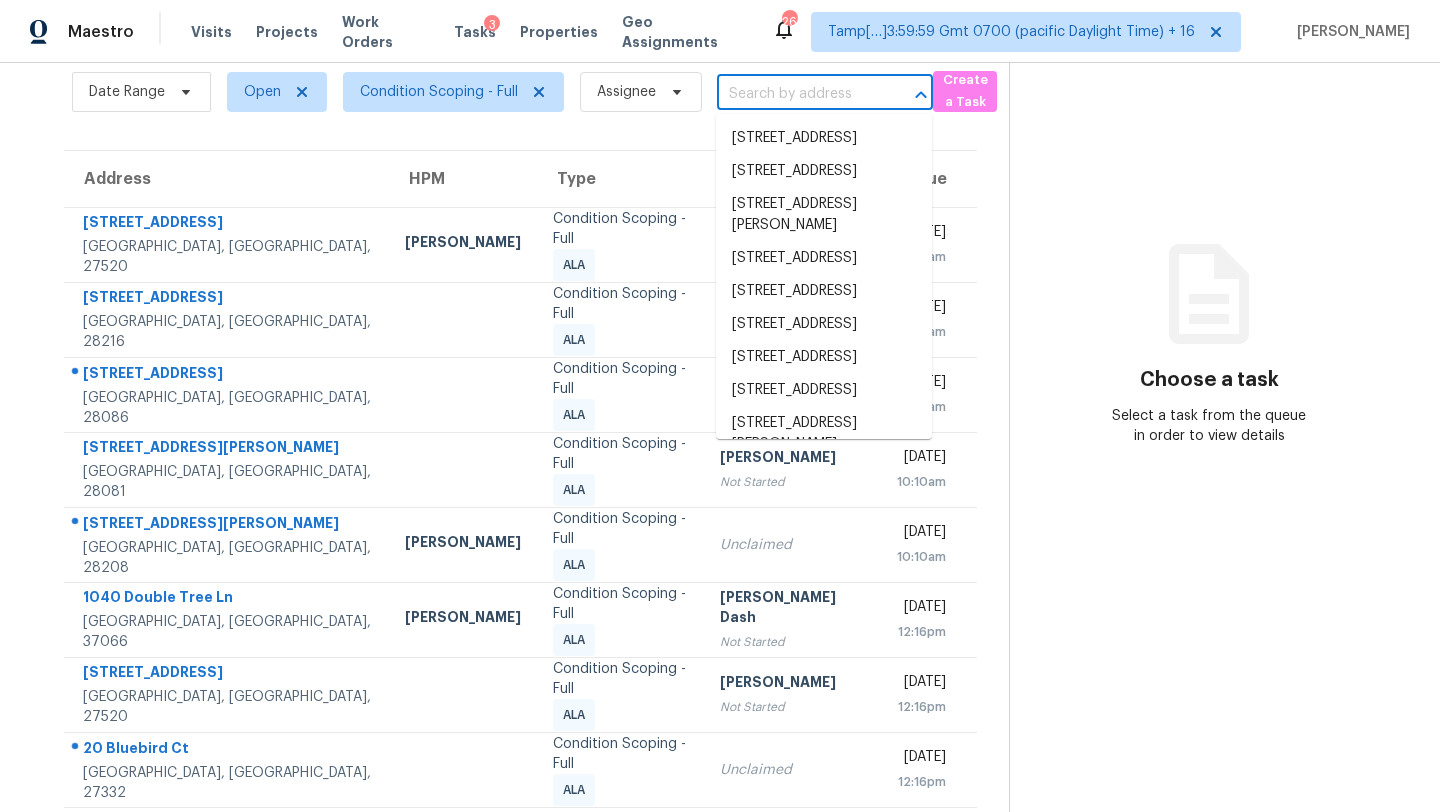 paste on "[STREET_ADDRESS][PERSON_NAME]" 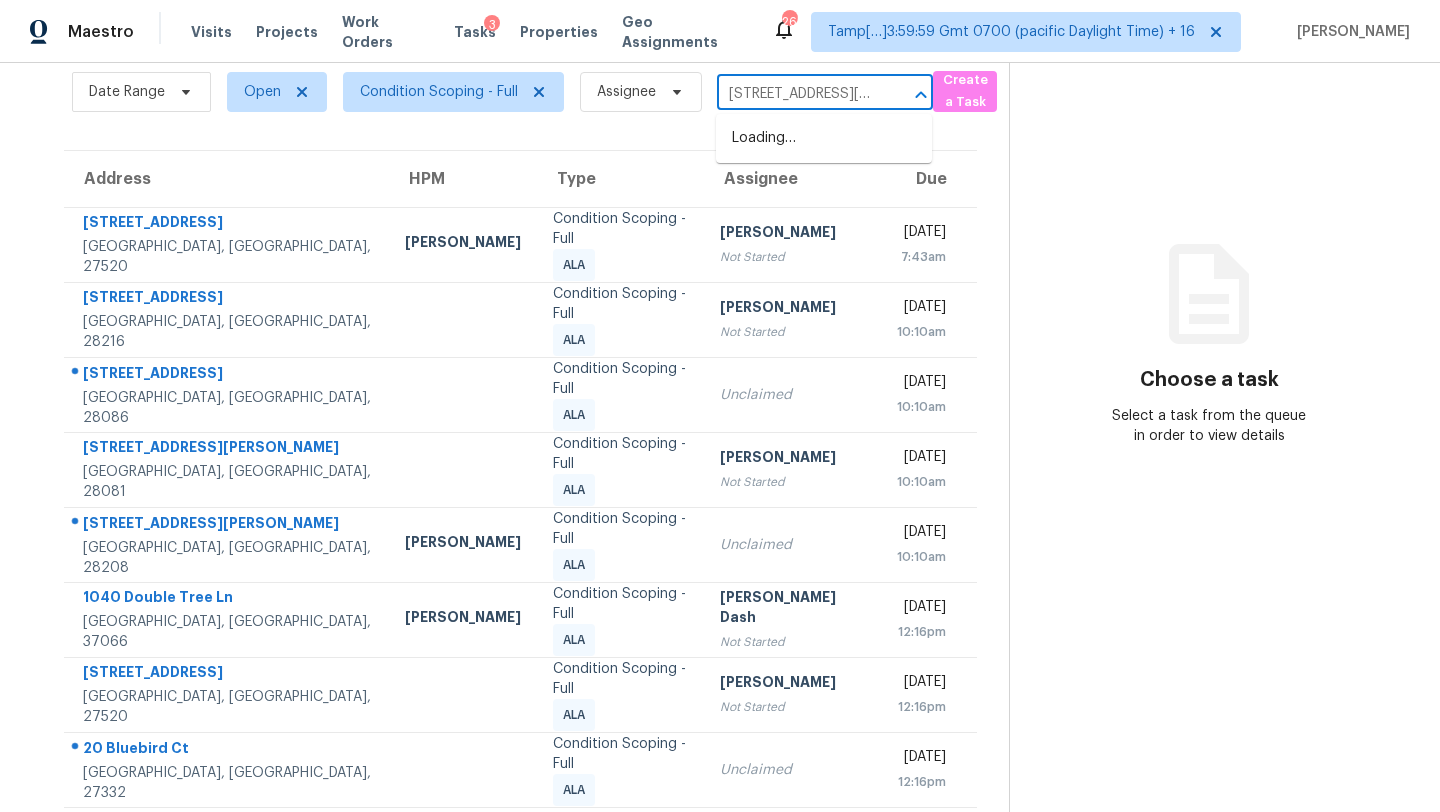 scroll, scrollTop: 0, scrollLeft: 106, axis: horizontal 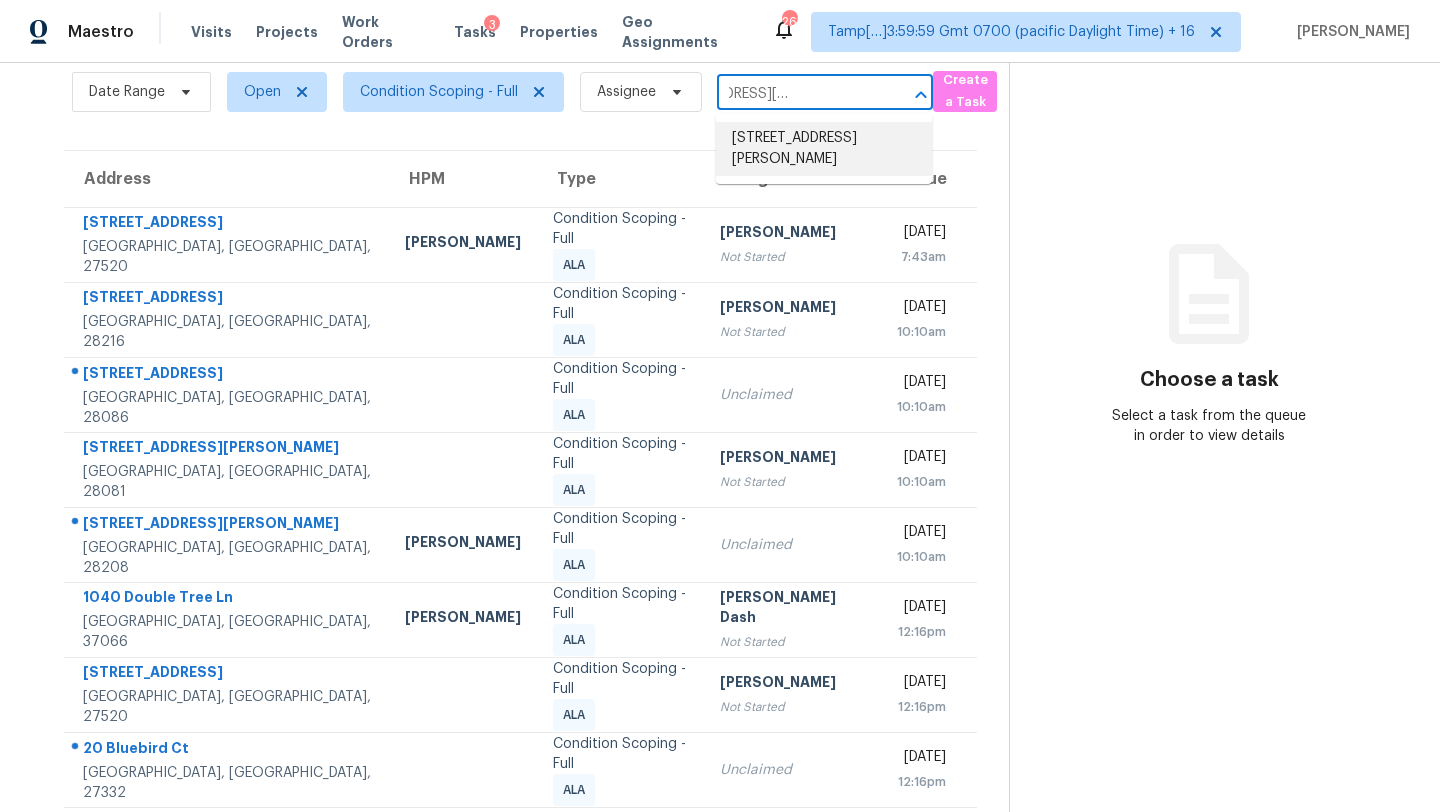 click on "[STREET_ADDRESS][PERSON_NAME]" at bounding box center (824, 149) 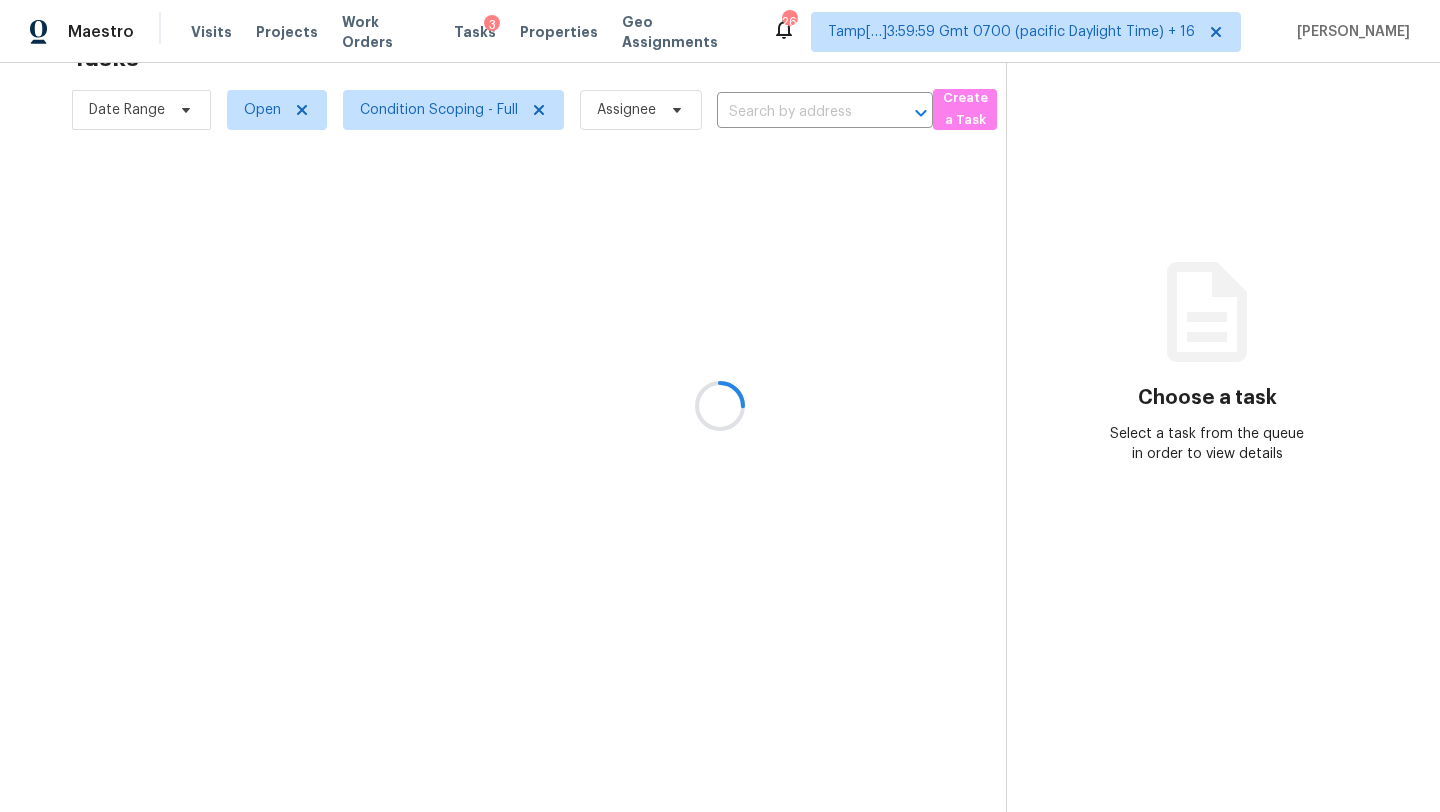 type on "[STREET_ADDRESS][PERSON_NAME]" 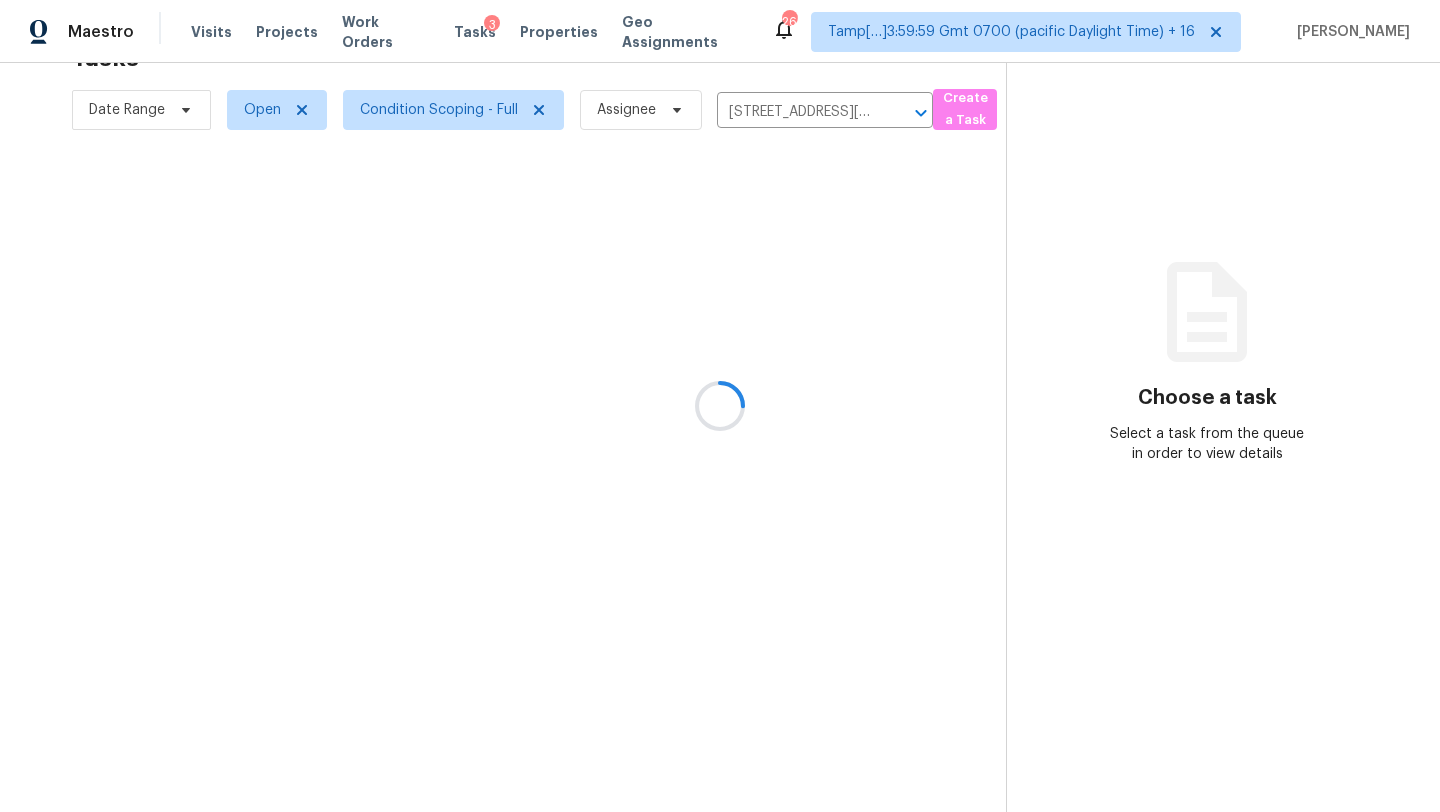 scroll, scrollTop: 63, scrollLeft: 0, axis: vertical 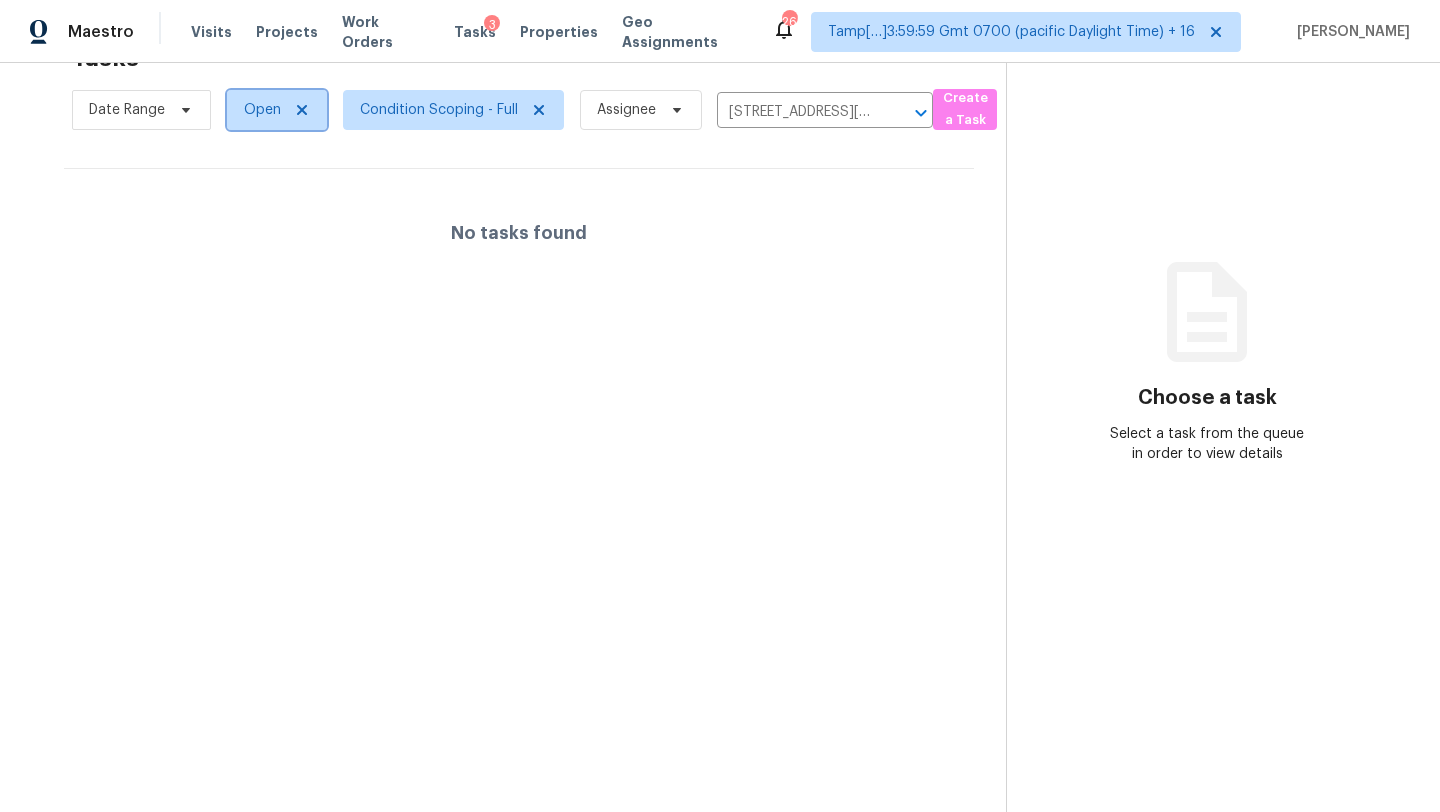 click on "Open" at bounding box center [277, 110] 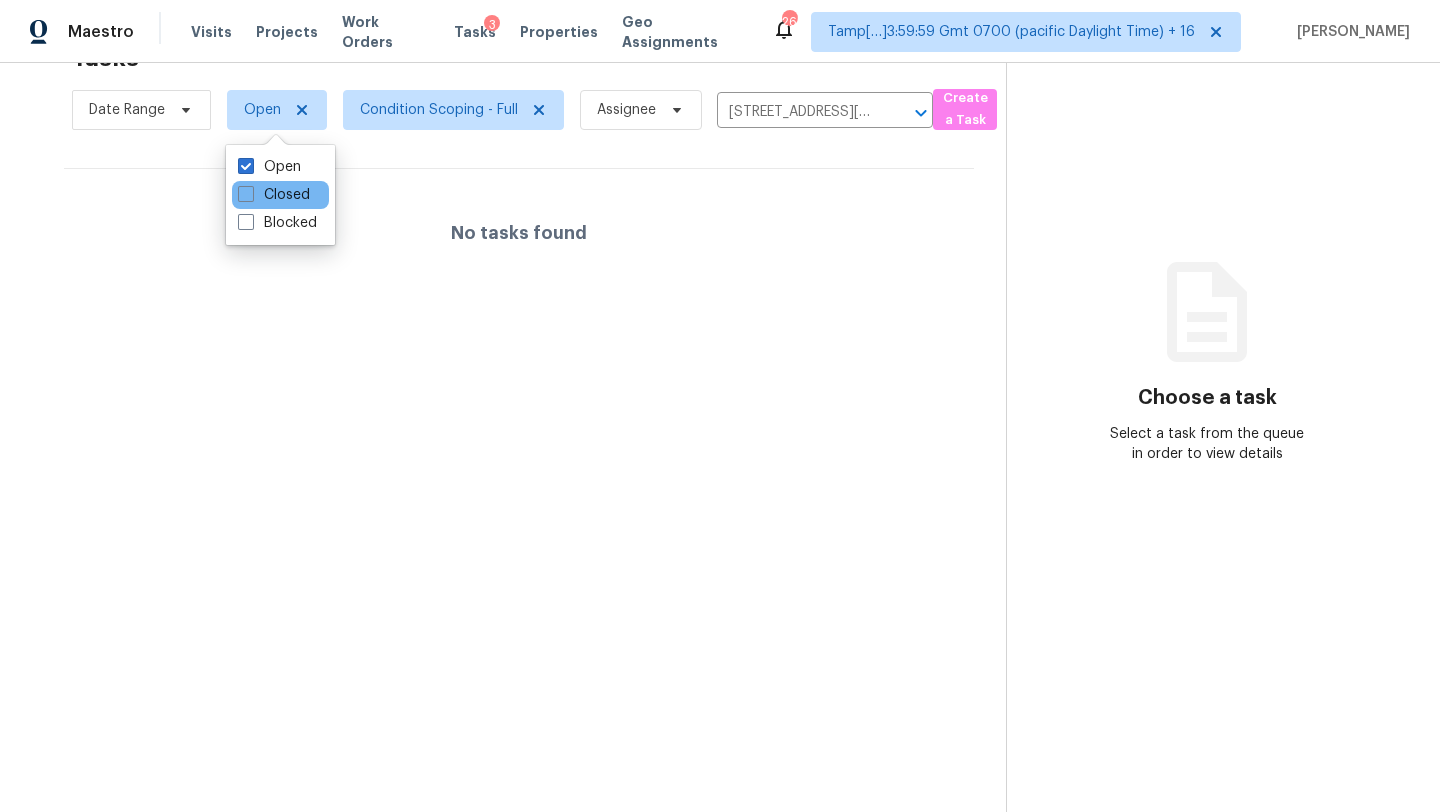 click on "Closed" at bounding box center [280, 195] 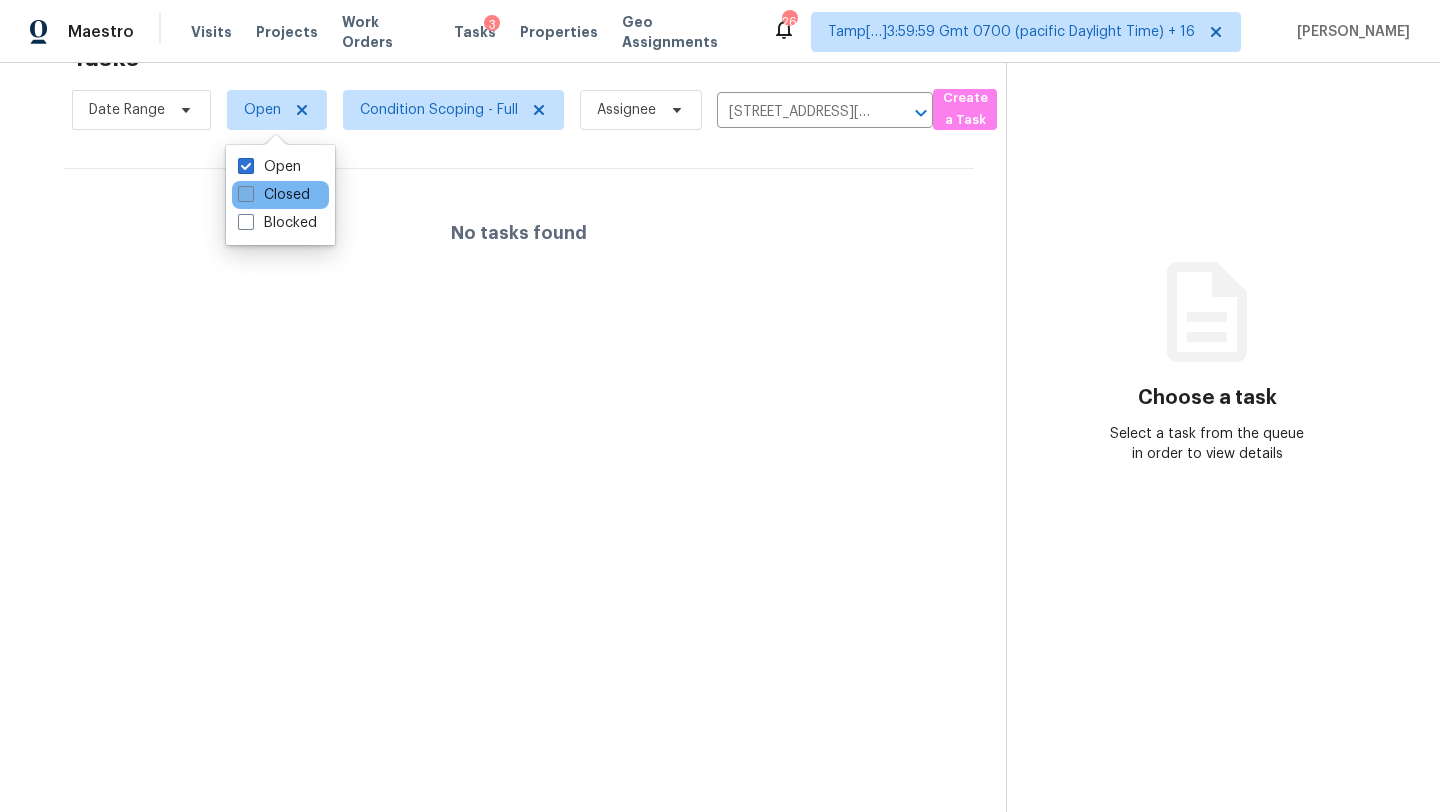 click on "Closed" at bounding box center (274, 195) 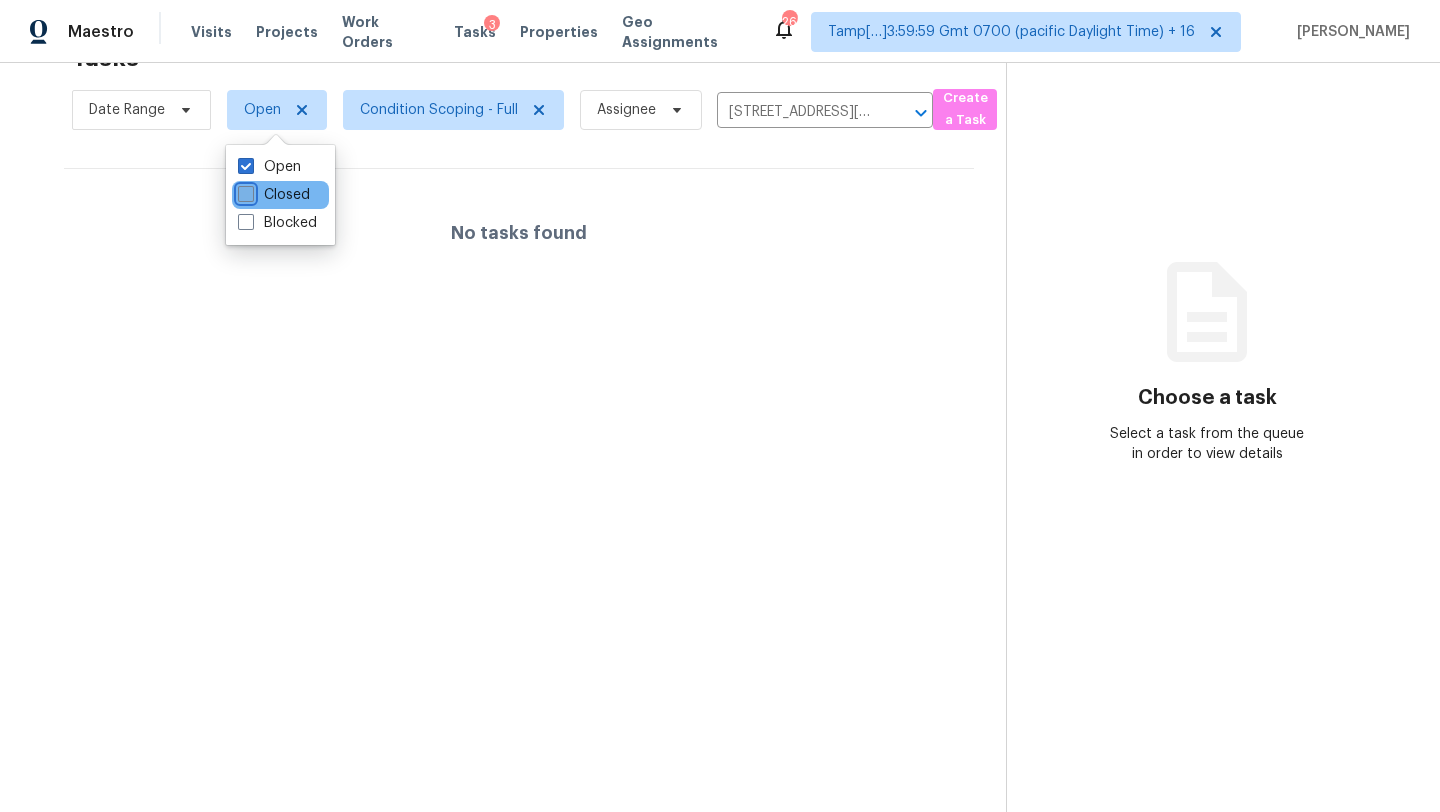 click on "Closed" at bounding box center (244, 191) 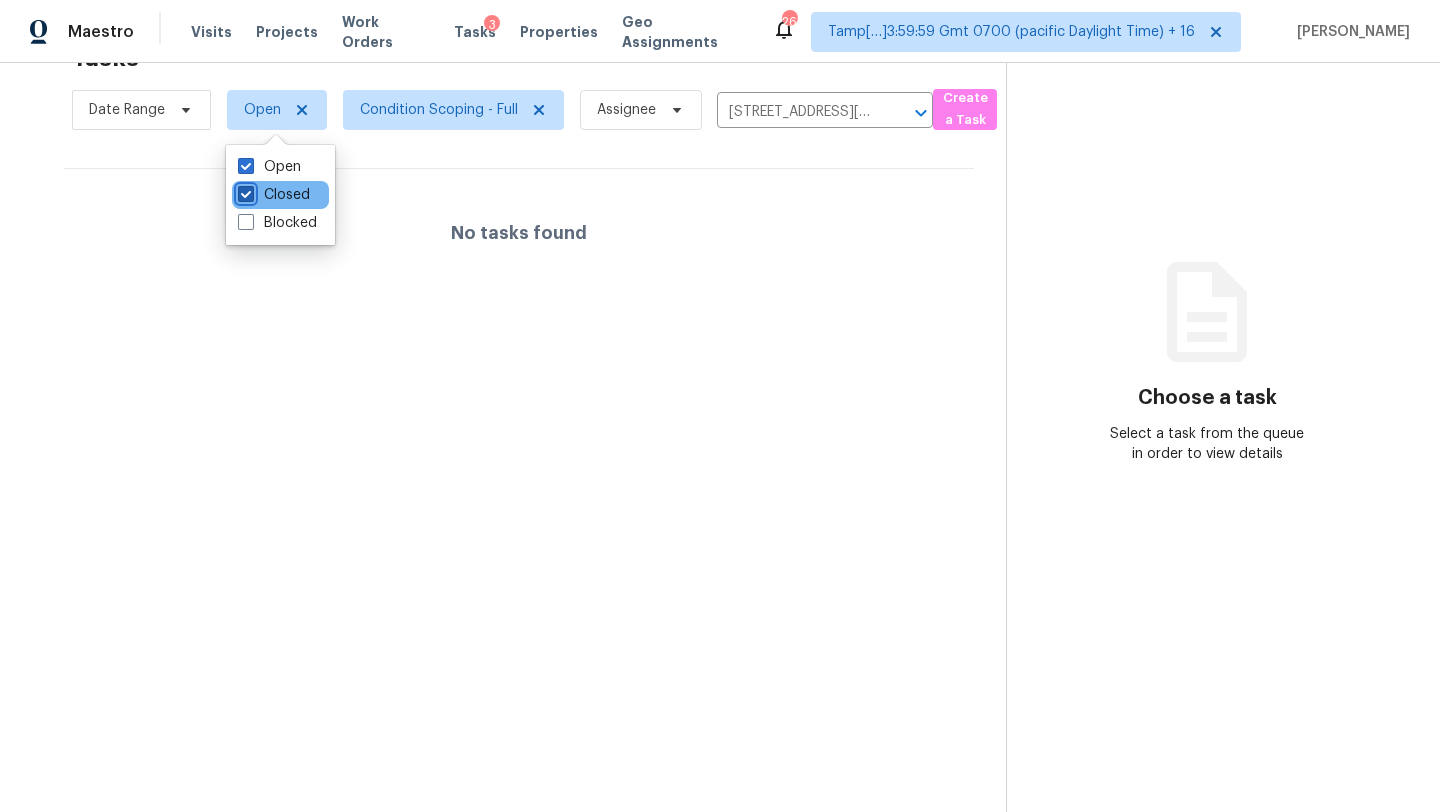 checkbox on "true" 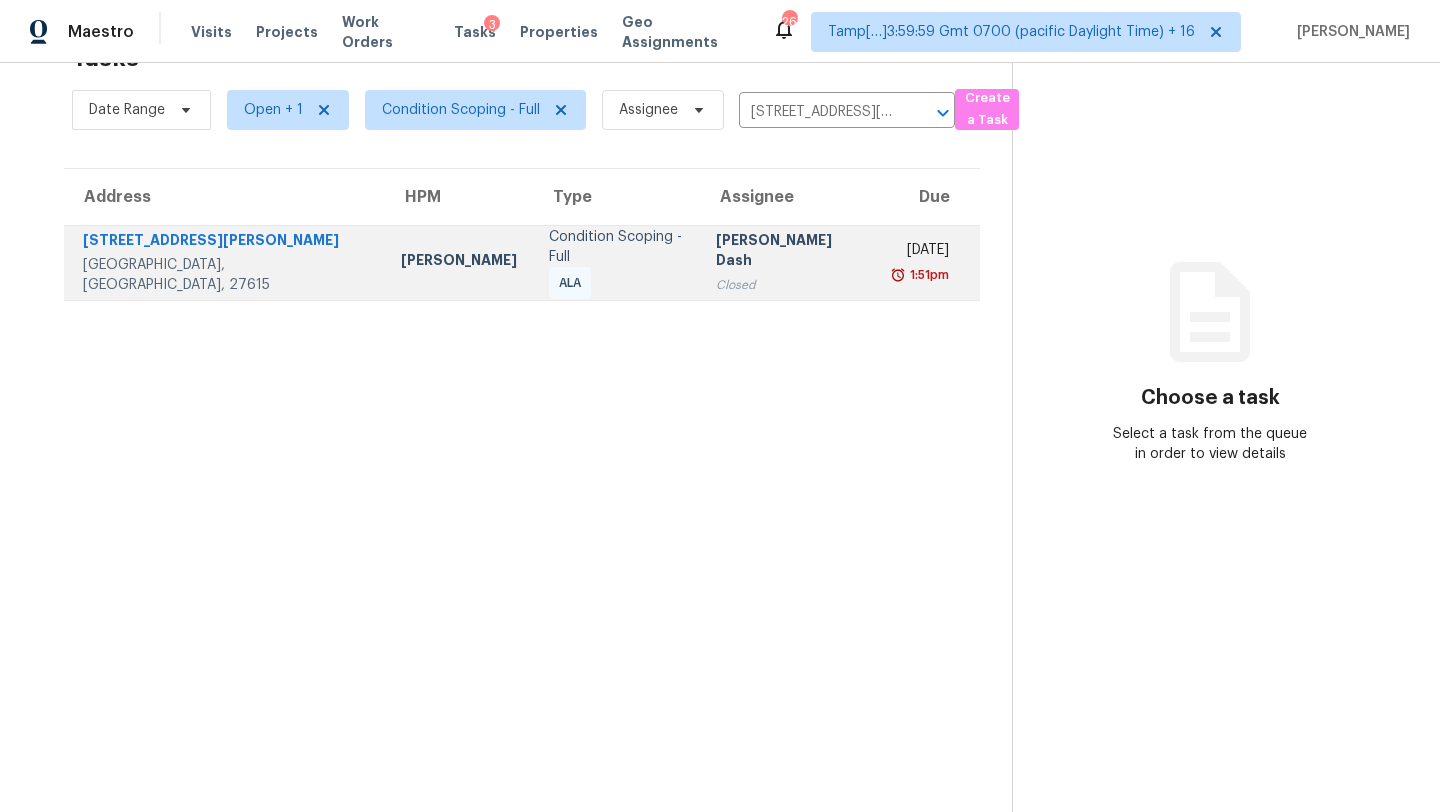 click on "[PERSON_NAME] Dash" at bounding box center (788, 252) 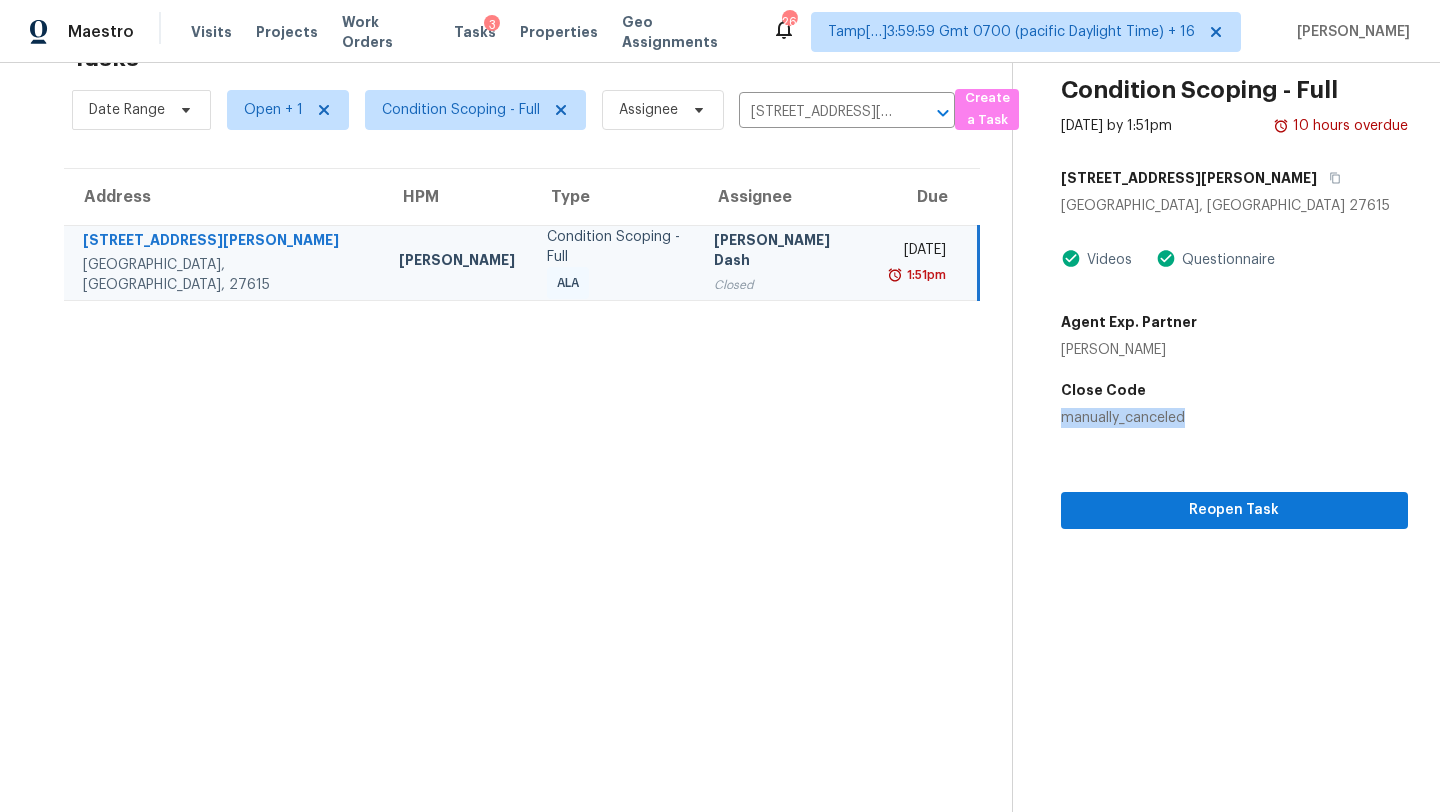 drag, startPoint x: 1047, startPoint y: 427, endPoint x: 1230, endPoint y: 427, distance: 183 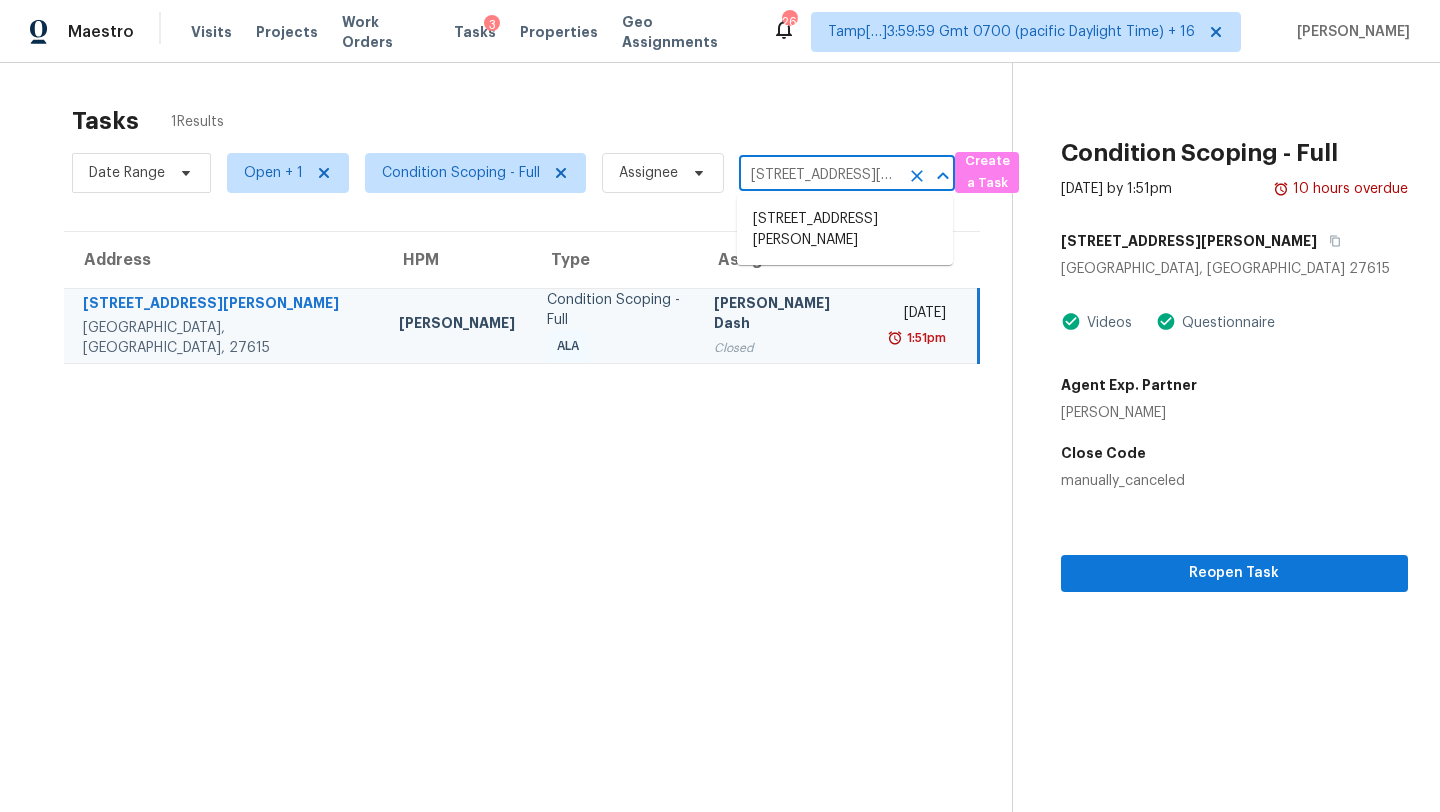 click on "[STREET_ADDRESS][PERSON_NAME]" at bounding box center [819, 175] 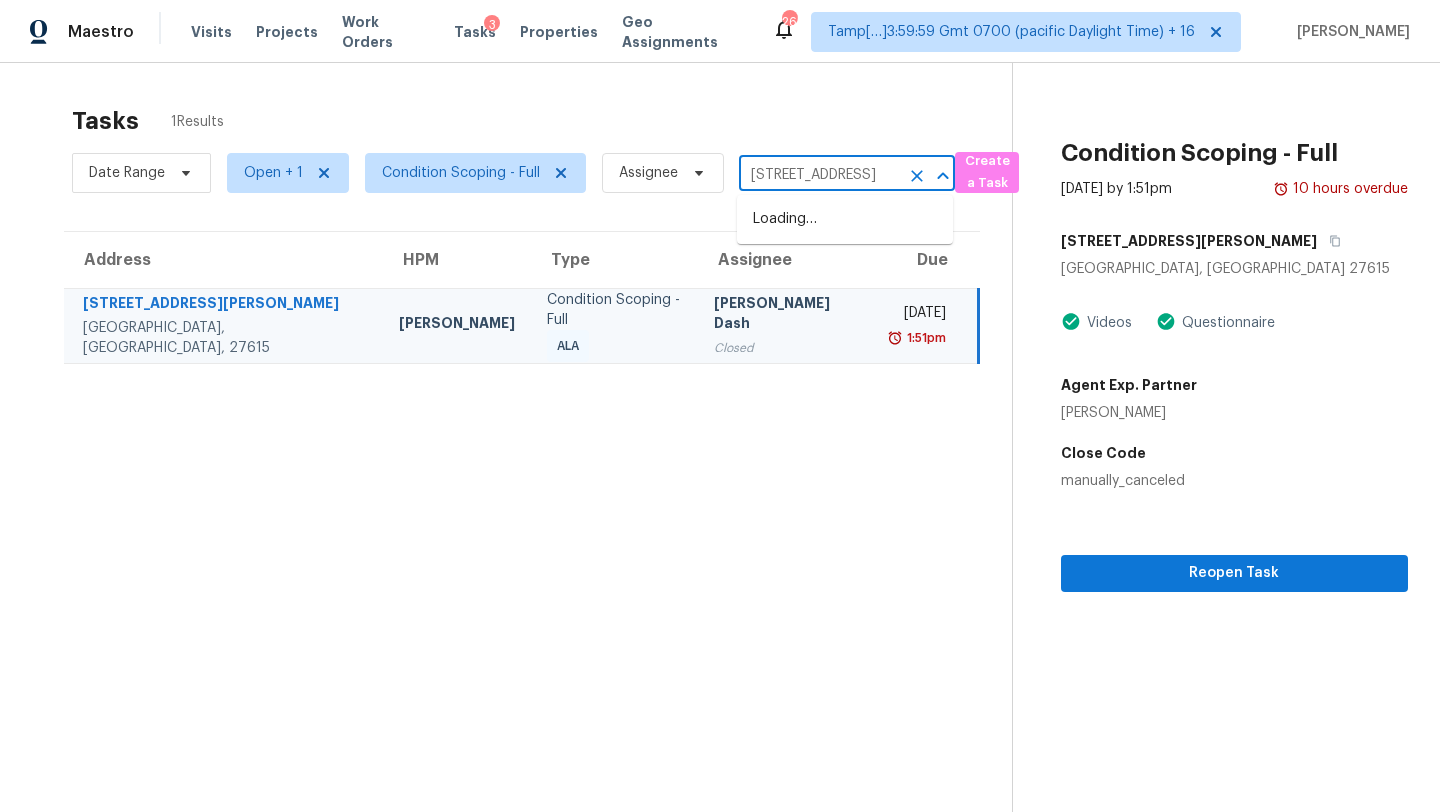 scroll, scrollTop: 0, scrollLeft: 131, axis: horizontal 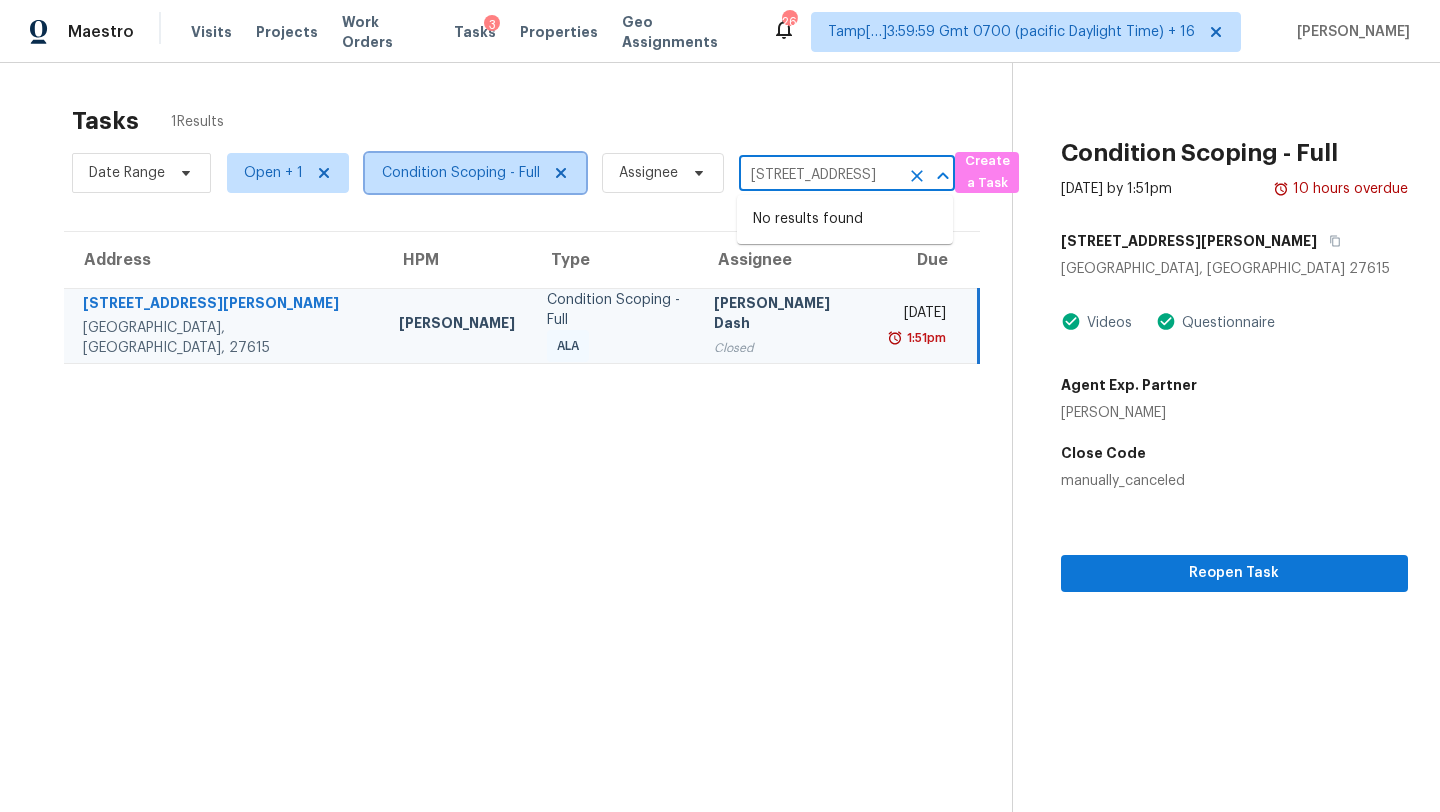 type on "[STREET_ADDRESS][PERSON_NAME]" 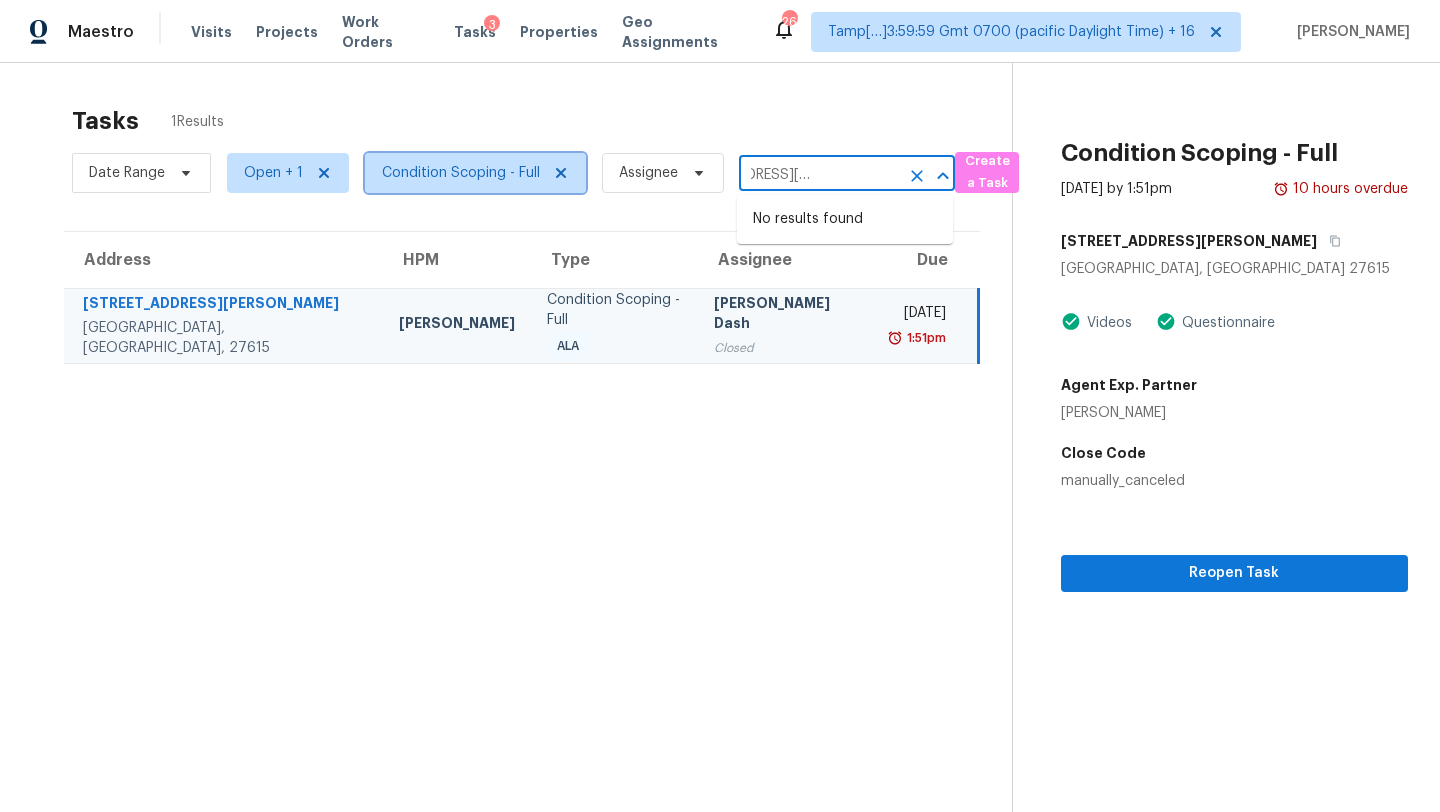 scroll, scrollTop: 0, scrollLeft: 0, axis: both 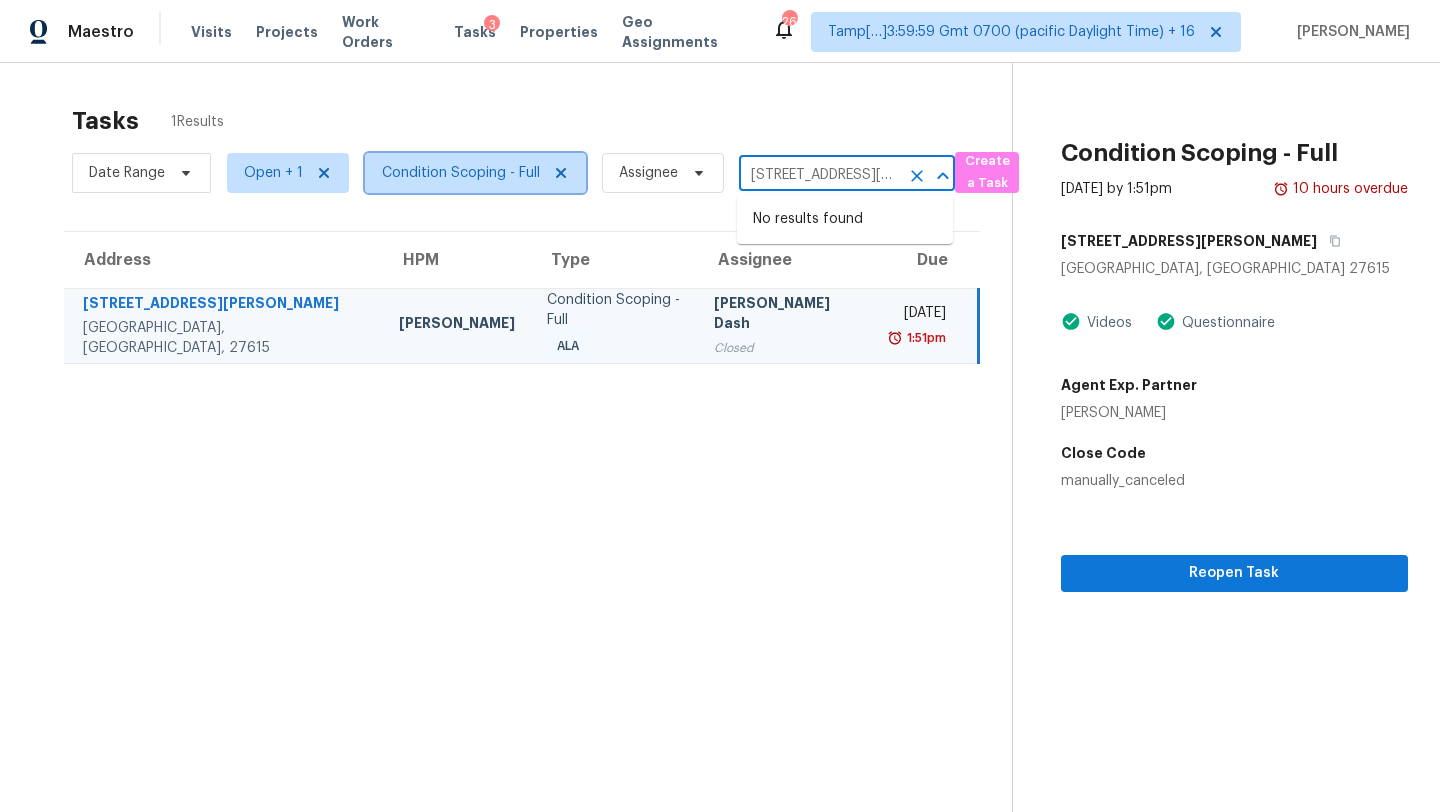 click on "Condition Scoping - Full" at bounding box center [475, 173] 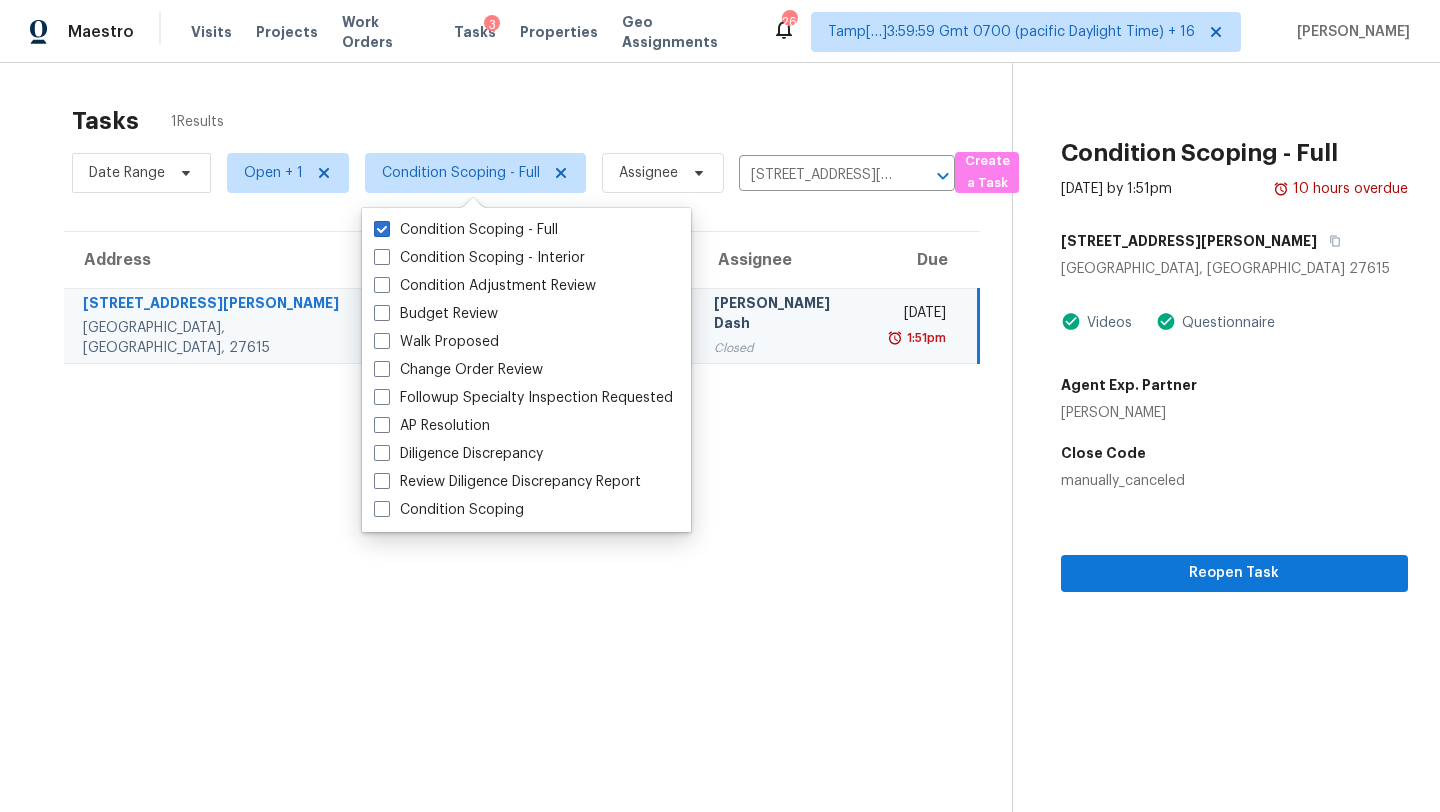 click on "Tasks 1  Results" at bounding box center [542, 121] 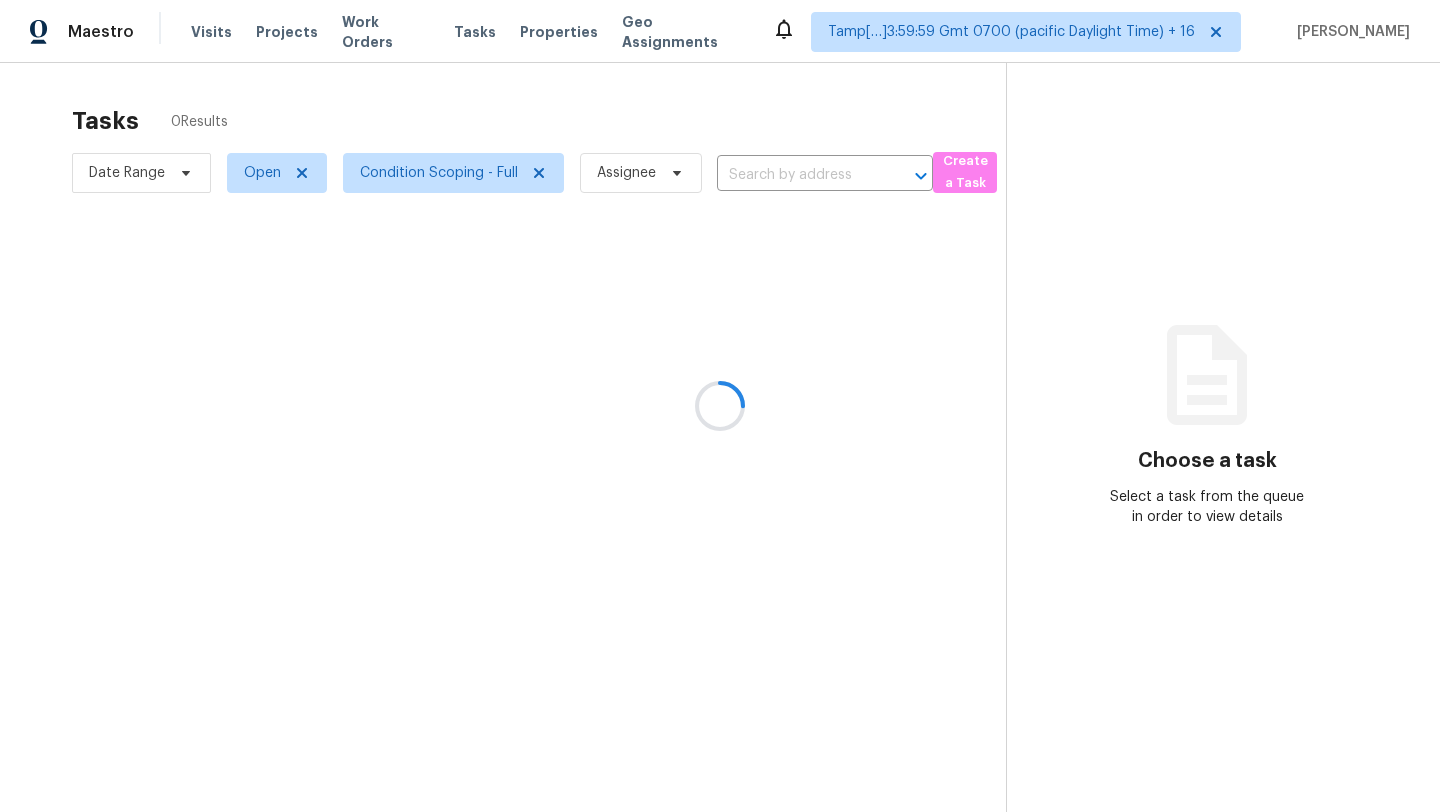 scroll, scrollTop: 0, scrollLeft: 0, axis: both 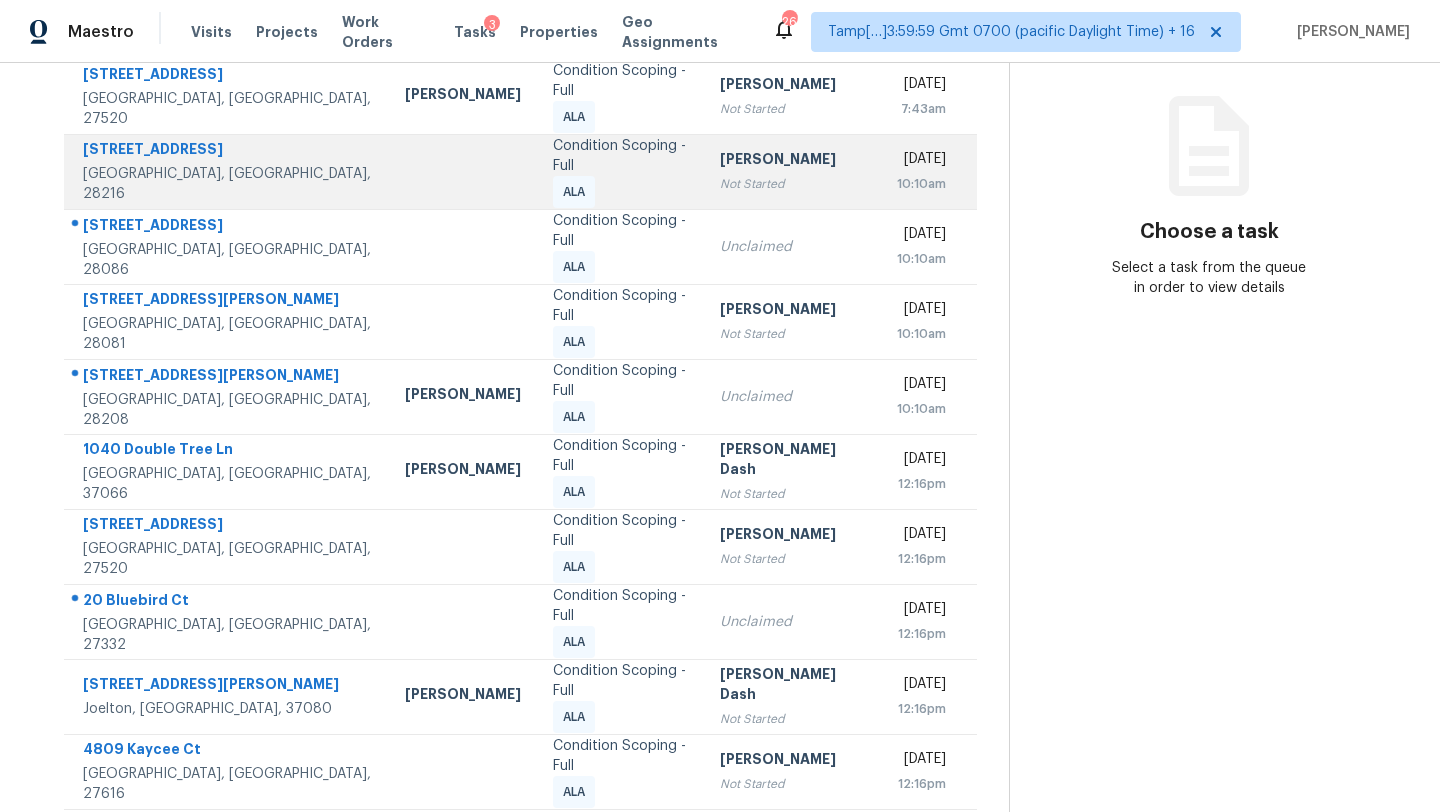 click on "Condition Scoping - Full ALA" at bounding box center [620, 172] 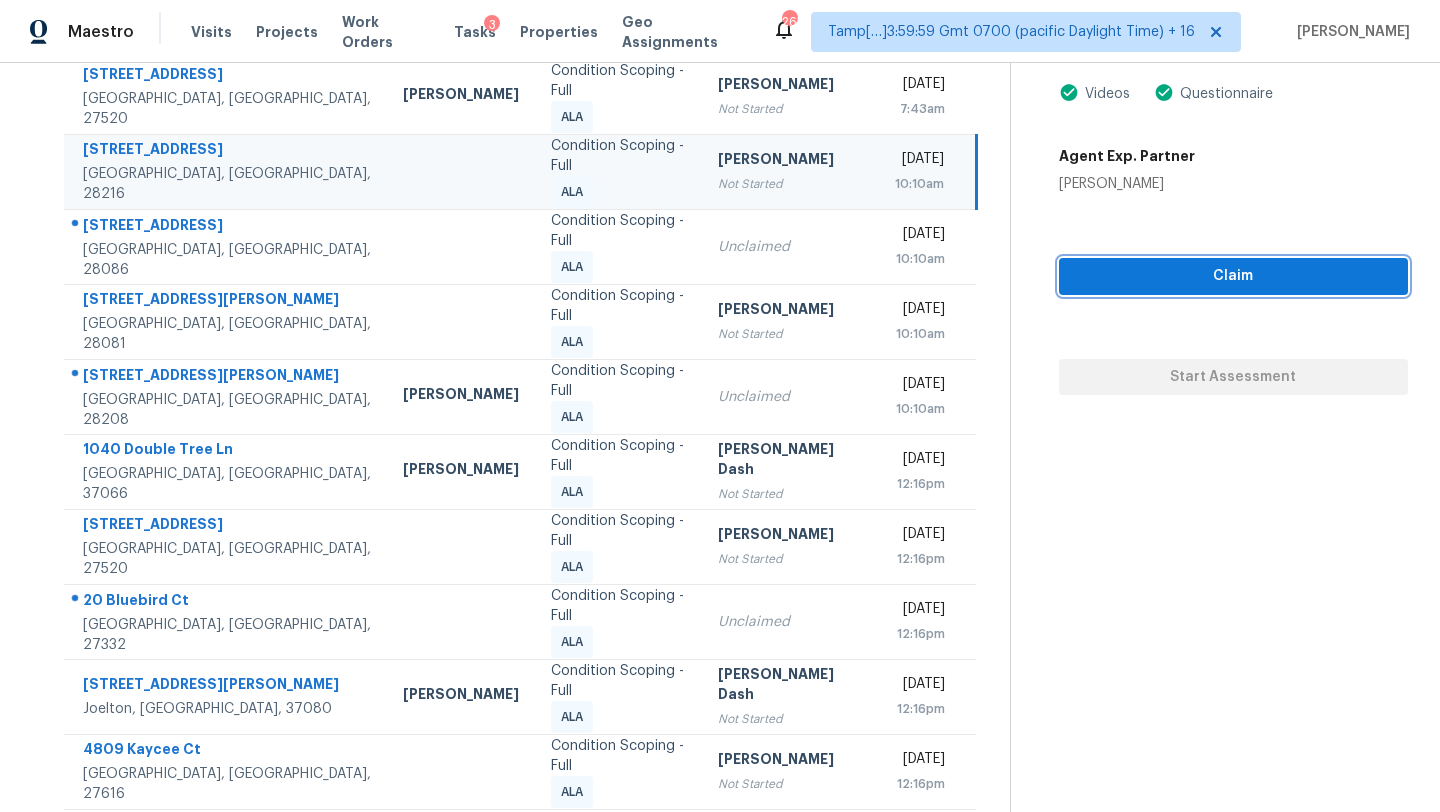 click on "Claim" at bounding box center [1233, 276] 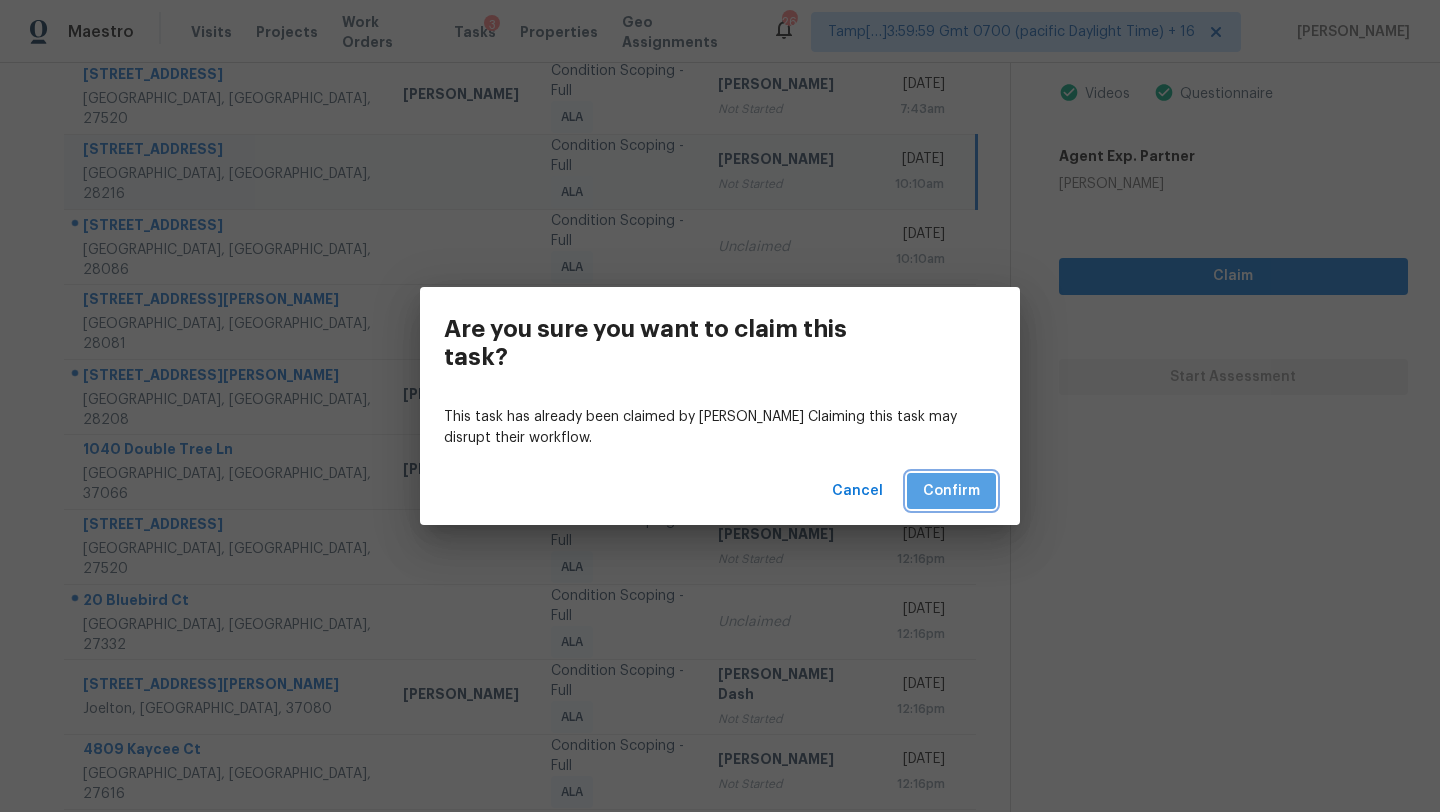 click on "Confirm" at bounding box center [951, 491] 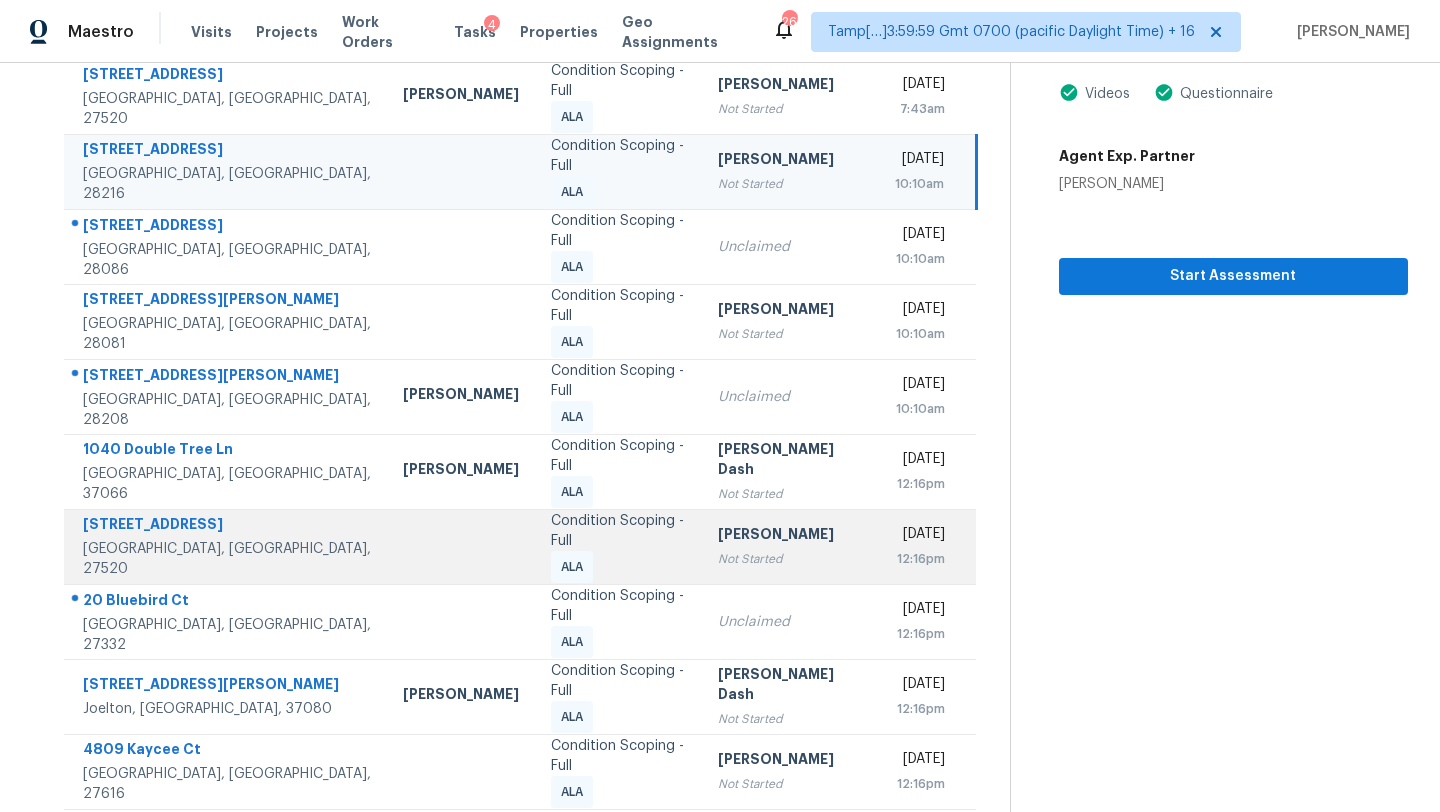 click at bounding box center [461, 546] 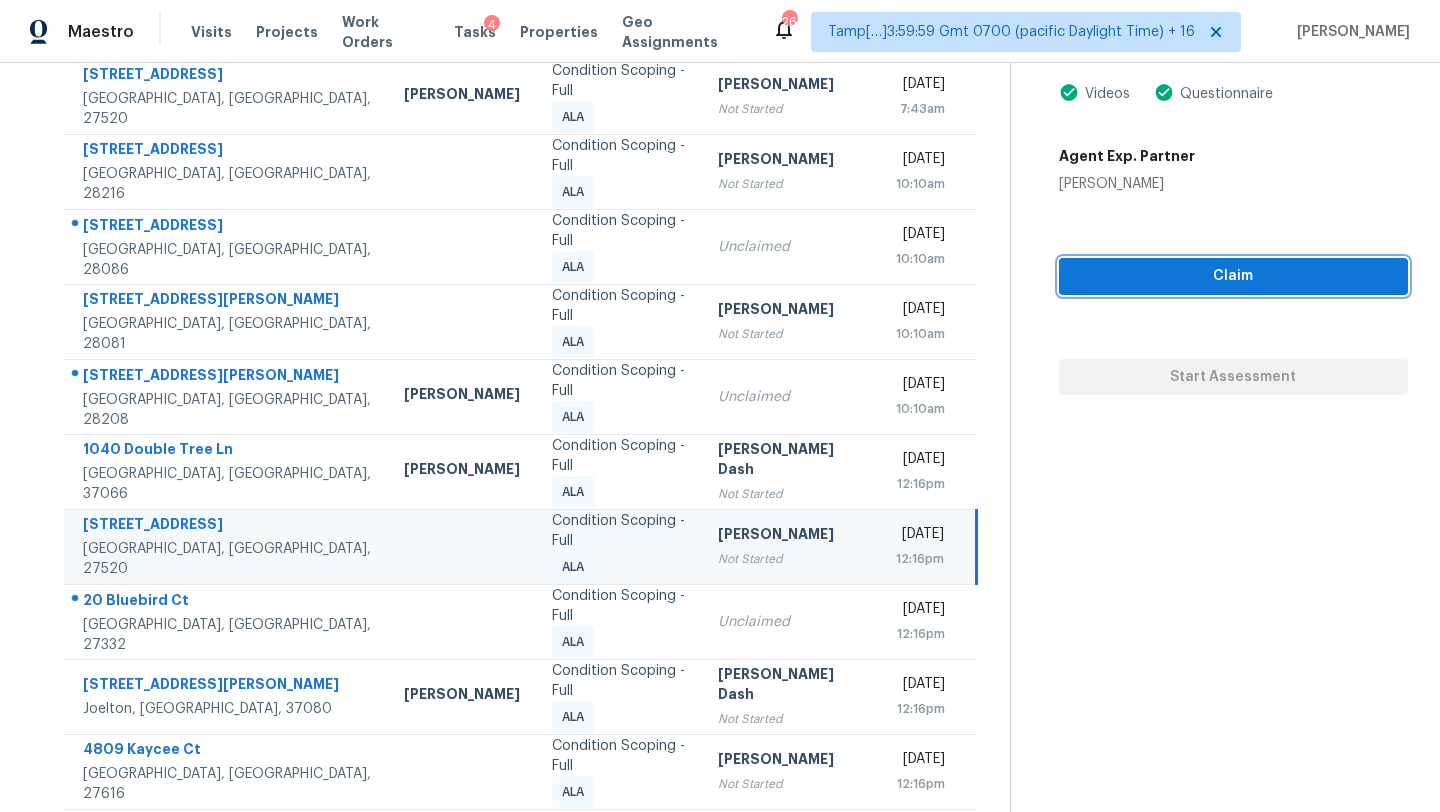 click on "Claim" at bounding box center (1233, 276) 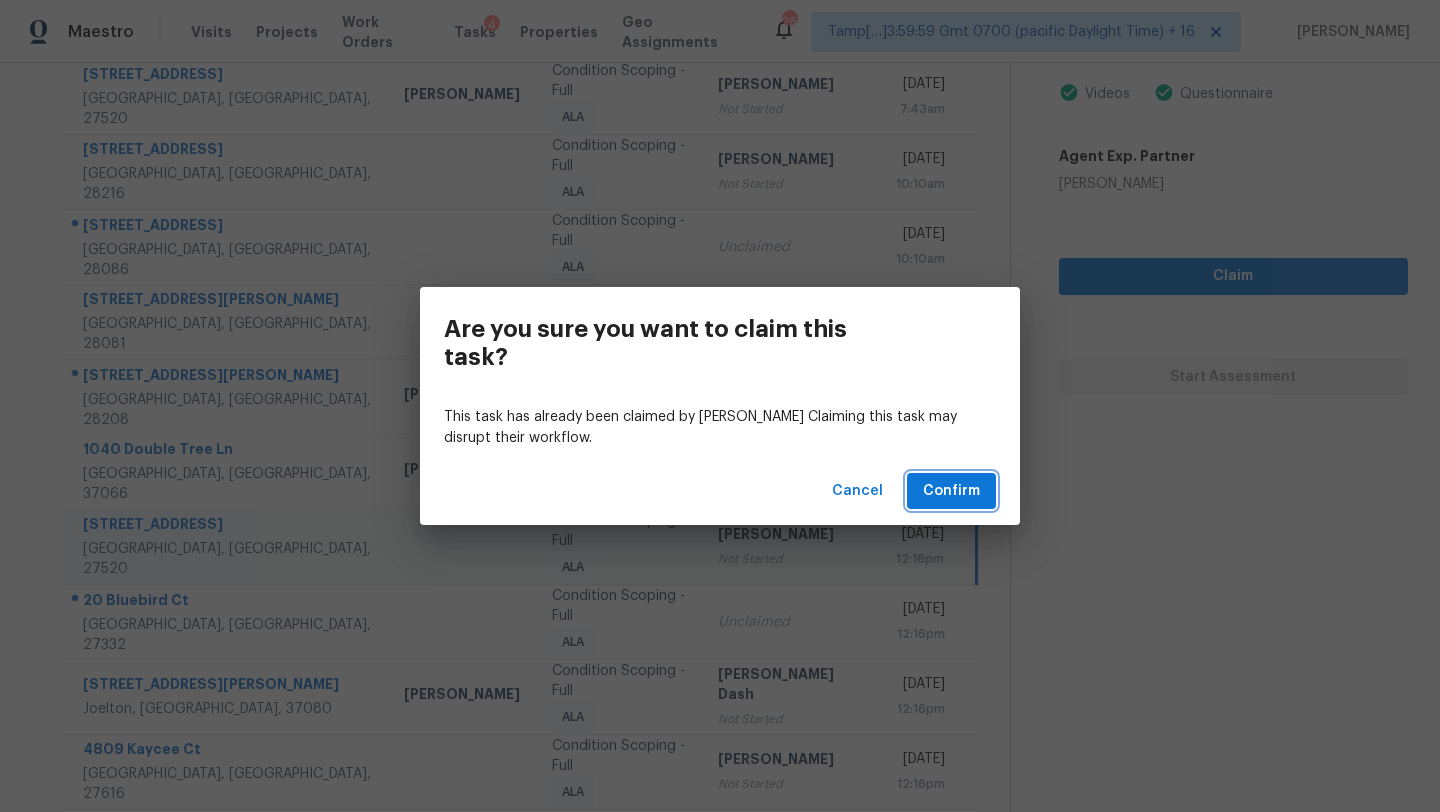 click on "Confirm" at bounding box center (951, 491) 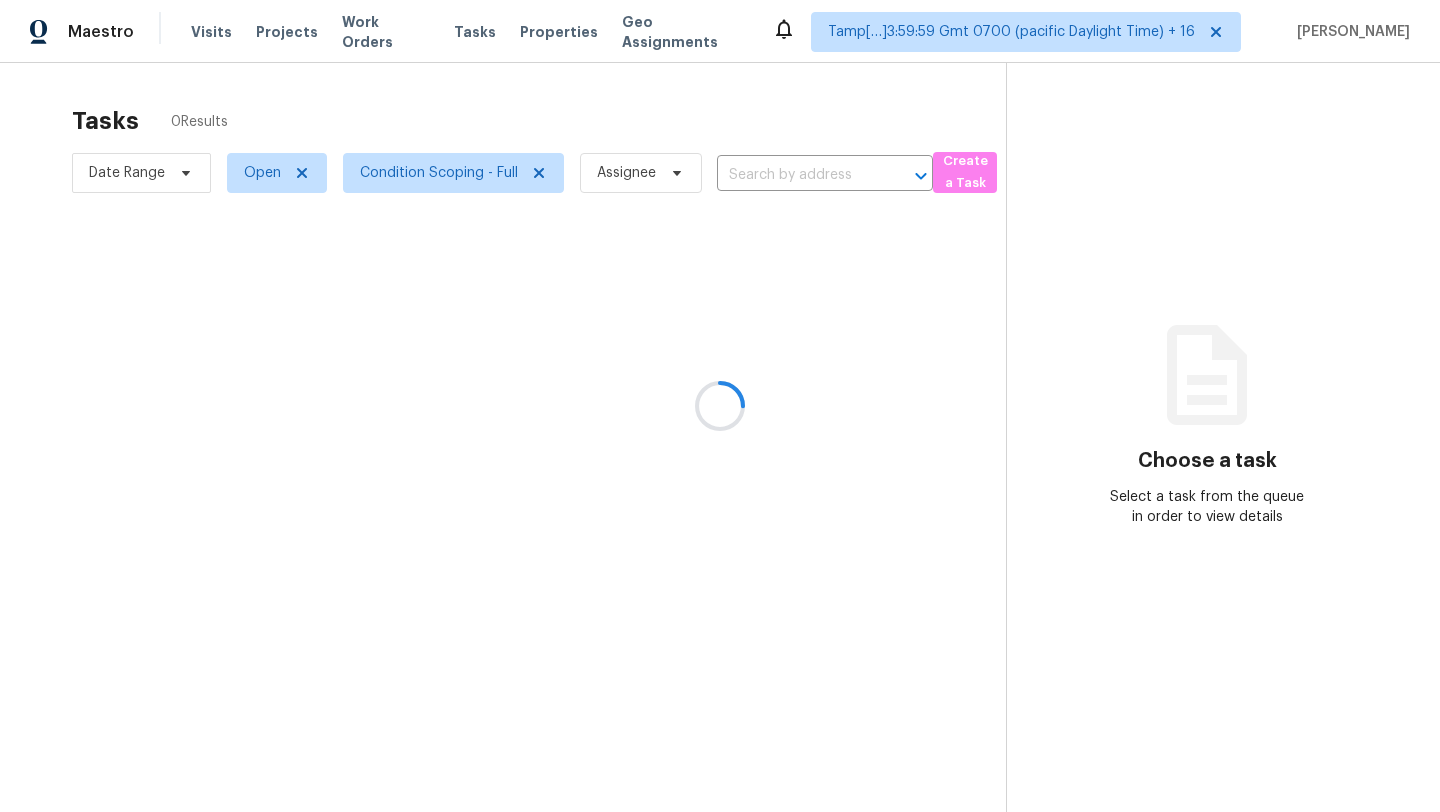 scroll, scrollTop: 0, scrollLeft: 0, axis: both 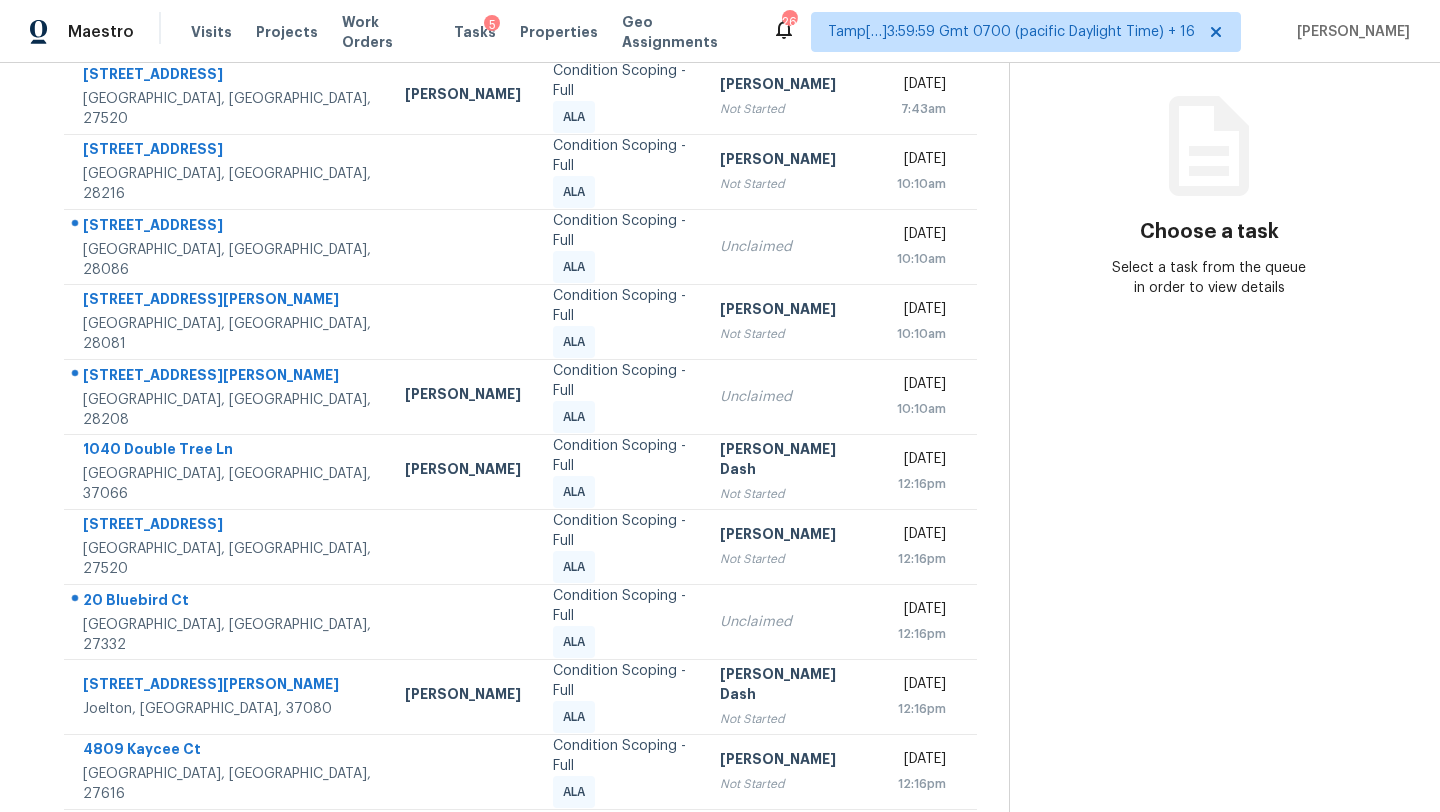 click 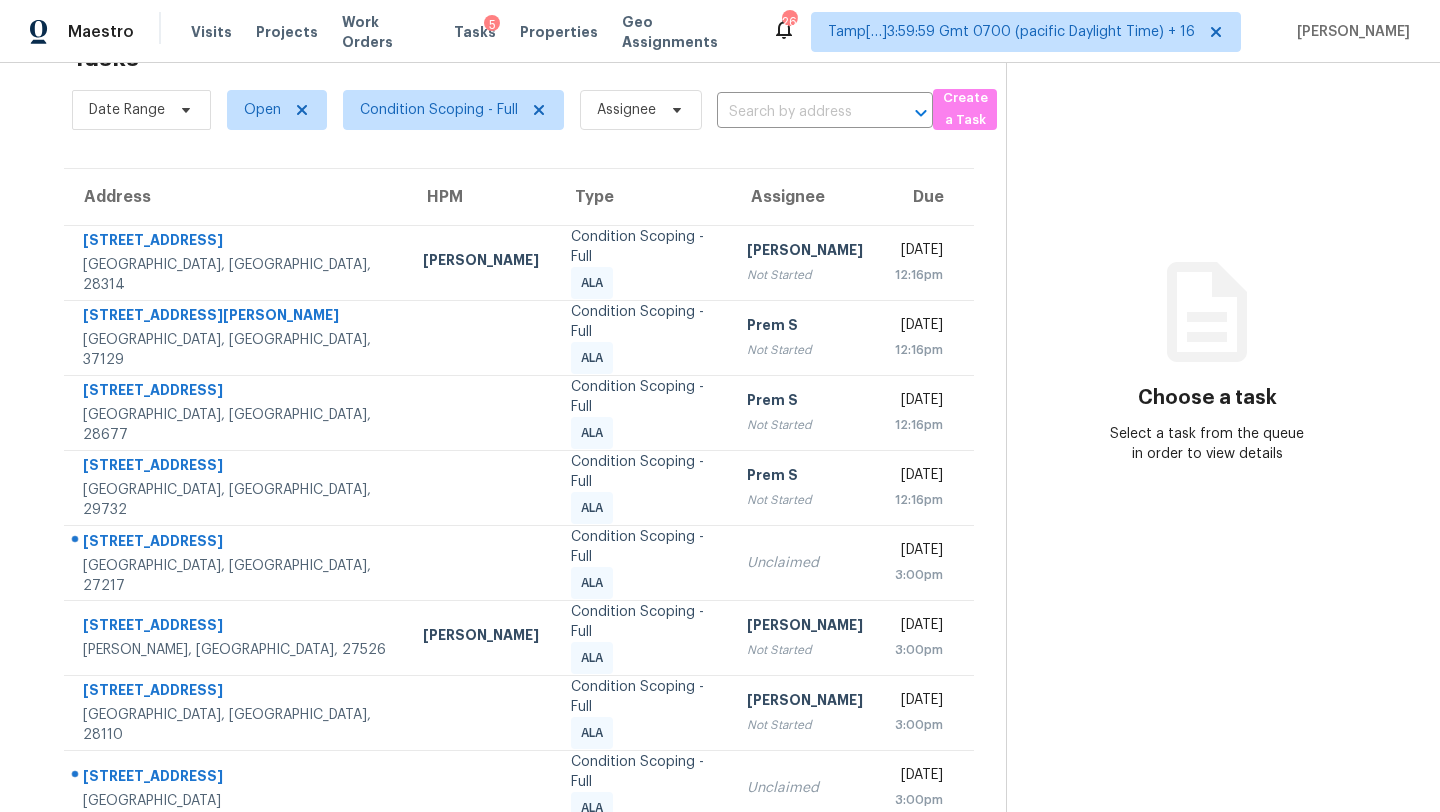 scroll, scrollTop: 229, scrollLeft: 0, axis: vertical 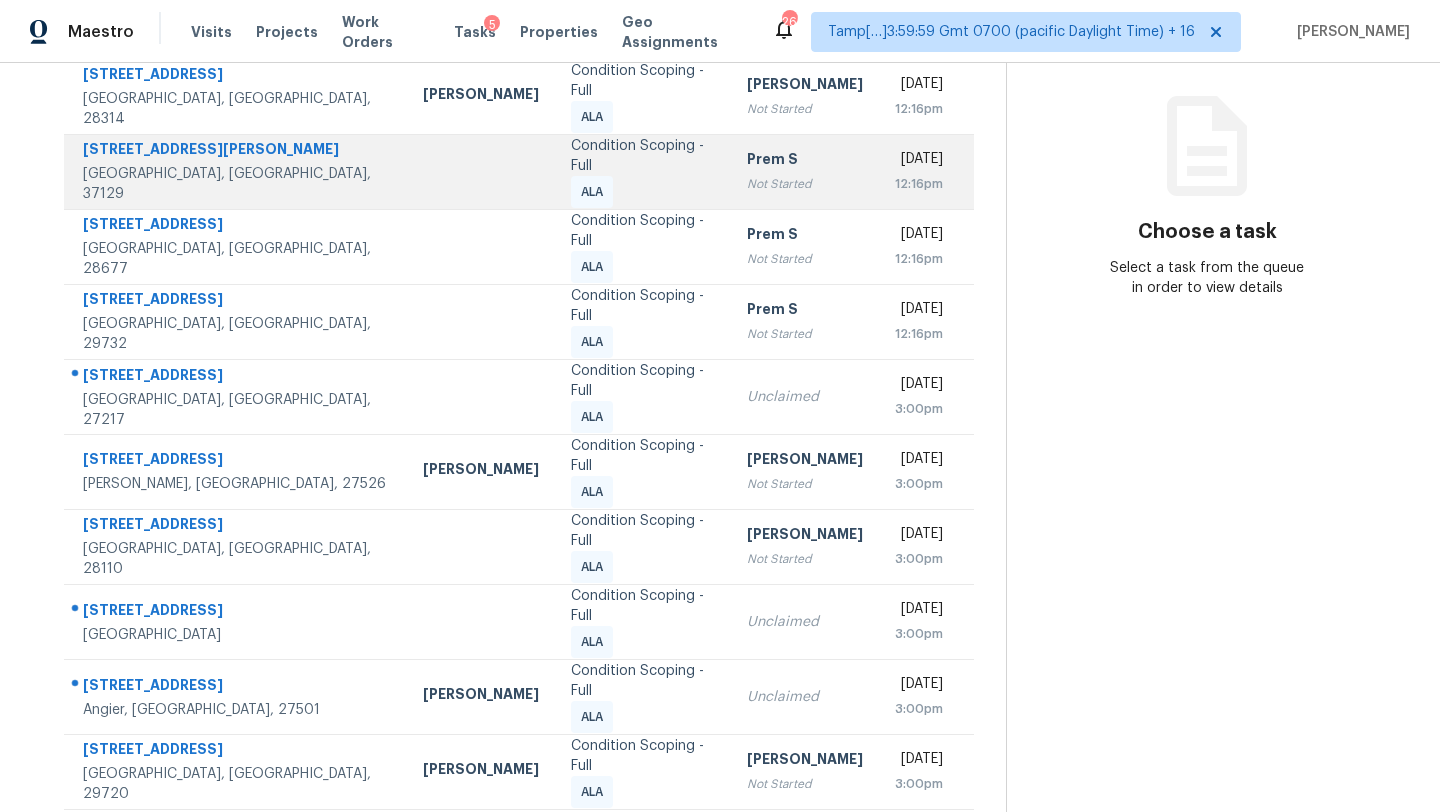 click on "[GEOGRAPHIC_DATA], [GEOGRAPHIC_DATA], 37129" at bounding box center (237, 184) 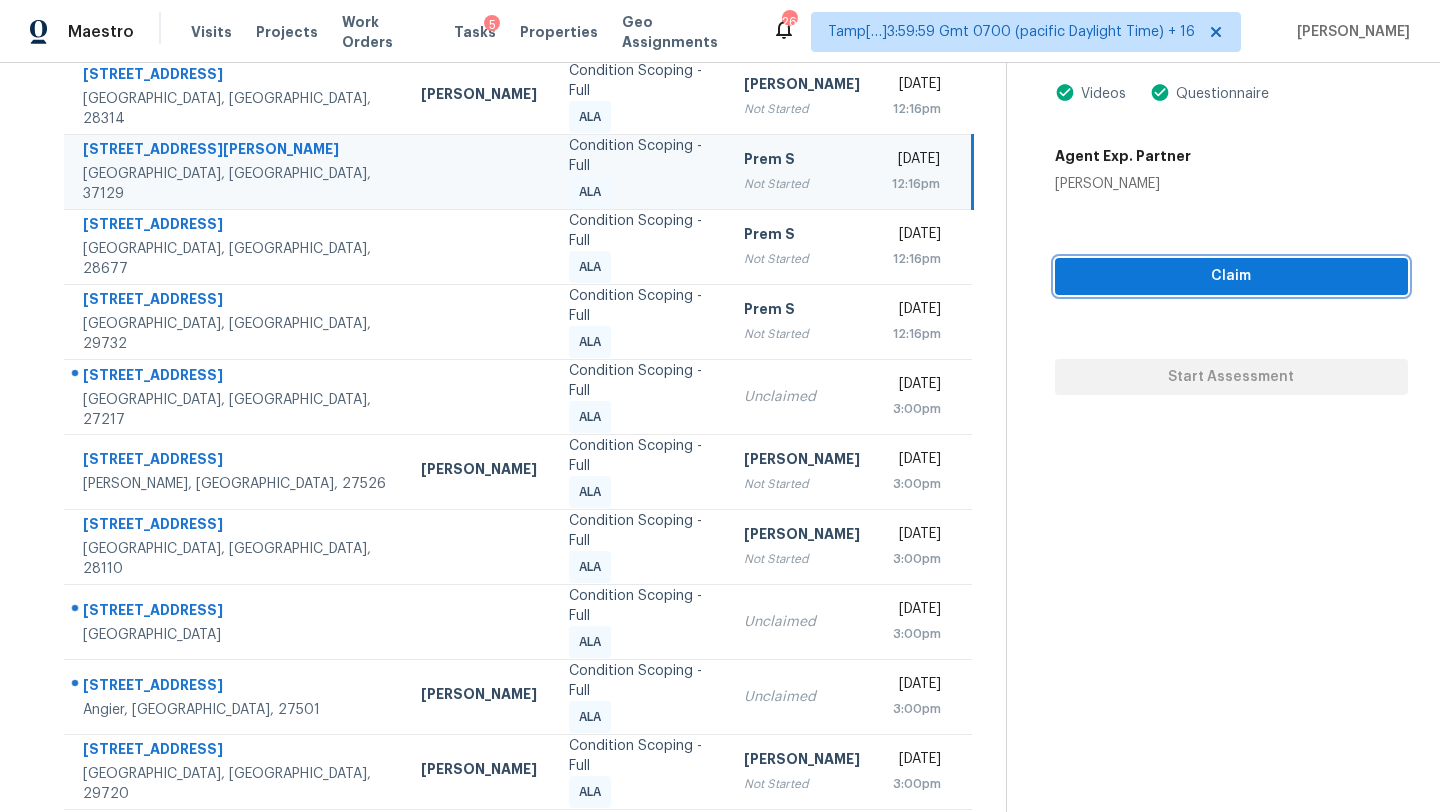 click on "Claim" at bounding box center (1231, 276) 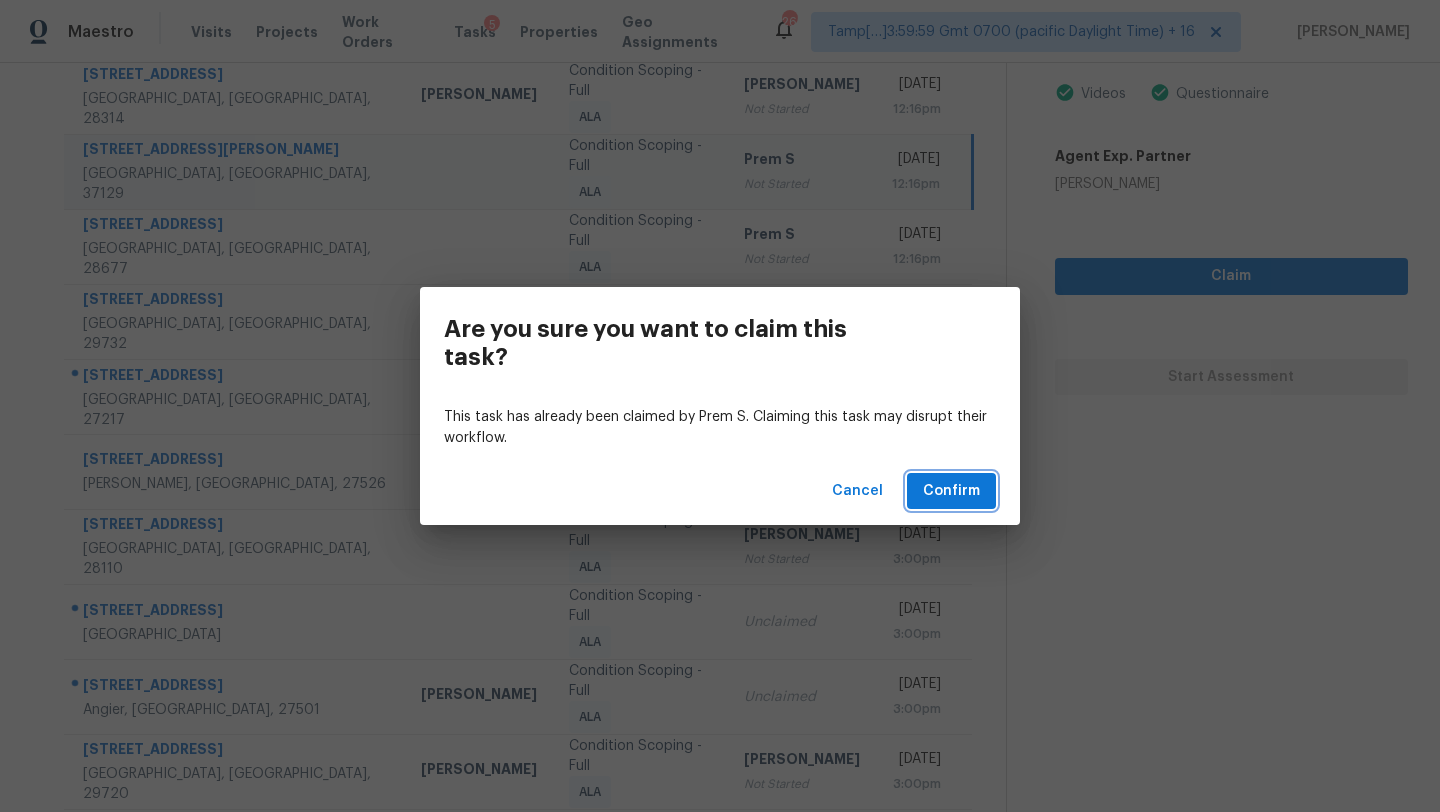 click on "Confirm" at bounding box center [951, 491] 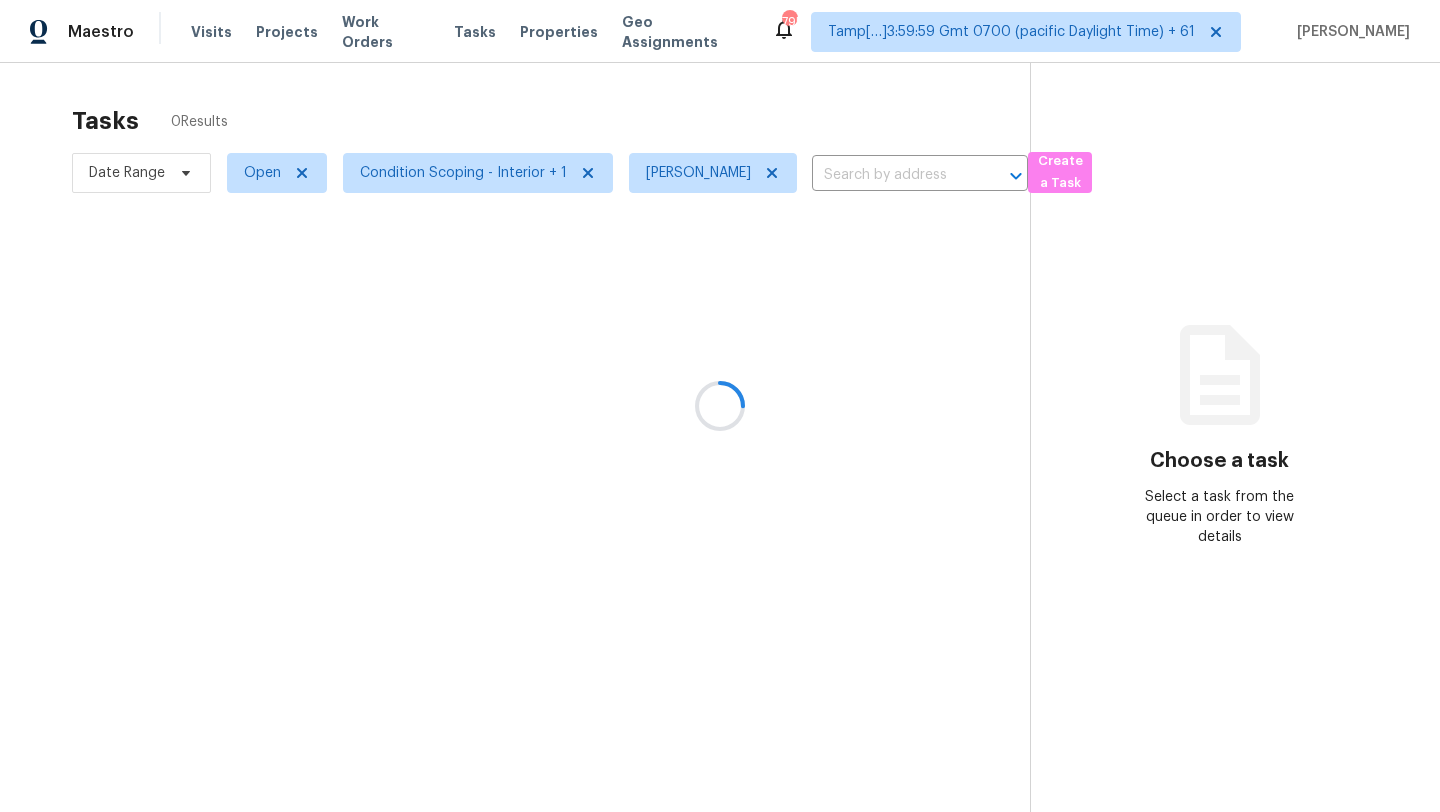 scroll, scrollTop: 0, scrollLeft: 0, axis: both 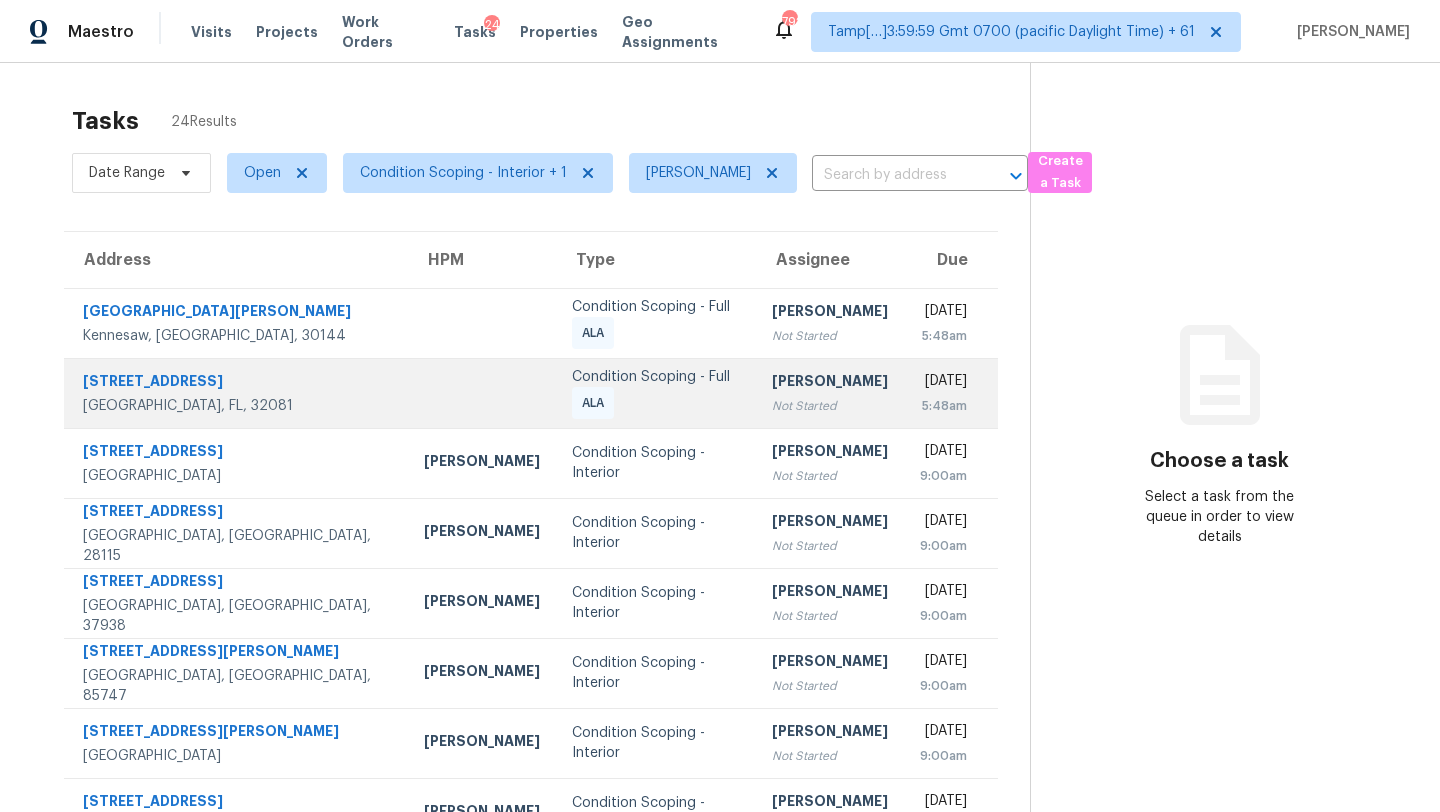 click on "[DATE]" at bounding box center (943, 383) 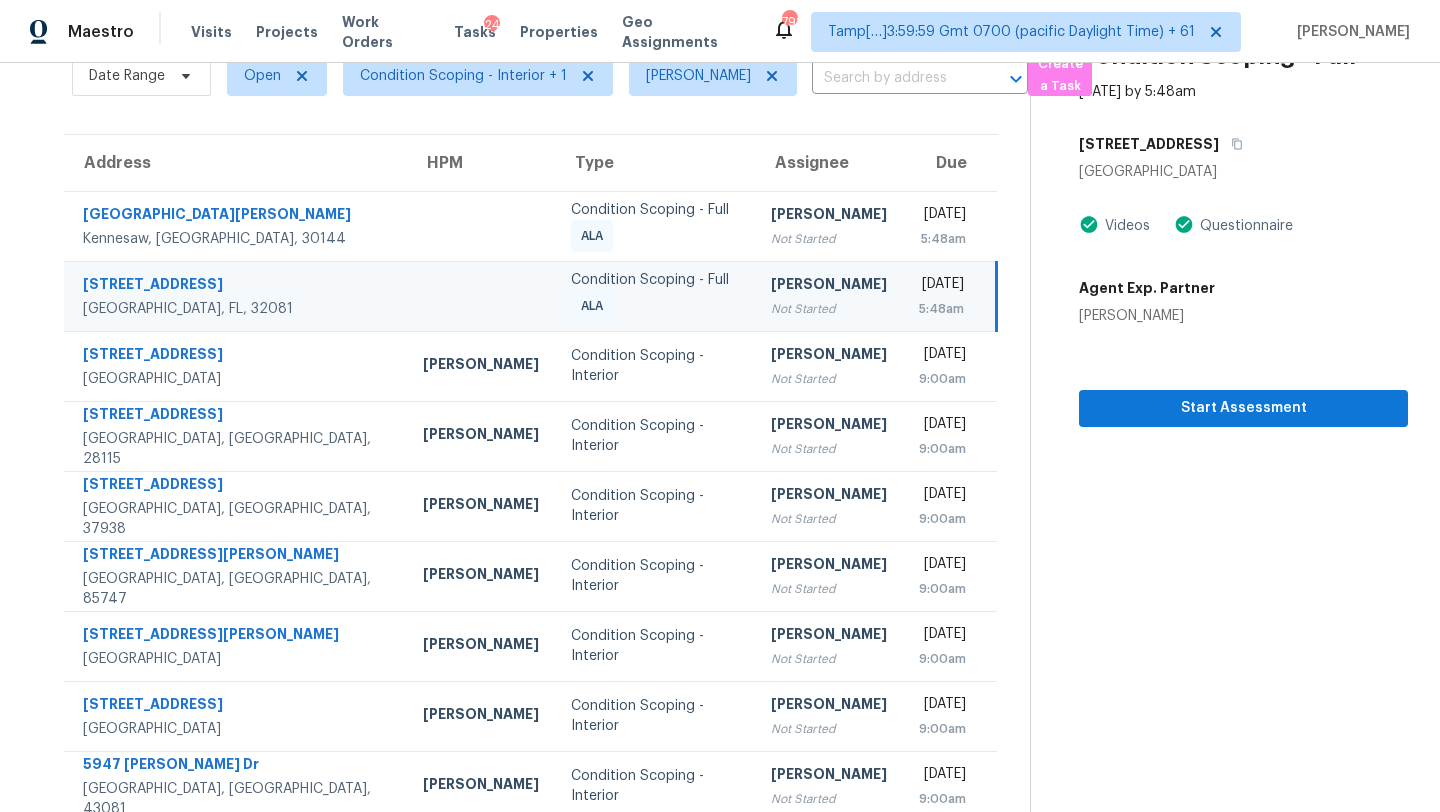 scroll, scrollTop: 0, scrollLeft: 0, axis: both 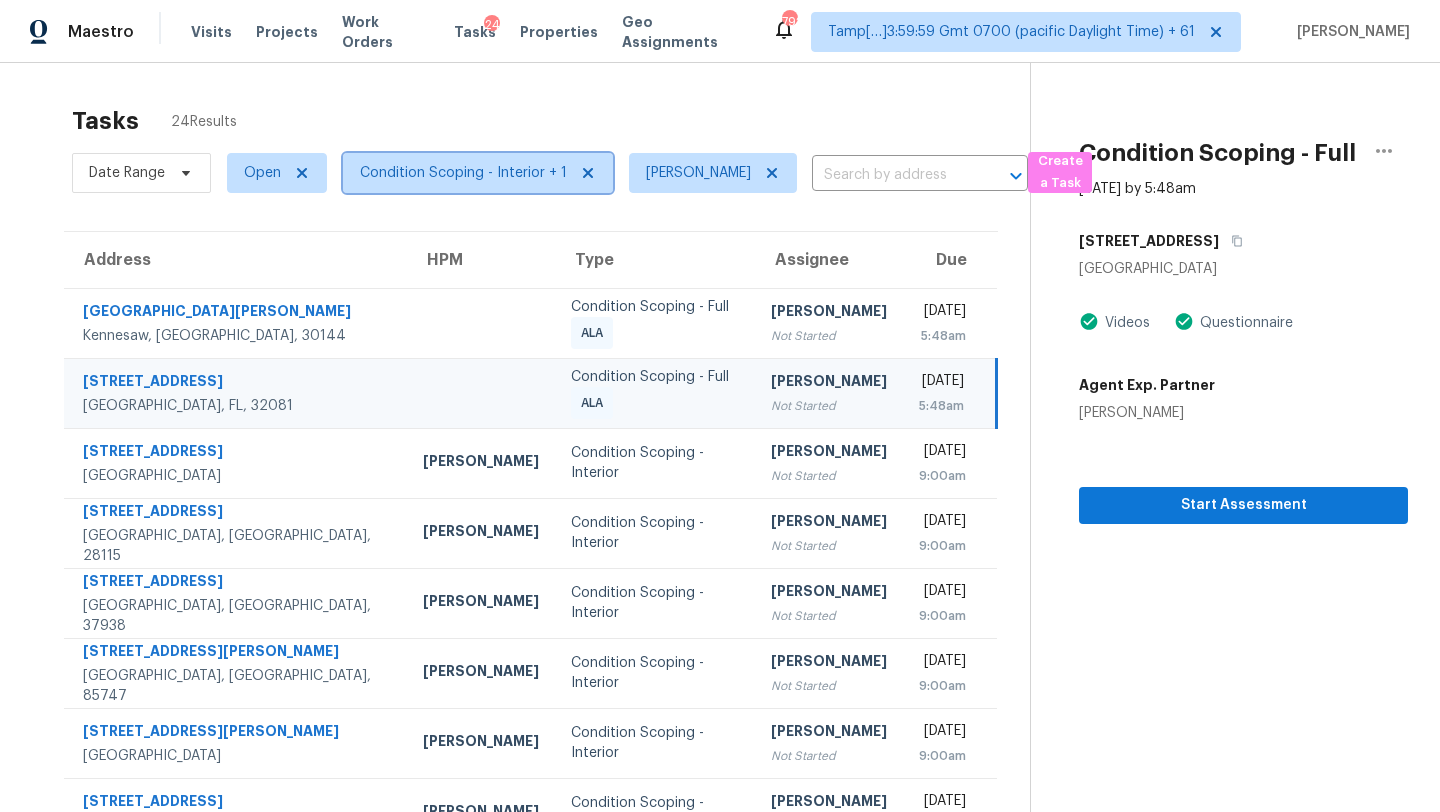 click on "Condition Scoping - Interior + 1" at bounding box center (463, 173) 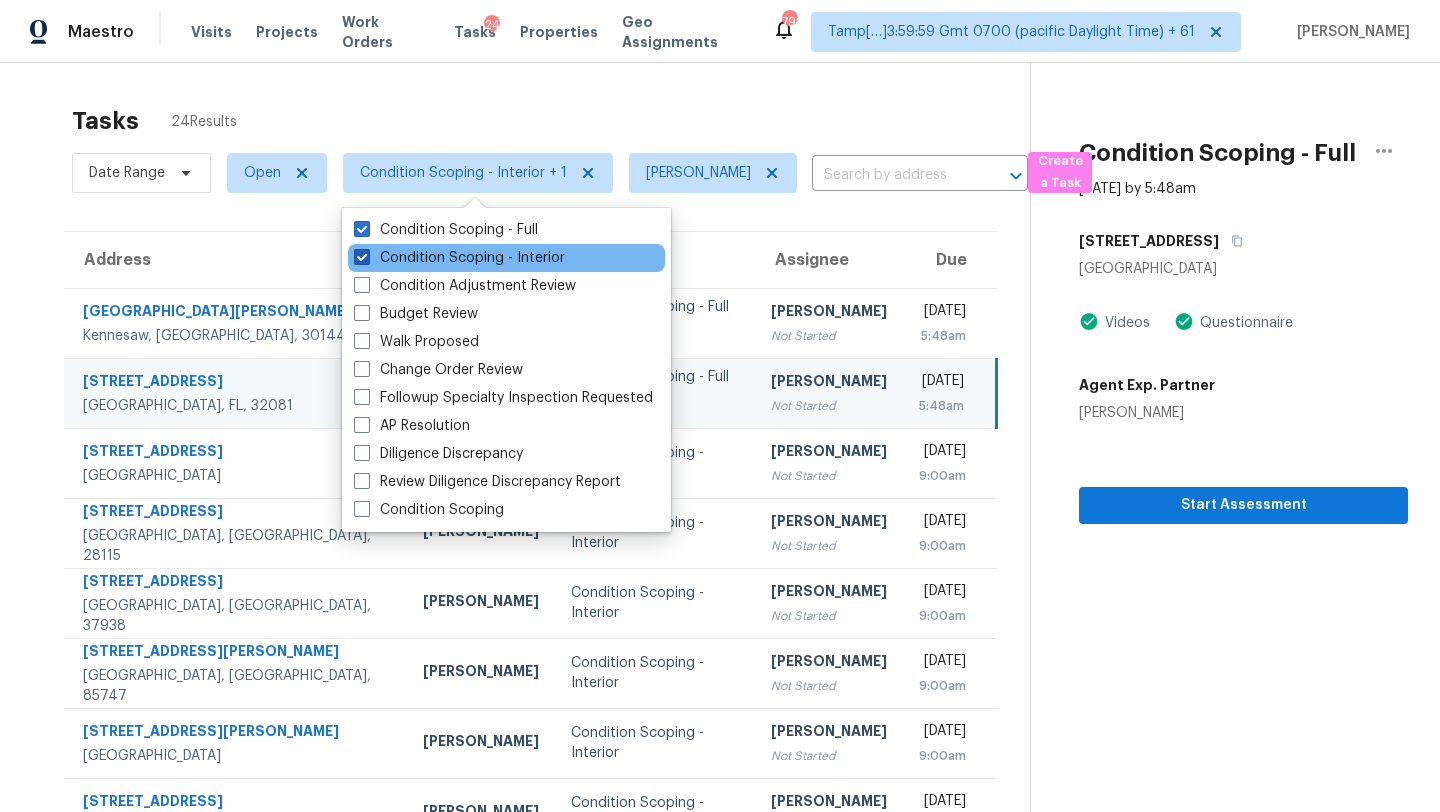 click on "Condition Scoping - Interior" at bounding box center (459, 258) 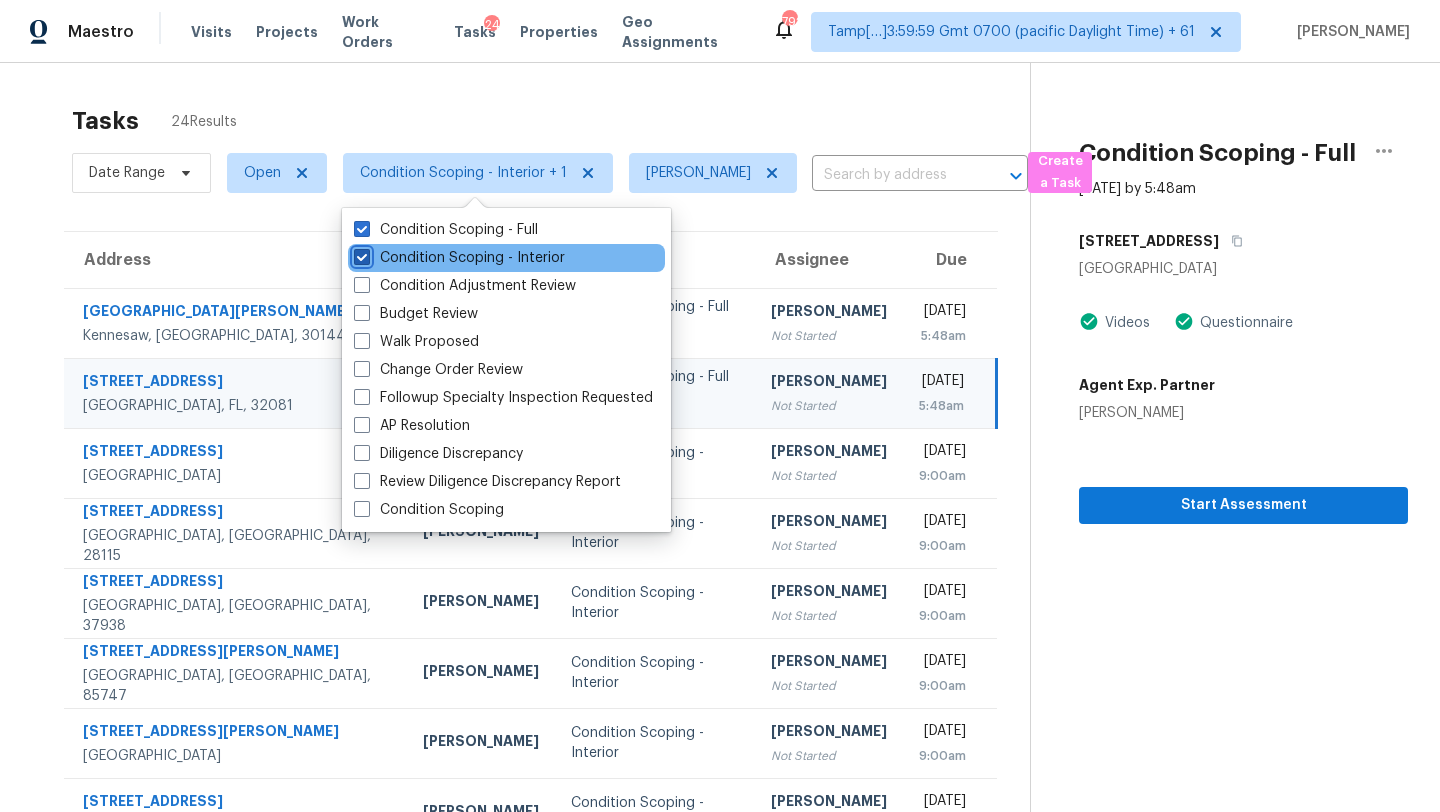 click on "Condition Scoping - Interior" at bounding box center [360, 254] 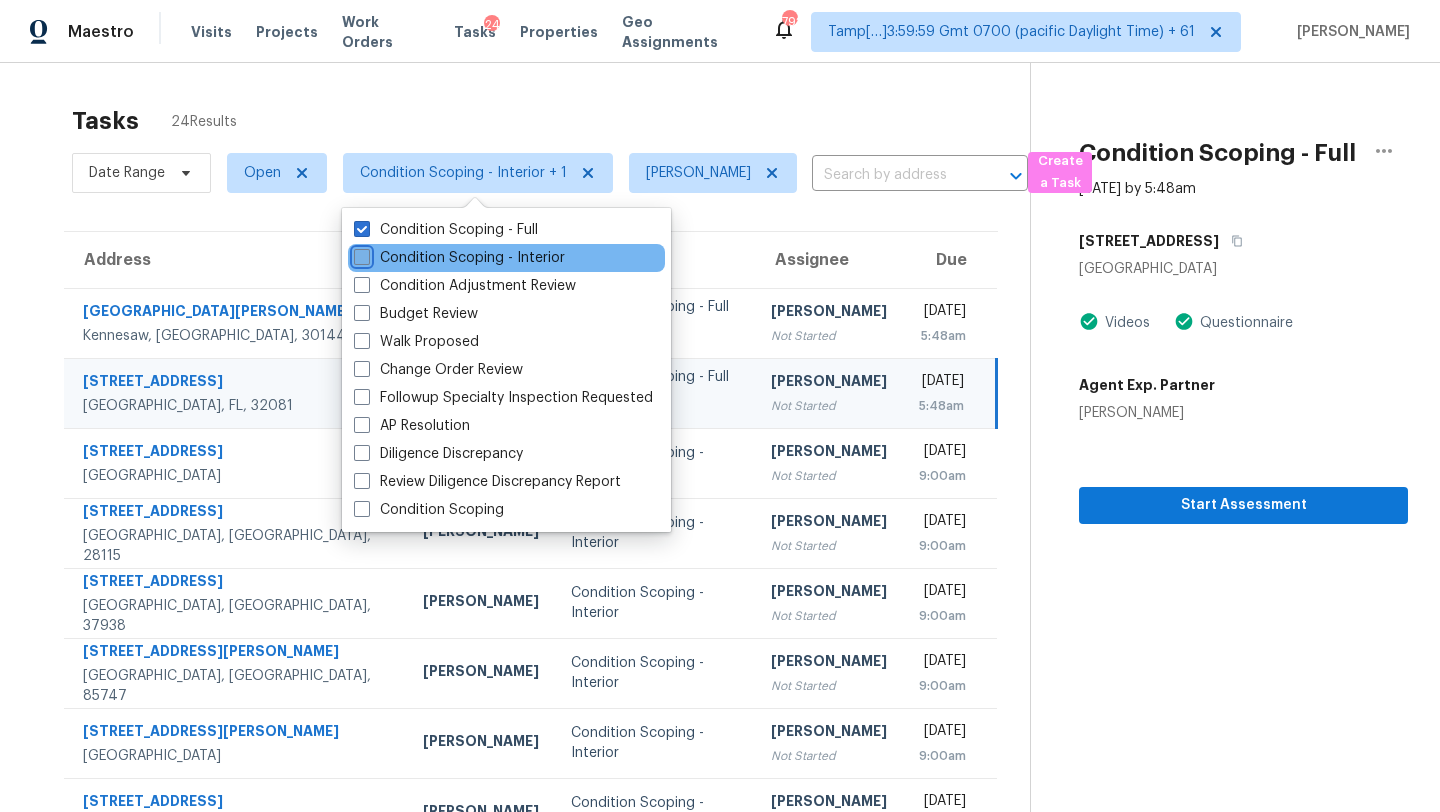 checkbox on "false" 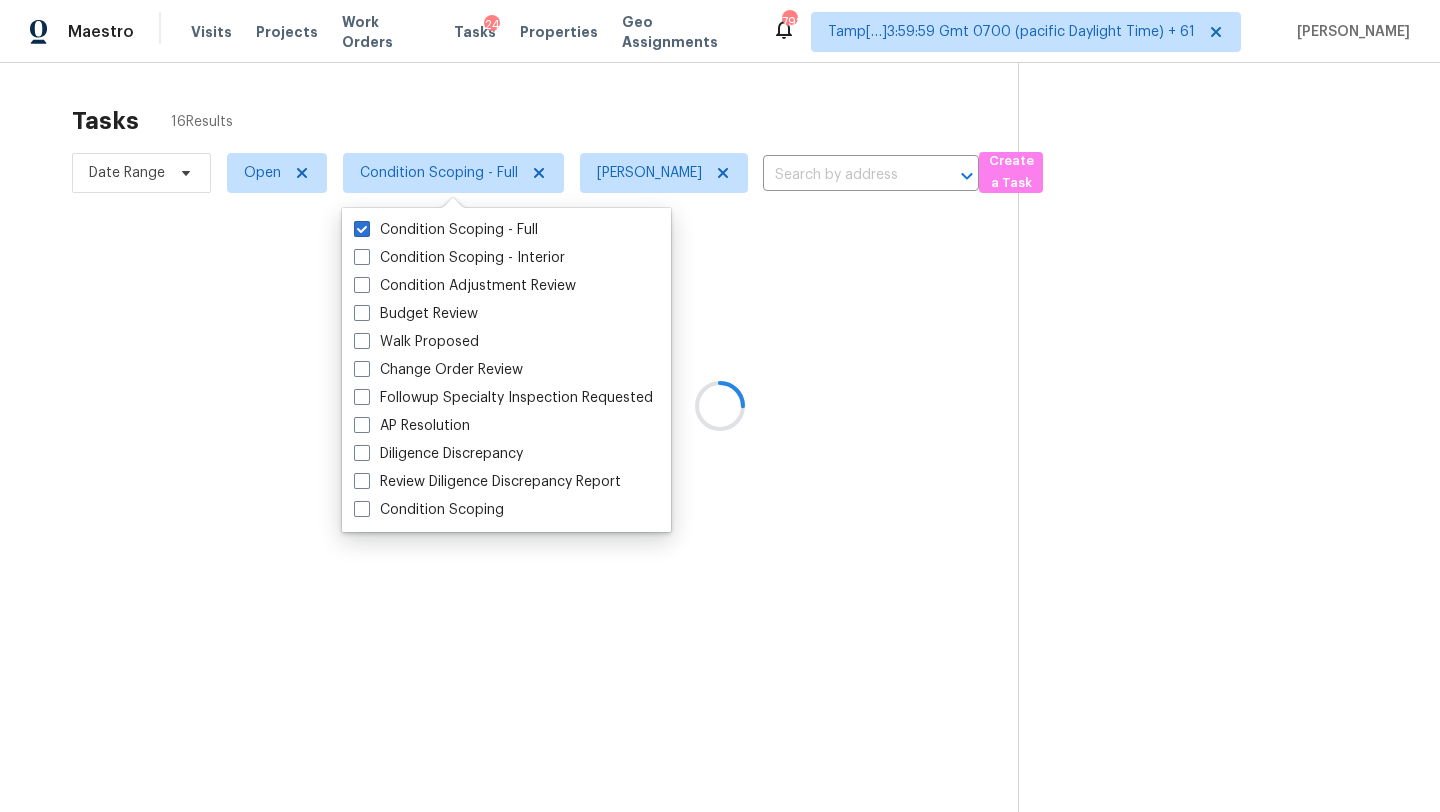 click at bounding box center [720, 406] 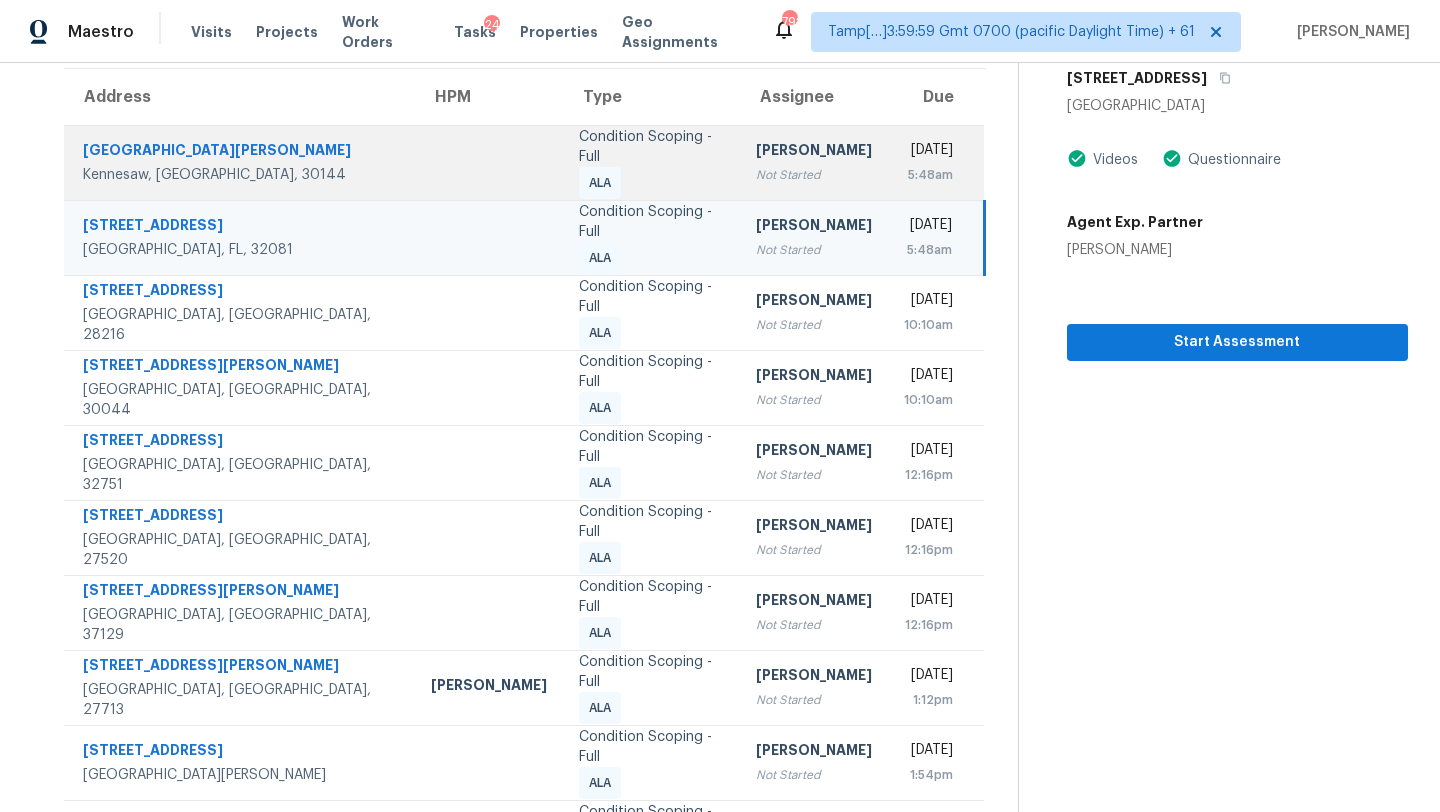 scroll, scrollTop: 177, scrollLeft: 0, axis: vertical 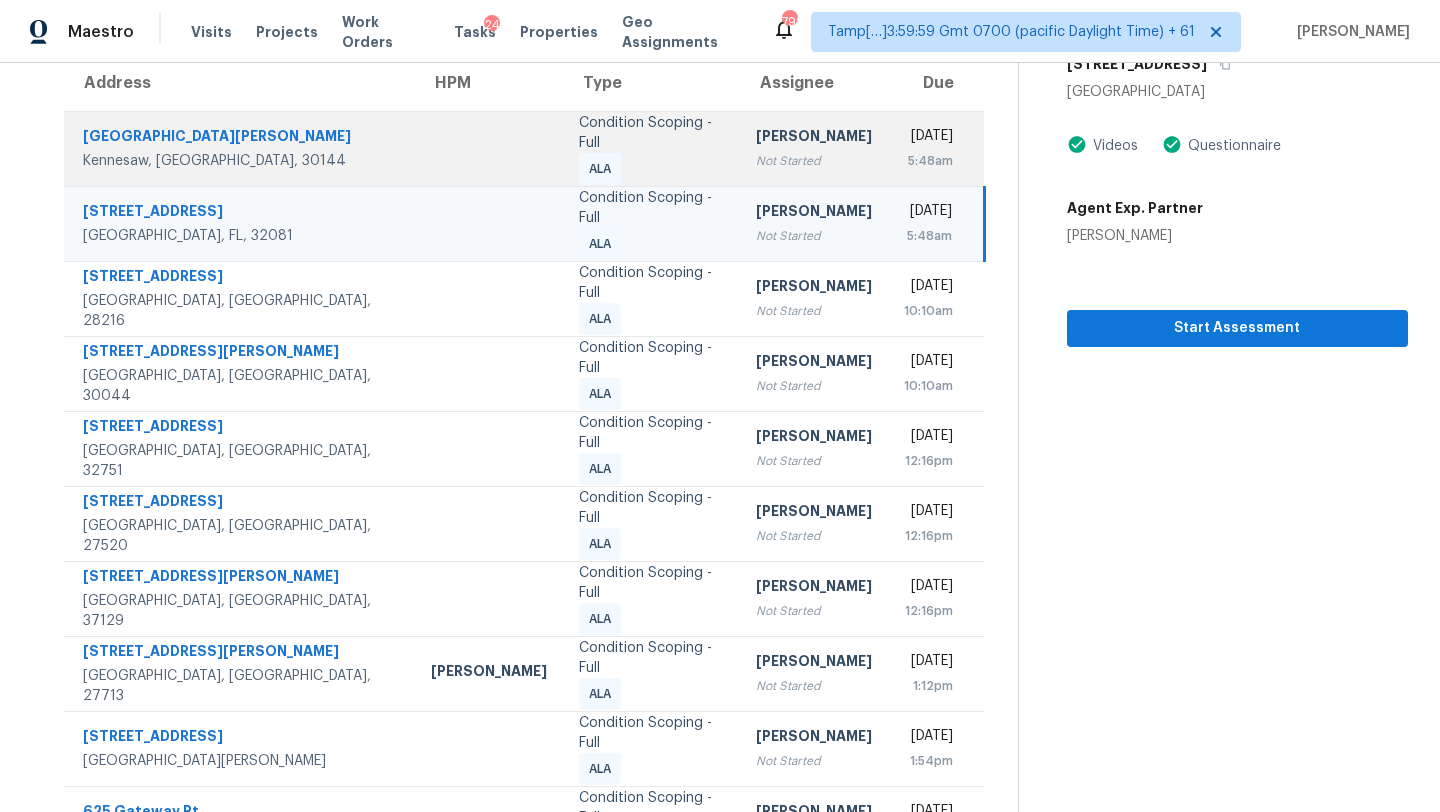 click on "Not Started" at bounding box center (814, 161) 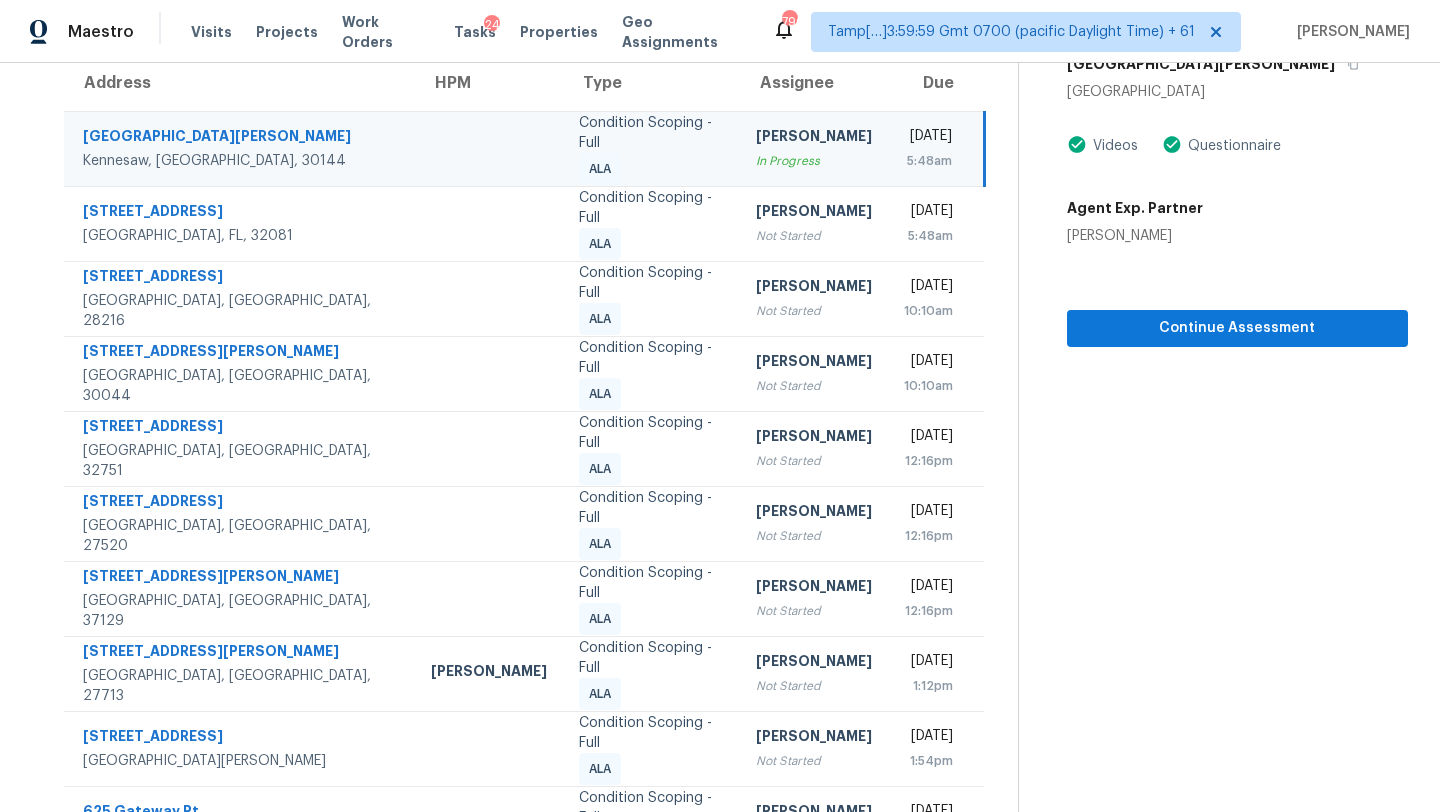 click on "Wed, Jul 16th 2025 5:48am" at bounding box center [936, 148] 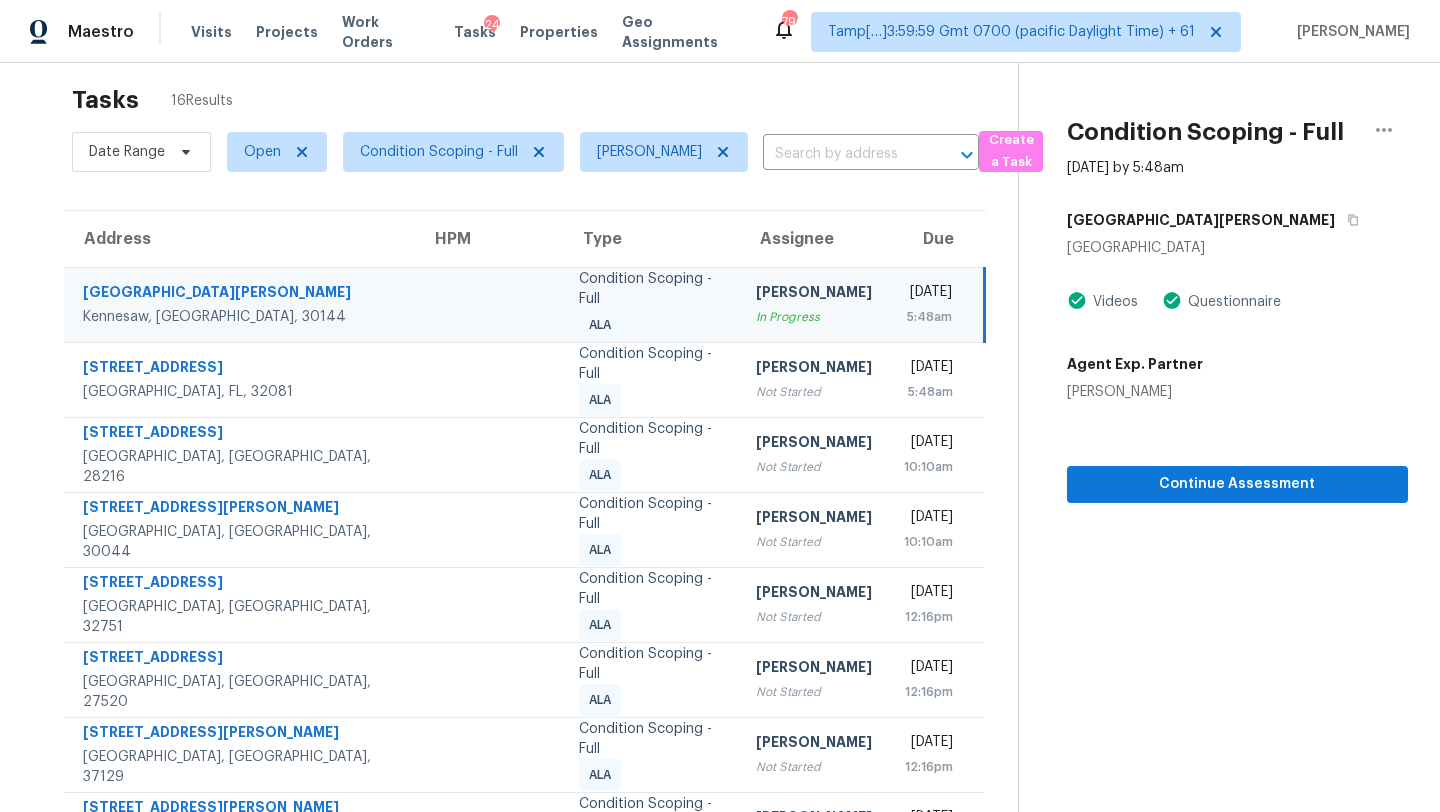 scroll, scrollTop: 0, scrollLeft: 0, axis: both 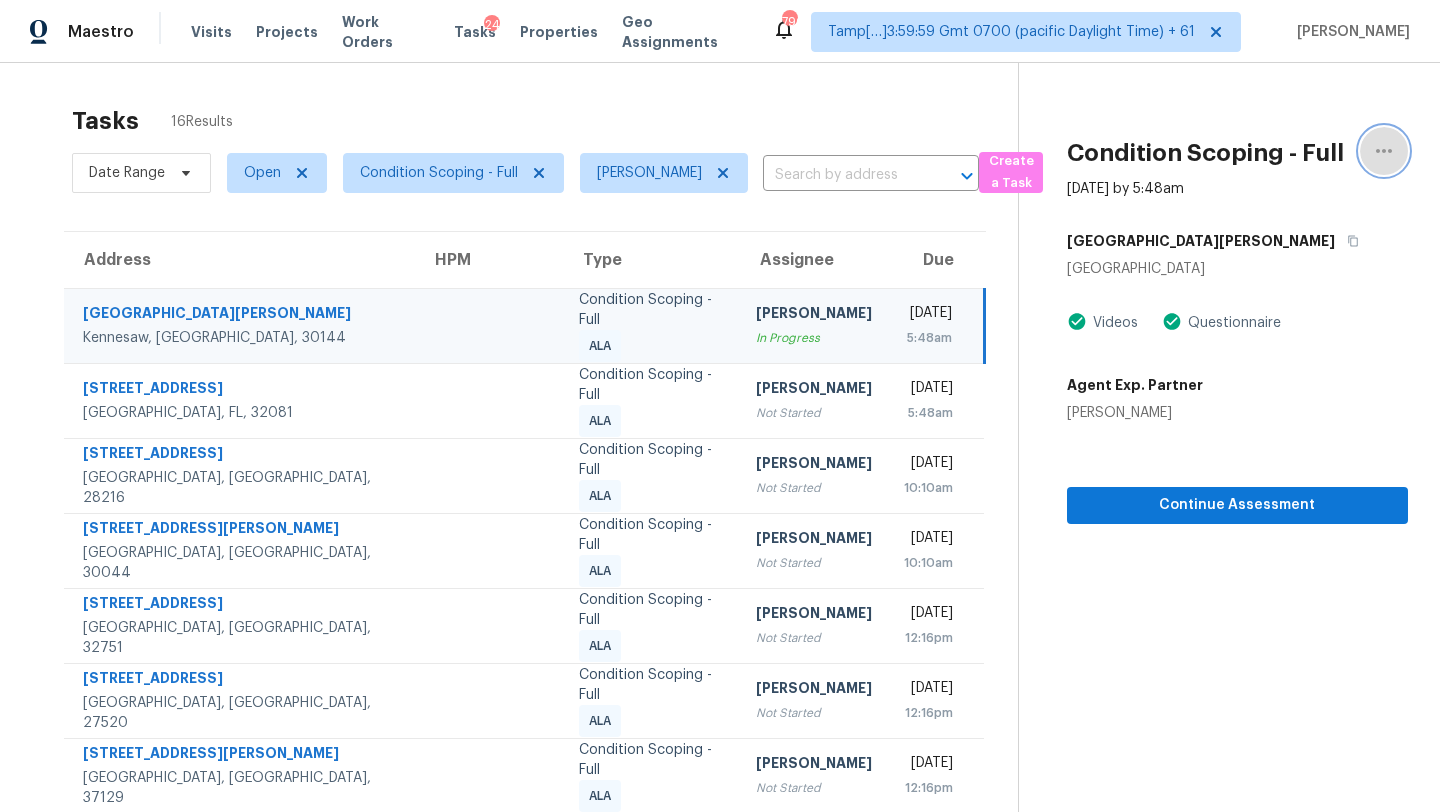 click at bounding box center (1384, 151) 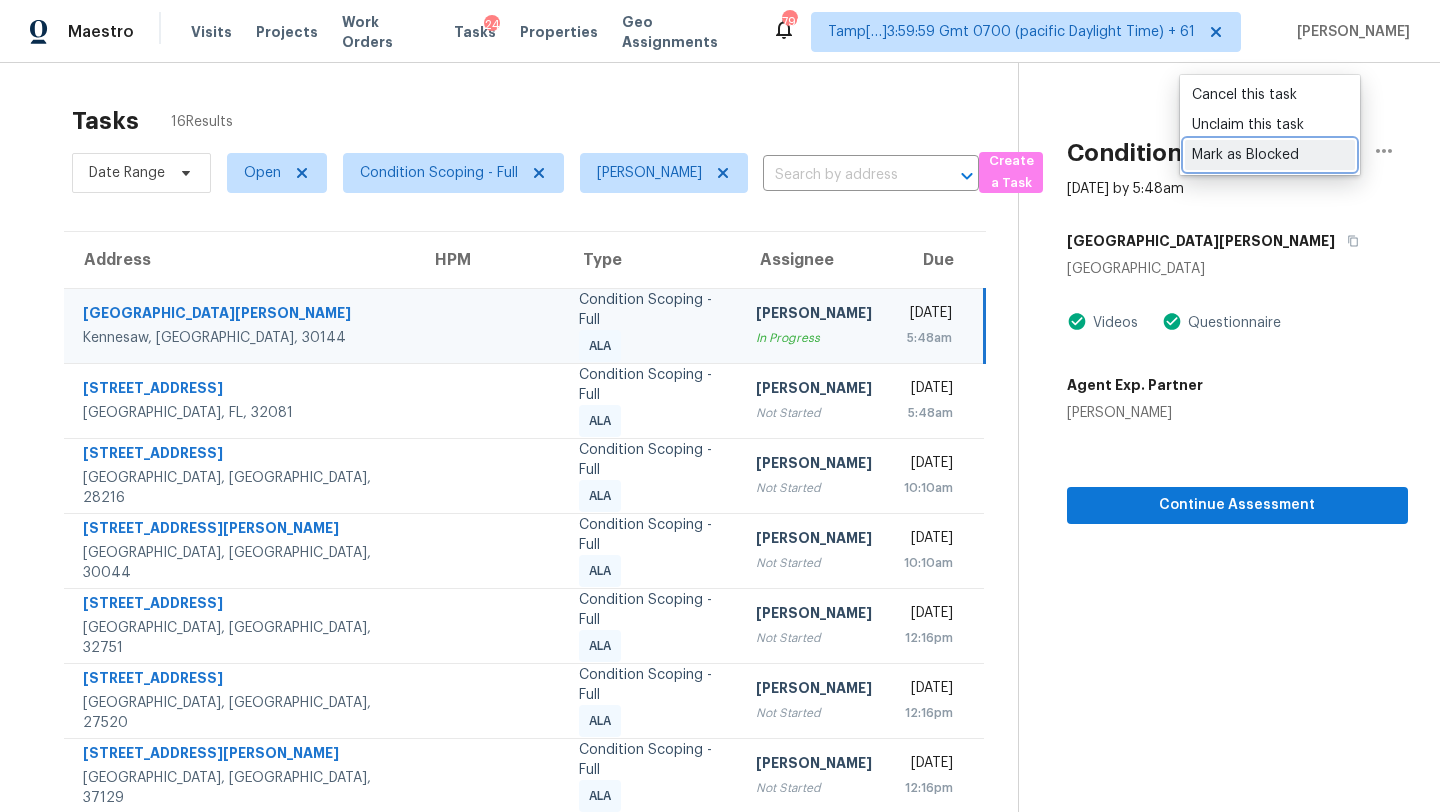 click on "Mark as Blocked" at bounding box center [1270, 155] 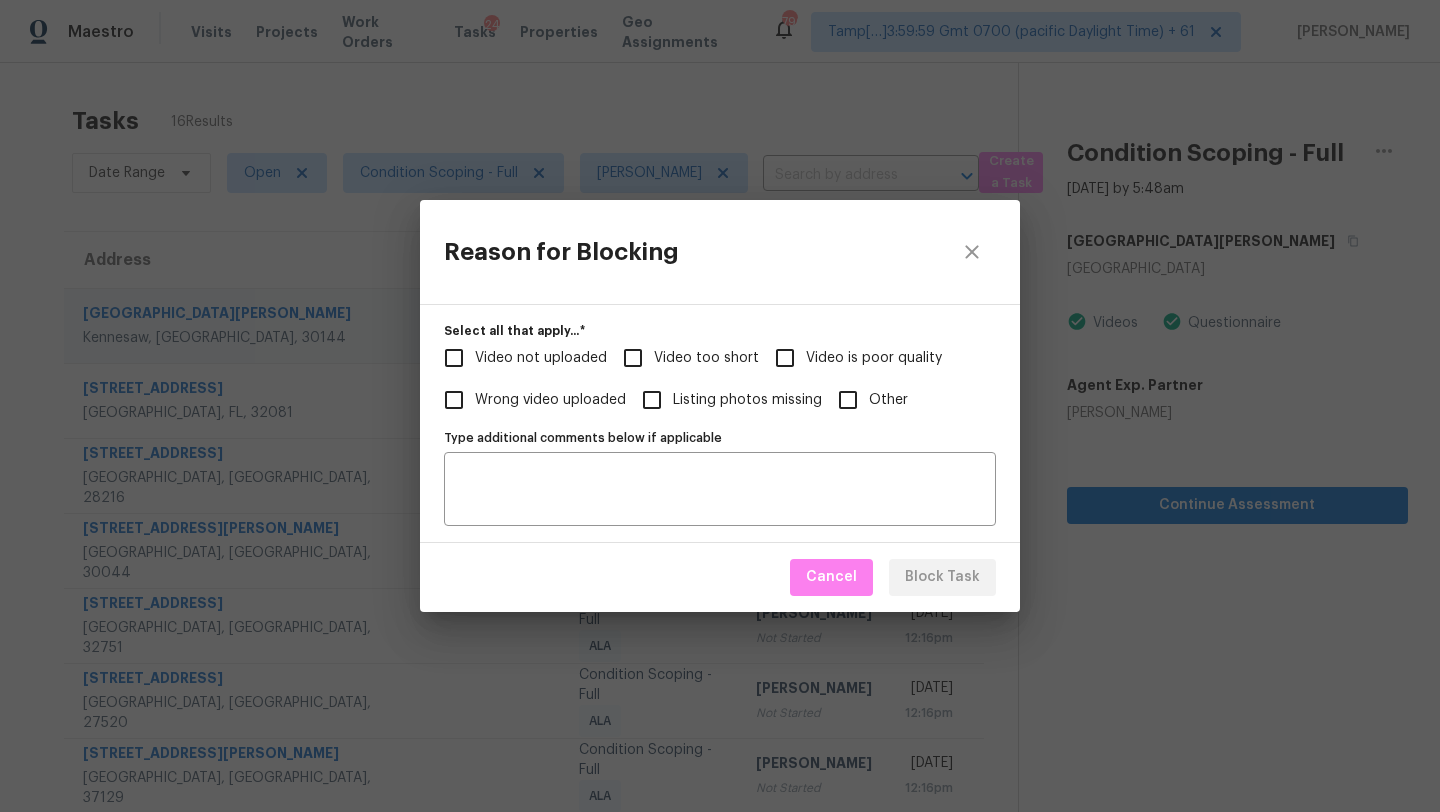 click on "Video too short" at bounding box center [706, 358] 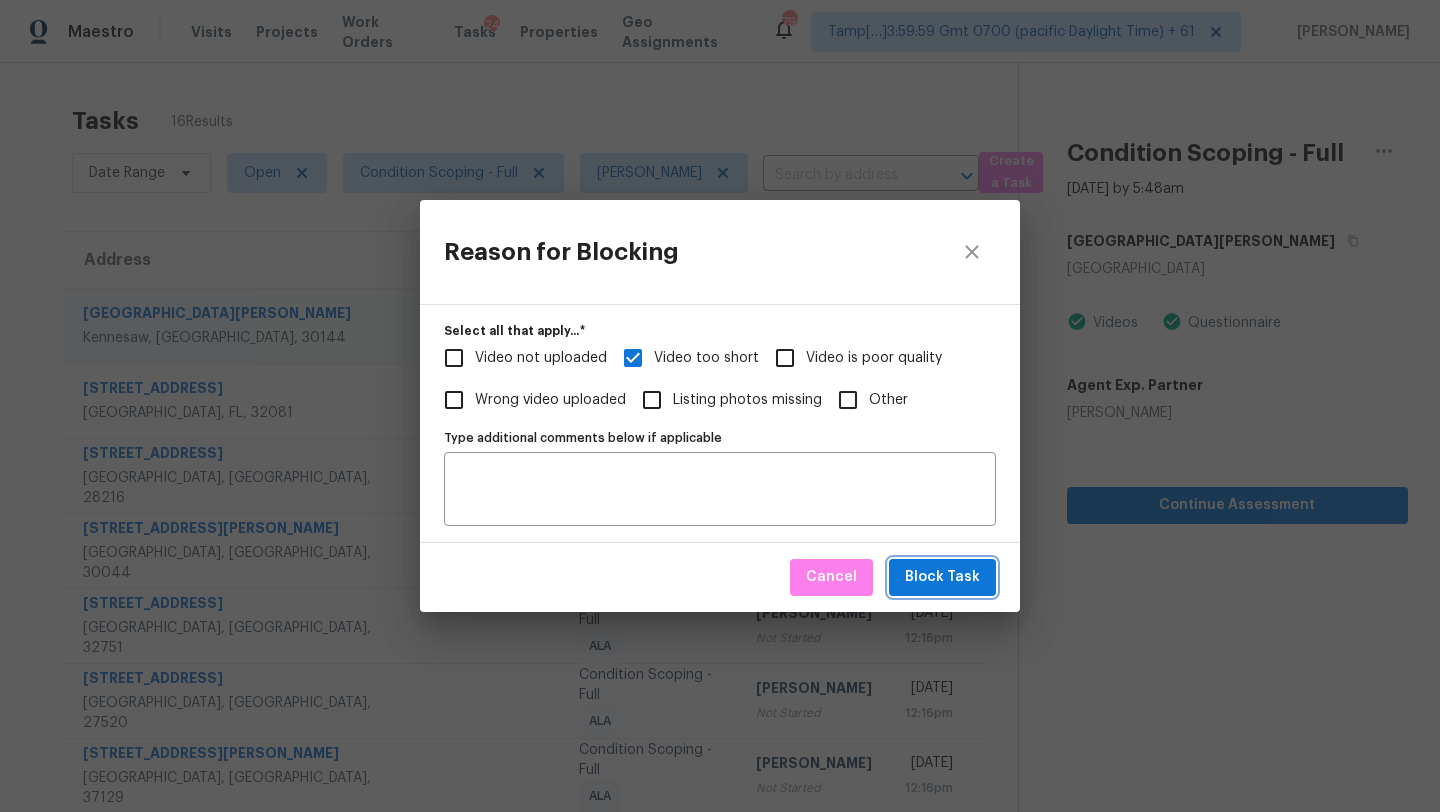 click on "Block Task" at bounding box center (942, 577) 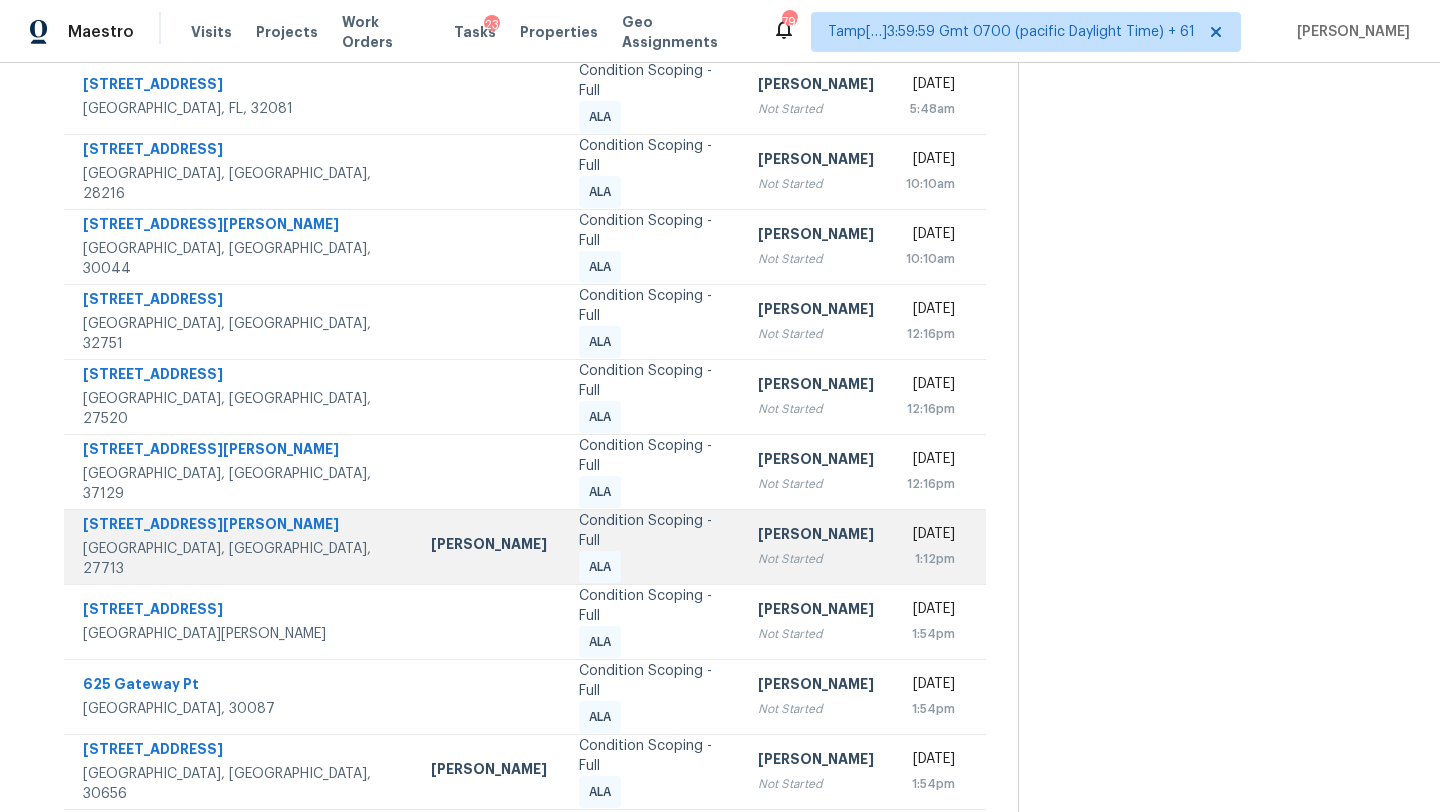 scroll, scrollTop: 0, scrollLeft: 0, axis: both 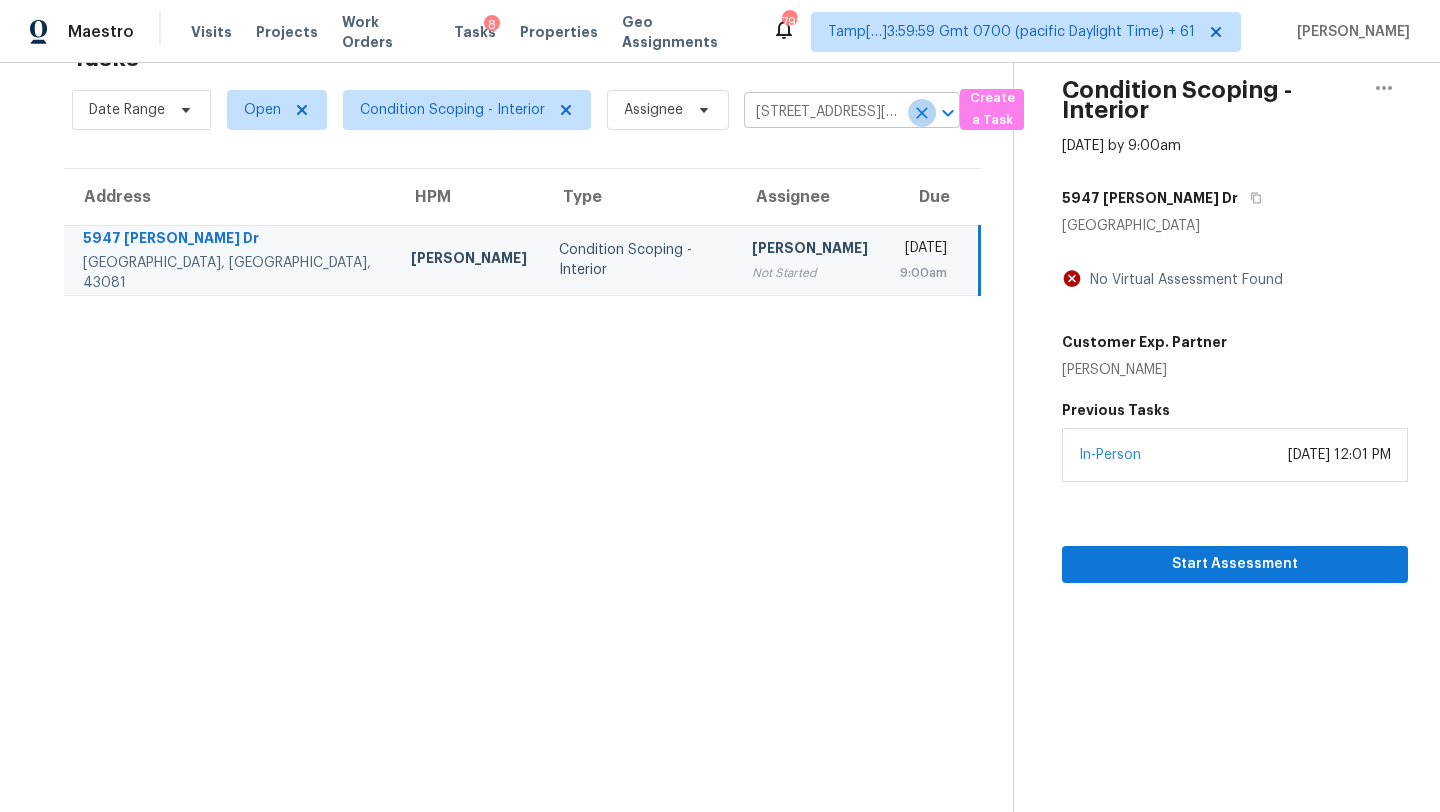 click 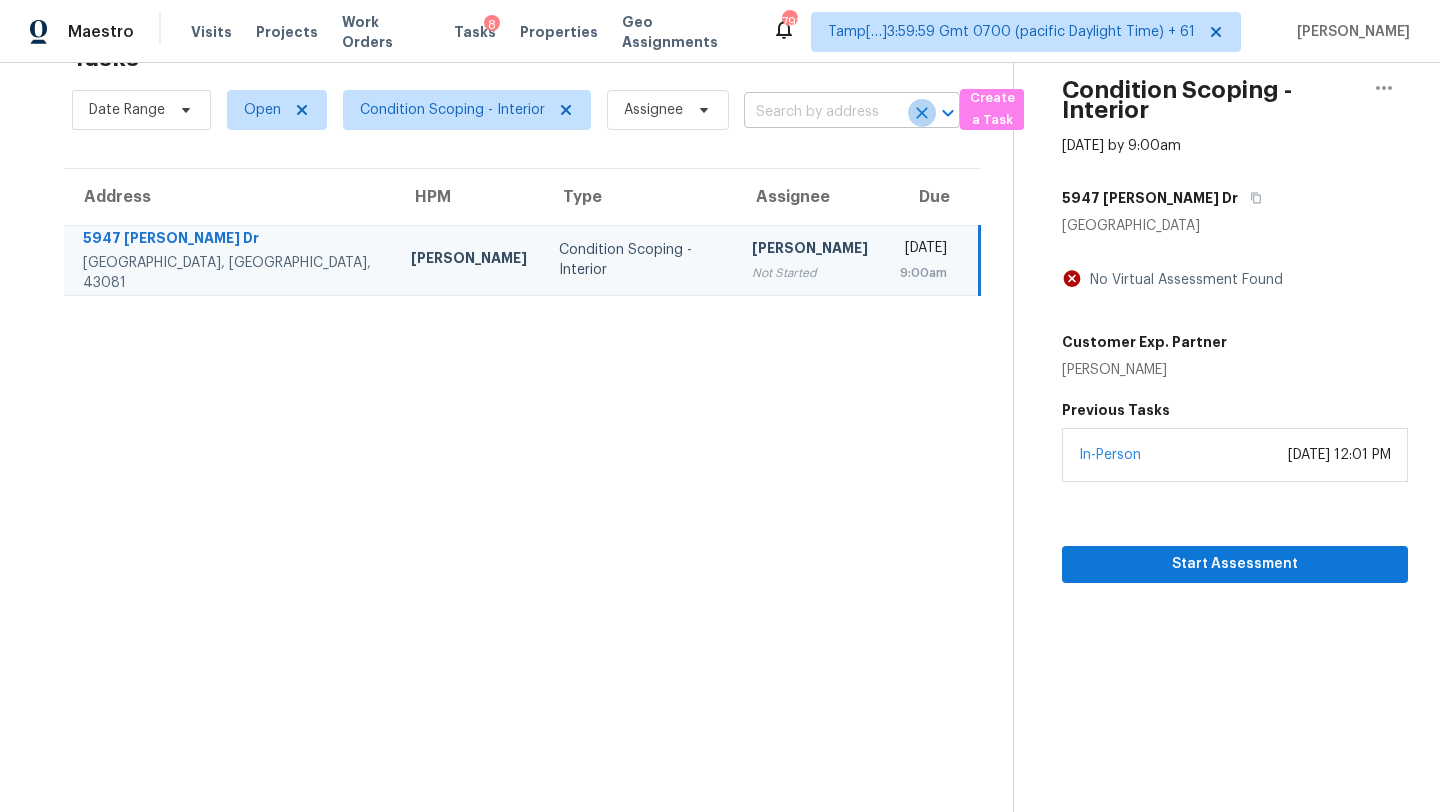 scroll, scrollTop: 0, scrollLeft: 0, axis: both 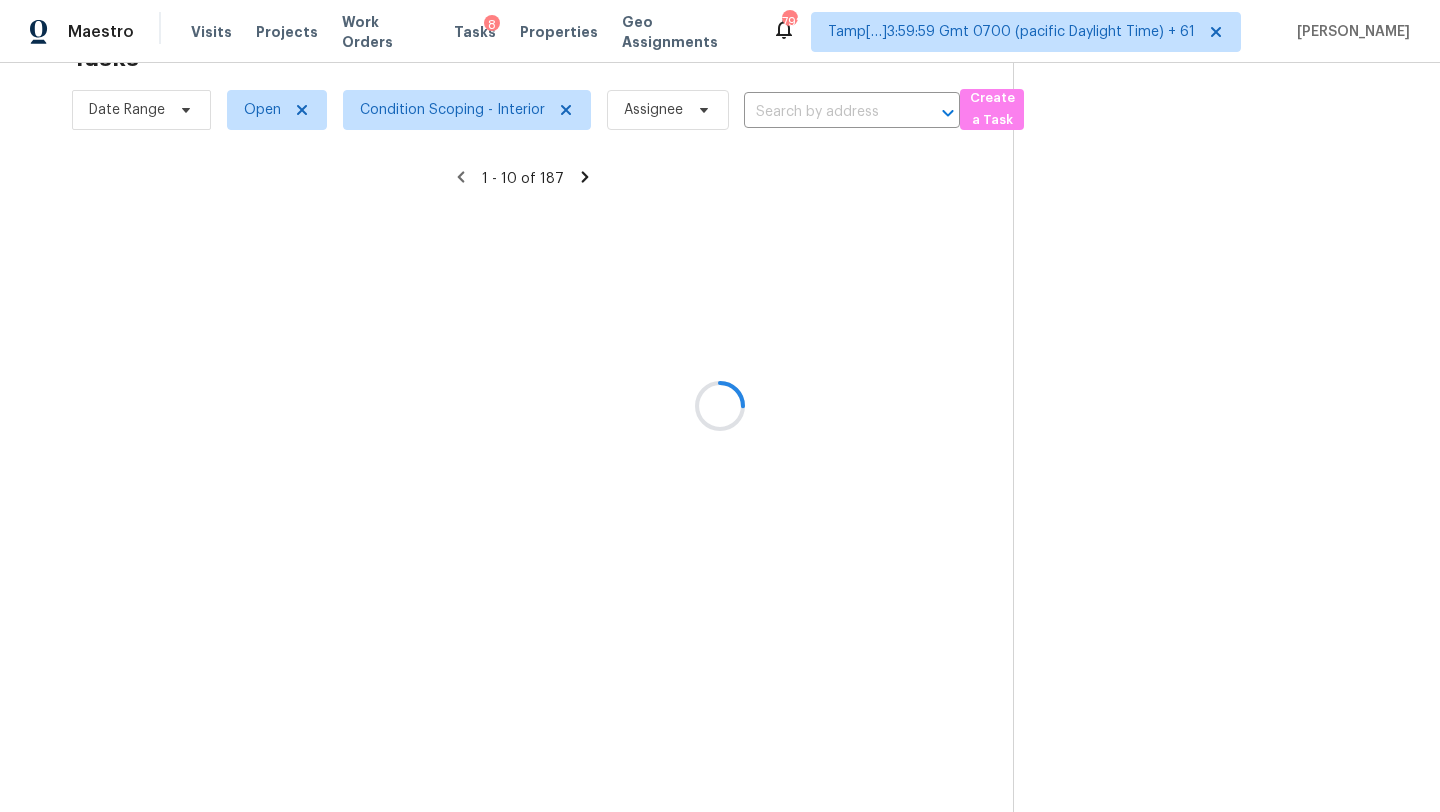 click at bounding box center (720, 406) 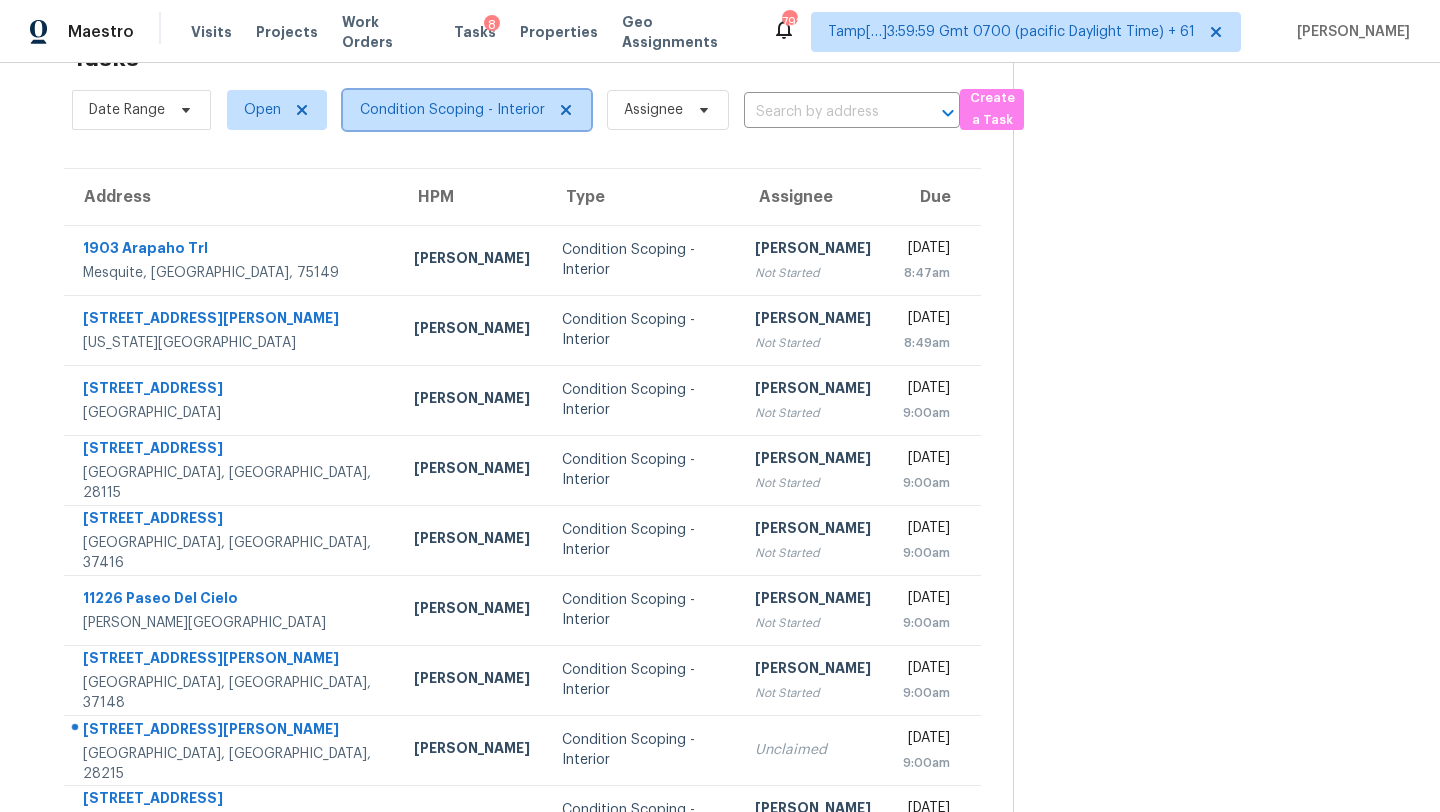 click on "Condition Scoping - Interior" at bounding box center (467, 110) 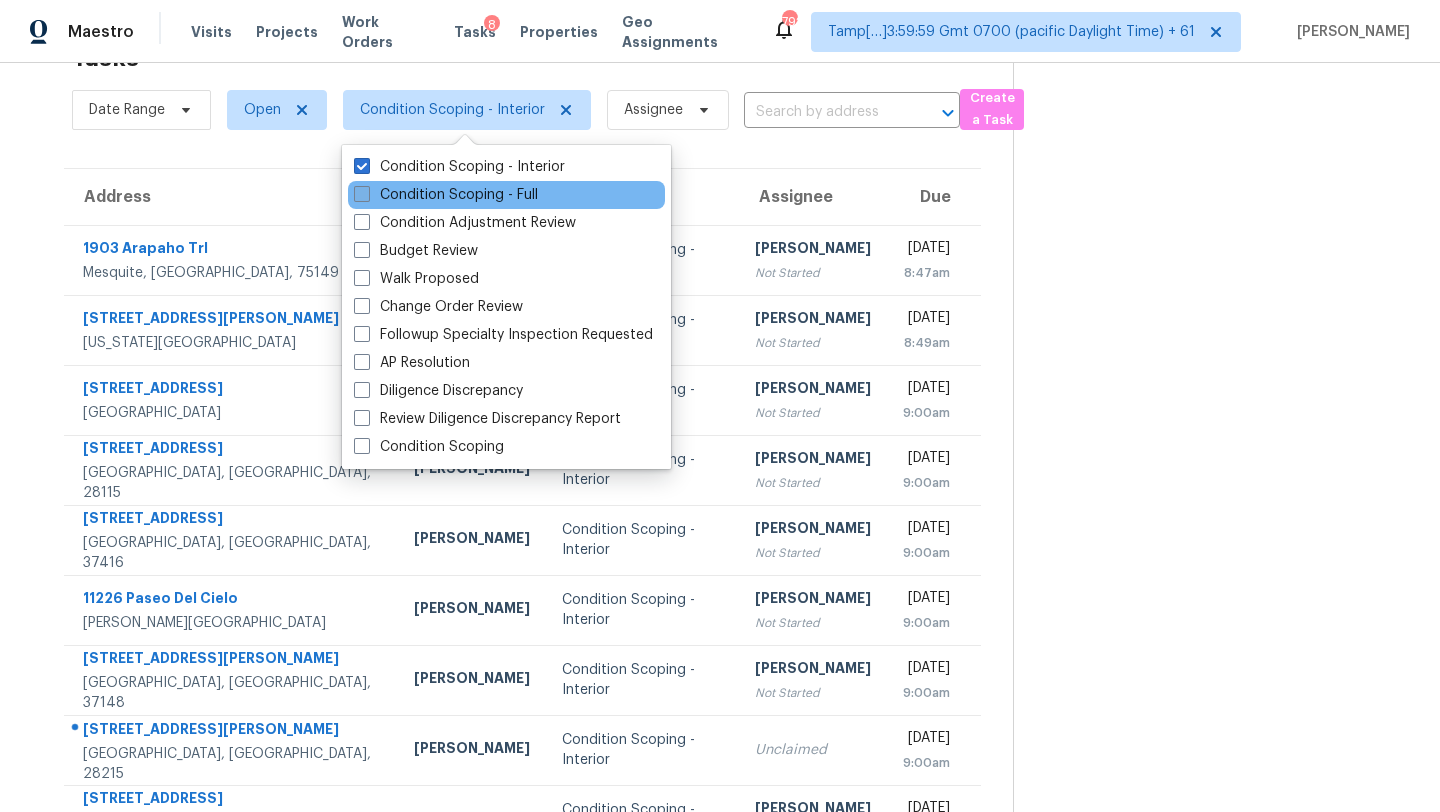 click on "Condition Scoping - Full" at bounding box center (446, 195) 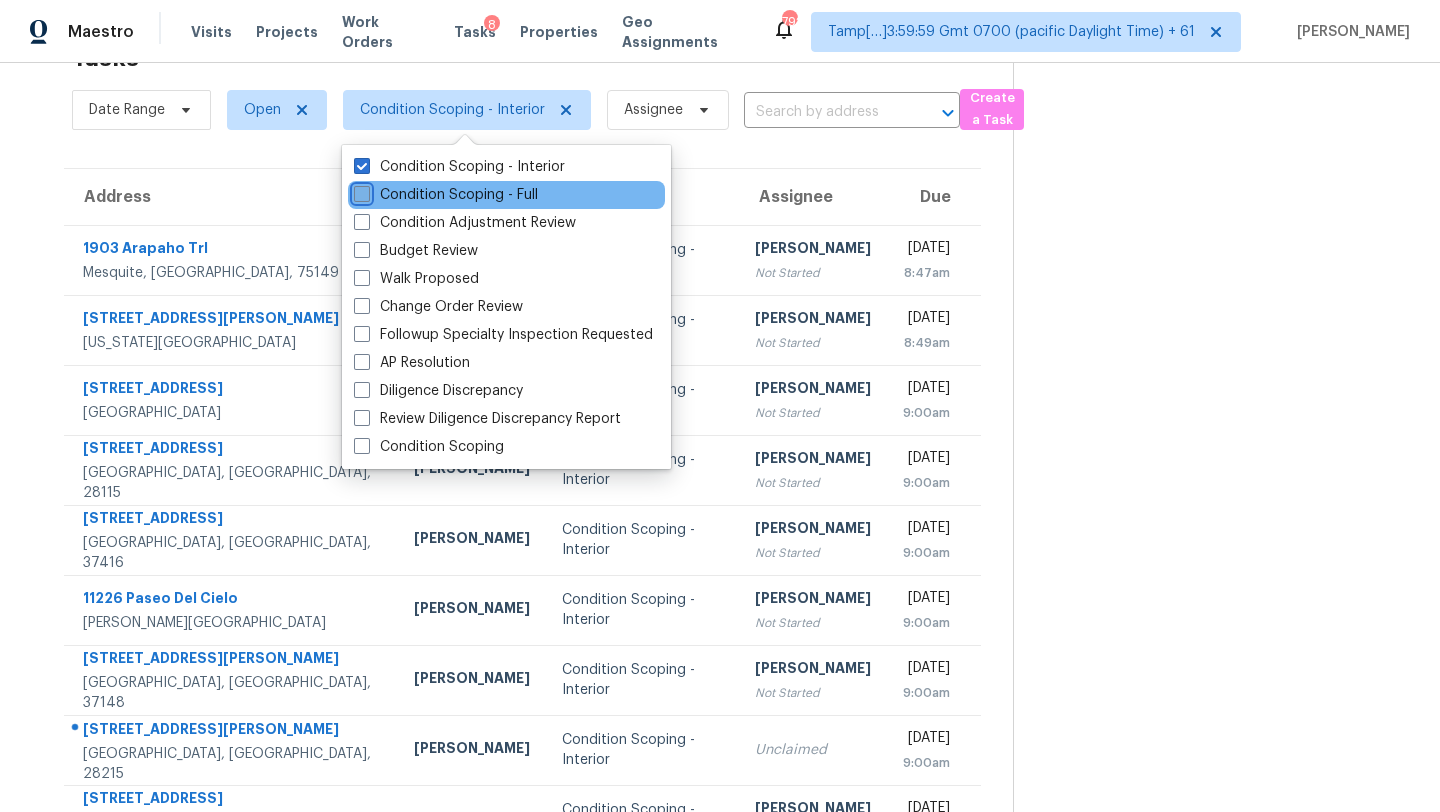 click on "Condition Scoping - Full" at bounding box center [360, 191] 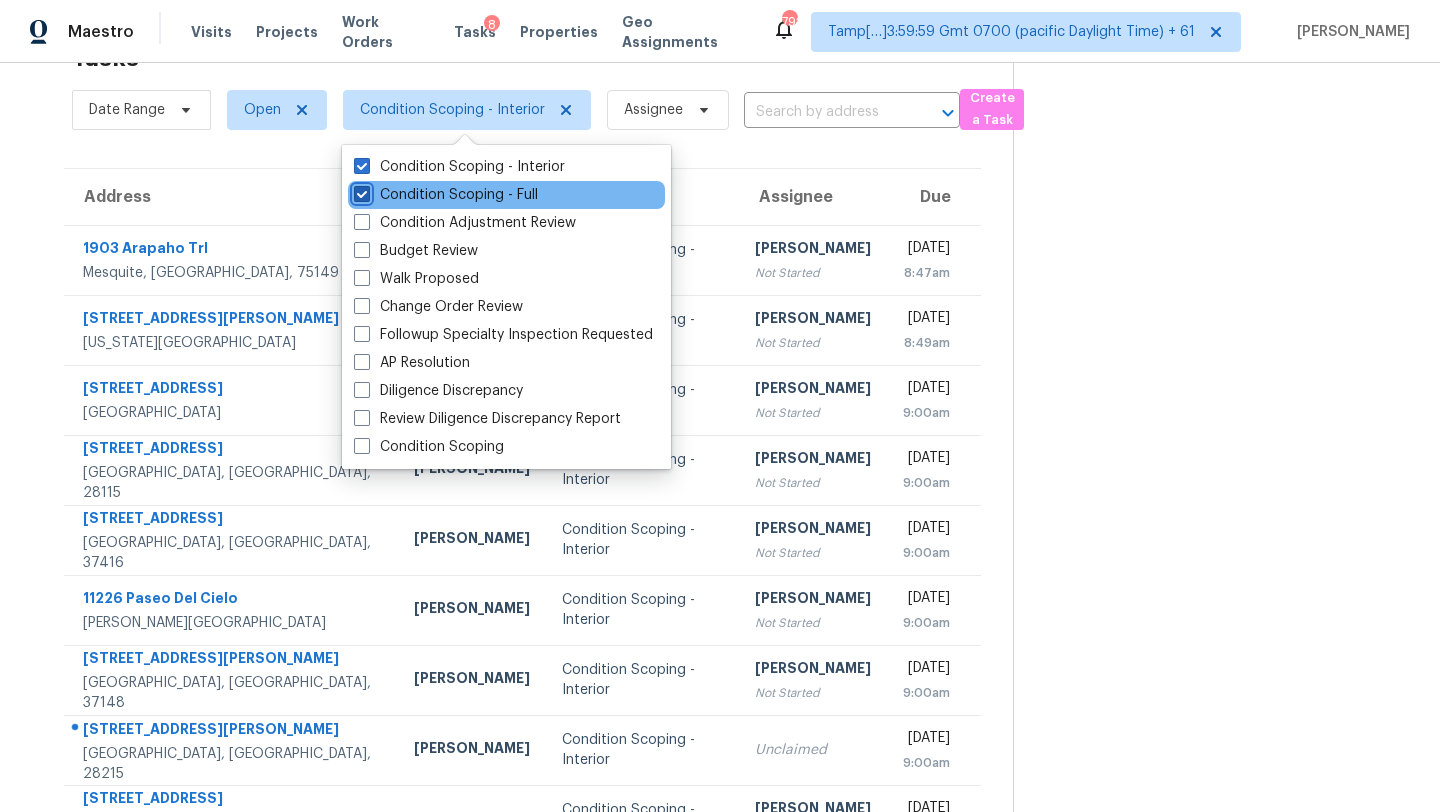 checkbox on "true" 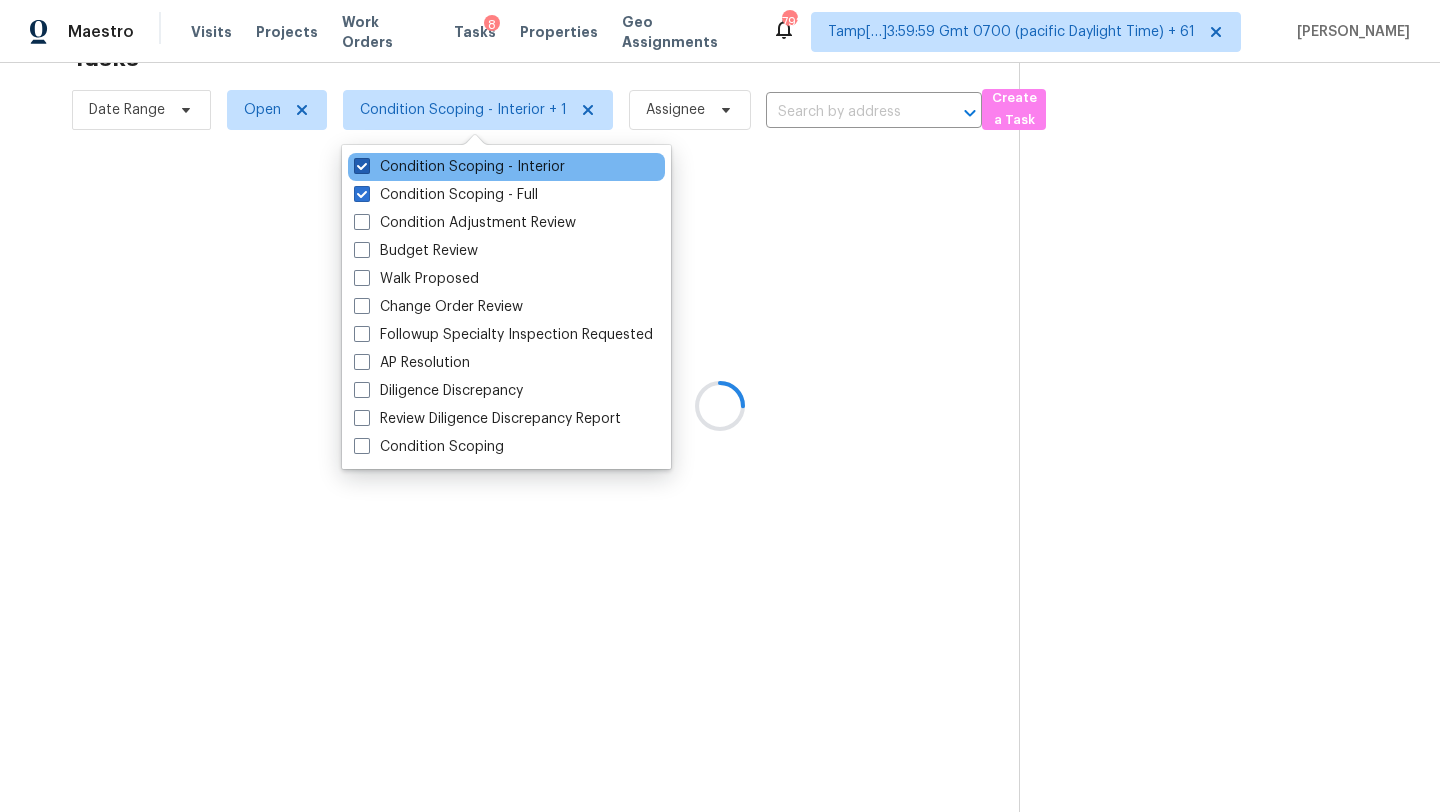 click on "Condition Scoping - Interior" at bounding box center (459, 167) 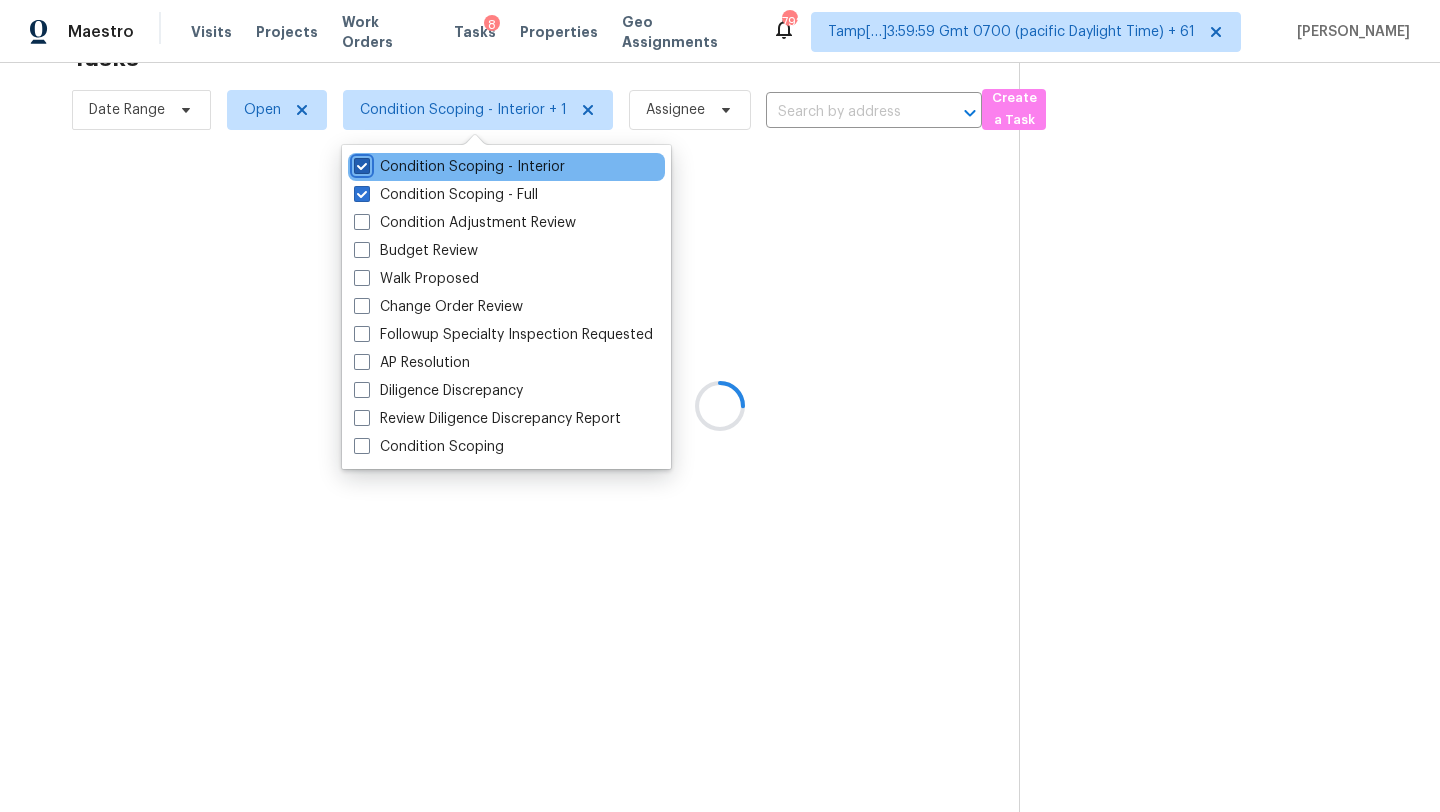 click on "Condition Scoping - Interior" at bounding box center (360, 163) 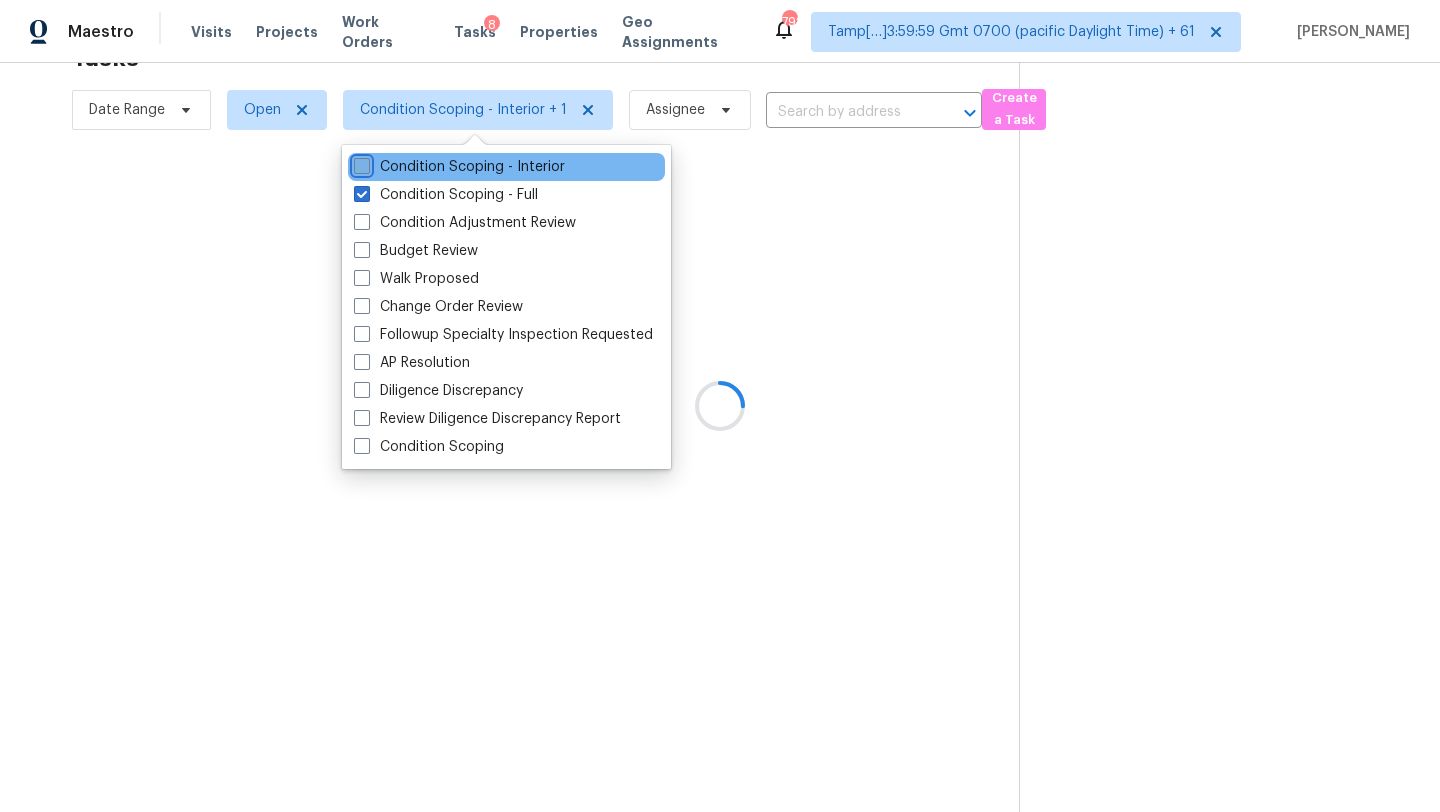 checkbox on "false" 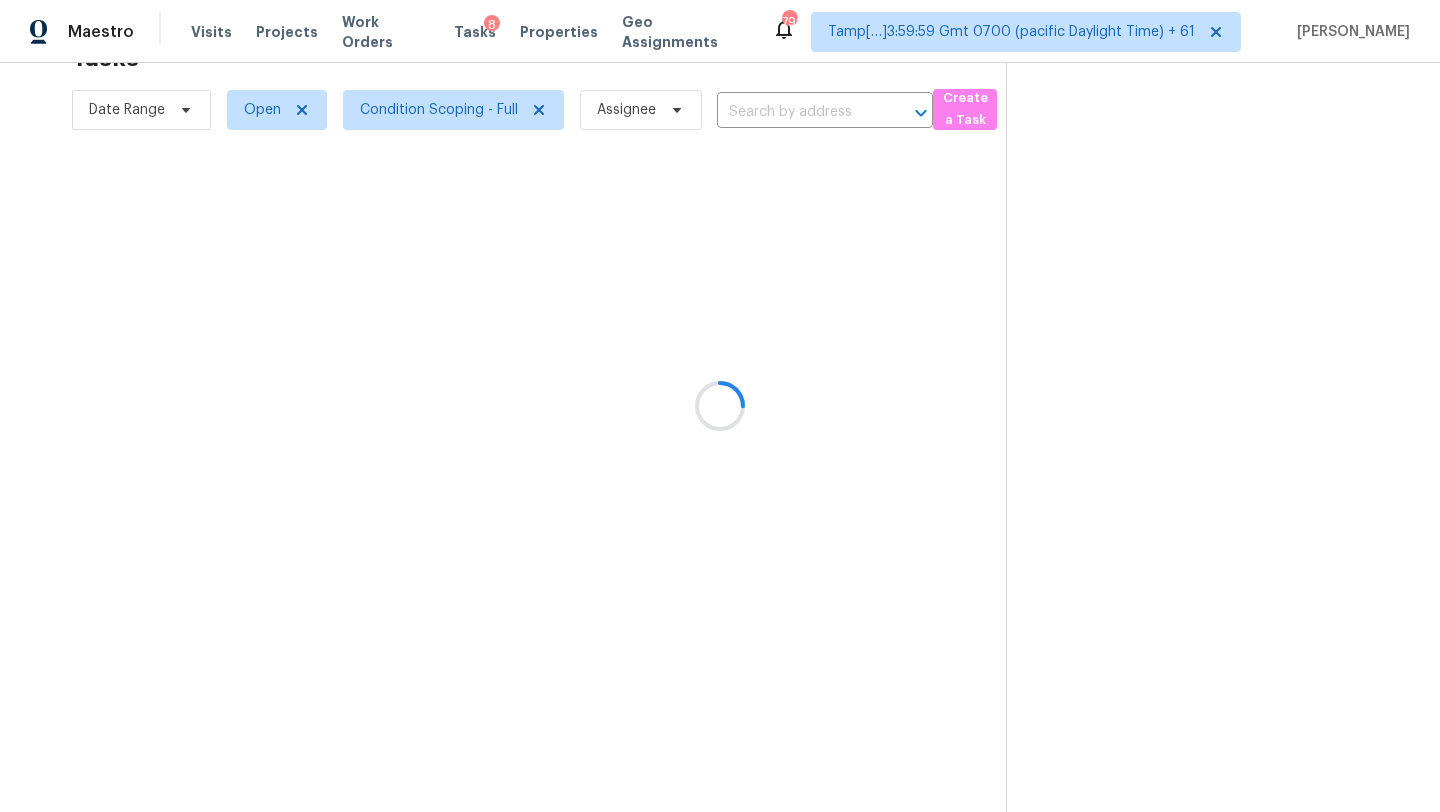 click at bounding box center (720, 406) 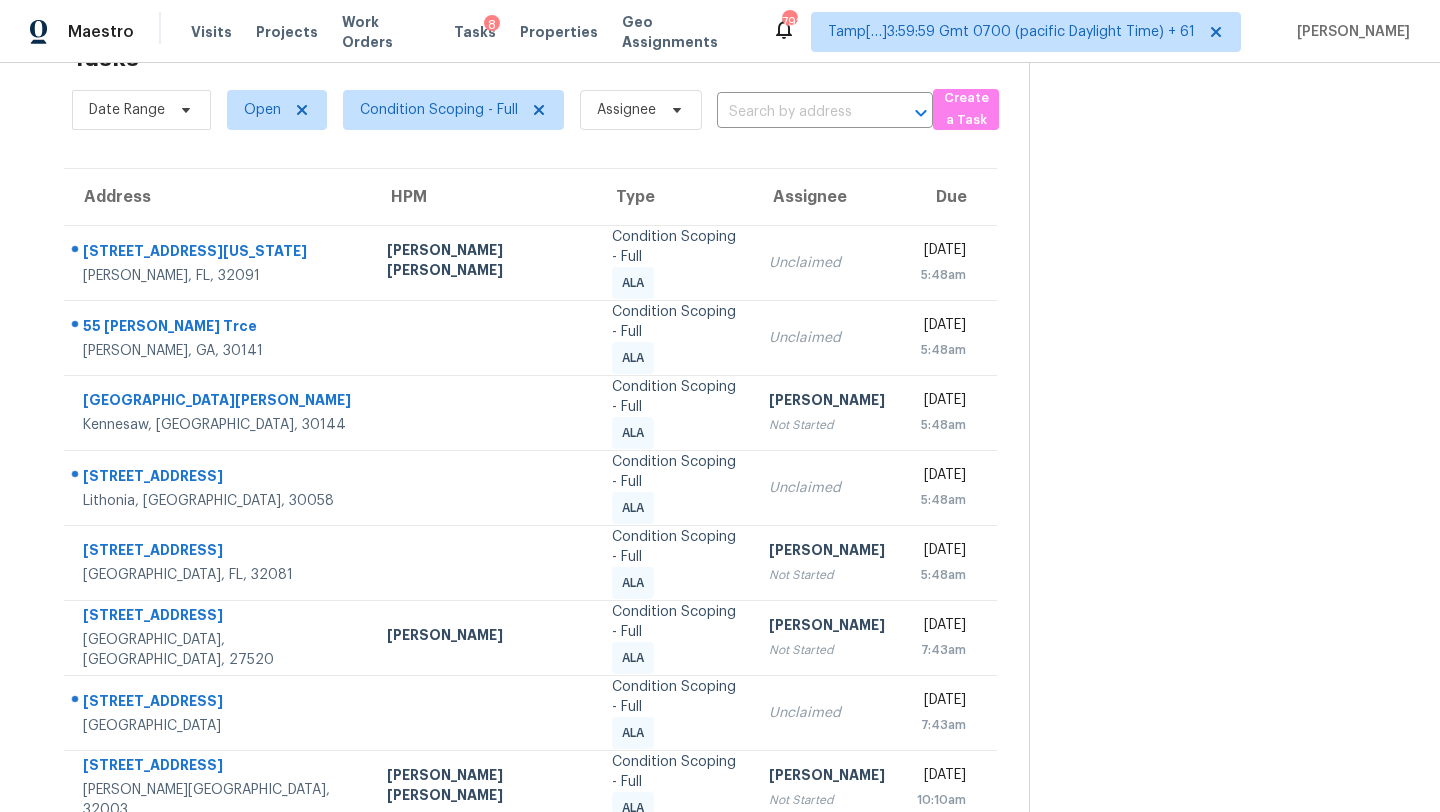scroll, scrollTop: 229, scrollLeft: 0, axis: vertical 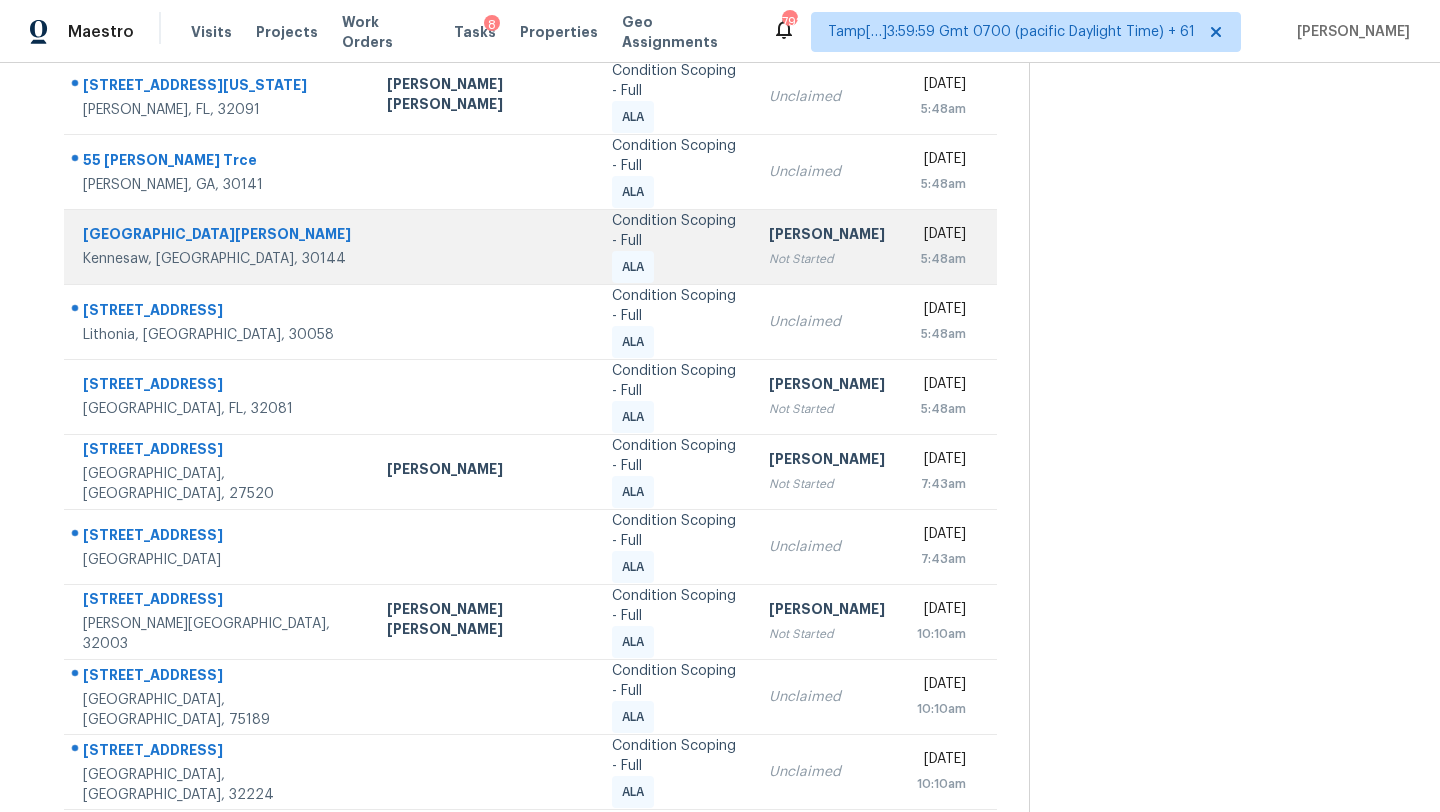 click on "[PERSON_NAME]" at bounding box center (827, 236) 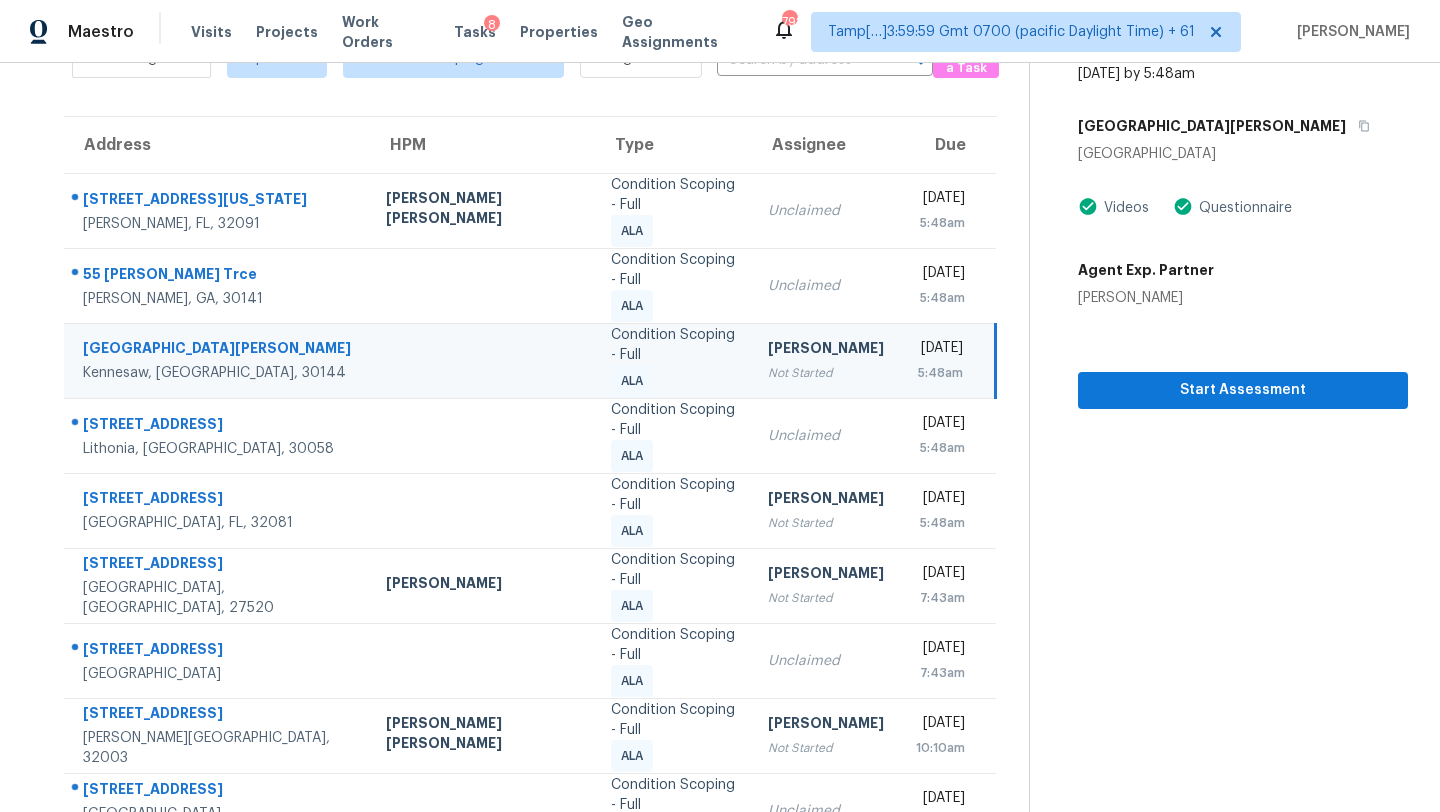 scroll, scrollTop: 112, scrollLeft: 0, axis: vertical 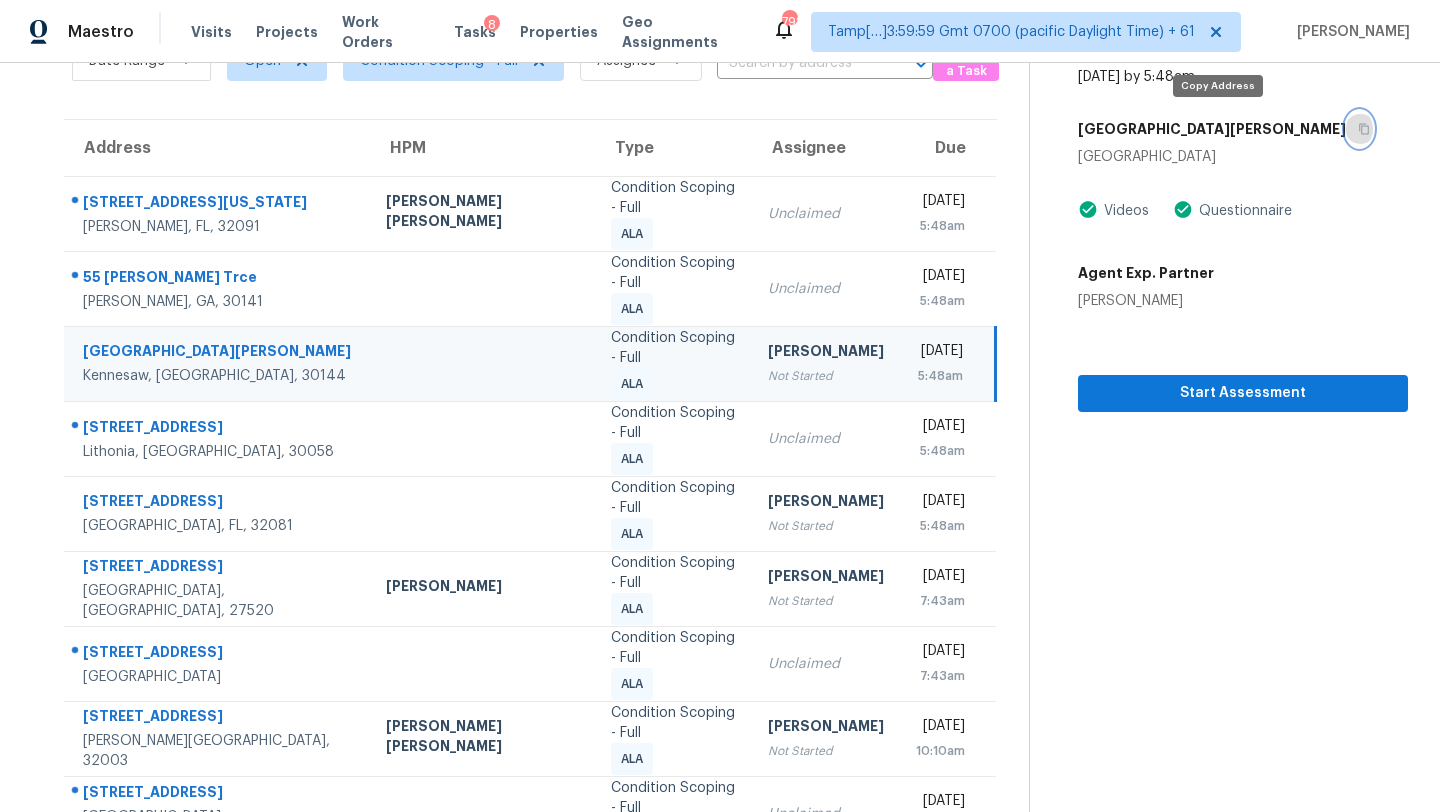 click at bounding box center [1359, 129] 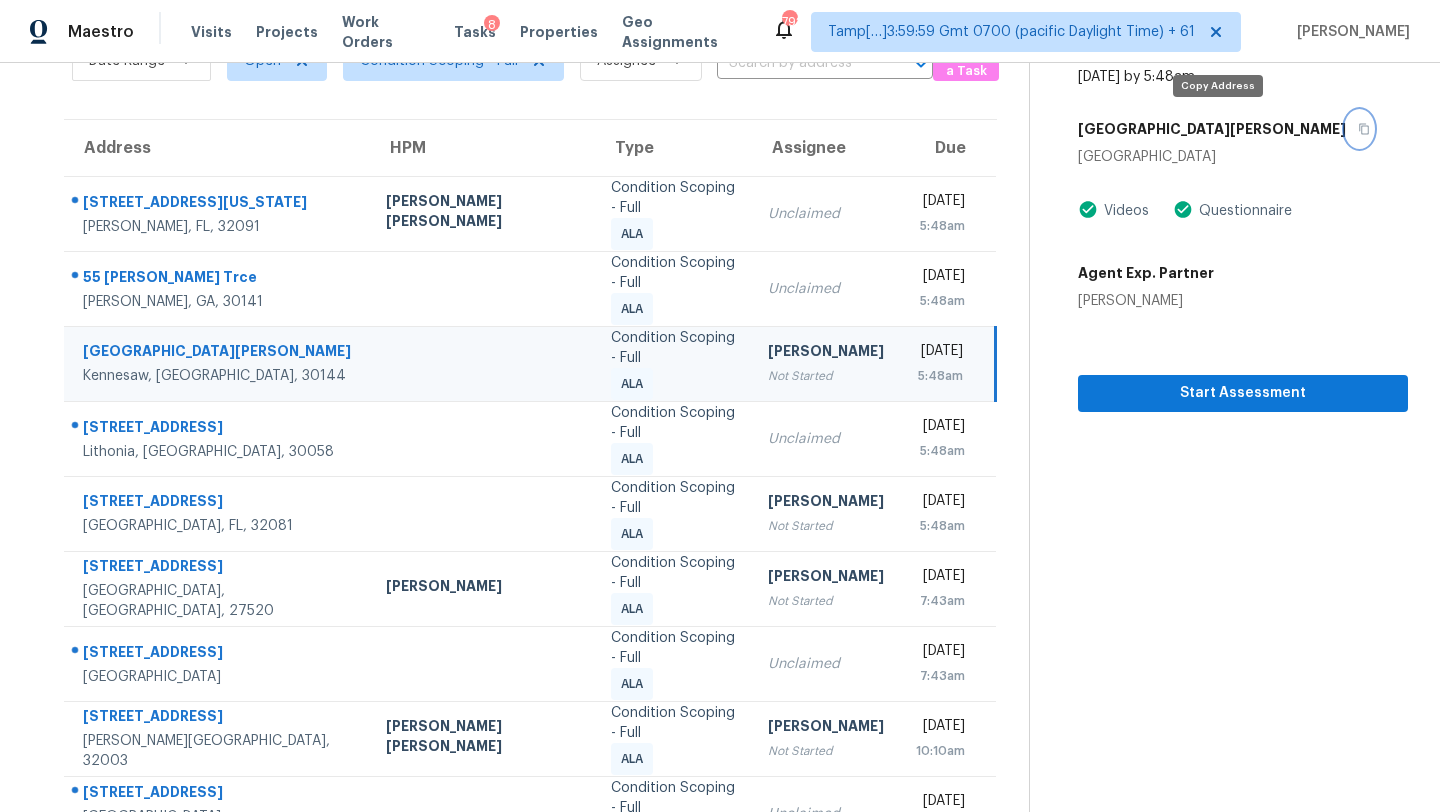 click 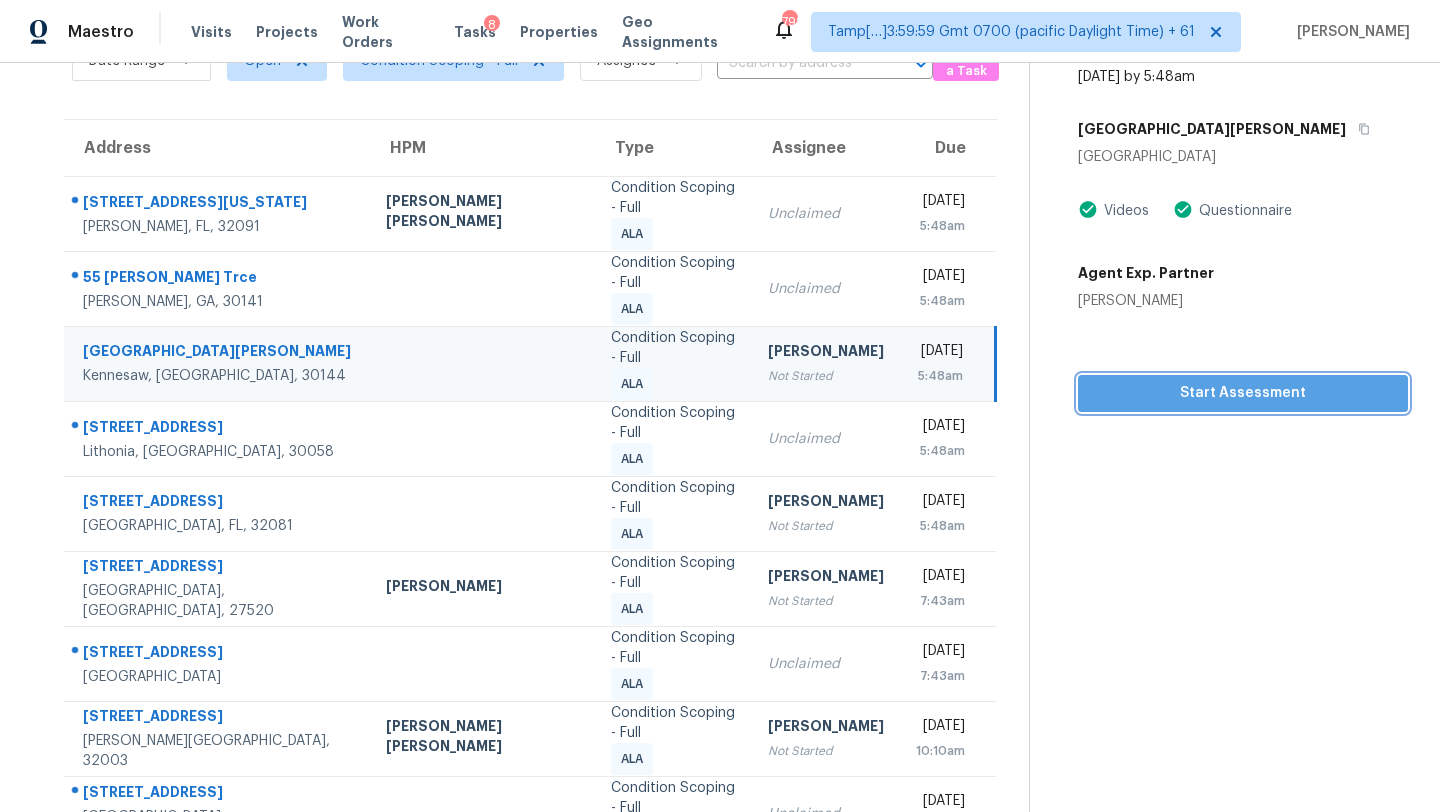 click on "Start Assessment" at bounding box center (1243, 393) 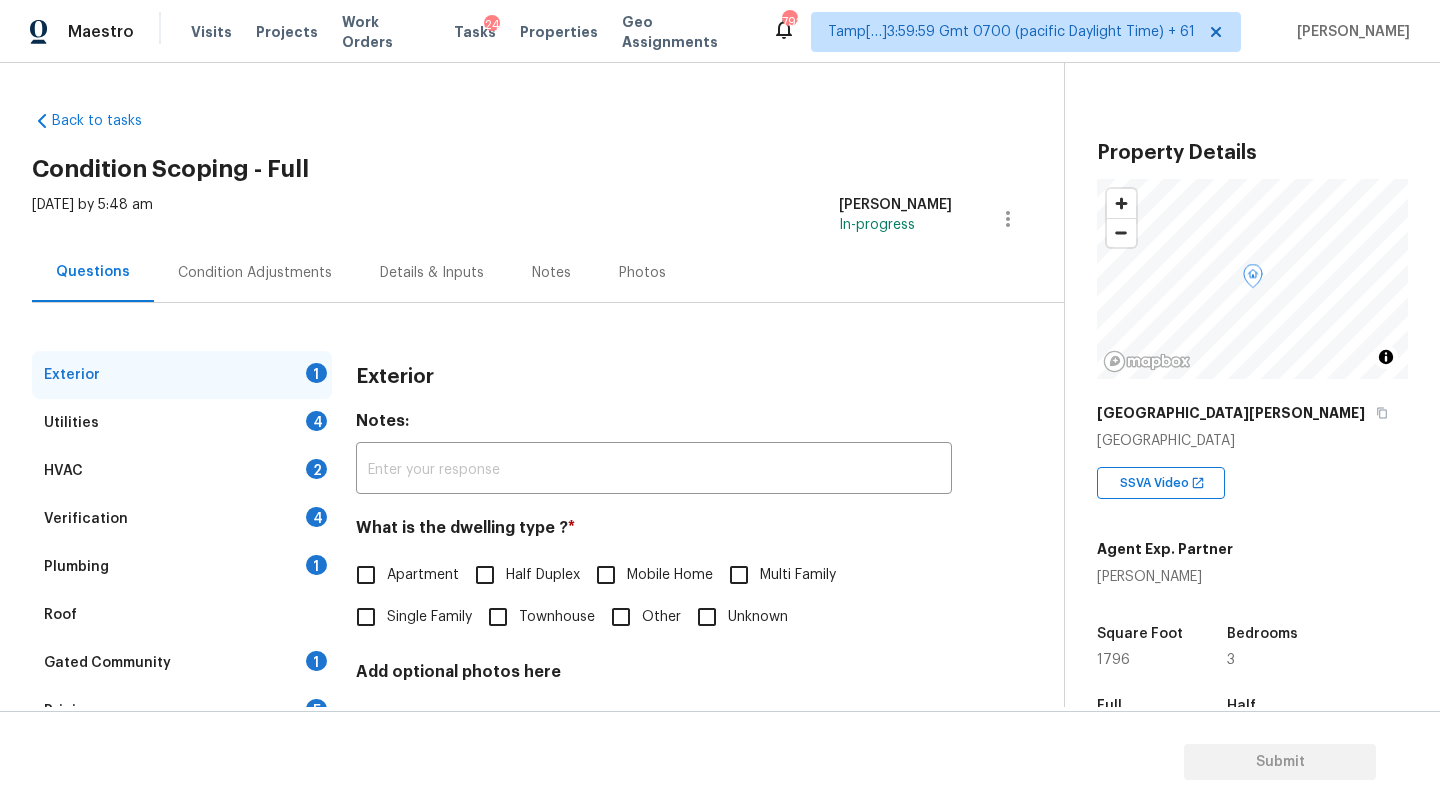 scroll, scrollTop: 392, scrollLeft: 0, axis: vertical 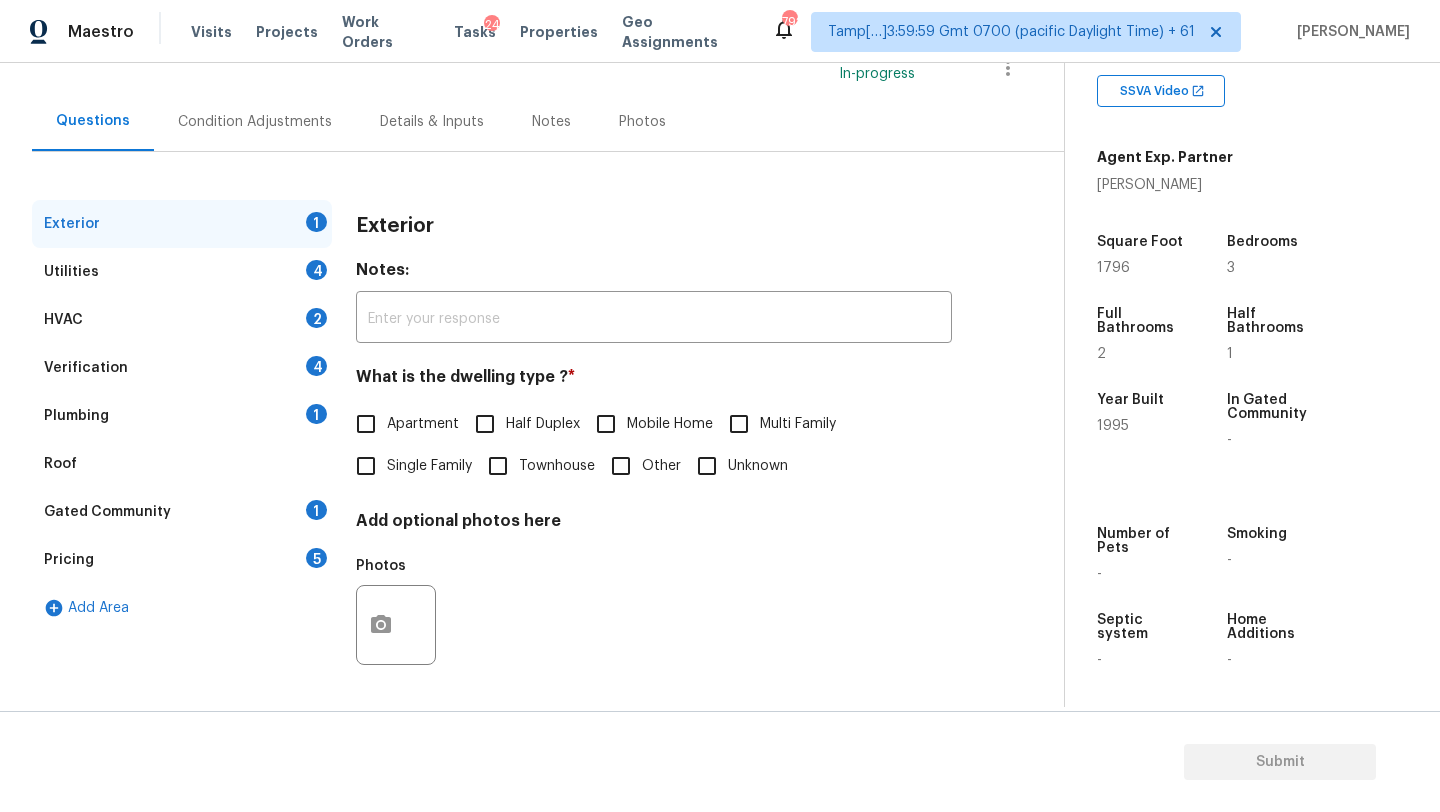 click on "Gated Community 1" at bounding box center (182, 512) 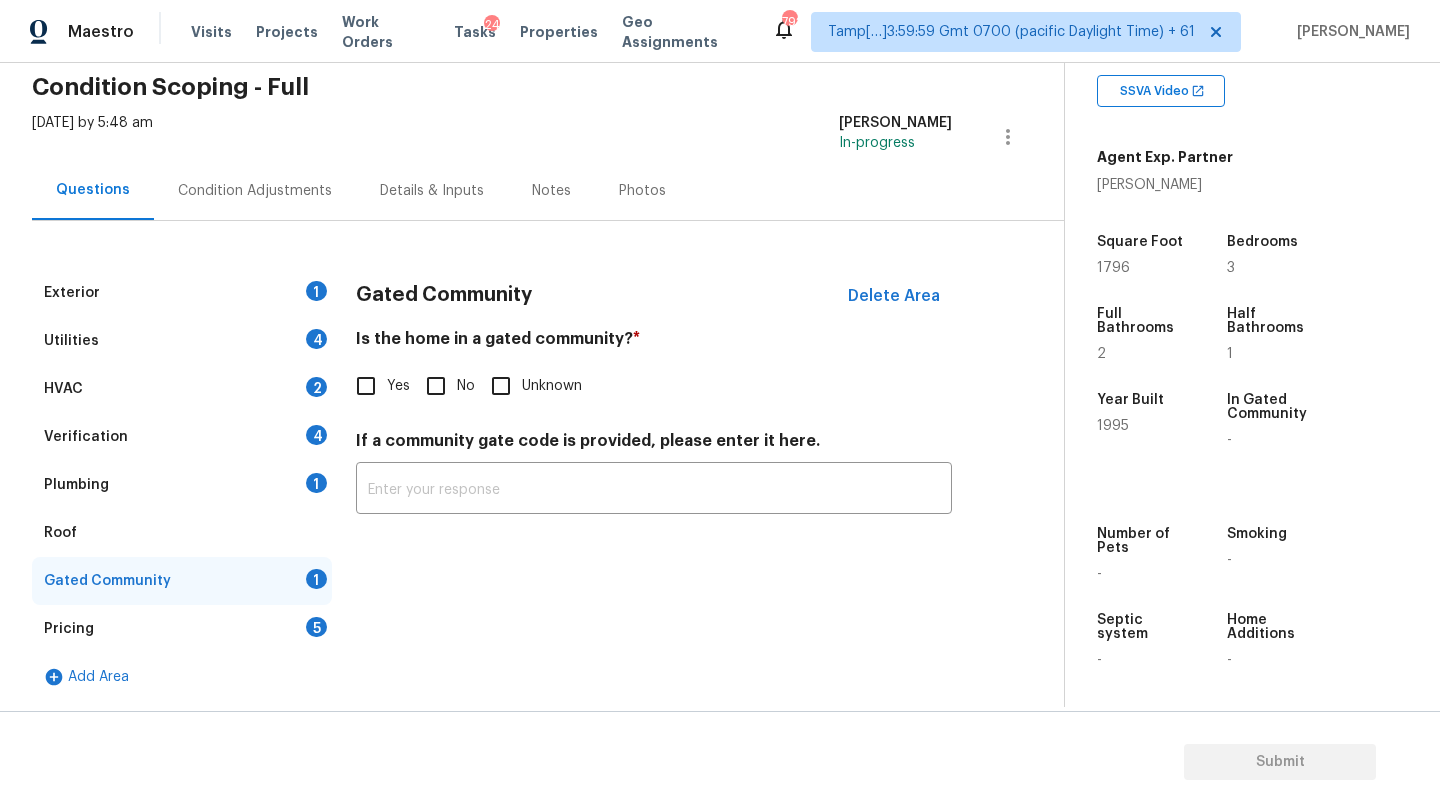 scroll, scrollTop: 82, scrollLeft: 0, axis: vertical 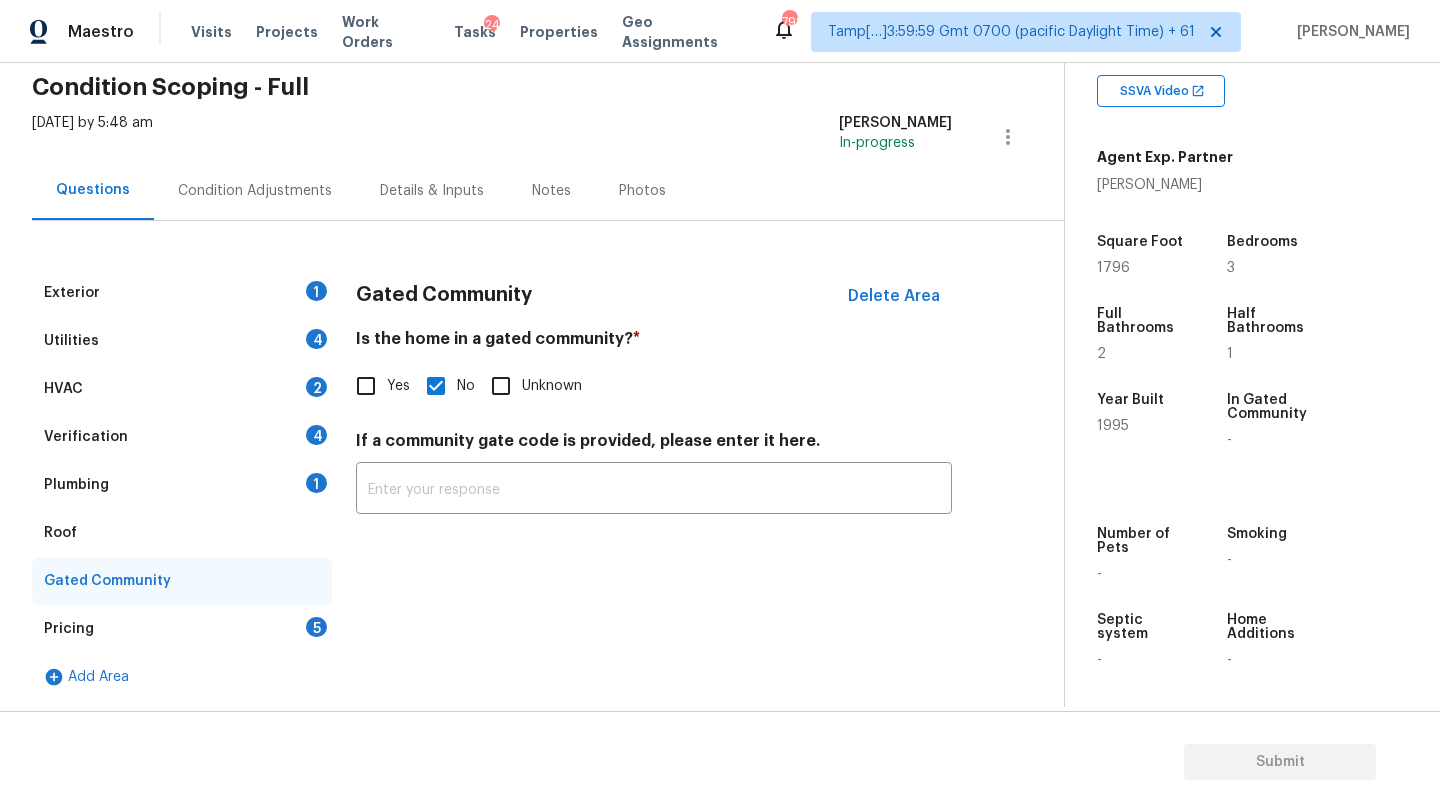 click on "Roof" at bounding box center [182, 533] 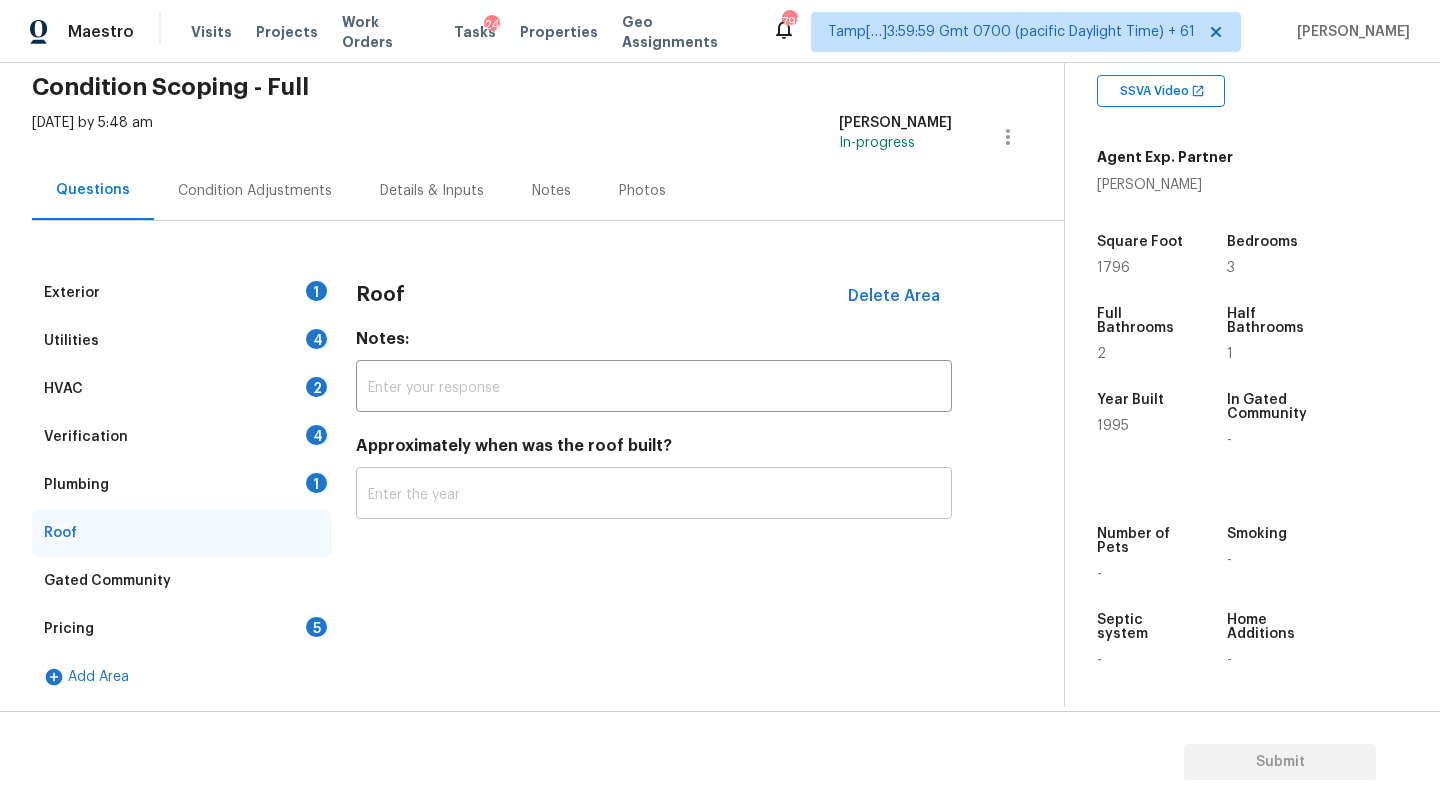 click at bounding box center (654, 495) 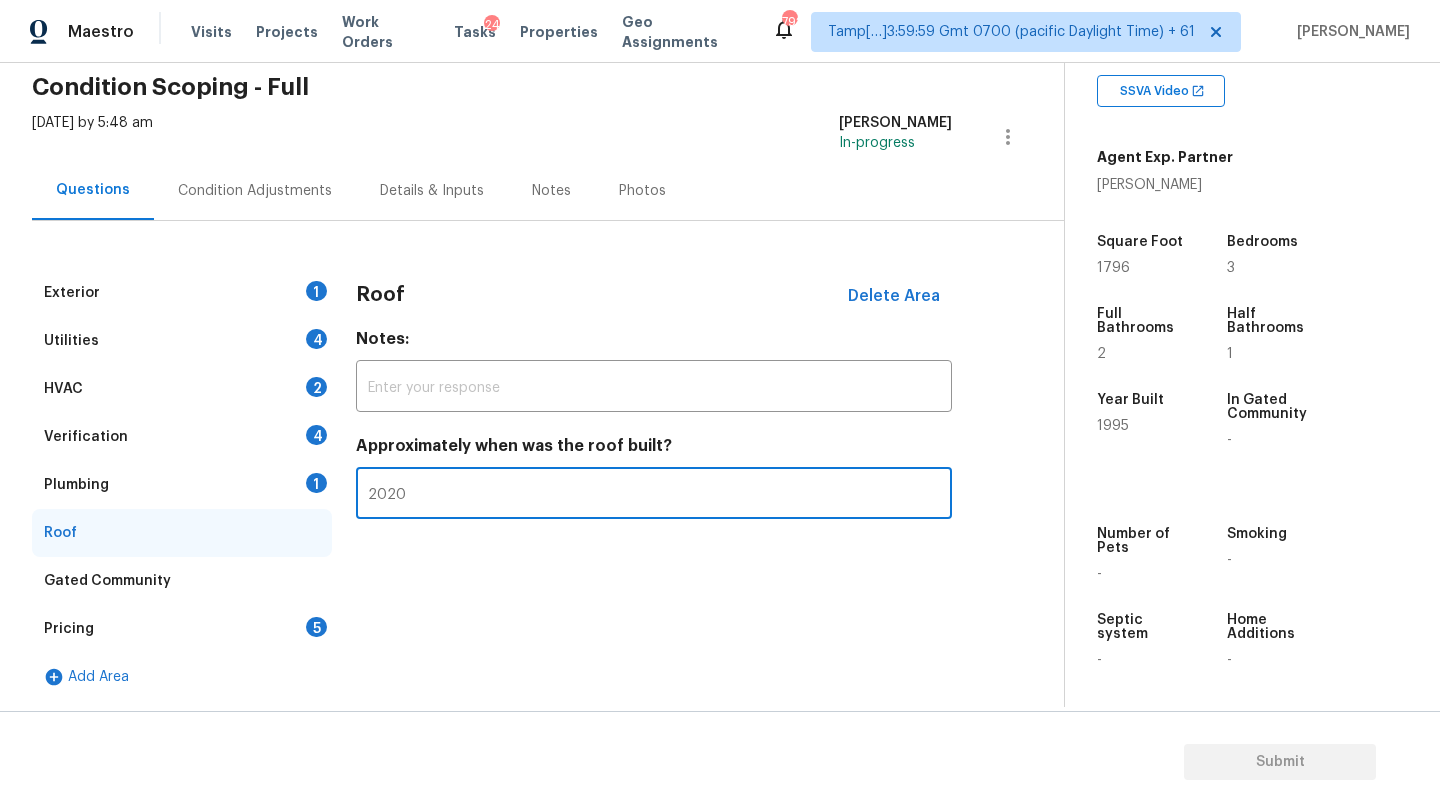 type on "2020" 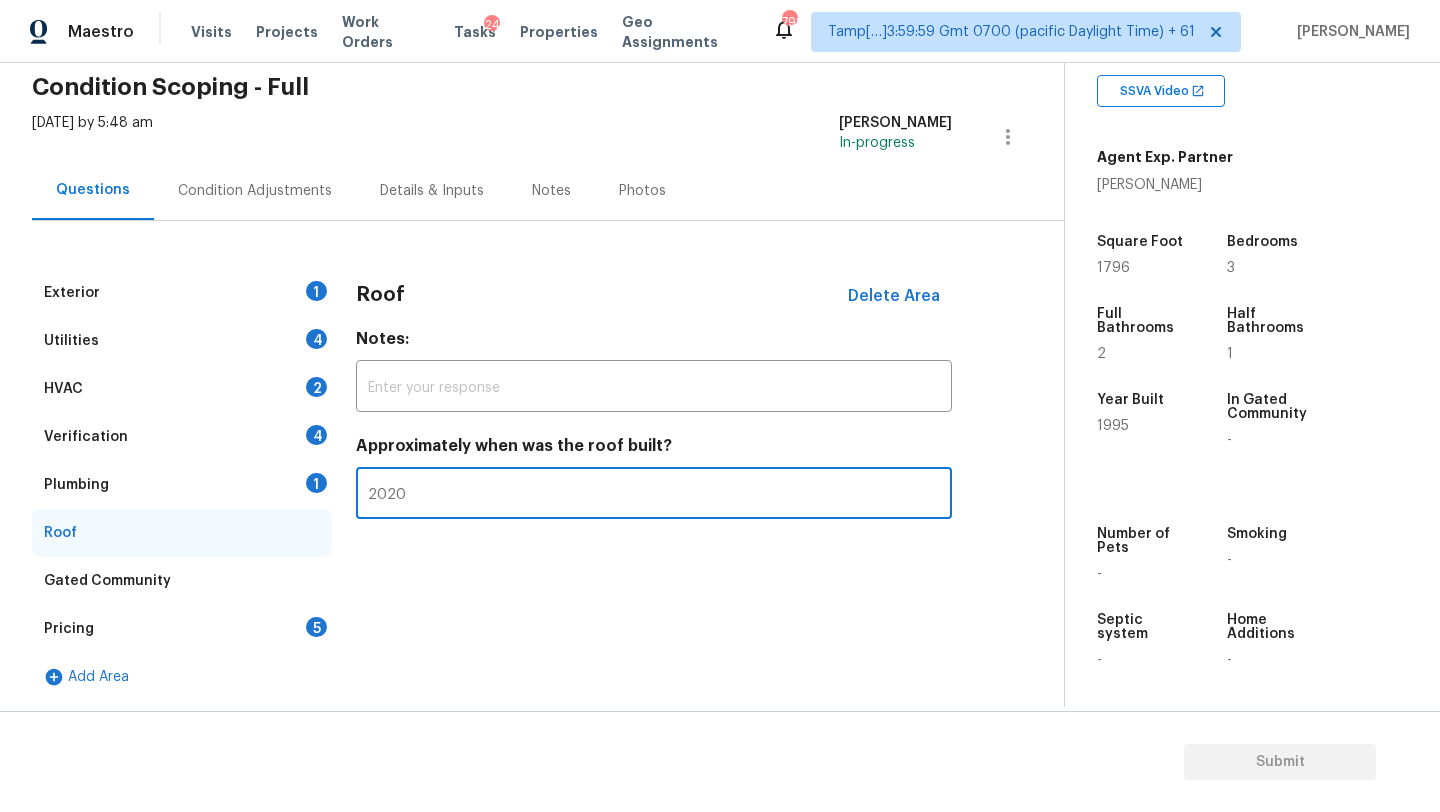 type 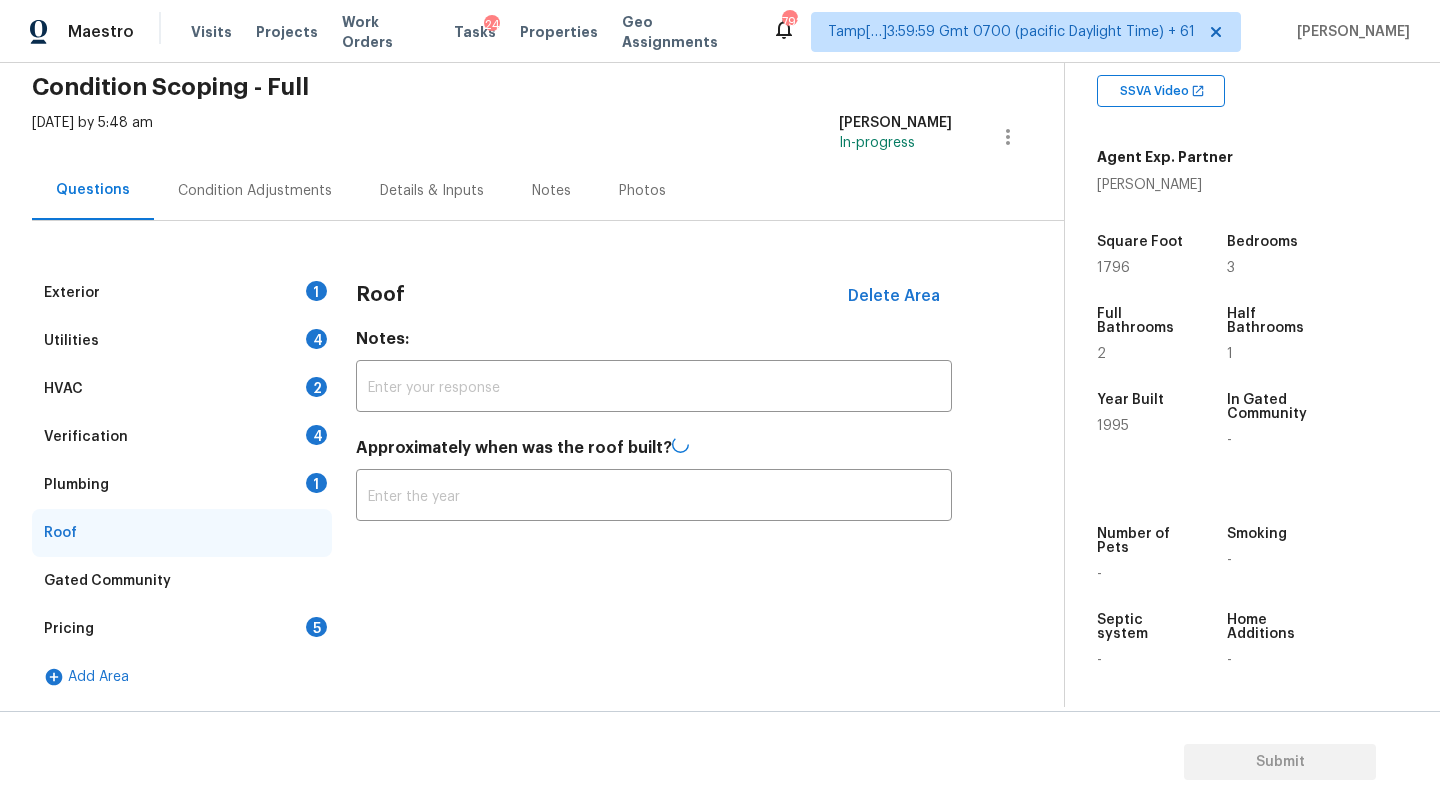 click on "Plumbing 1" at bounding box center [182, 485] 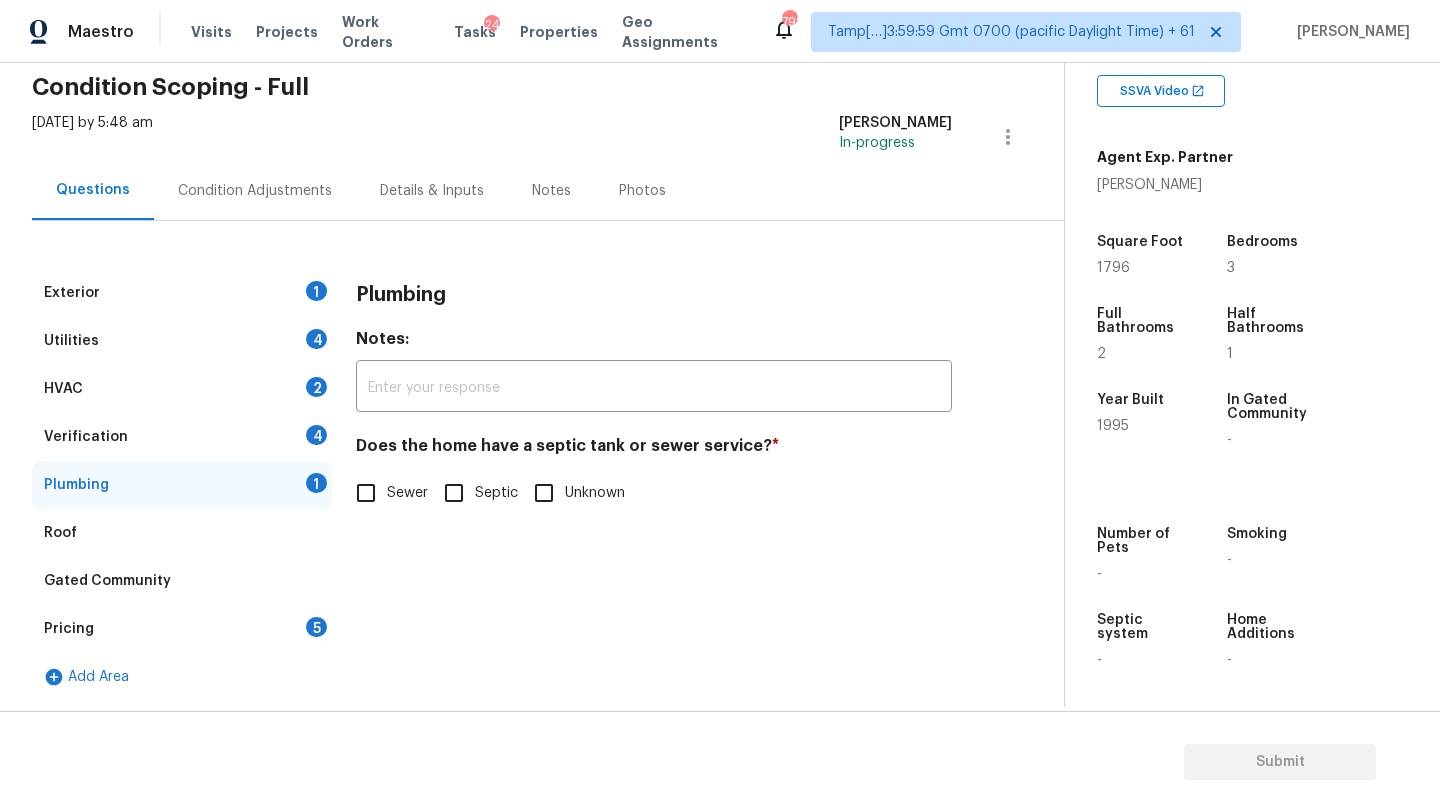 click on "Sewer" at bounding box center [407, 493] 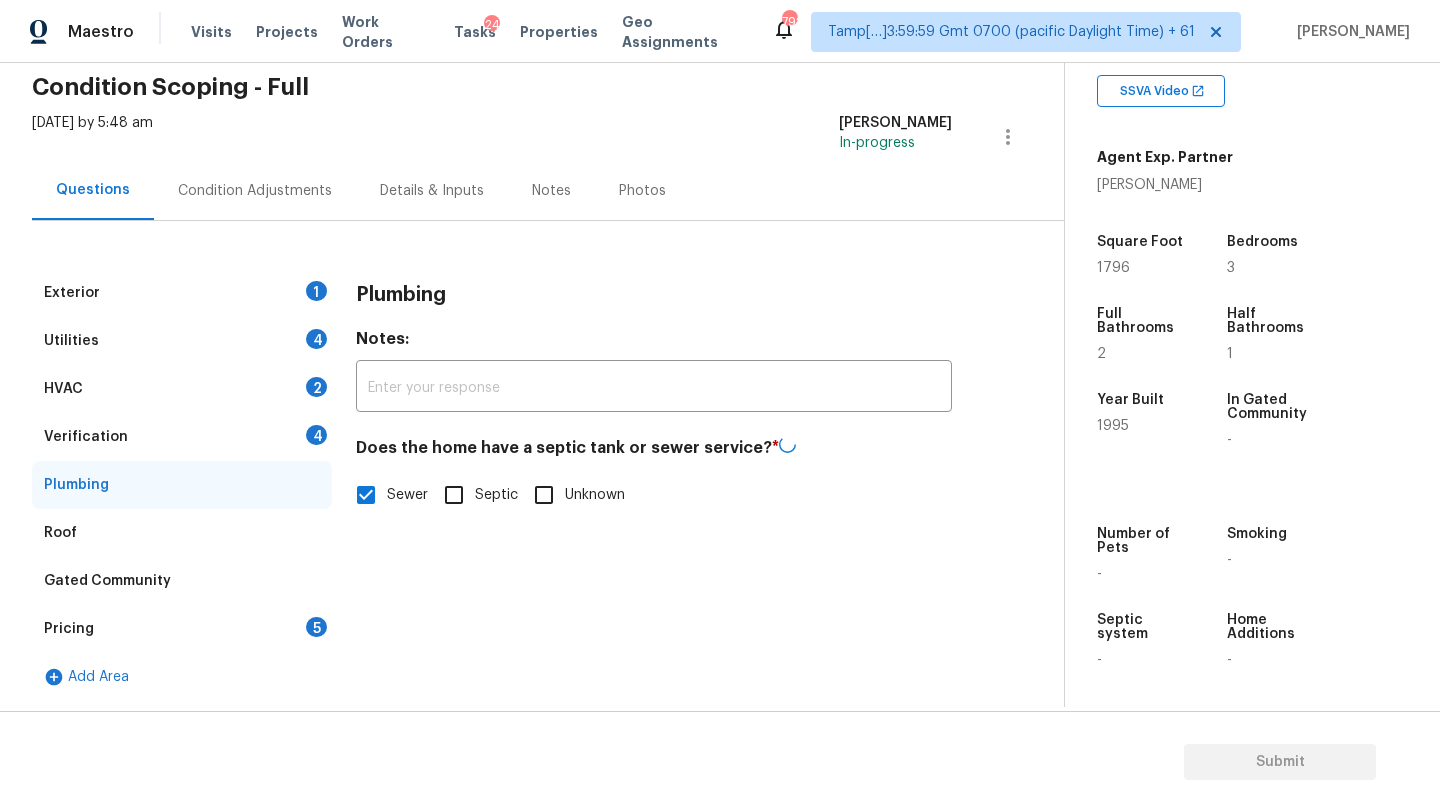 click on "Verification 4" at bounding box center (182, 437) 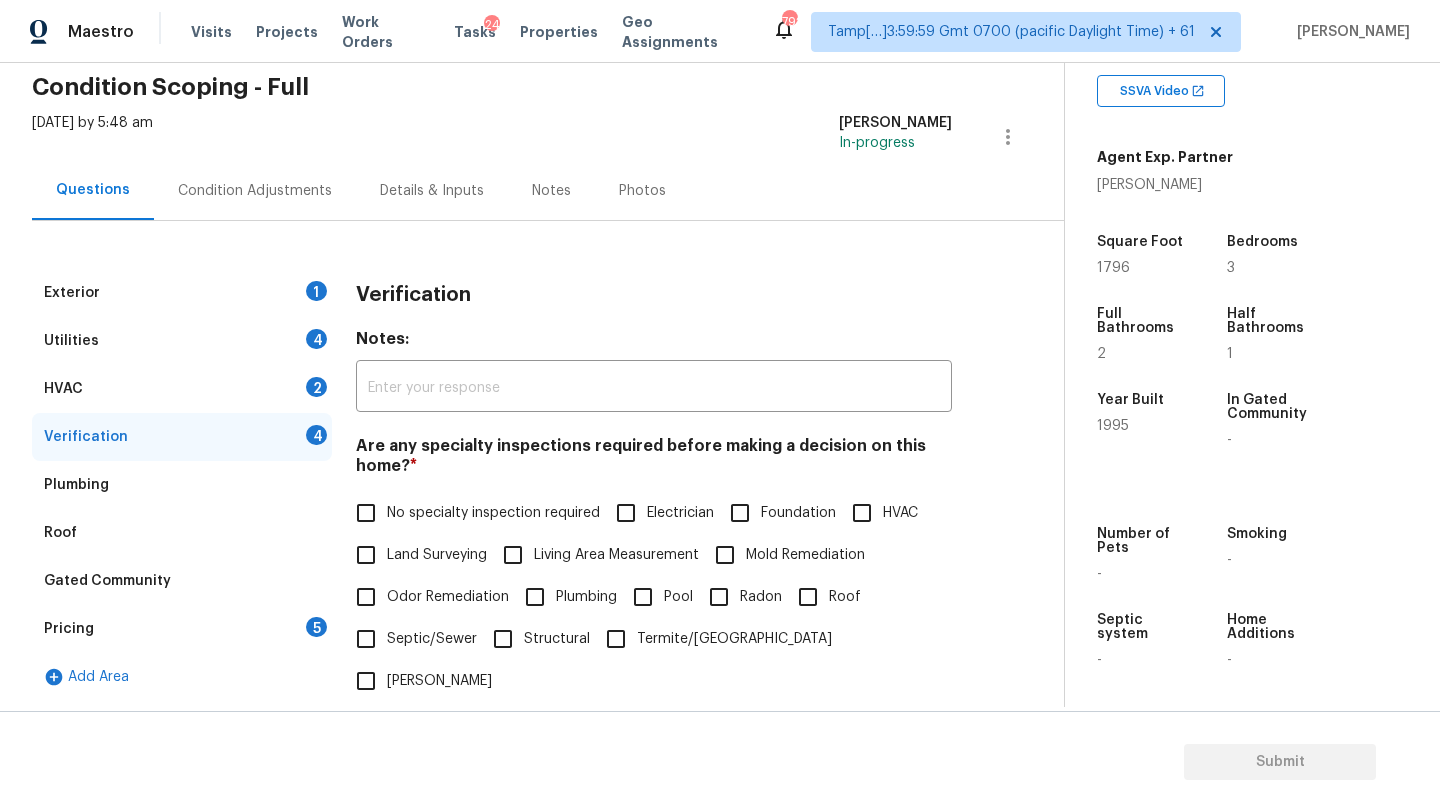 click on "No specialty inspection required" at bounding box center [366, 513] 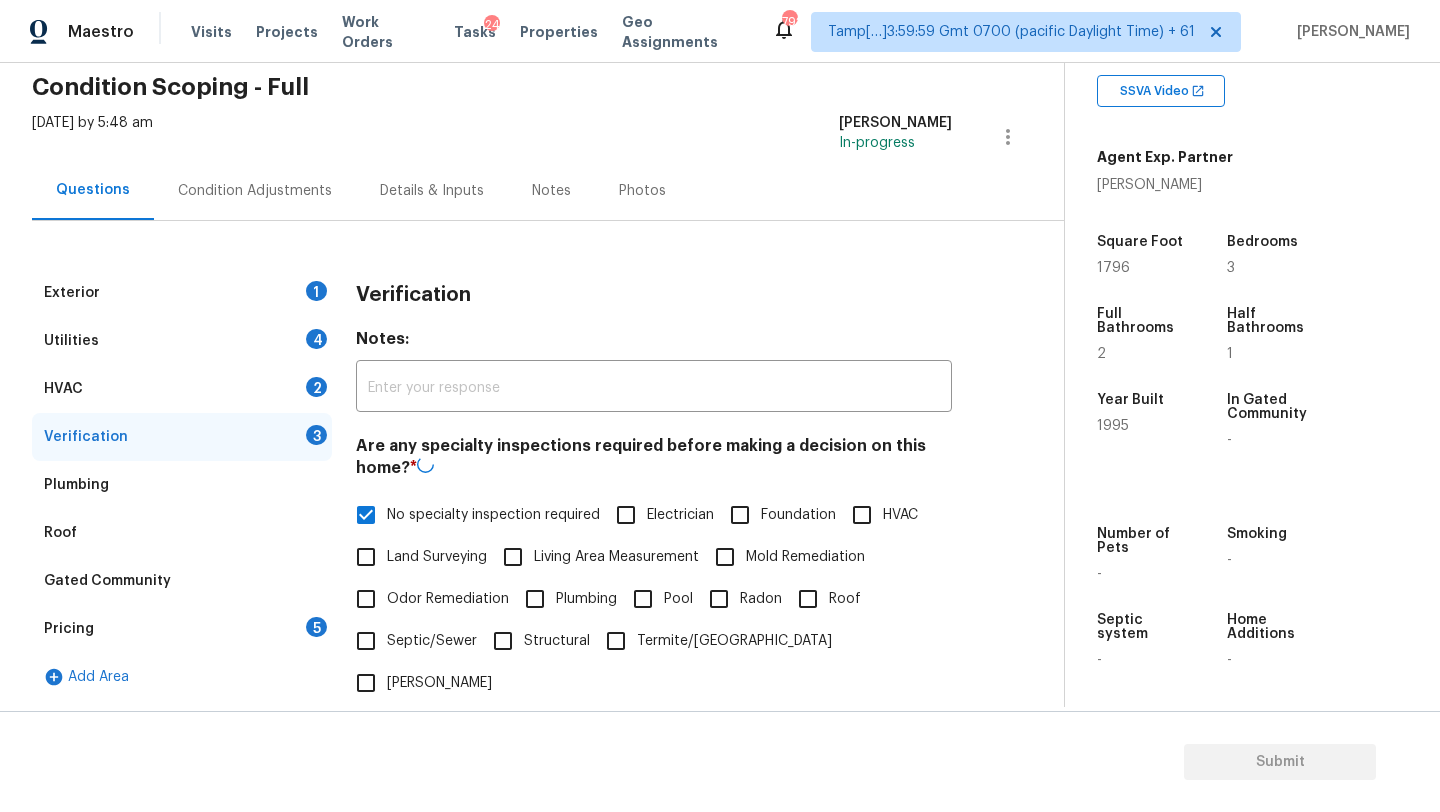scroll, scrollTop: 387, scrollLeft: 0, axis: vertical 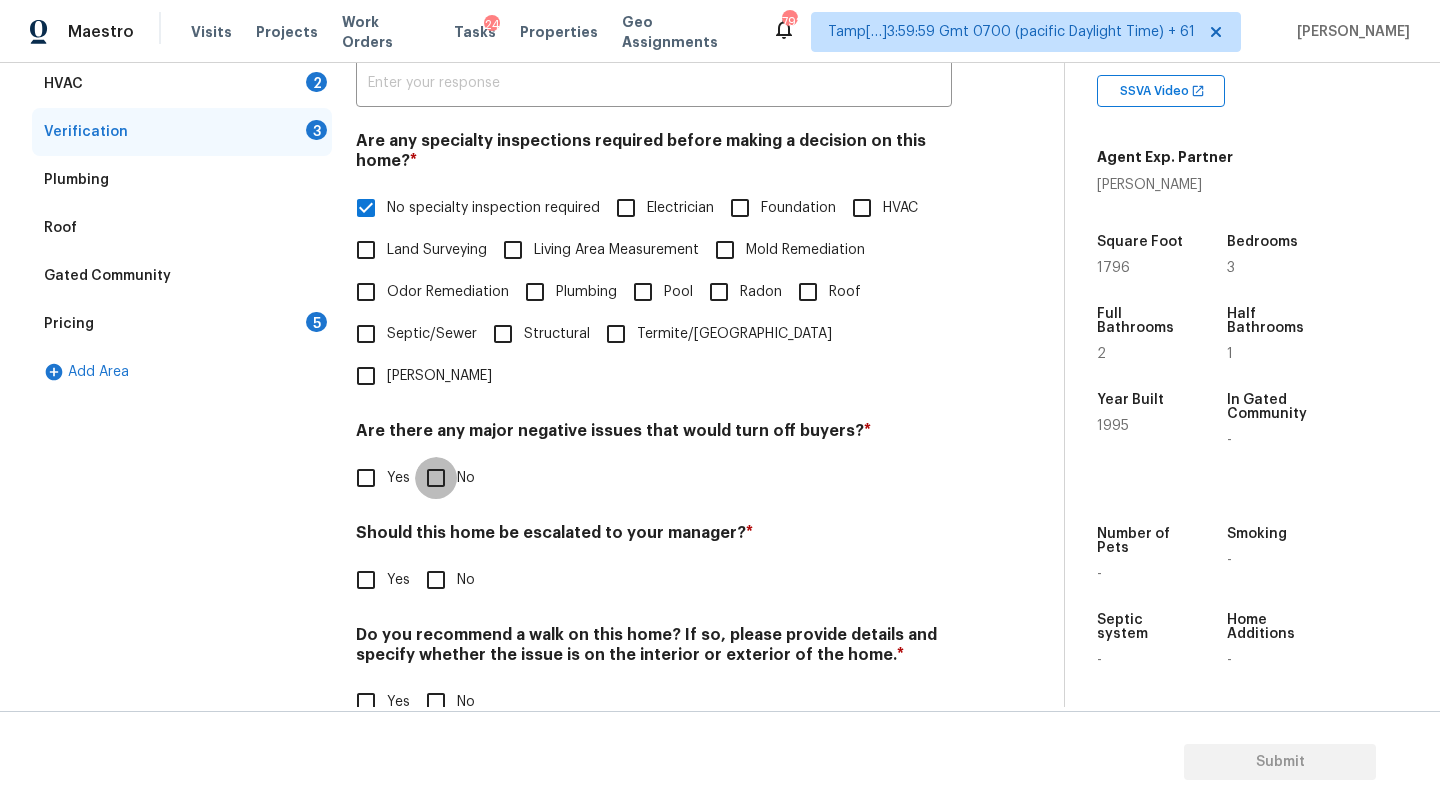 click on "No" at bounding box center (436, 478) 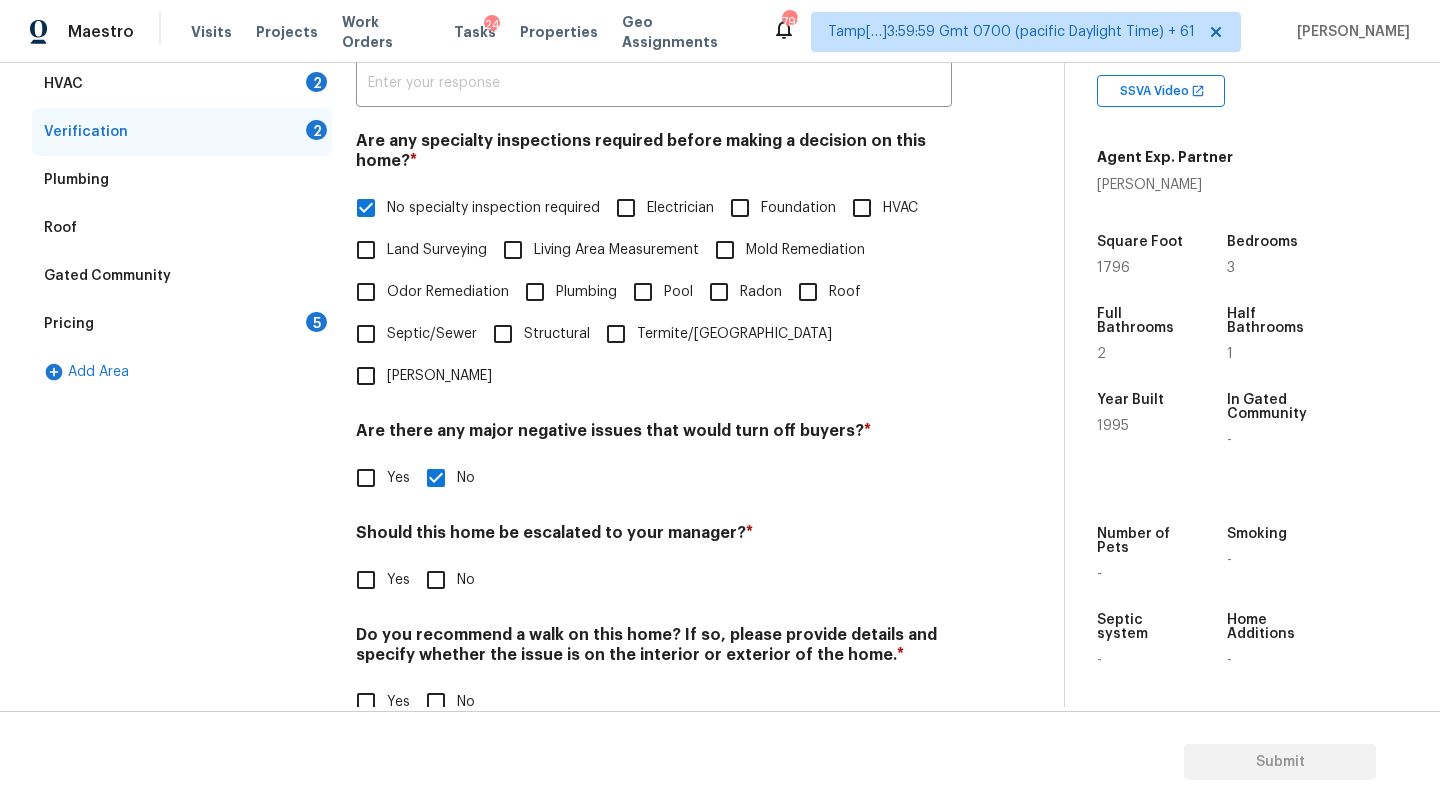 click on "No" at bounding box center [436, 702] 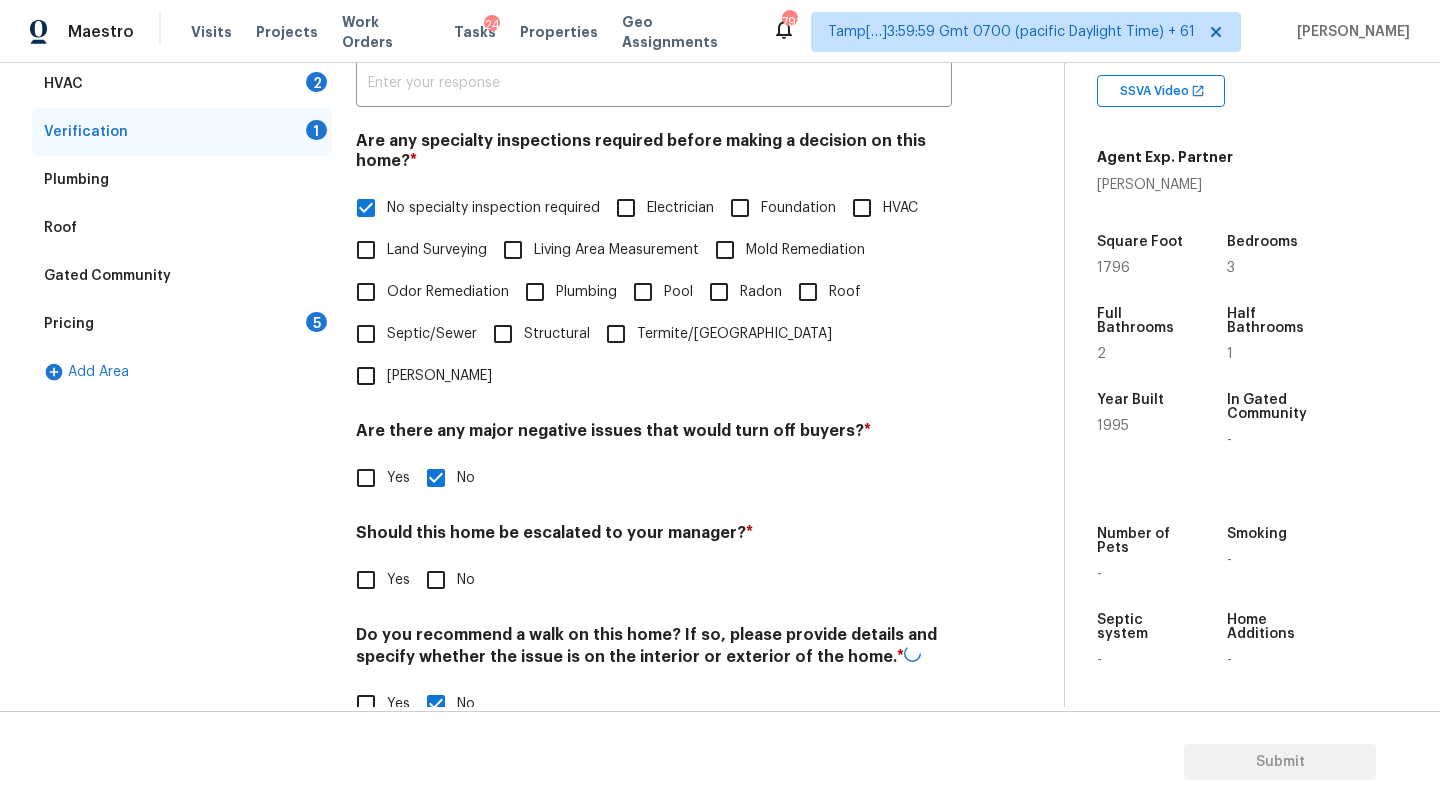 click on "Yes" at bounding box center [366, 580] 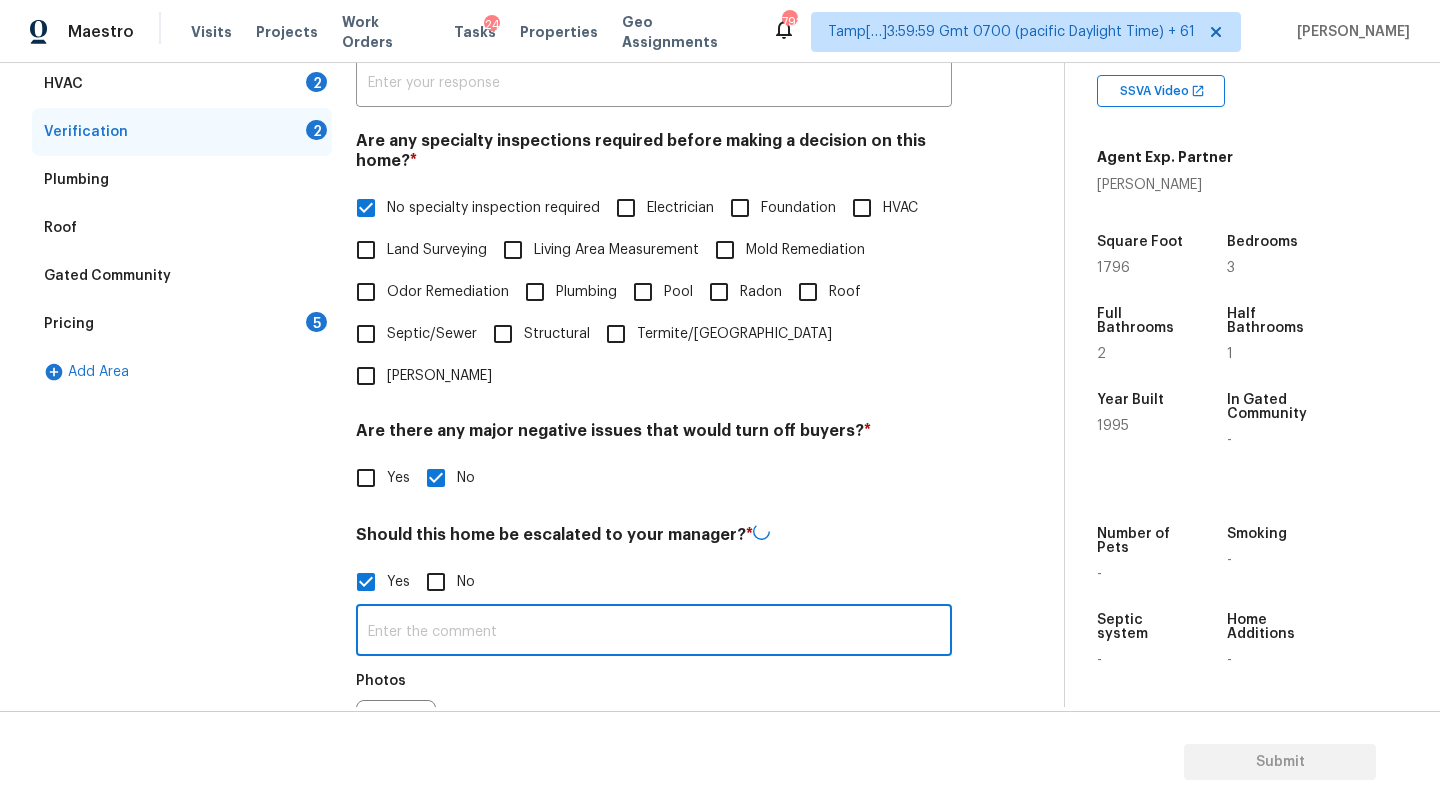 click at bounding box center [654, 632] 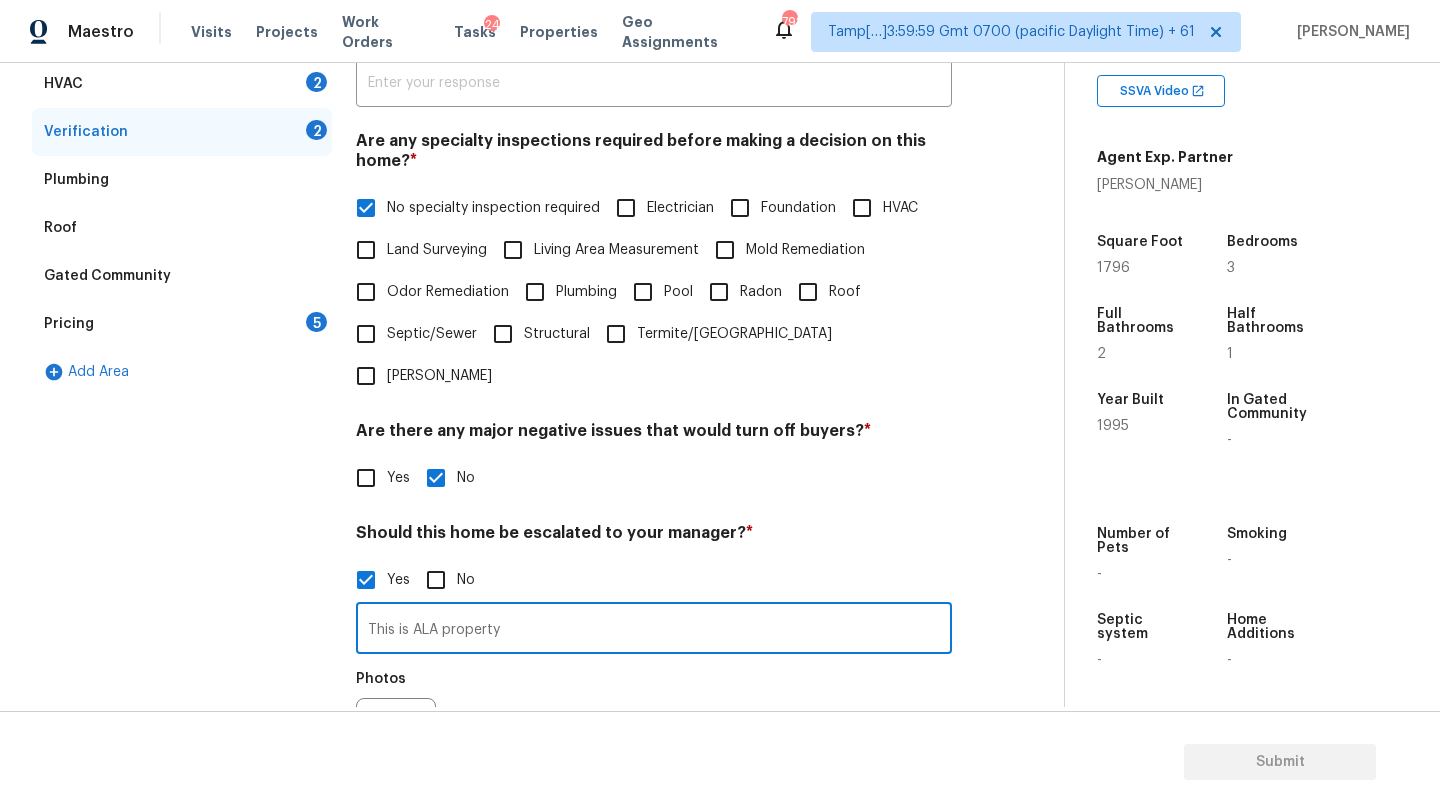 scroll, scrollTop: 581, scrollLeft: 0, axis: vertical 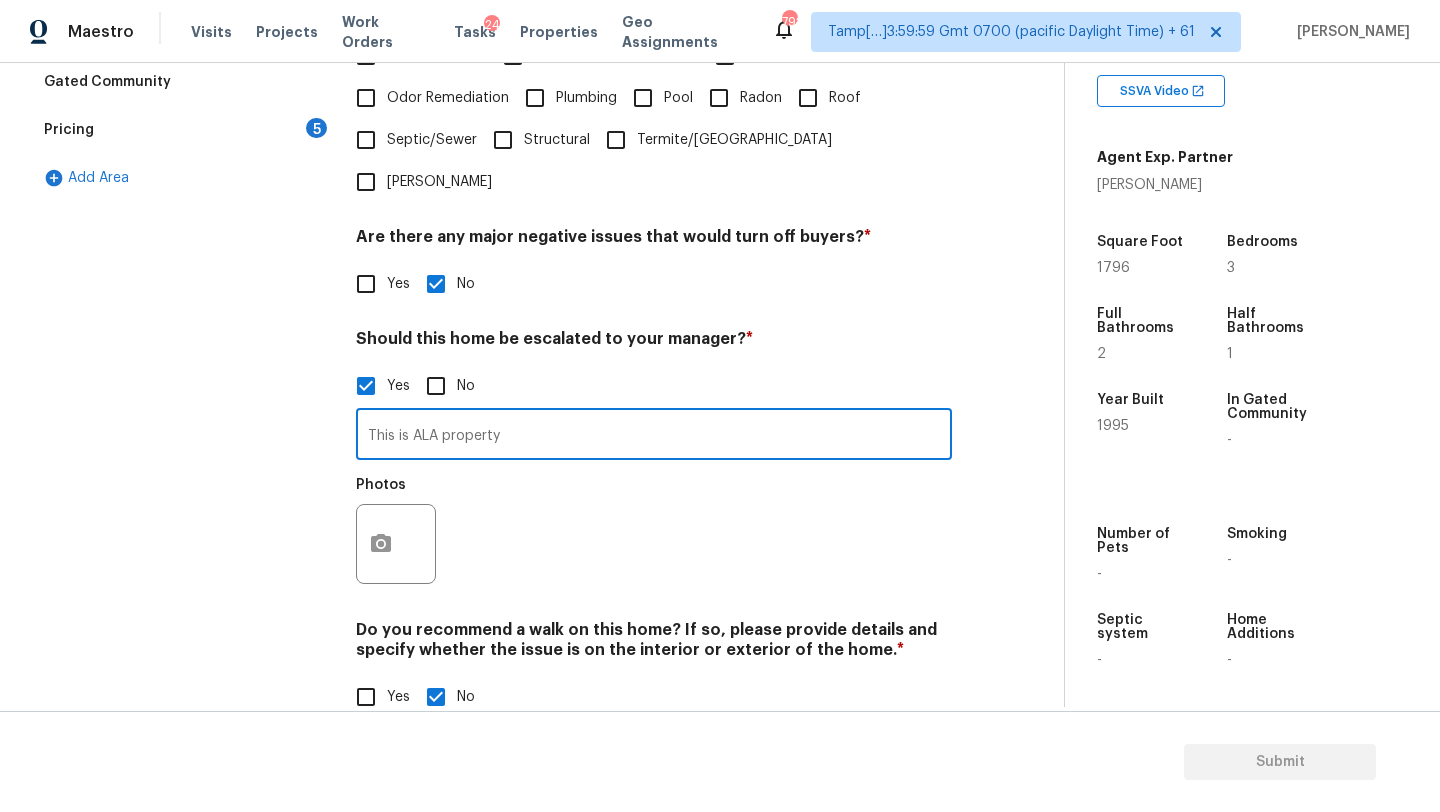 type on "This is ALA property" 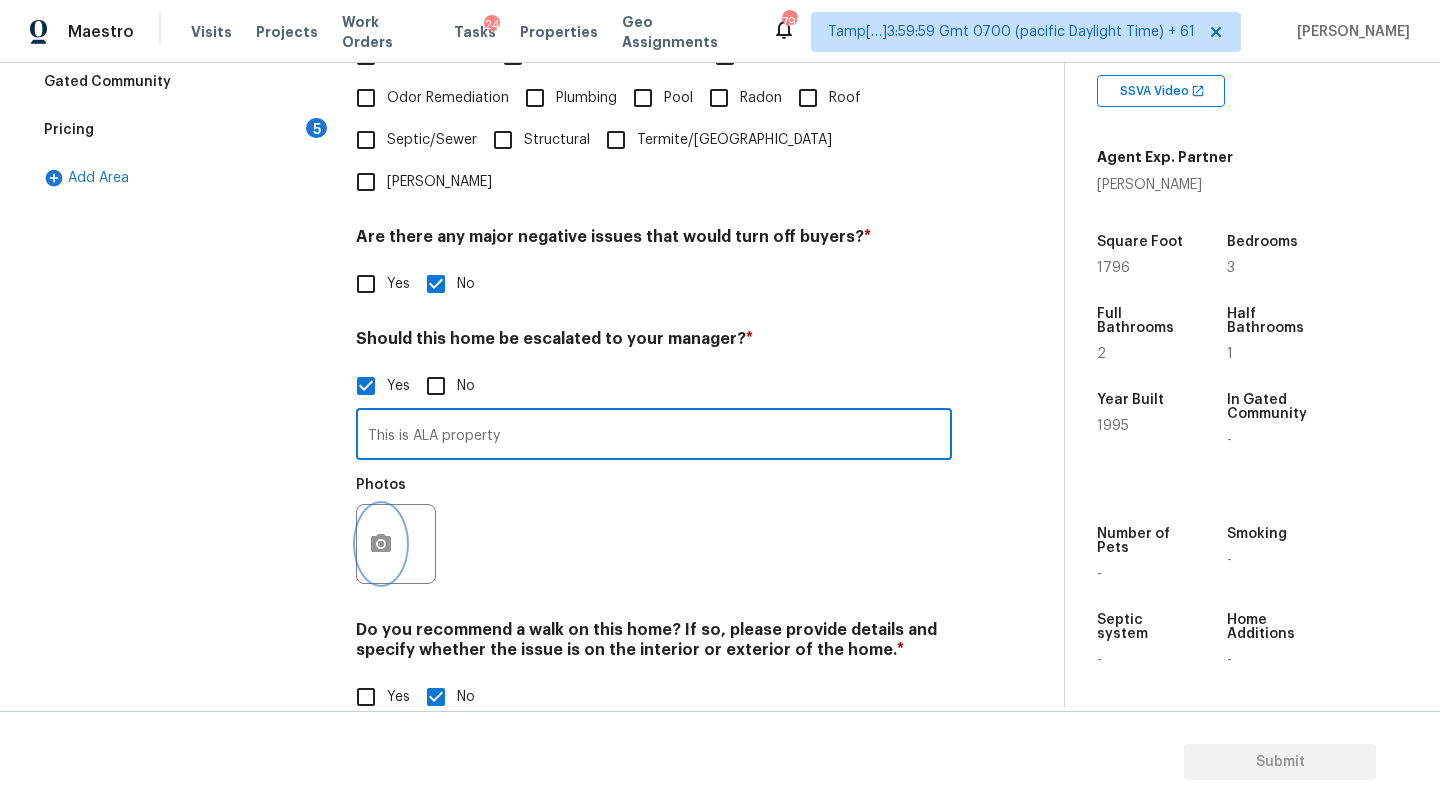 click at bounding box center [381, 544] 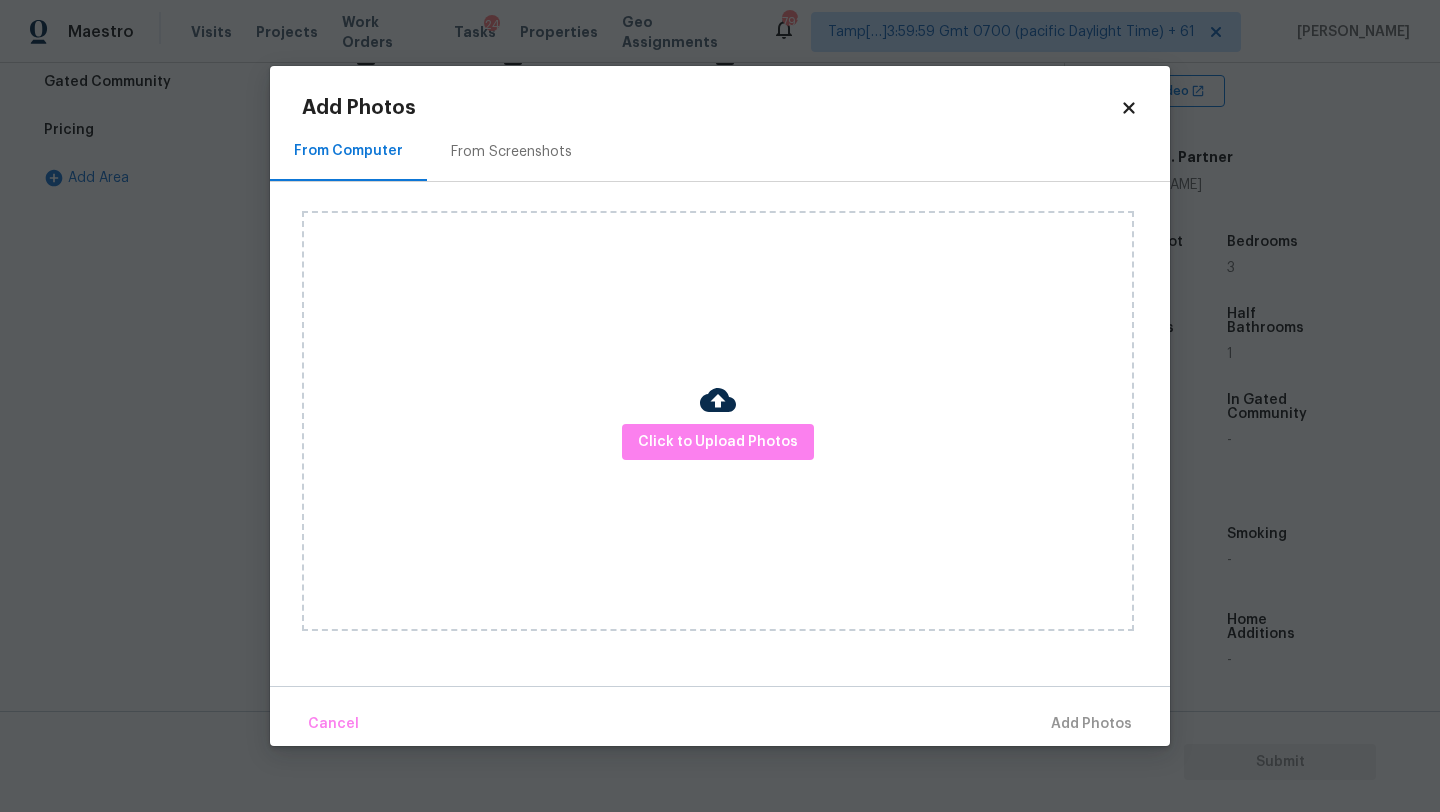 click on "From Screenshots" at bounding box center [511, 151] 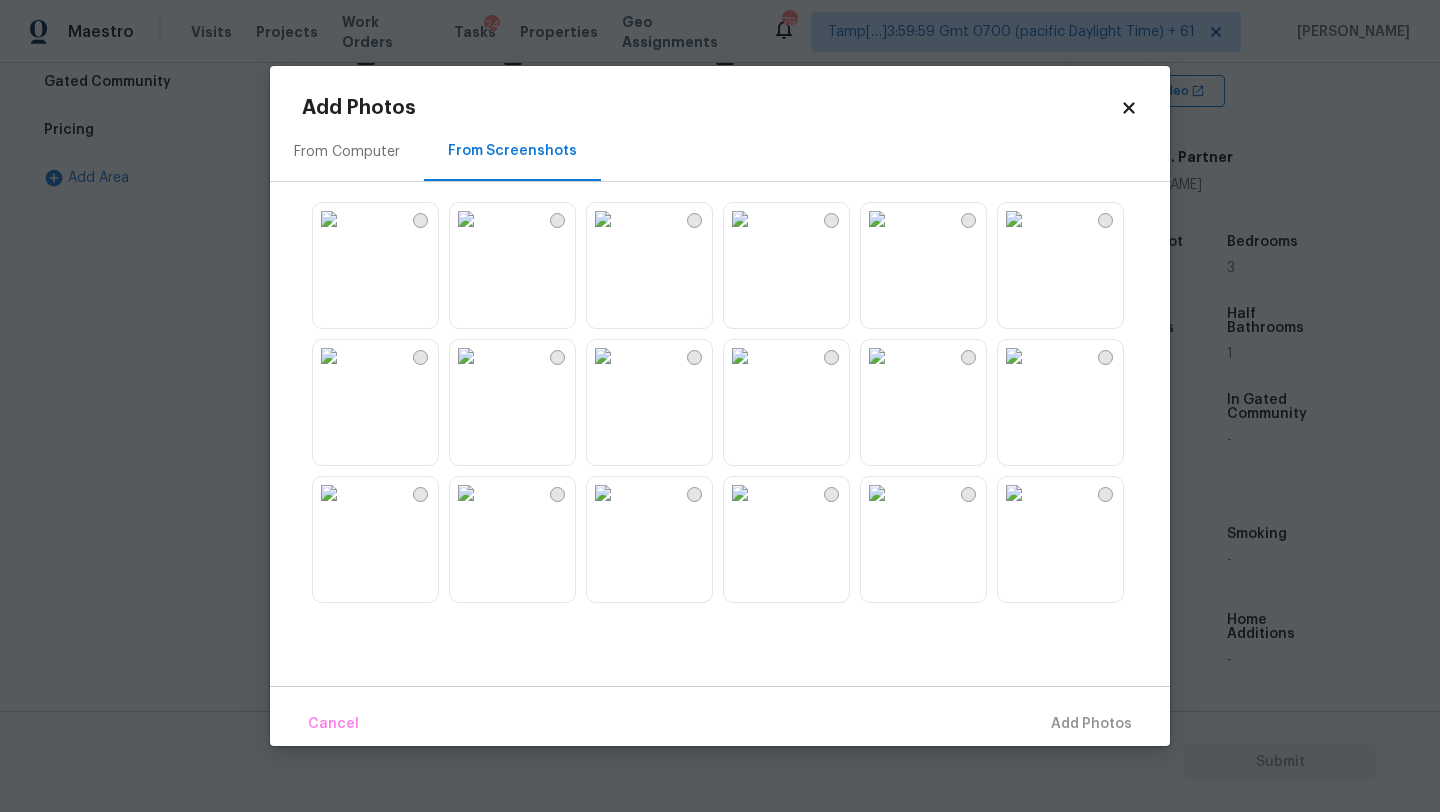 click at bounding box center [603, 219] 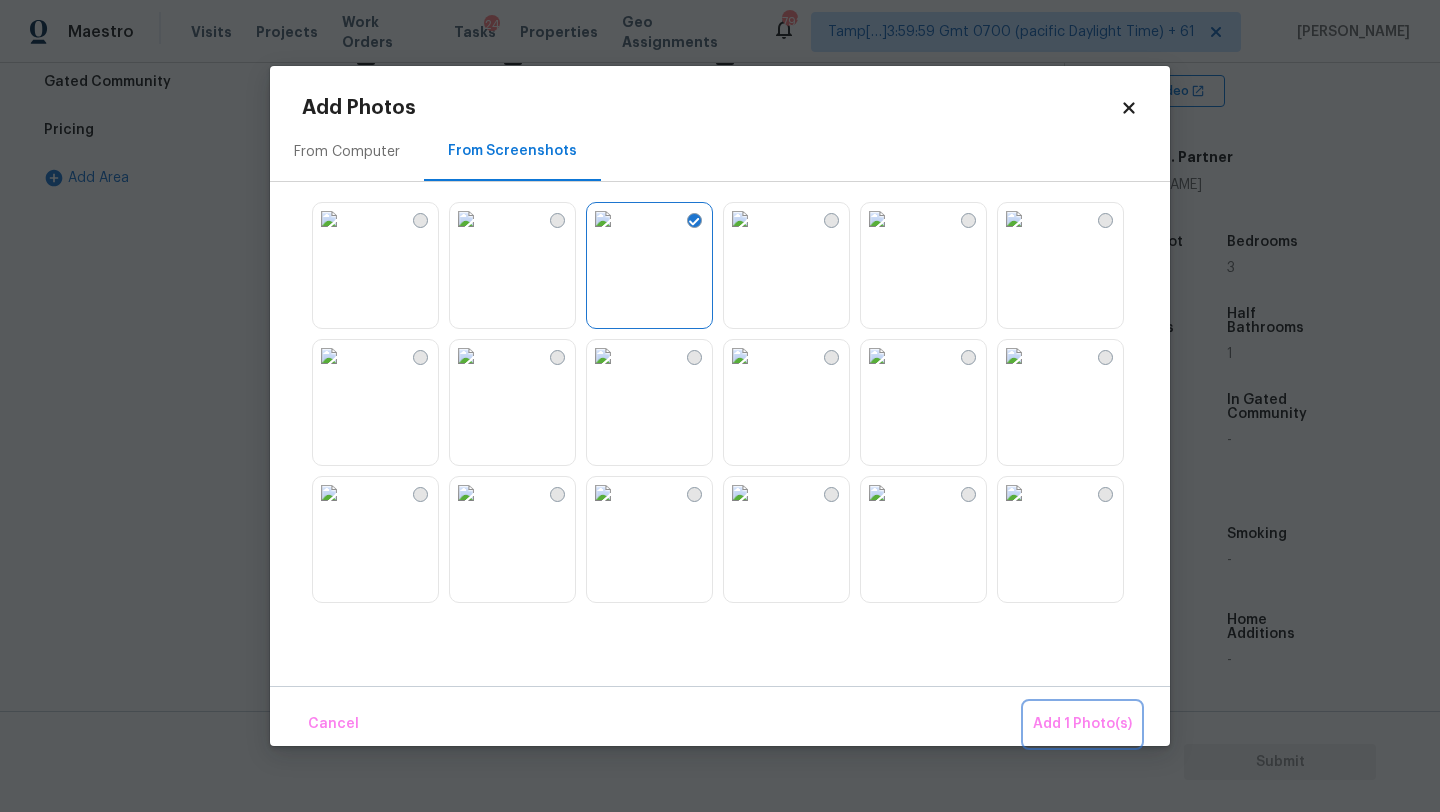 click on "Add 1 Photo(s)" at bounding box center (1082, 724) 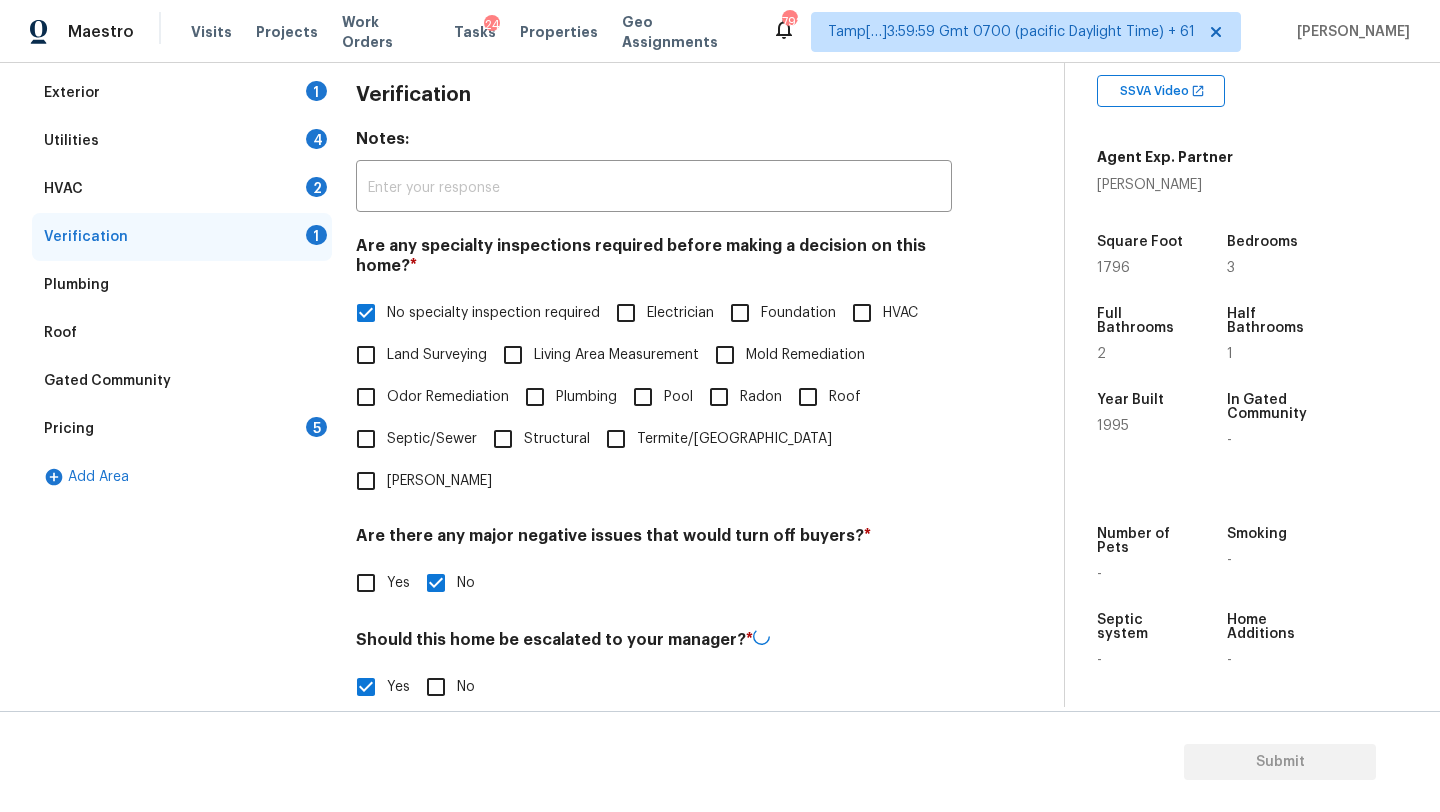 scroll, scrollTop: 147, scrollLeft: 0, axis: vertical 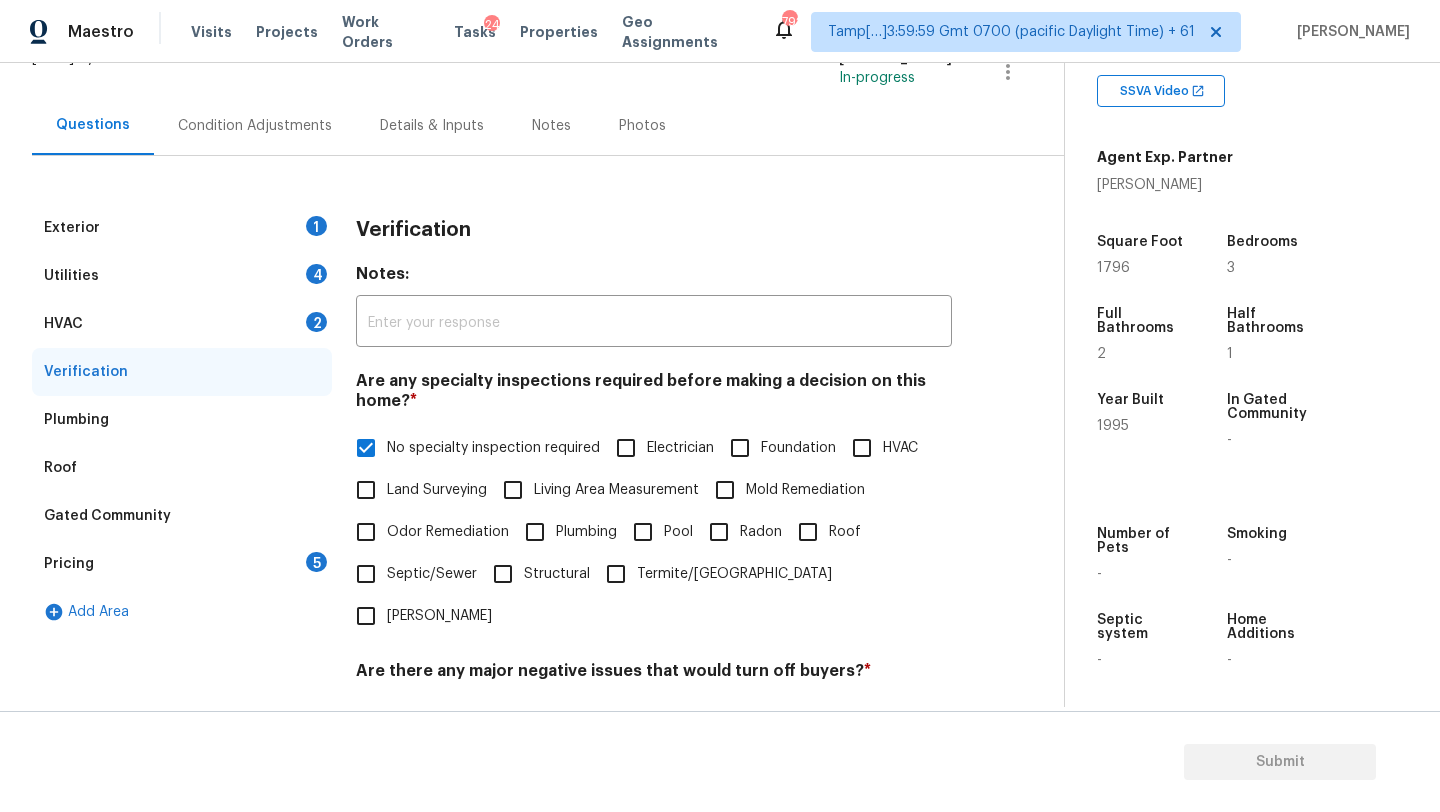 click on "HVAC 2" at bounding box center [182, 324] 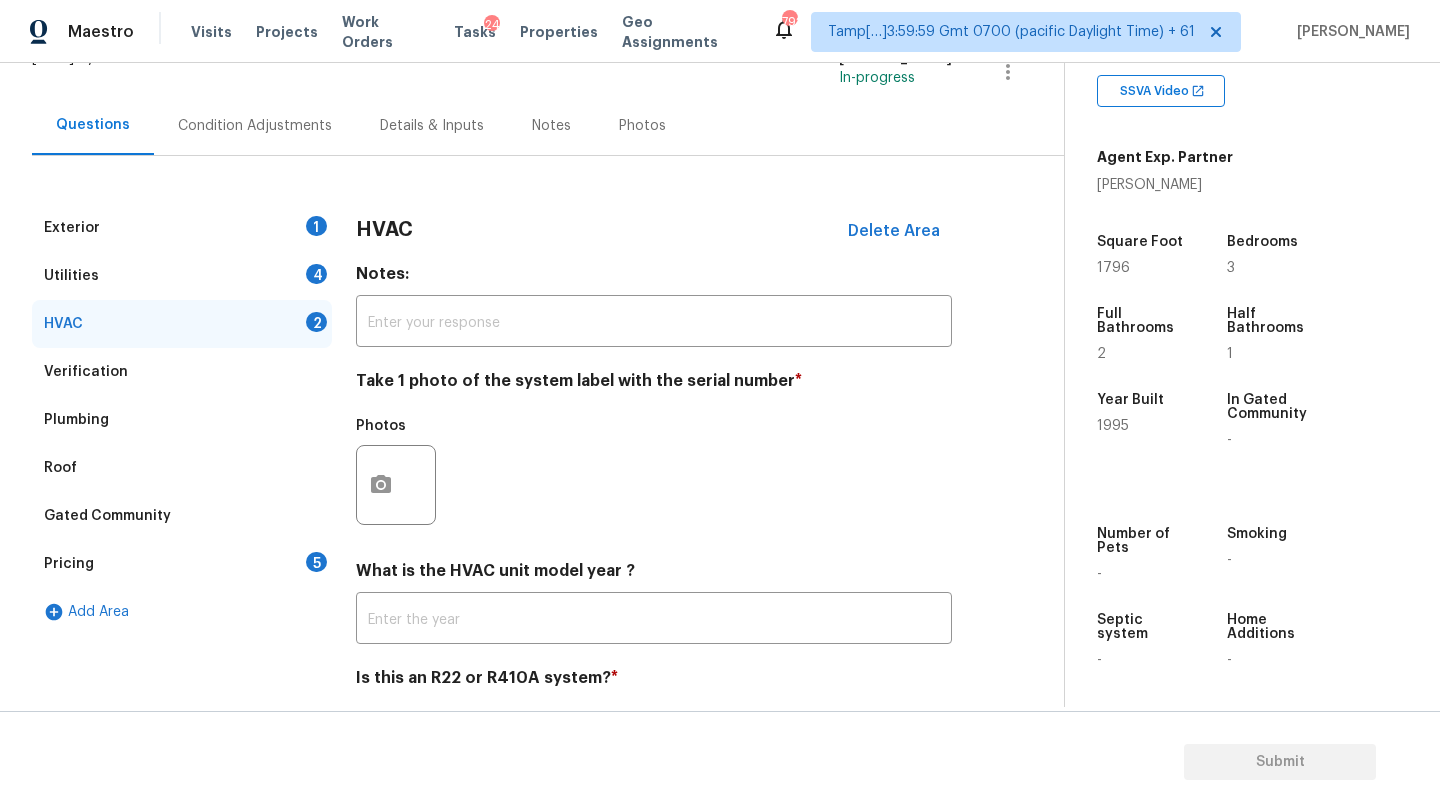 scroll, scrollTop: 217, scrollLeft: 0, axis: vertical 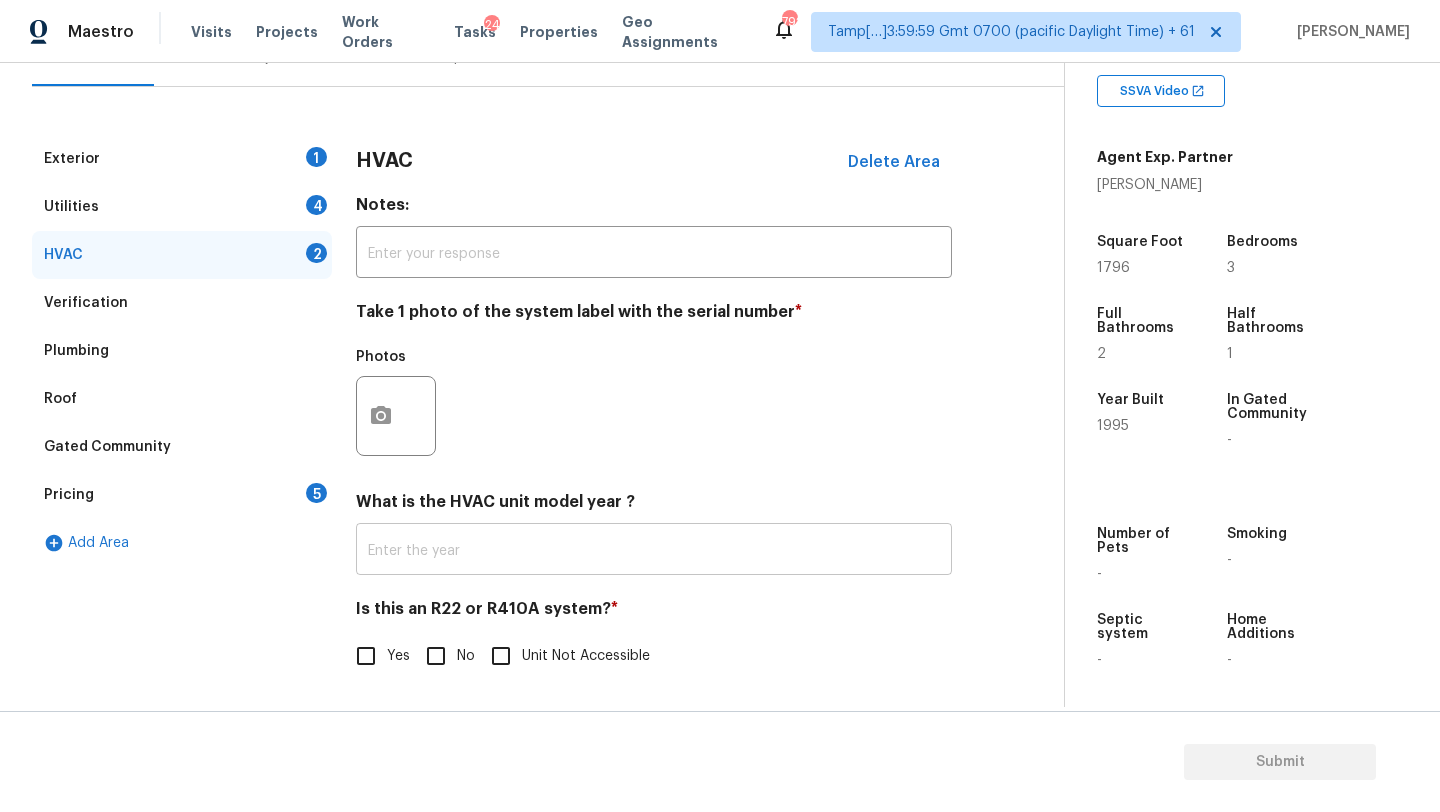 click at bounding box center [654, 551] 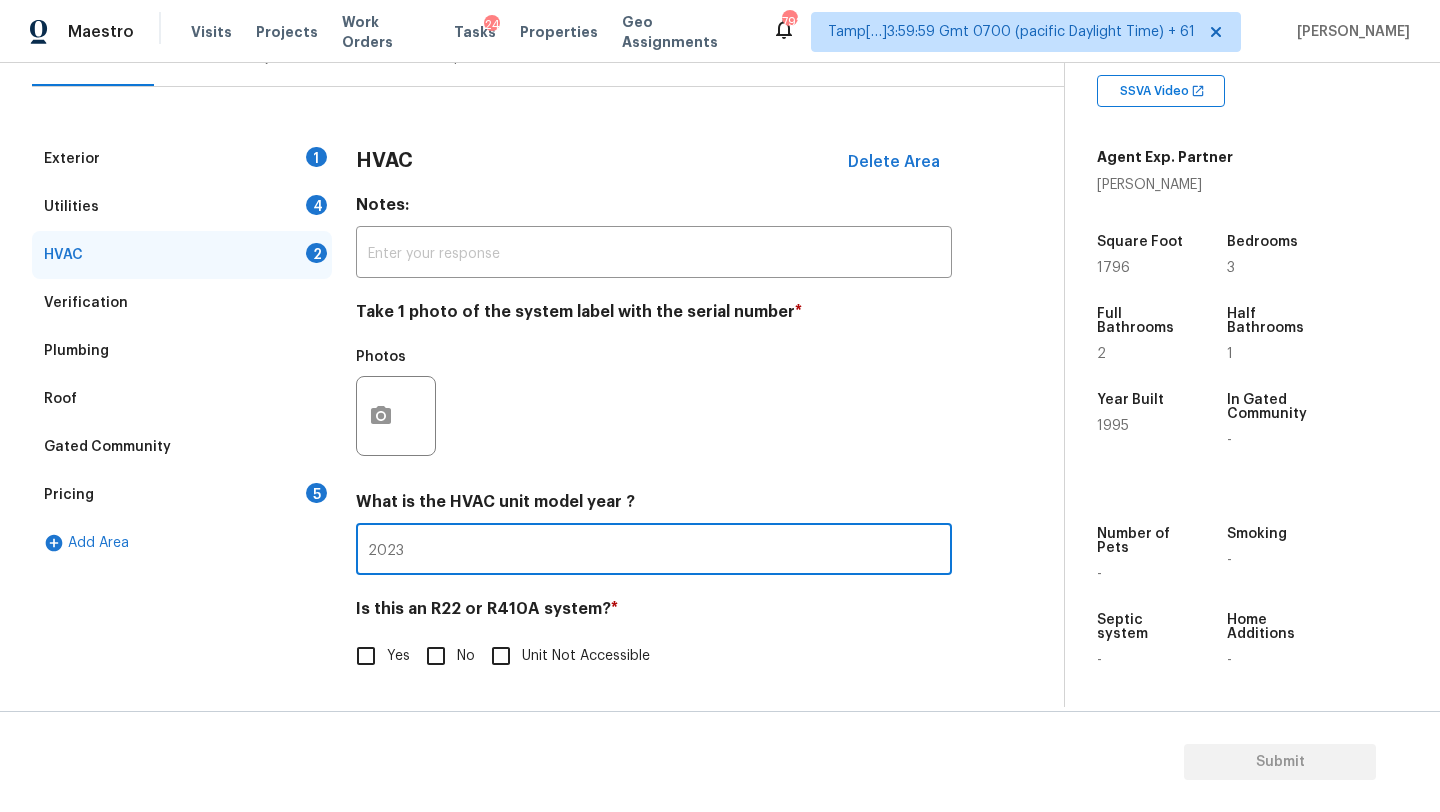 type on "2023" 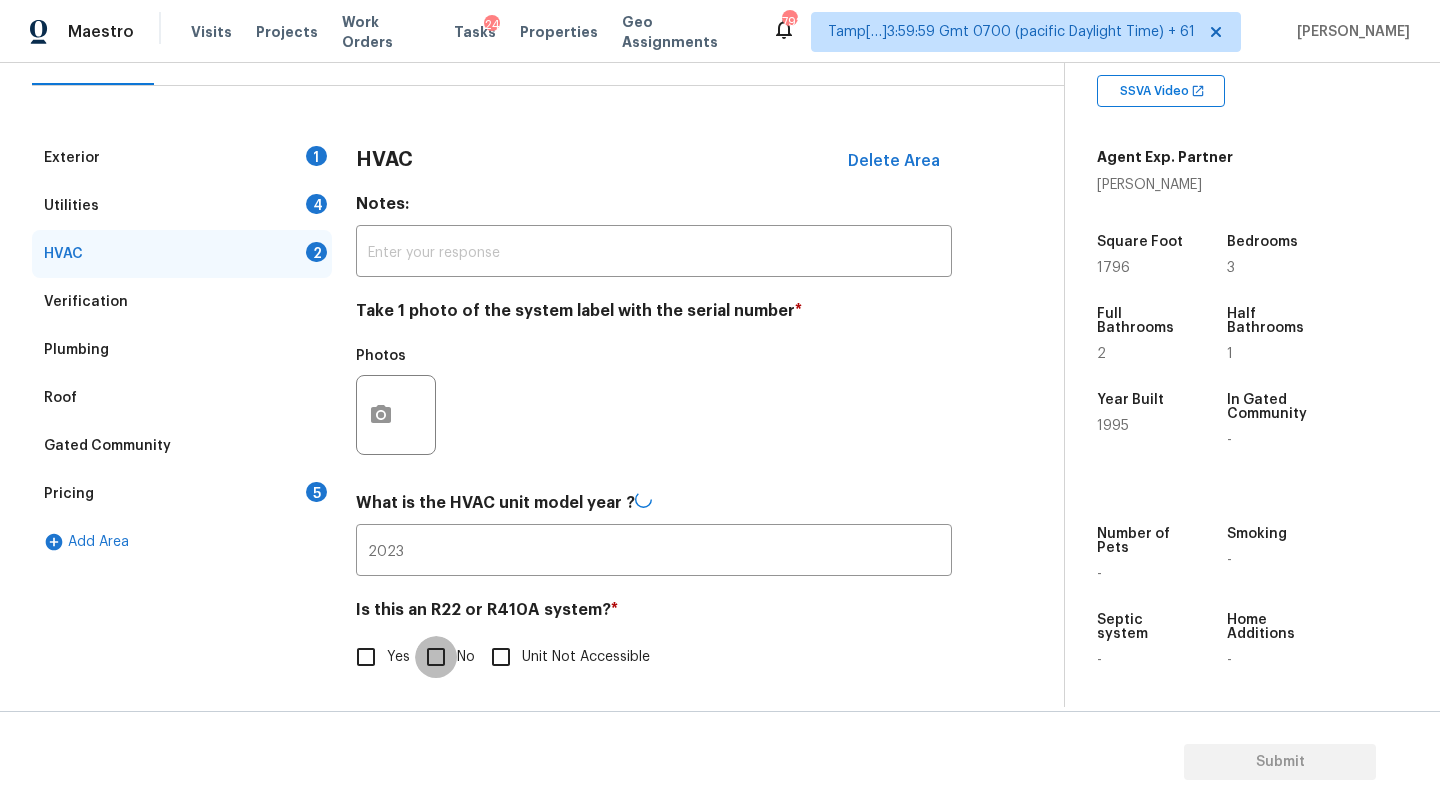 click on "No" at bounding box center (436, 657) 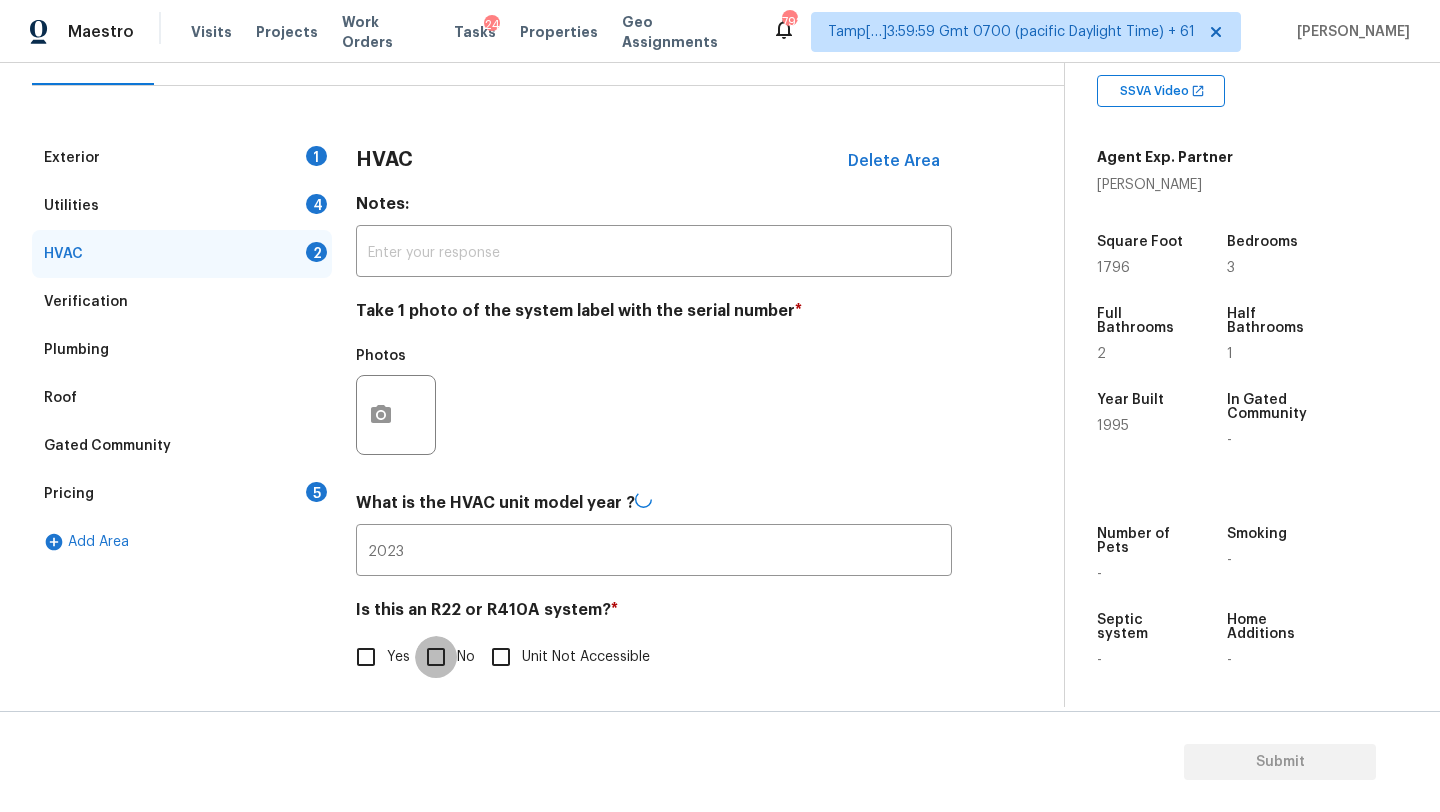 checkbox on "true" 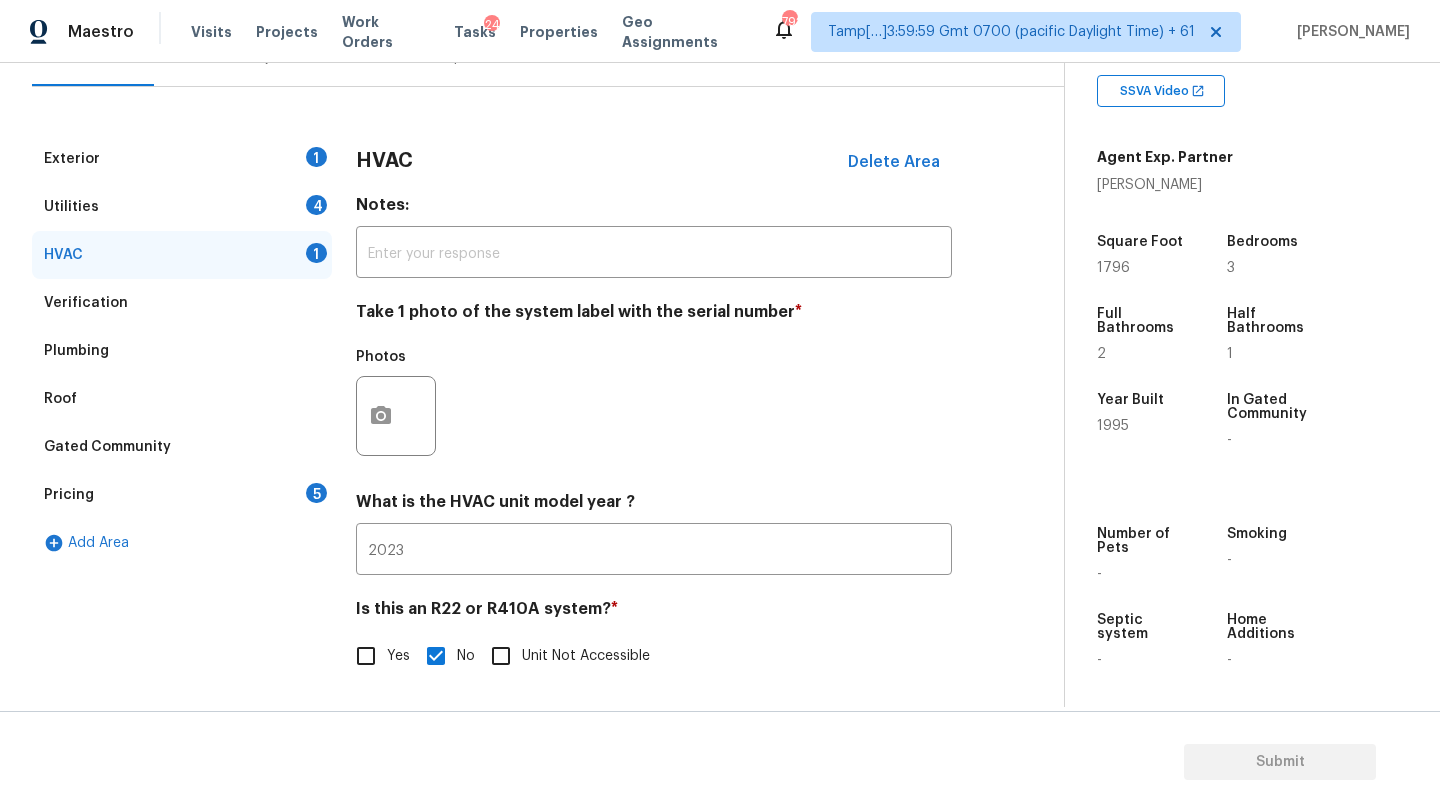 click on "Pricing 5" at bounding box center [182, 495] 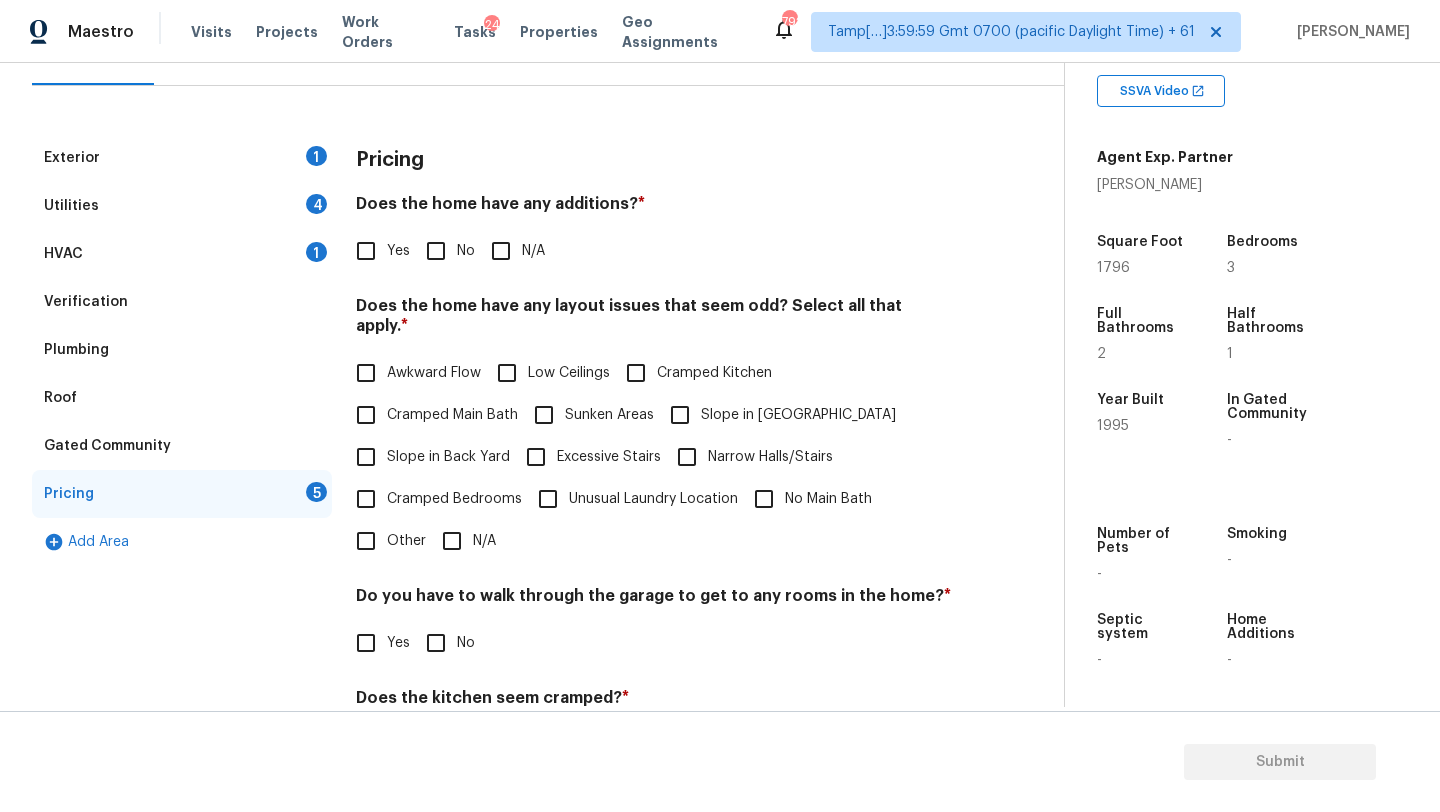 drag, startPoint x: 429, startPoint y: 260, endPoint x: 429, endPoint y: 280, distance: 20 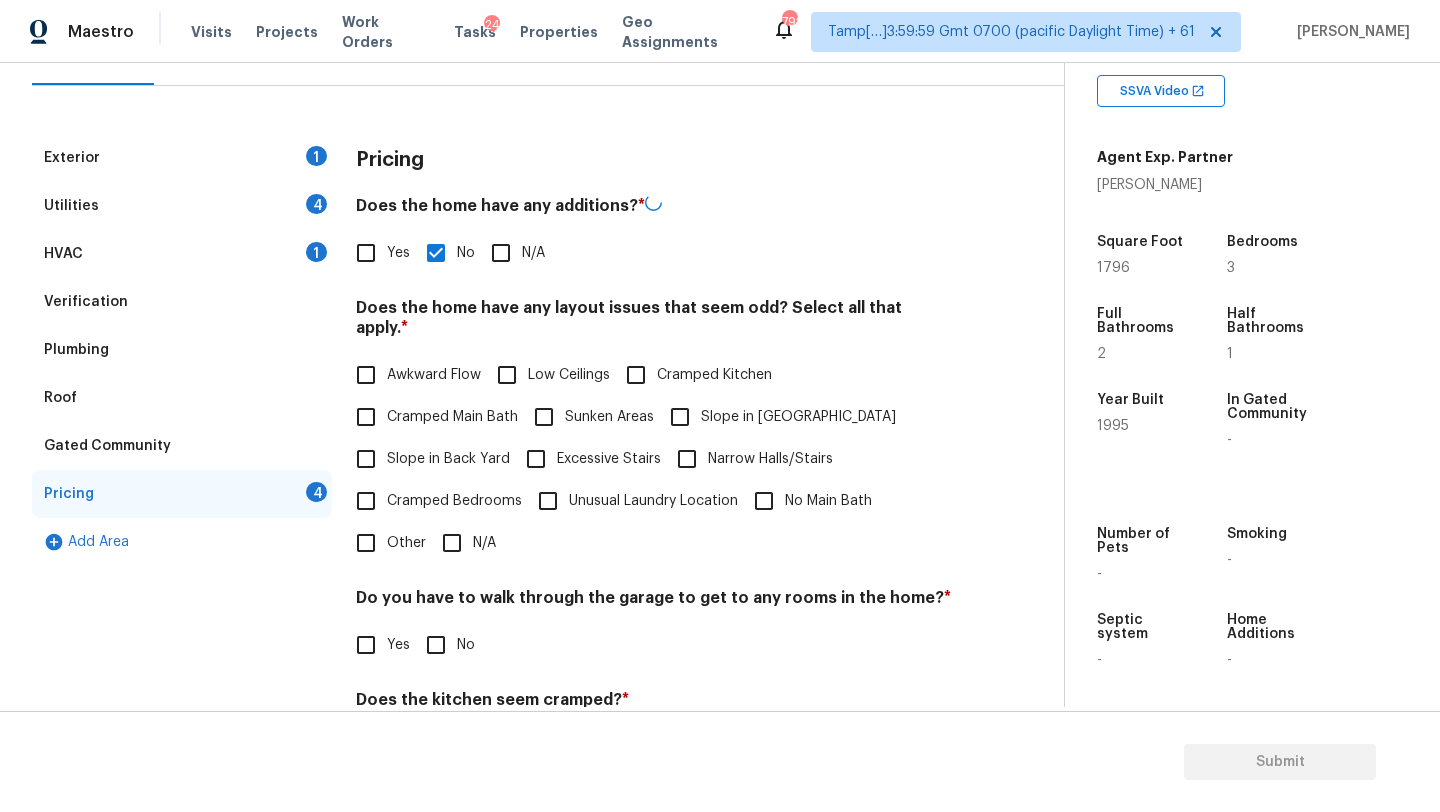 click on "No" at bounding box center (436, 645) 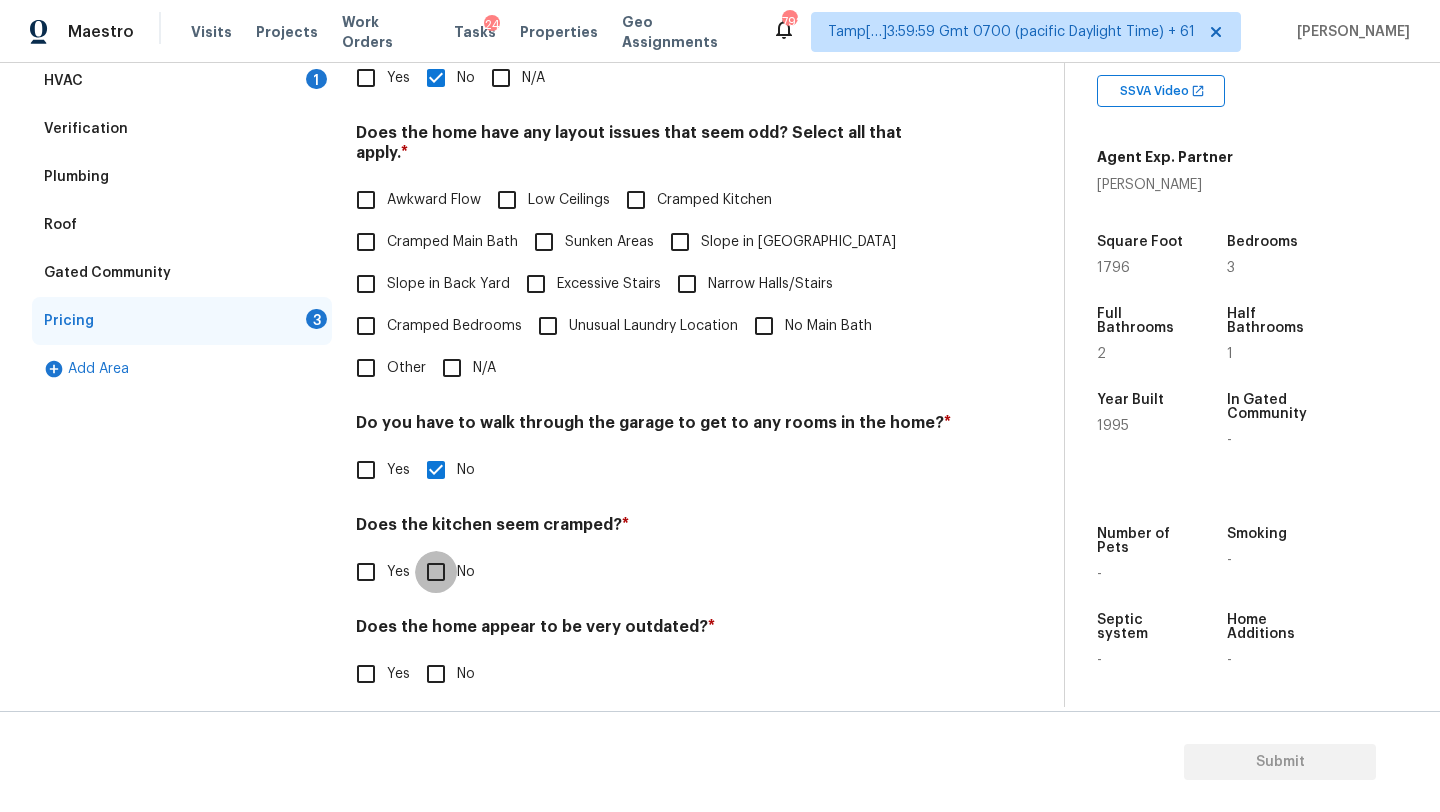 scroll, scrollTop: 388, scrollLeft: 0, axis: vertical 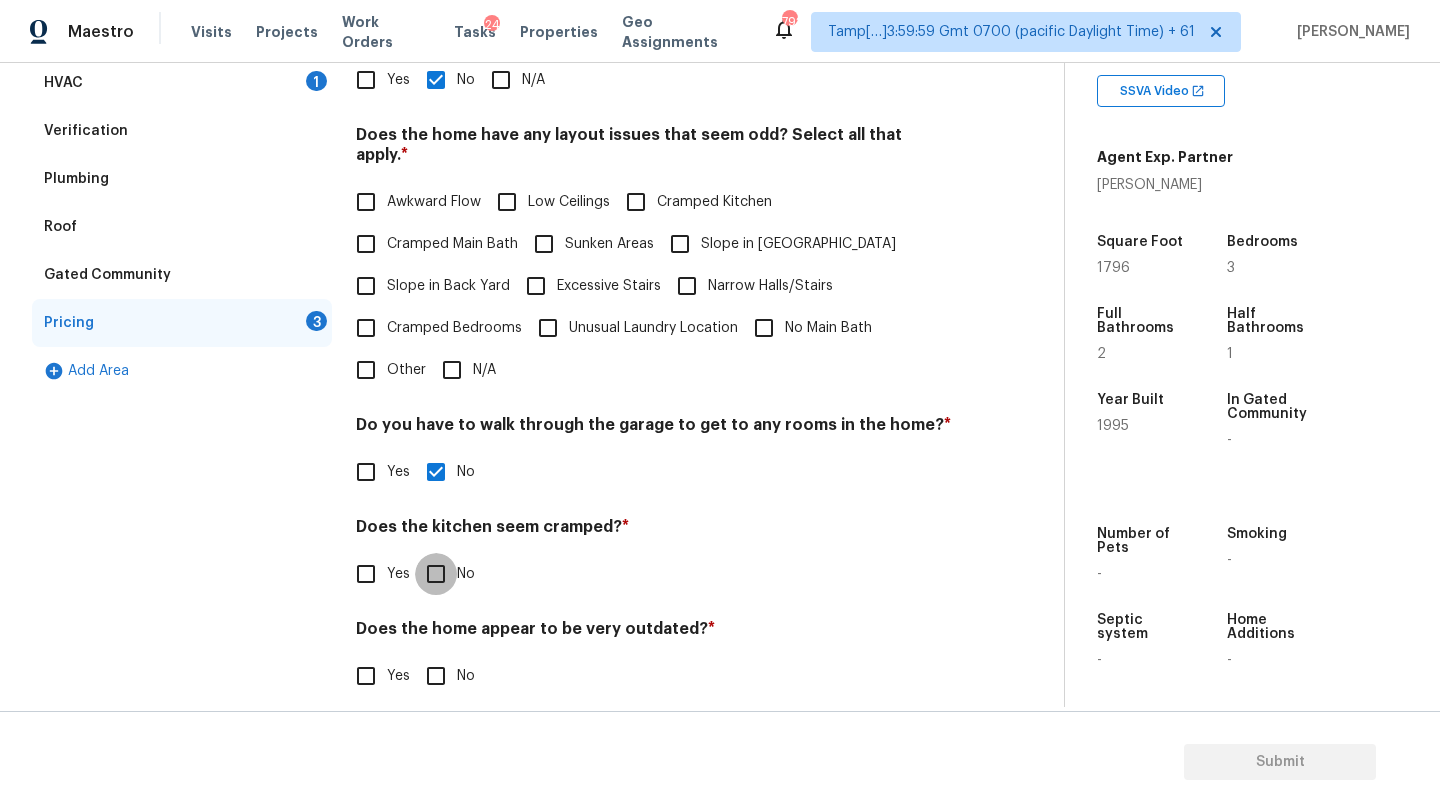 click on "No" at bounding box center (436, 574) 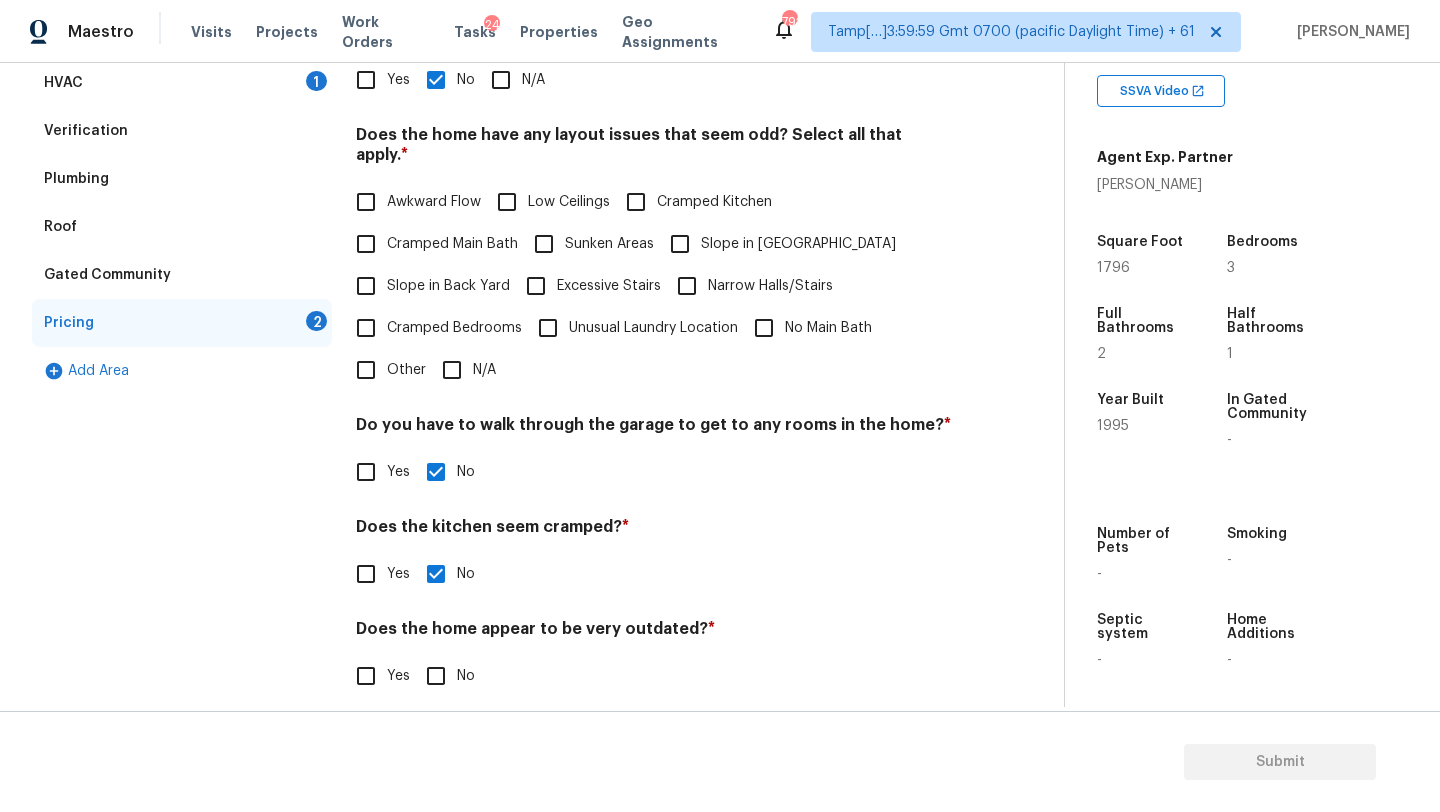 click on "Pricing Does the home have any additions?  * Yes No N/A Does the home have any layout issues that seem odd? Select all that apply.  * Awkward Flow Low Ceilings Cramped Kitchen Cramped Main Bath Sunken Areas Slope in Front Yard Slope in Back Yard Excessive Stairs Narrow Halls/Stairs Cramped Bedrooms Unusual Laundry Location No Main Bath Other N/A Do you have to walk through the garage to get to any rooms in the home?  * Yes No Does the kitchen seem cramped?  * Yes No Does the home appear to be very outdated?  * Yes No" at bounding box center [654, 342] 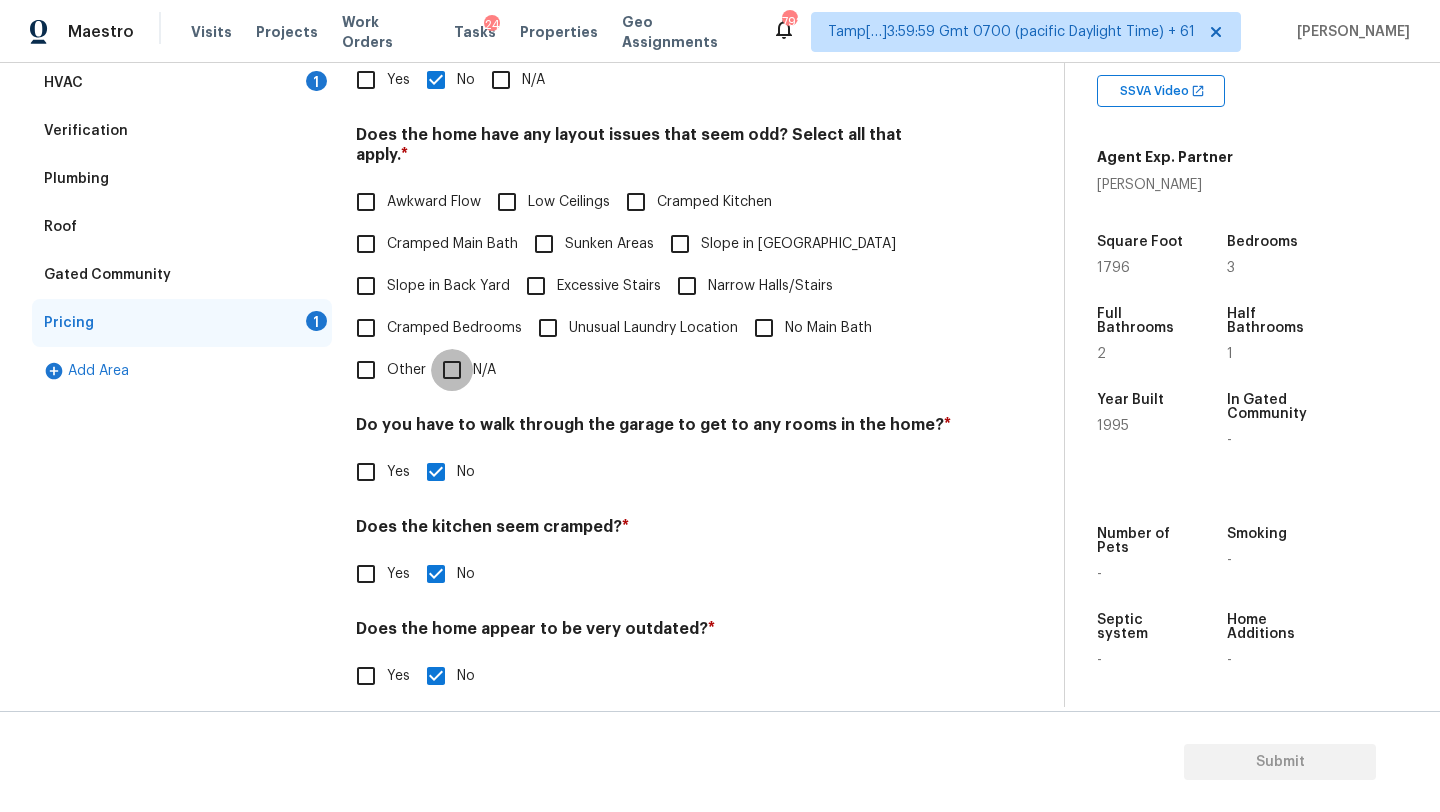 click on "N/A" at bounding box center [452, 370] 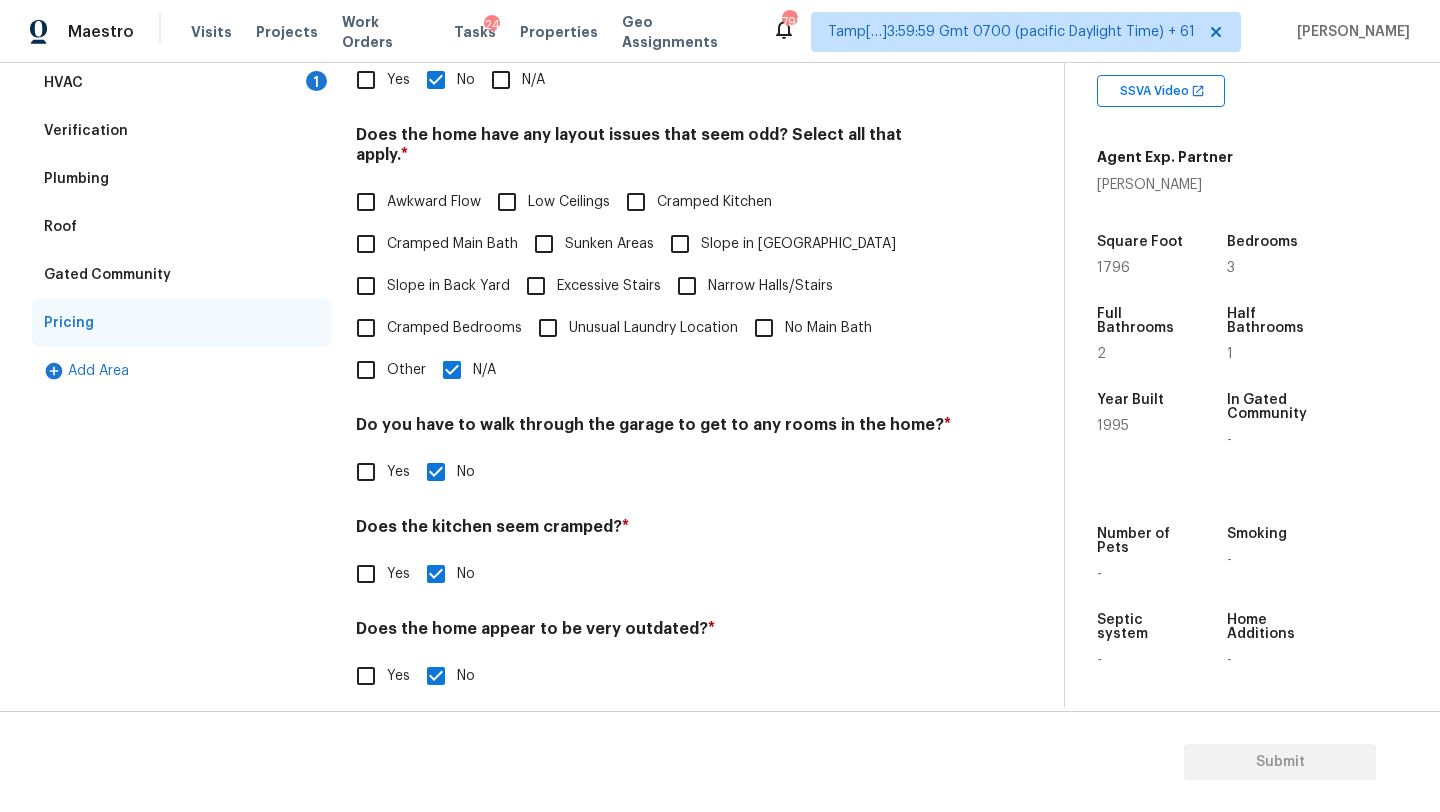 scroll, scrollTop: 127, scrollLeft: 0, axis: vertical 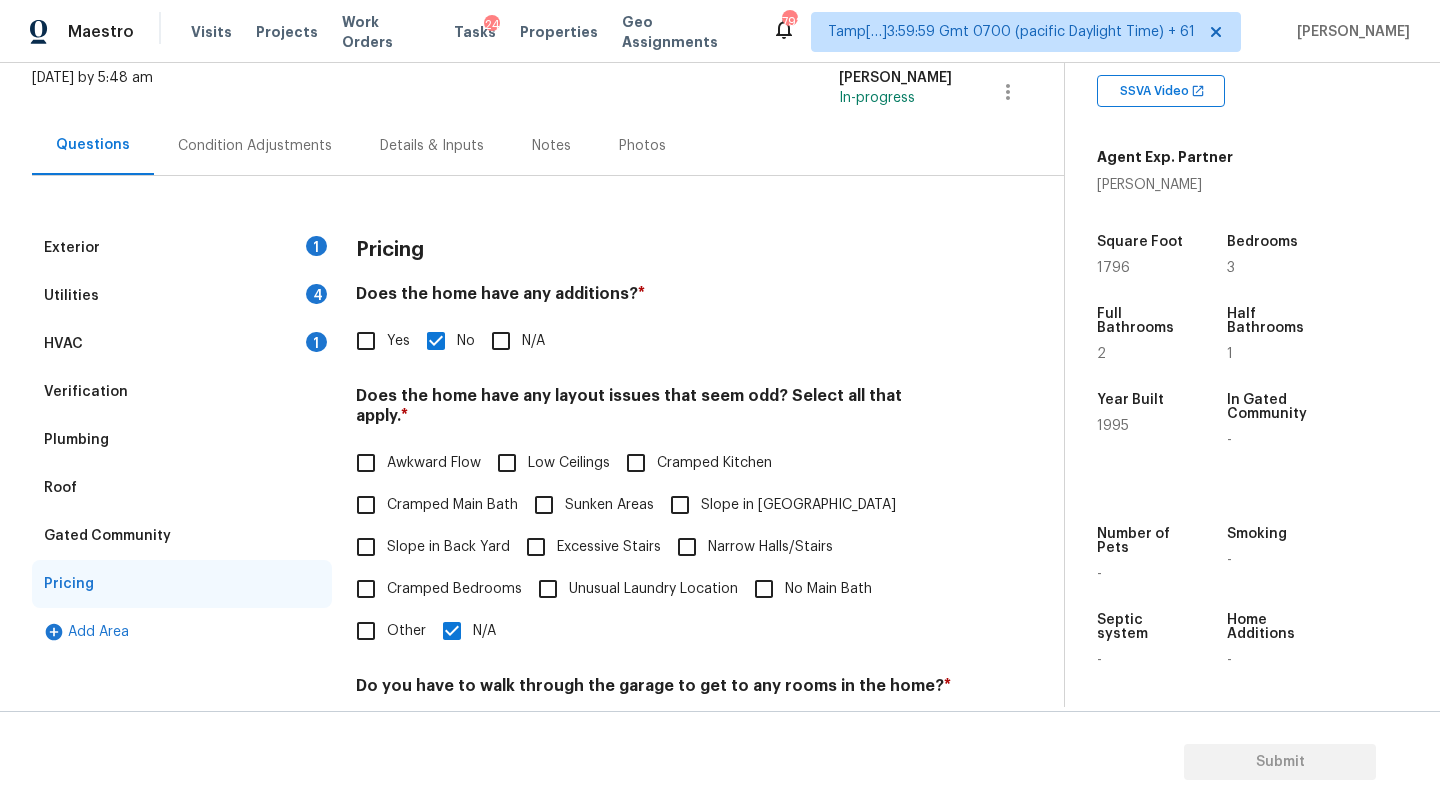 click on "Utilities 4" at bounding box center (182, 296) 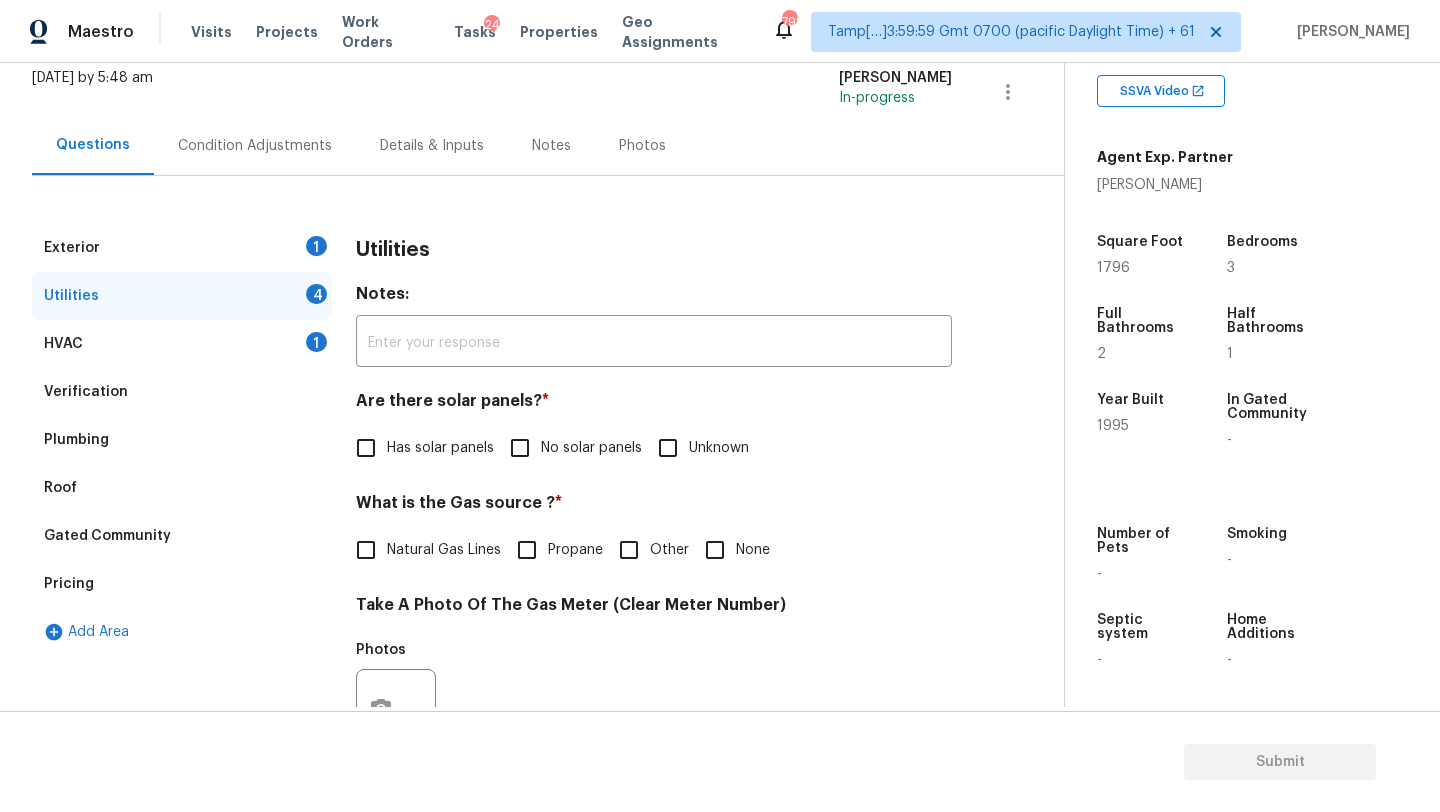 click on "No solar panels" at bounding box center [520, 448] 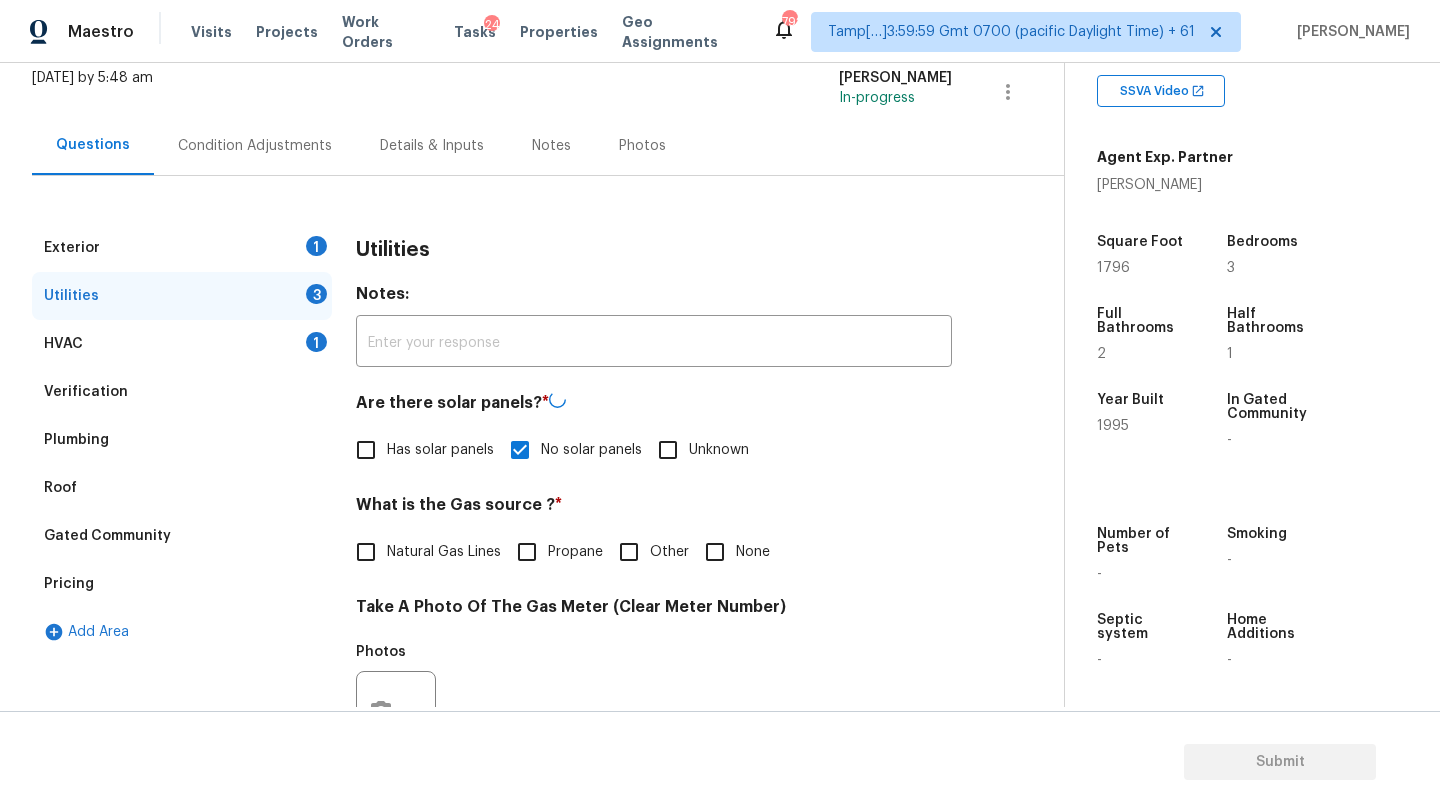 click on "Natural Gas Lines" at bounding box center [423, 552] 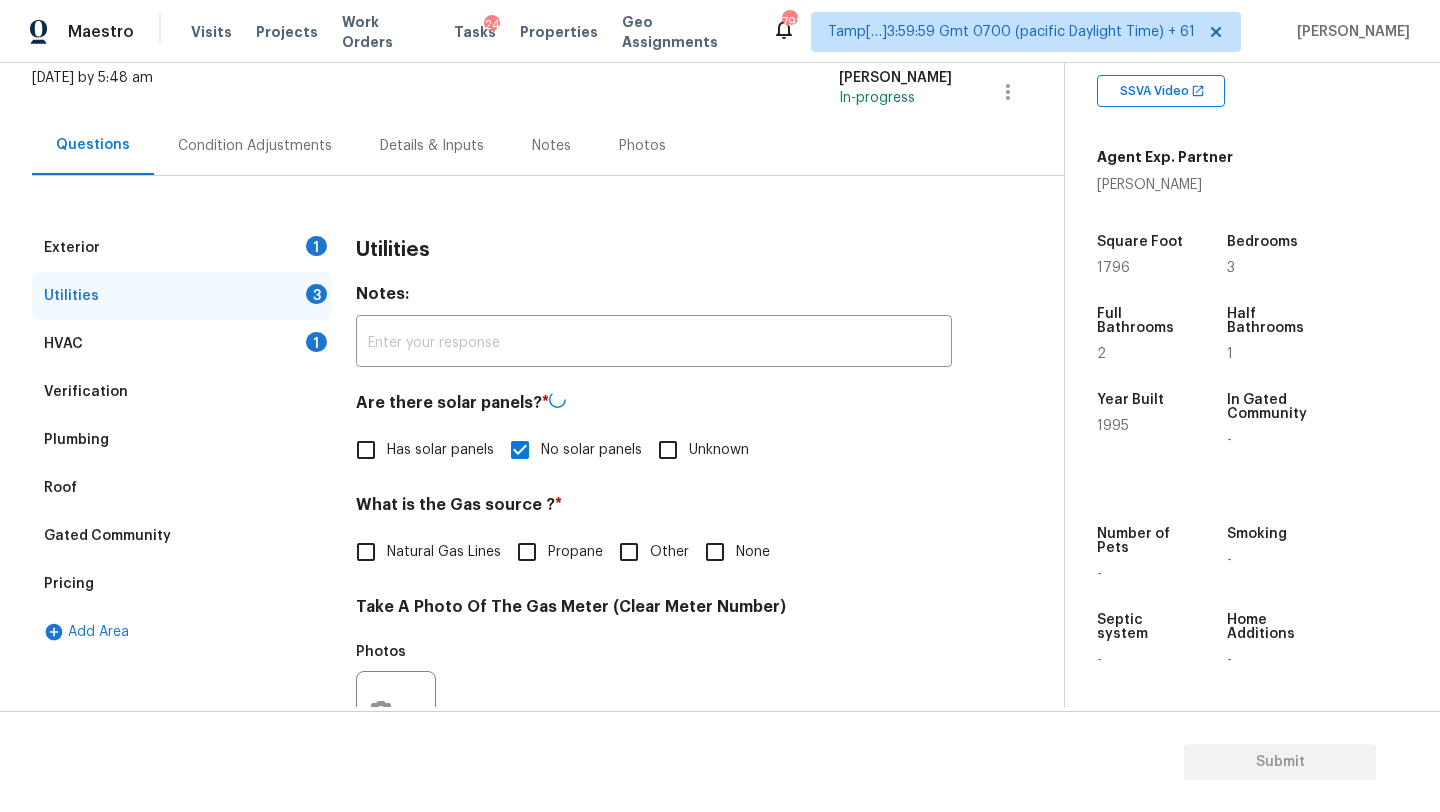click on "Natural Gas Lines" at bounding box center (366, 552) 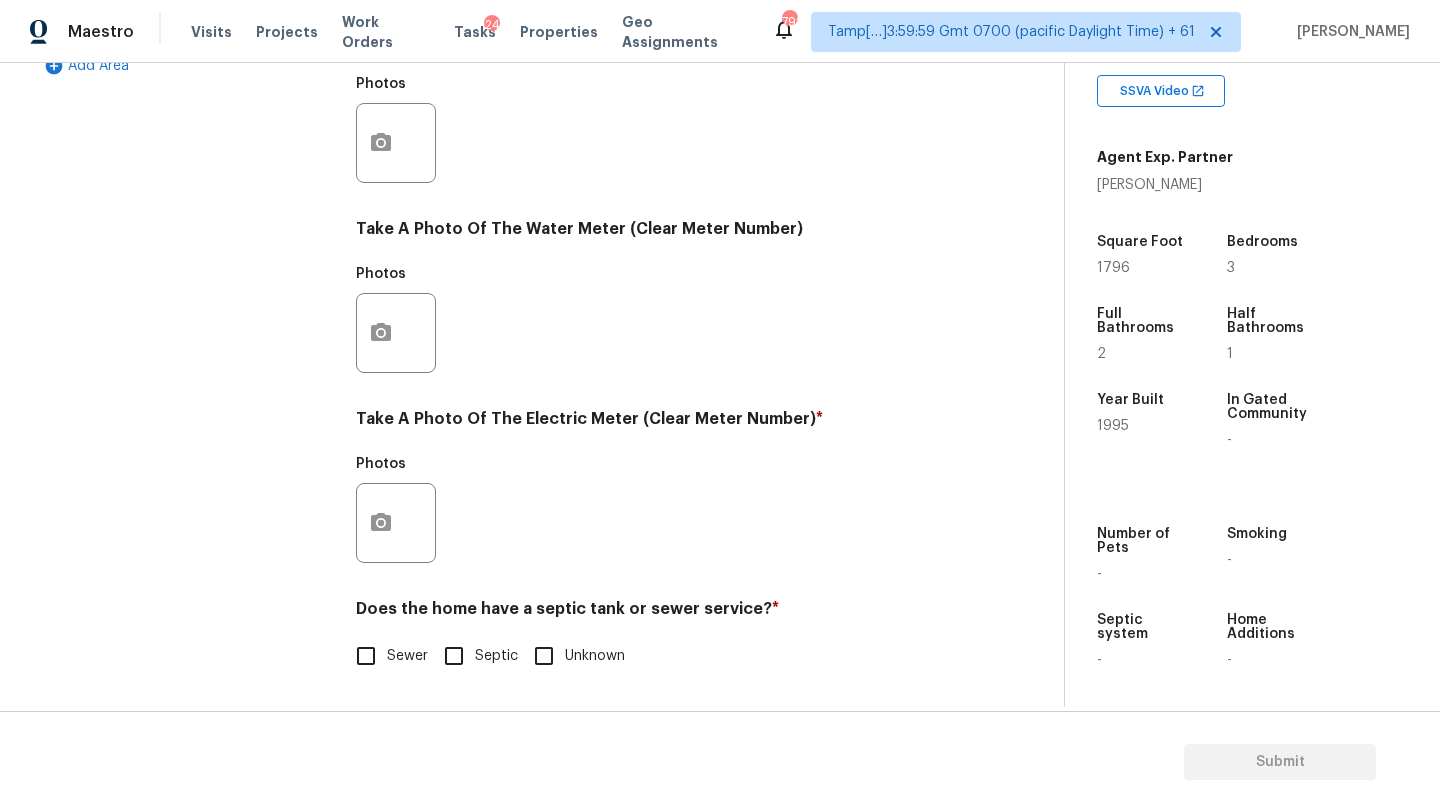 click on "Sewer" at bounding box center [366, 656] 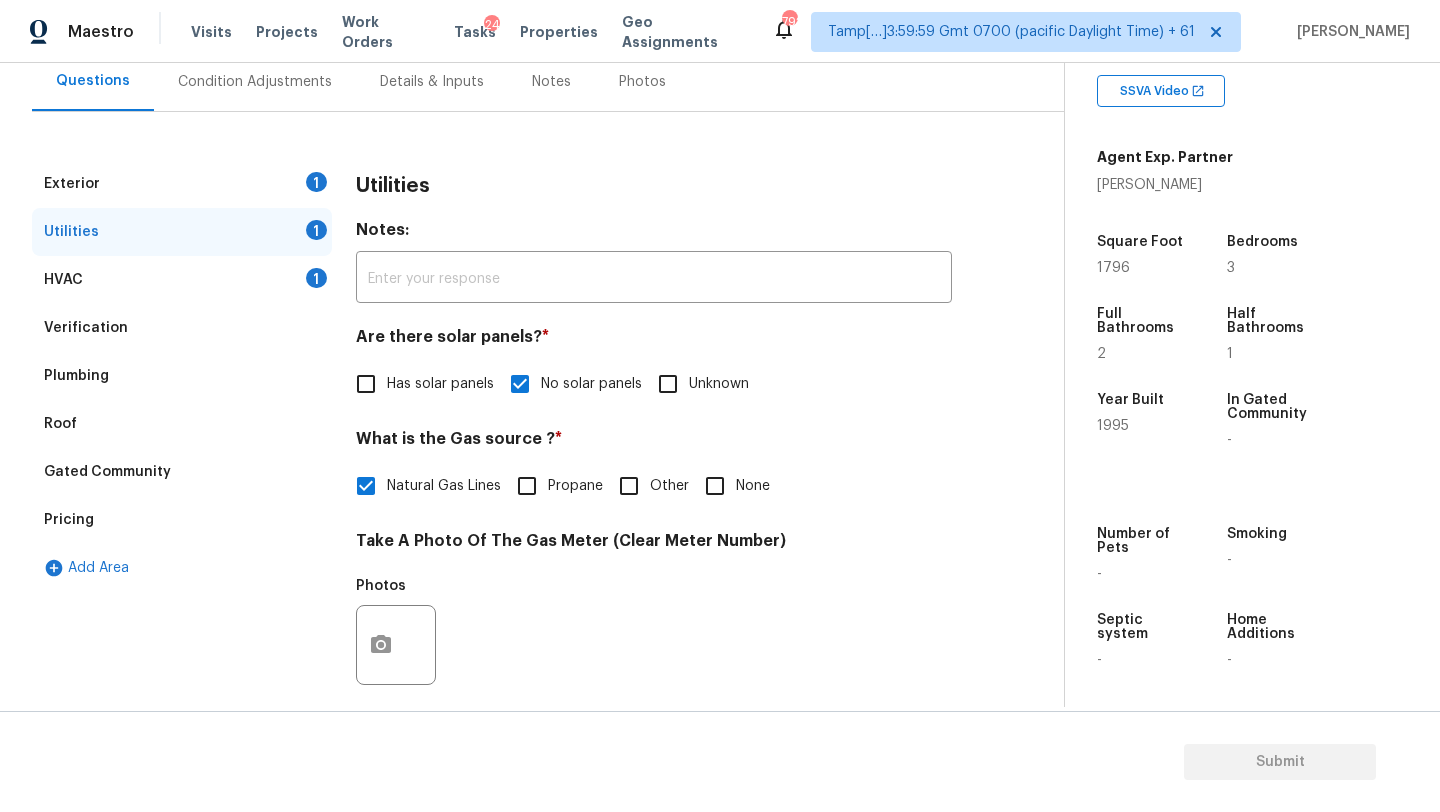 click on "Exterior 1" at bounding box center (182, 184) 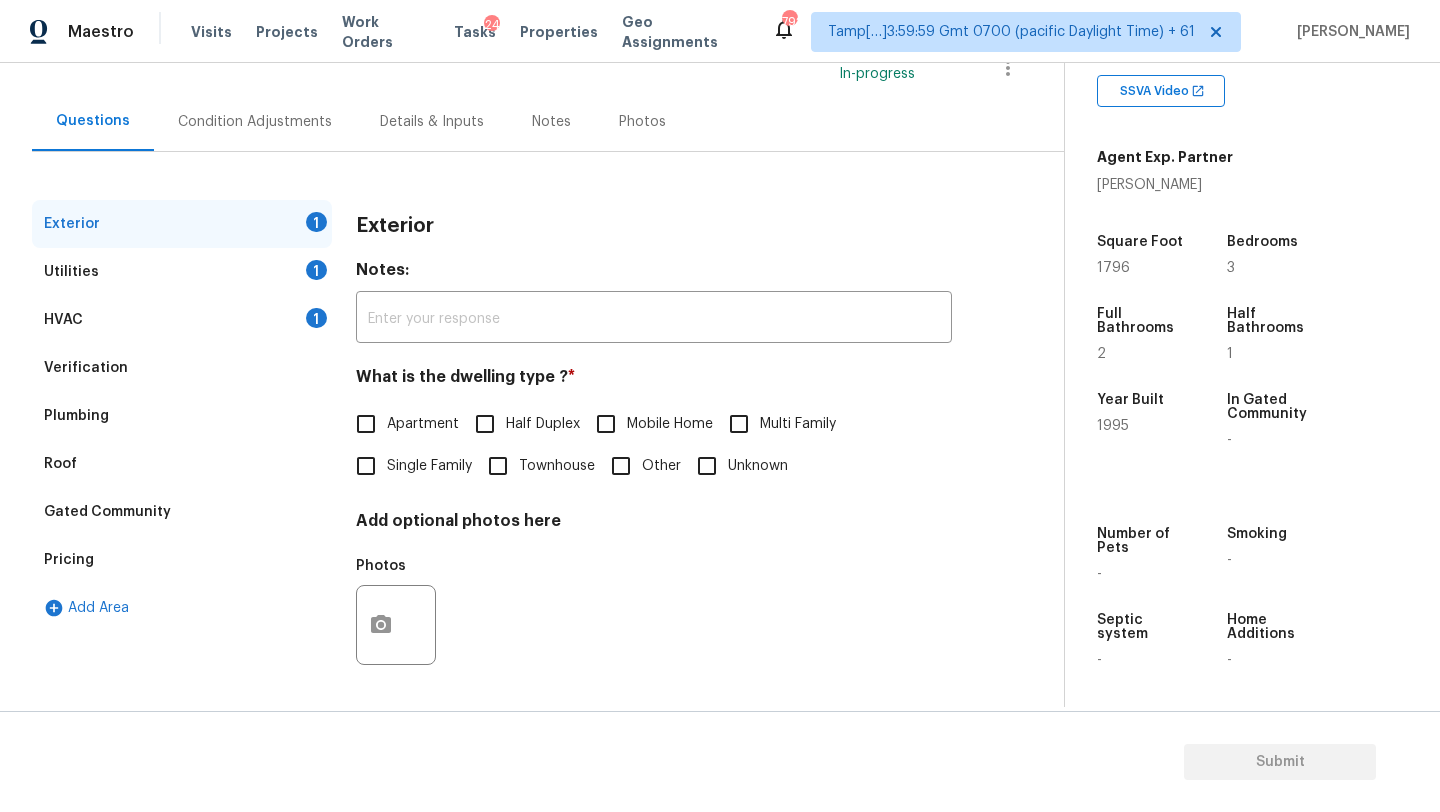 scroll, scrollTop: 151, scrollLeft: 0, axis: vertical 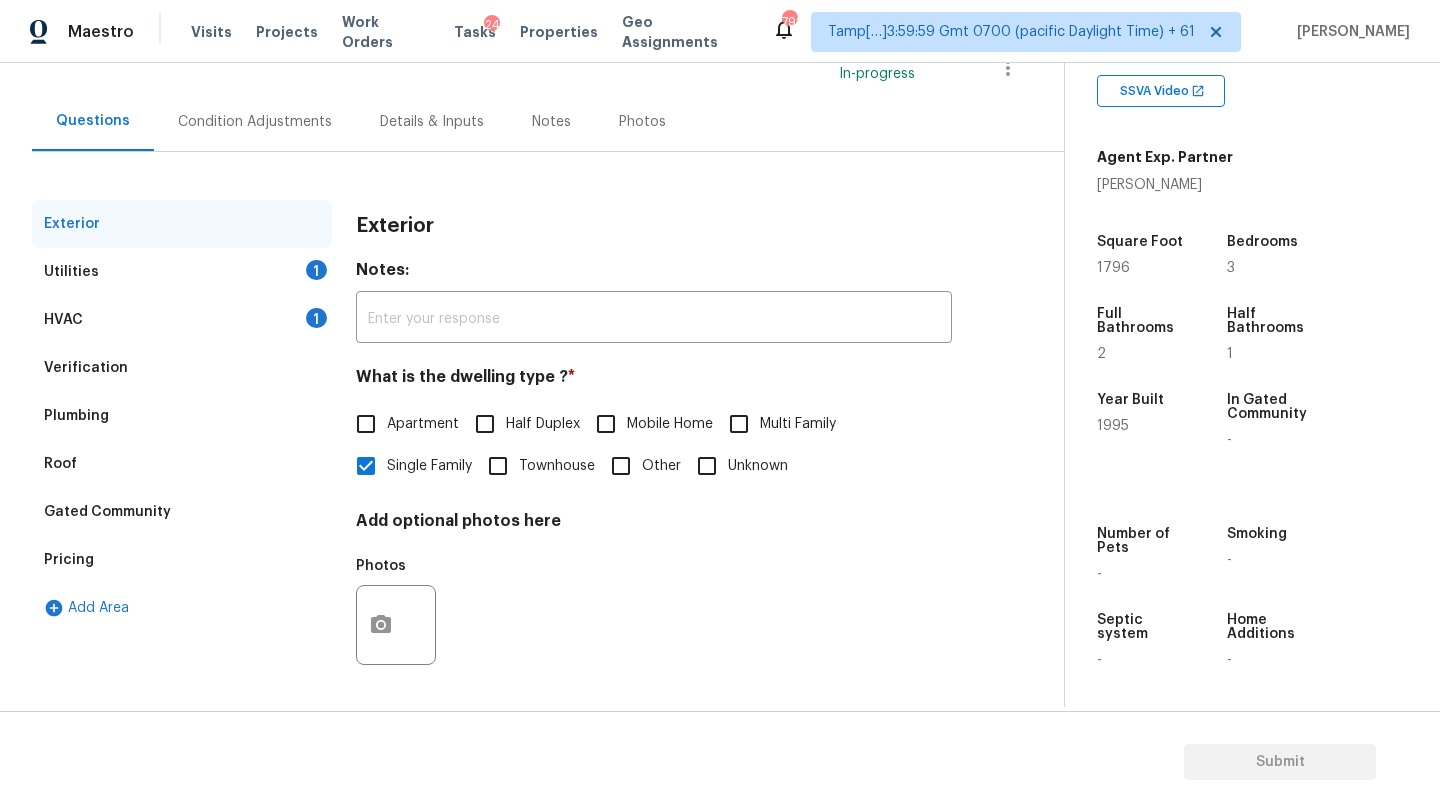 click on "Pricing" at bounding box center (69, 560) 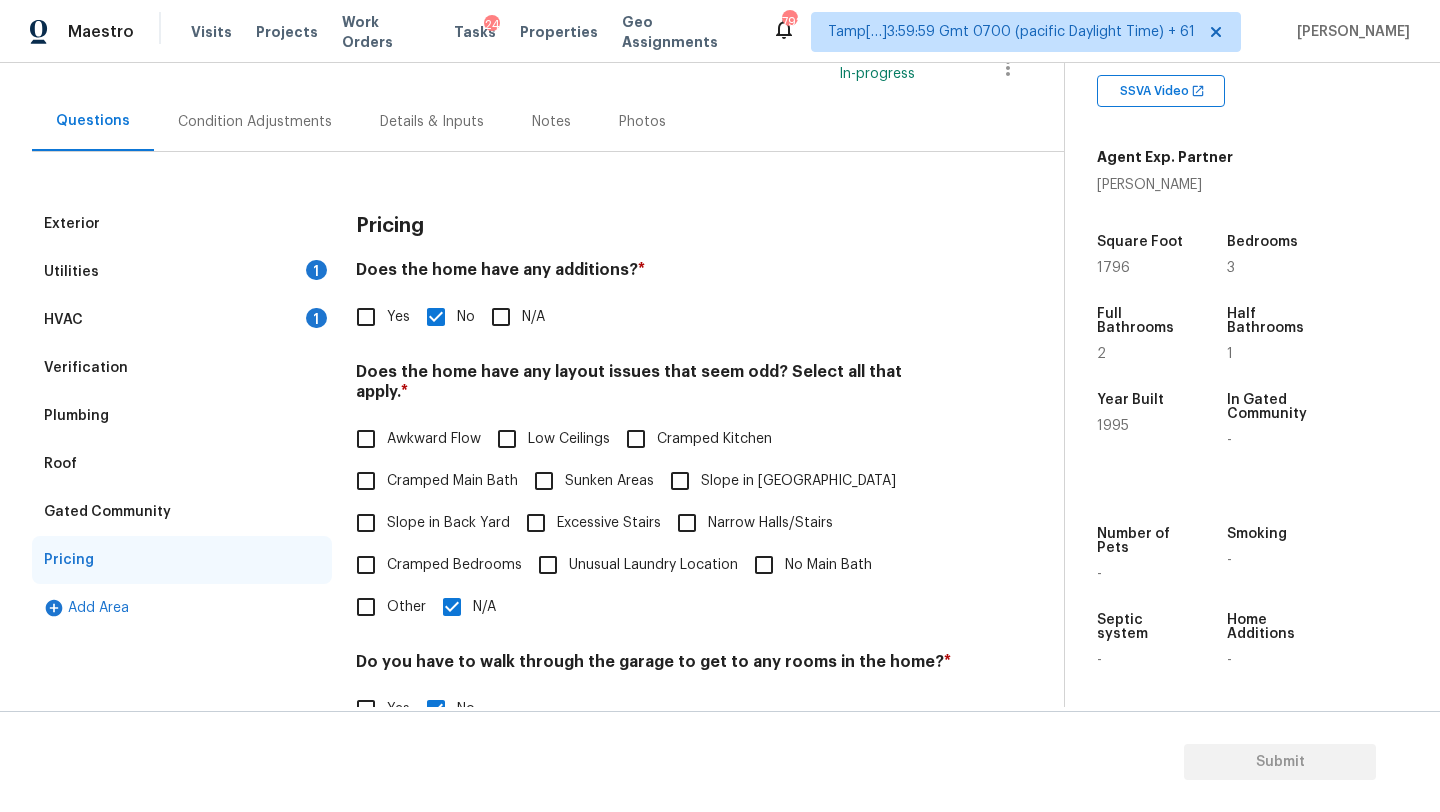 scroll, scrollTop: 388, scrollLeft: 0, axis: vertical 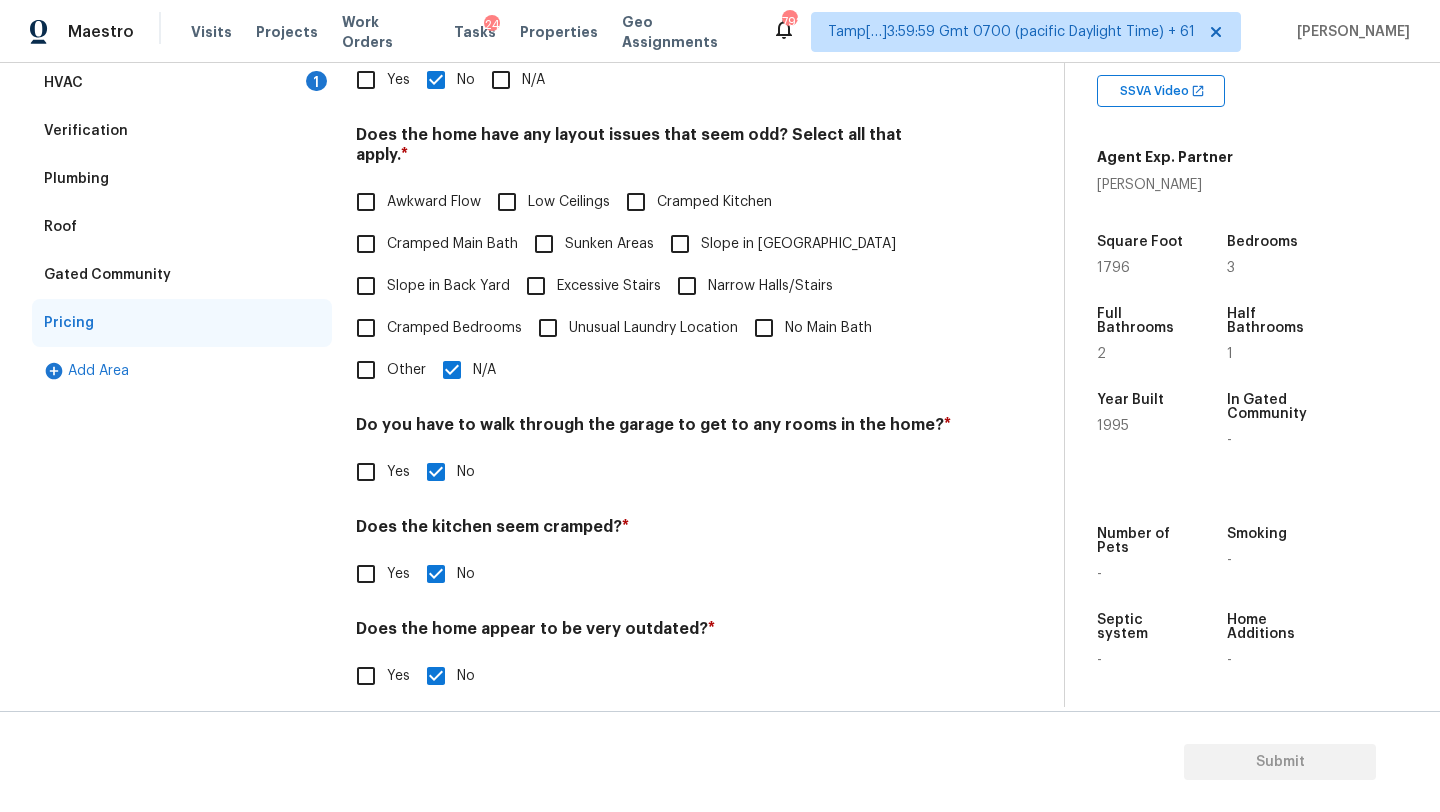 click on "Pricing Does the home have any additions?  * Yes No N/A Does the home have any layout issues that seem odd? Select all that apply.  * Awkward Flow Low Ceilings Cramped Kitchen Cramped Main Bath Sunken Areas Slope in Front Yard Slope in Back Yard Excessive Stairs Narrow Halls/Stairs Cramped Bedrooms Unusual Laundry Location No Main Bath Other N/A Do you have to walk through the garage to get to any rooms in the home?  * Yes No Does the kitchen seem cramped?  * Yes No Does the home appear to be very outdated?  * Yes No" at bounding box center (654, 342) 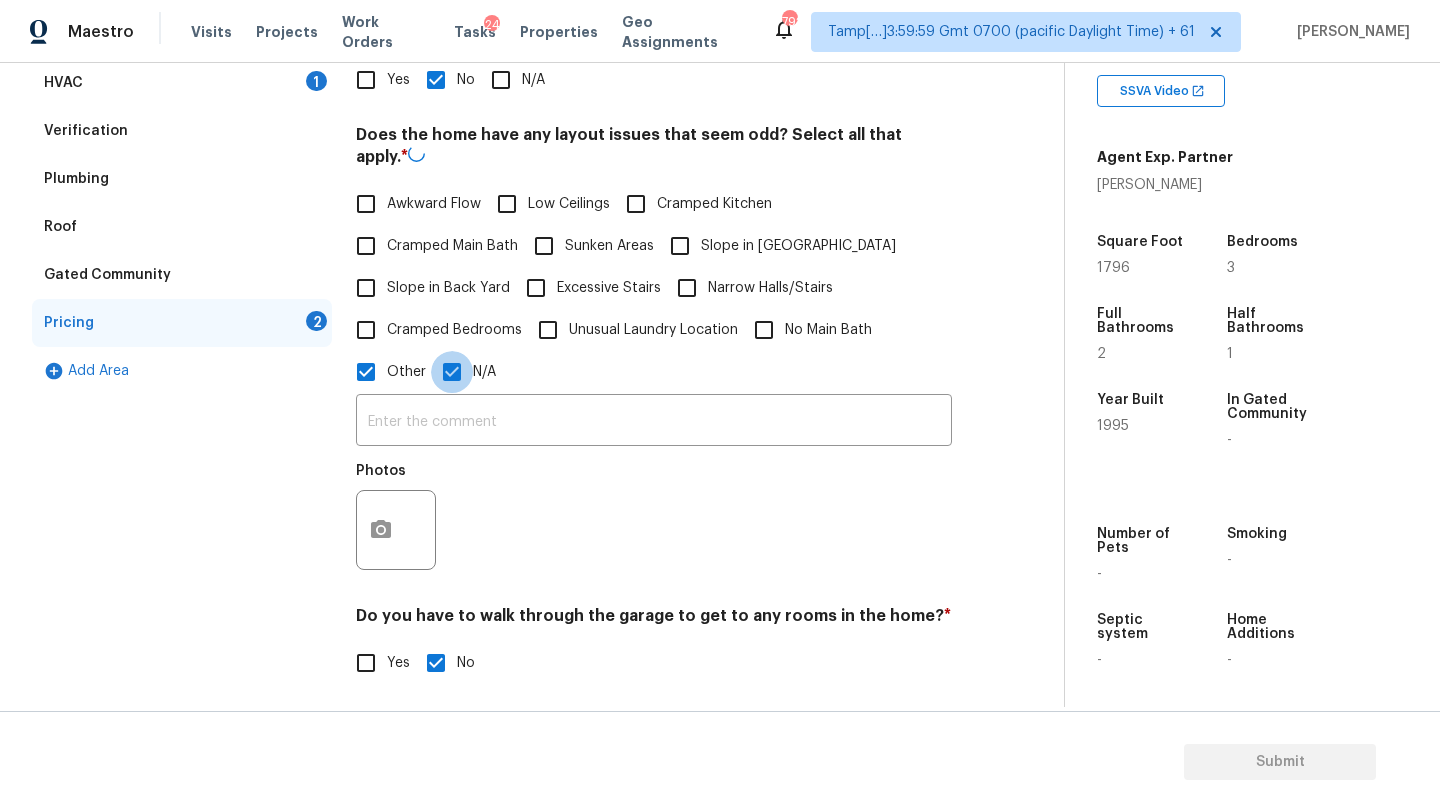 click on "N/A" at bounding box center (452, 372) 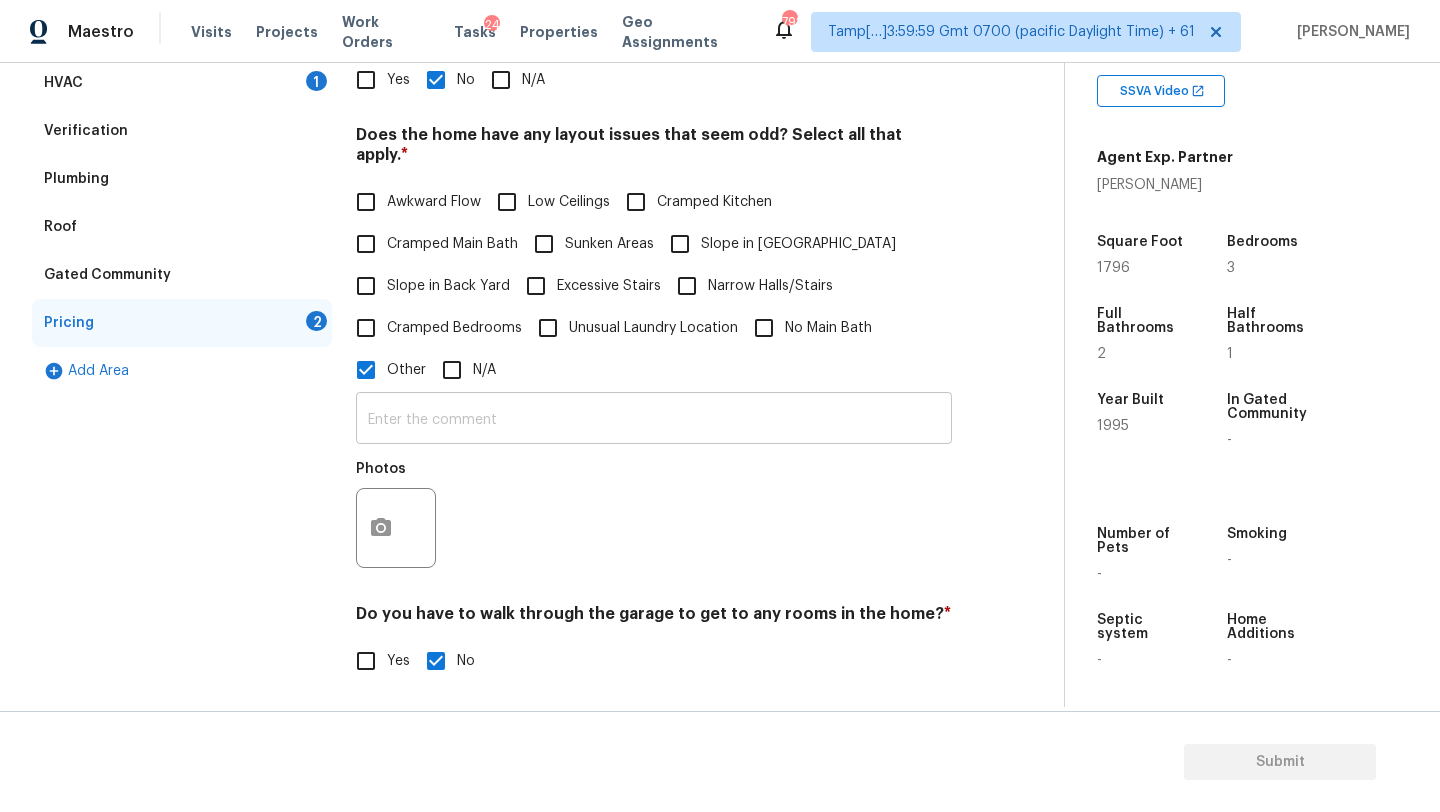 click at bounding box center (654, 420) 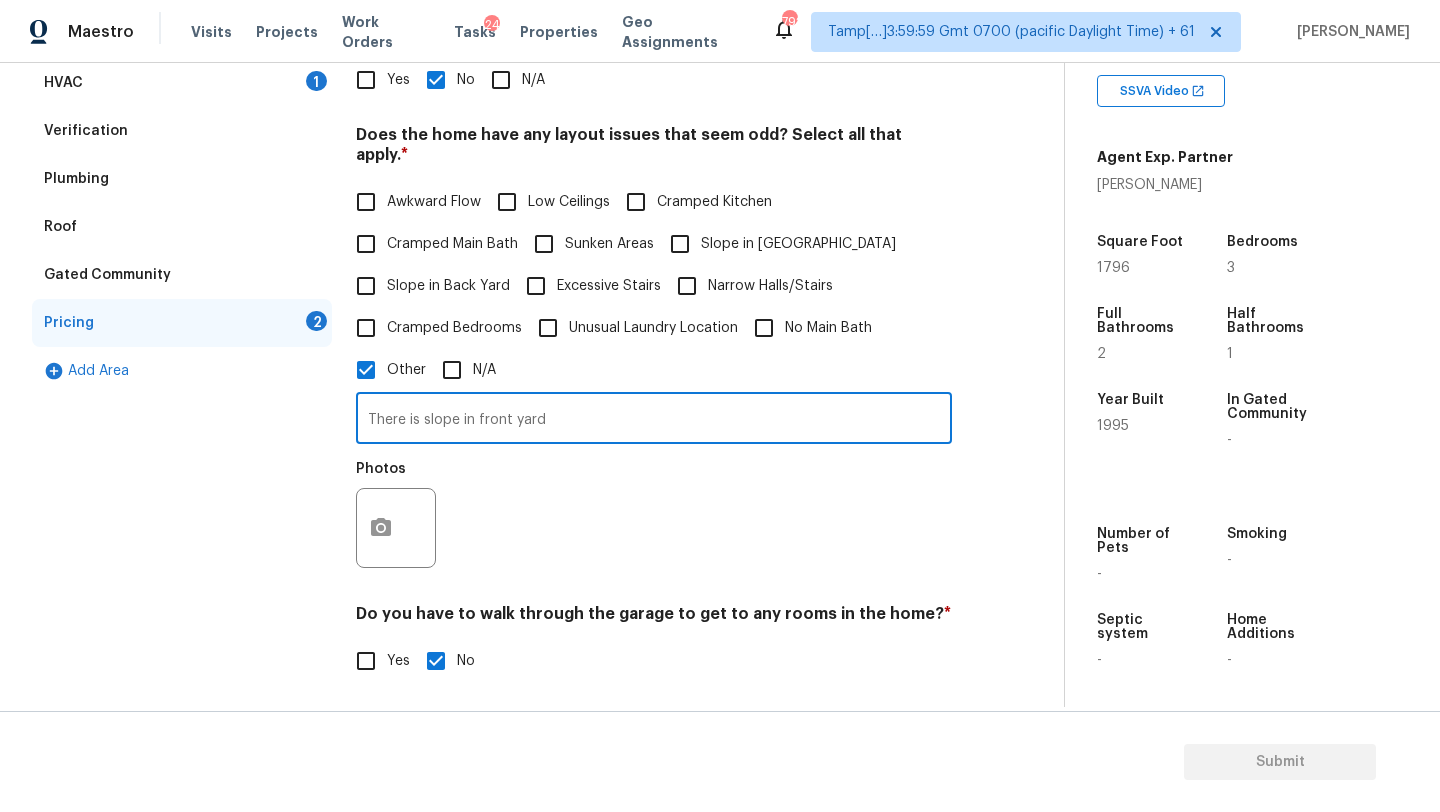 type on "There is slope in front yard" 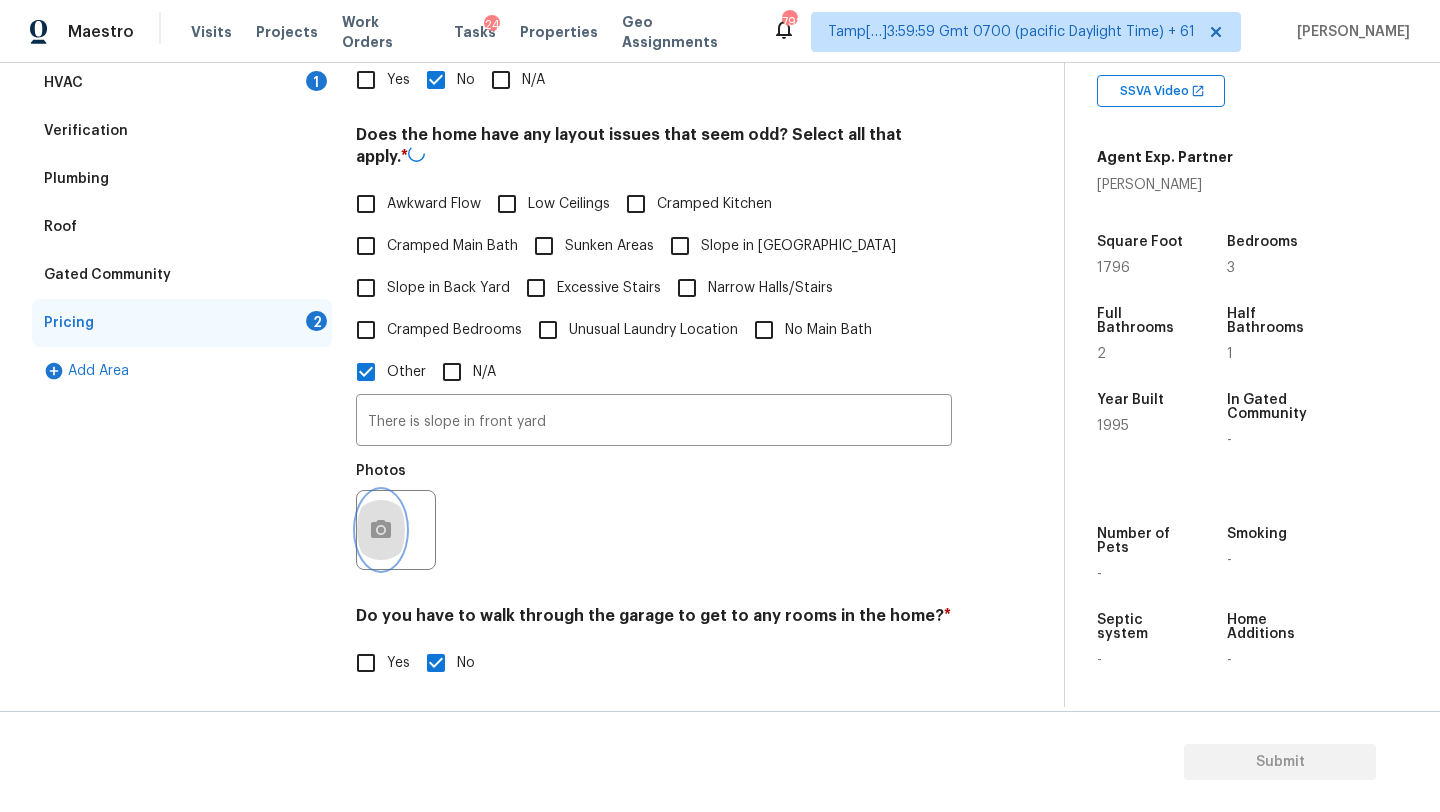 click at bounding box center [381, 530] 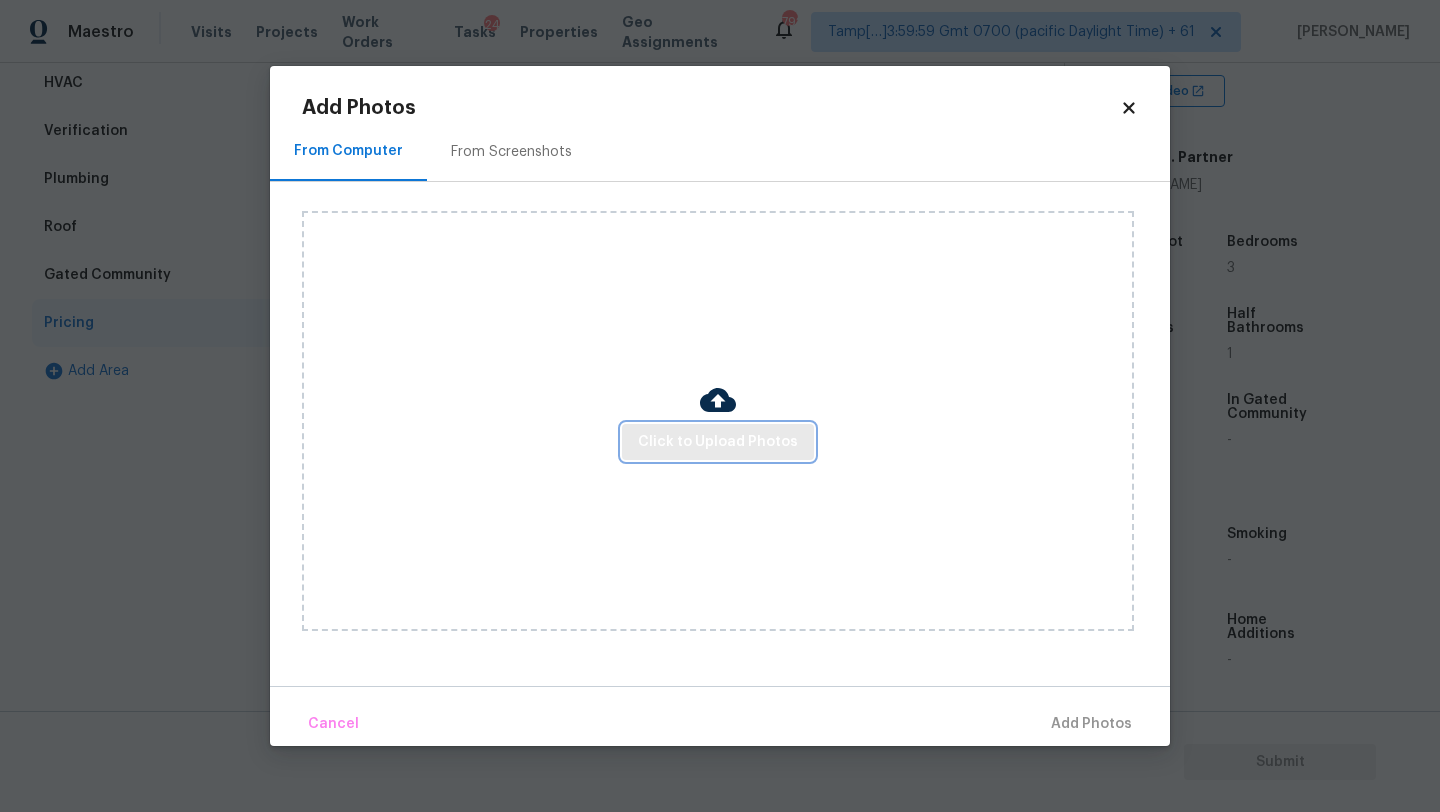 click on "Click to Upload Photos" at bounding box center [718, 442] 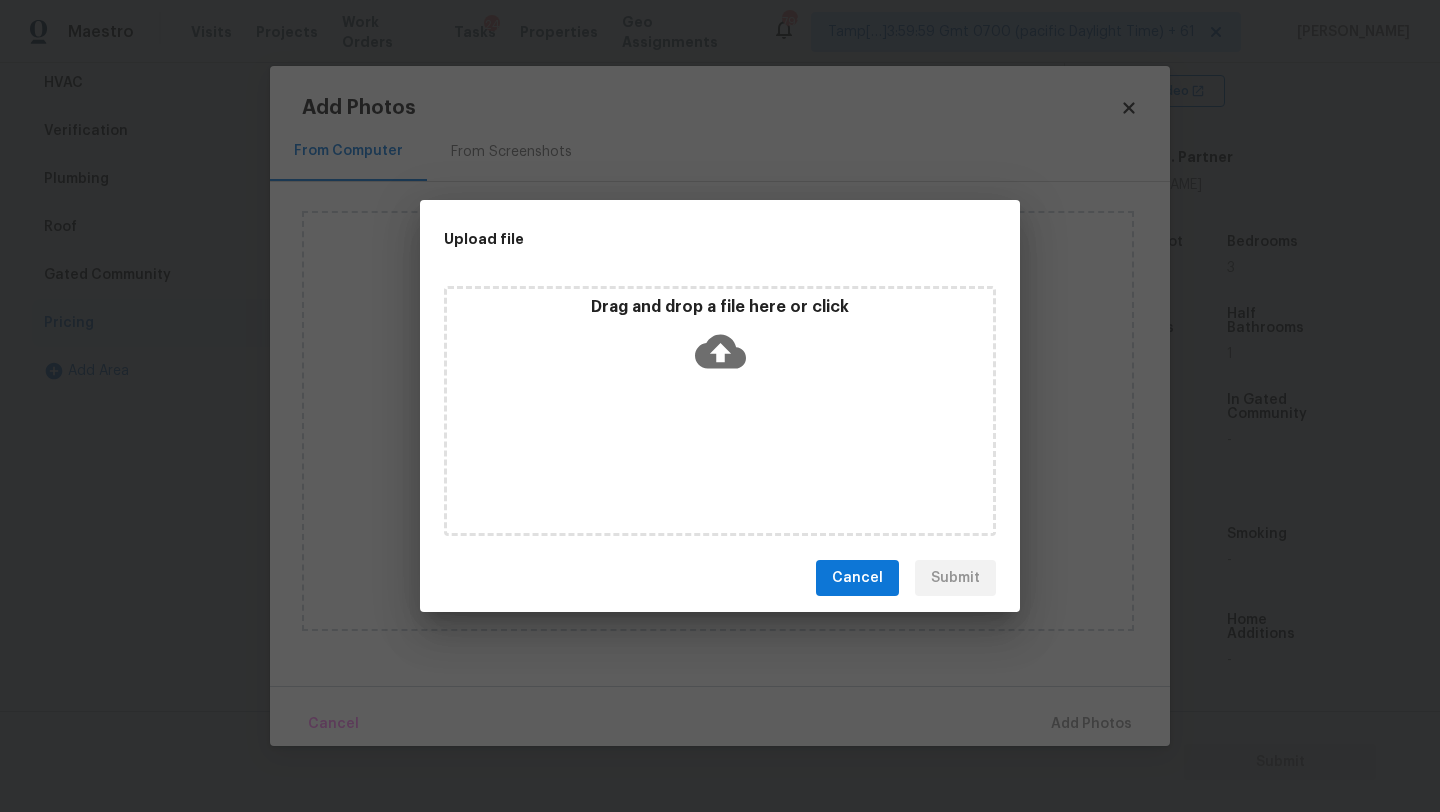 click on "Drag and drop a file here or click" at bounding box center [720, 340] 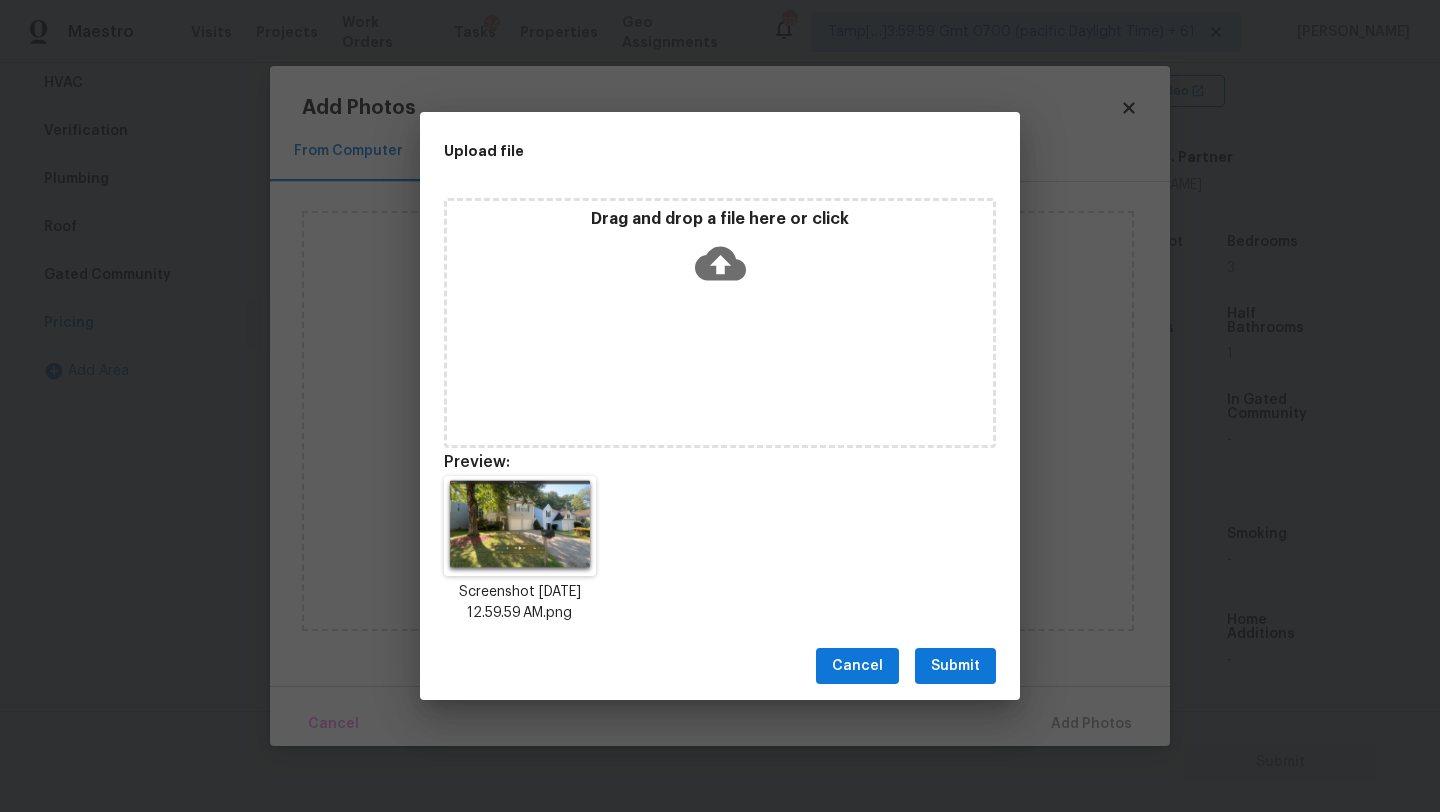 click on "Submit" at bounding box center (955, 666) 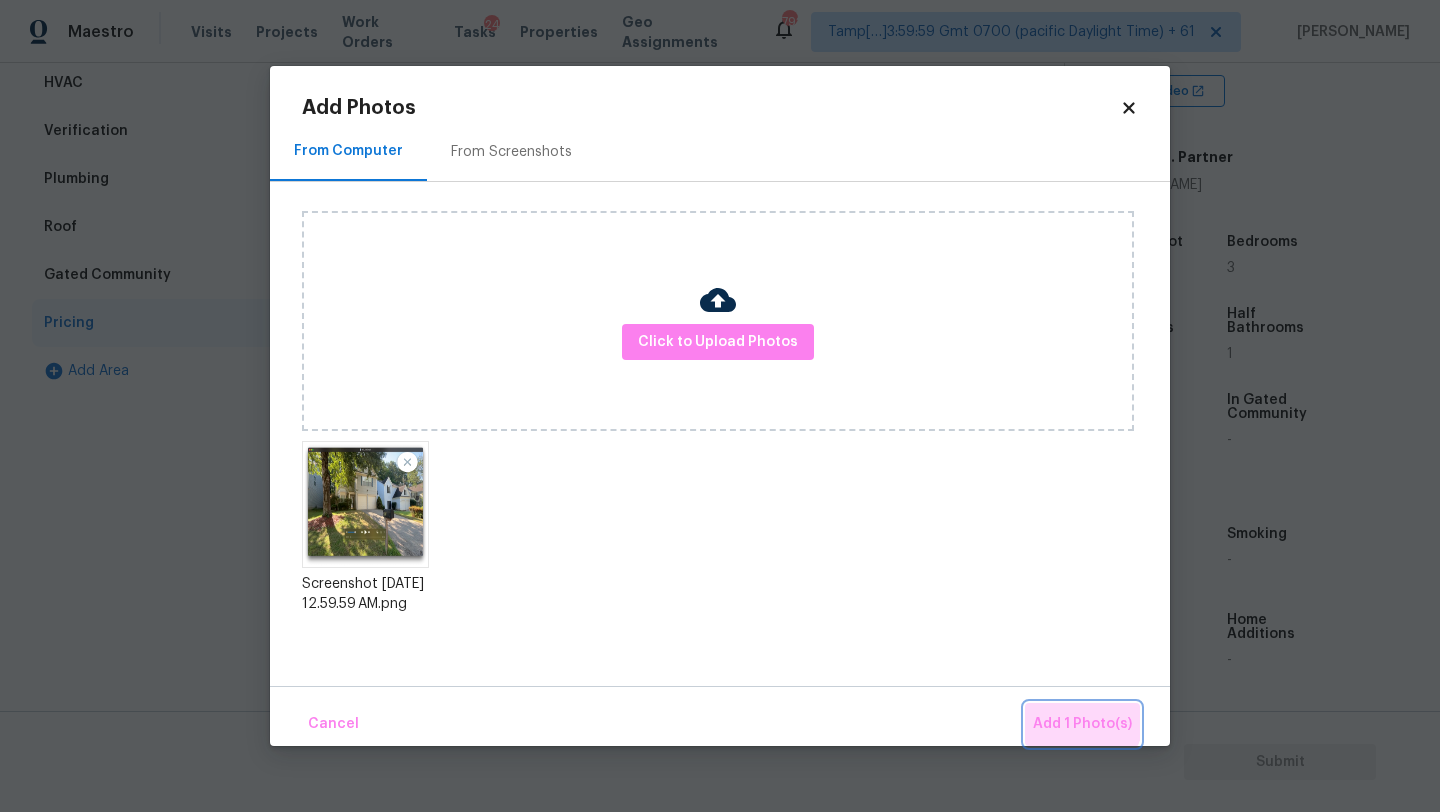 click on "Add 1 Photo(s)" at bounding box center [1082, 724] 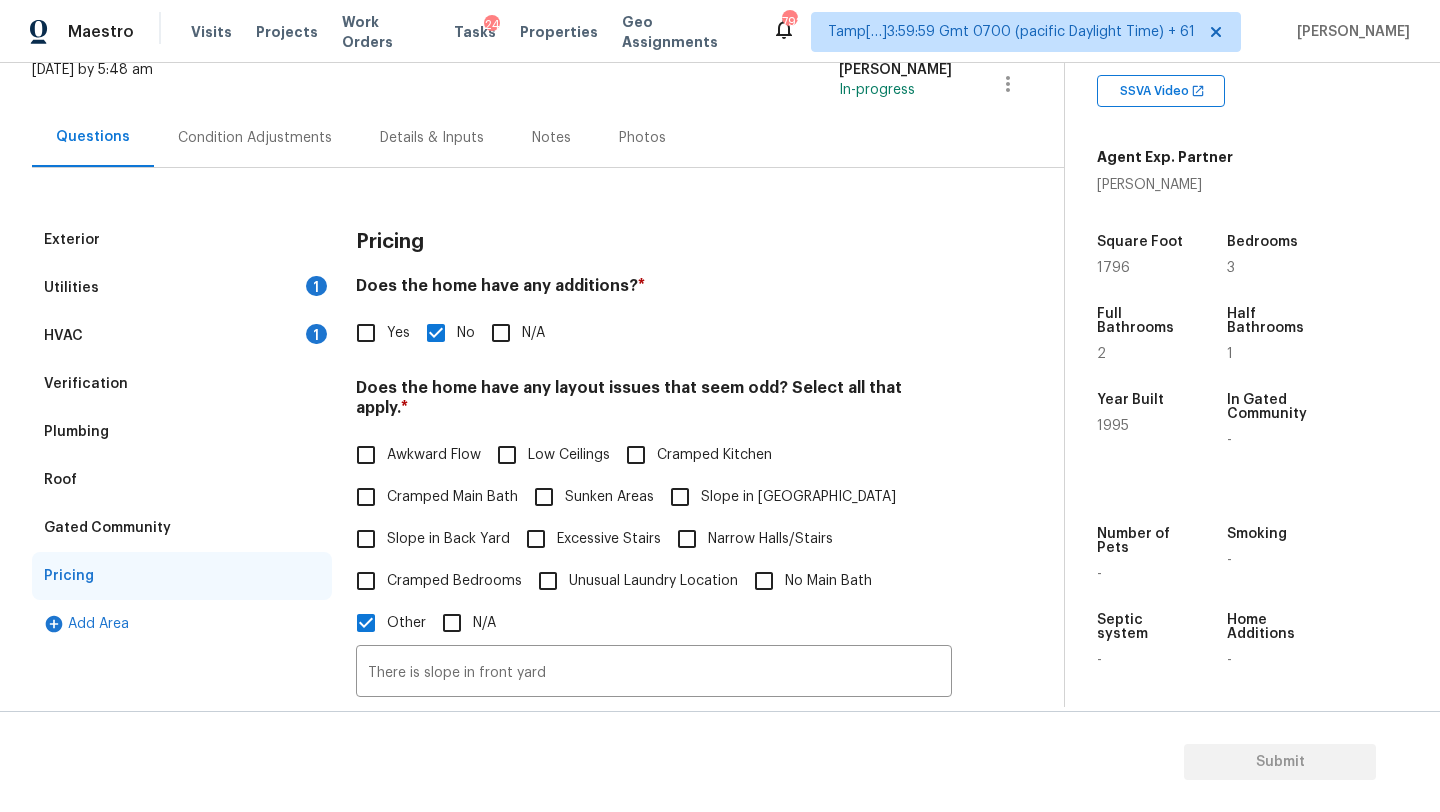 scroll, scrollTop: 84, scrollLeft: 0, axis: vertical 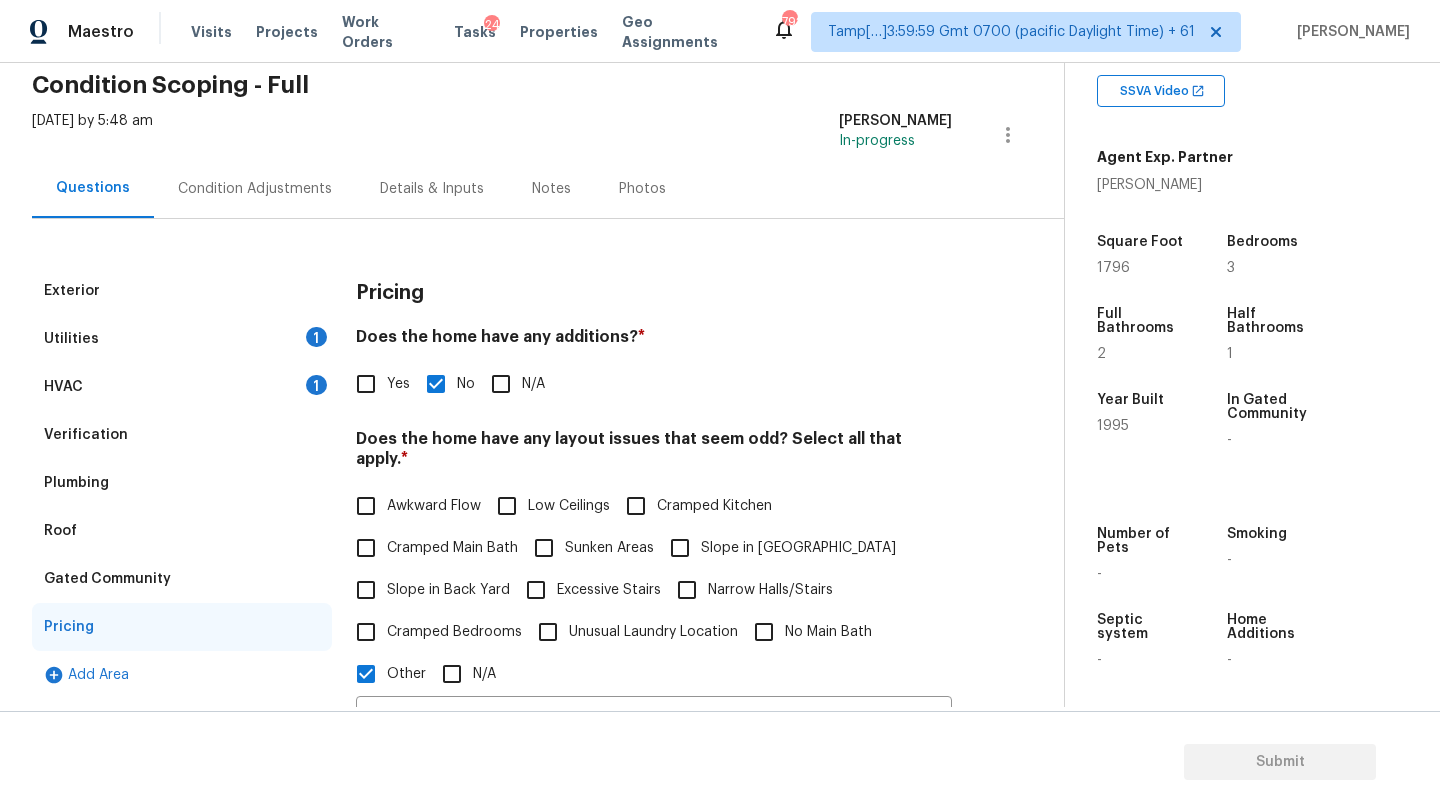 click on "Condition Adjustments" at bounding box center (255, 189) 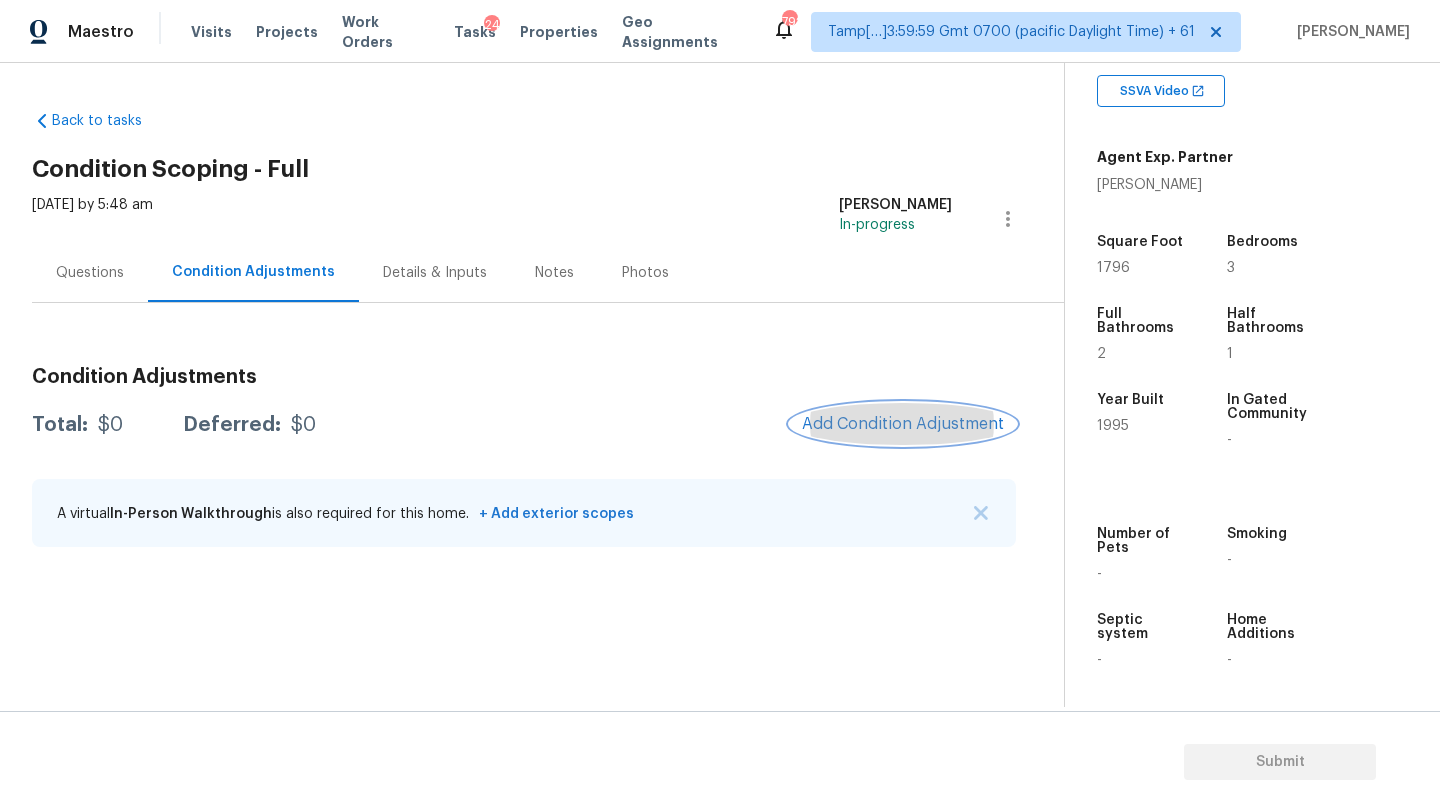 click on "Add Condition Adjustment" at bounding box center (903, 424) 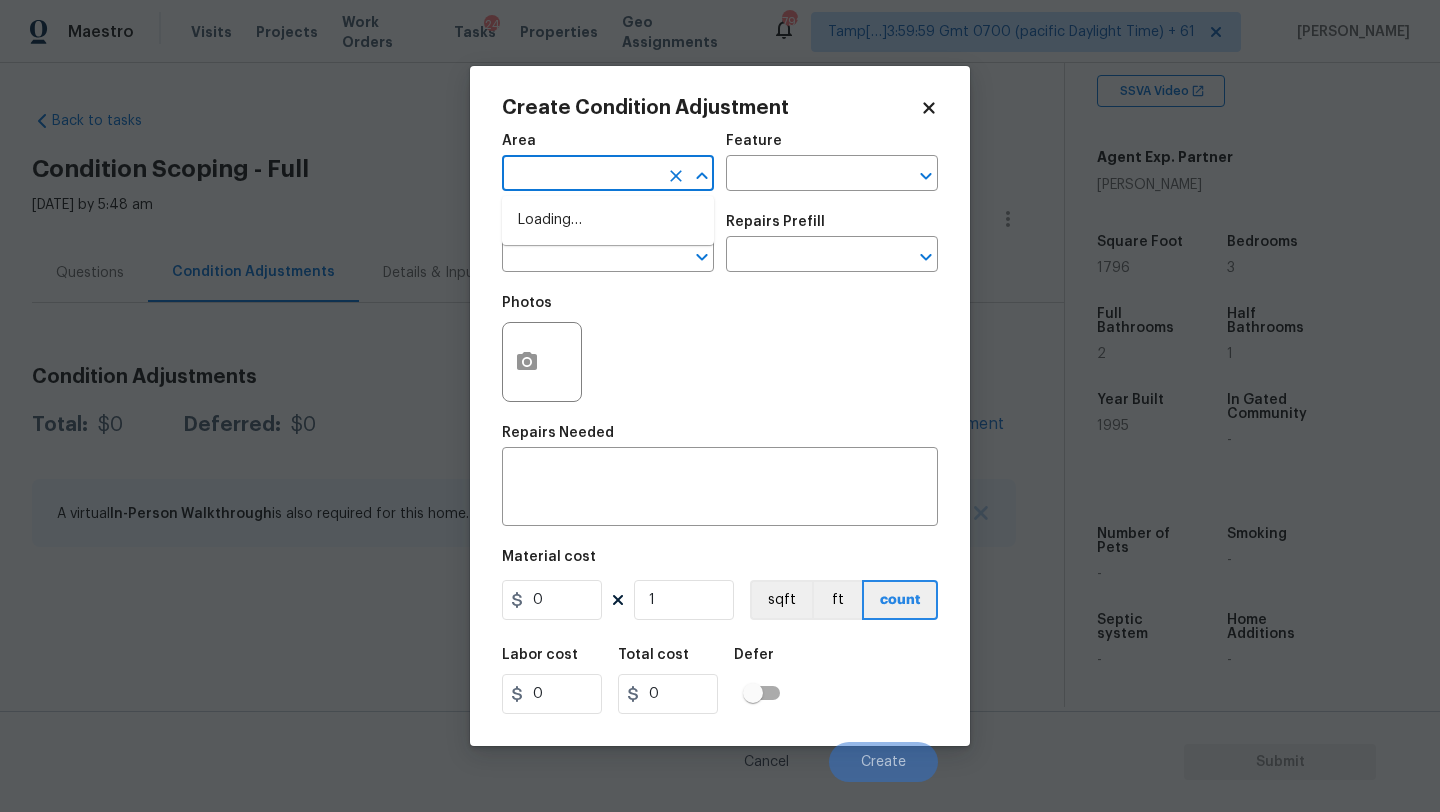 click at bounding box center [580, 175] 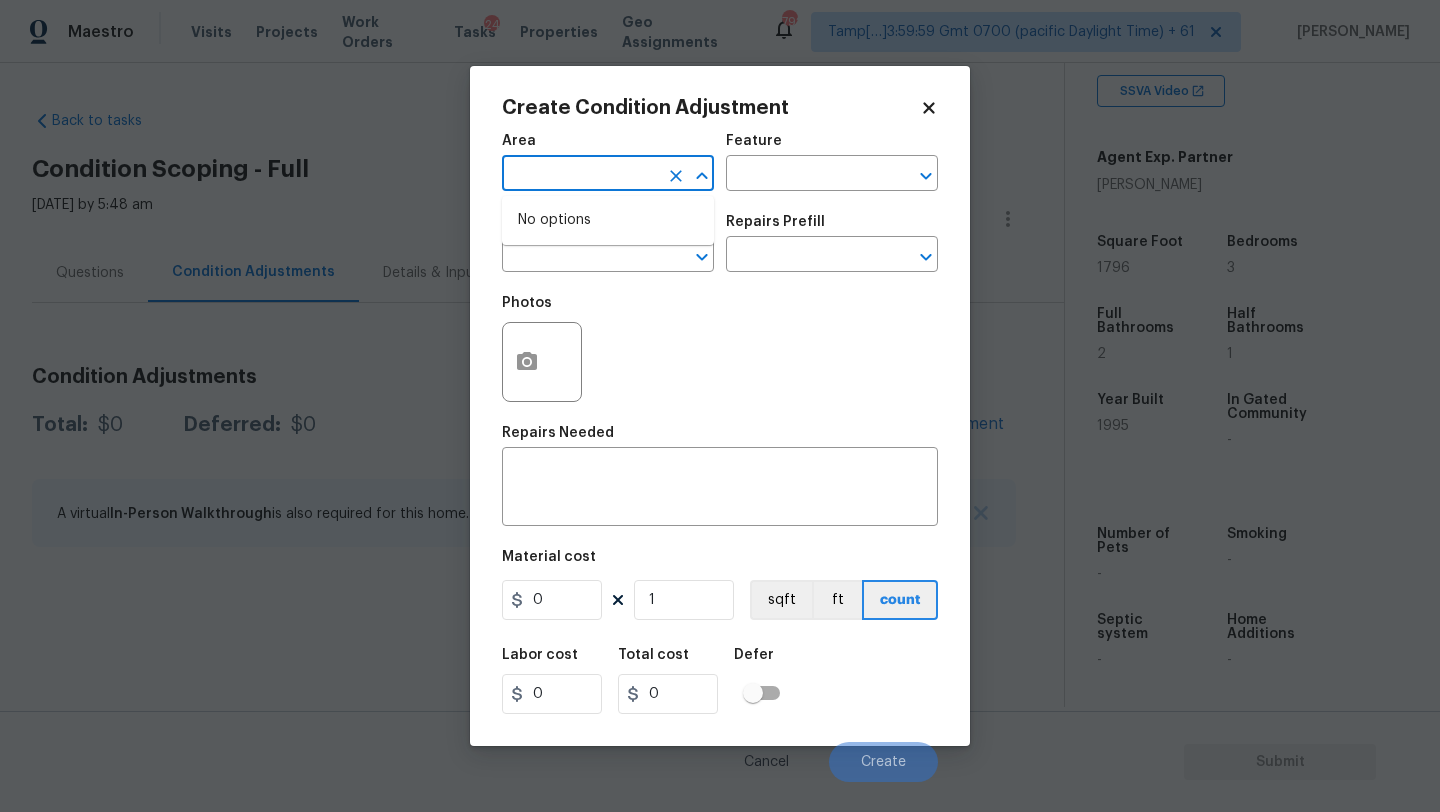 type on "x" 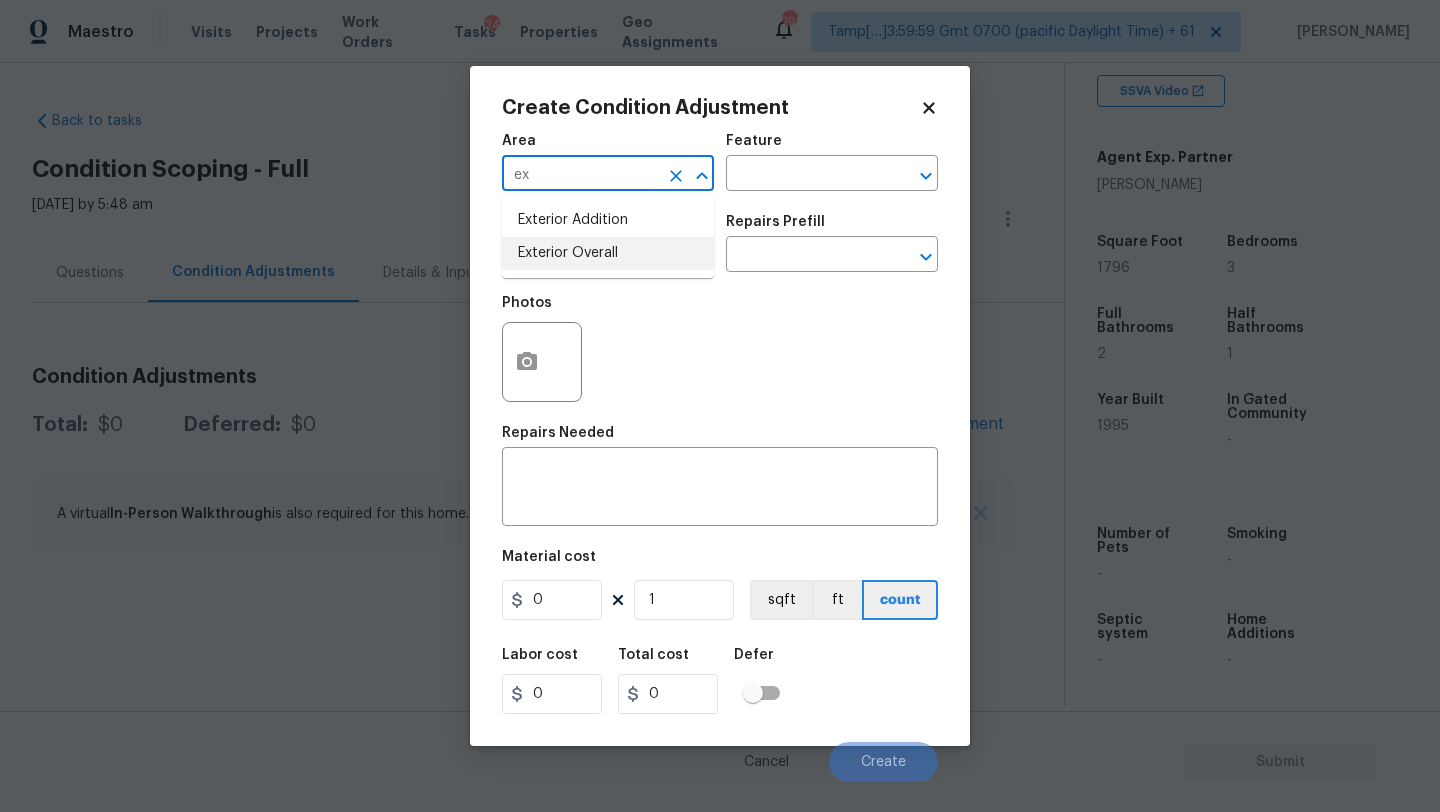 click on "Exterior Overall" at bounding box center (608, 253) 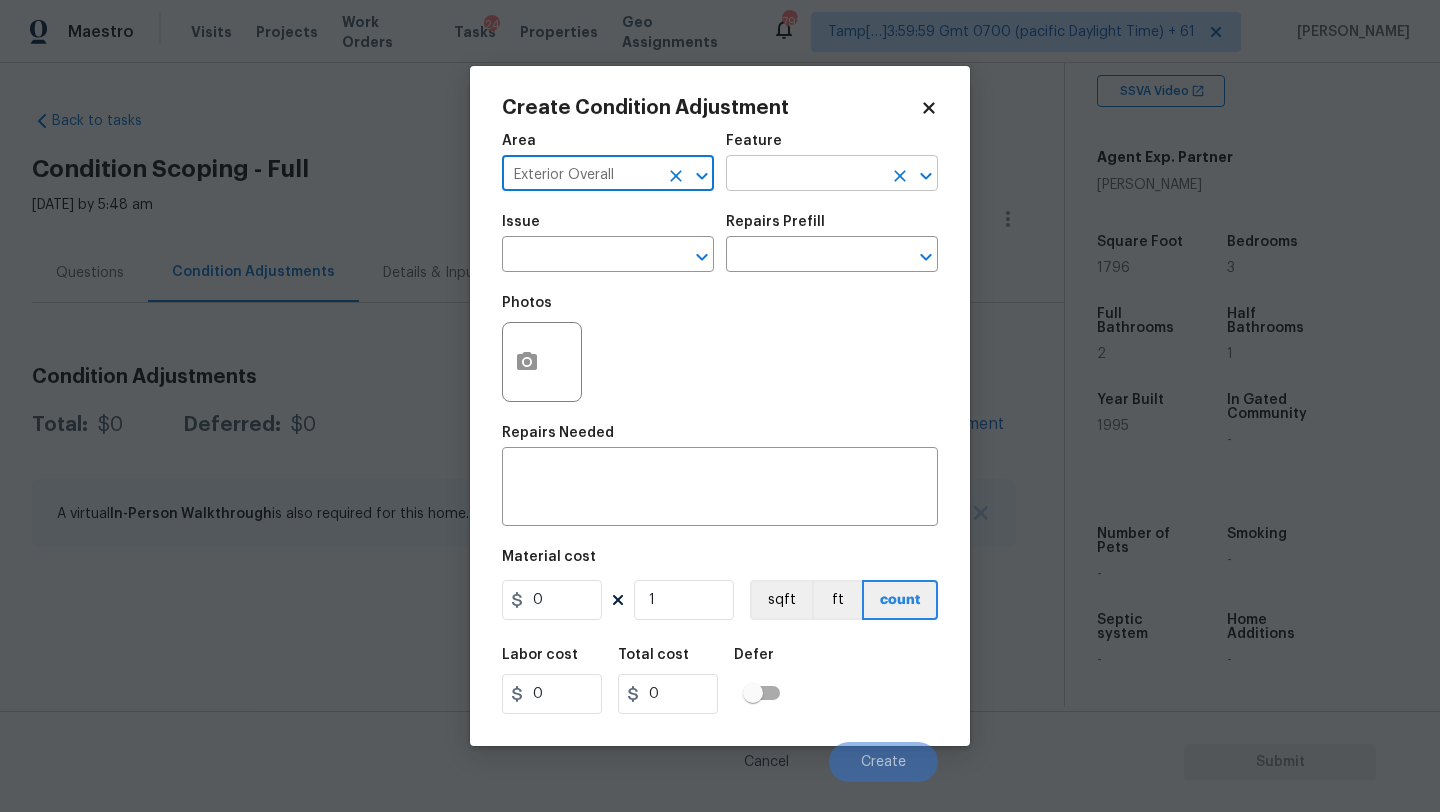 type on "Exterior Overall" 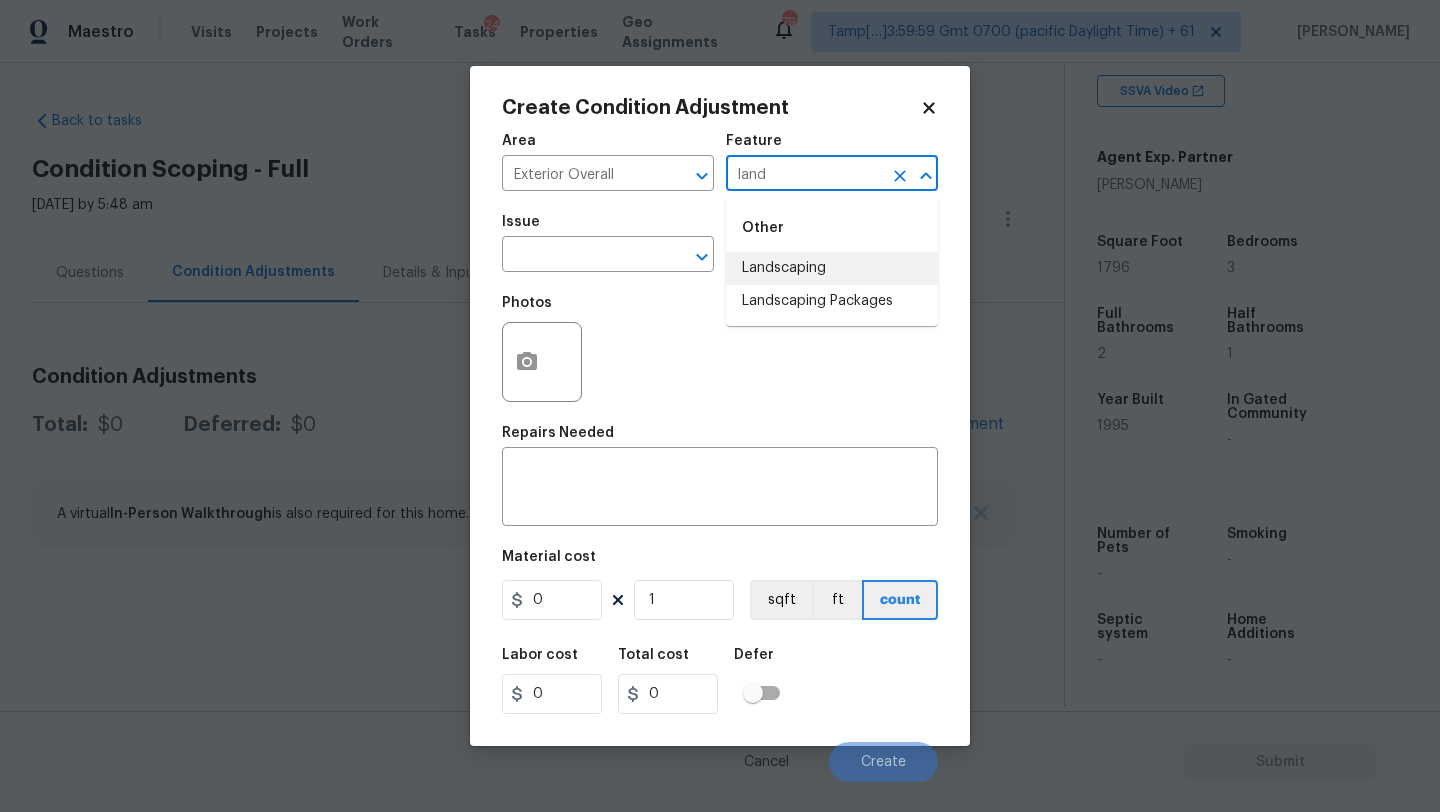 click on "Landscaping" at bounding box center [832, 268] 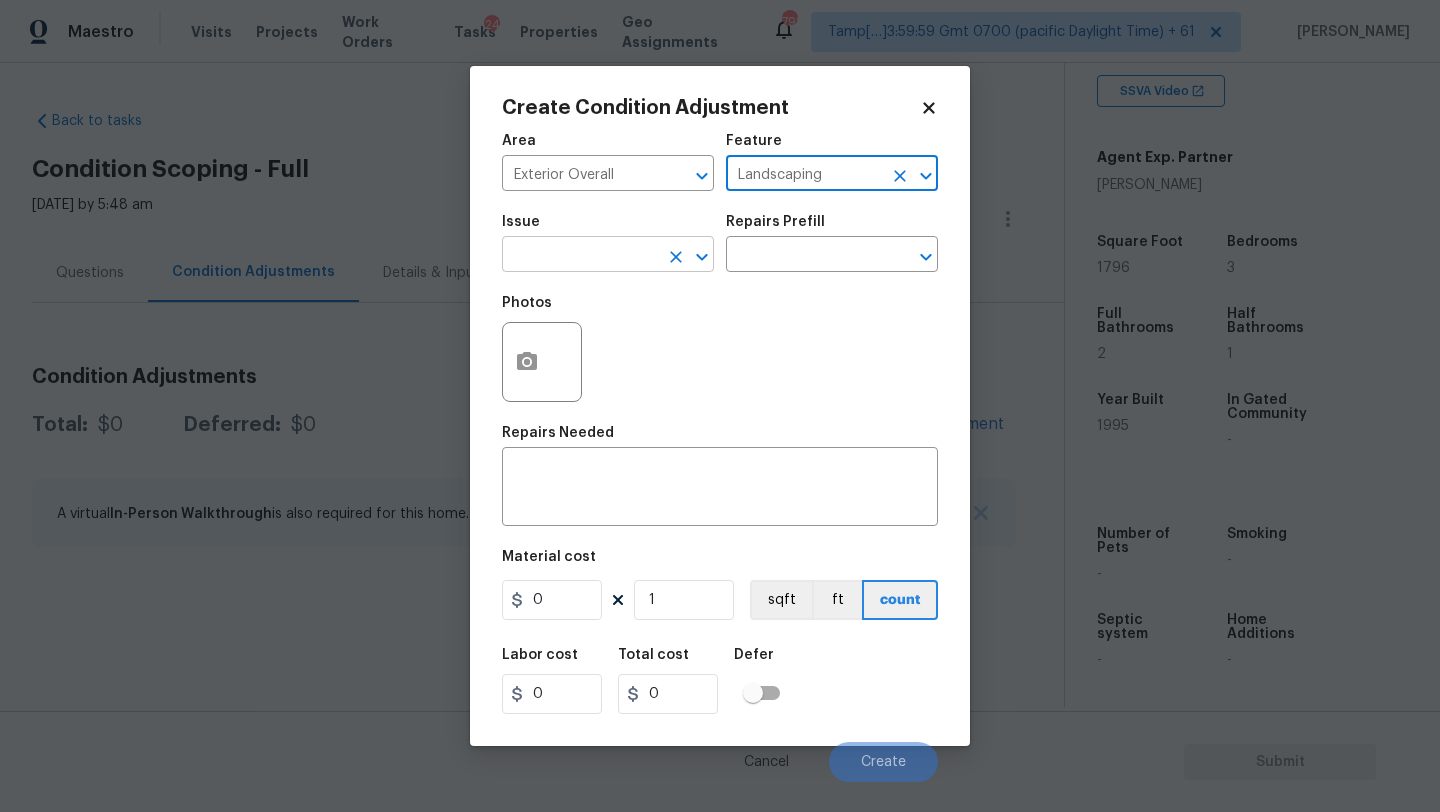 type on "Landscaping" 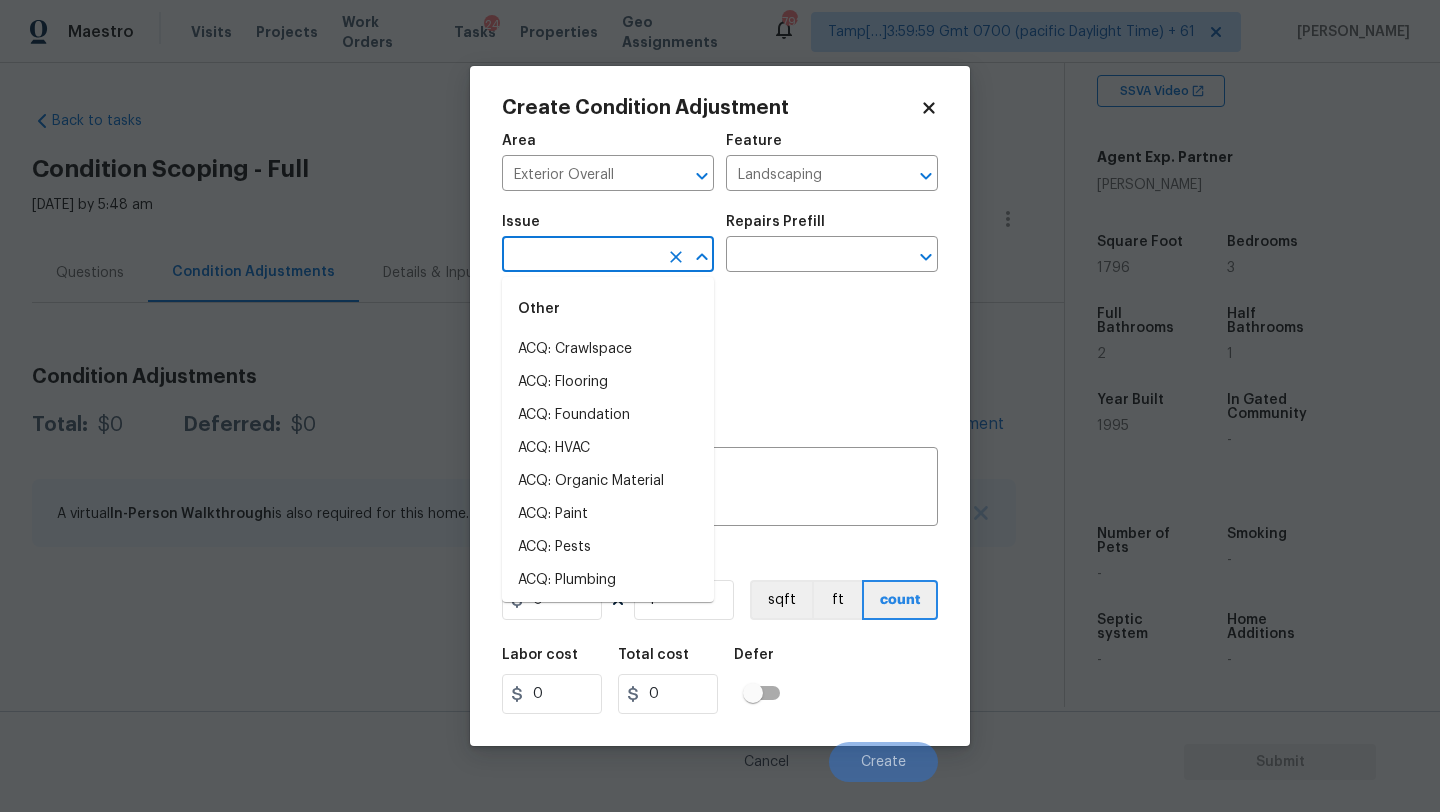 click at bounding box center (580, 256) 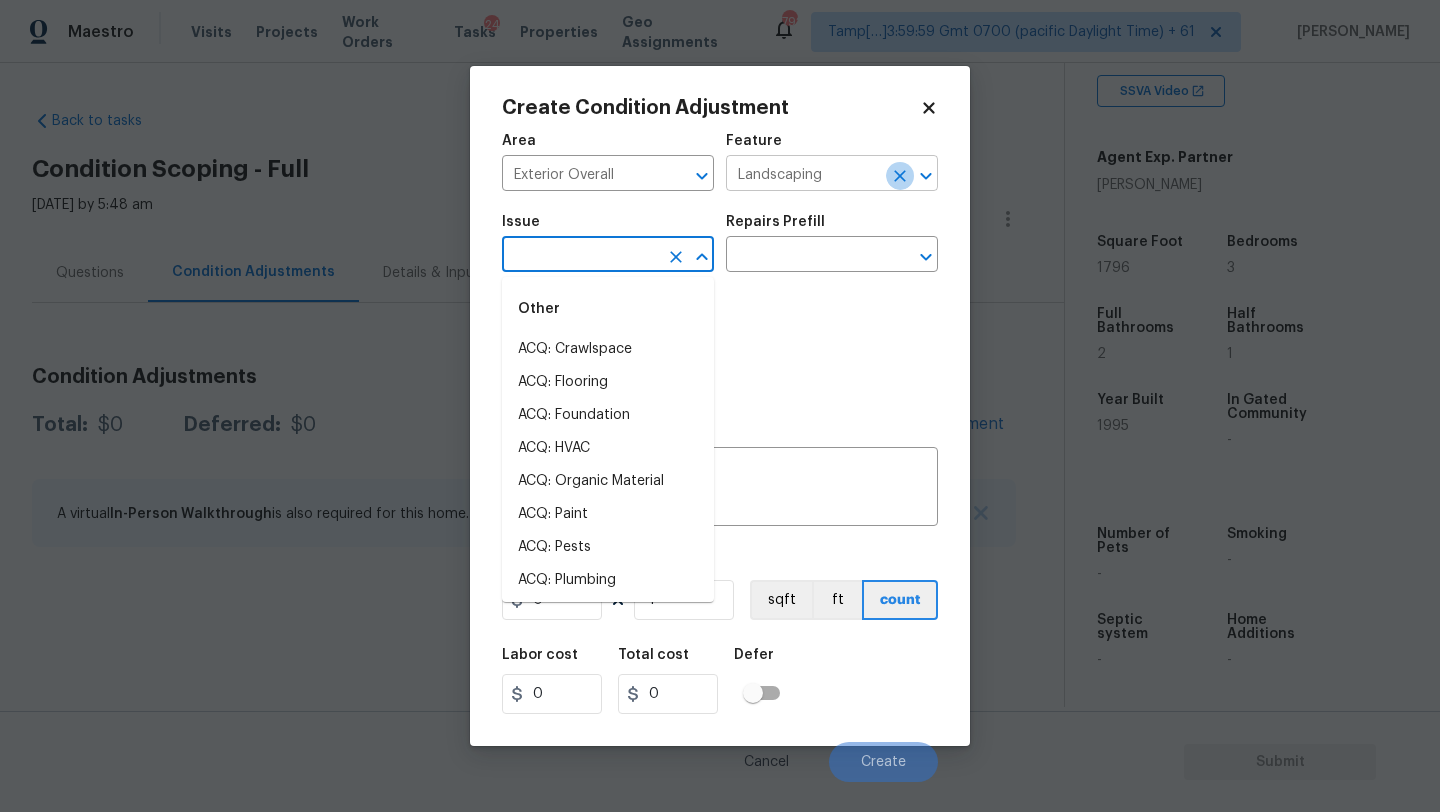 click 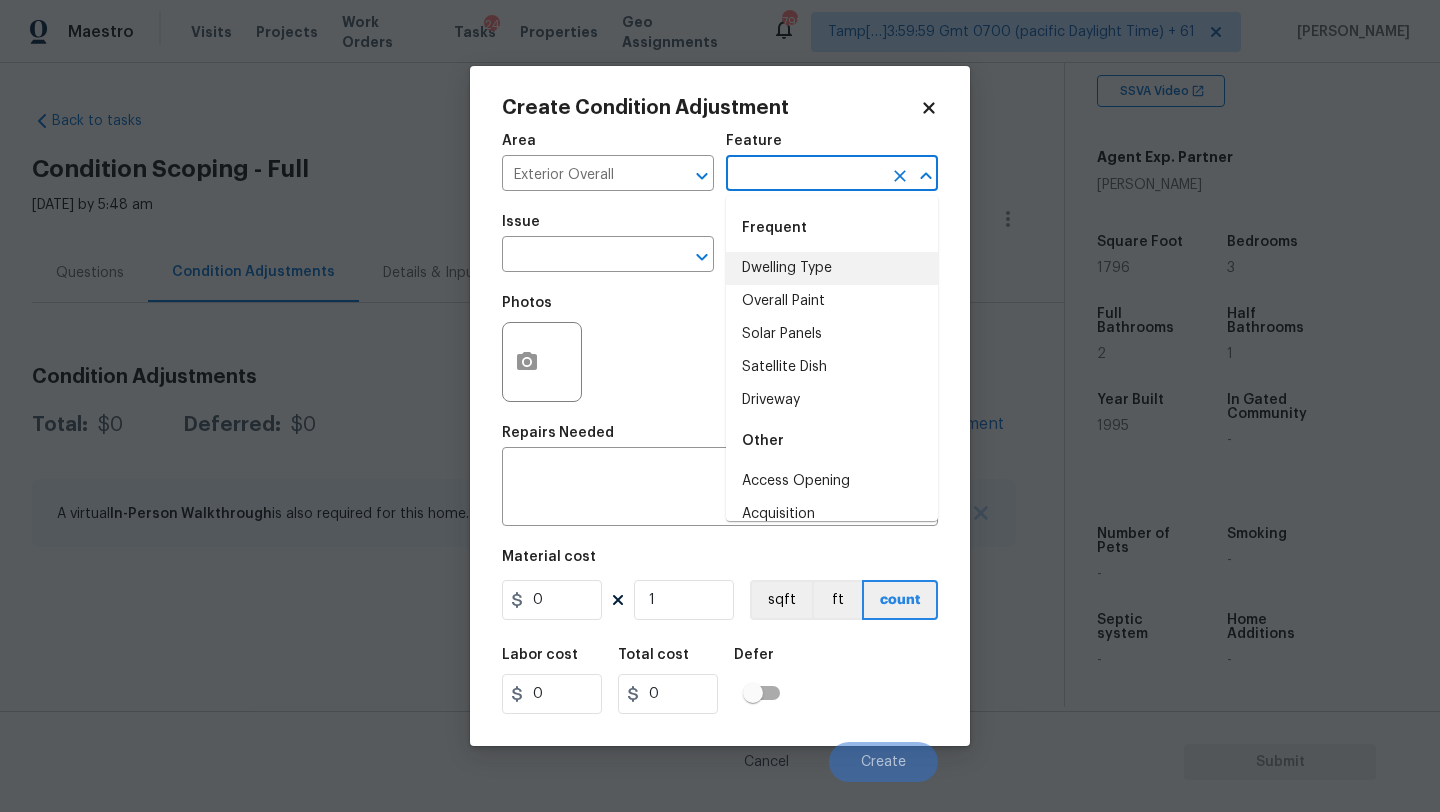click at bounding box center [804, 175] 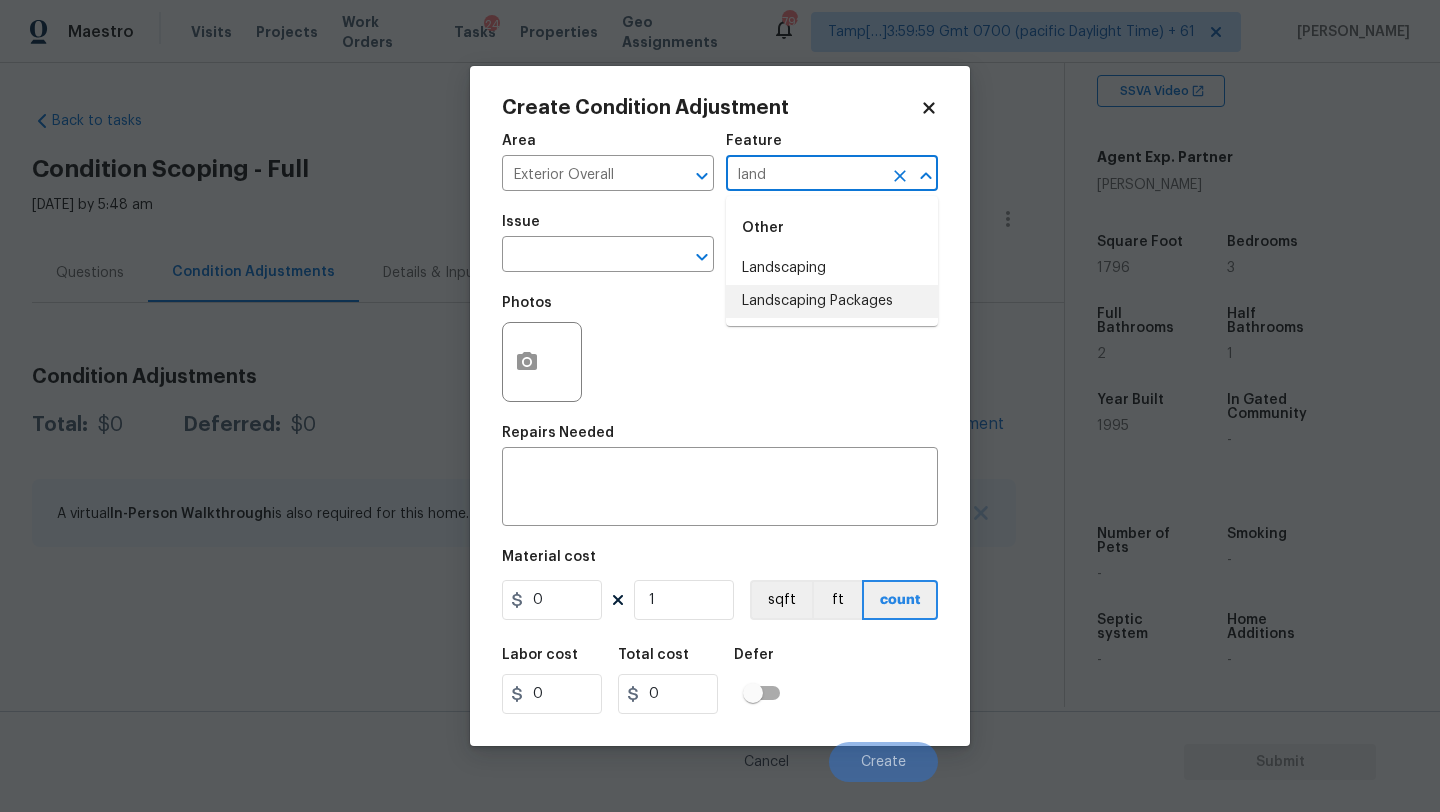 click on "Landscaping Packages" at bounding box center (832, 301) 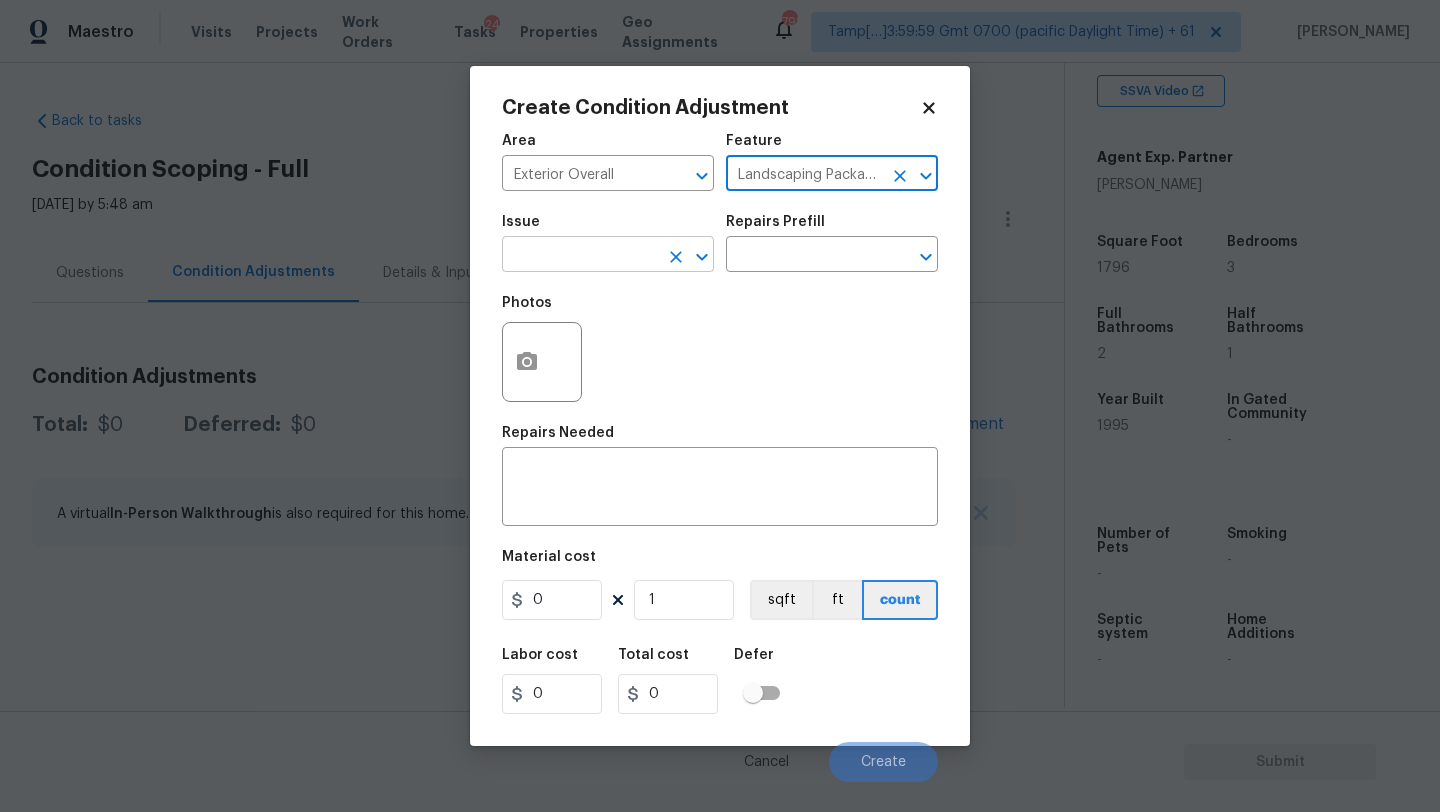 type on "Landscaping Packages" 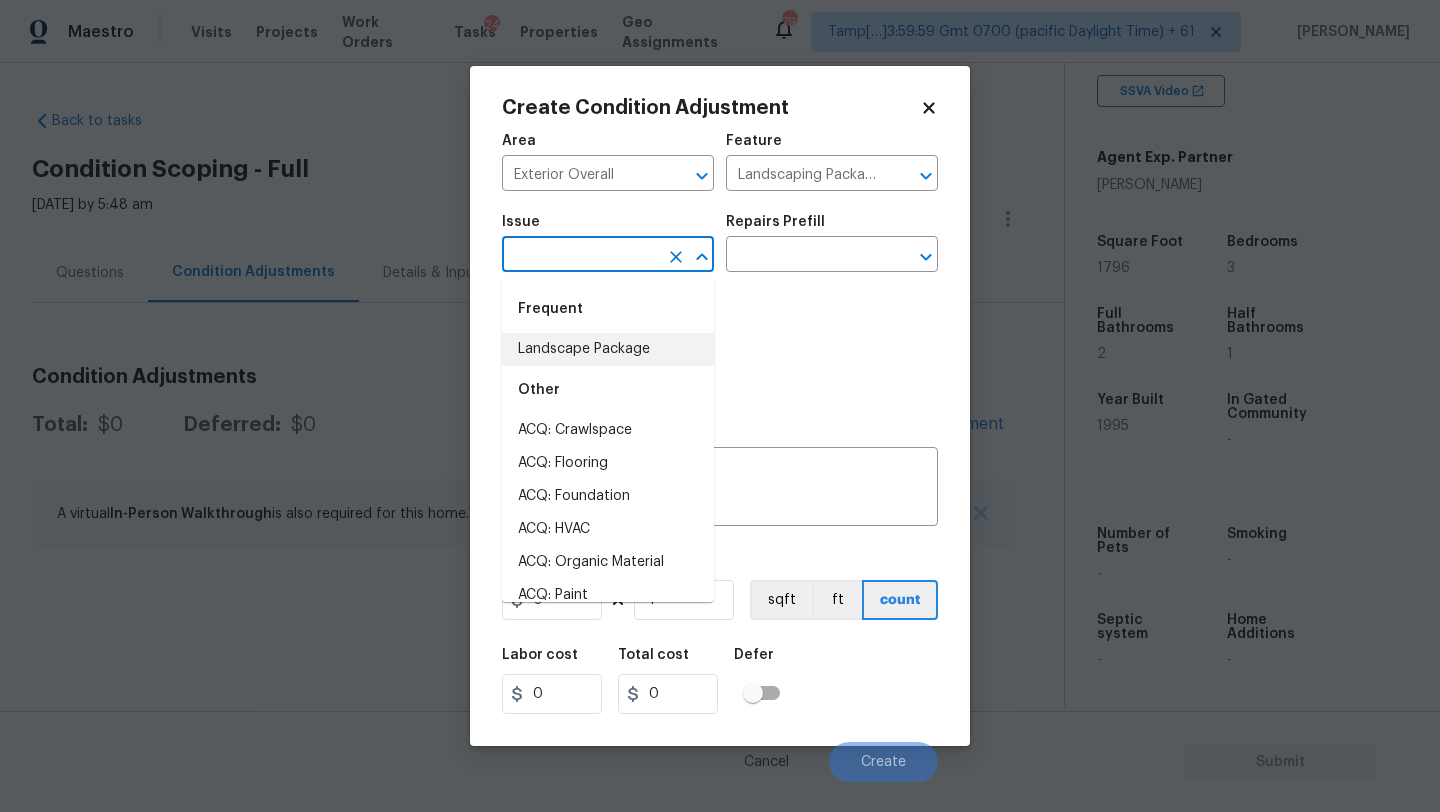 click on "Landscape Package" at bounding box center [608, 349] 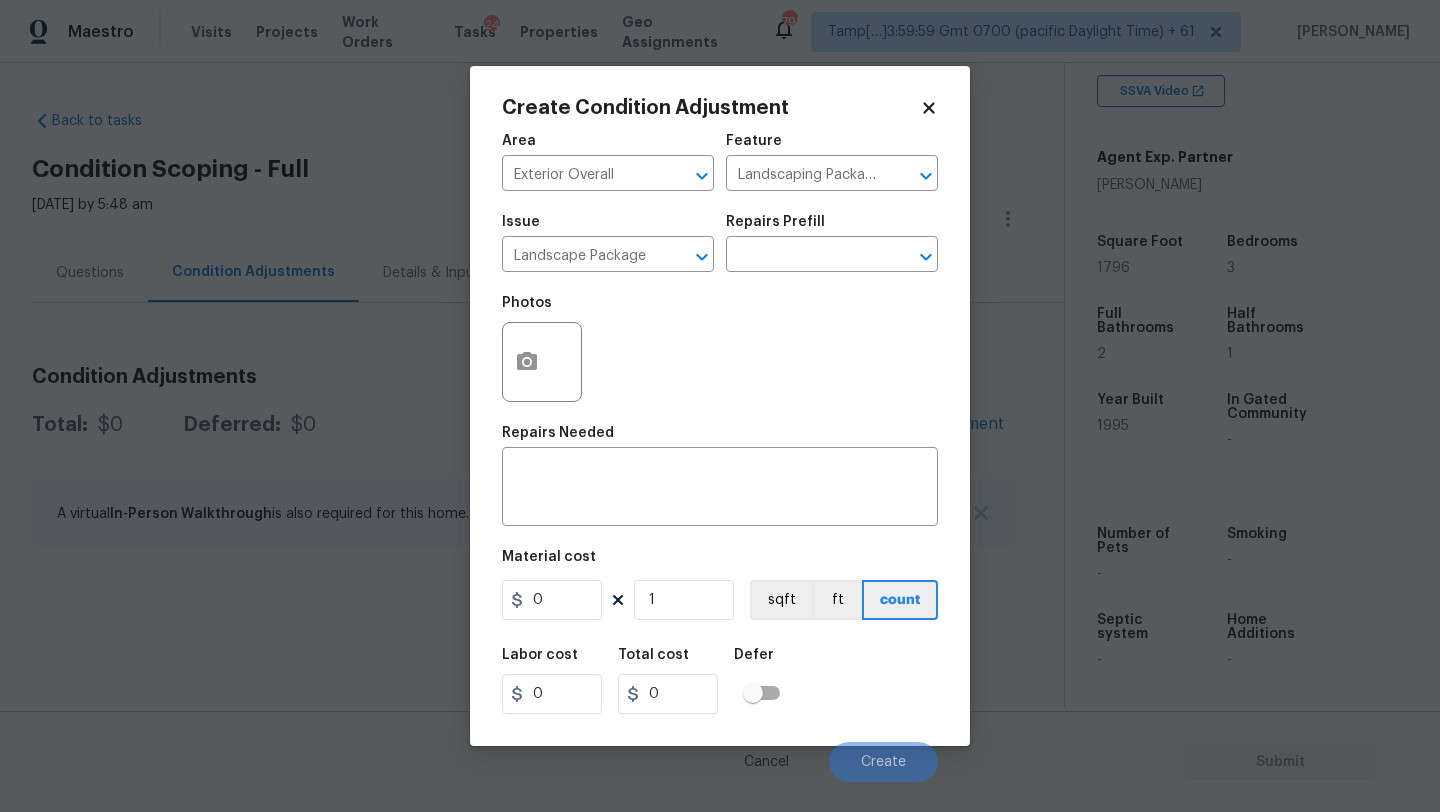 click on "Issue Landscape Package ​ Repairs Prefill ​" at bounding box center [720, 243] 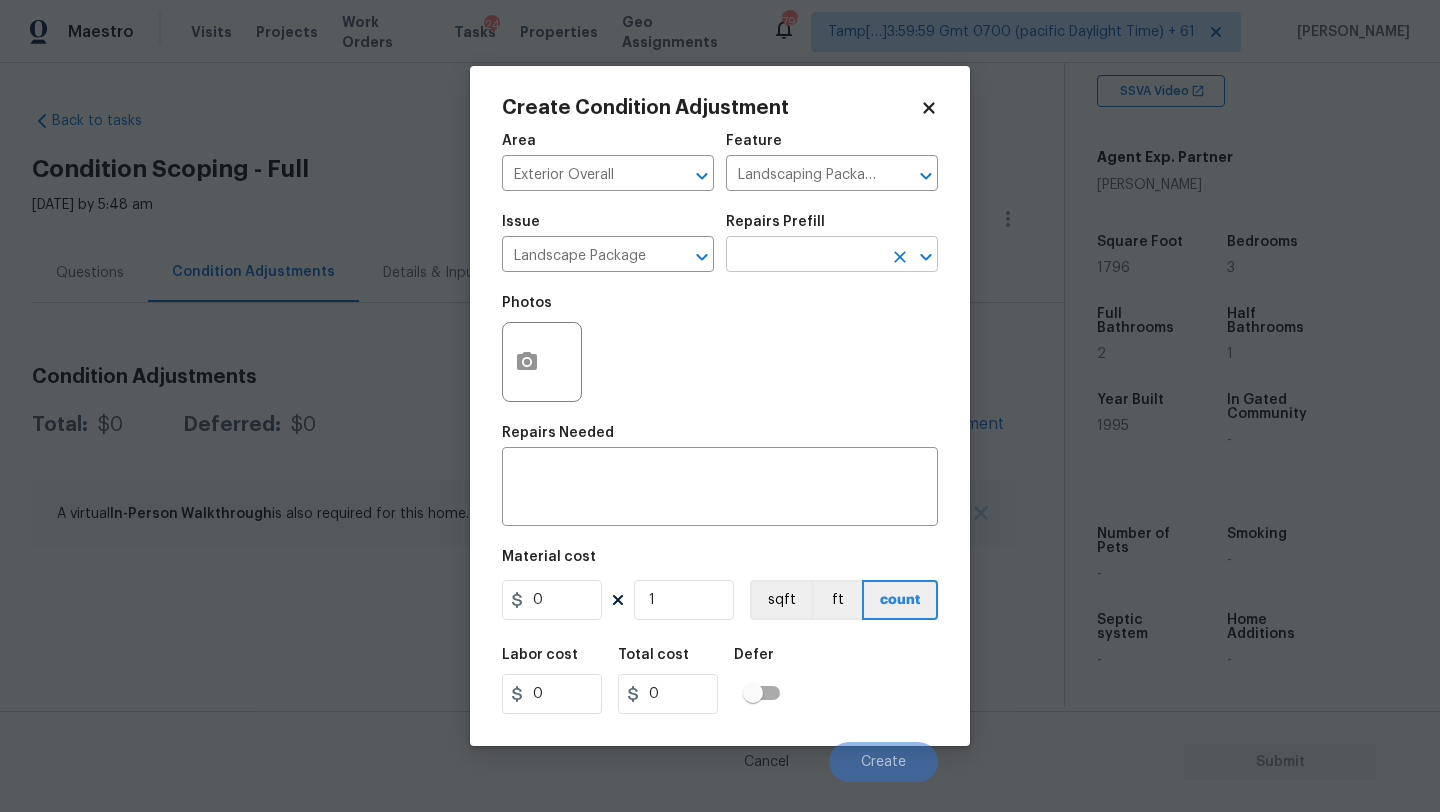 click at bounding box center [804, 256] 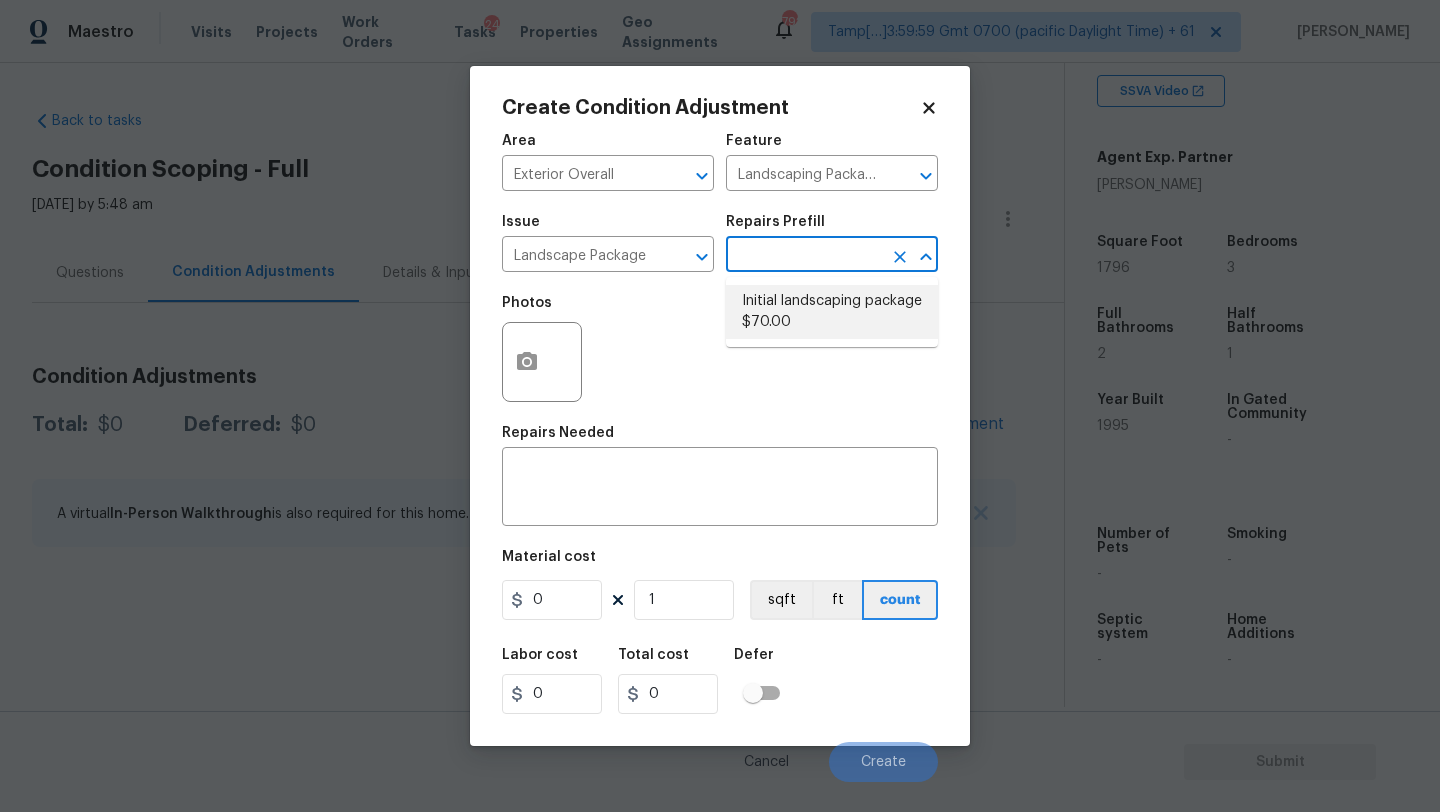 click on "Initial landscaping package $70.00" at bounding box center [832, 312] 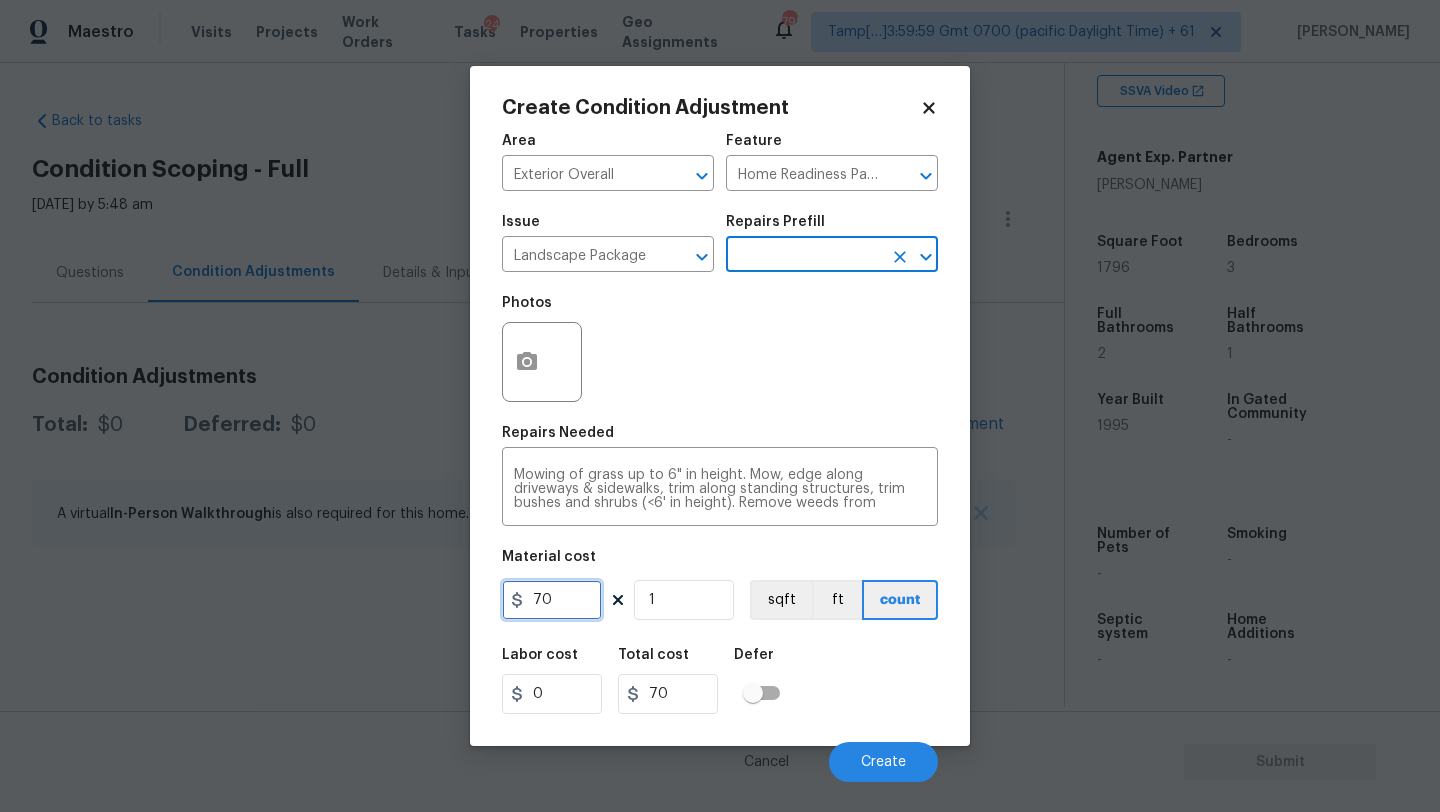 click on "70" at bounding box center (552, 600) 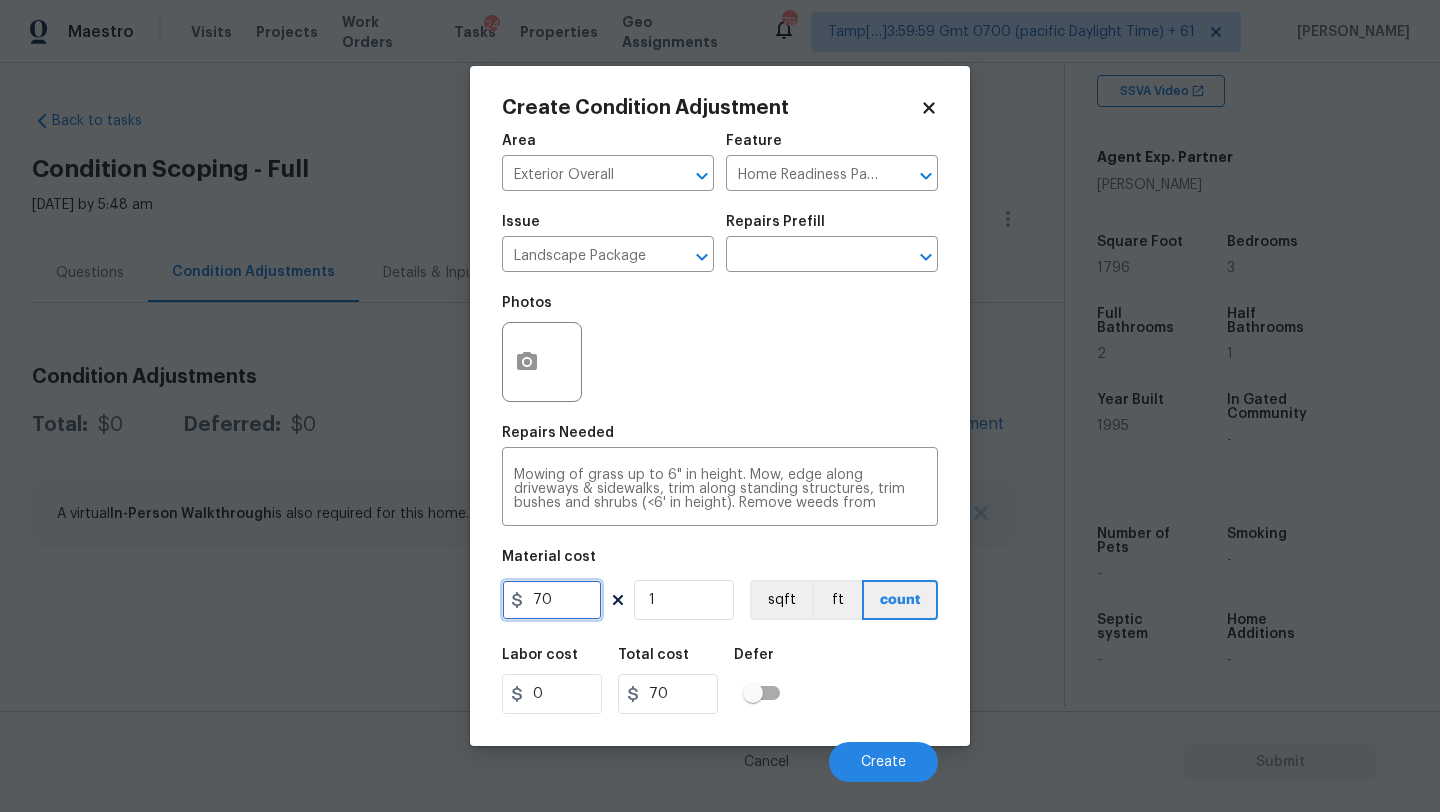 click on "70" at bounding box center [552, 600] 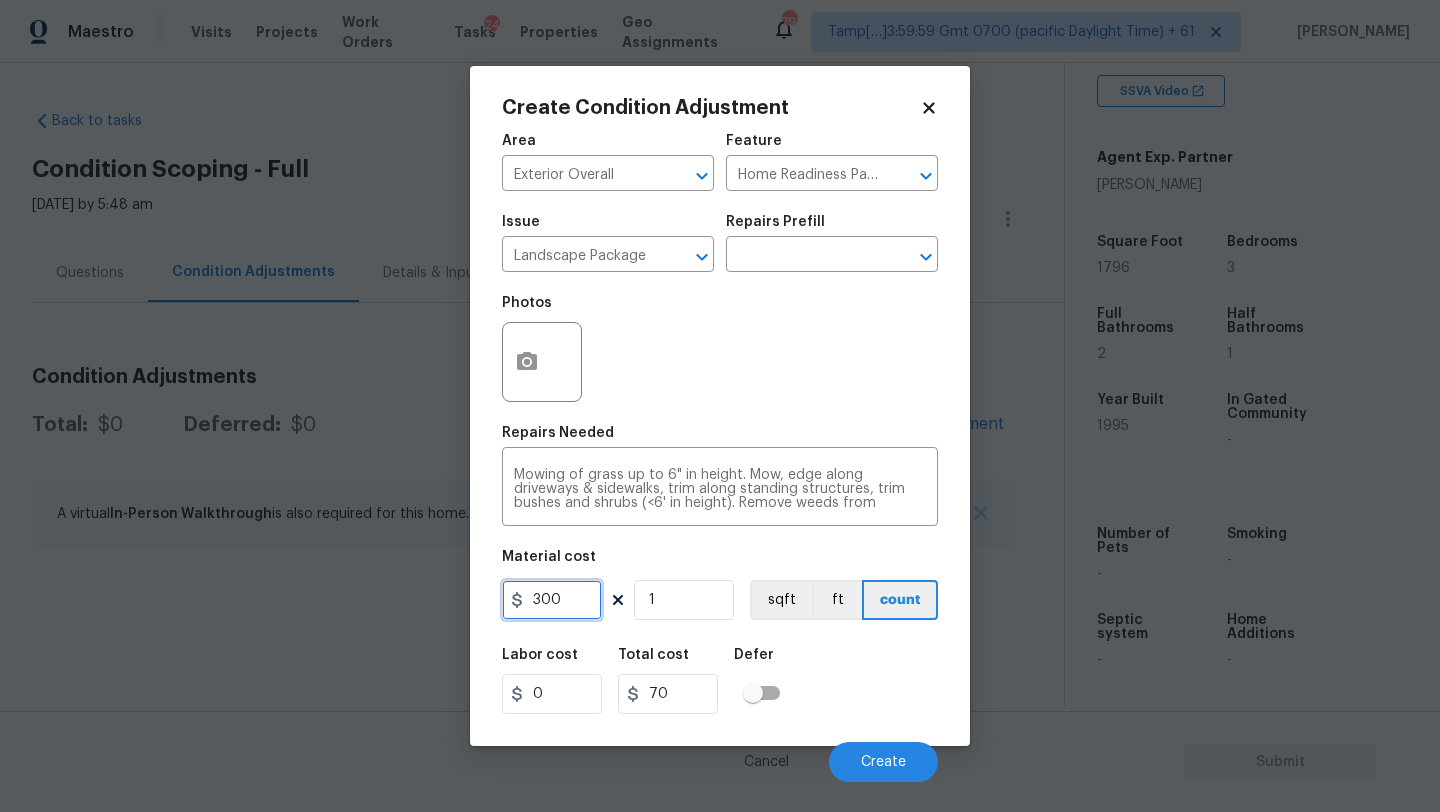 type on "300" 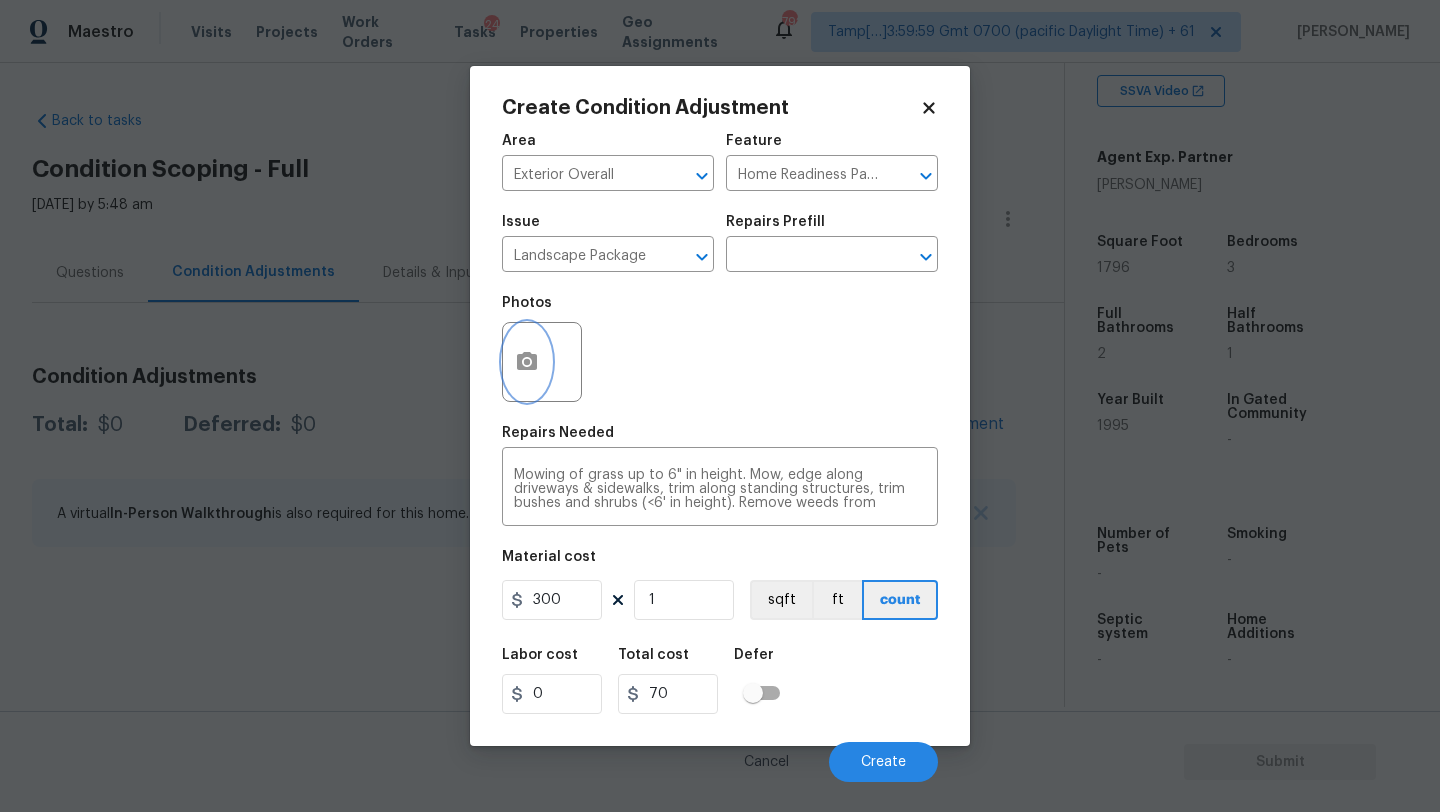 type on "300" 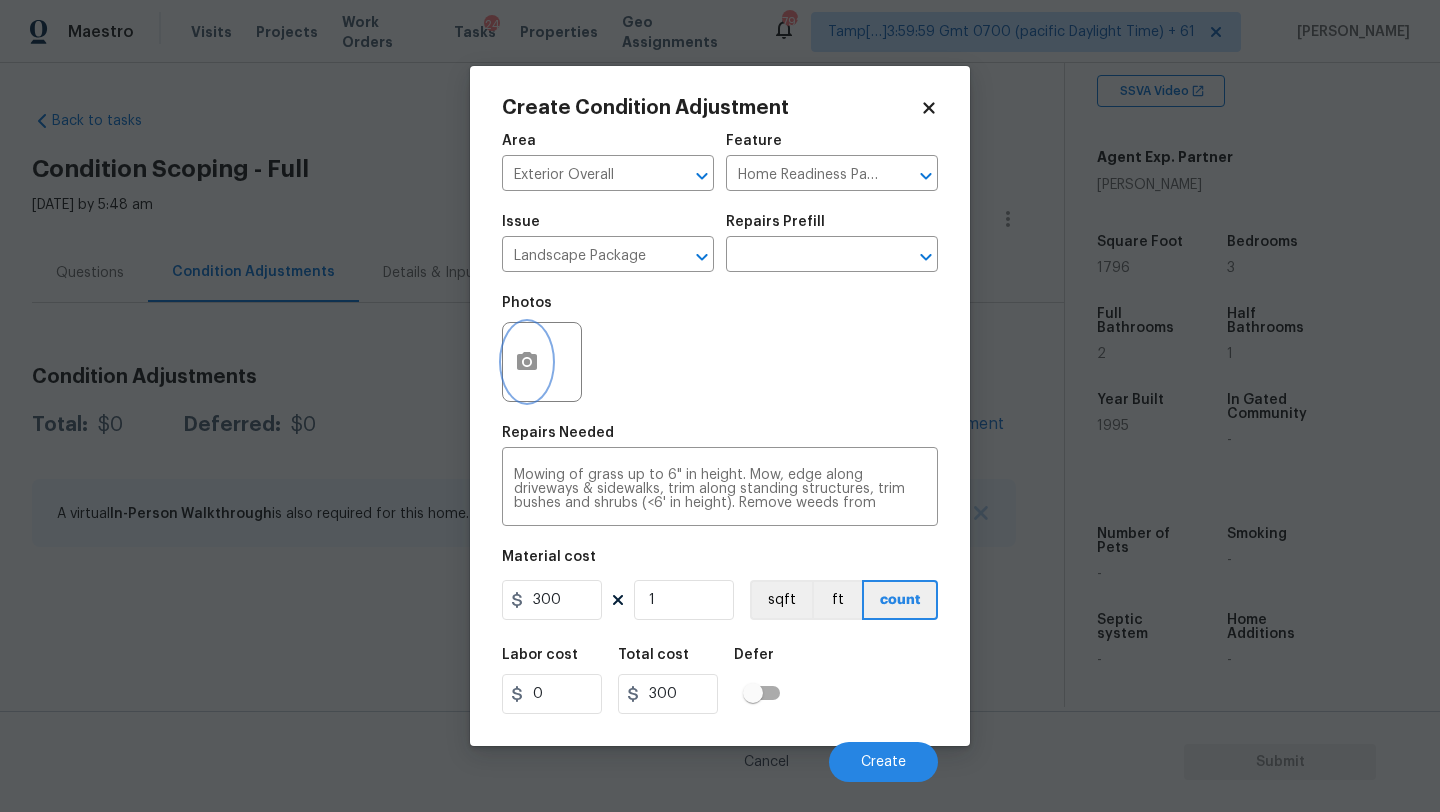click 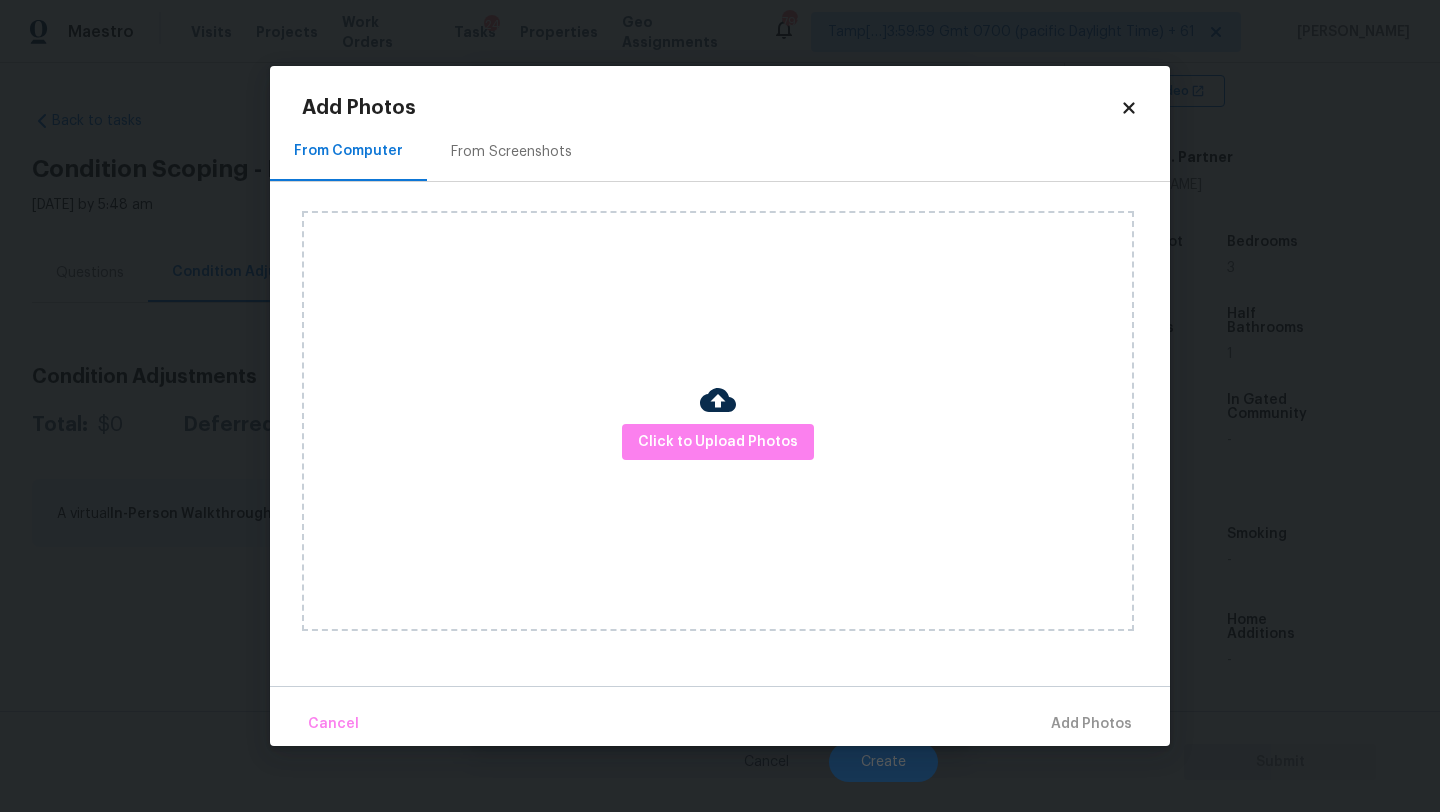 click on "From Screenshots" at bounding box center (511, 152) 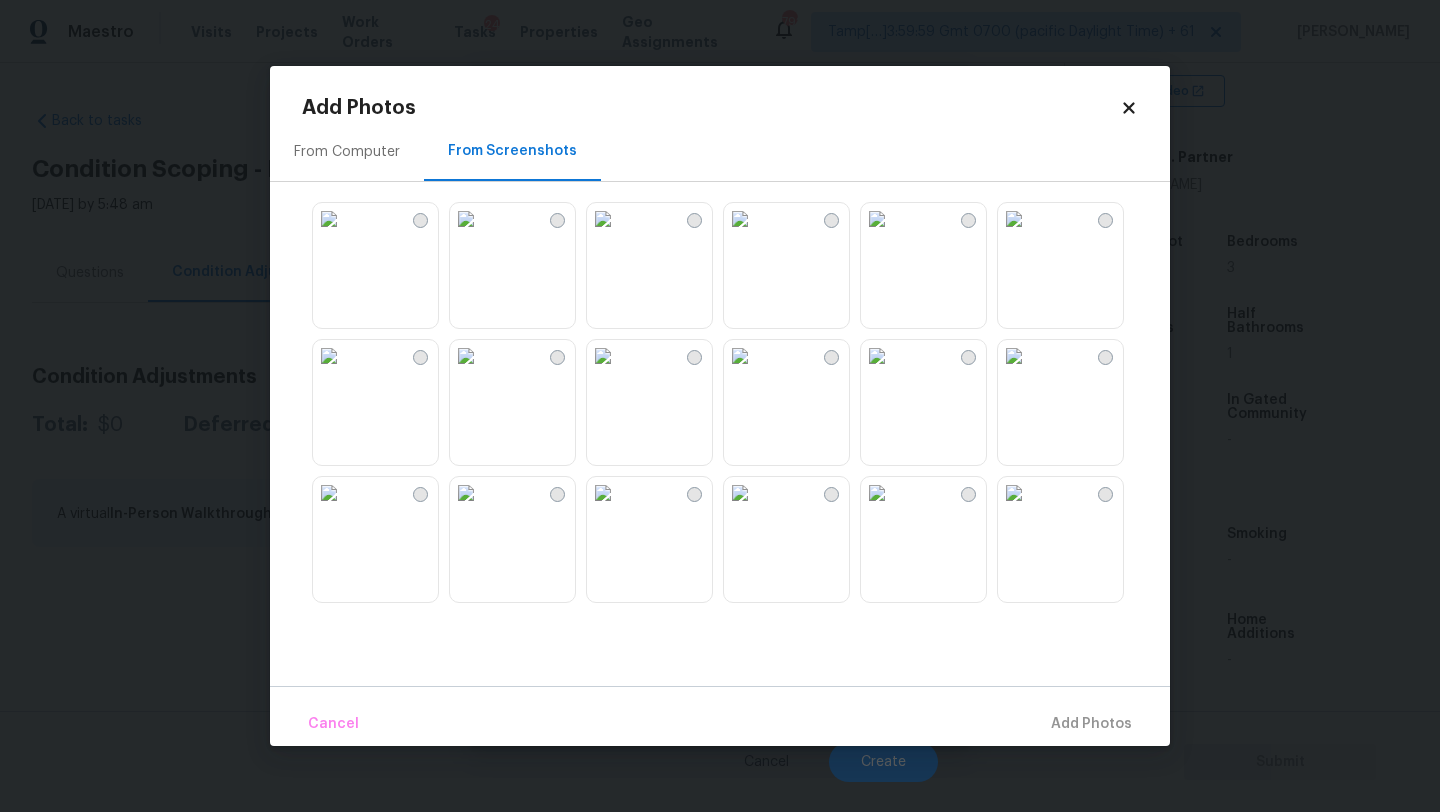 click at bounding box center [603, 219] 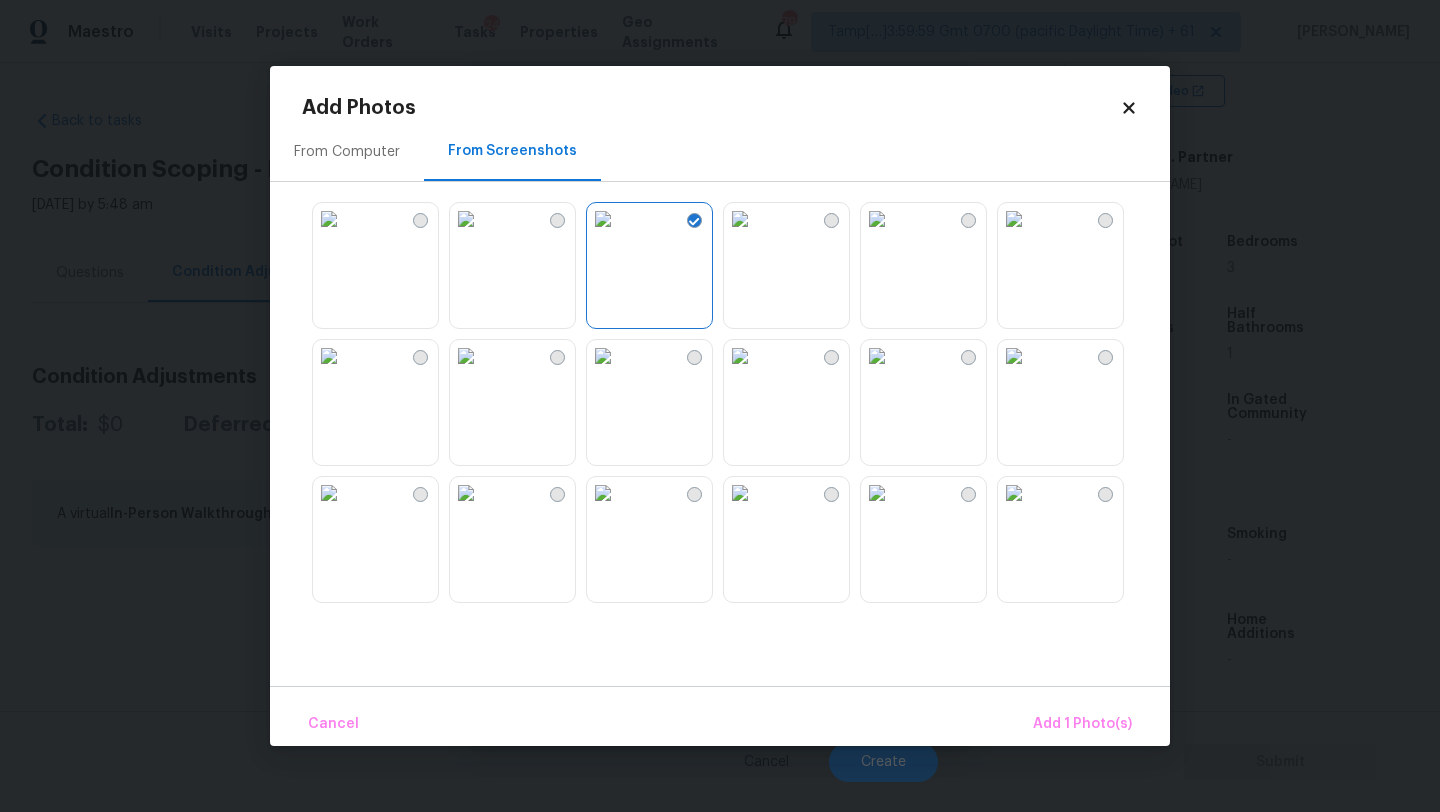 scroll, scrollTop: 406, scrollLeft: 0, axis: vertical 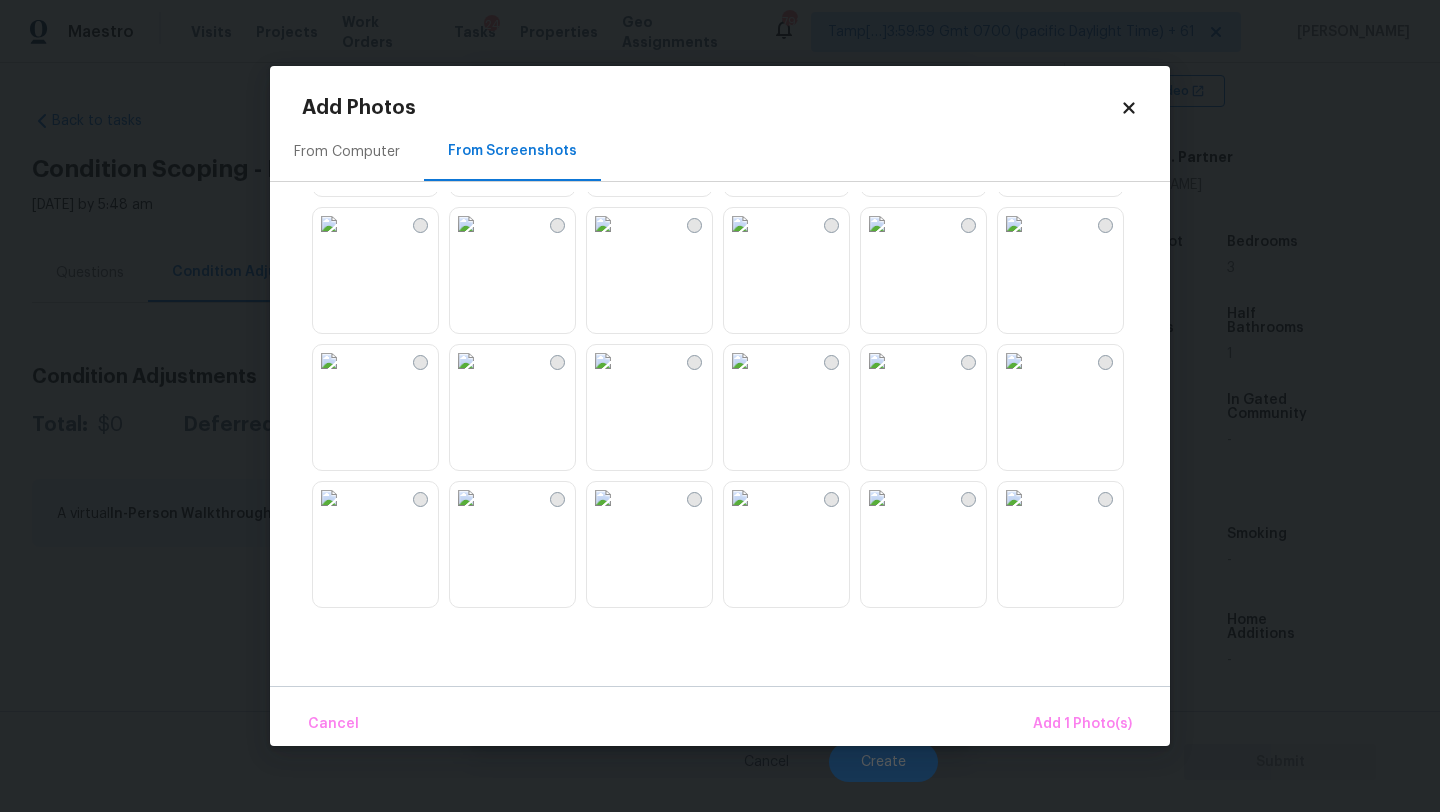 click at bounding box center [1014, 498] 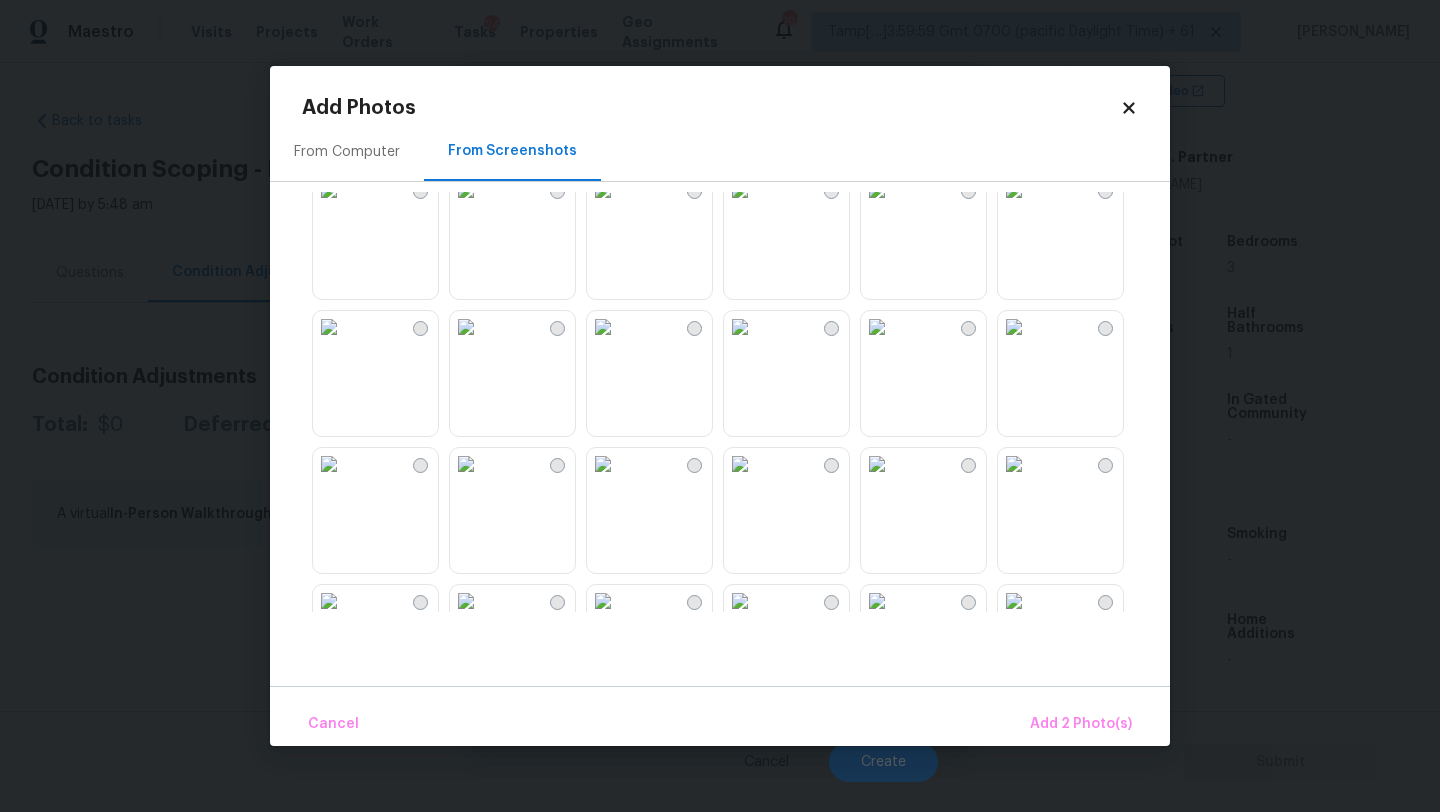 scroll, scrollTop: 937, scrollLeft: 0, axis: vertical 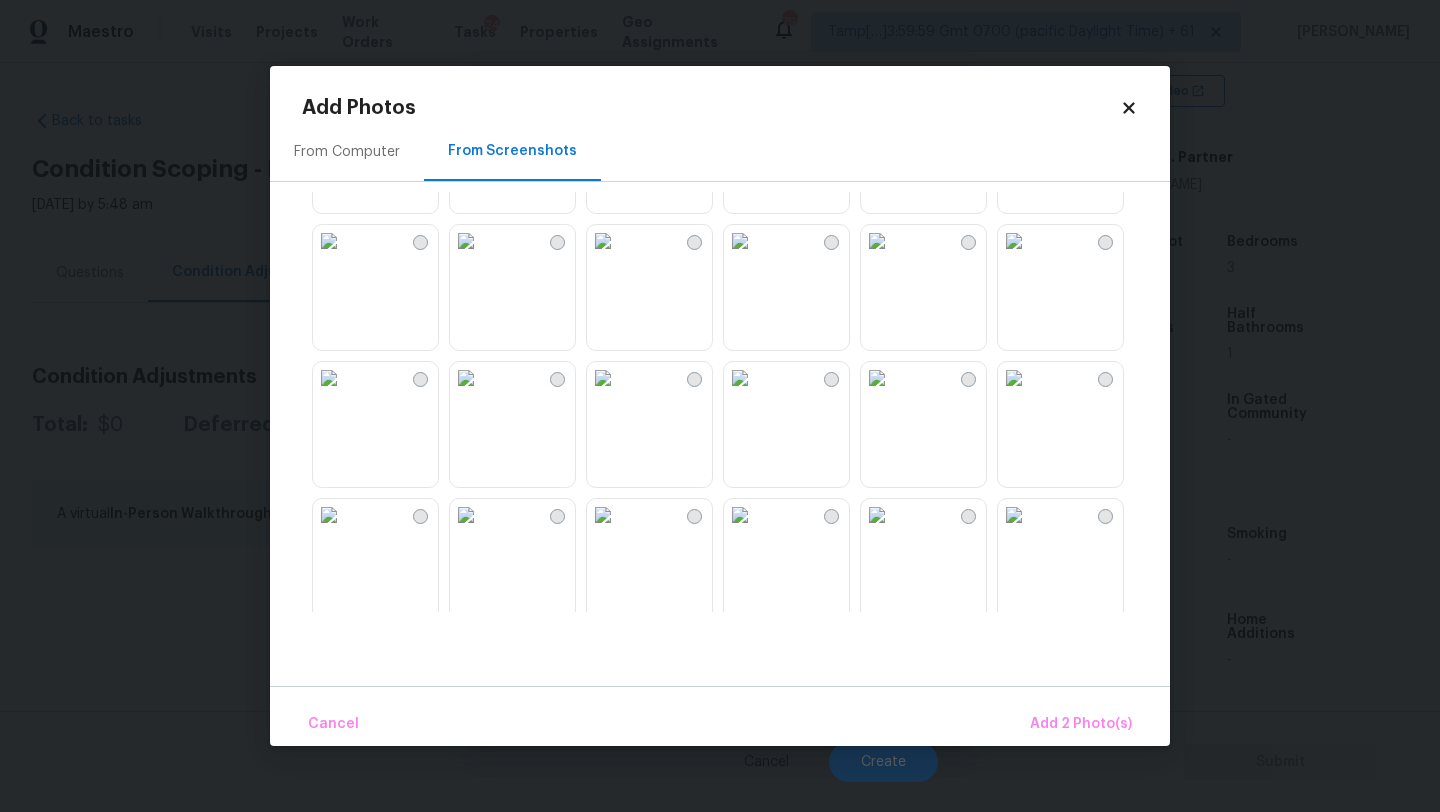 click at bounding box center [603, 241] 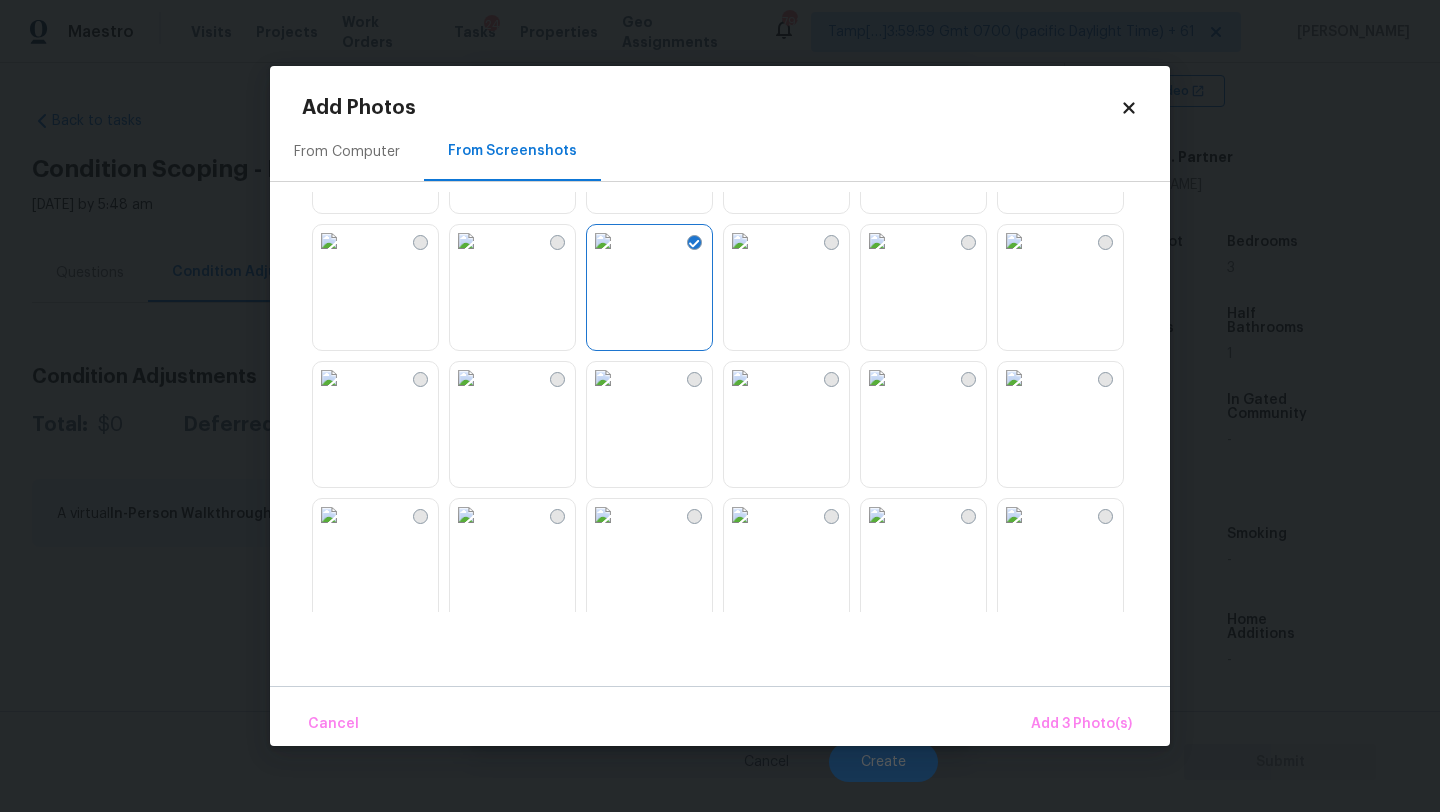 click at bounding box center [466, 378] 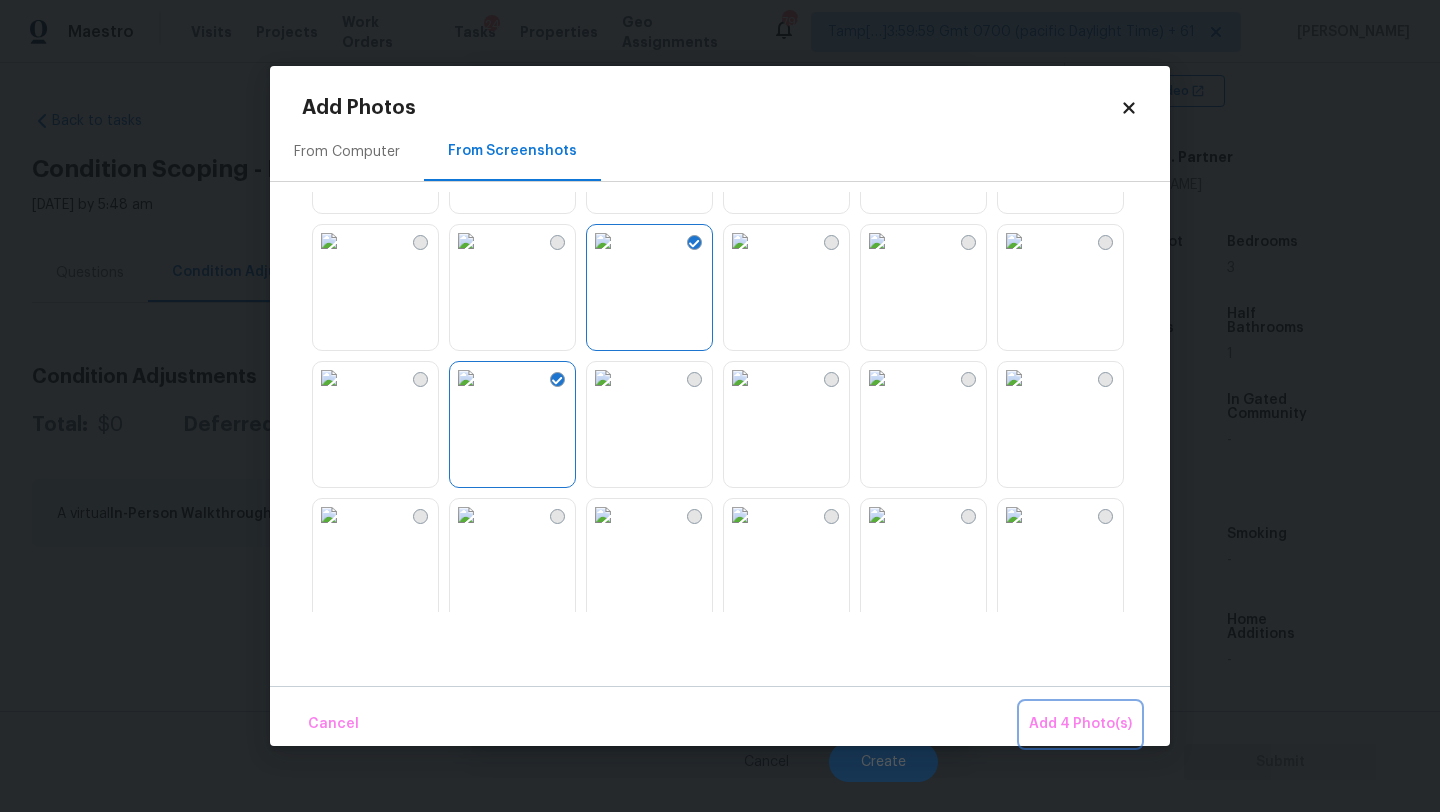 click on "Add 4 Photo(s)" at bounding box center [1080, 724] 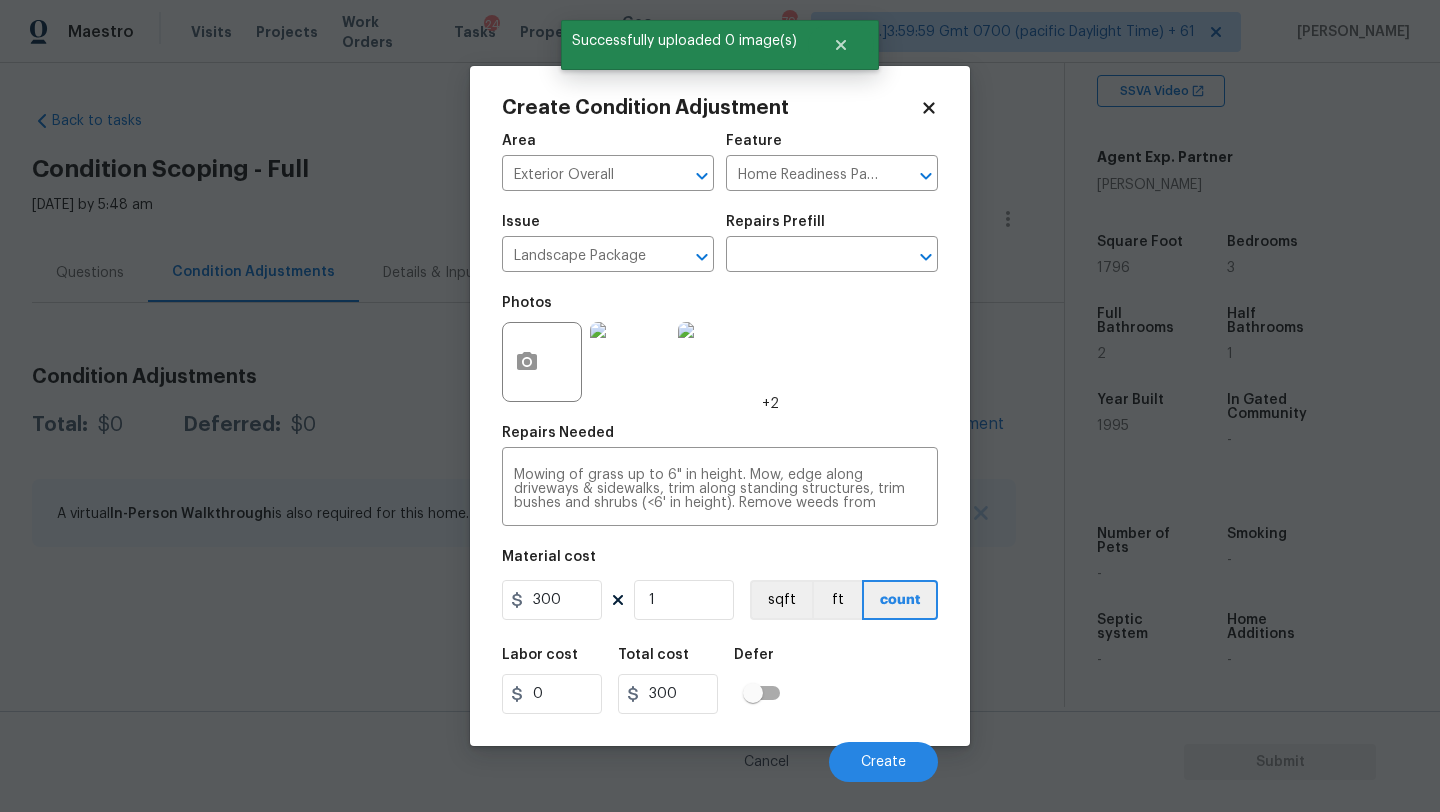 click on "Cancel Create" at bounding box center (720, 754) 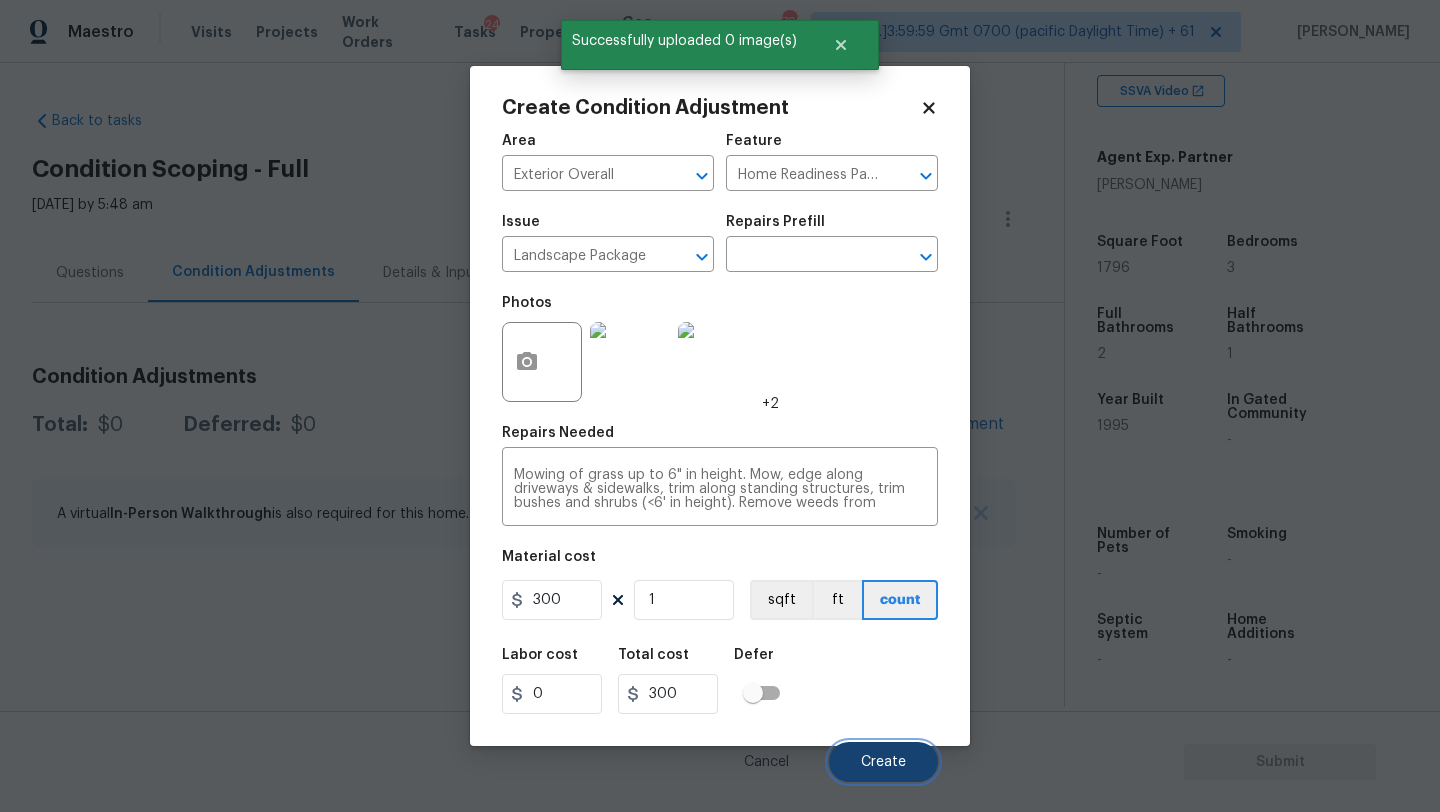 click on "Create" at bounding box center [883, 762] 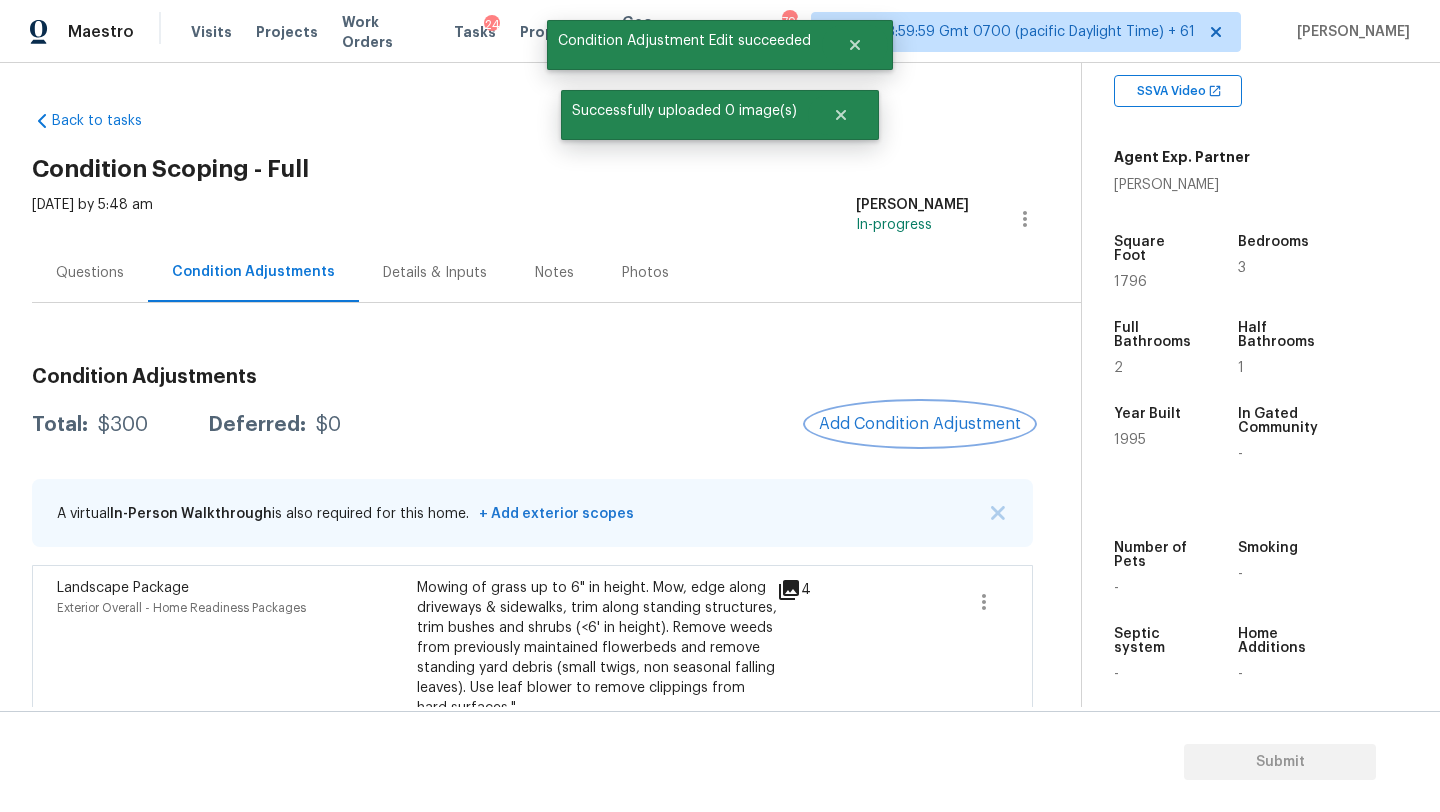 click on "Add Condition Adjustment" at bounding box center [920, 424] 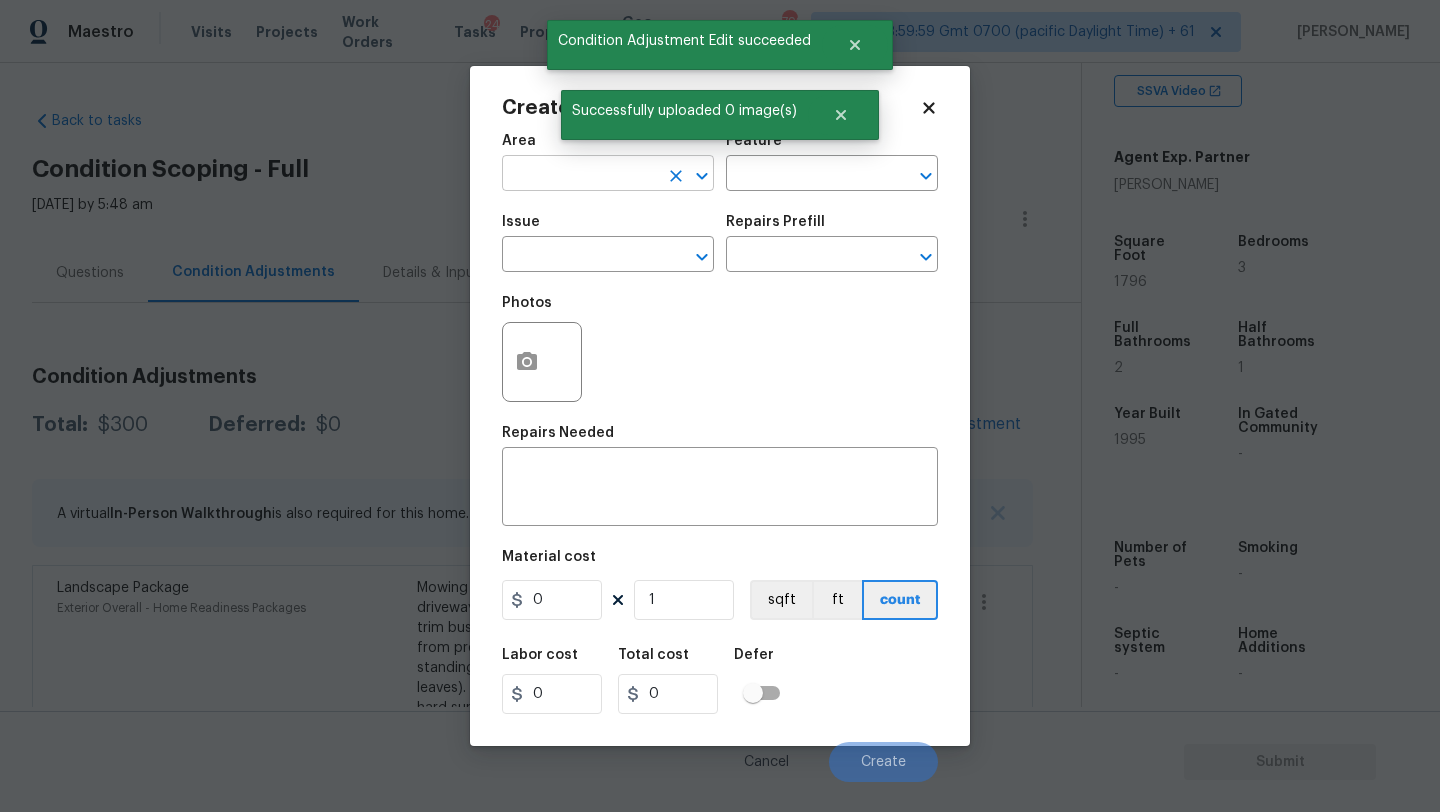 click at bounding box center (580, 175) 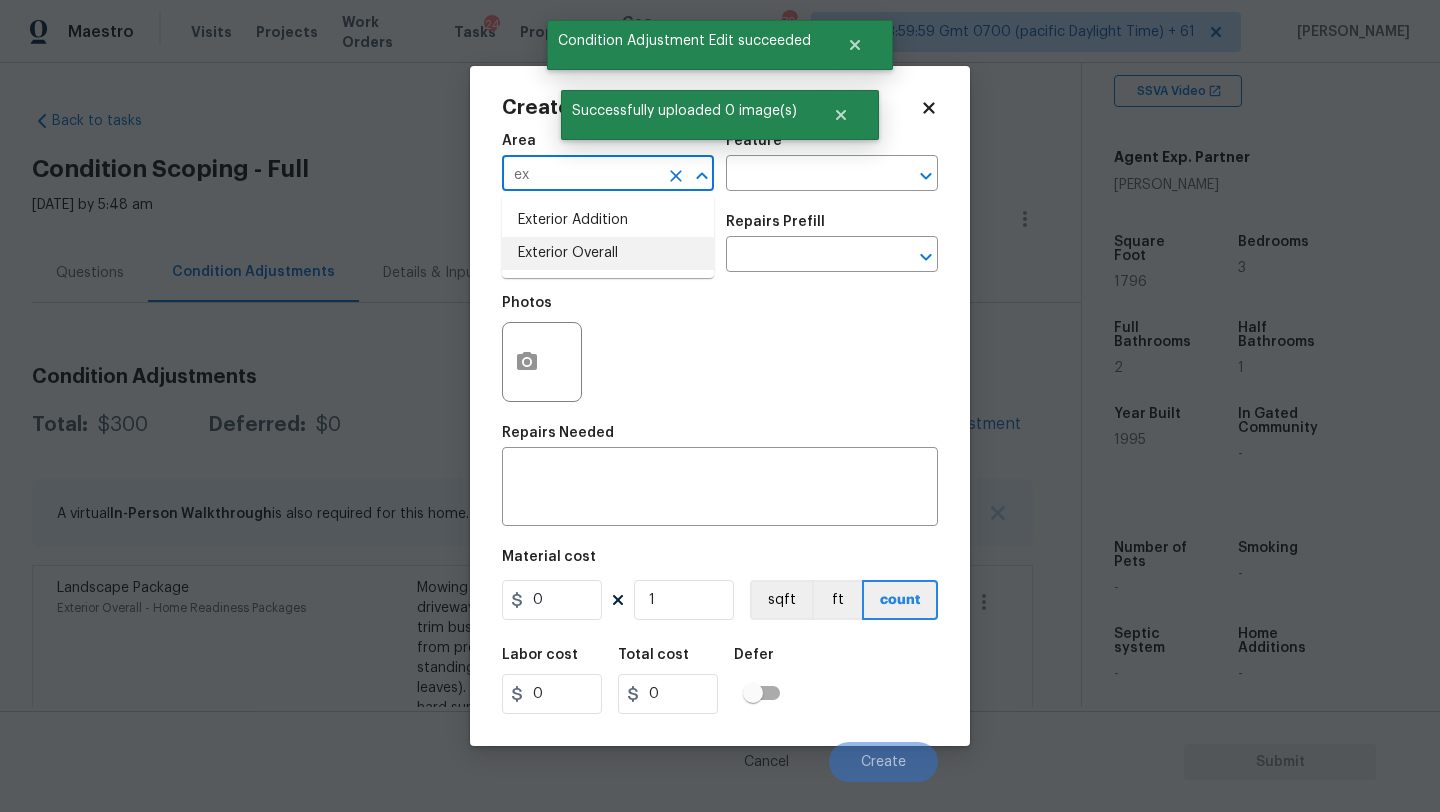 click on "Exterior Overall" at bounding box center [608, 253] 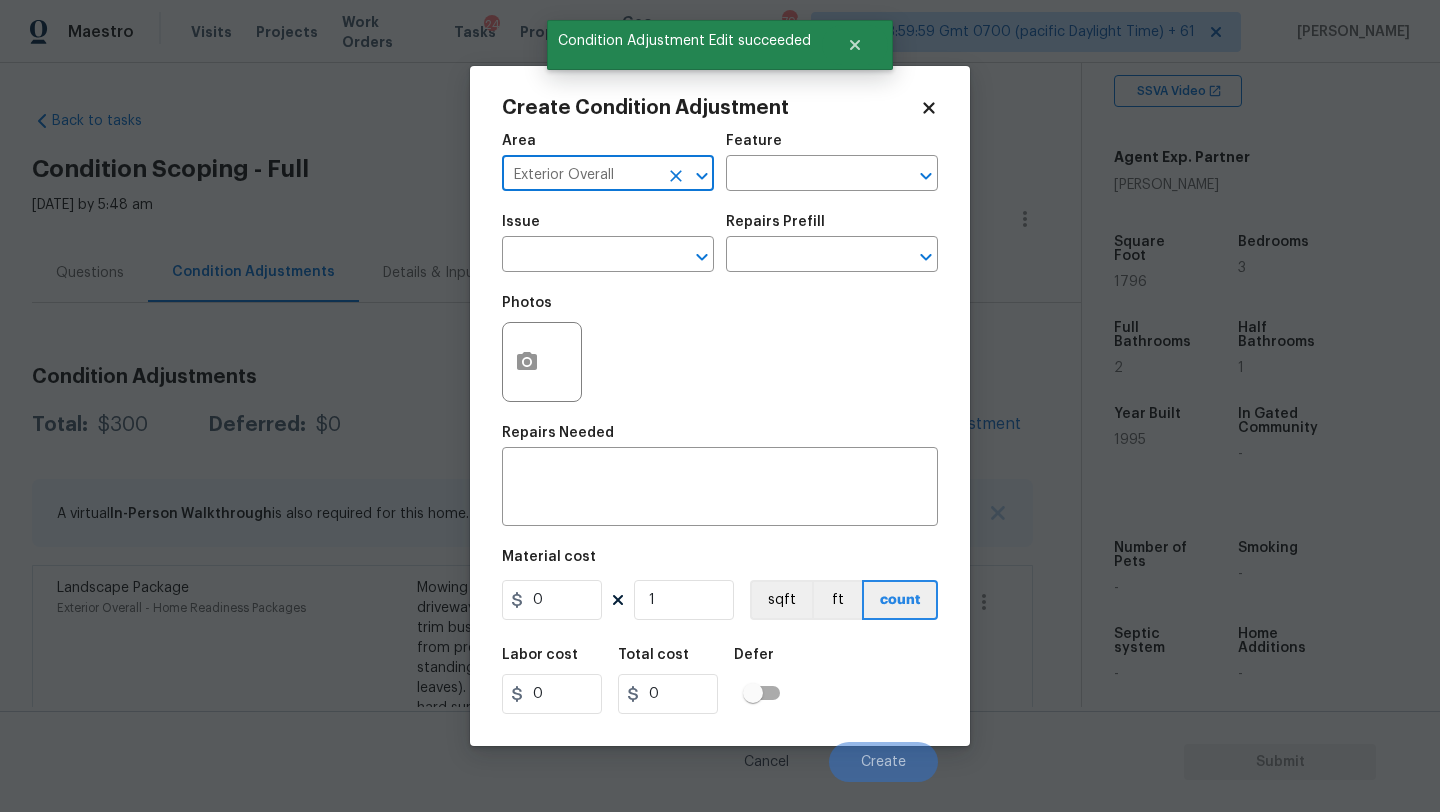 type on "Exterior Overall" 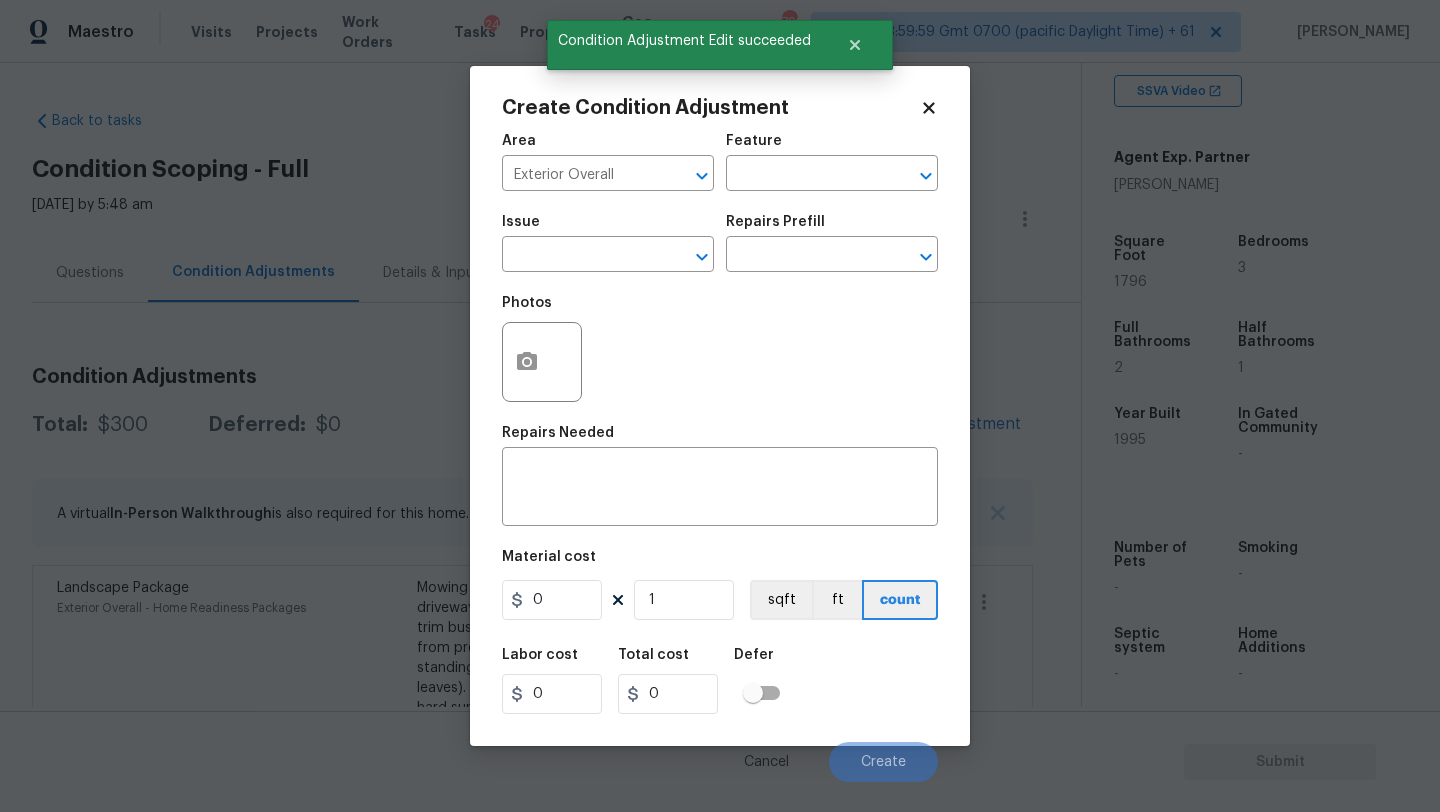 click on "Area Exterior Overall ​ Feature ​" at bounding box center (720, 162) 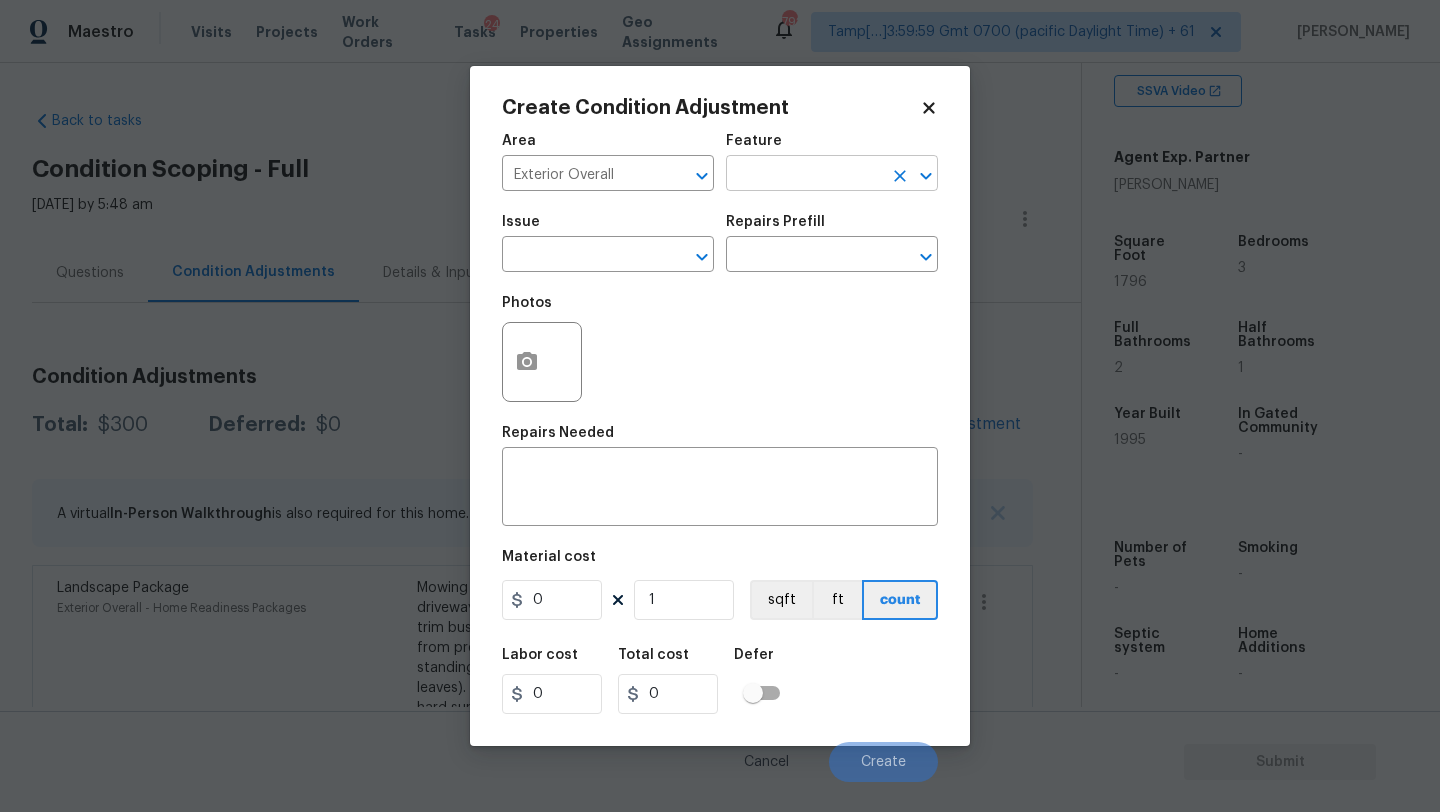 click at bounding box center (804, 175) 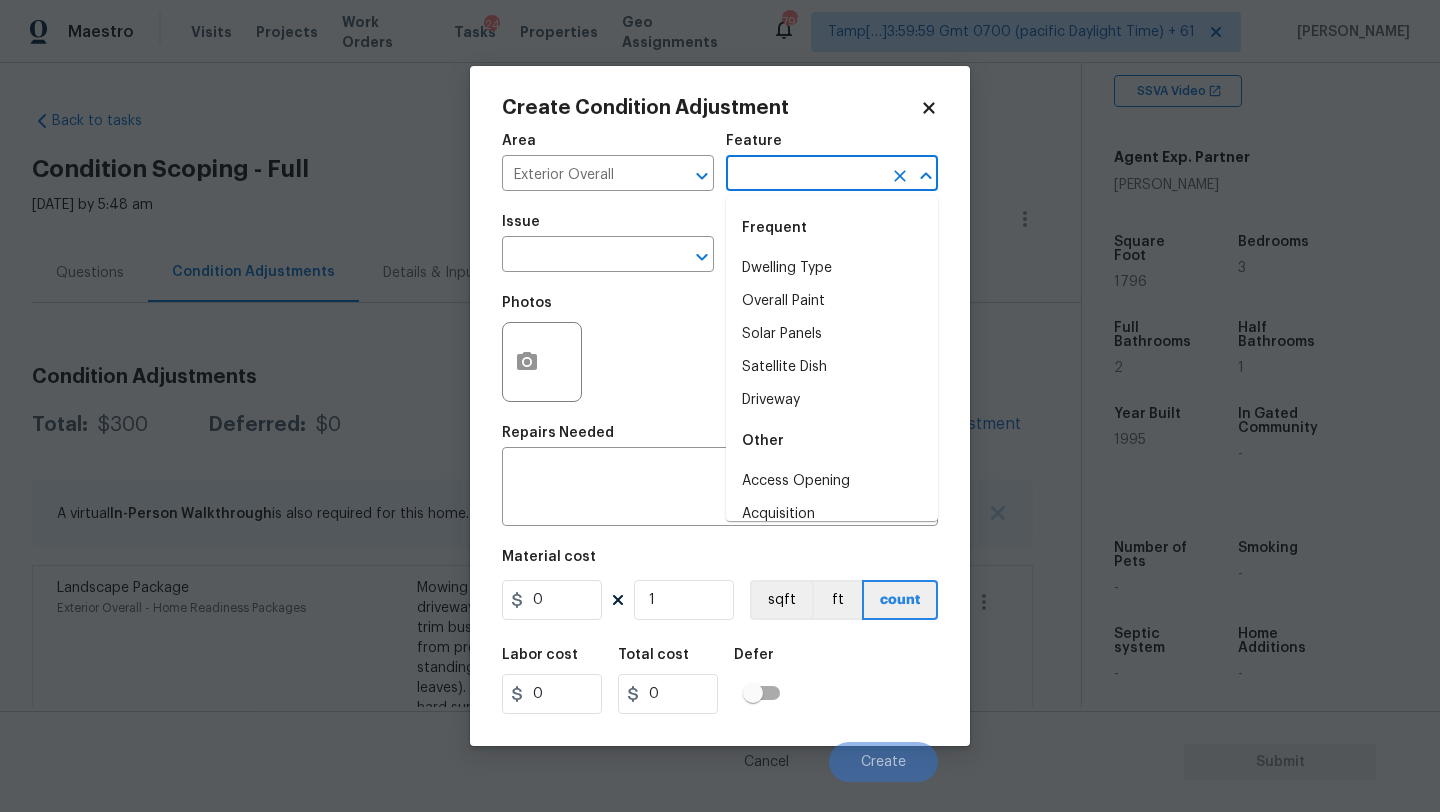click at bounding box center [804, 175] 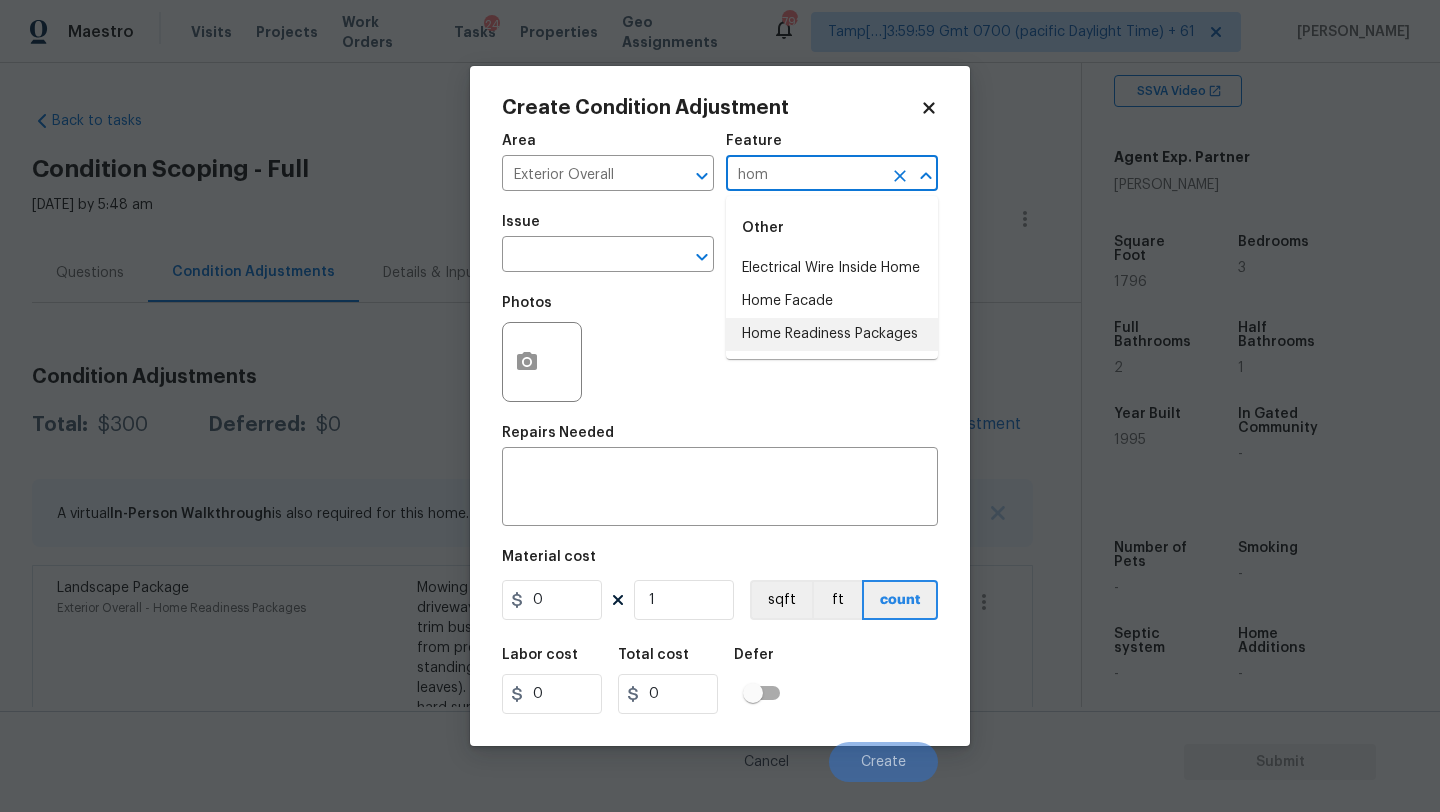 click on "Home Readiness Packages" at bounding box center [832, 334] 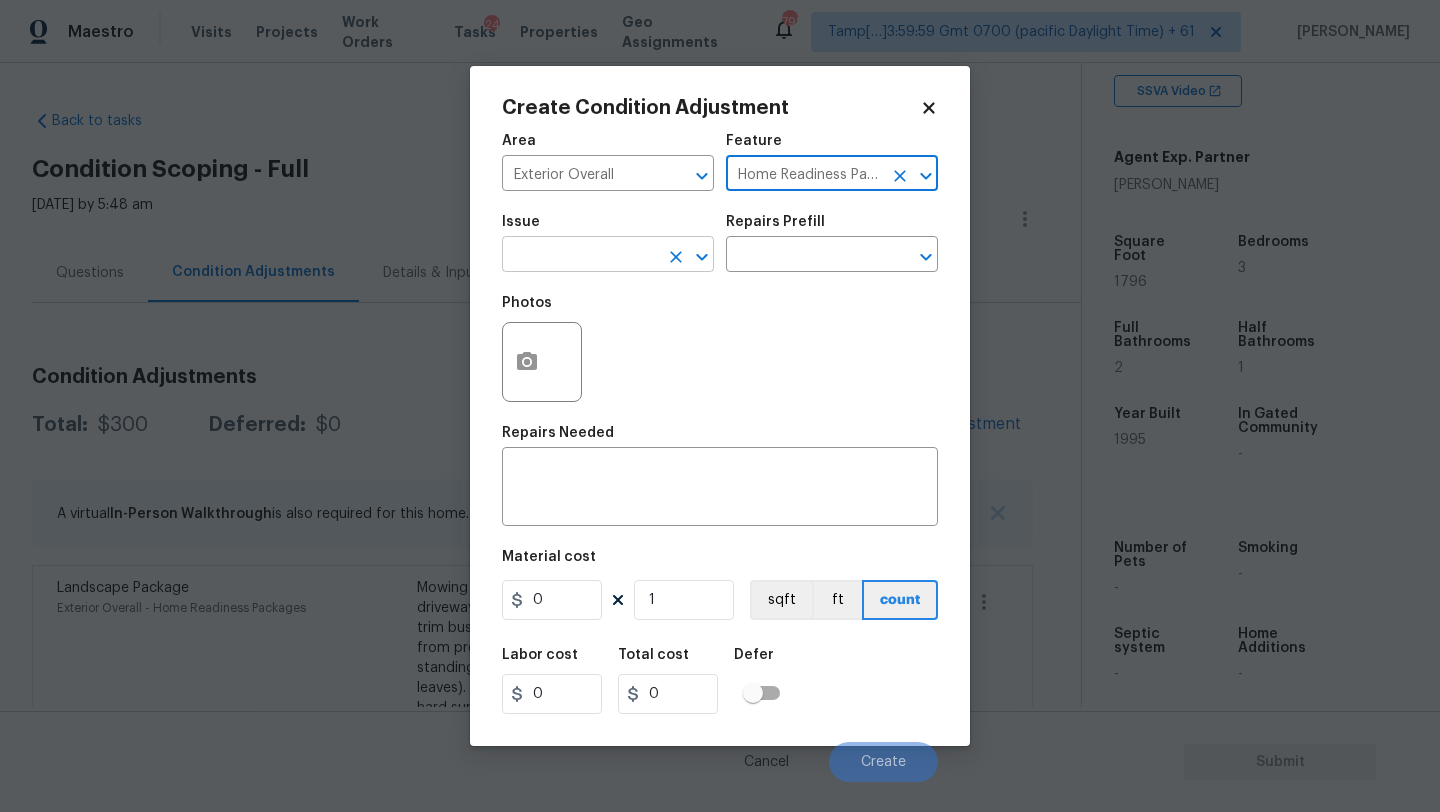 type on "Home Readiness Packages" 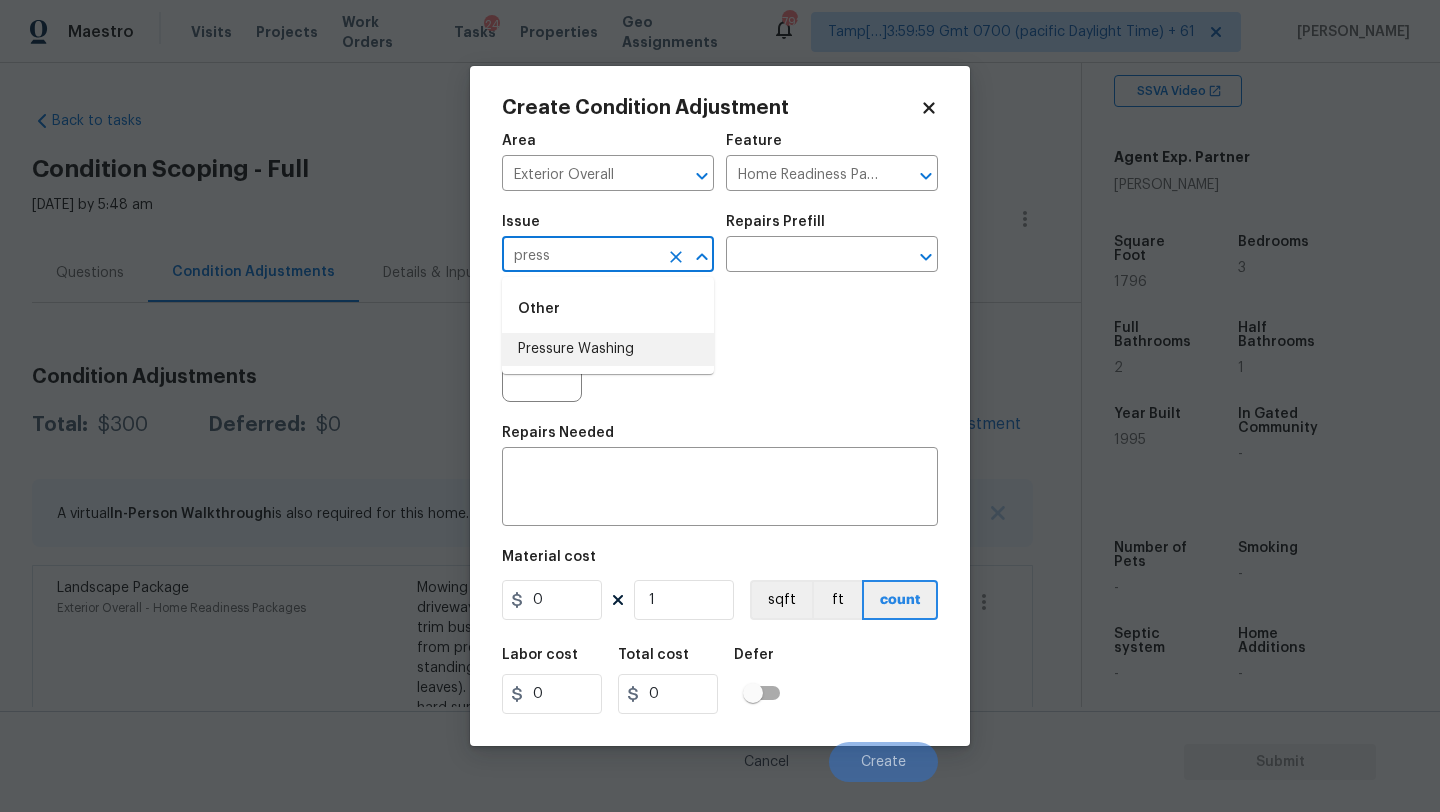 click on "Pressure Washing" at bounding box center (608, 349) 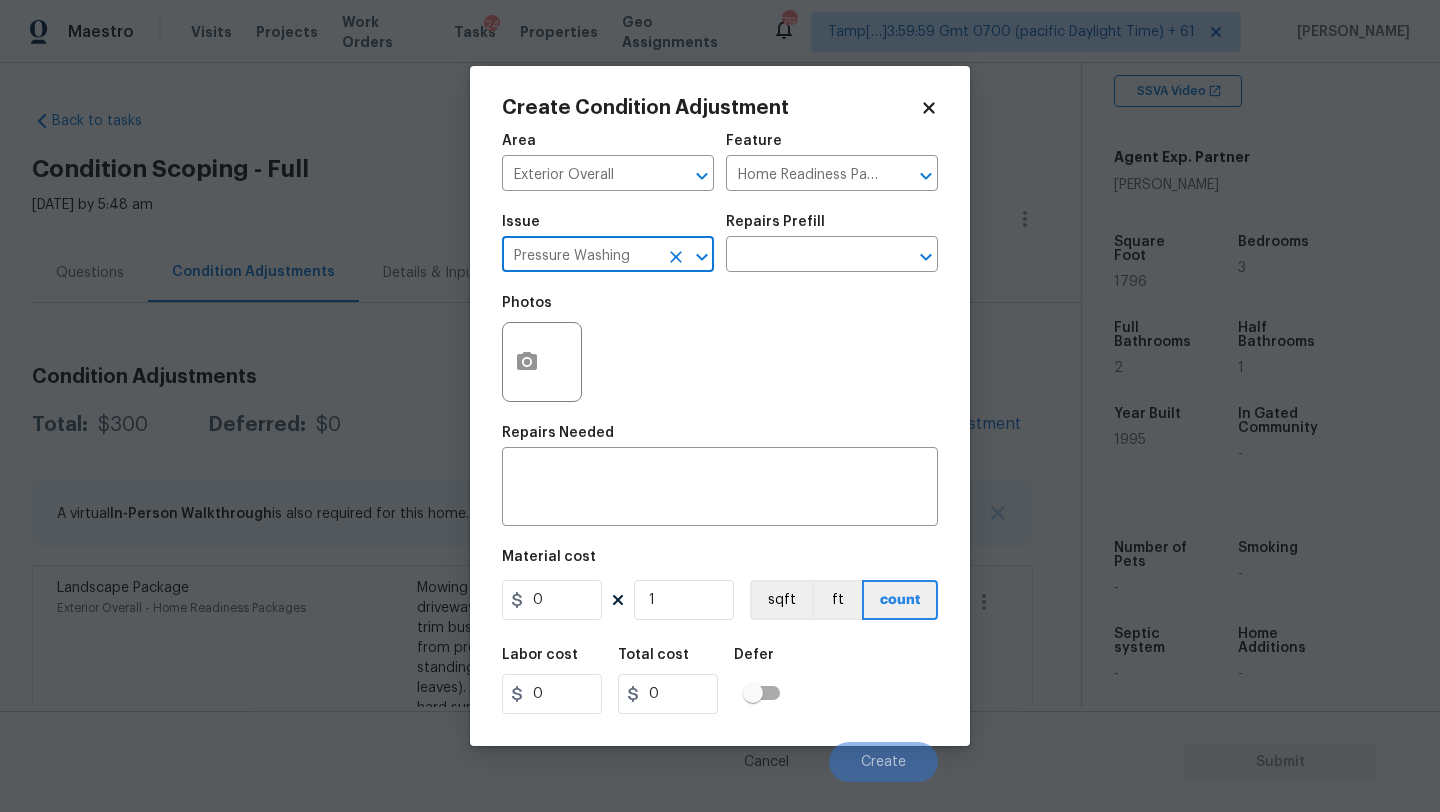 type on "Pressure Washing" 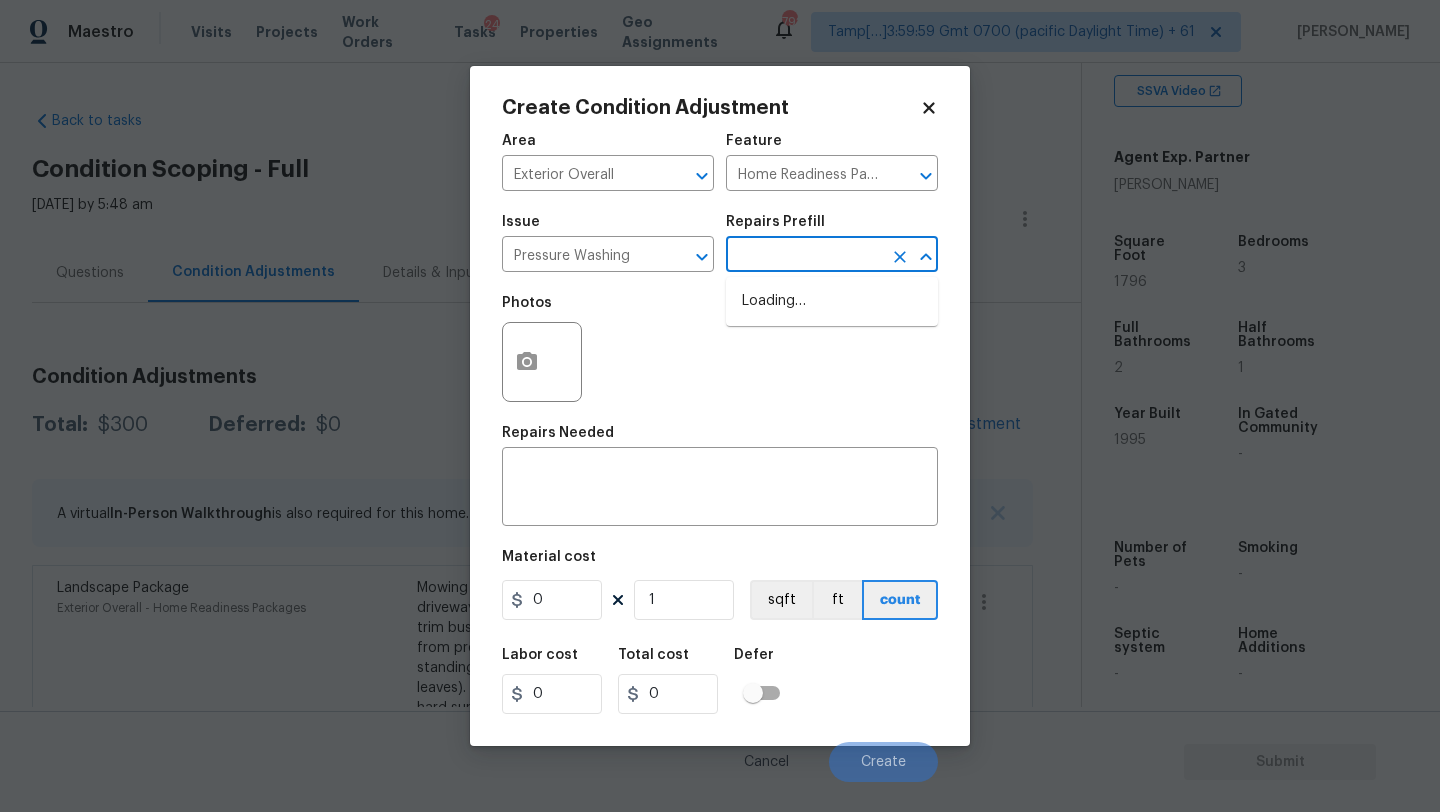 click at bounding box center [804, 256] 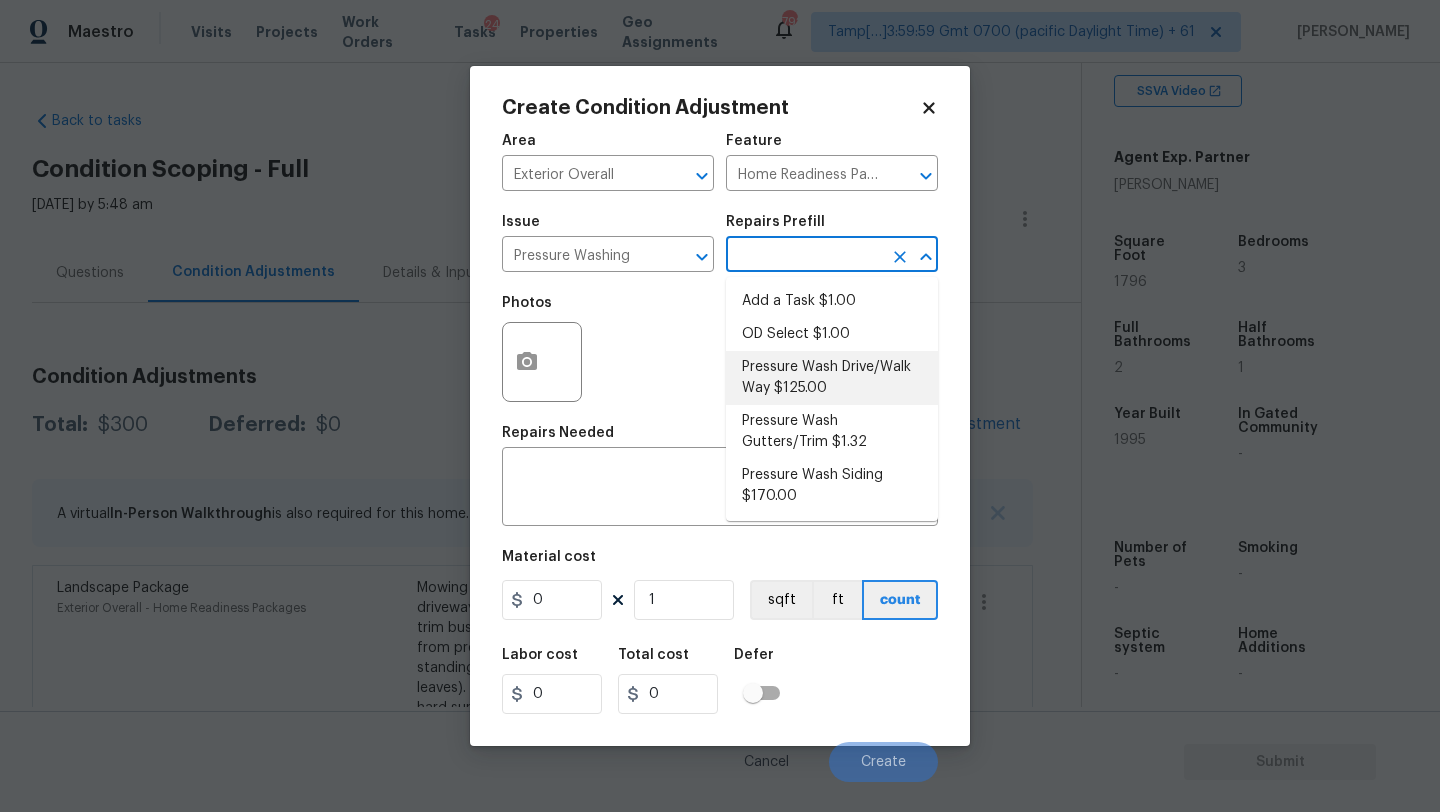click on "Pressure Wash Drive/Walk Way $125.00" at bounding box center (832, 378) 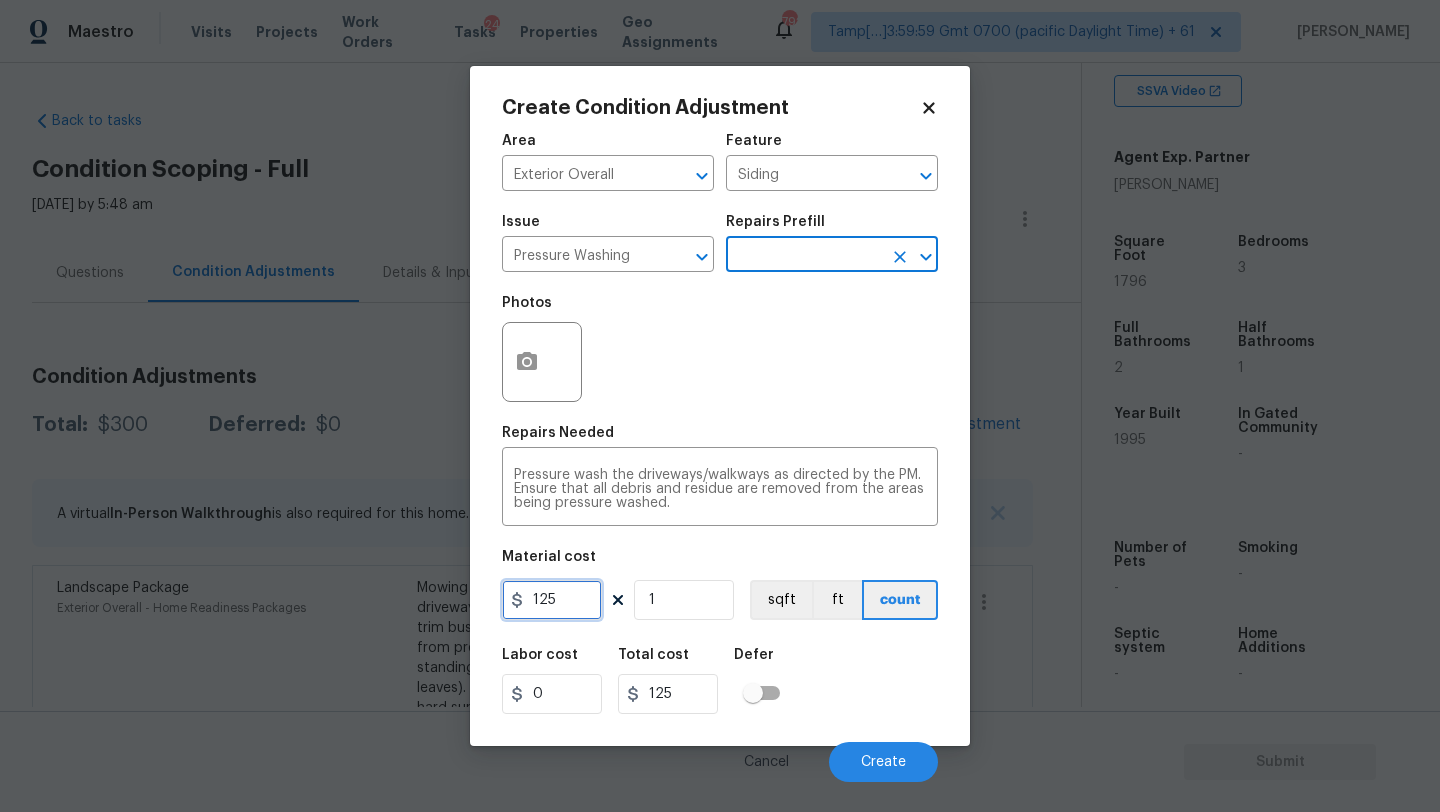 click on "125" at bounding box center (552, 600) 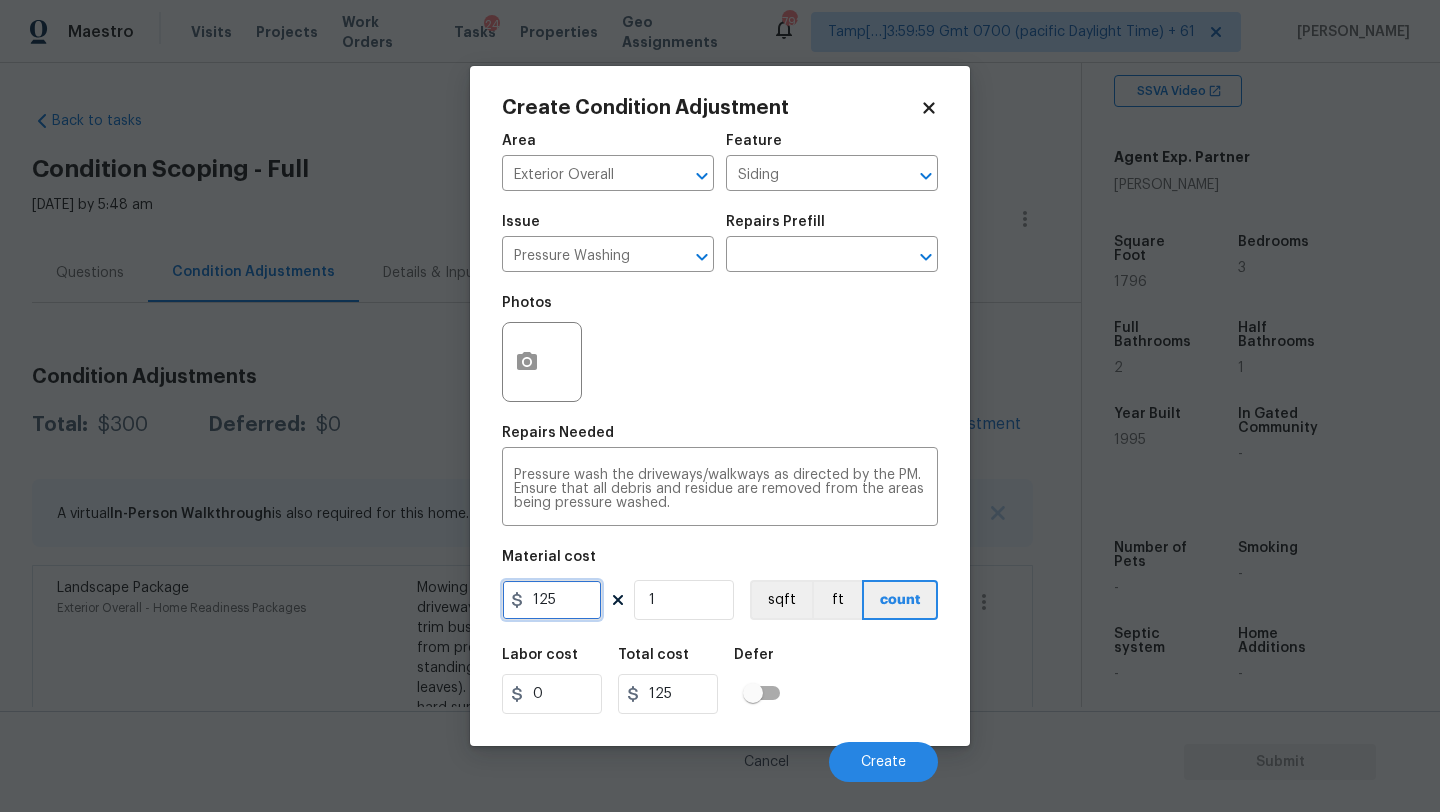 click on "125" at bounding box center (552, 600) 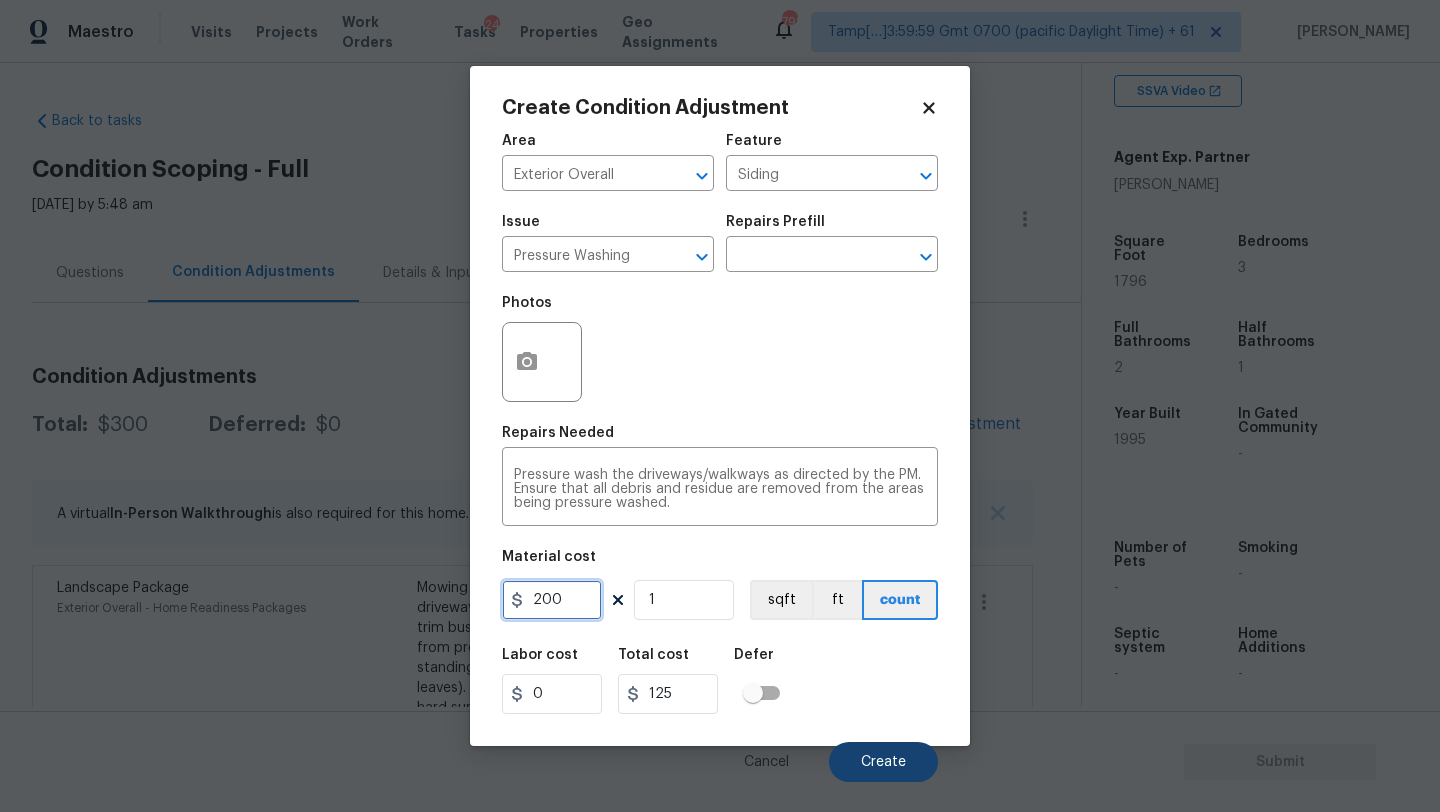 type on "200" 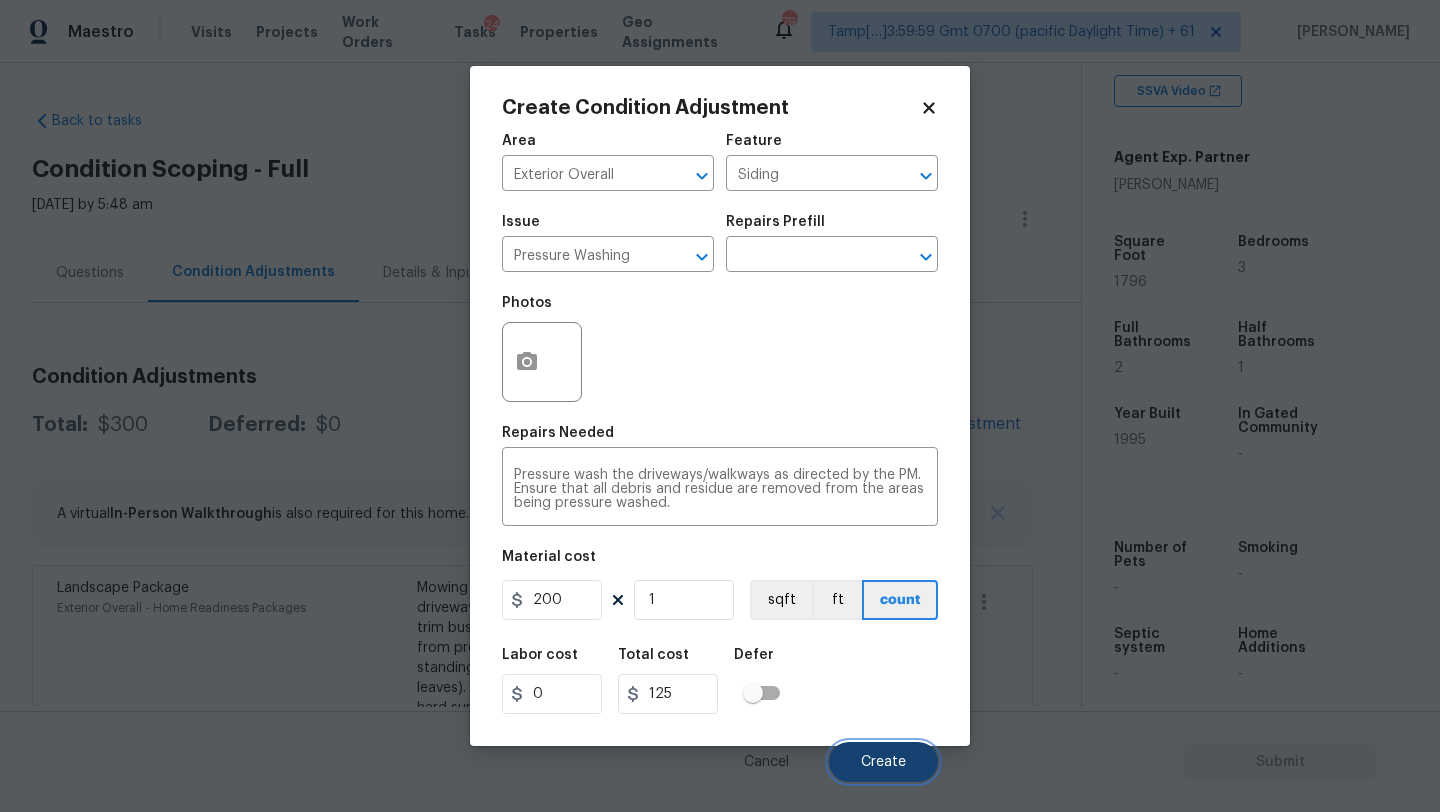 type on "200" 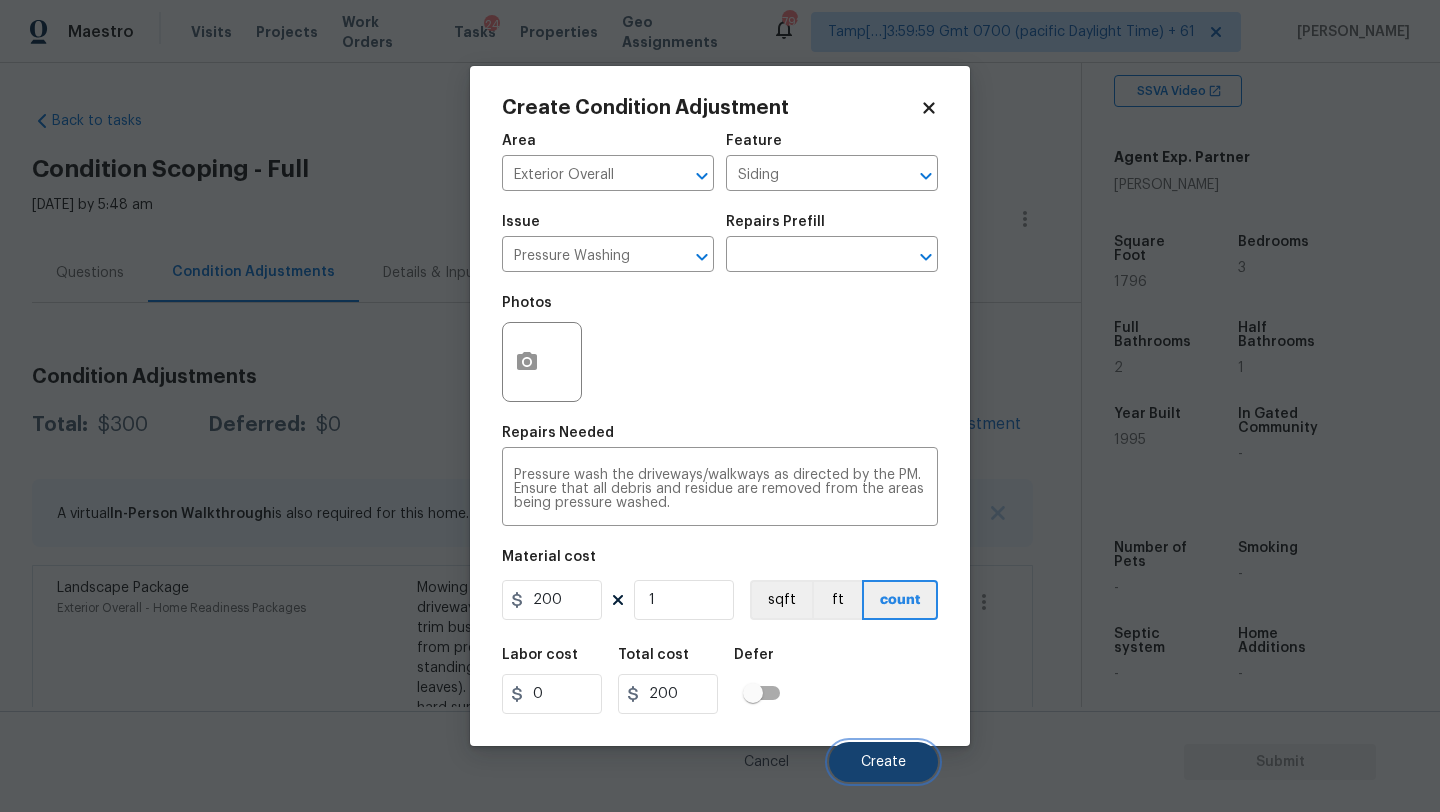 click on "Create" at bounding box center [883, 762] 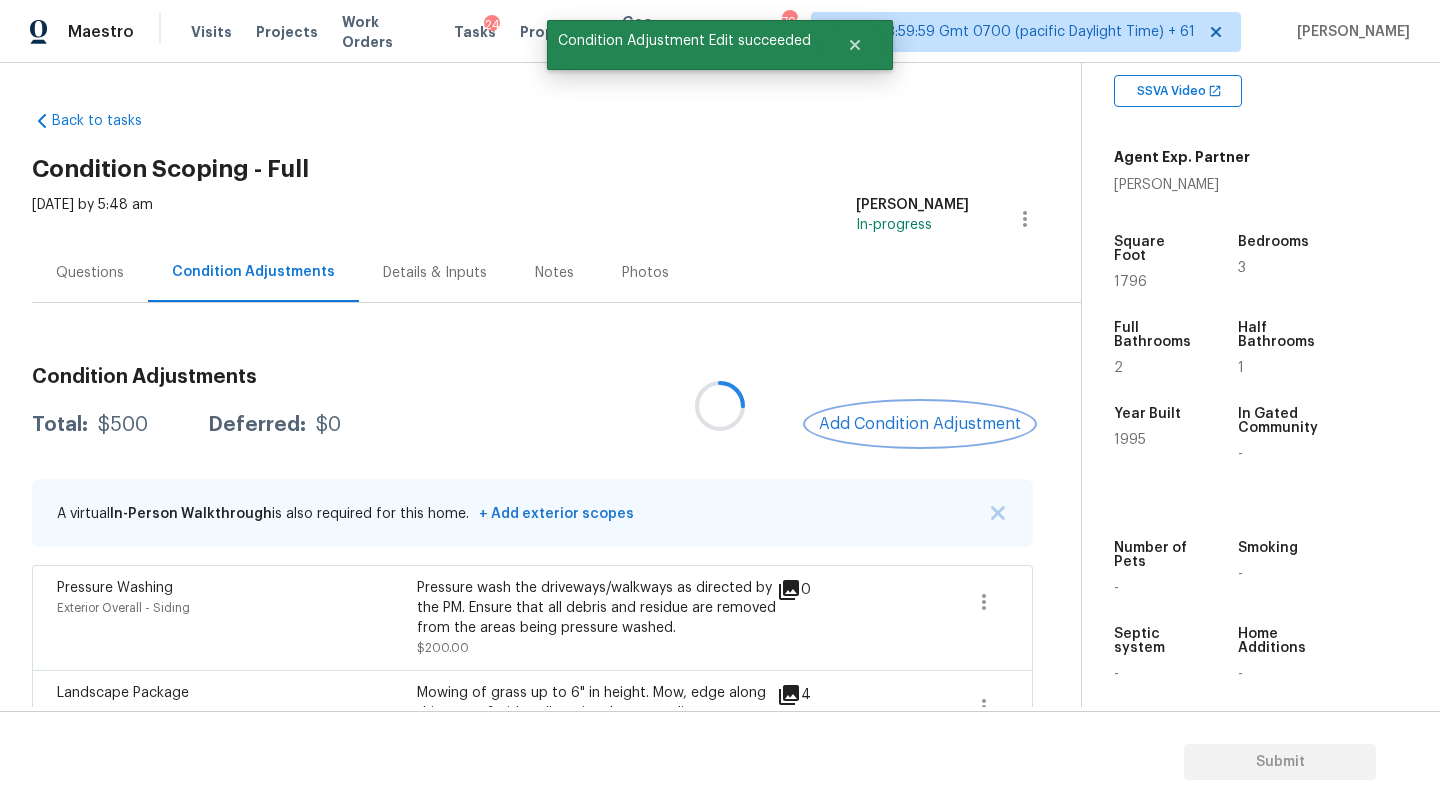 click on "Add Condition Adjustment" at bounding box center (920, 424) 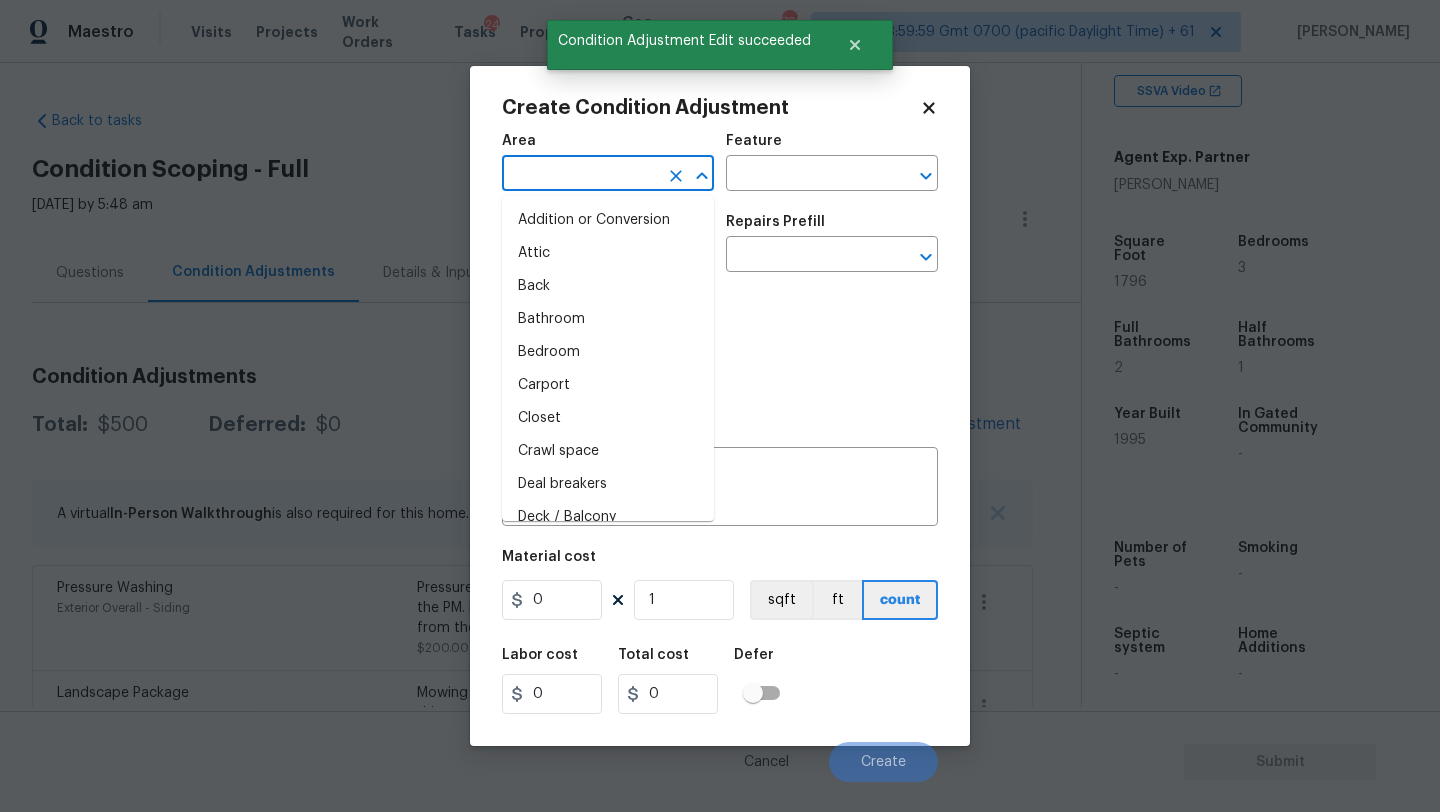 click at bounding box center [580, 175] 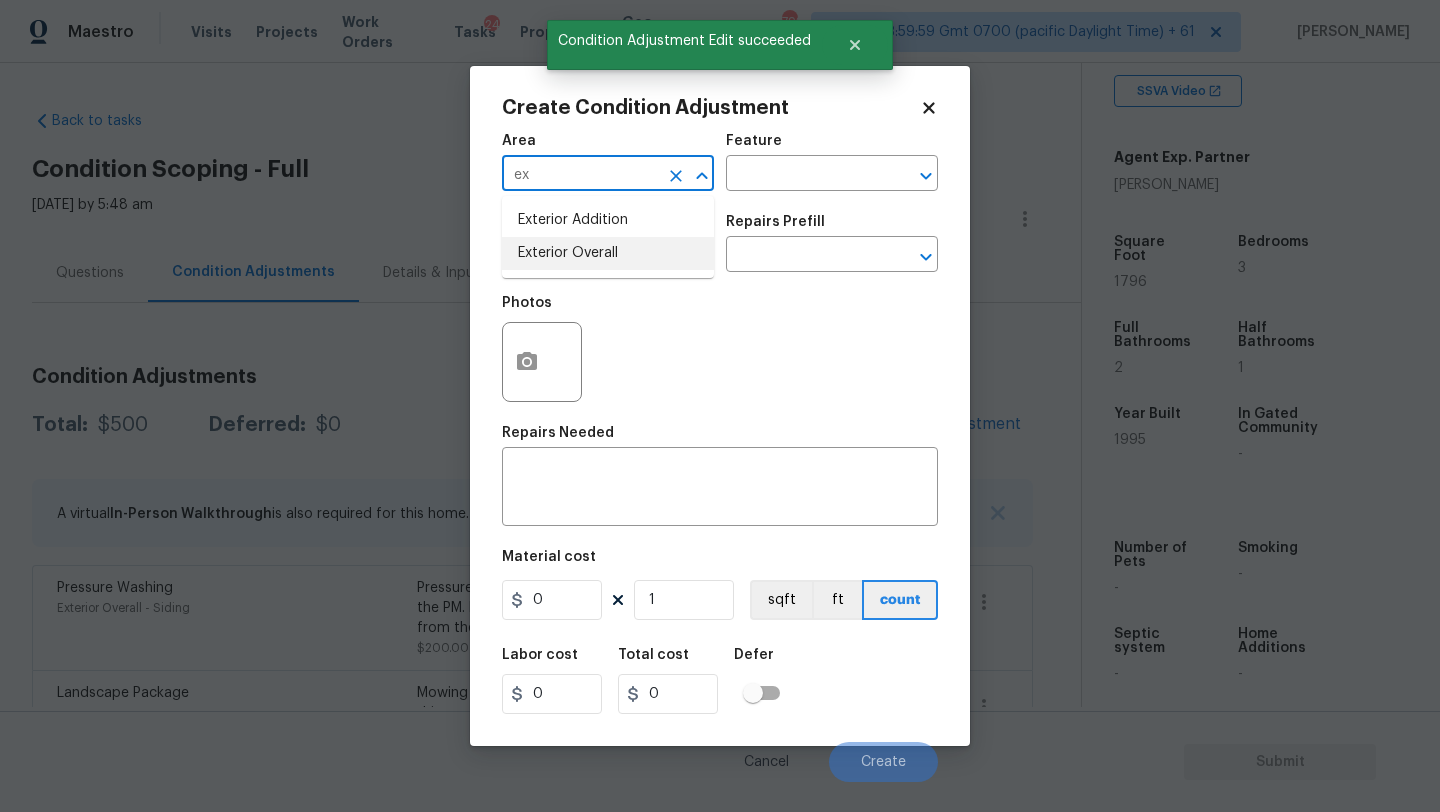 click on "Exterior Overall" at bounding box center [608, 253] 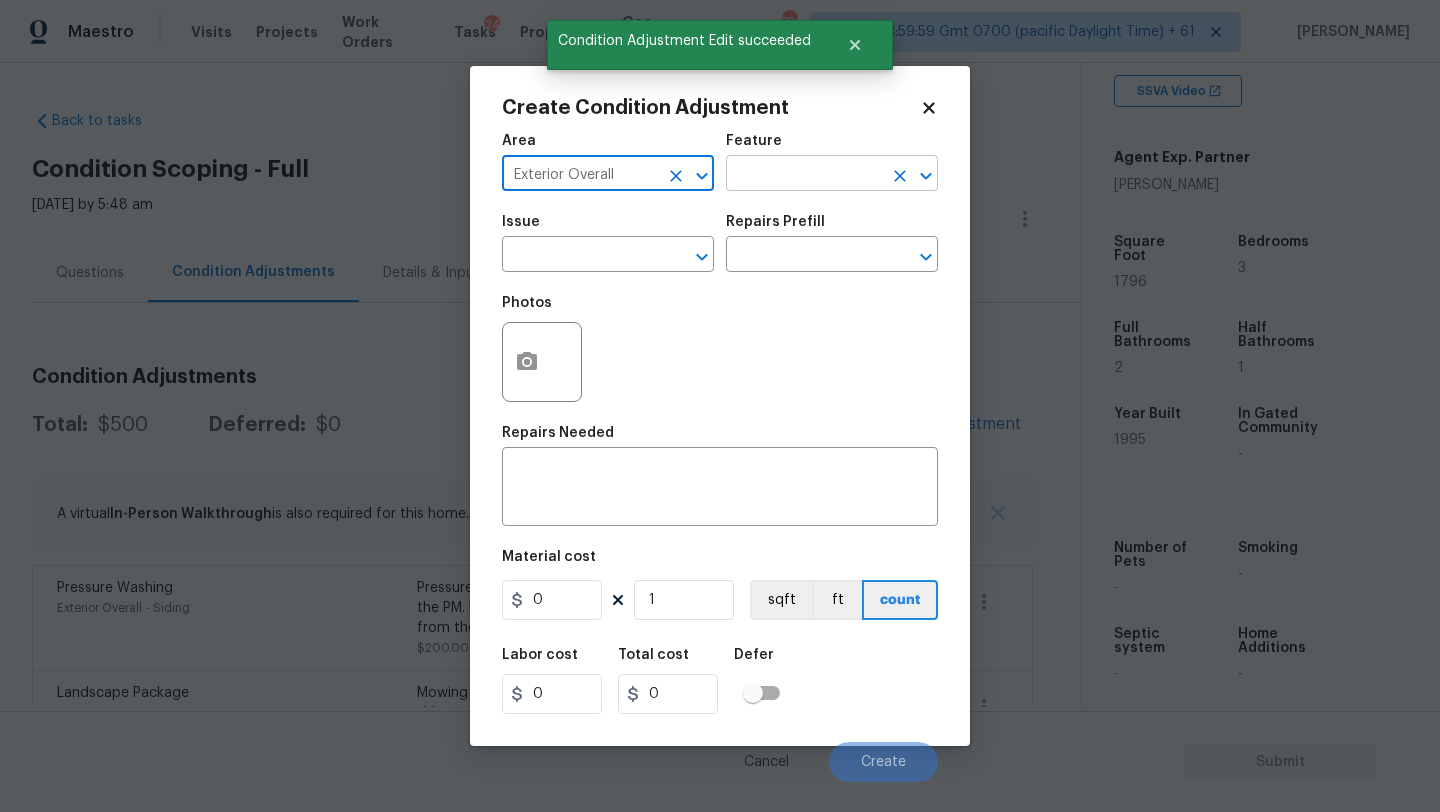 type on "Exterior Overall" 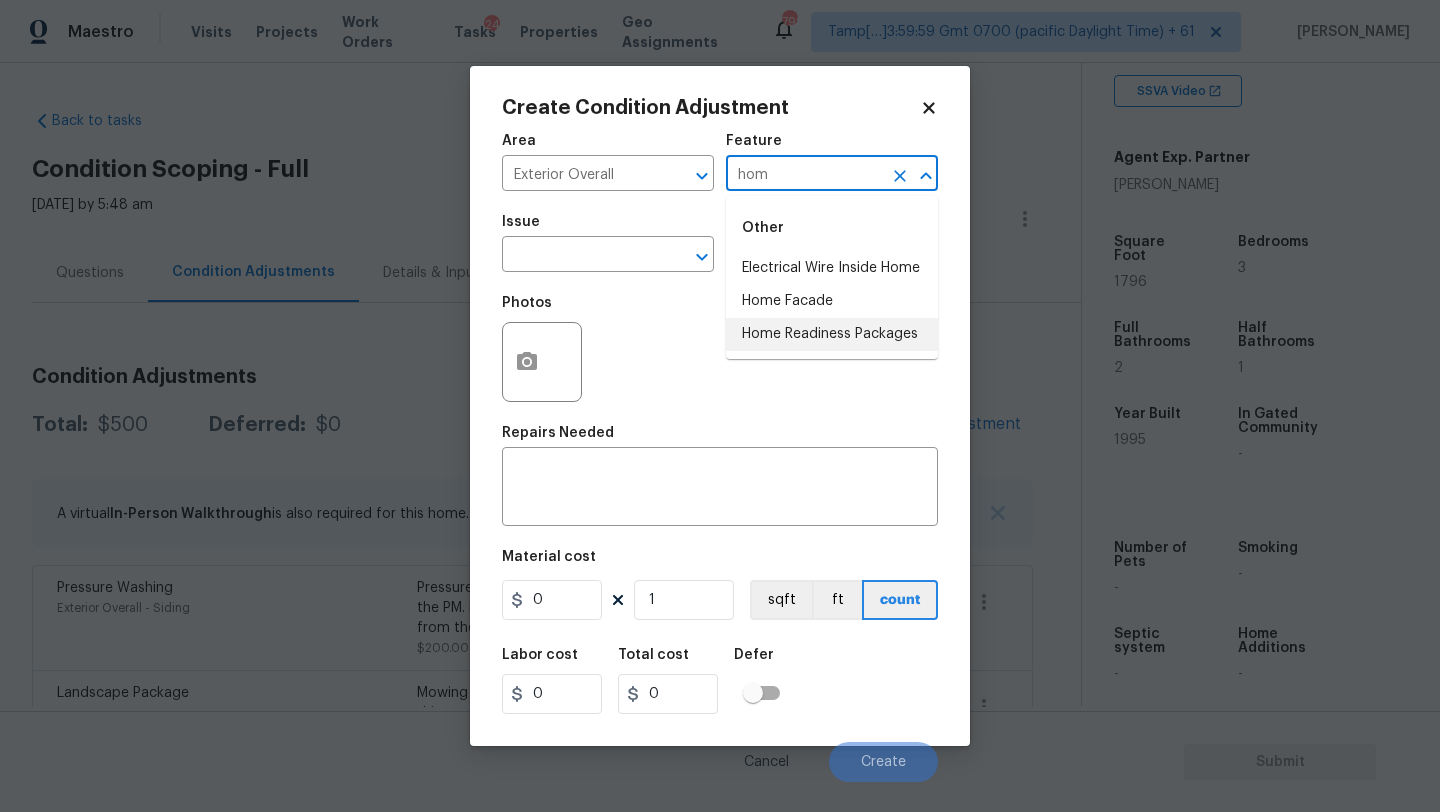 drag, startPoint x: 817, startPoint y: 336, endPoint x: 694, endPoint y: 299, distance: 128.44453 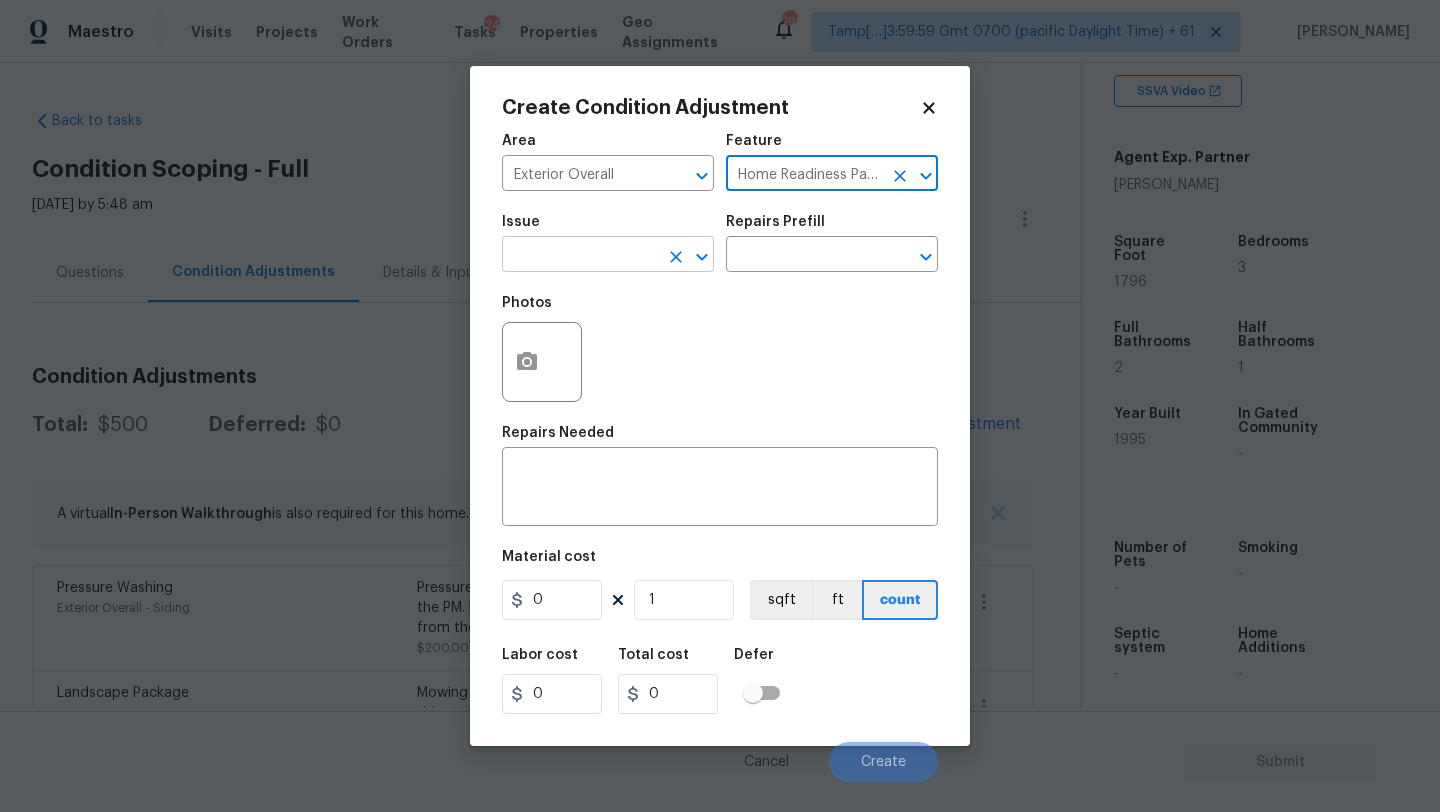 type on "Home Readiness Packages" 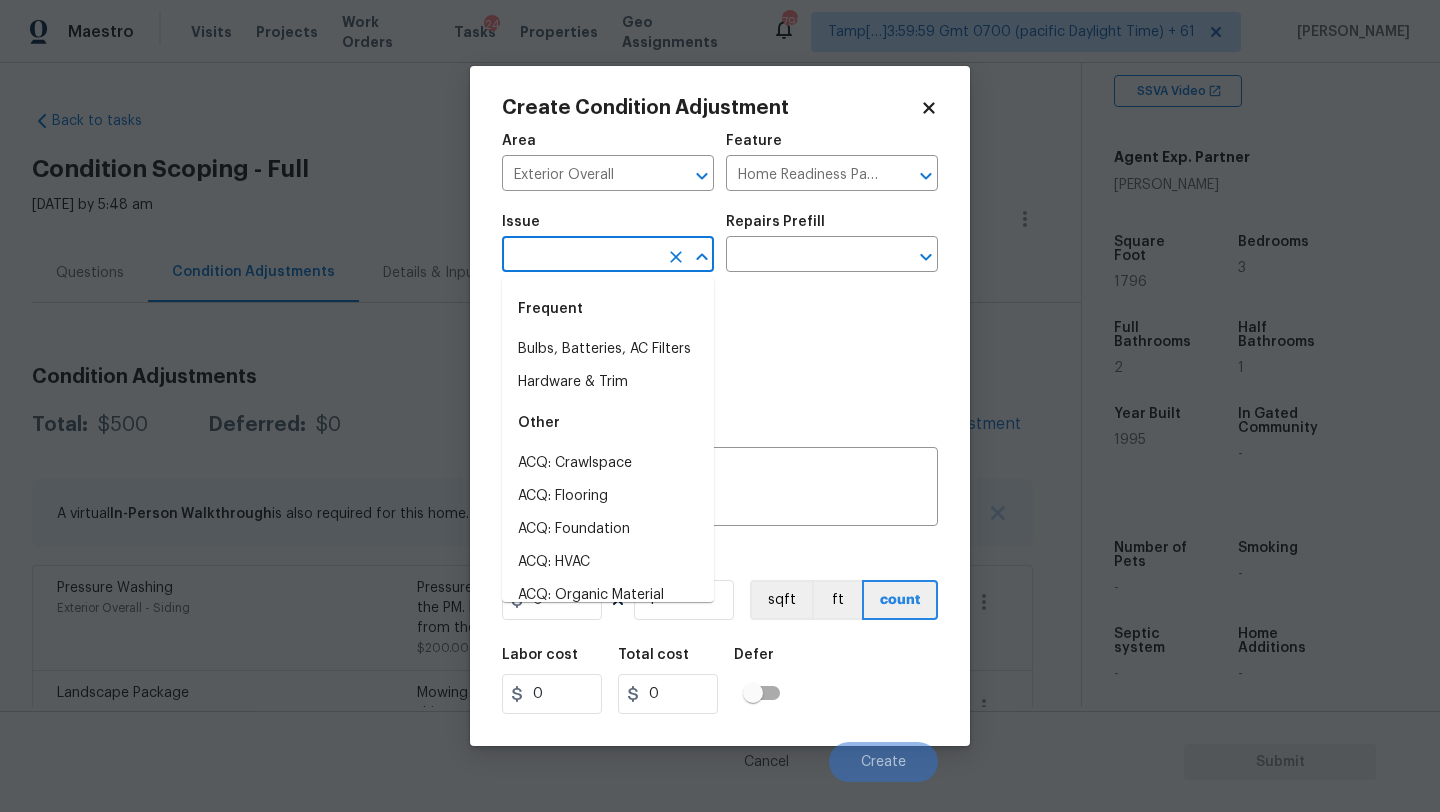 click at bounding box center [580, 256] 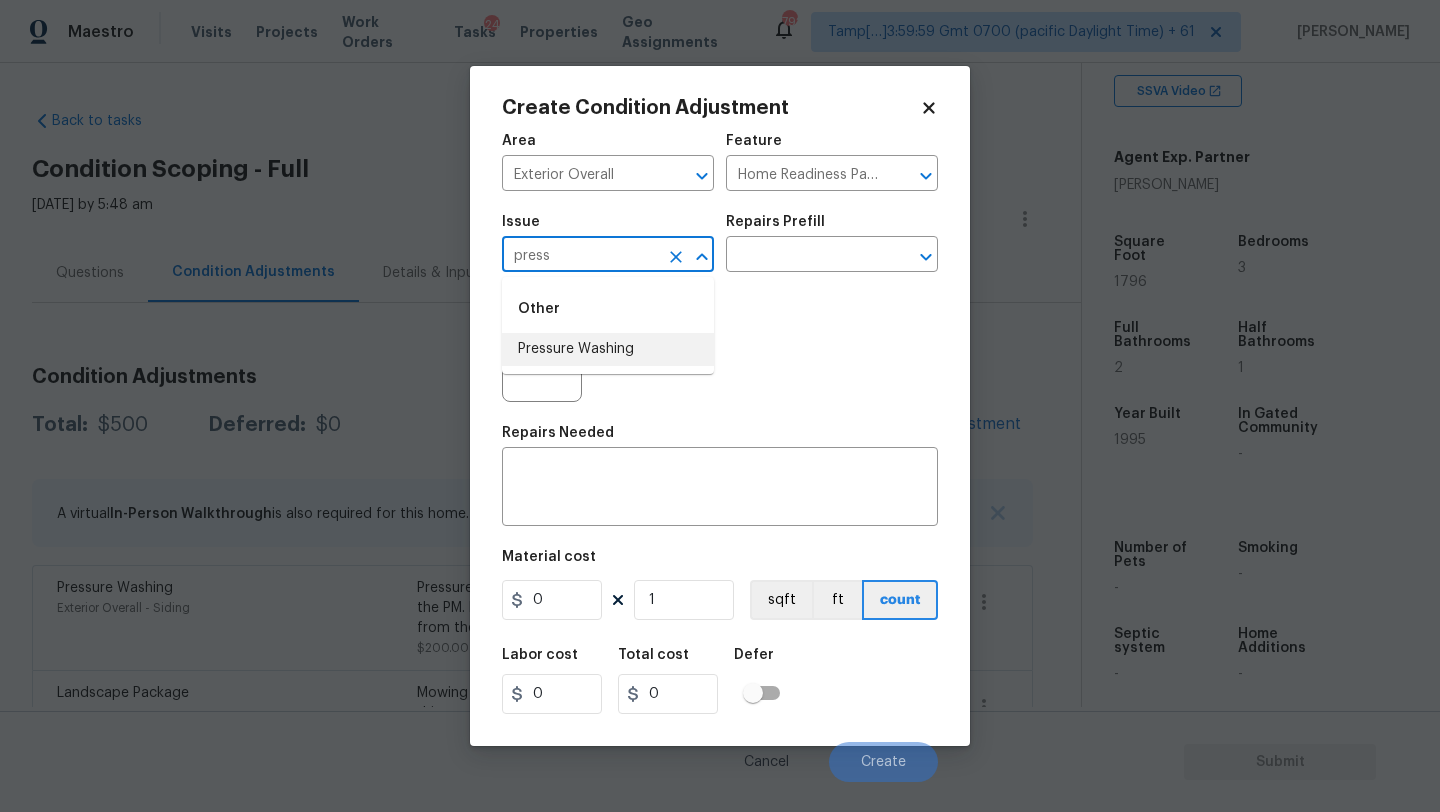 click on "Pressure Washing" at bounding box center (608, 349) 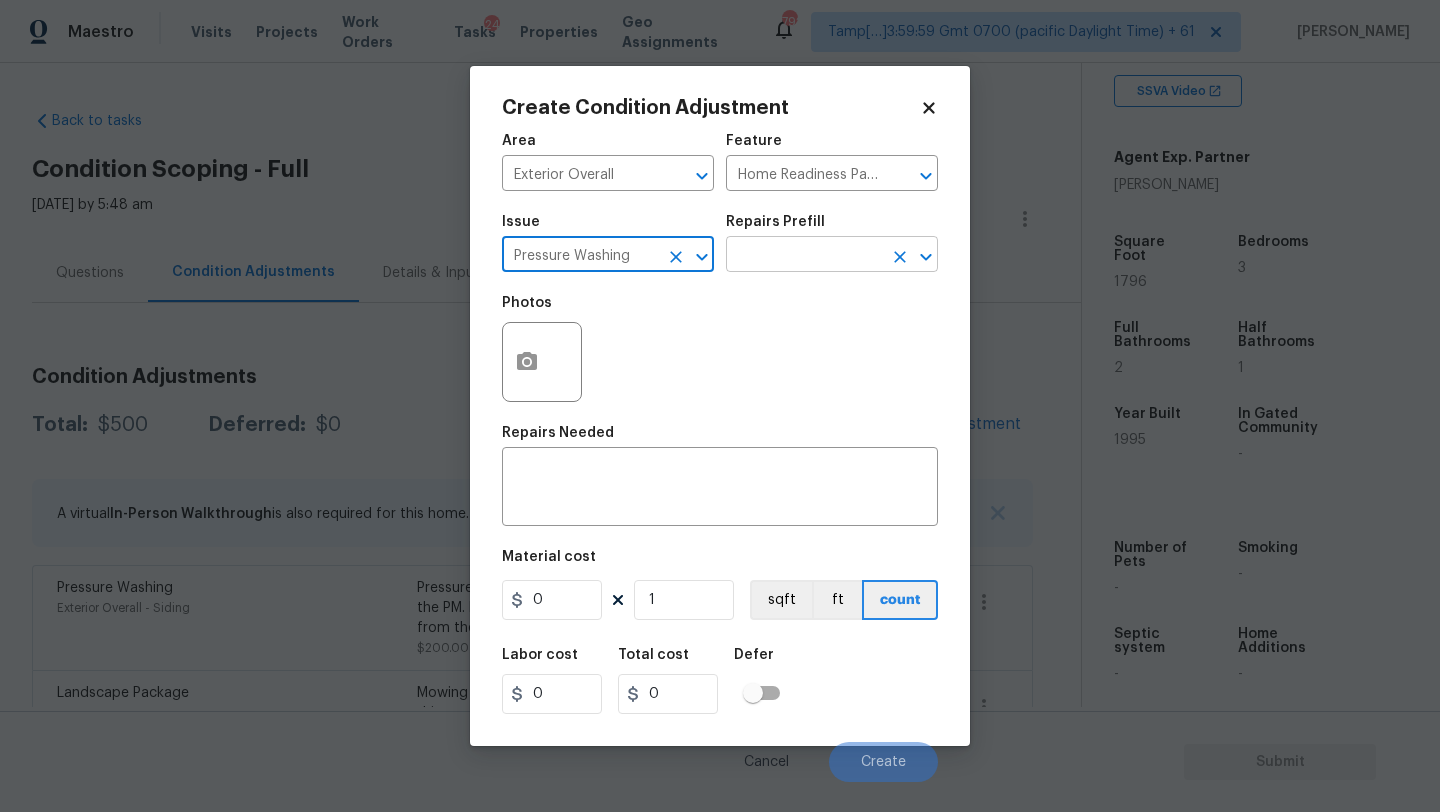 type on "Pressure Washing" 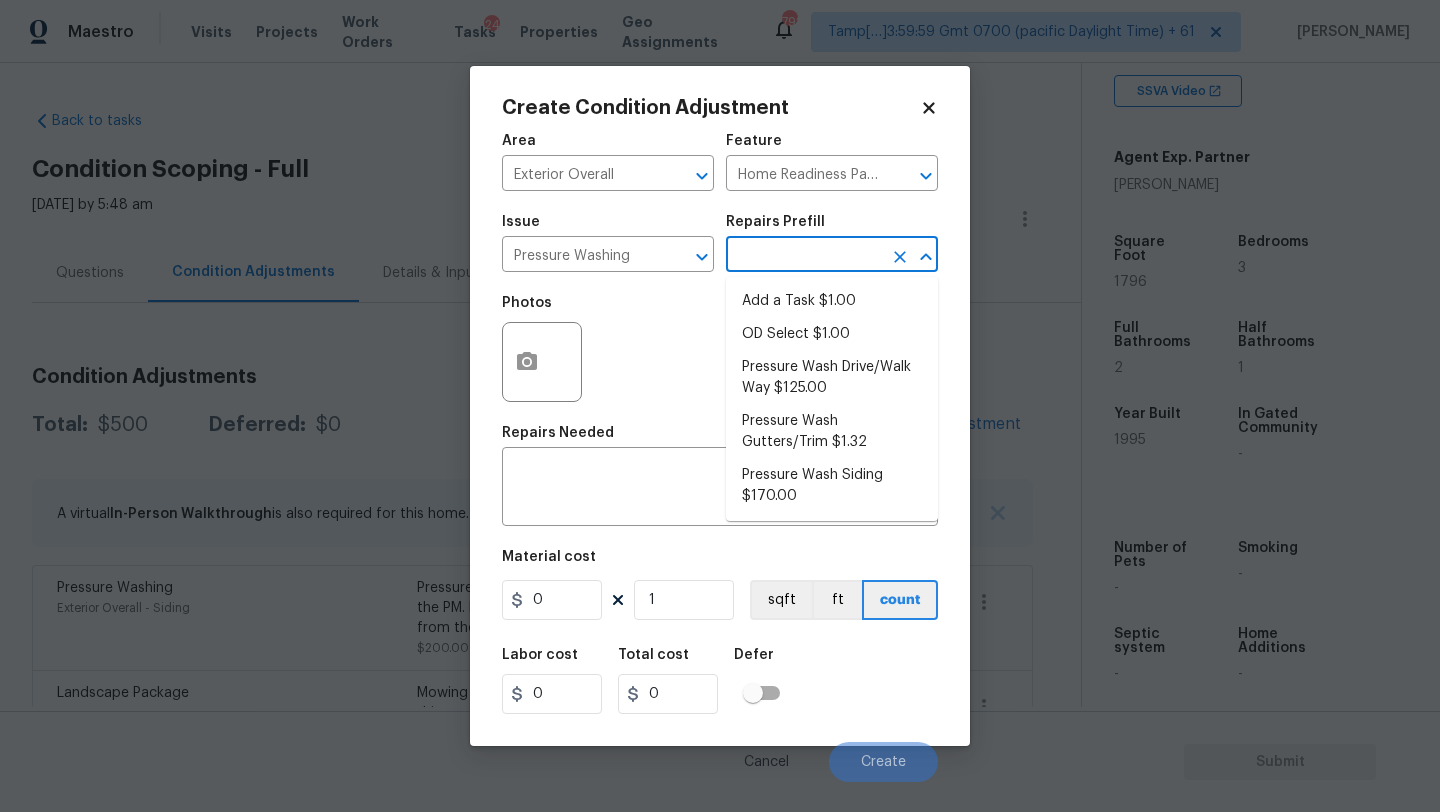 click at bounding box center [804, 256] 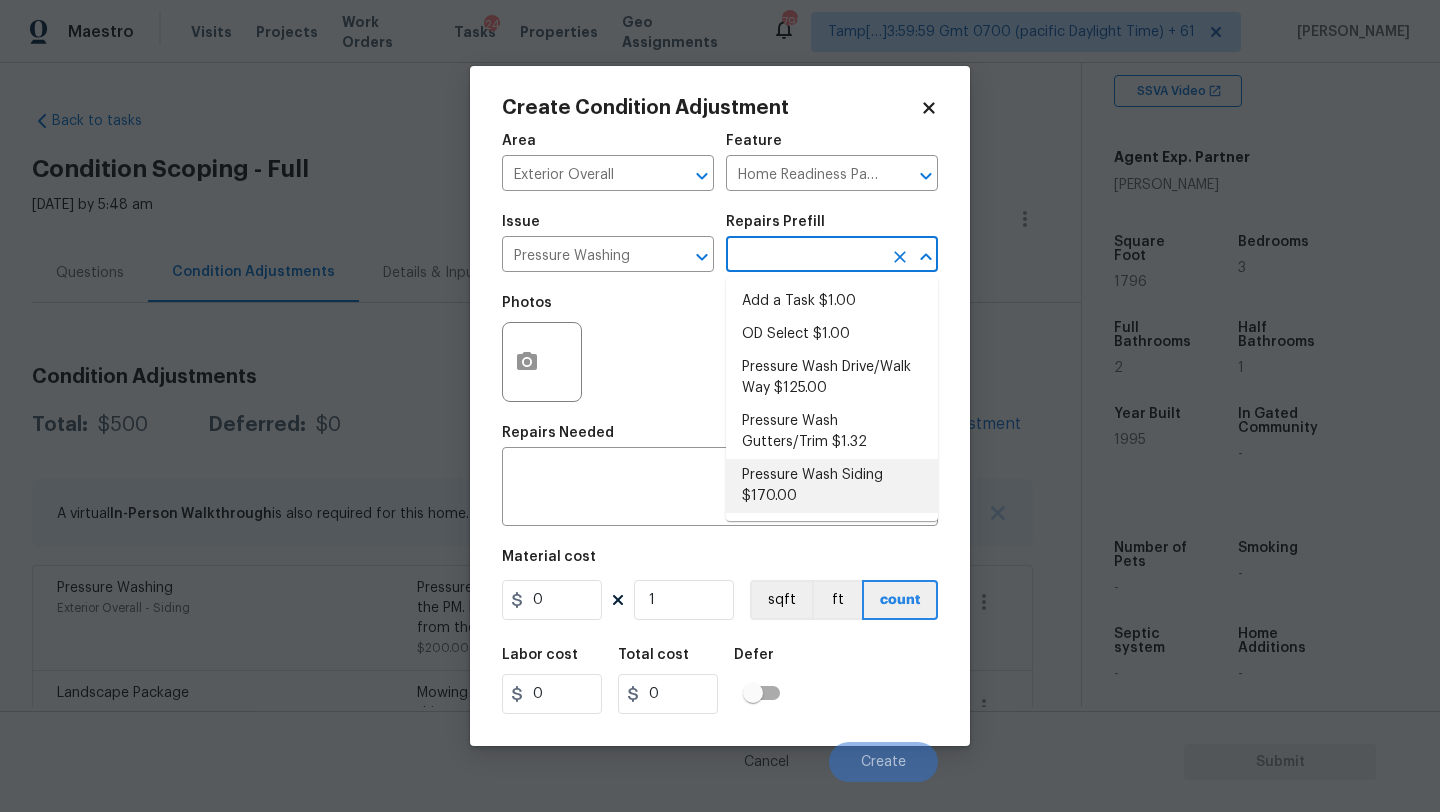 click on "Pressure Wash Siding $170.00" at bounding box center [832, 486] 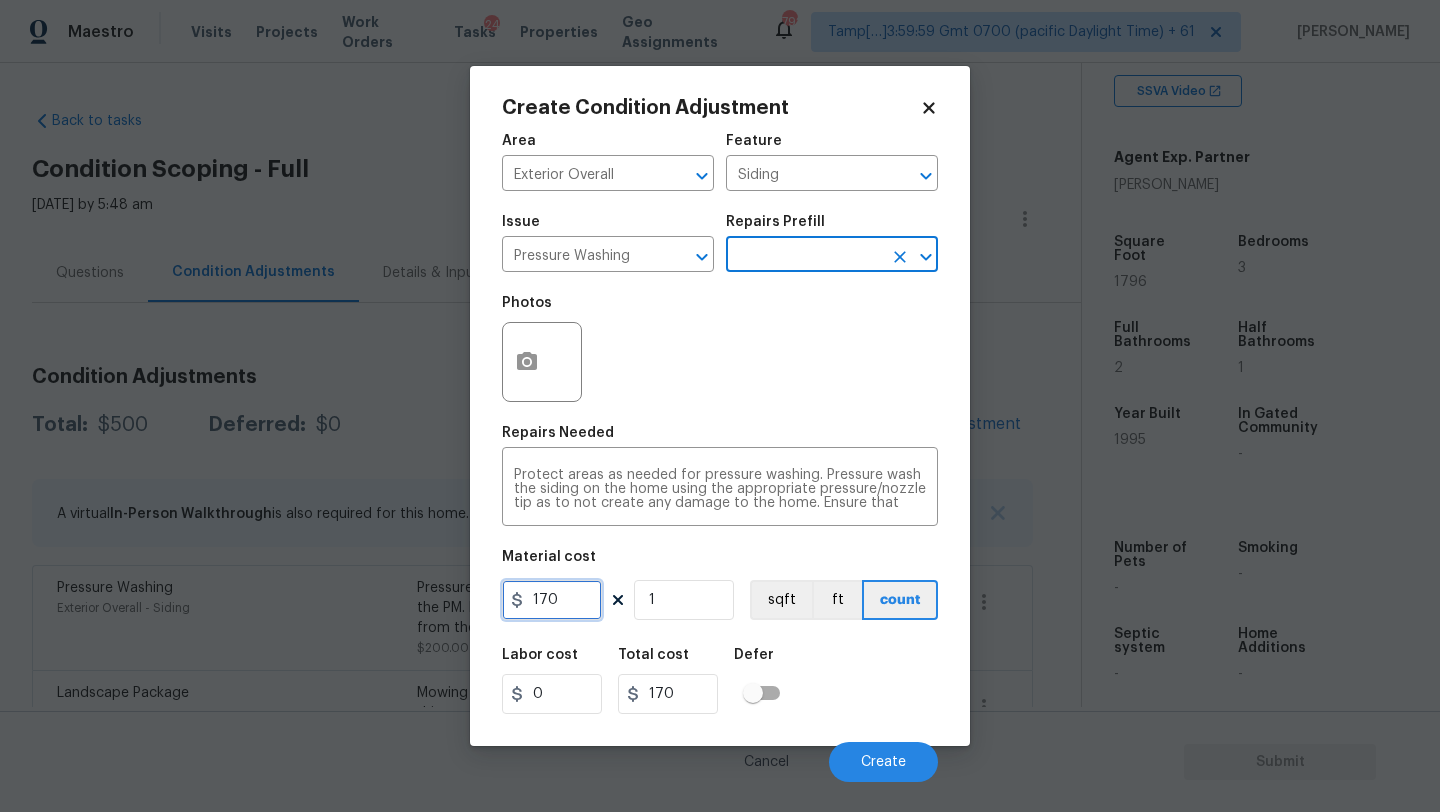 click on "170" at bounding box center [552, 600] 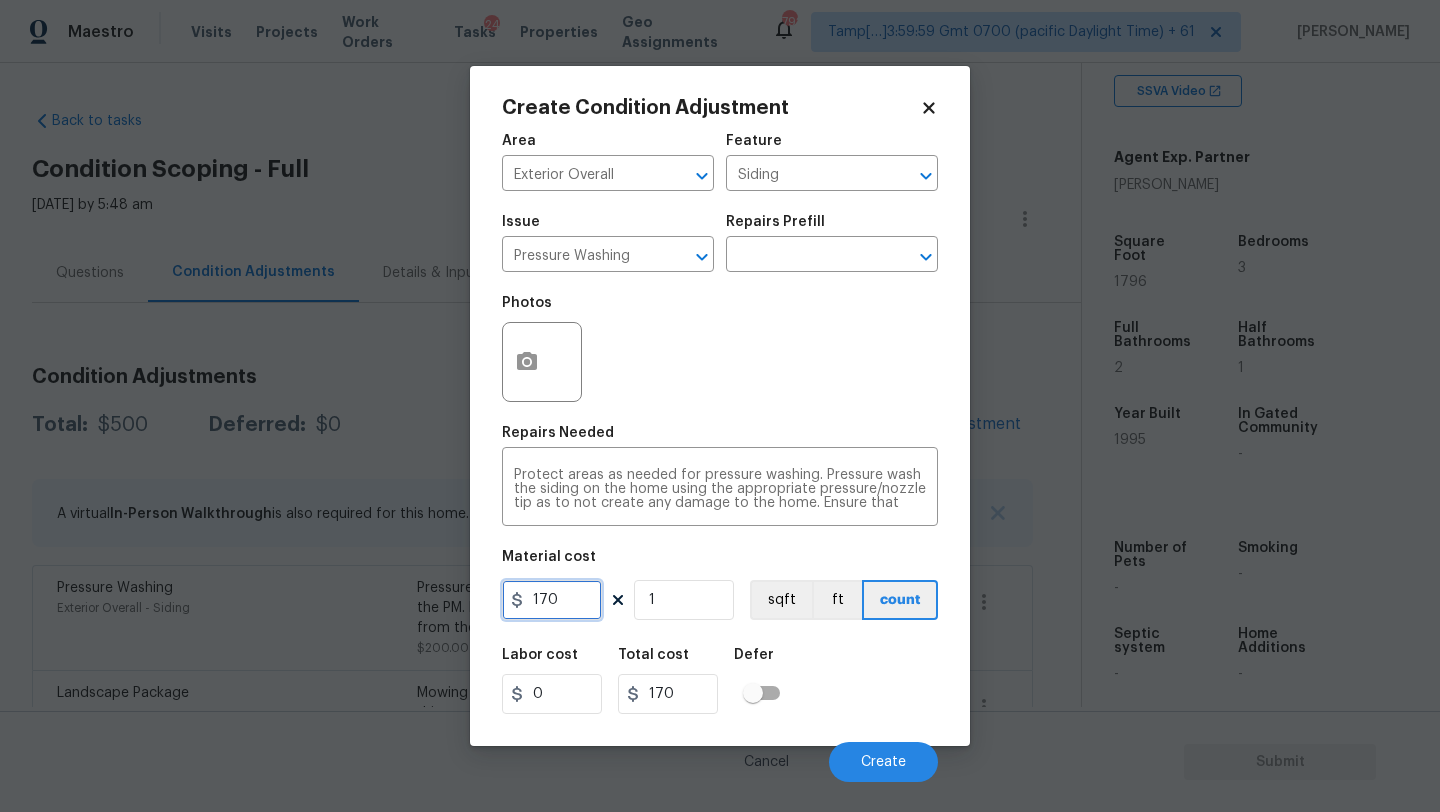 click on "170" at bounding box center (552, 600) 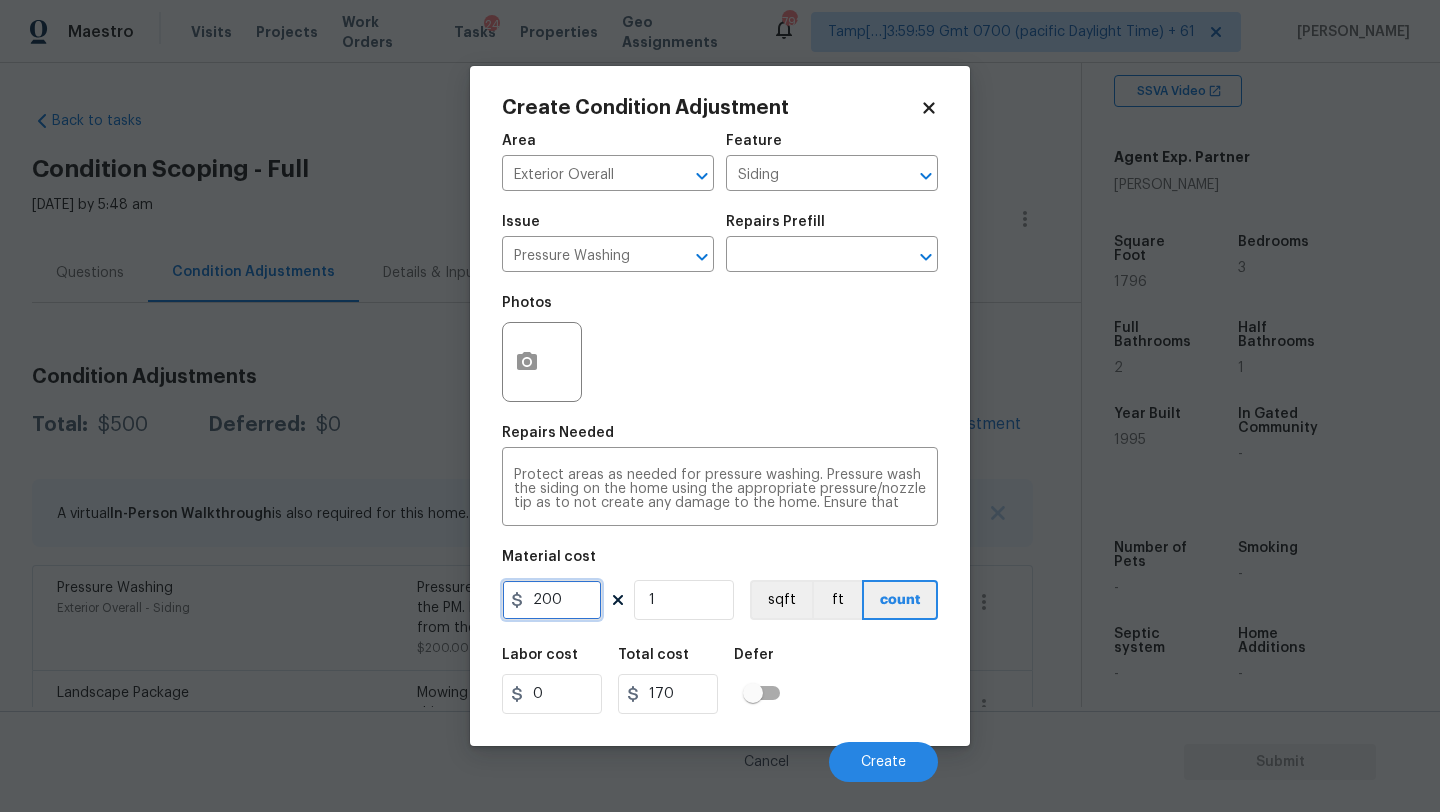 type on "200" 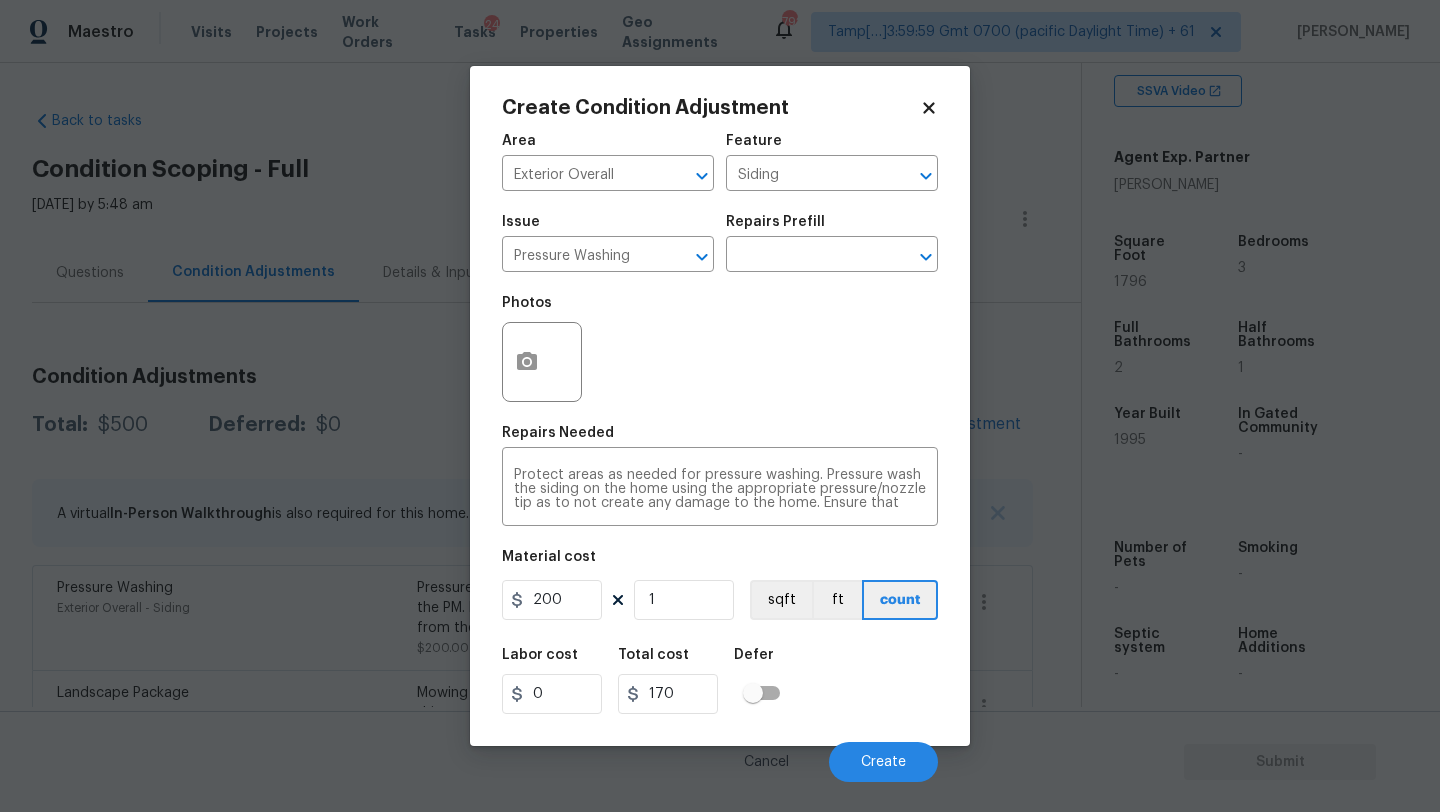 type on "200" 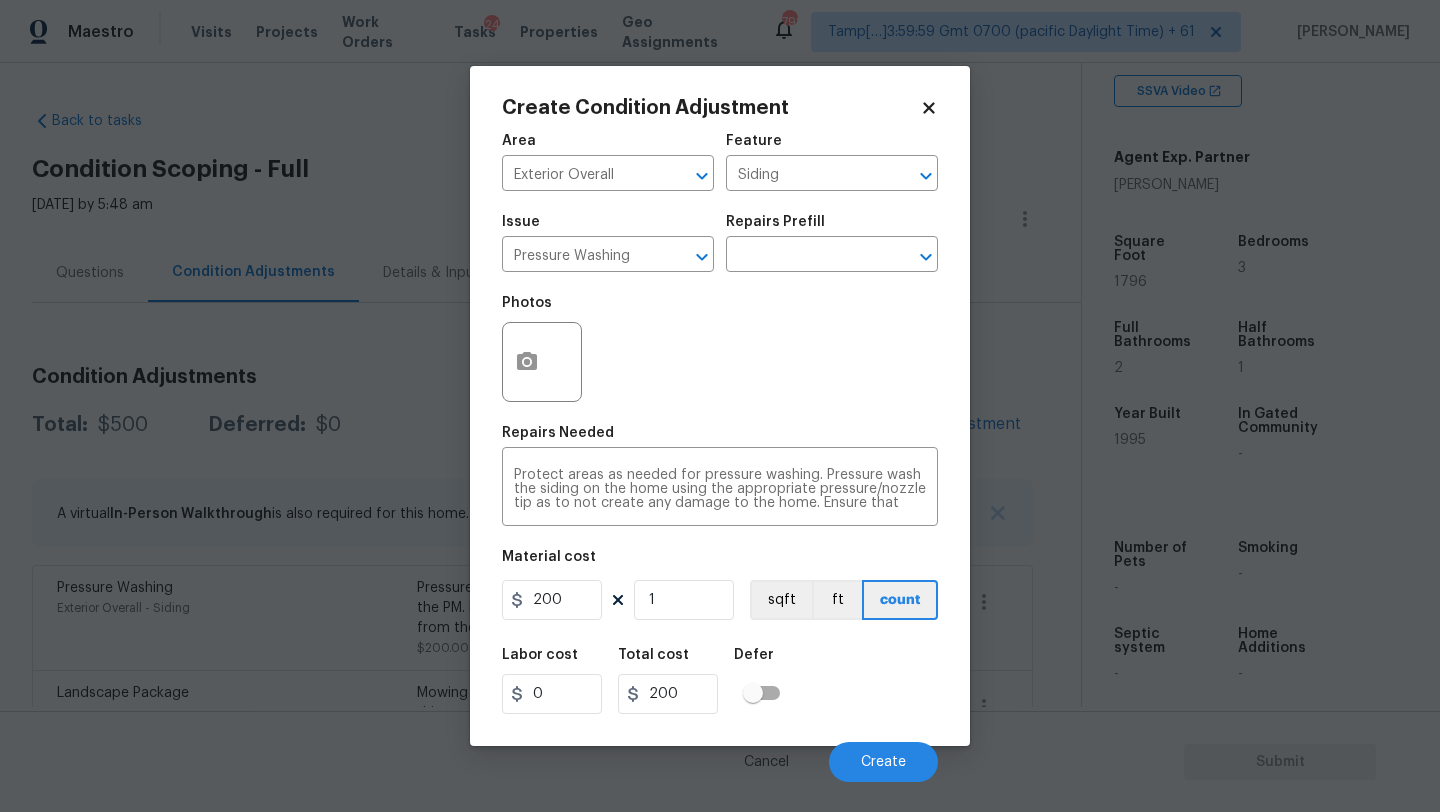 click on "Cancel Create" at bounding box center [720, 754] 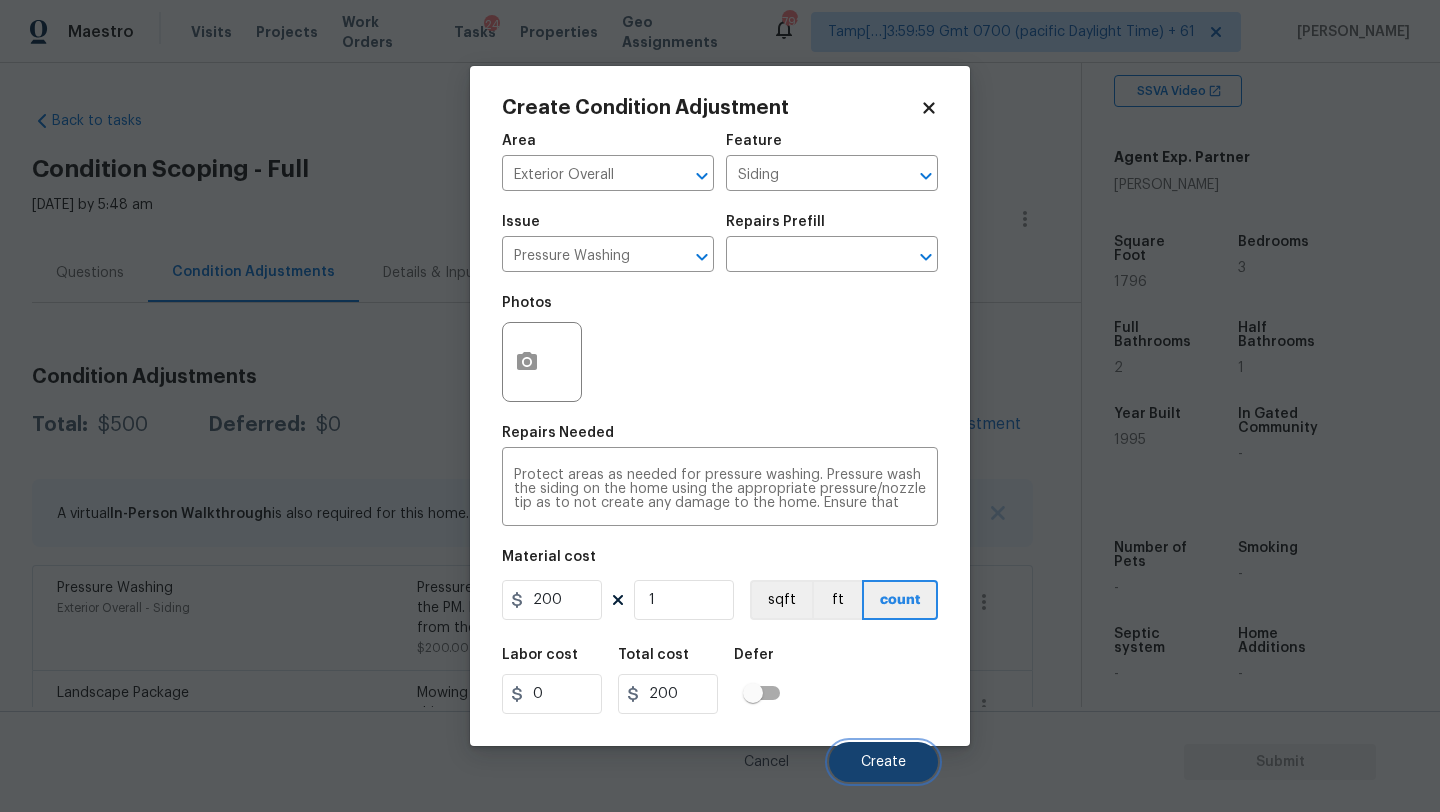 click on "Create" at bounding box center [883, 762] 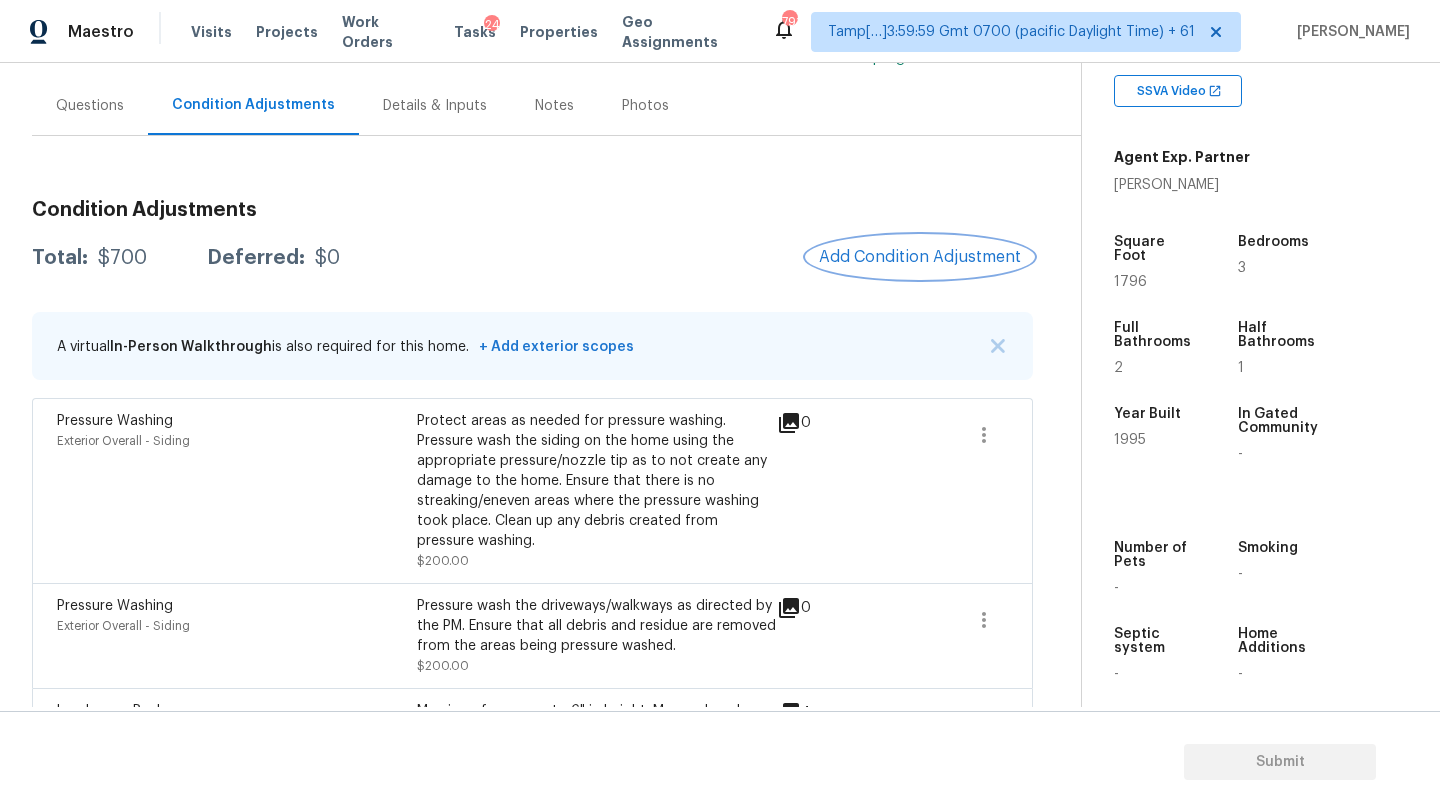 scroll, scrollTop: 101, scrollLeft: 0, axis: vertical 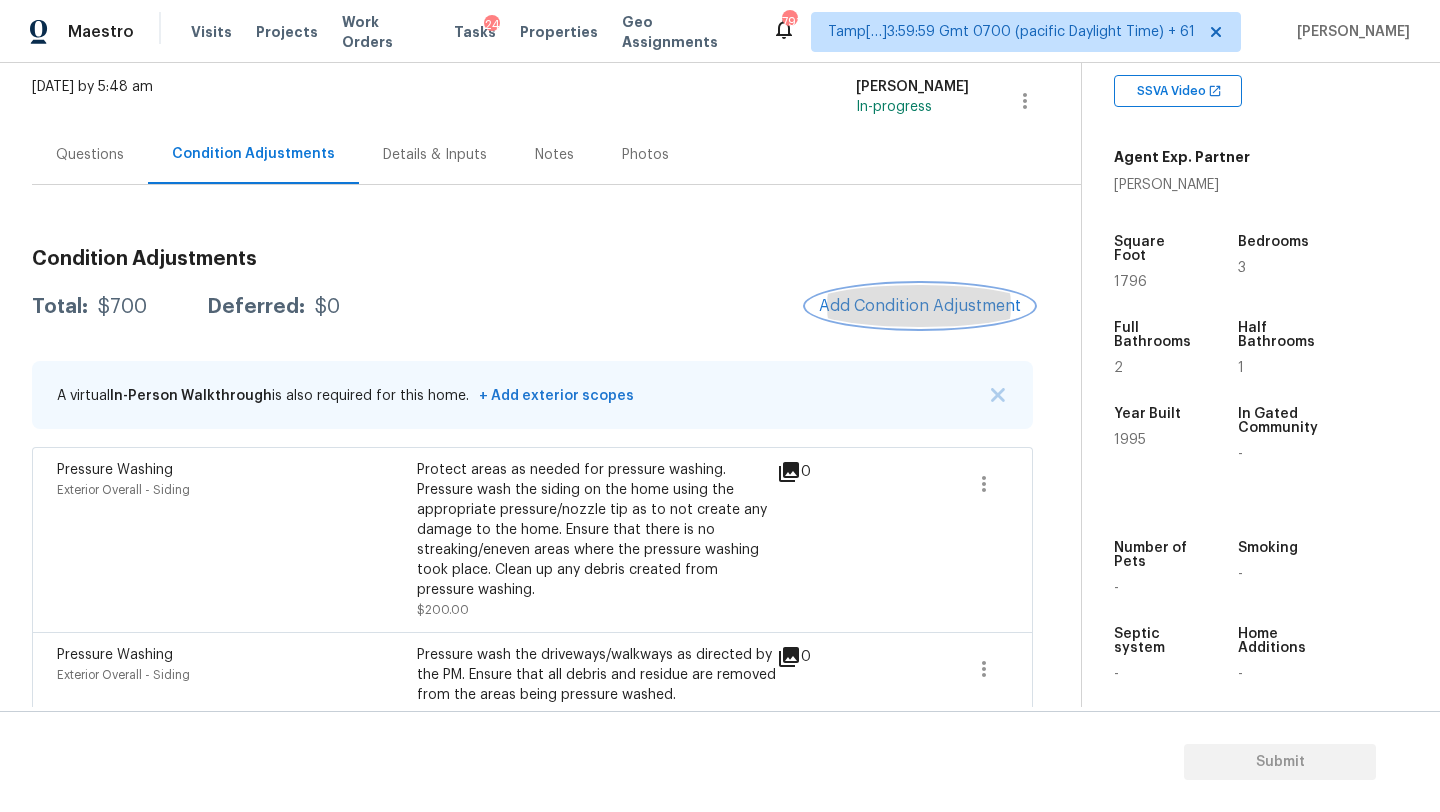 click on "Add Condition Adjustment" at bounding box center (920, 306) 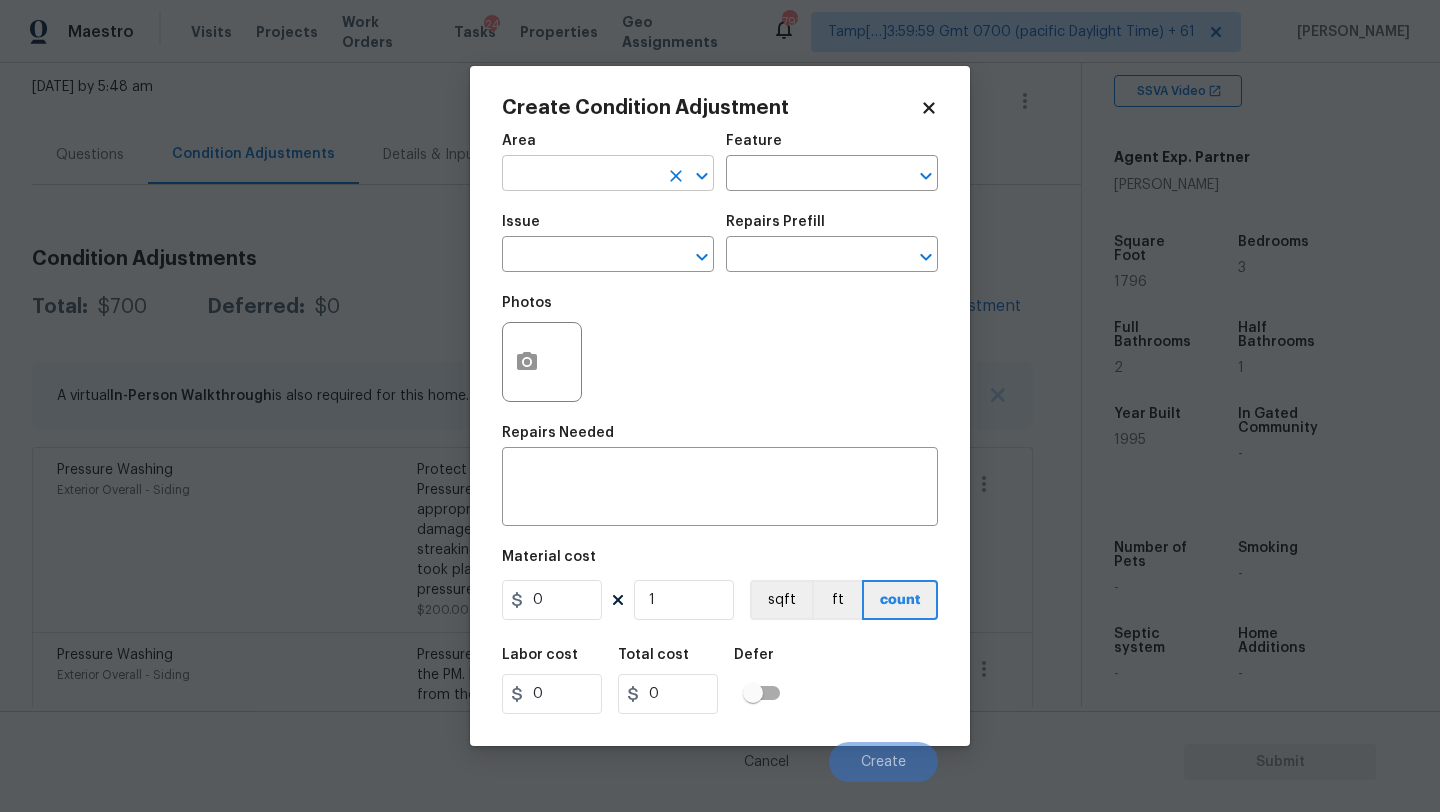 click at bounding box center [580, 175] 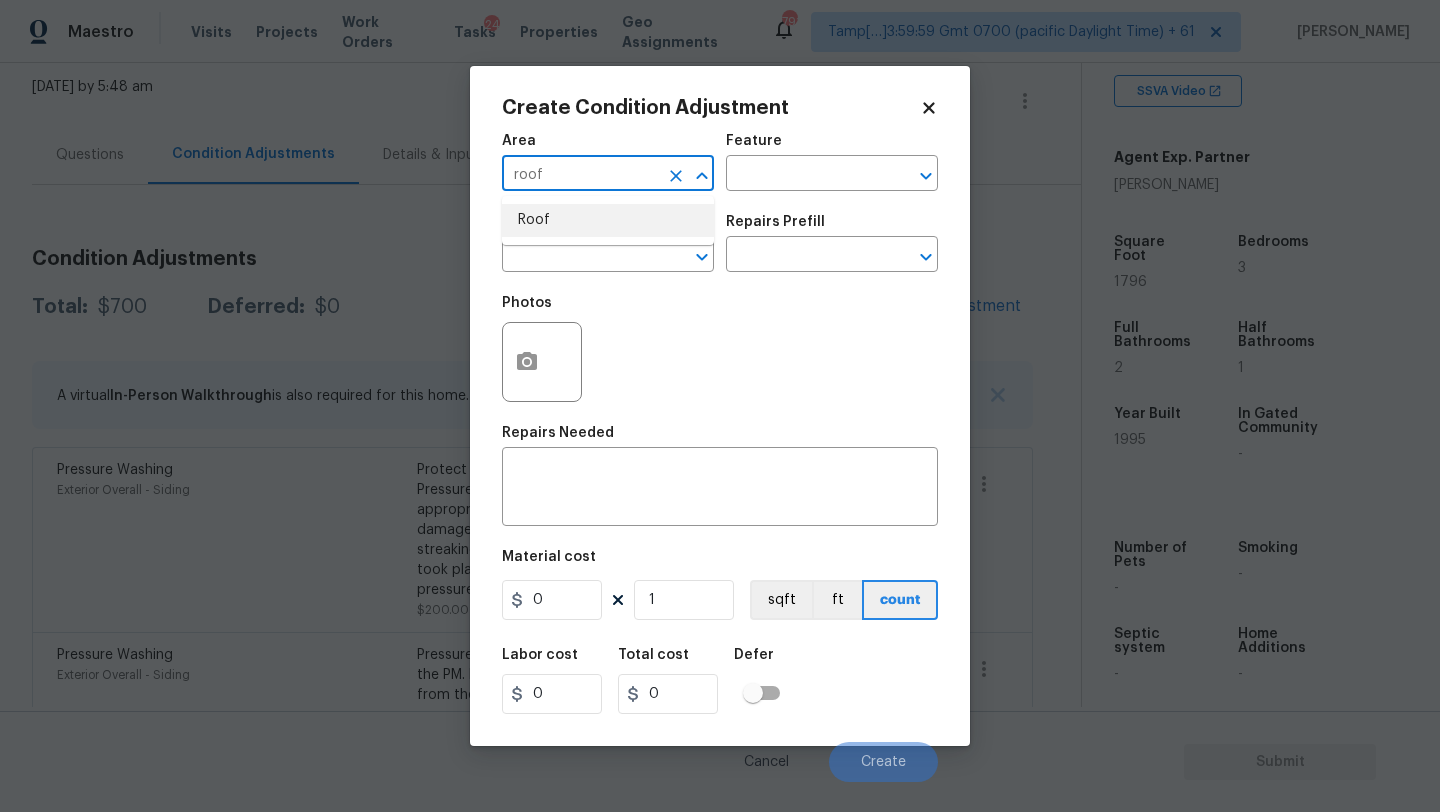 drag, startPoint x: 572, startPoint y: 216, endPoint x: 661, endPoint y: 196, distance: 91.21951 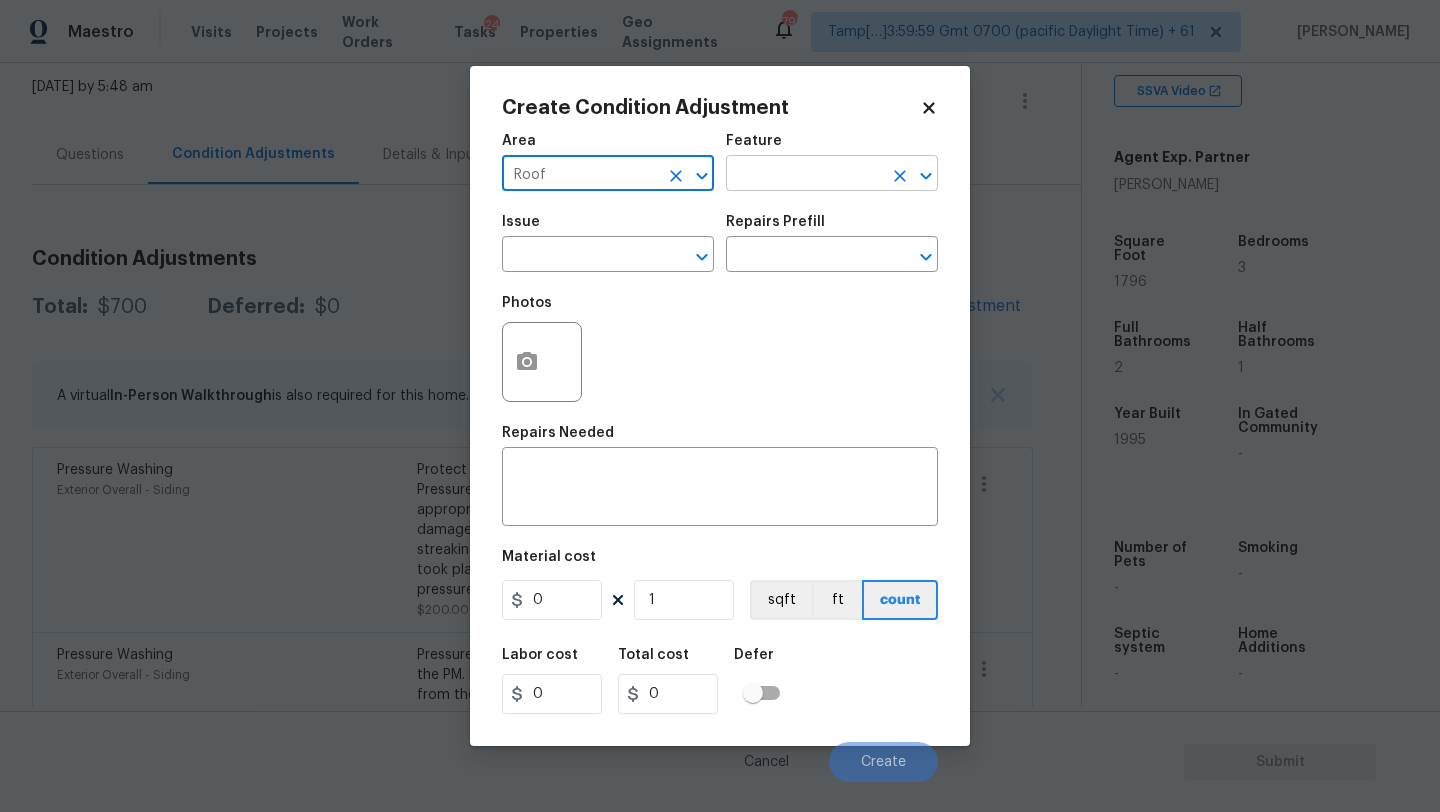 type on "Roof" 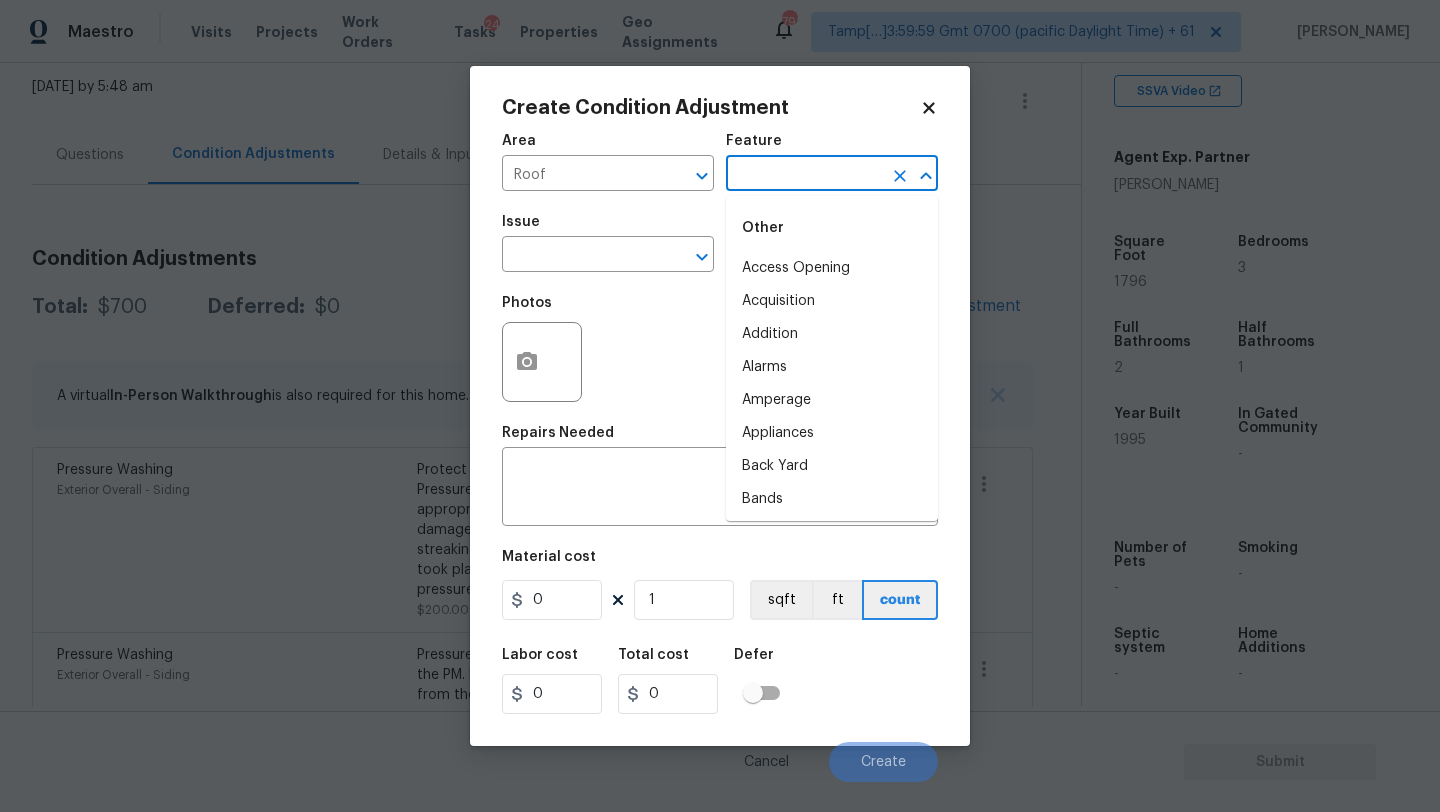 click at bounding box center [804, 175] 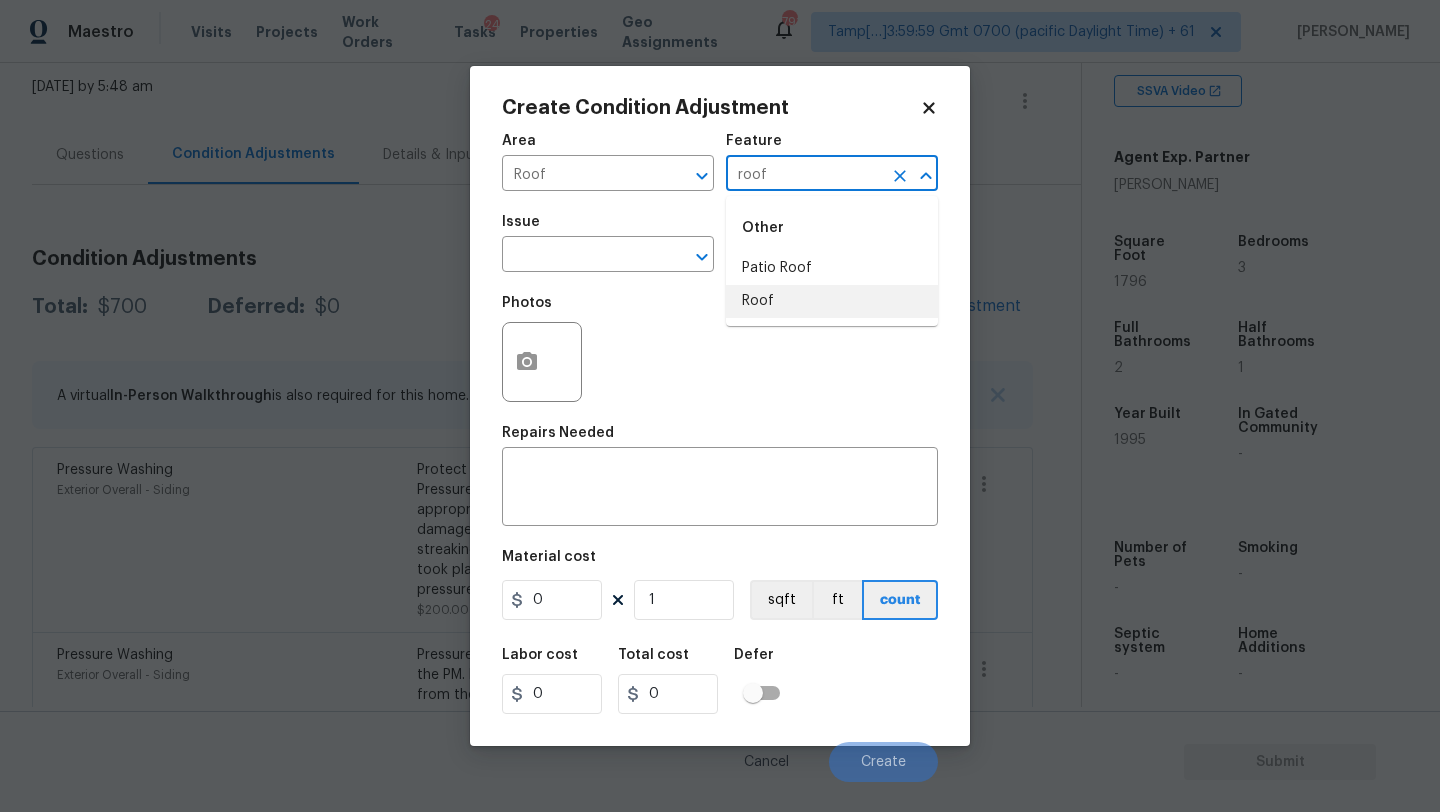 click on "Roof" at bounding box center (832, 301) 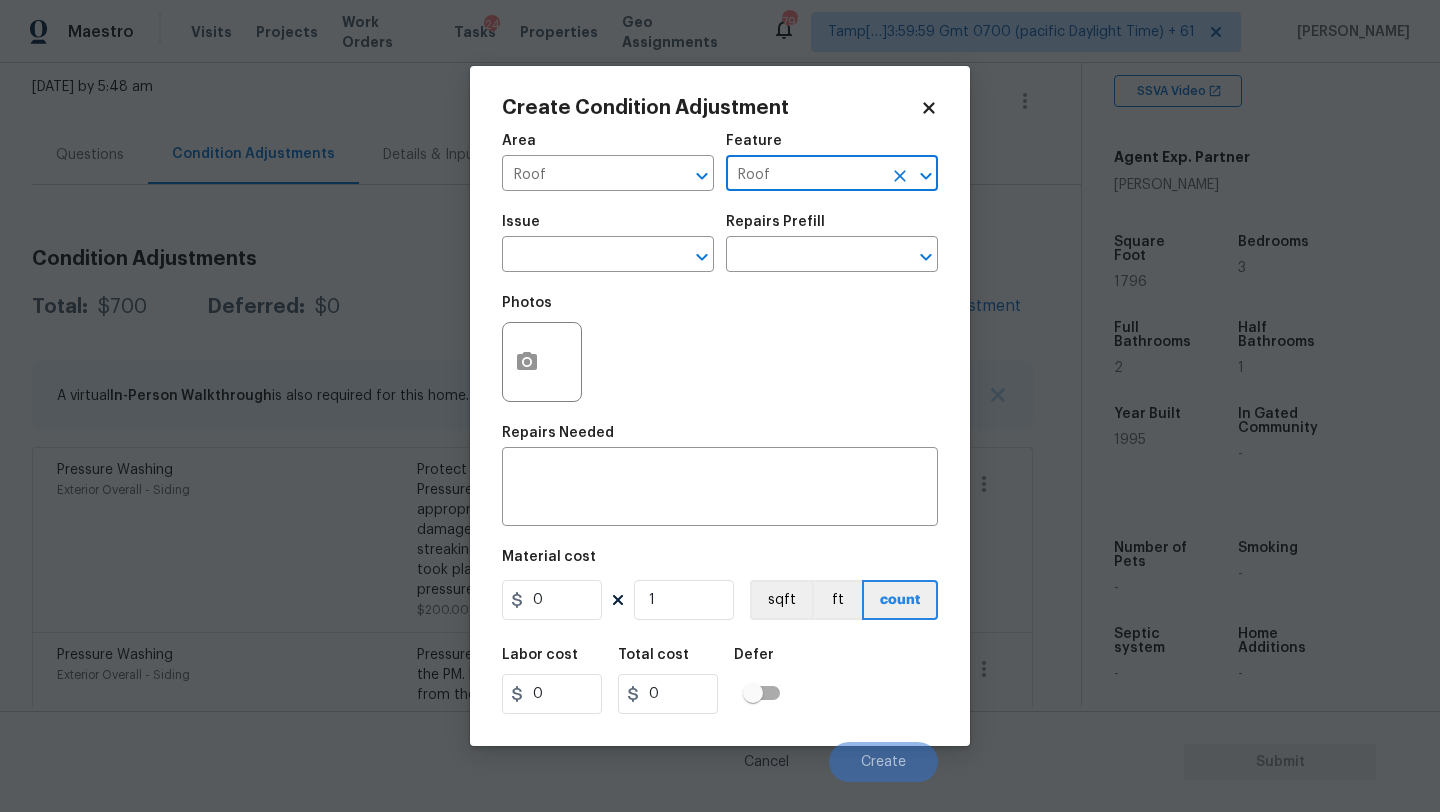 type on "Roof" 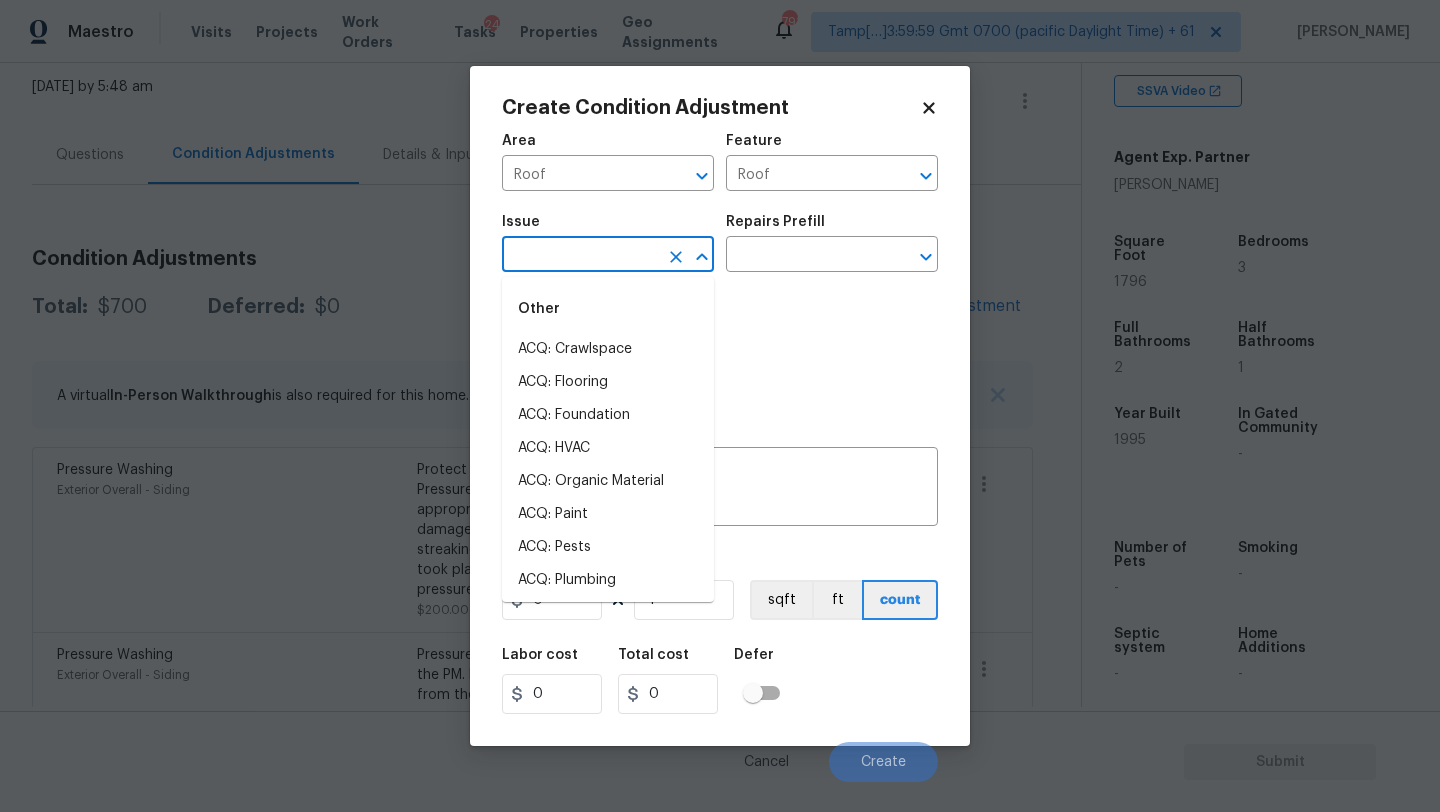 click at bounding box center [580, 256] 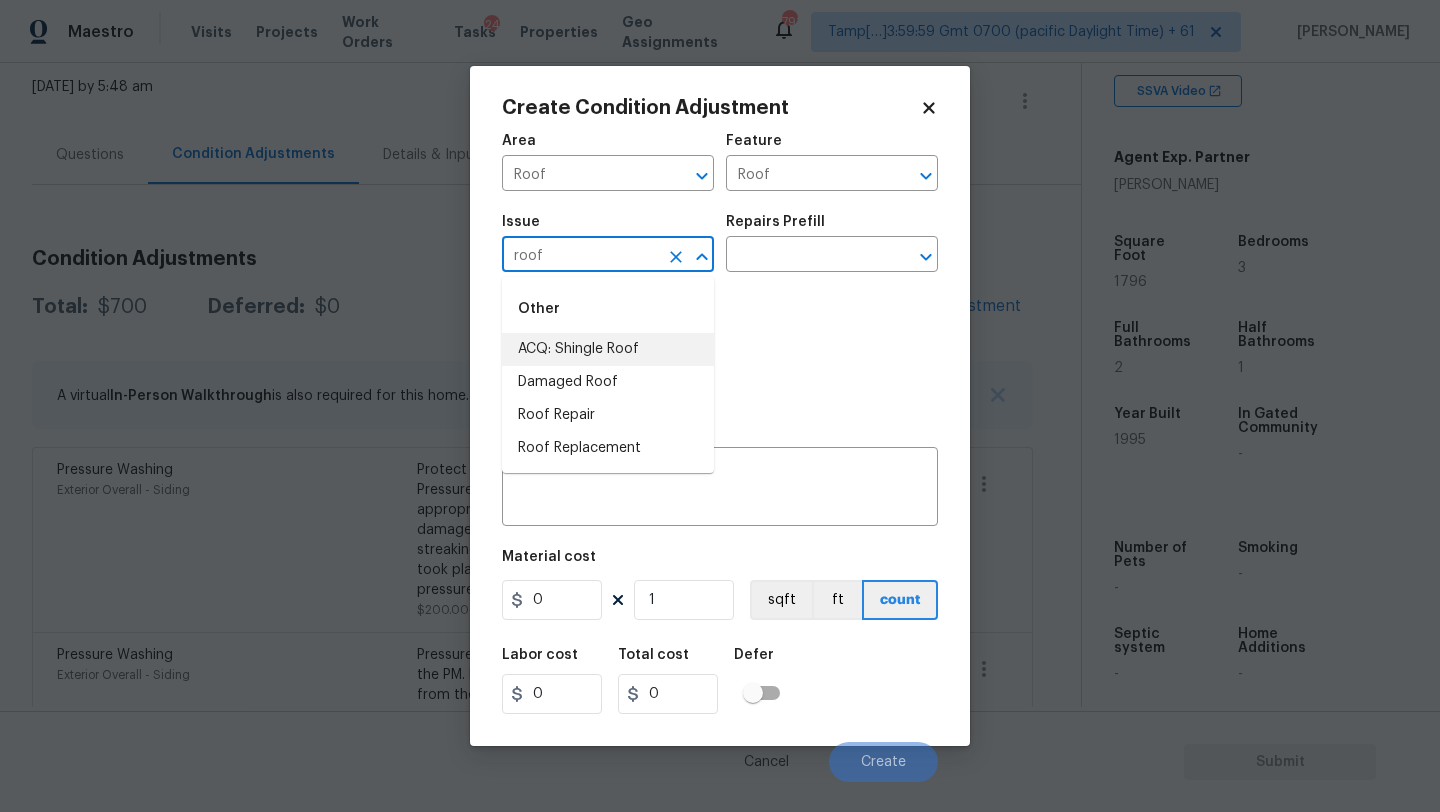click on "ACQ: Shingle Roof" at bounding box center (608, 349) 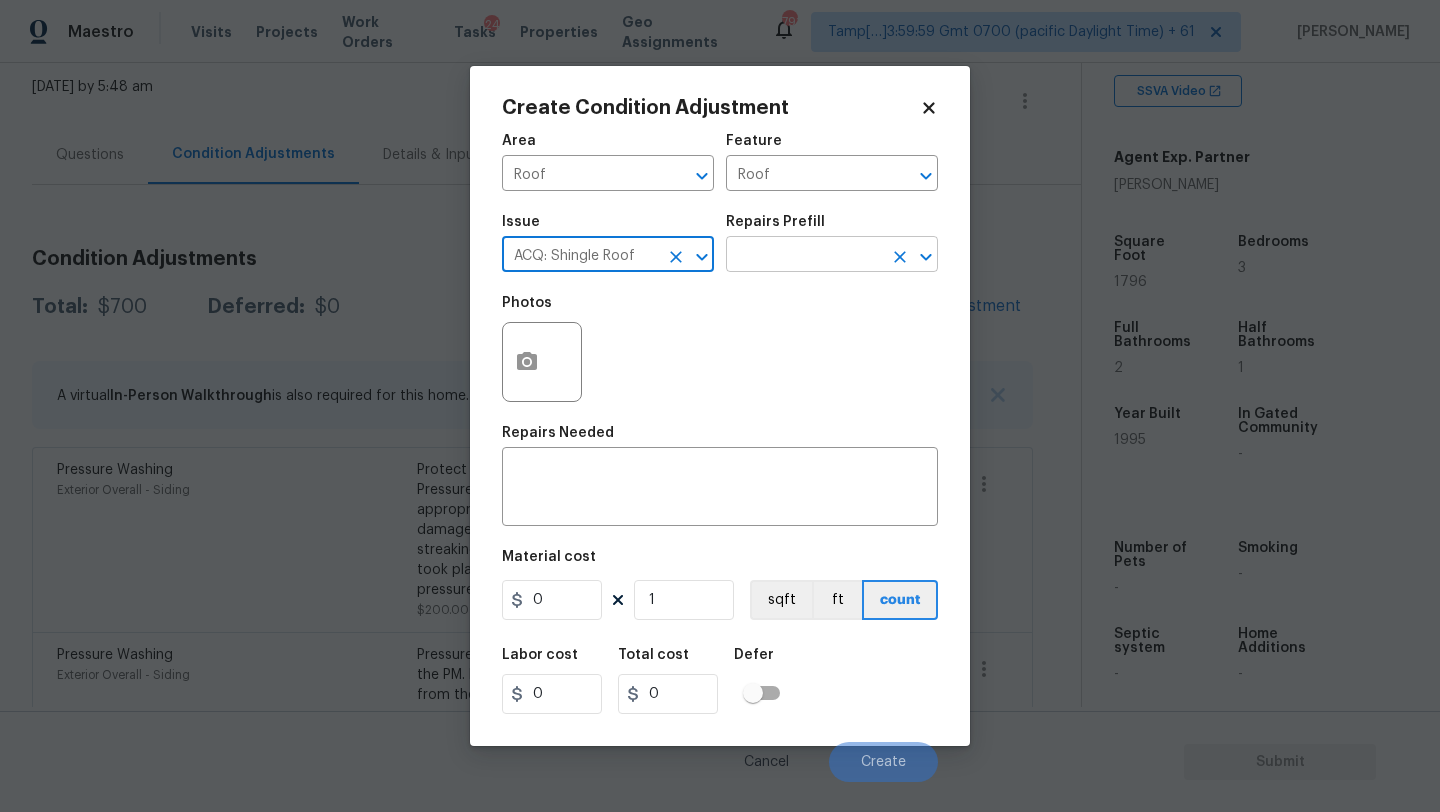 type on "ACQ: Shingle Roof" 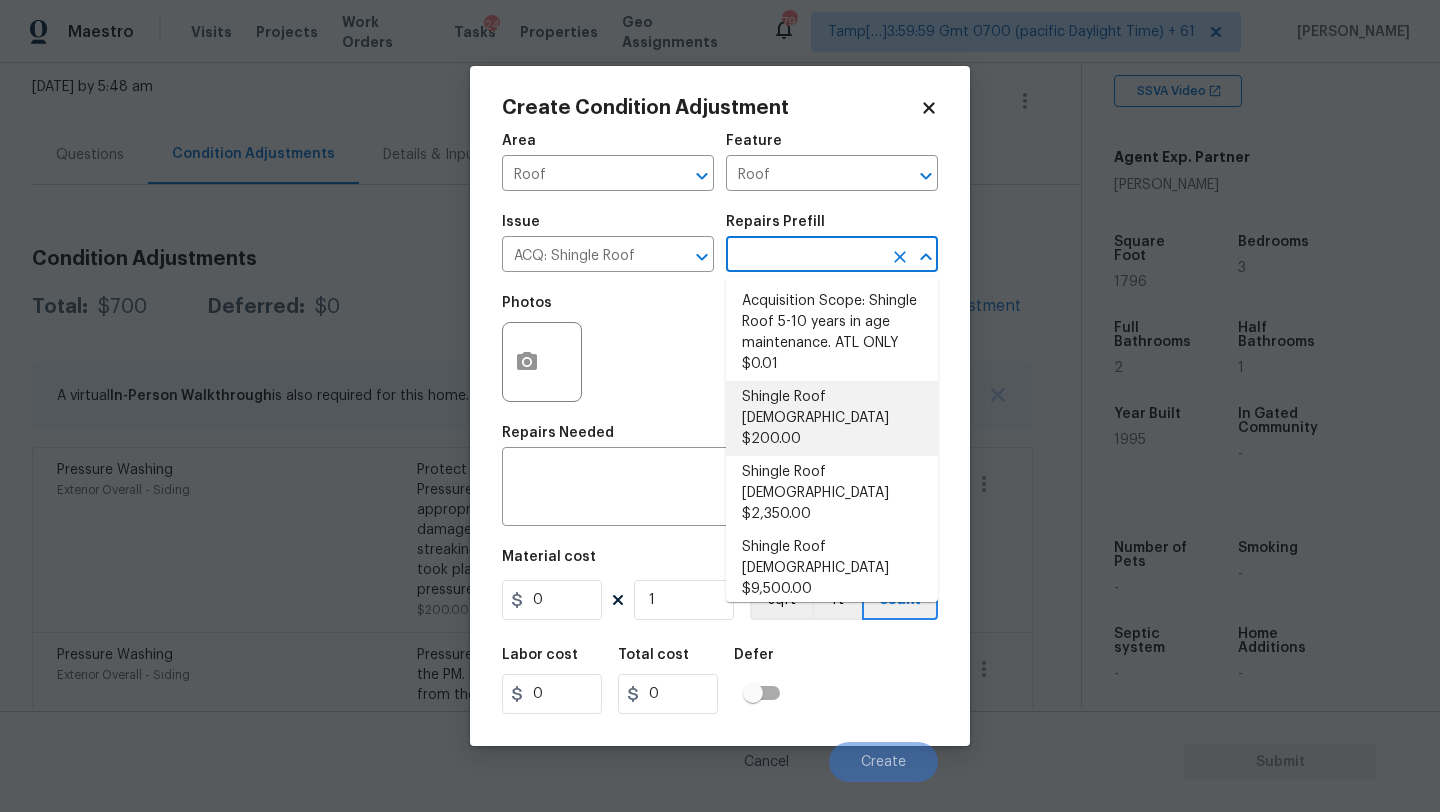 click on "Shingle Roof 0-10 Years Old $200.00" at bounding box center [832, 418] 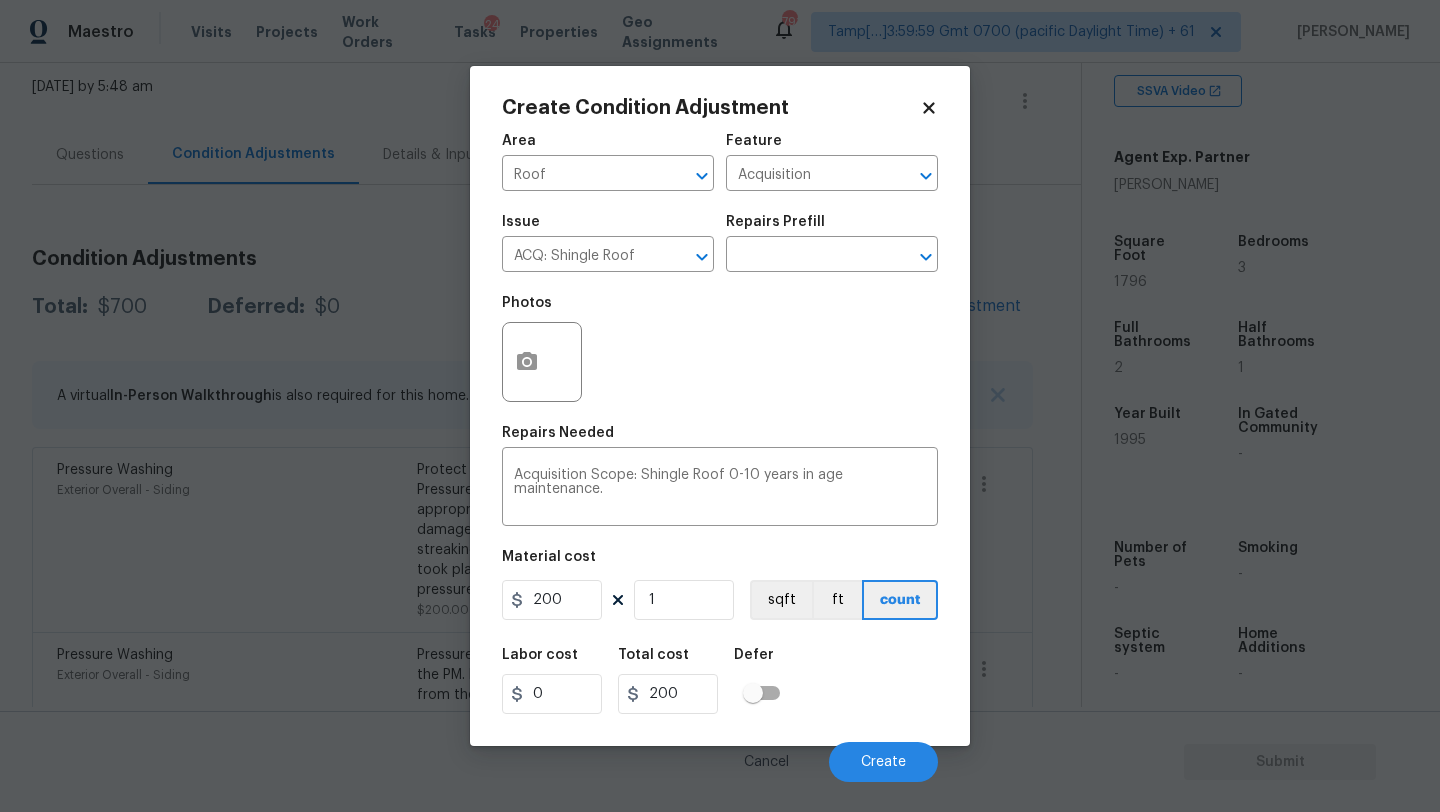 click on "Material cost" at bounding box center (720, 563) 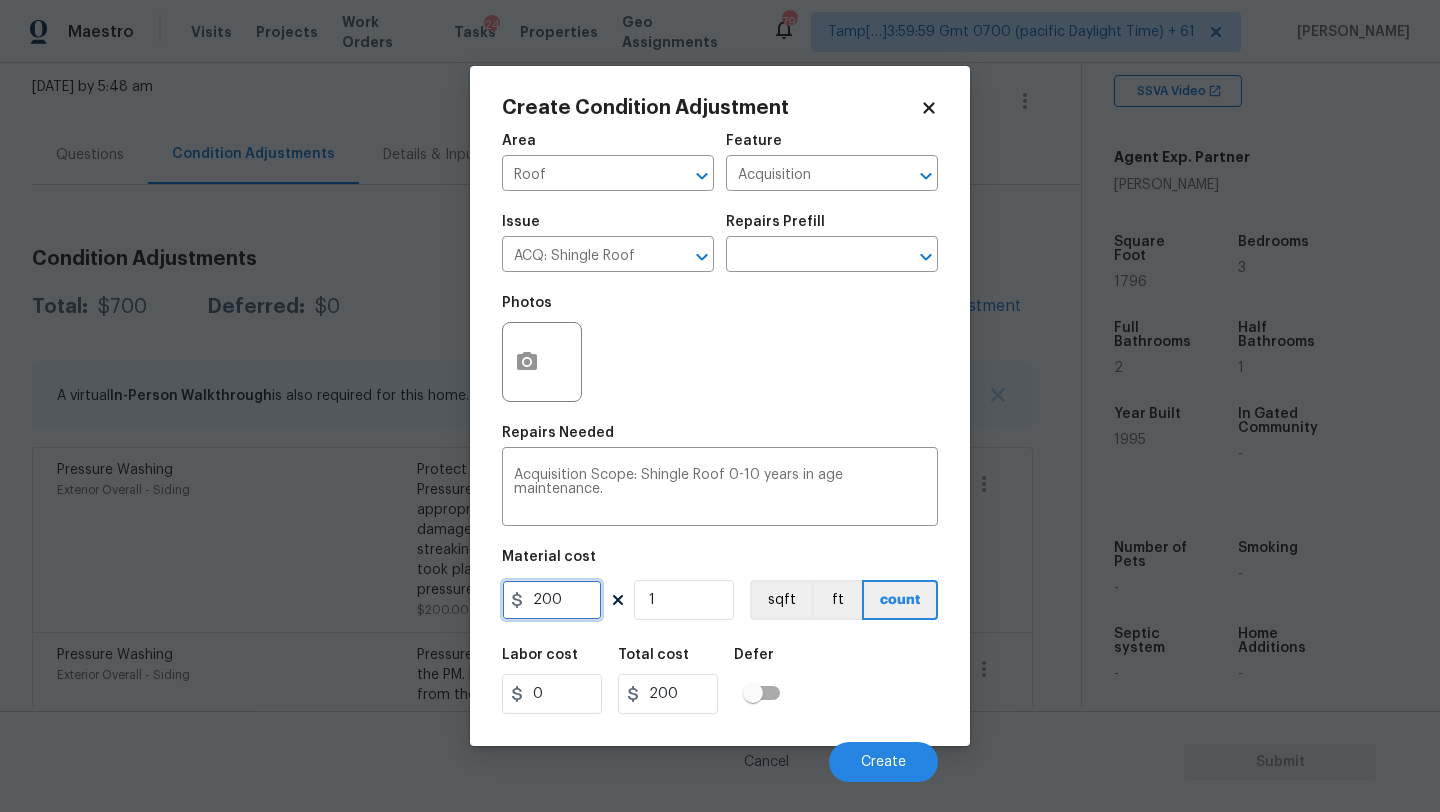 click on "200" at bounding box center [552, 600] 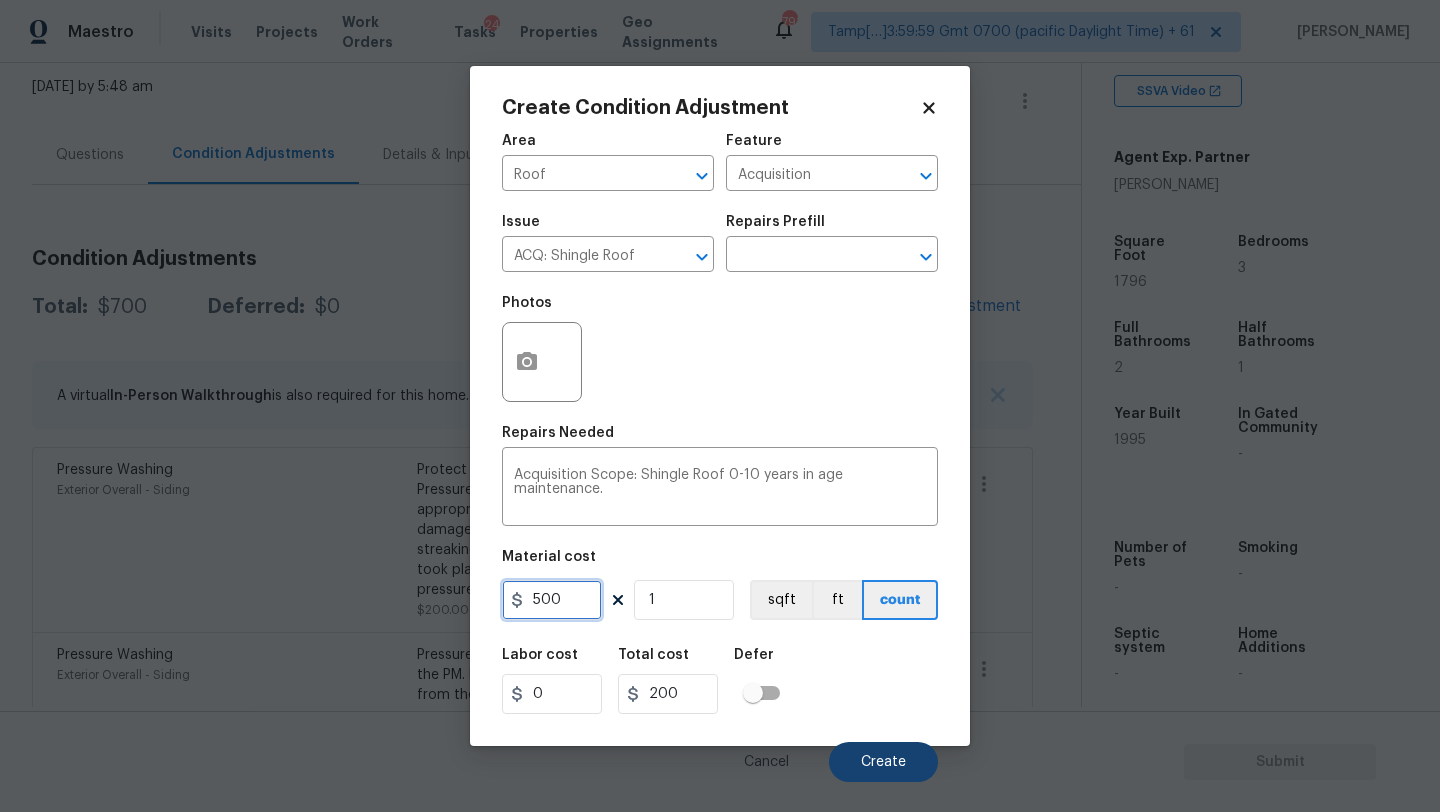 type on "500" 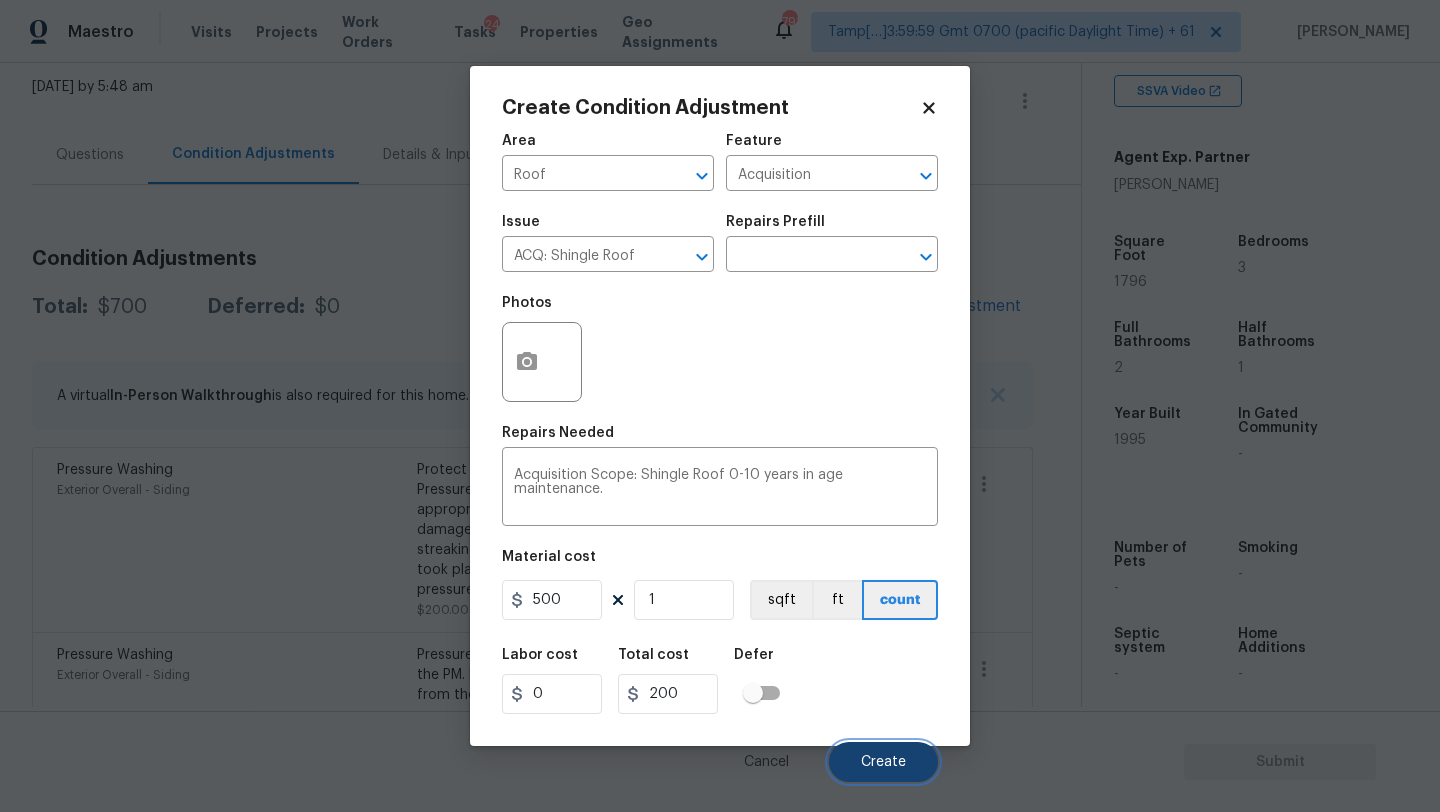 type on "500" 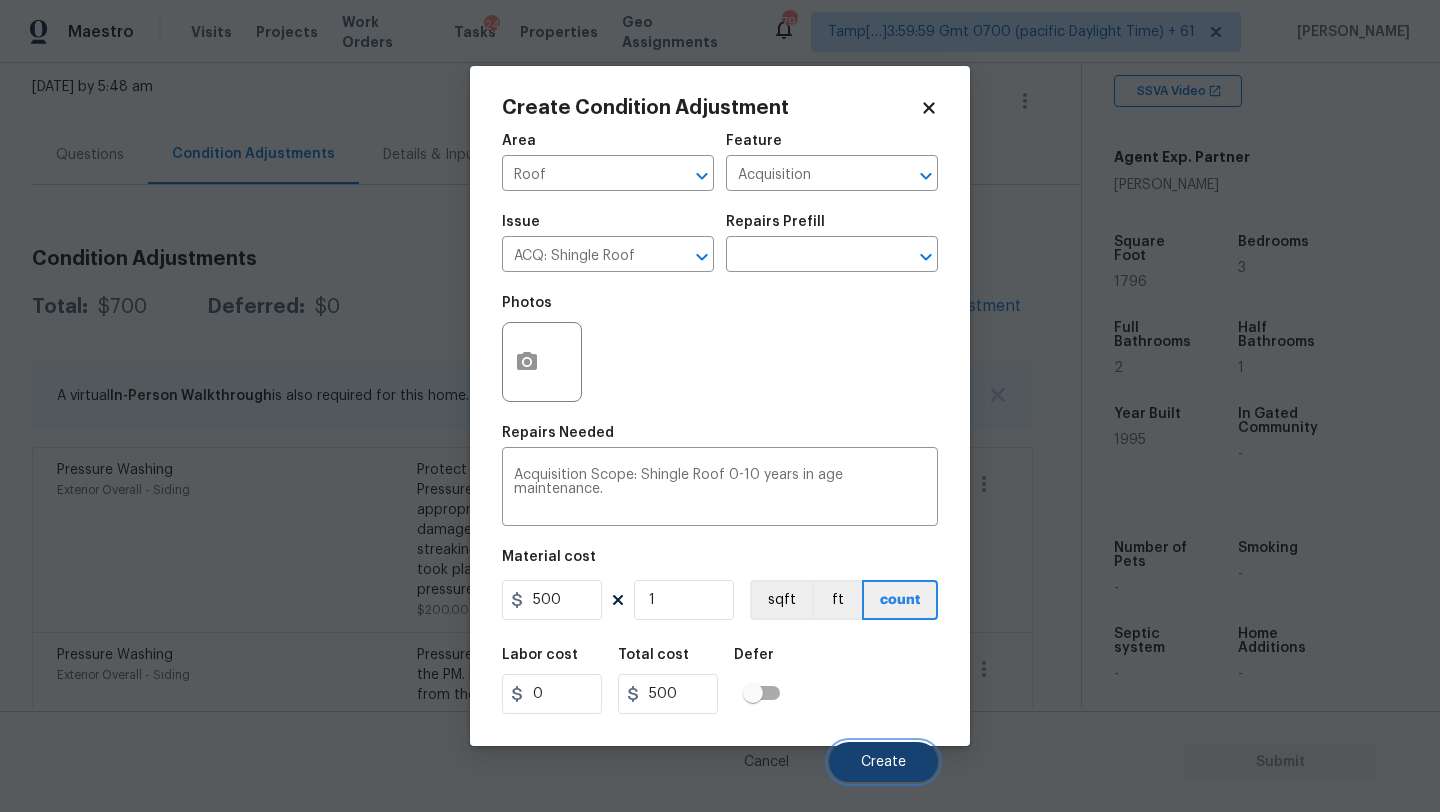 click on "Create" at bounding box center [883, 762] 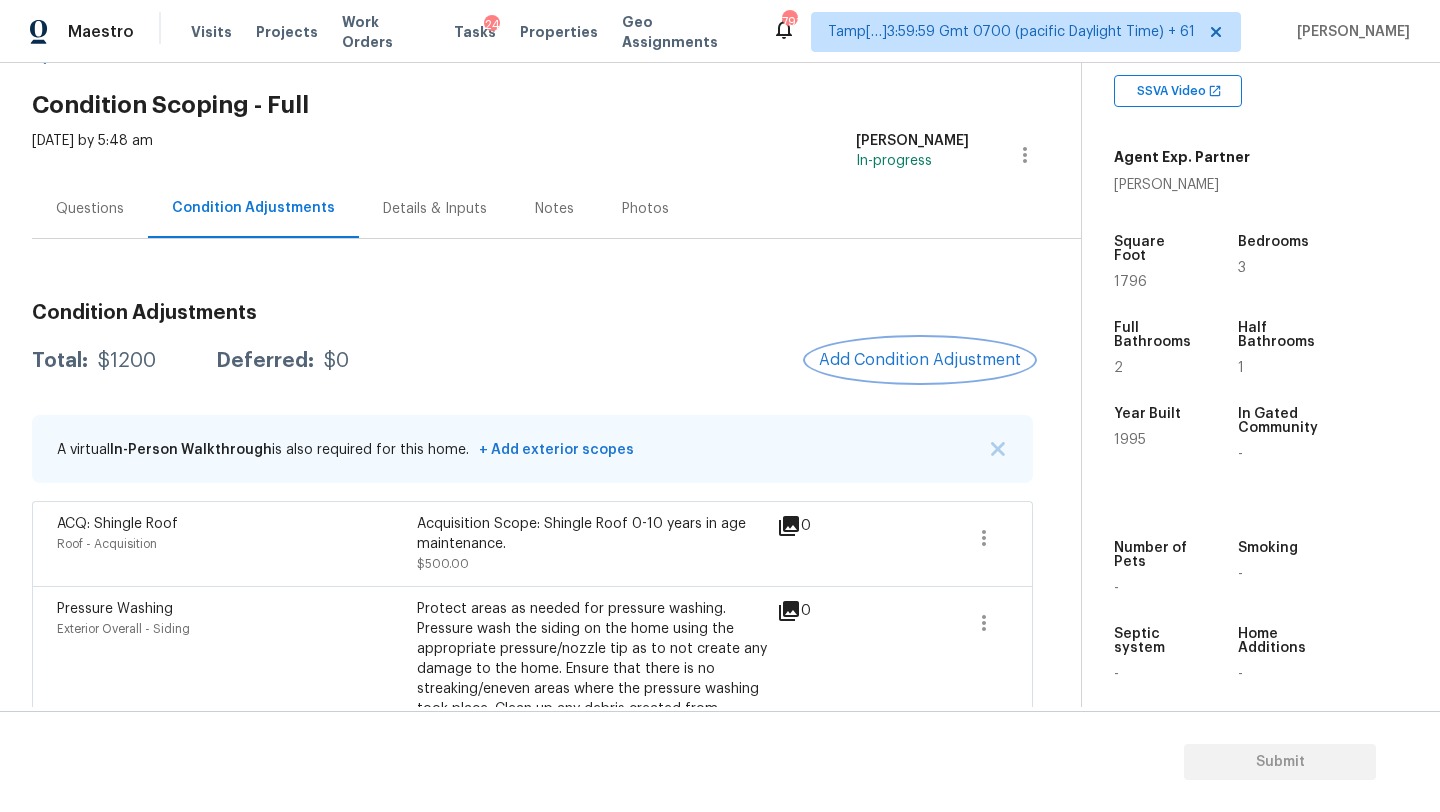 scroll, scrollTop: 47, scrollLeft: 0, axis: vertical 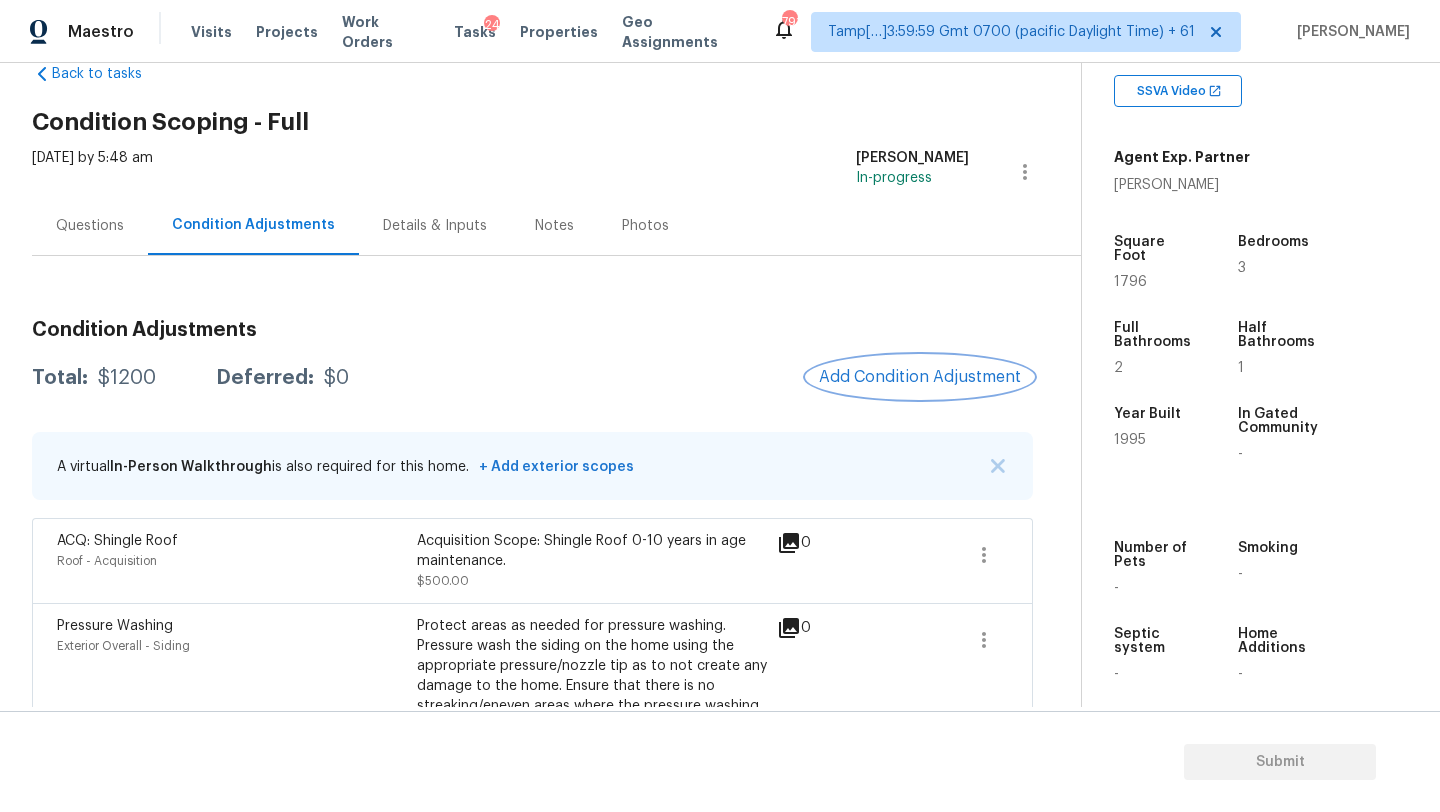 click on "Add Condition Adjustment" at bounding box center (920, 377) 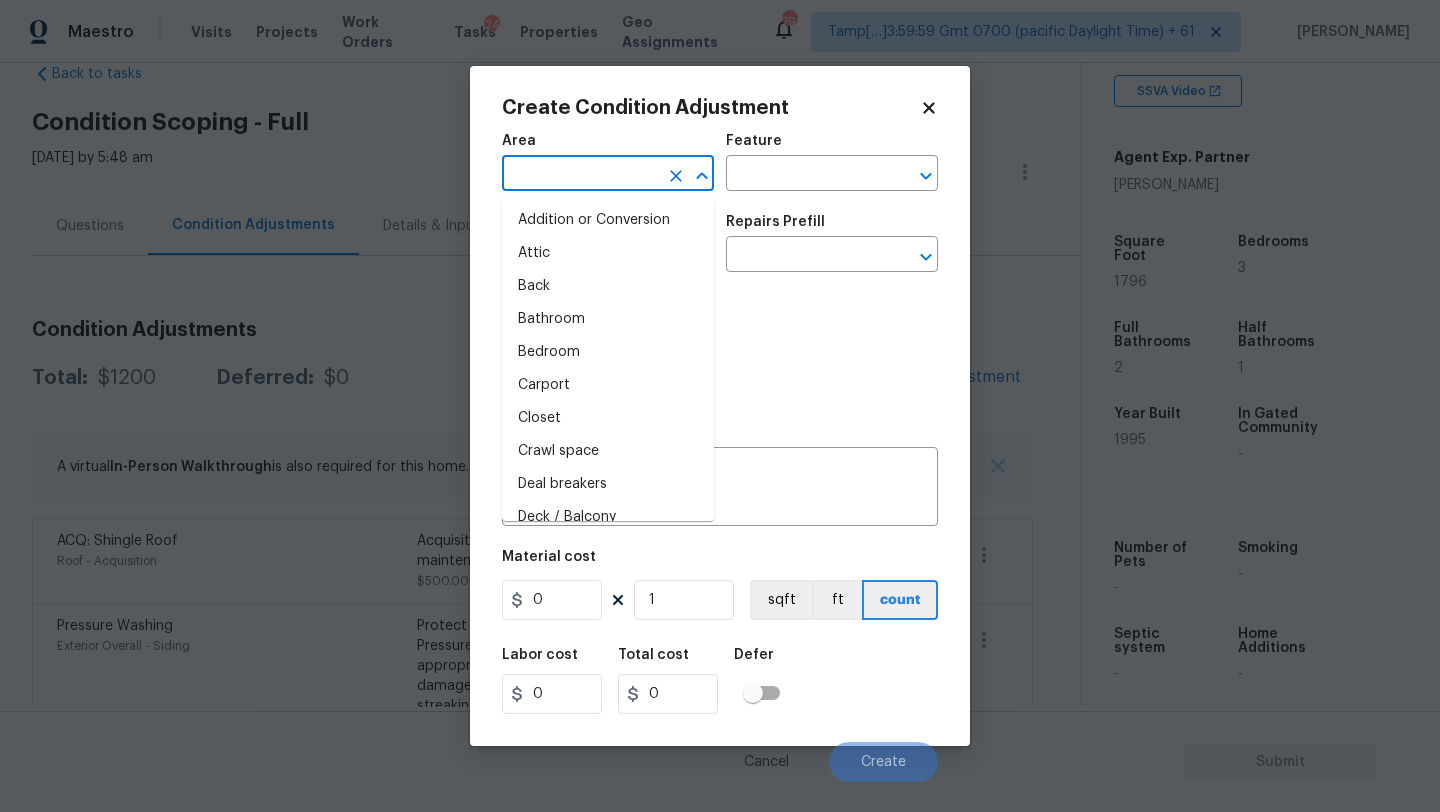 click at bounding box center [580, 175] 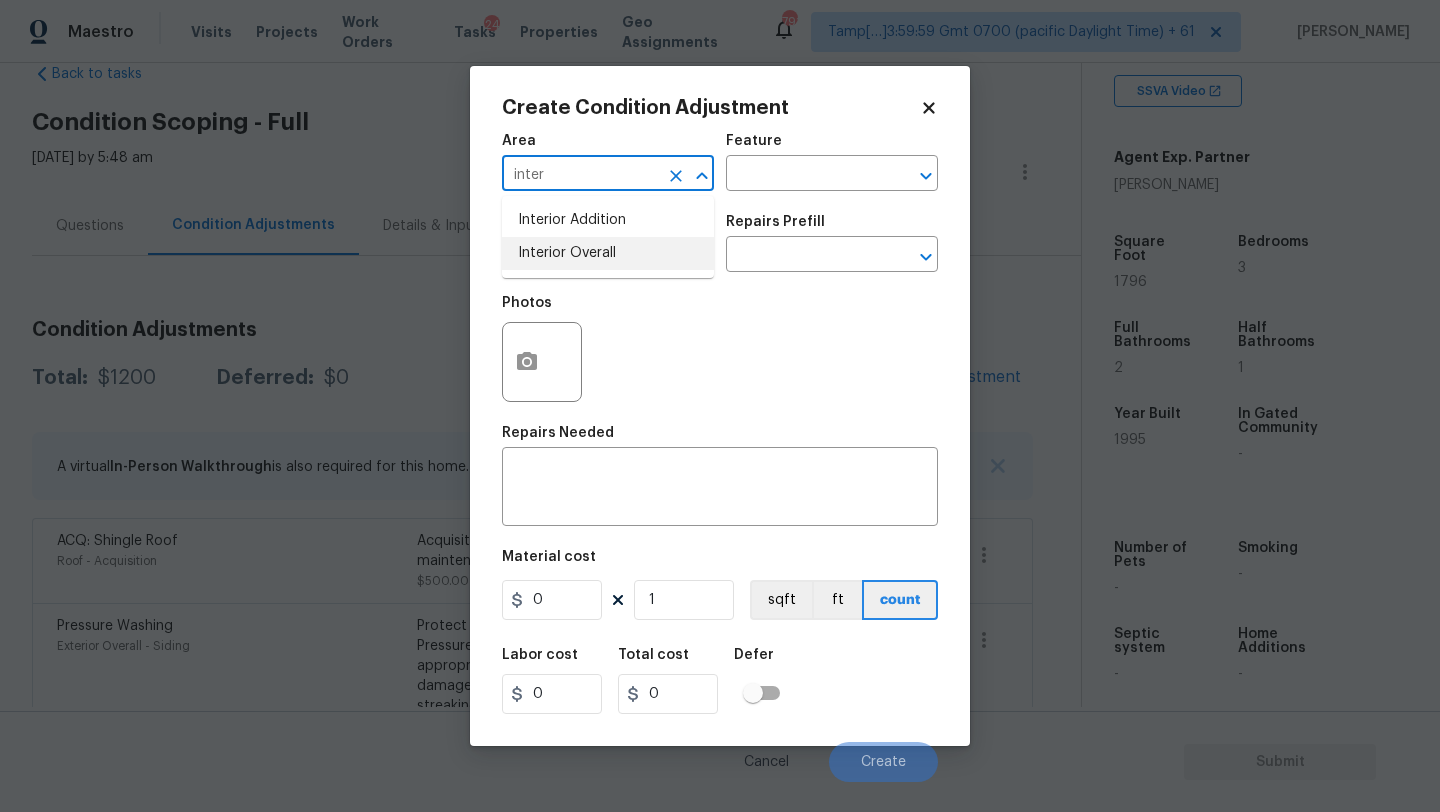 click on "Interior Overall" at bounding box center [608, 253] 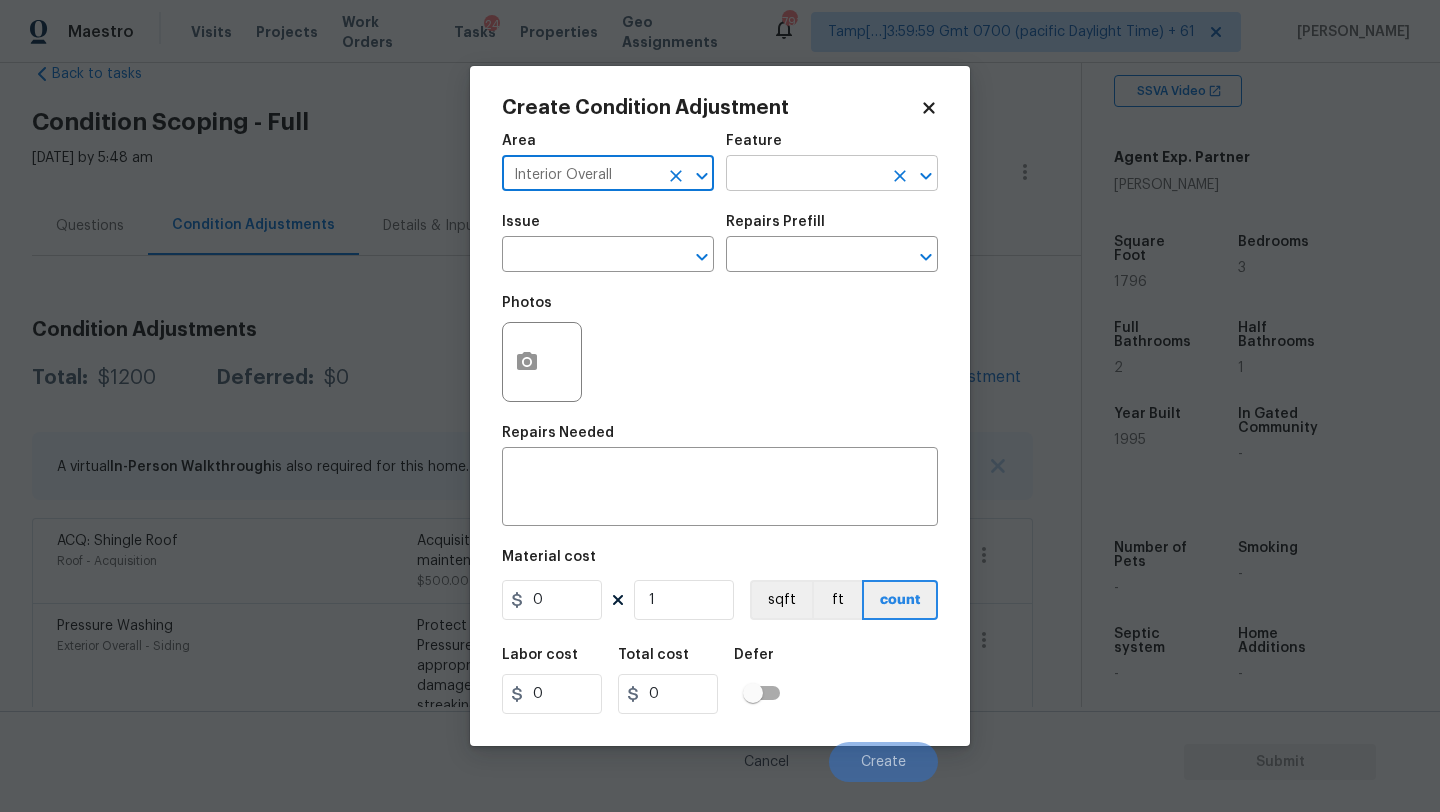 type on "Interior Overall" 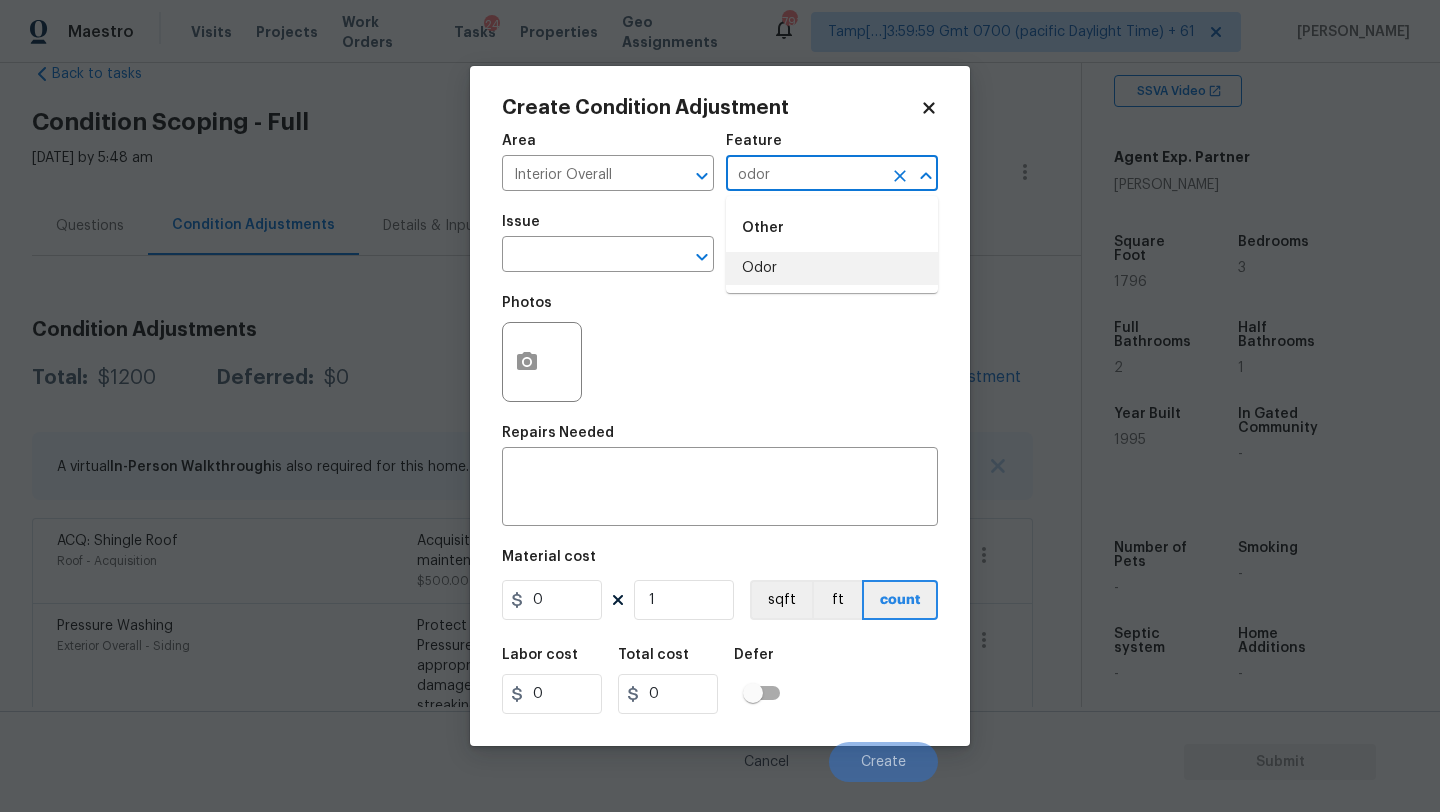 click on "Odor" at bounding box center [832, 268] 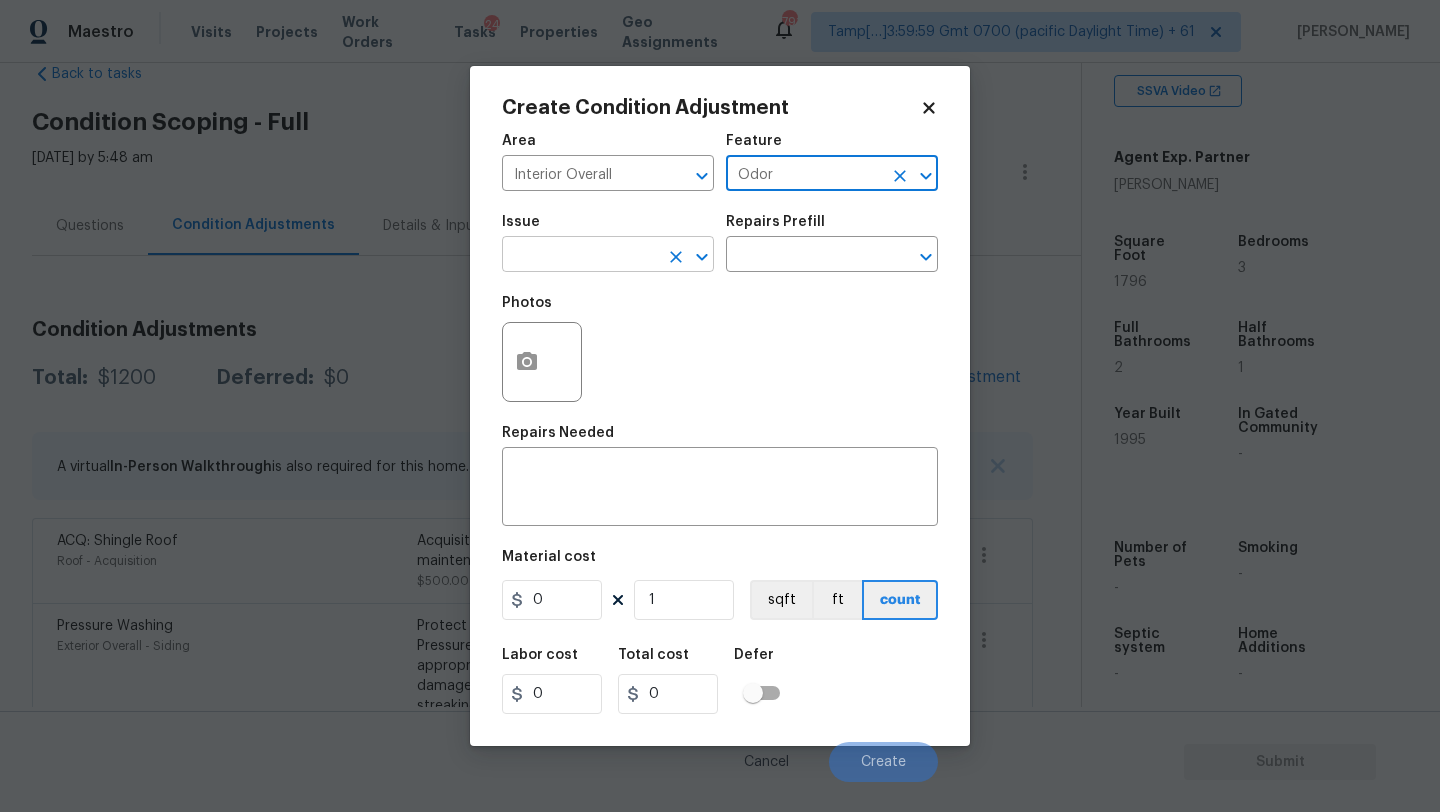 type on "Odor" 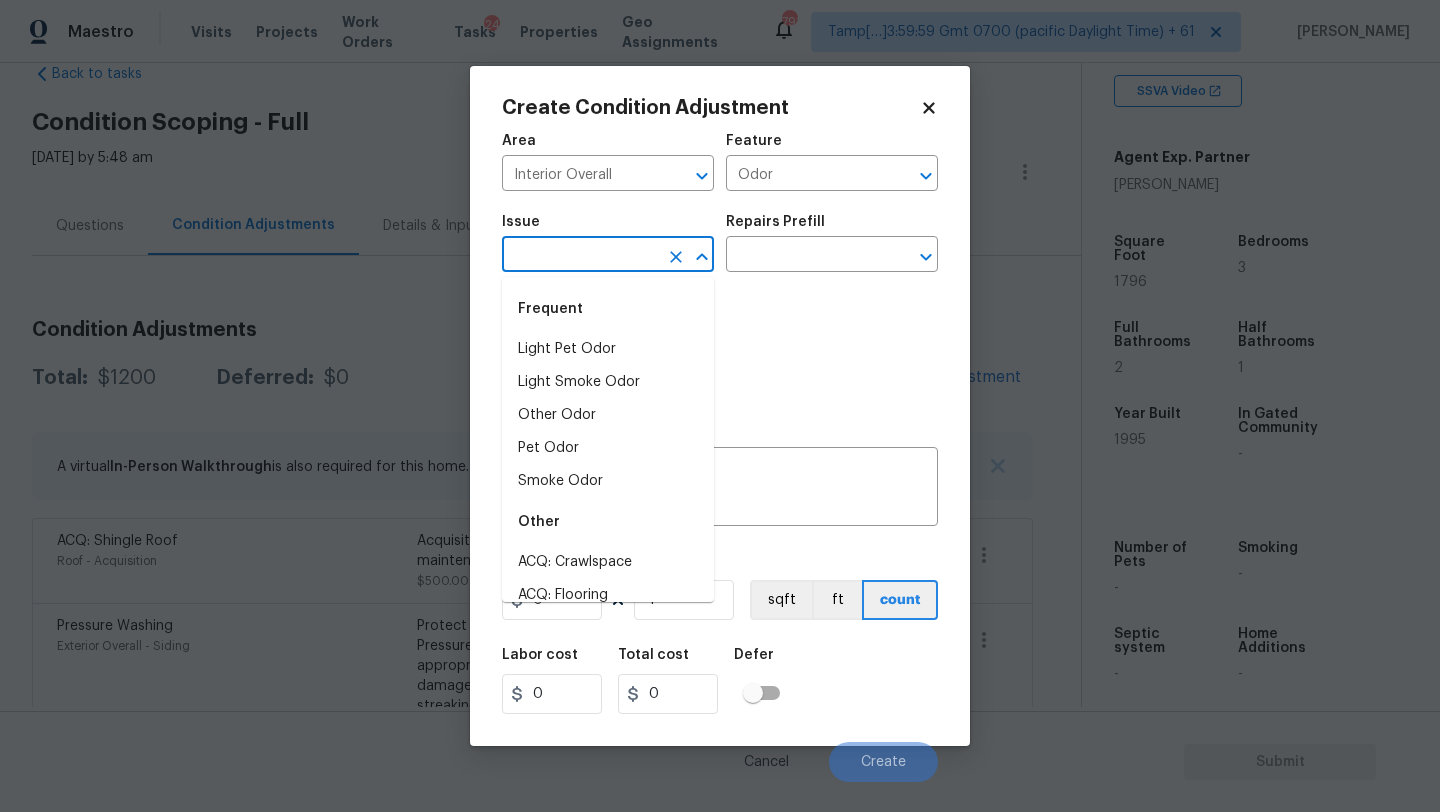 click at bounding box center (580, 256) 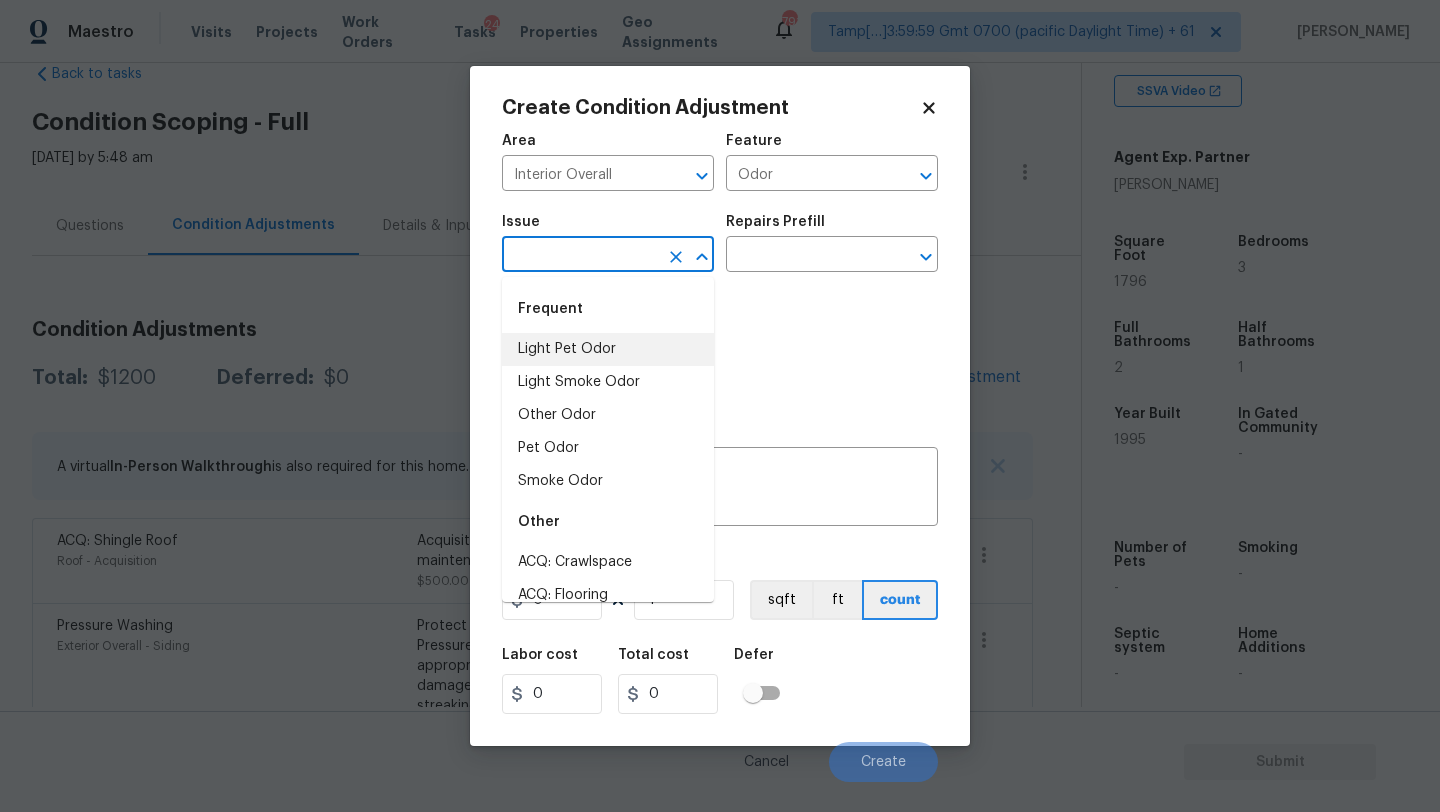 click on "Light Pet Odor" at bounding box center [608, 349] 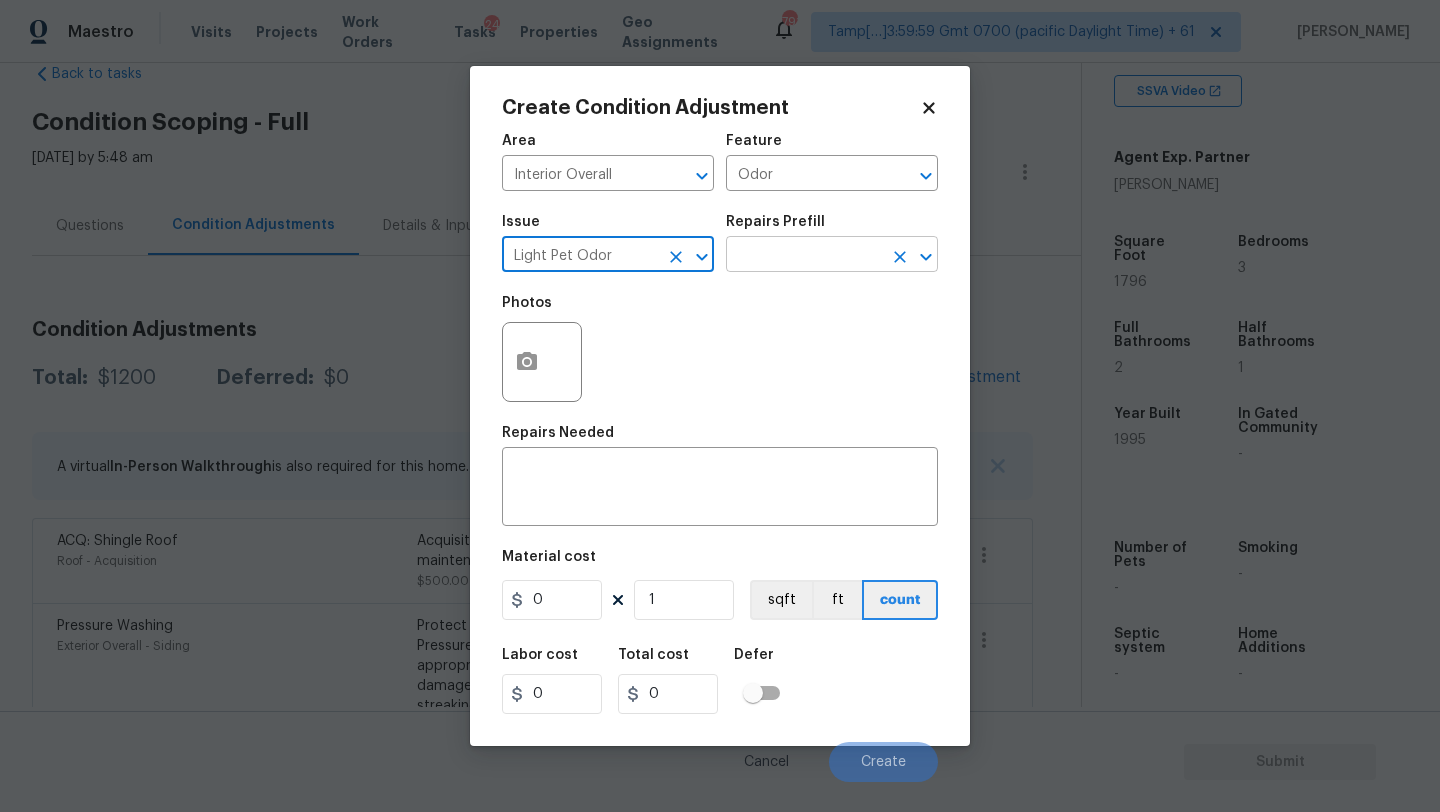 click at bounding box center (804, 256) 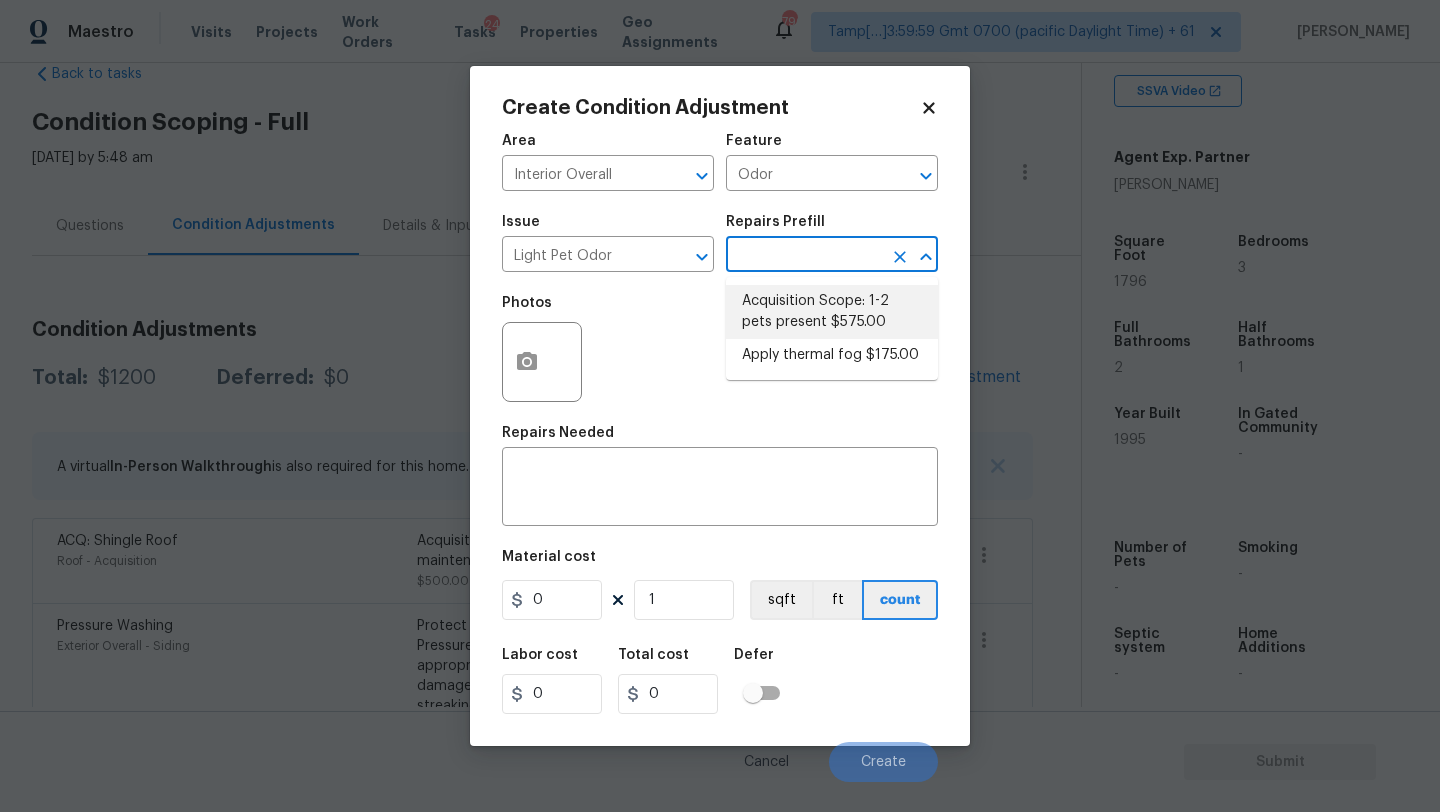click on "Acquisition Scope: 1-2 pets present $575.00" at bounding box center (832, 312) 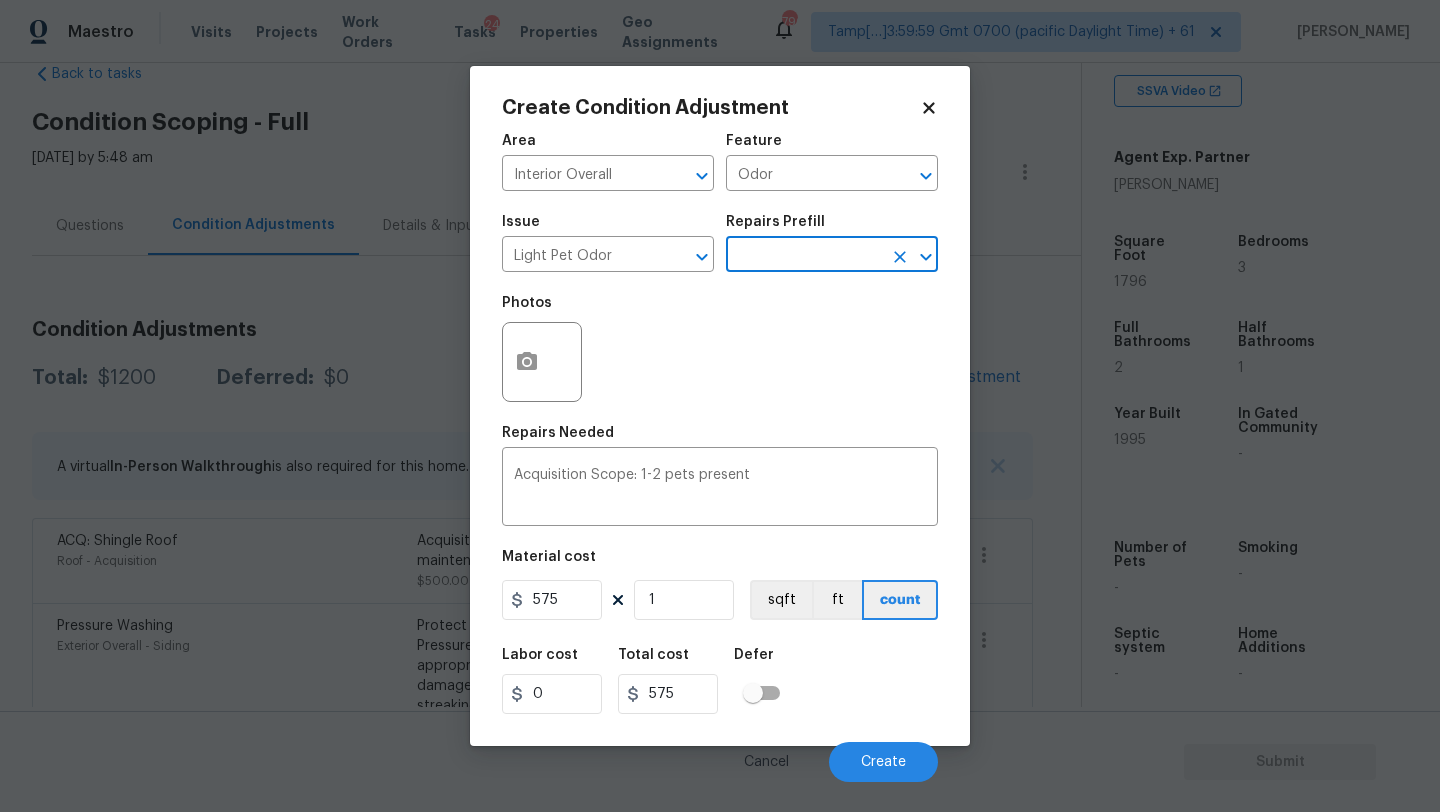 click on "Cancel Create" at bounding box center (720, 754) 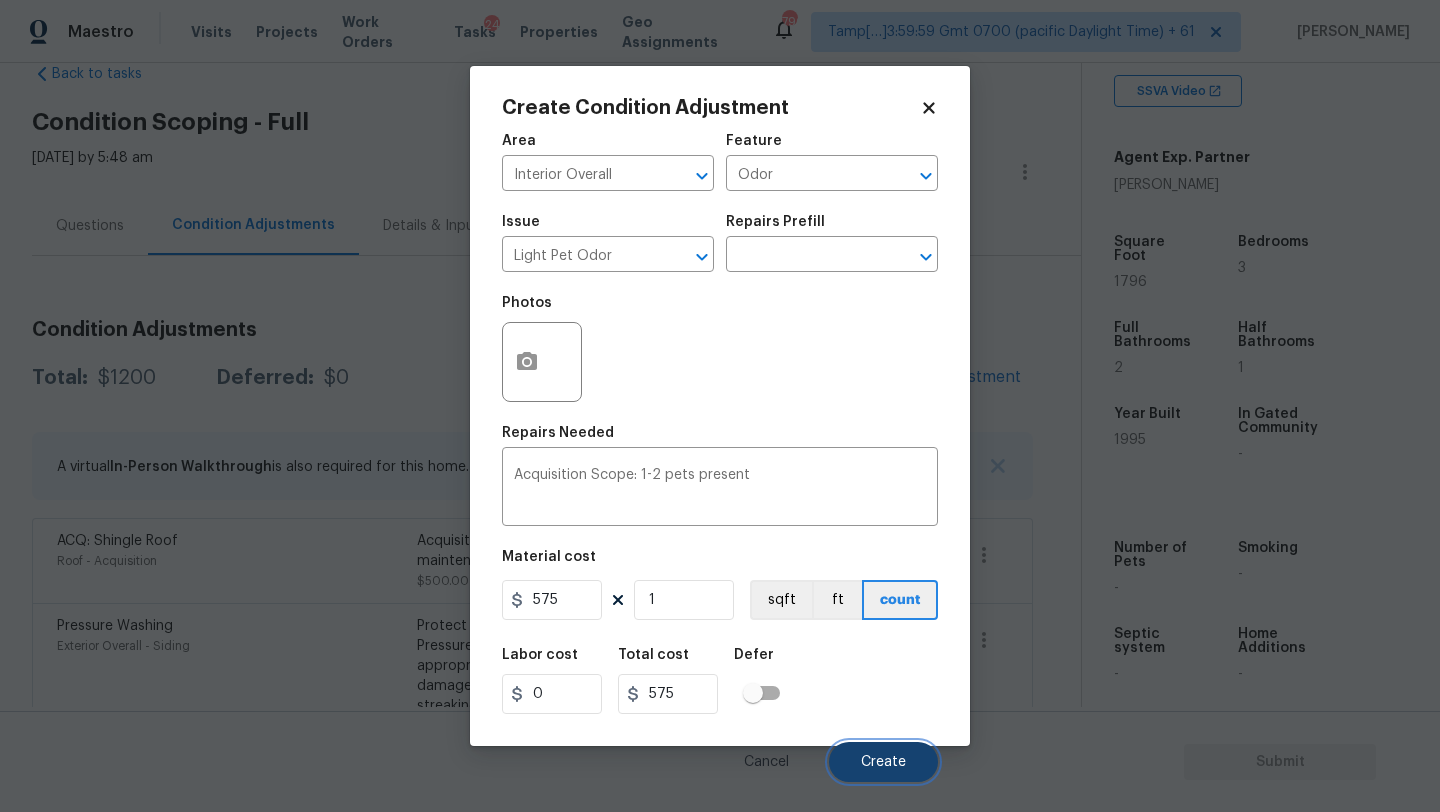 click on "Create" at bounding box center (883, 762) 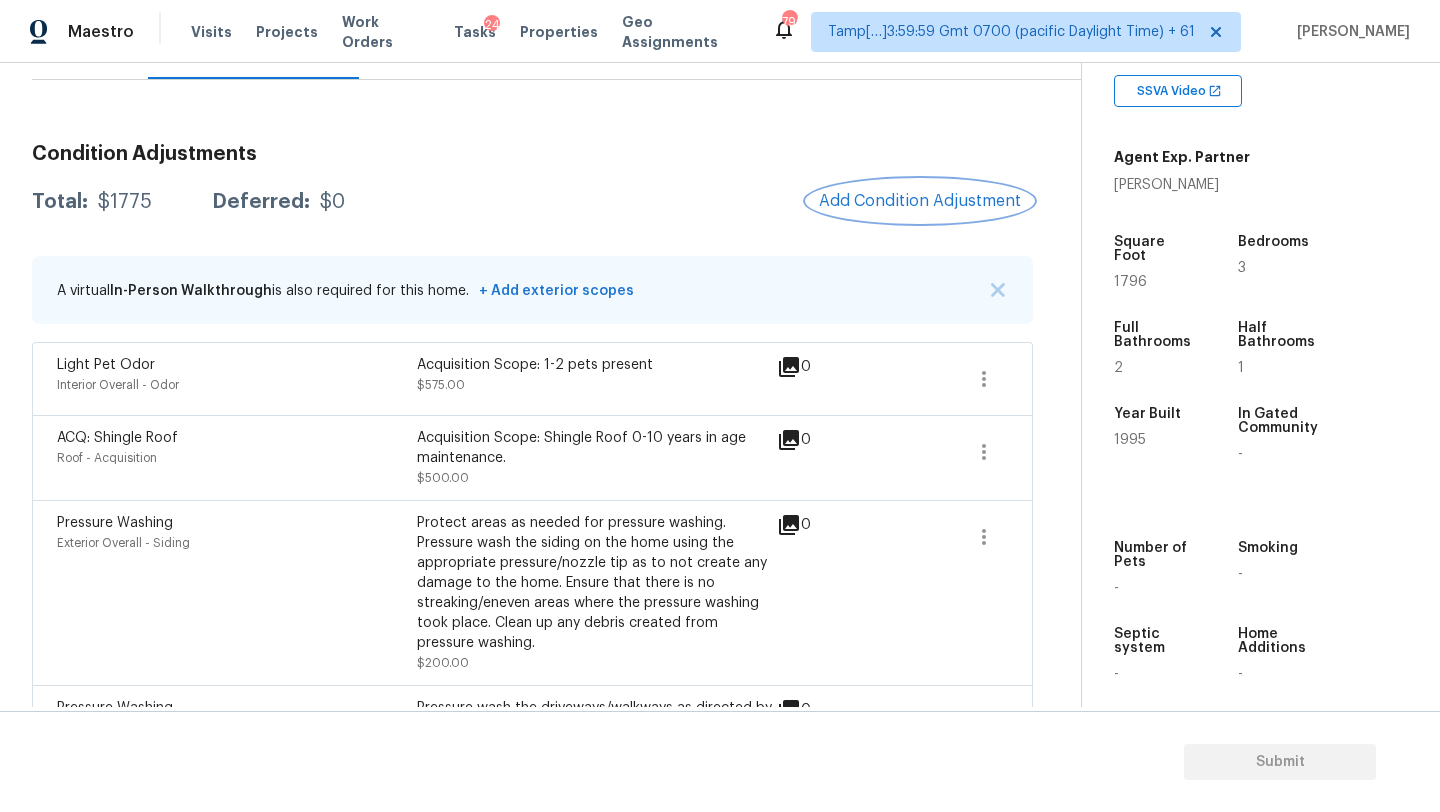 scroll, scrollTop: 299, scrollLeft: 0, axis: vertical 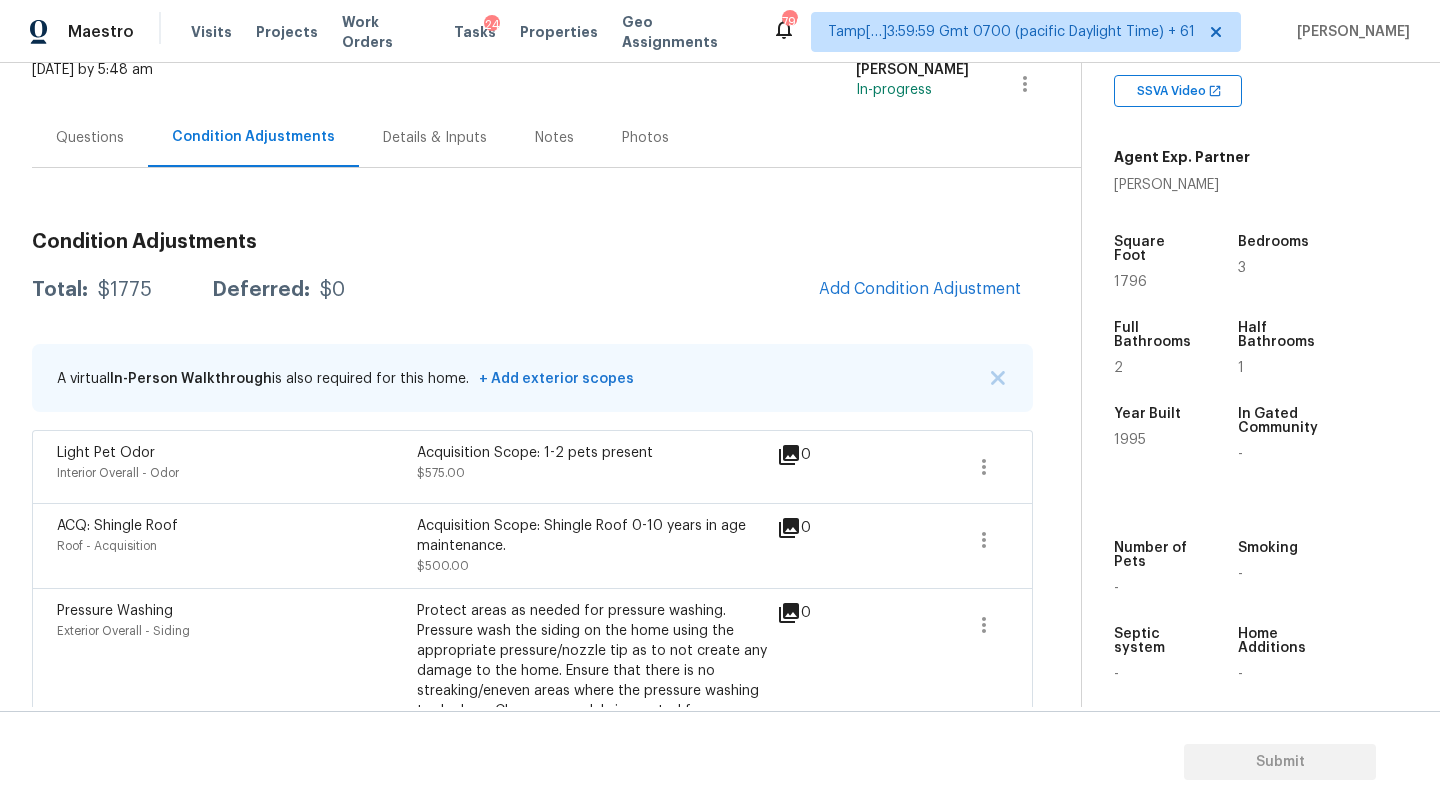 click on "Questions" at bounding box center [90, 138] 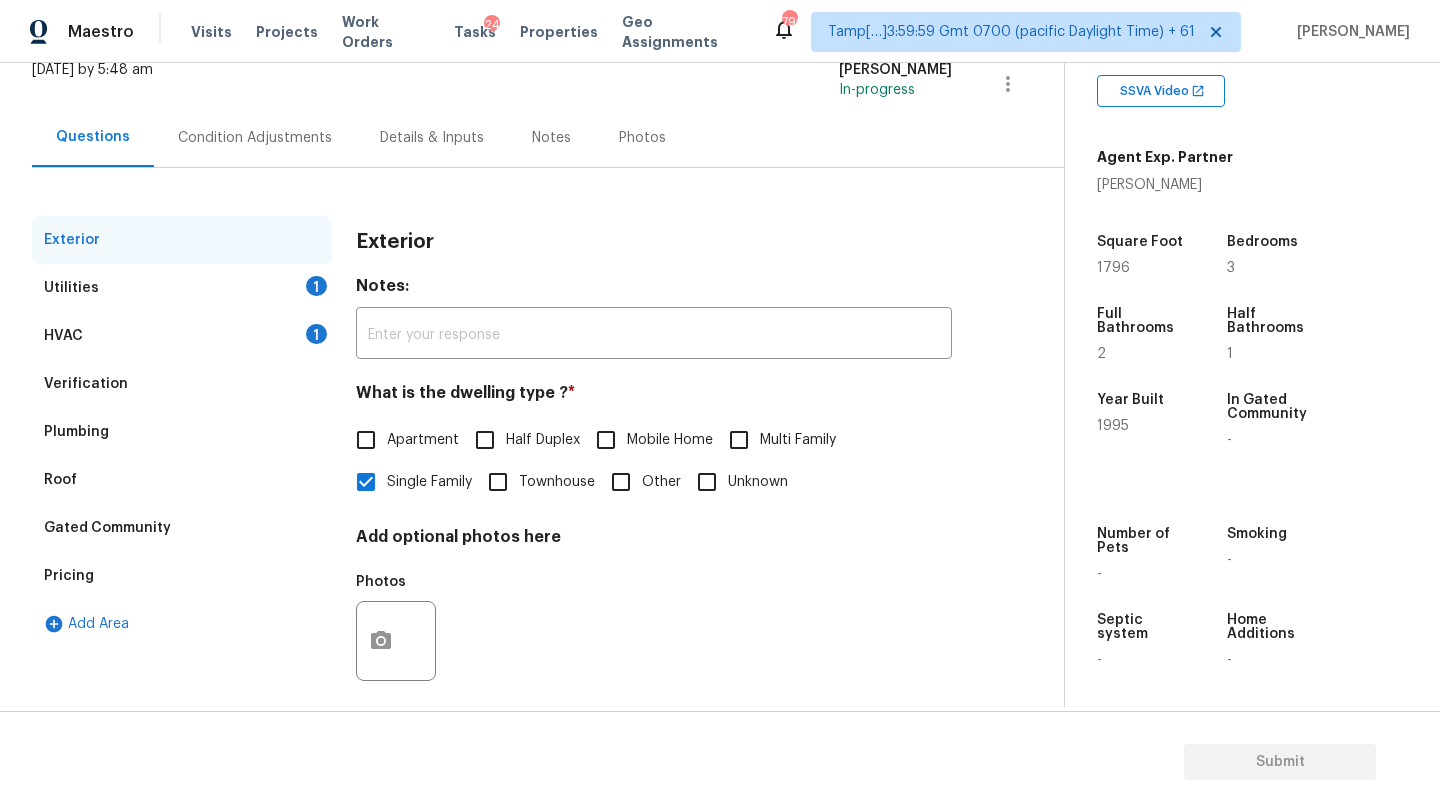 scroll, scrollTop: 135, scrollLeft: 0, axis: vertical 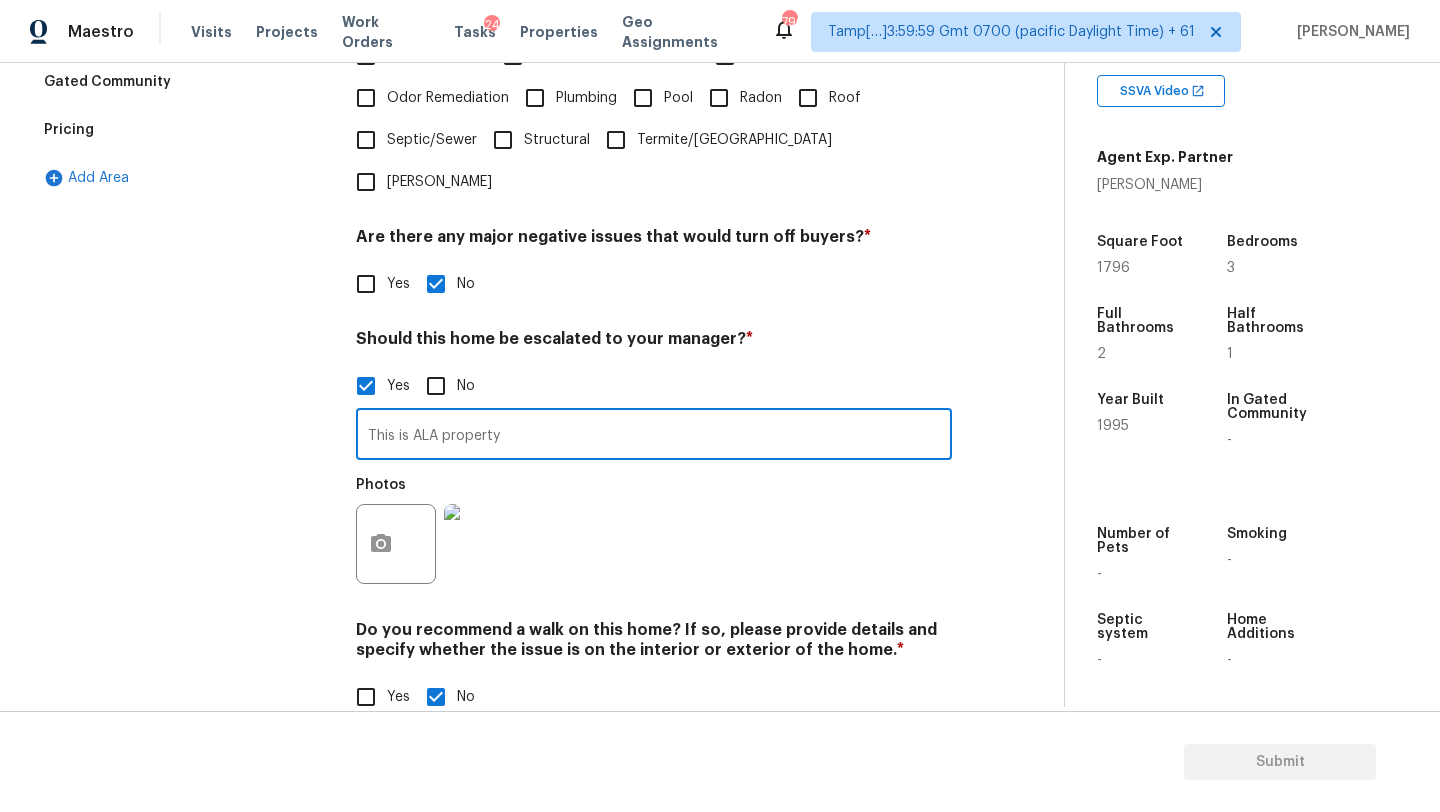 click on "This is ALA property" at bounding box center (654, 436) 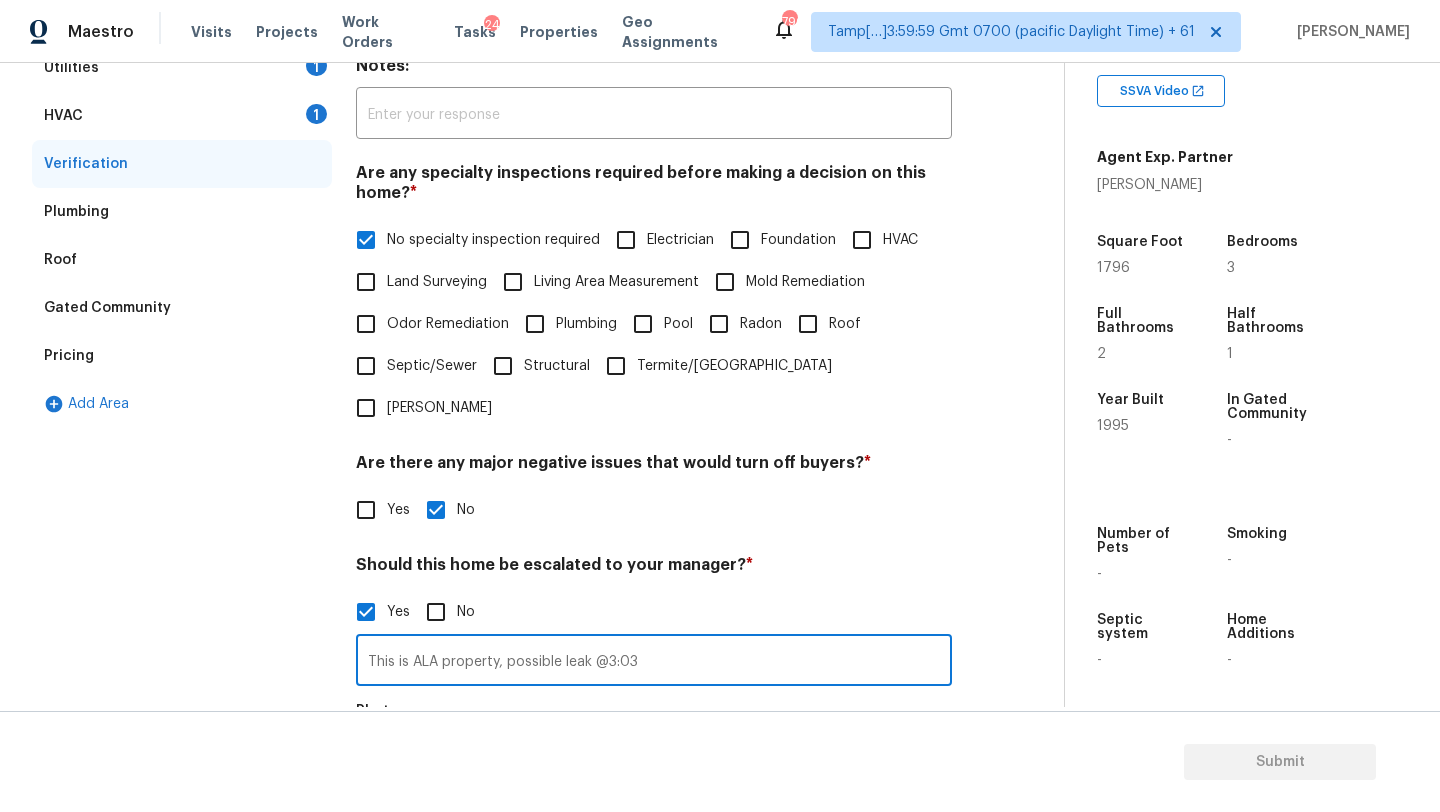 scroll, scrollTop: 581, scrollLeft: 0, axis: vertical 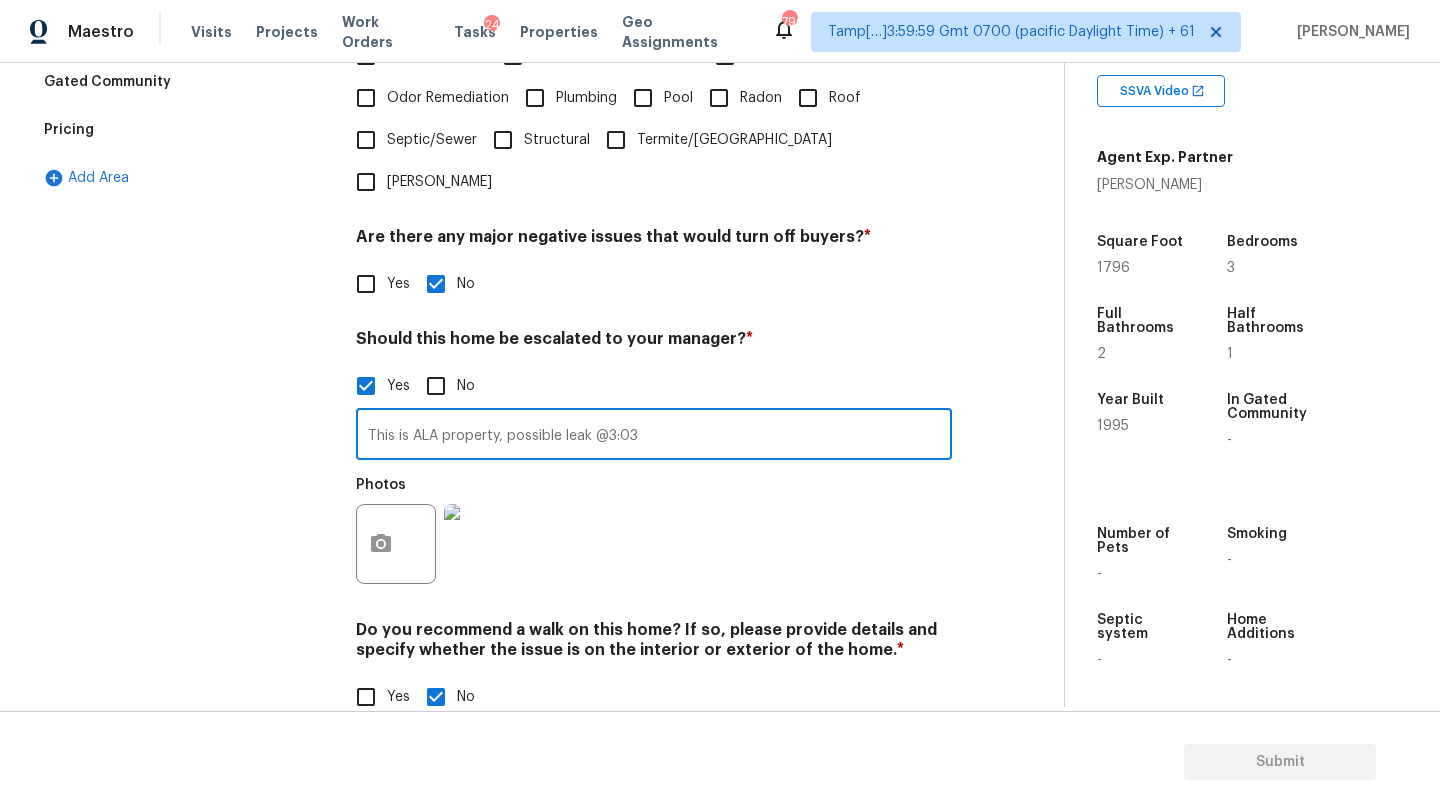 type on "This is ALA property, possible leak @3:03" 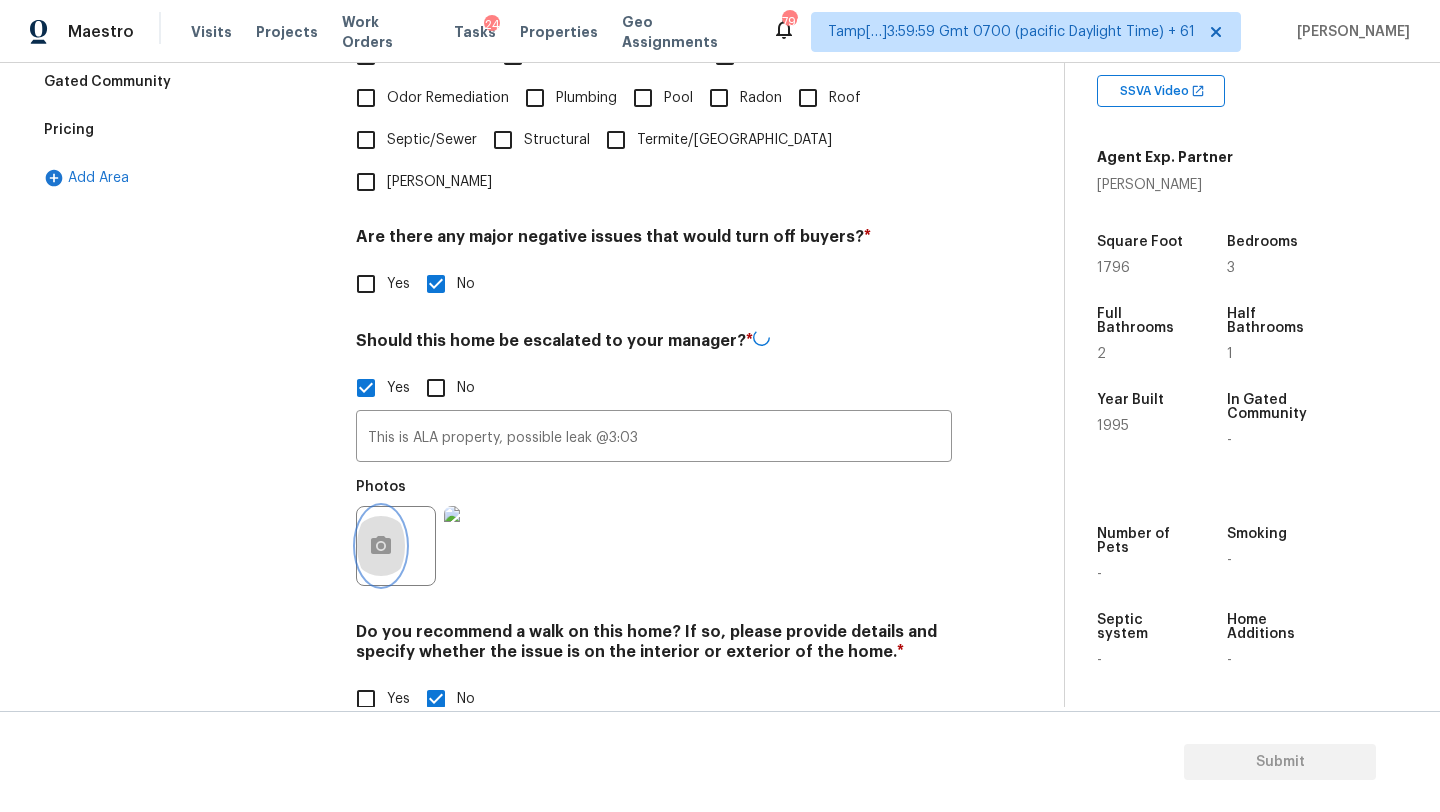 click at bounding box center [381, 546] 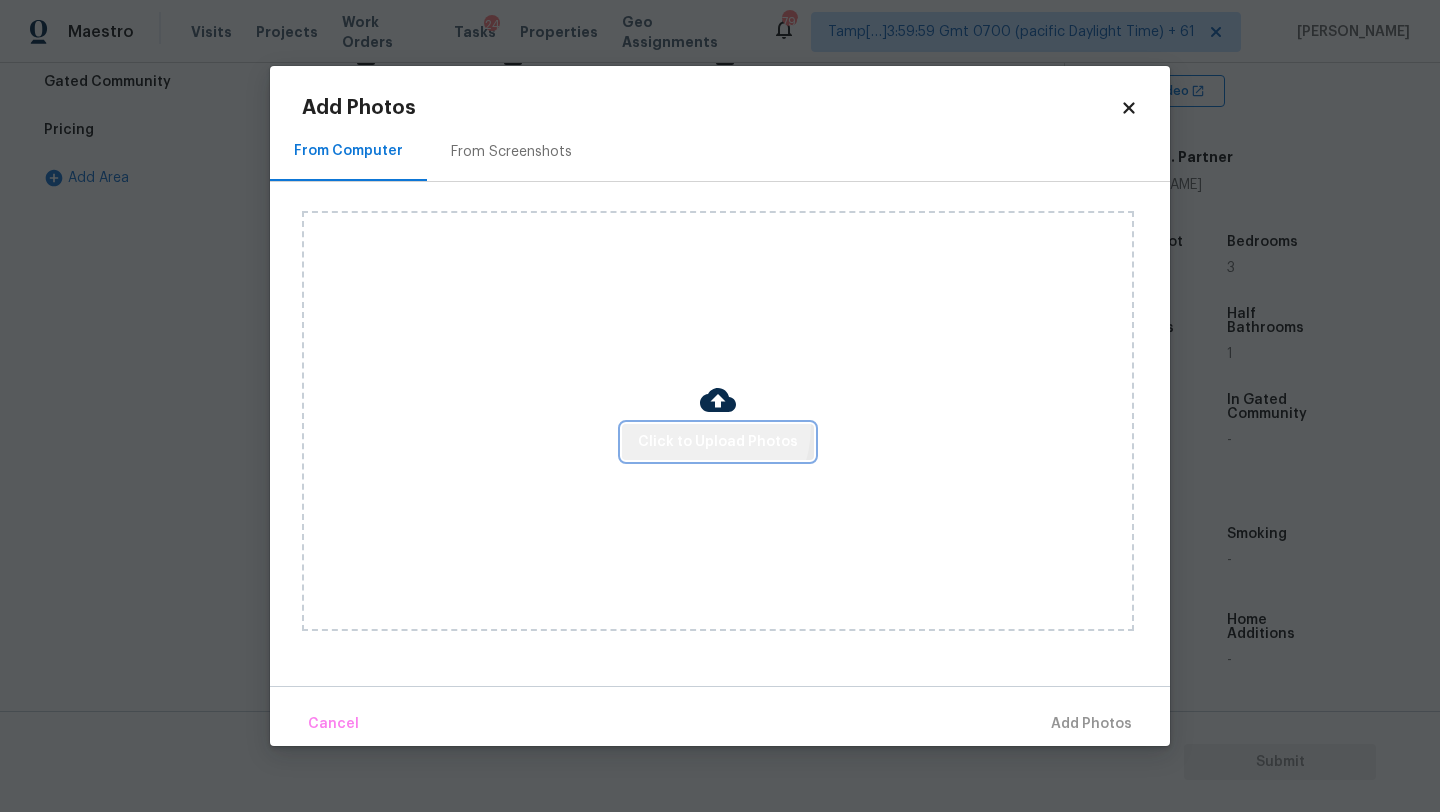 click on "Click to Upload Photos" at bounding box center (718, 442) 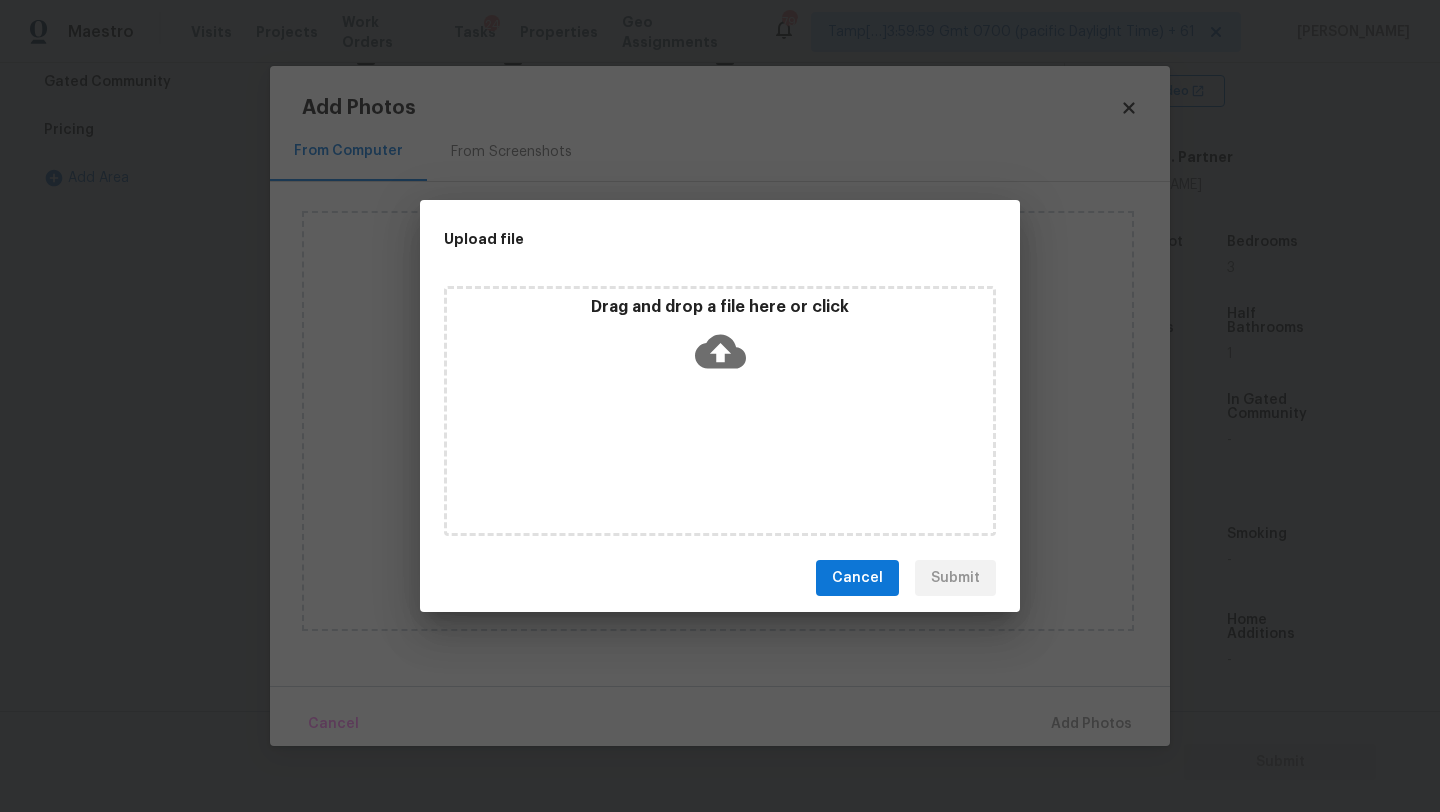 click on "Drag and drop a file here or click" at bounding box center (720, 340) 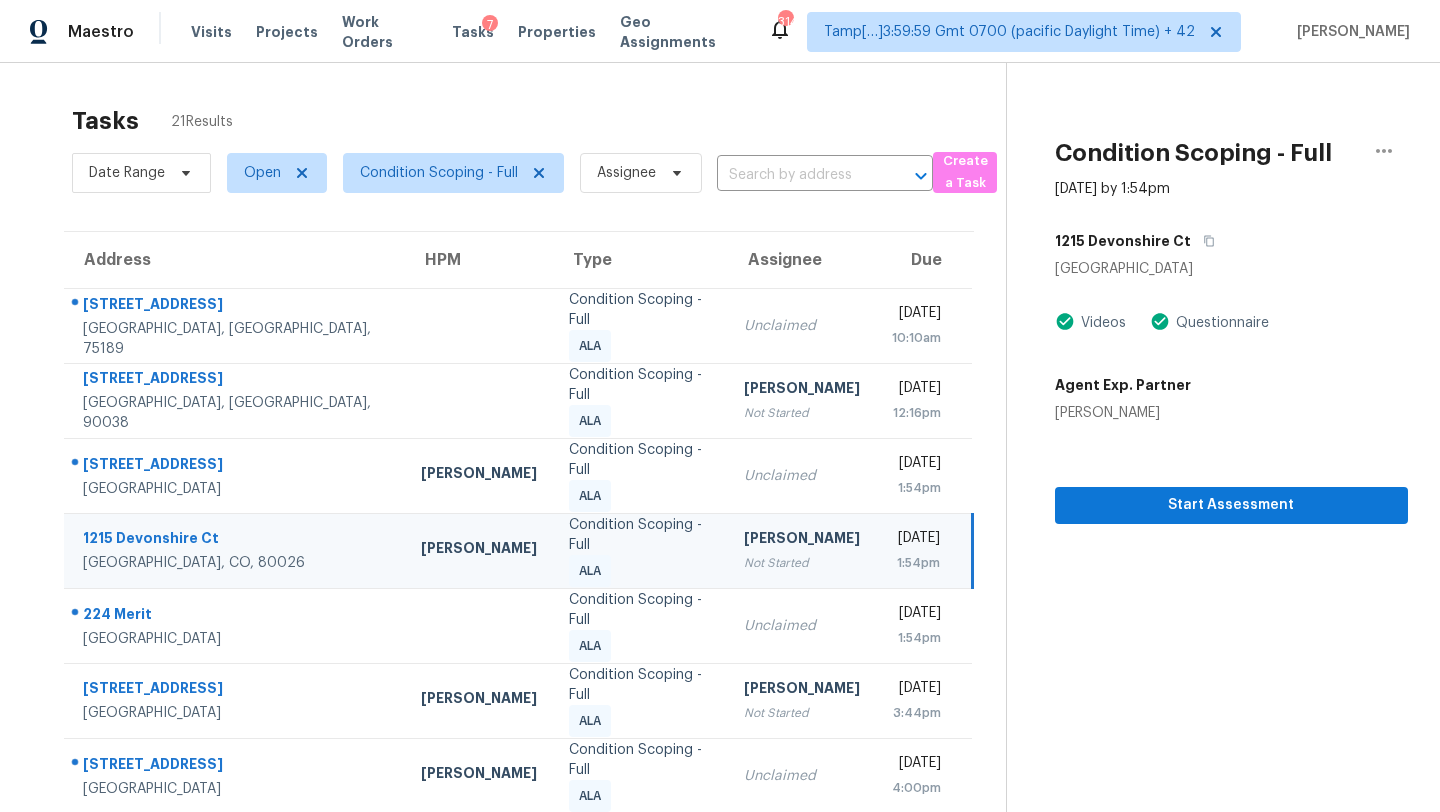 scroll, scrollTop: 0, scrollLeft: 0, axis: both 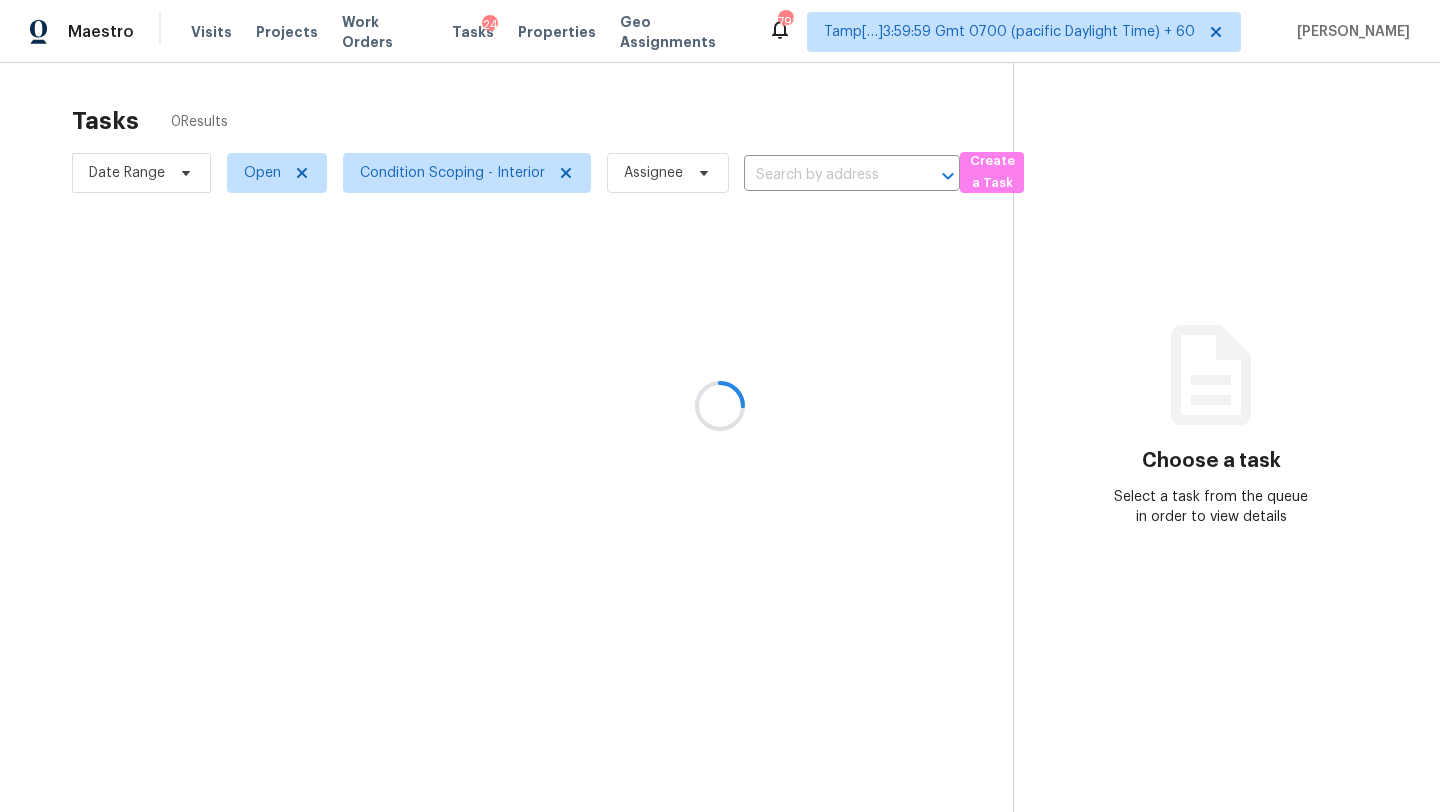 click at bounding box center [720, 406] 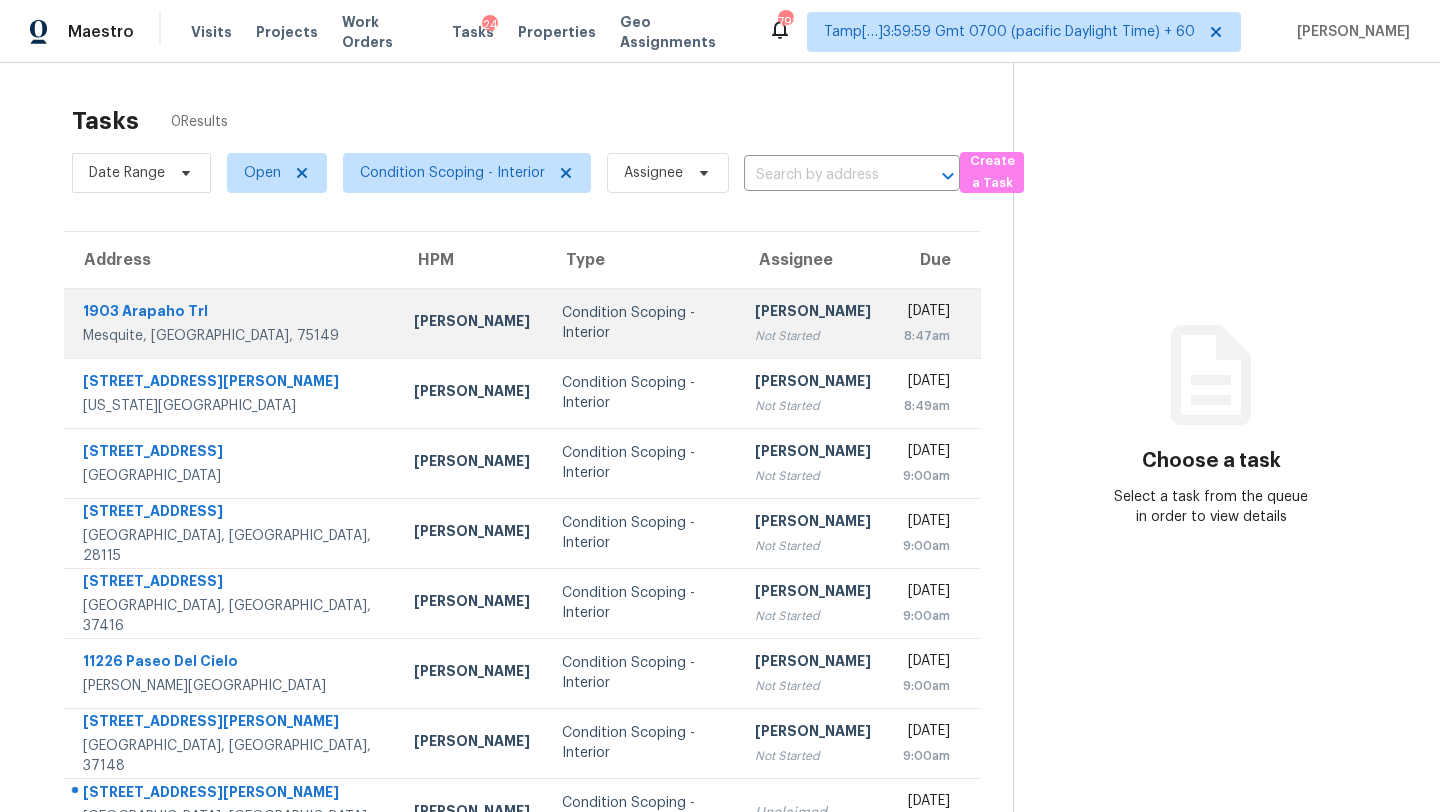 click on "Sakthivel Chandran Not Started" at bounding box center (813, 323) 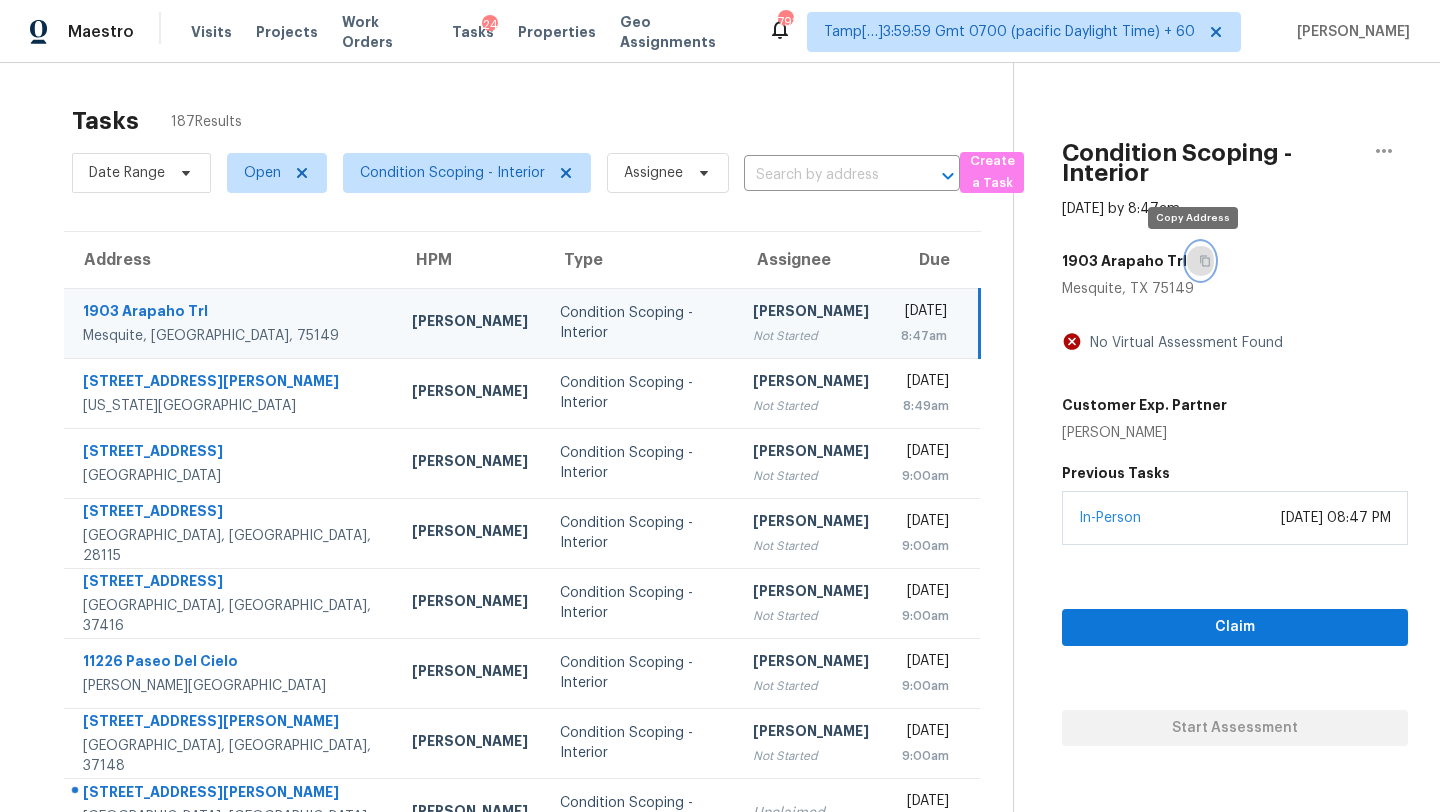 click 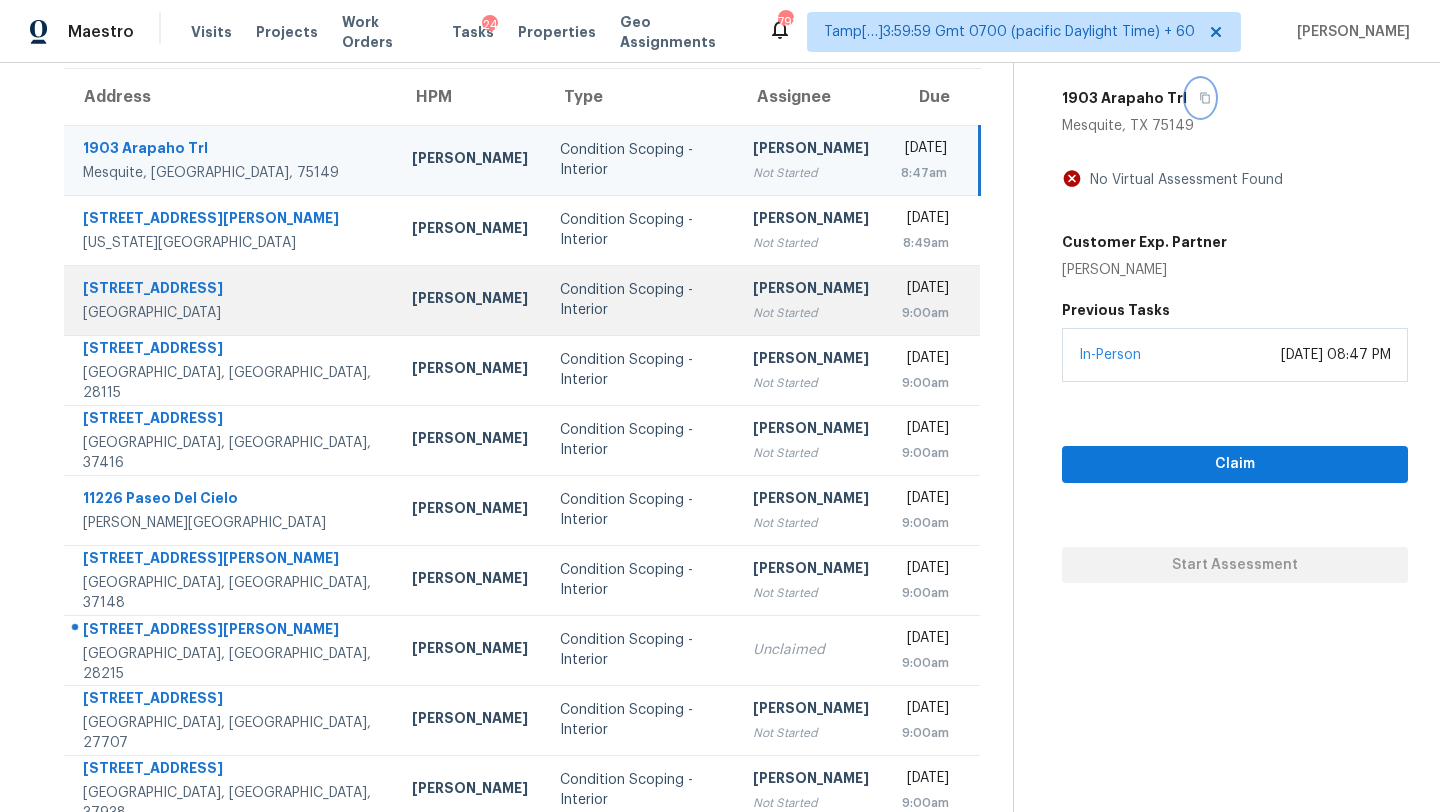 scroll, scrollTop: 229, scrollLeft: 0, axis: vertical 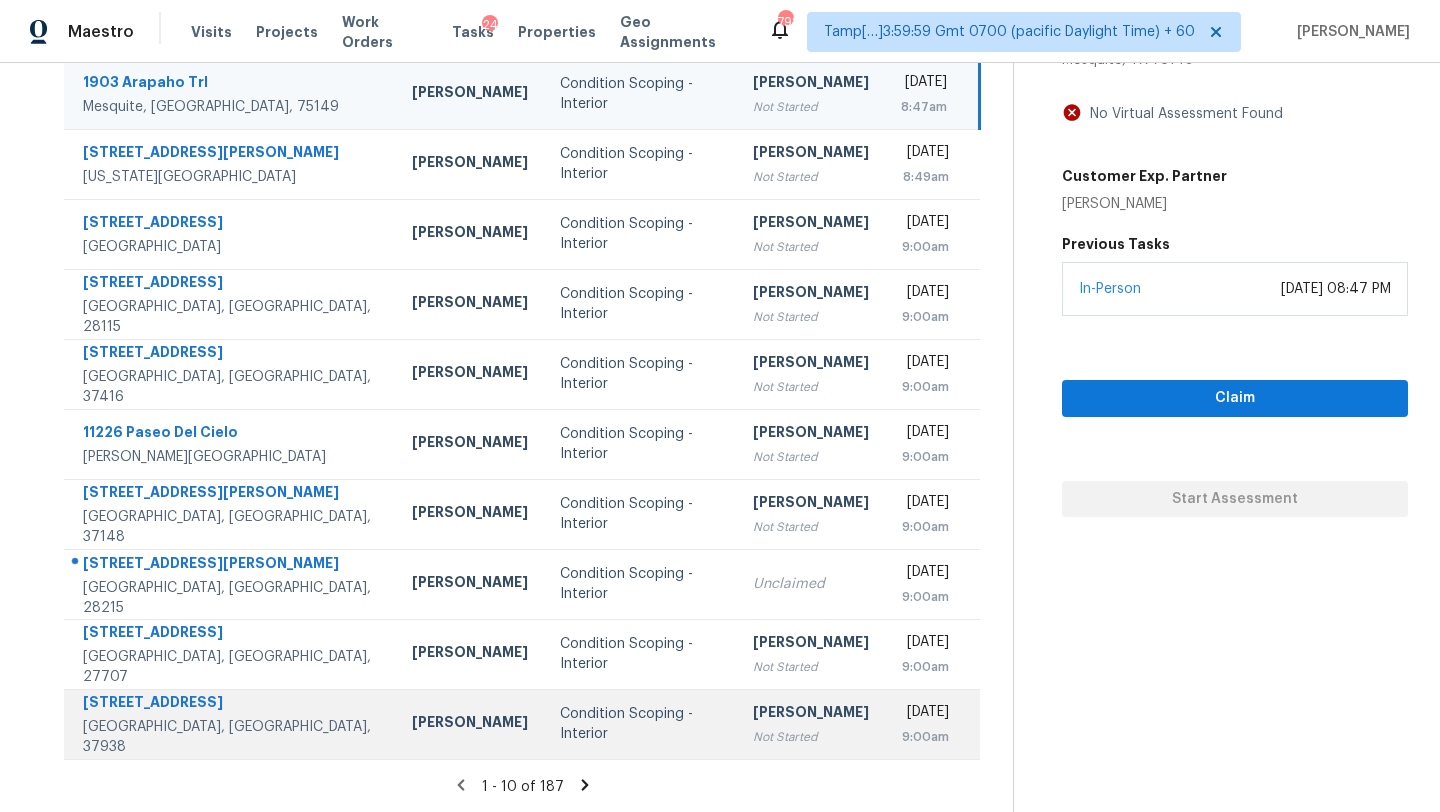 click on "Condition Scoping - Interior" at bounding box center [640, 724] 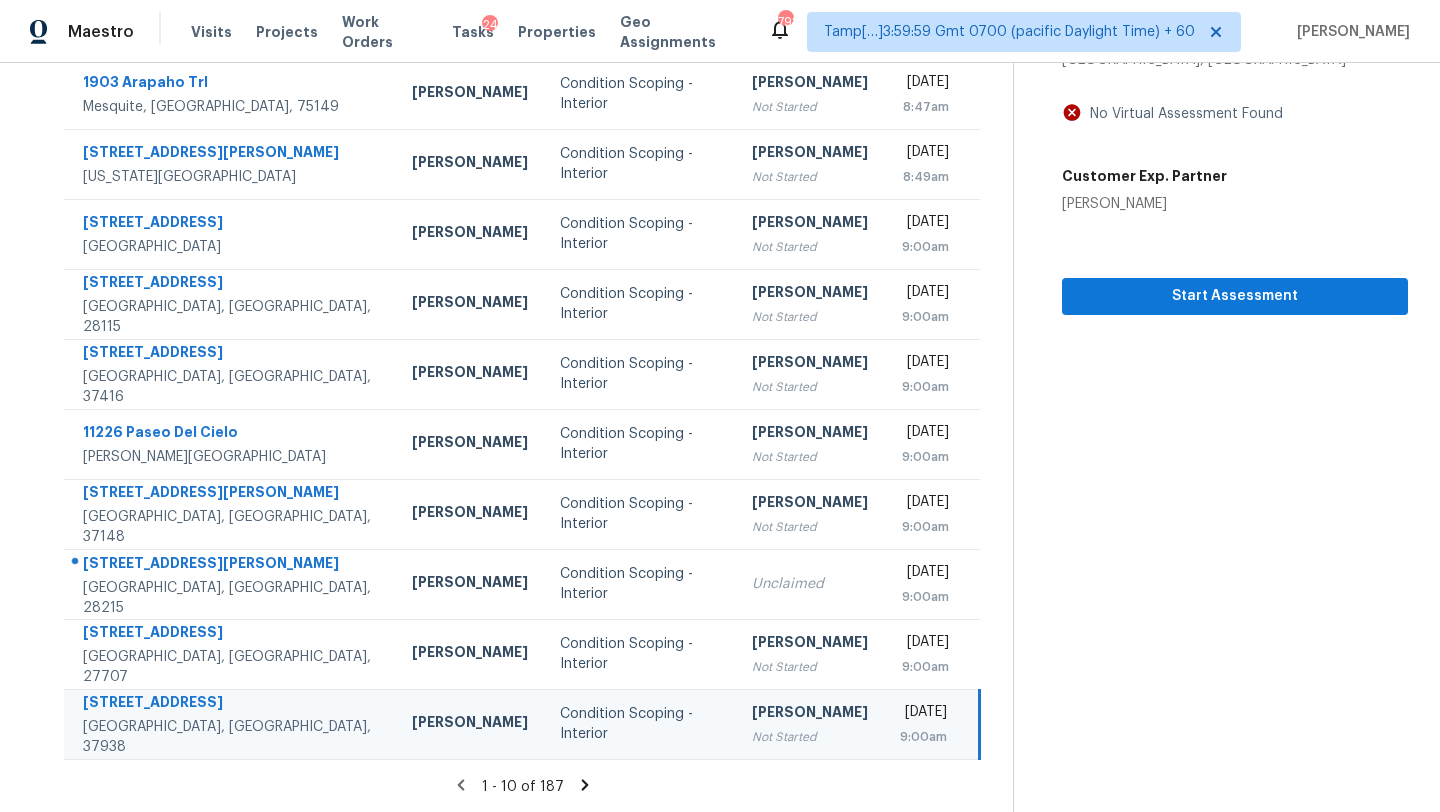click 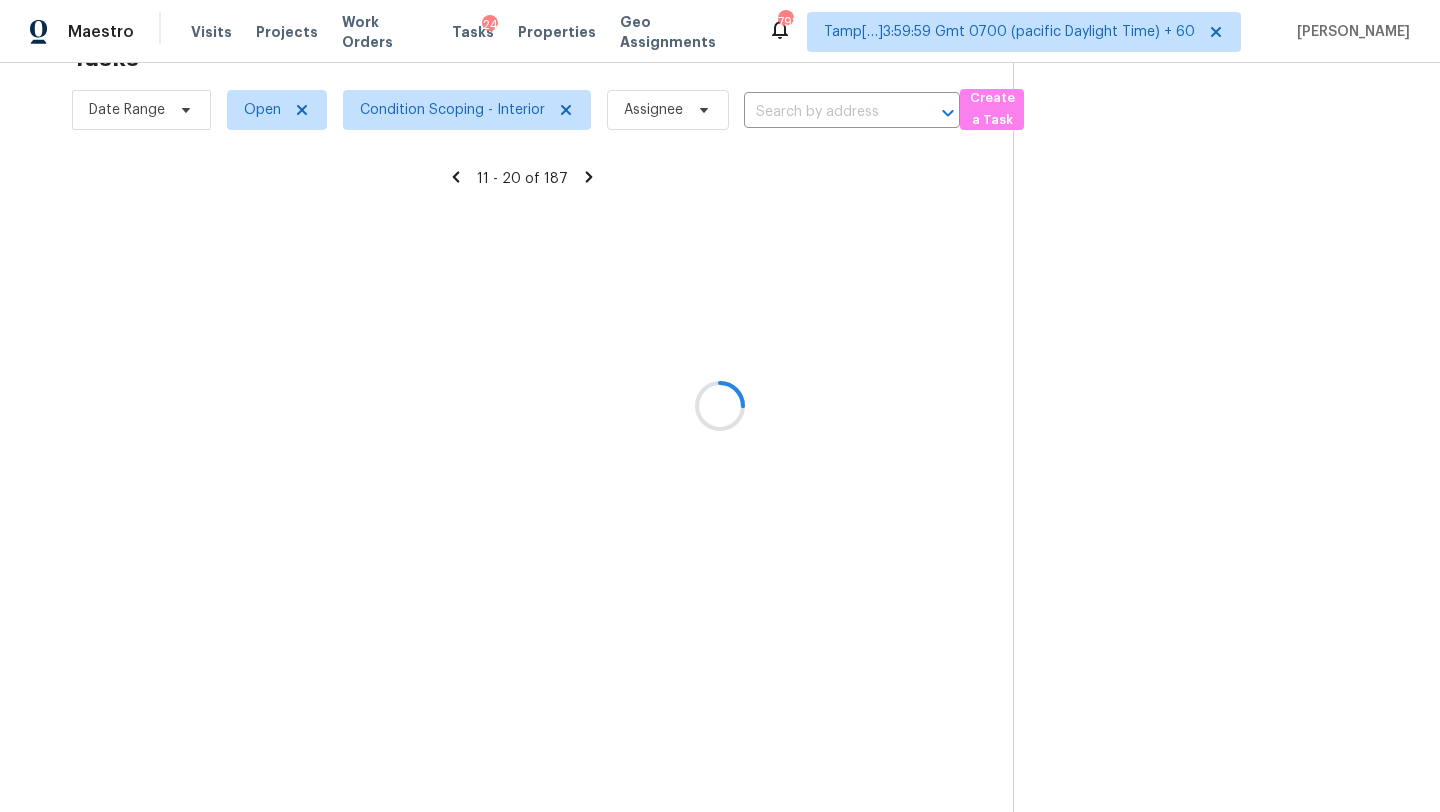 scroll, scrollTop: 229, scrollLeft: 0, axis: vertical 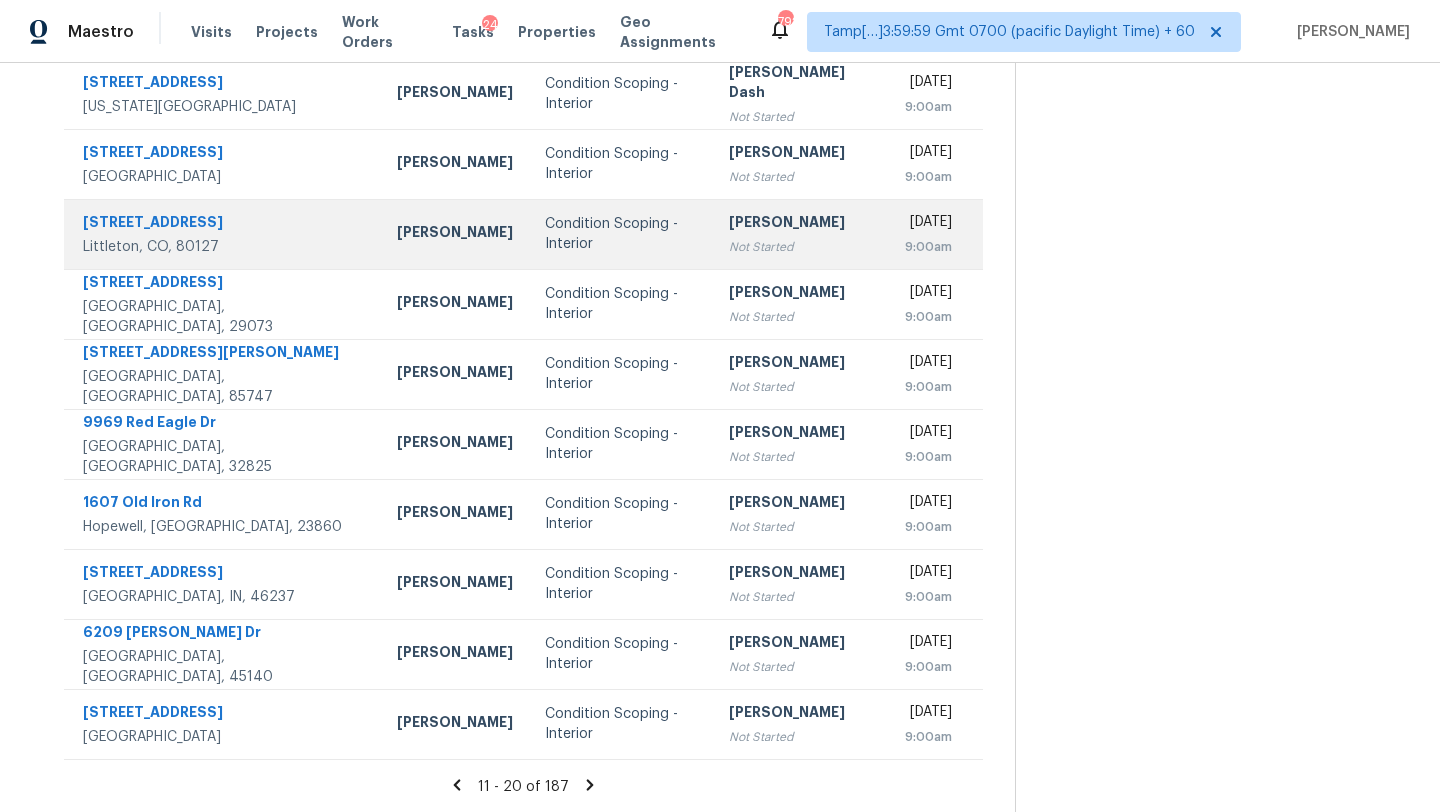 click on "Sakthivel Chandran Not Started" at bounding box center [801, 234] 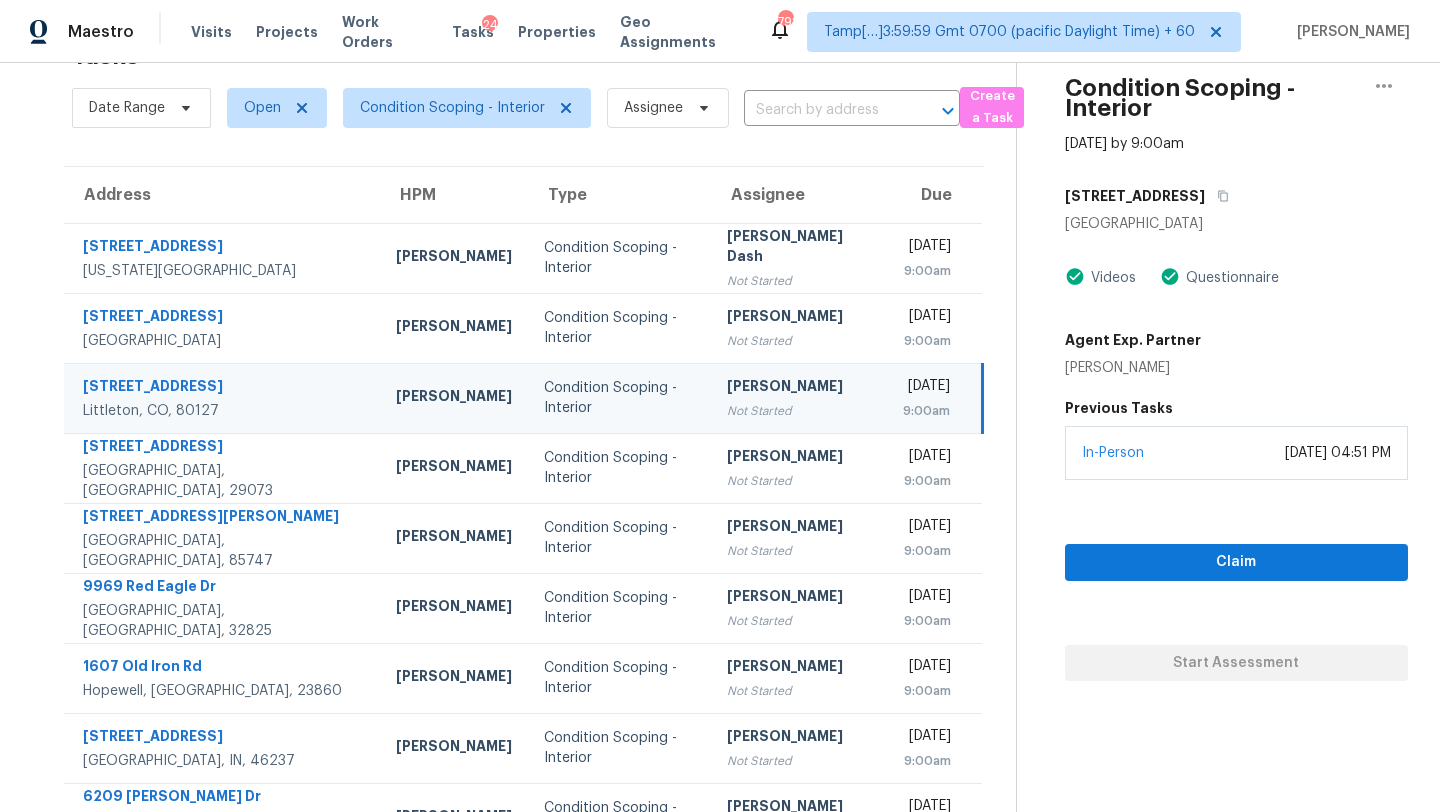 scroll, scrollTop: 52, scrollLeft: 0, axis: vertical 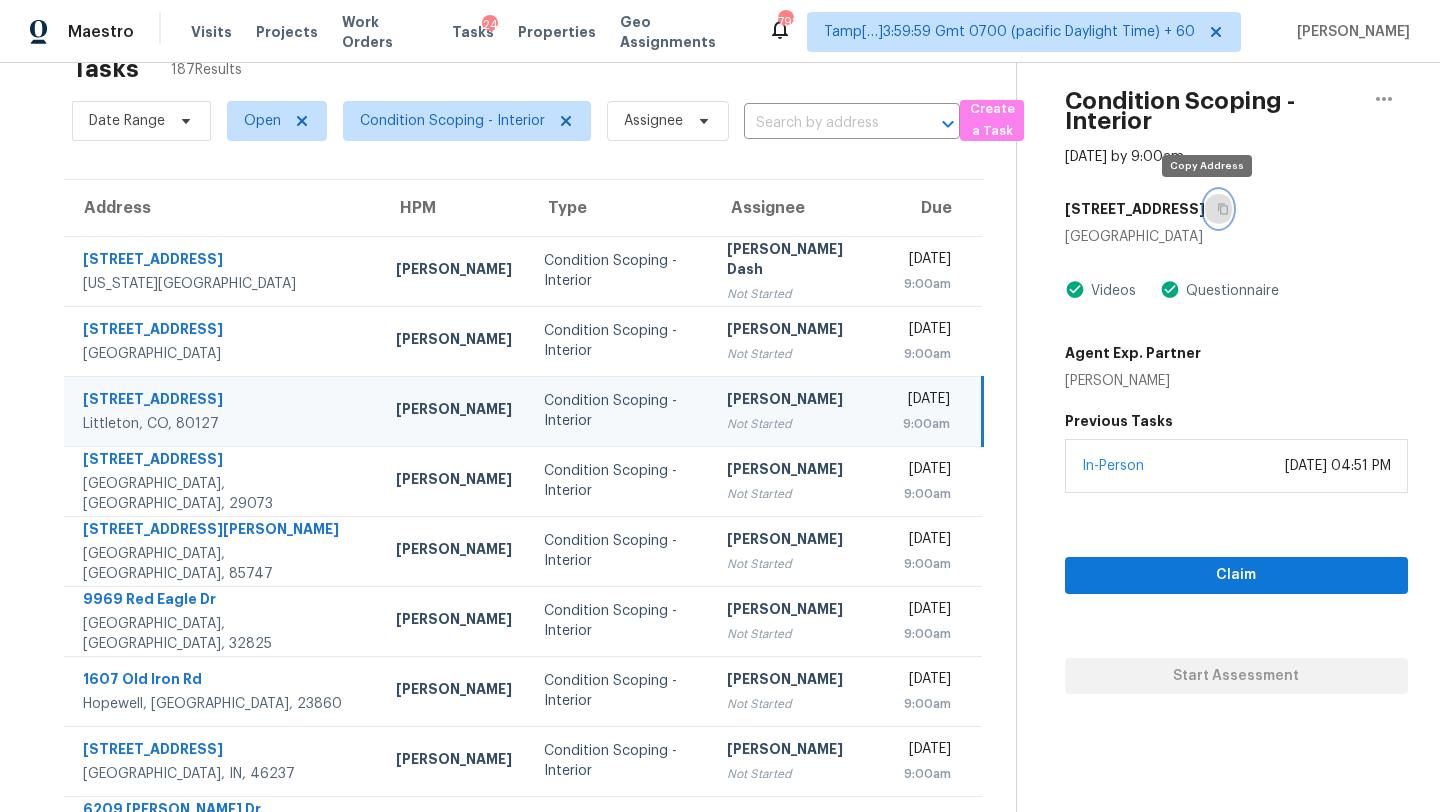click 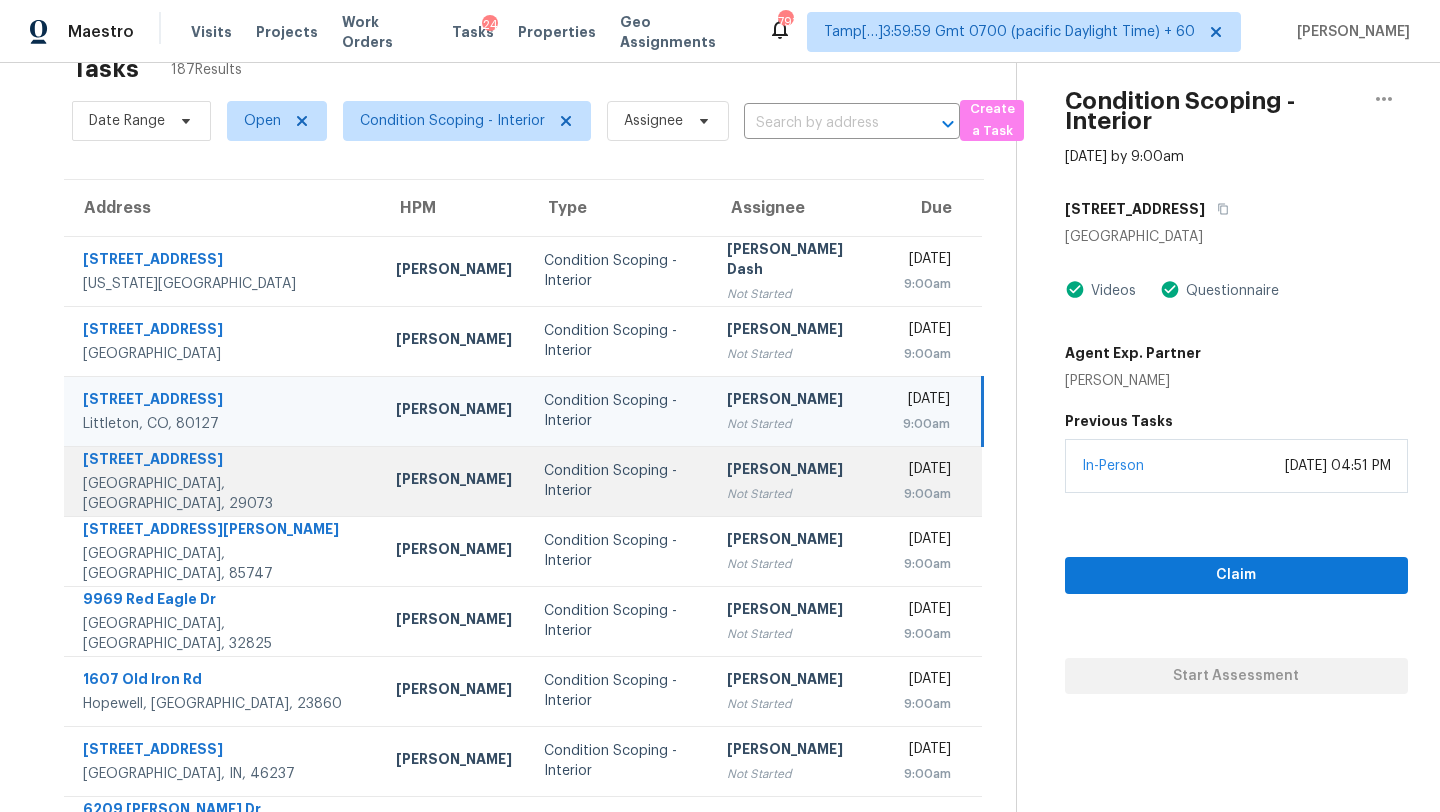scroll, scrollTop: 229, scrollLeft: 0, axis: vertical 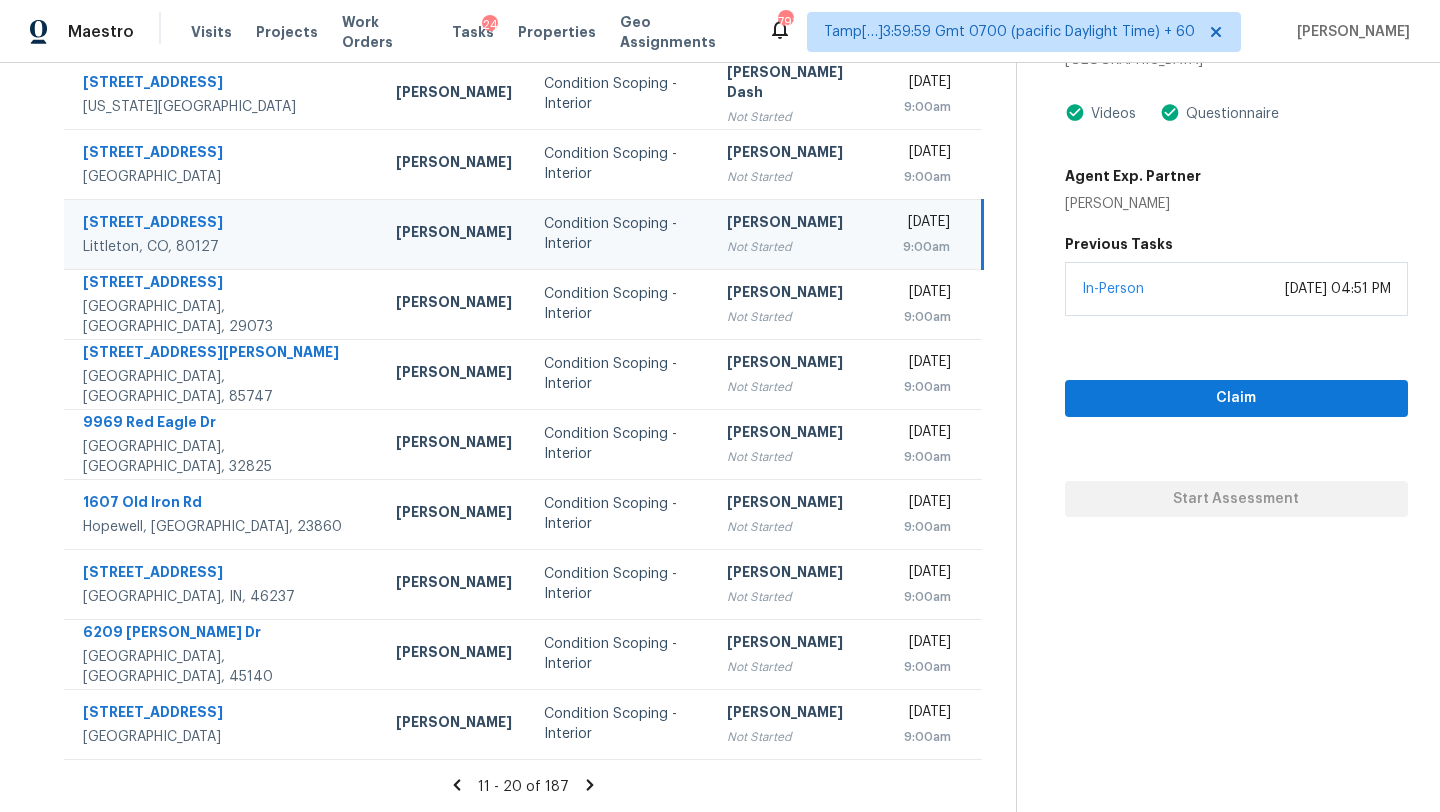 click 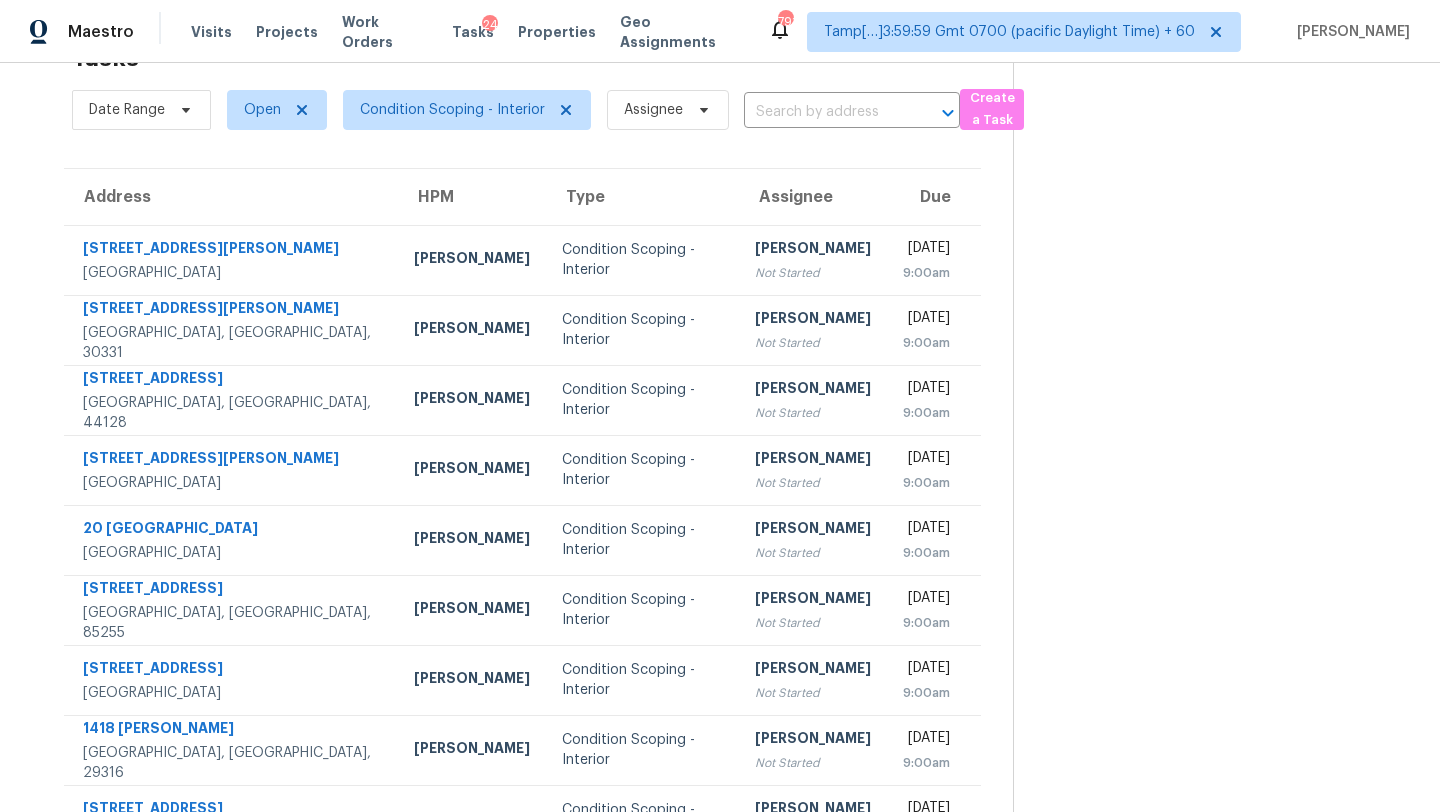 scroll, scrollTop: 229, scrollLeft: 0, axis: vertical 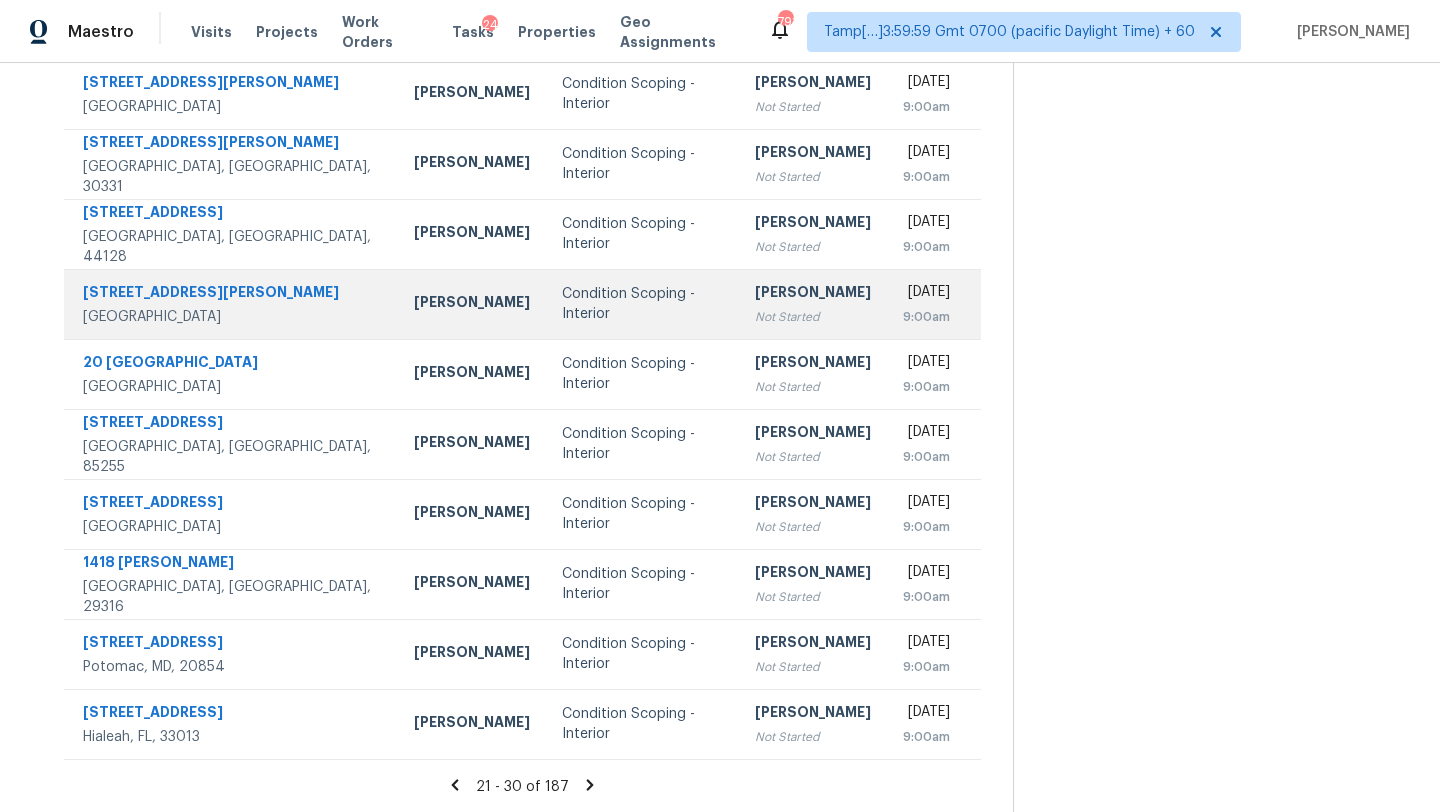 click on "[PERSON_NAME]" at bounding box center [813, 294] 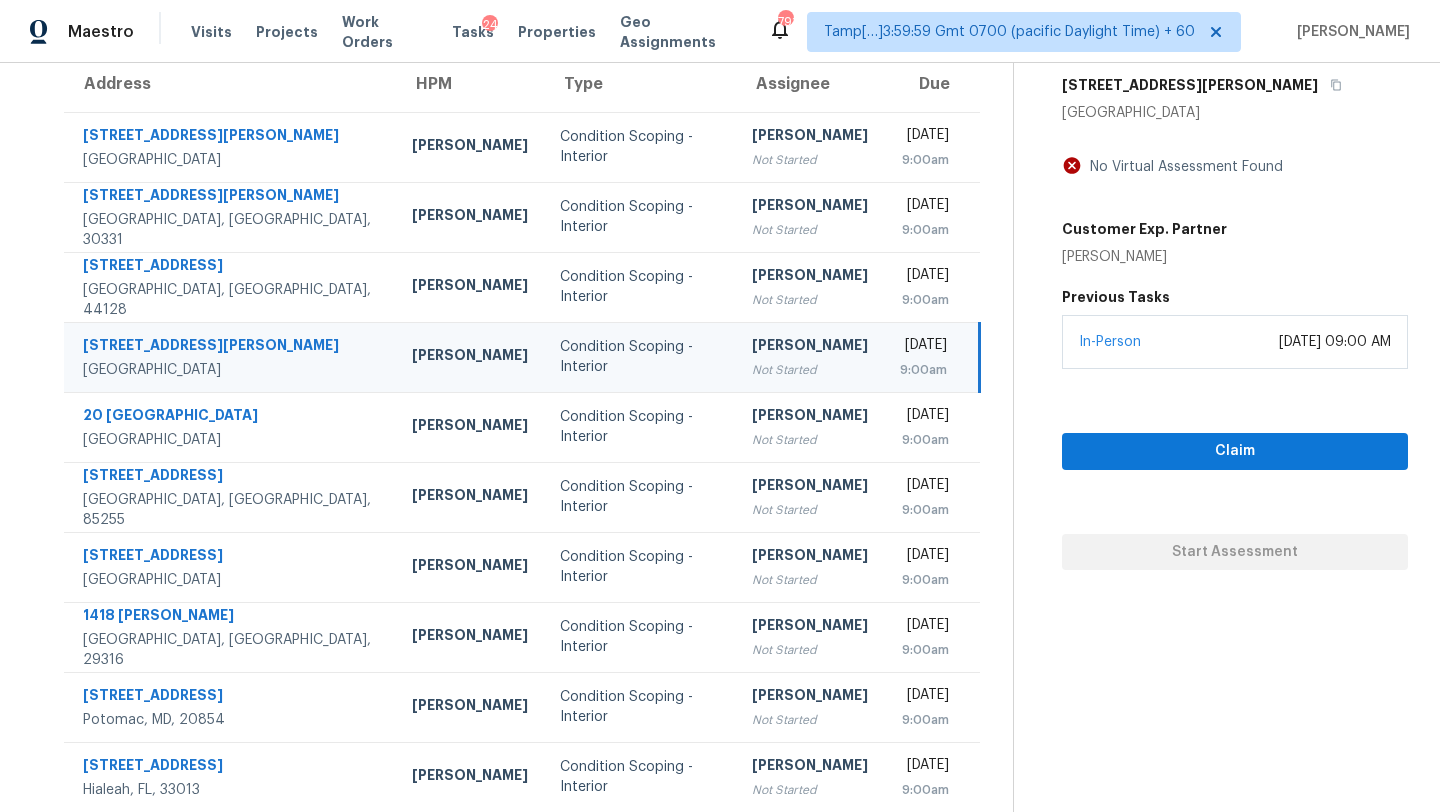 scroll, scrollTop: 146, scrollLeft: 0, axis: vertical 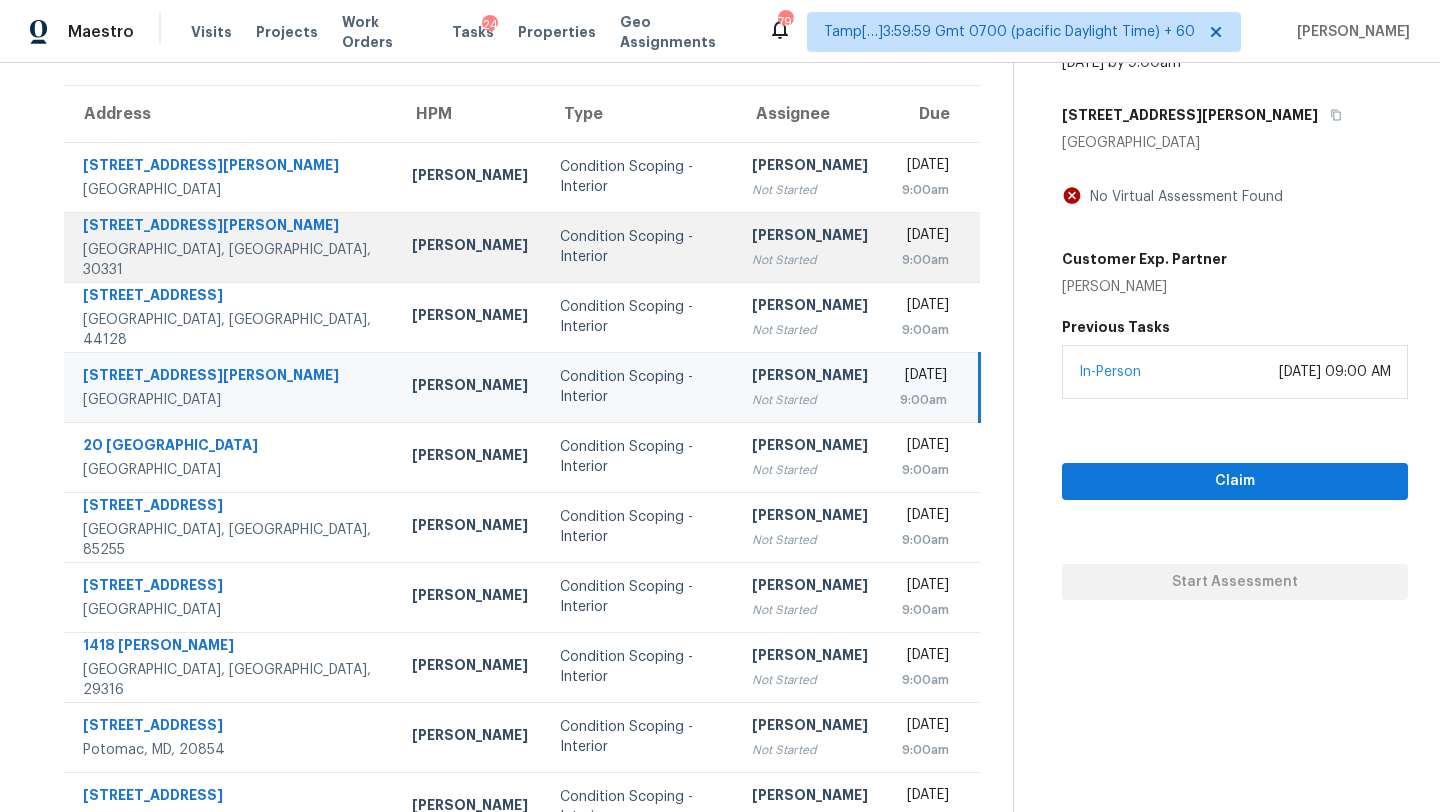 click on "[PERSON_NAME]" at bounding box center (810, 237) 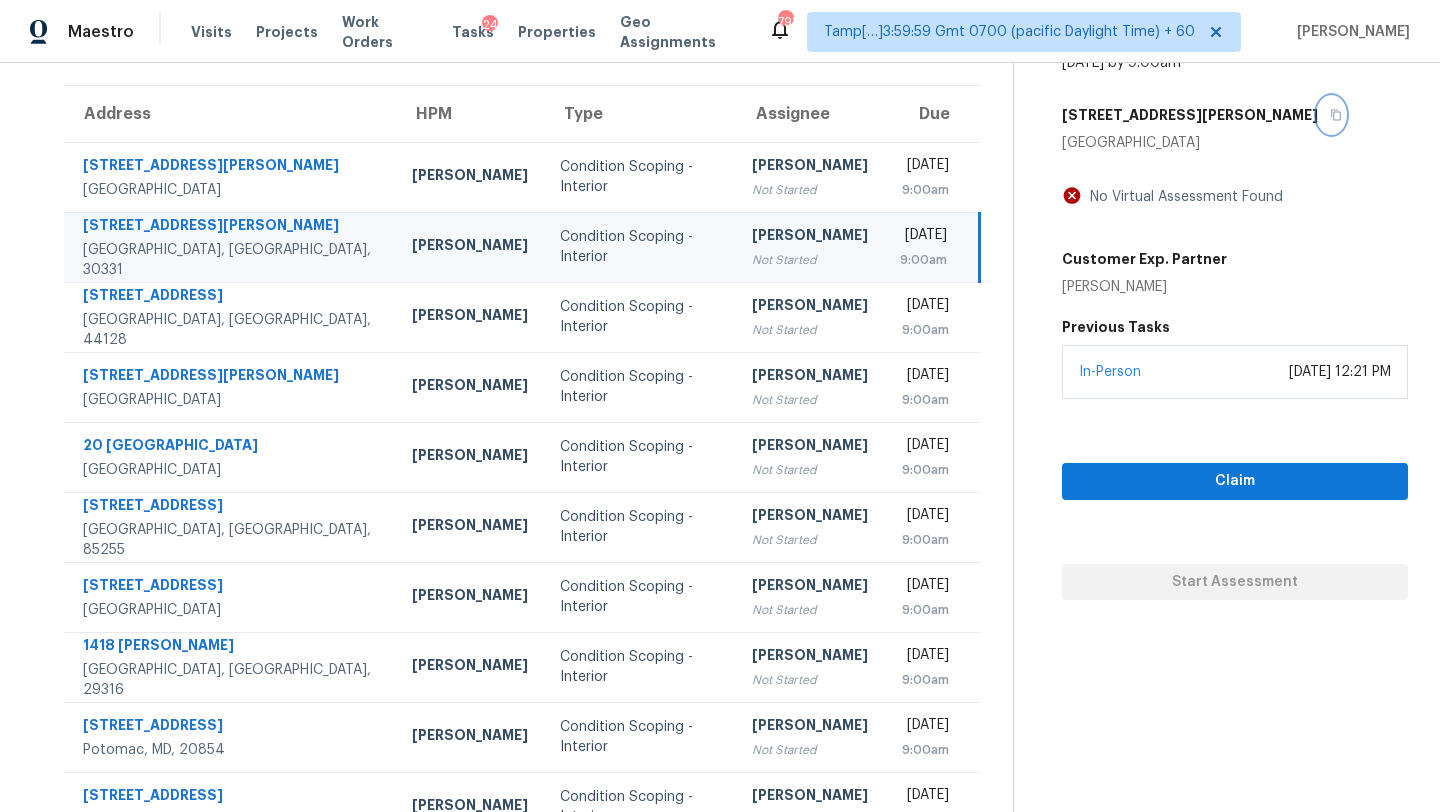 click at bounding box center [1331, 115] 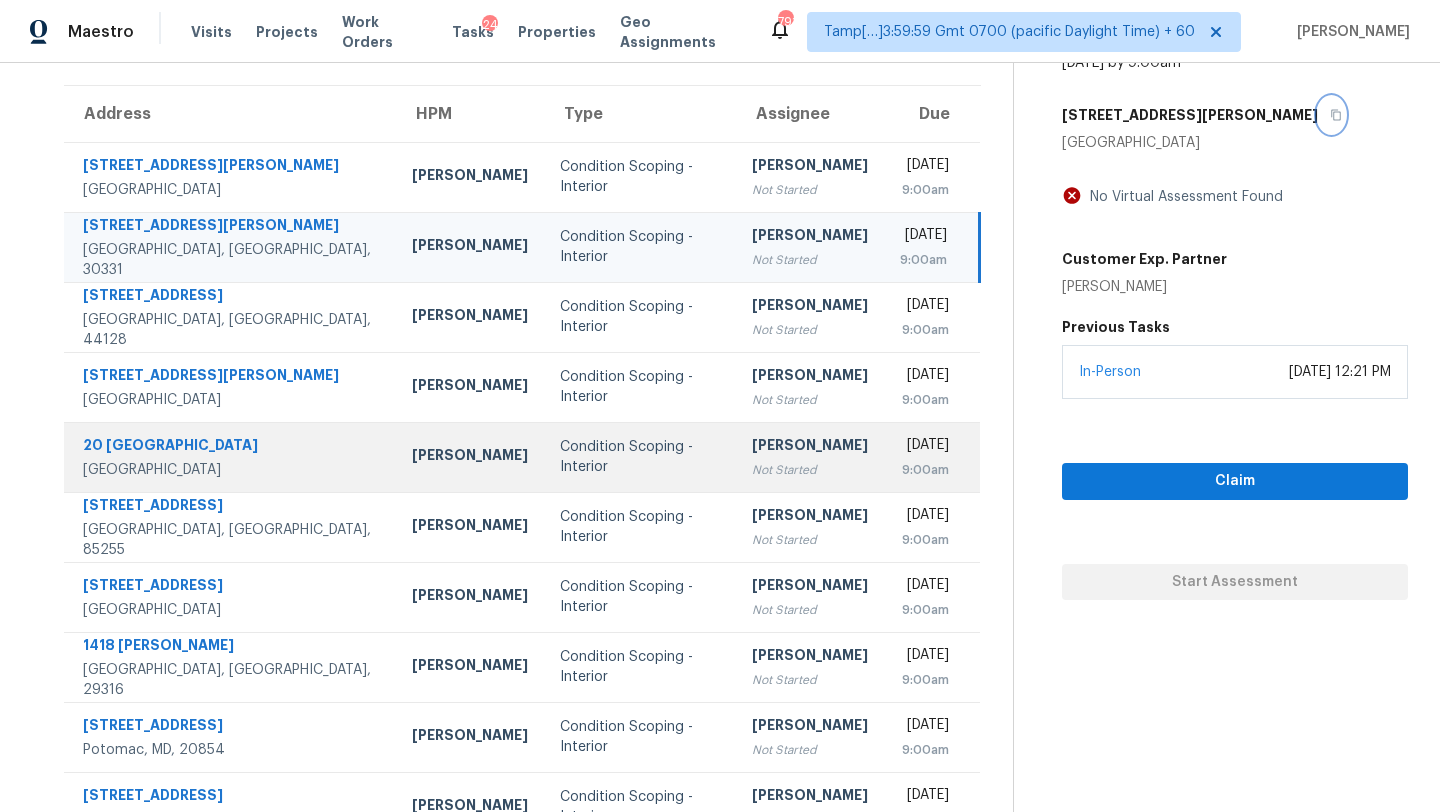 scroll, scrollTop: 229, scrollLeft: 0, axis: vertical 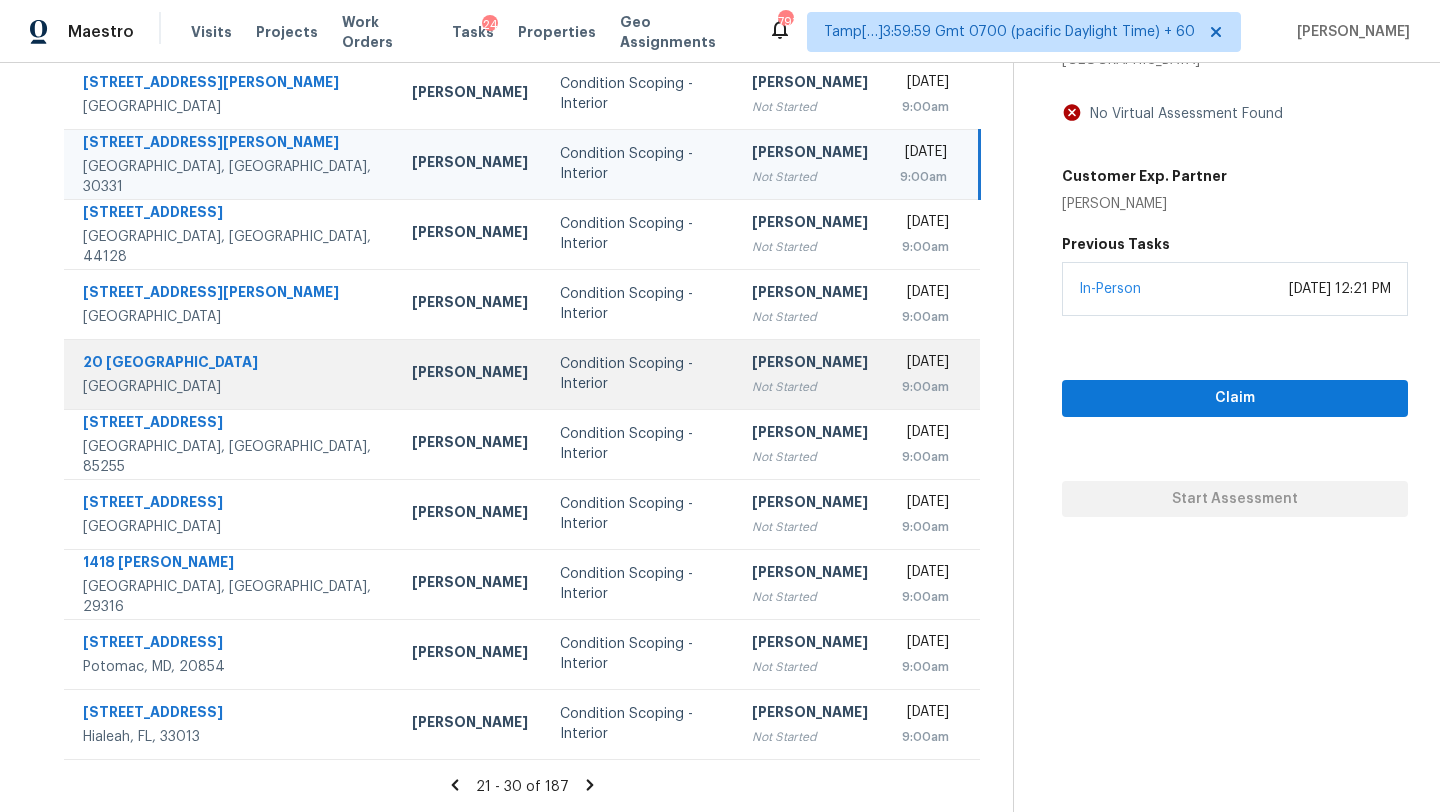 click on "Condition Scoping - Interior" at bounding box center [640, 374] 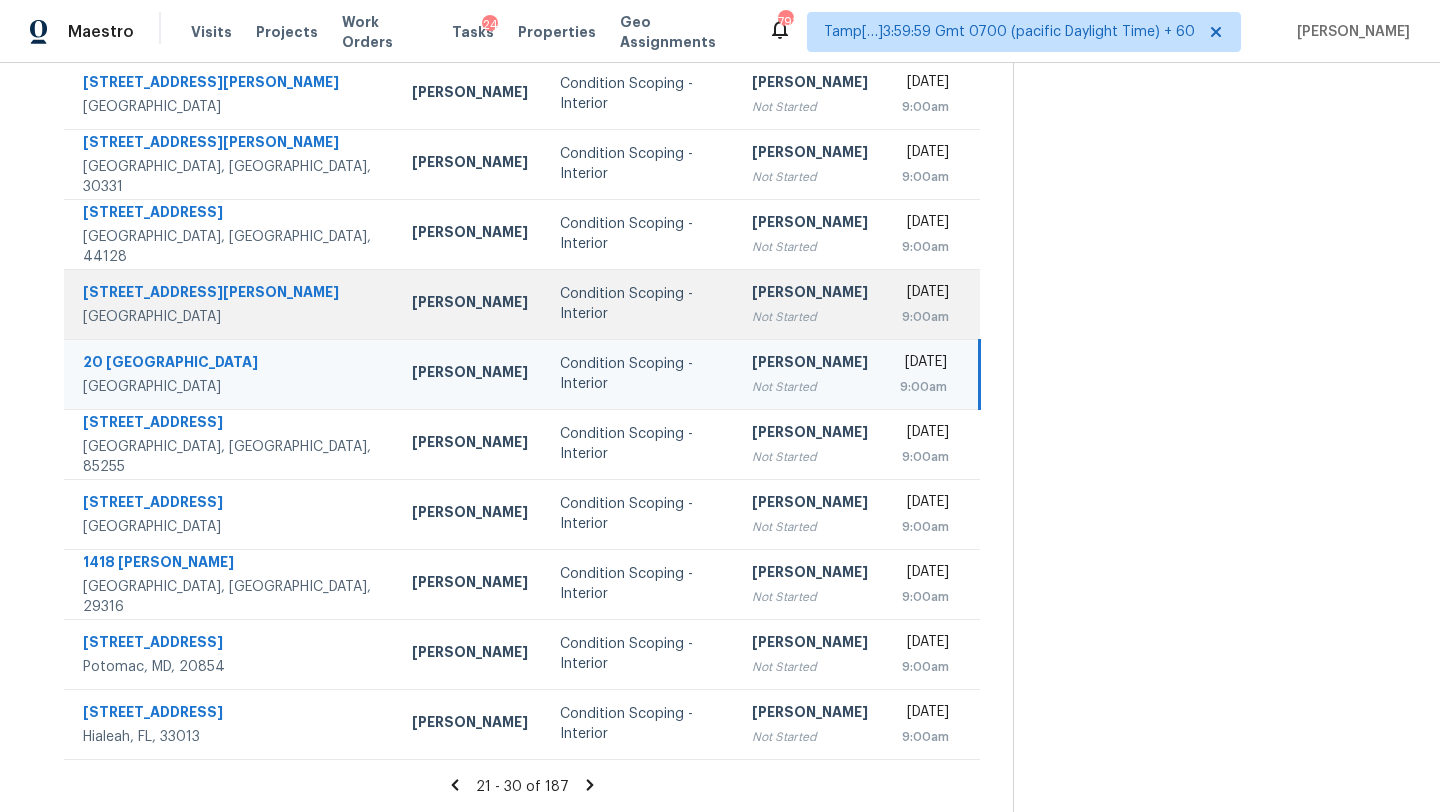 click on "[PERSON_NAME]" at bounding box center [810, 294] 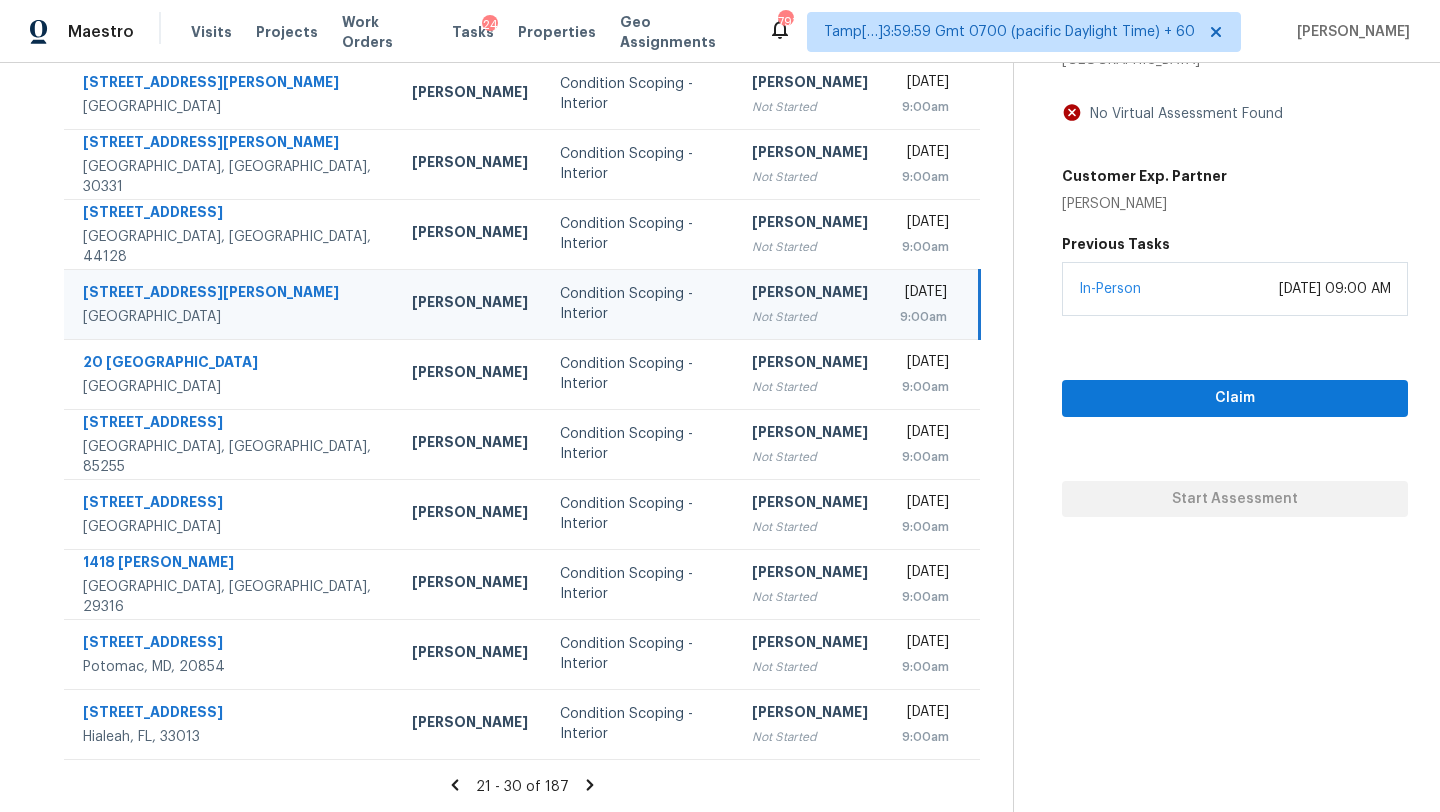 scroll, scrollTop: 0, scrollLeft: 0, axis: both 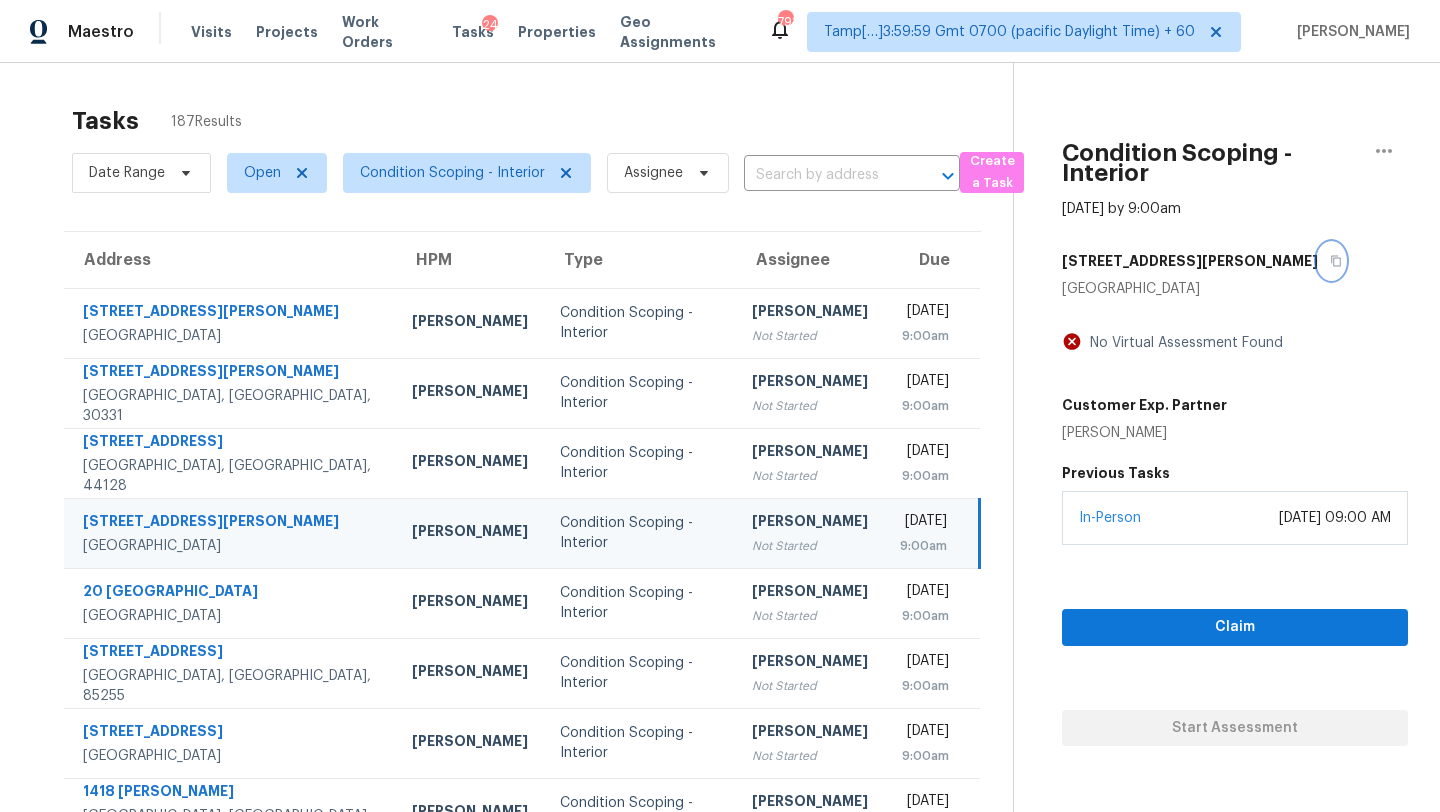 click at bounding box center (1331, 261) 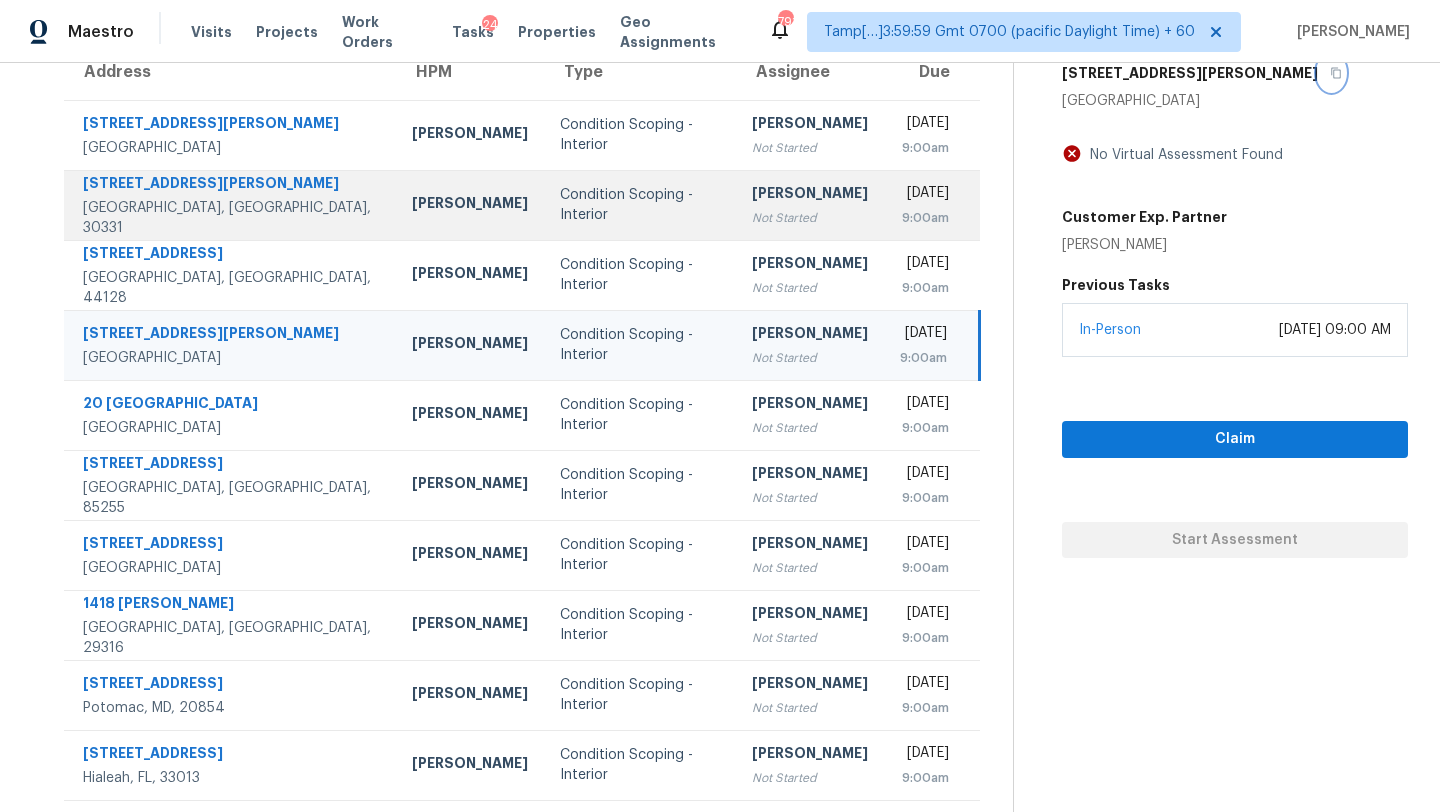 scroll, scrollTop: 229, scrollLeft: 0, axis: vertical 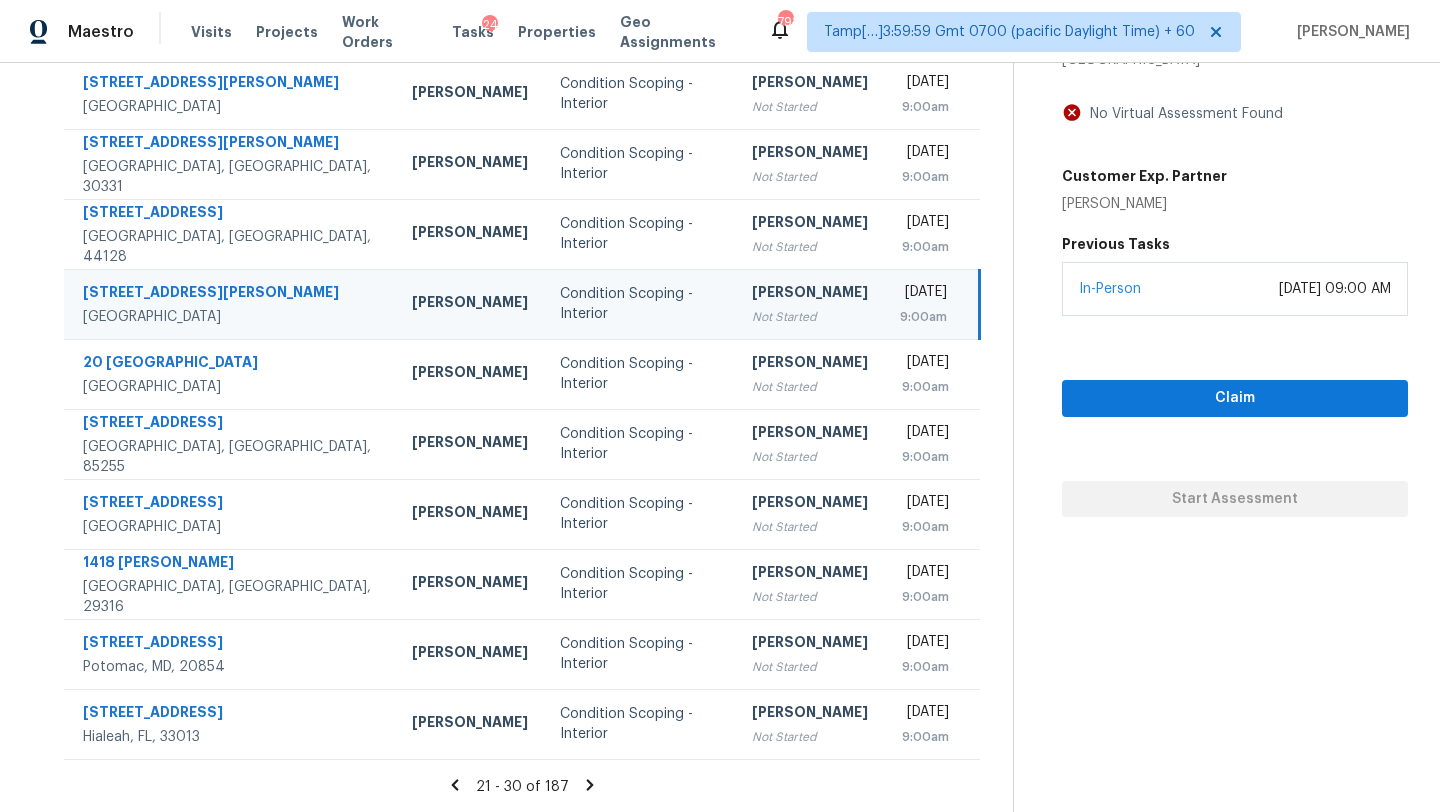 click 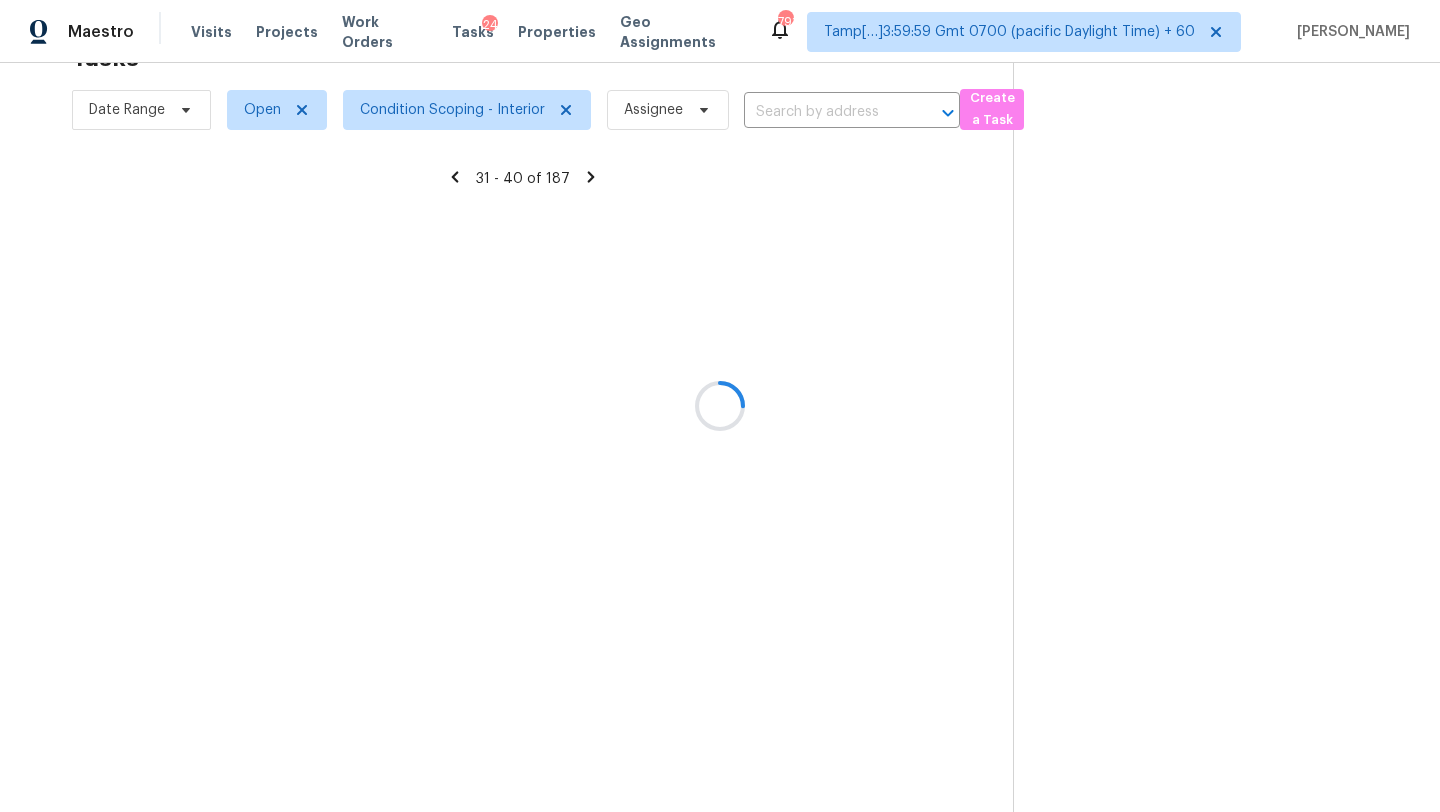 scroll, scrollTop: 229, scrollLeft: 0, axis: vertical 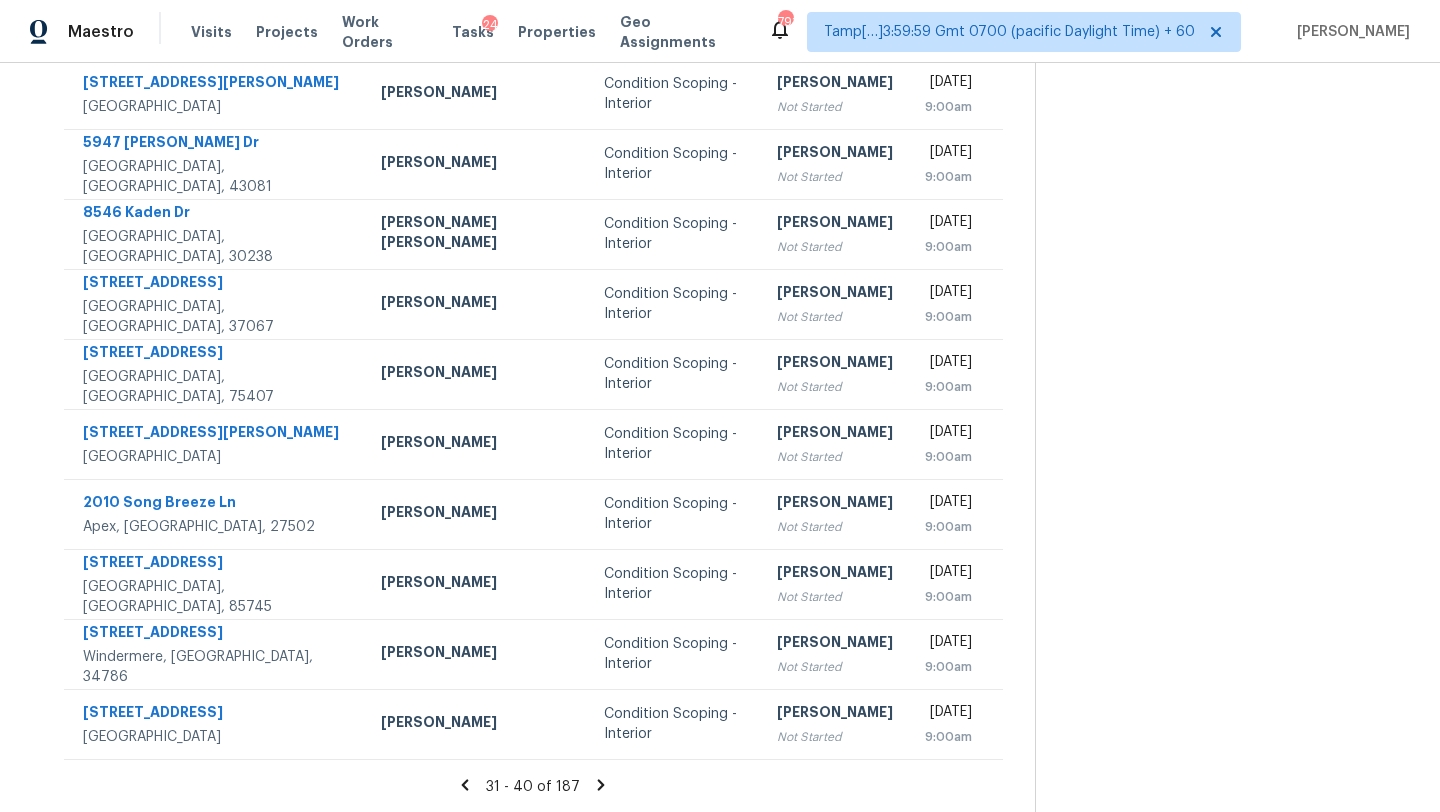 click on "Condition Scoping - Interior" at bounding box center (674, 374) 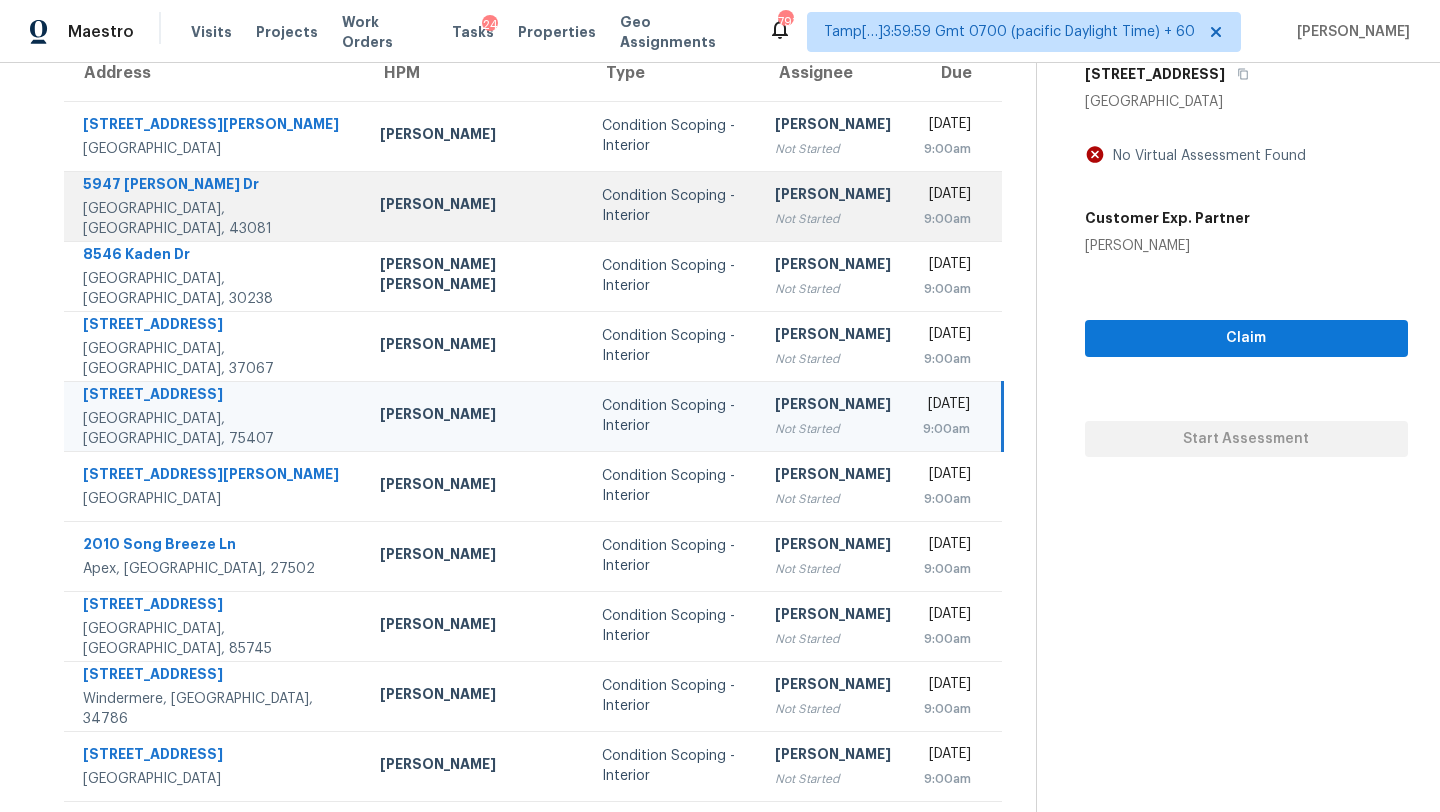 scroll, scrollTop: 139, scrollLeft: 0, axis: vertical 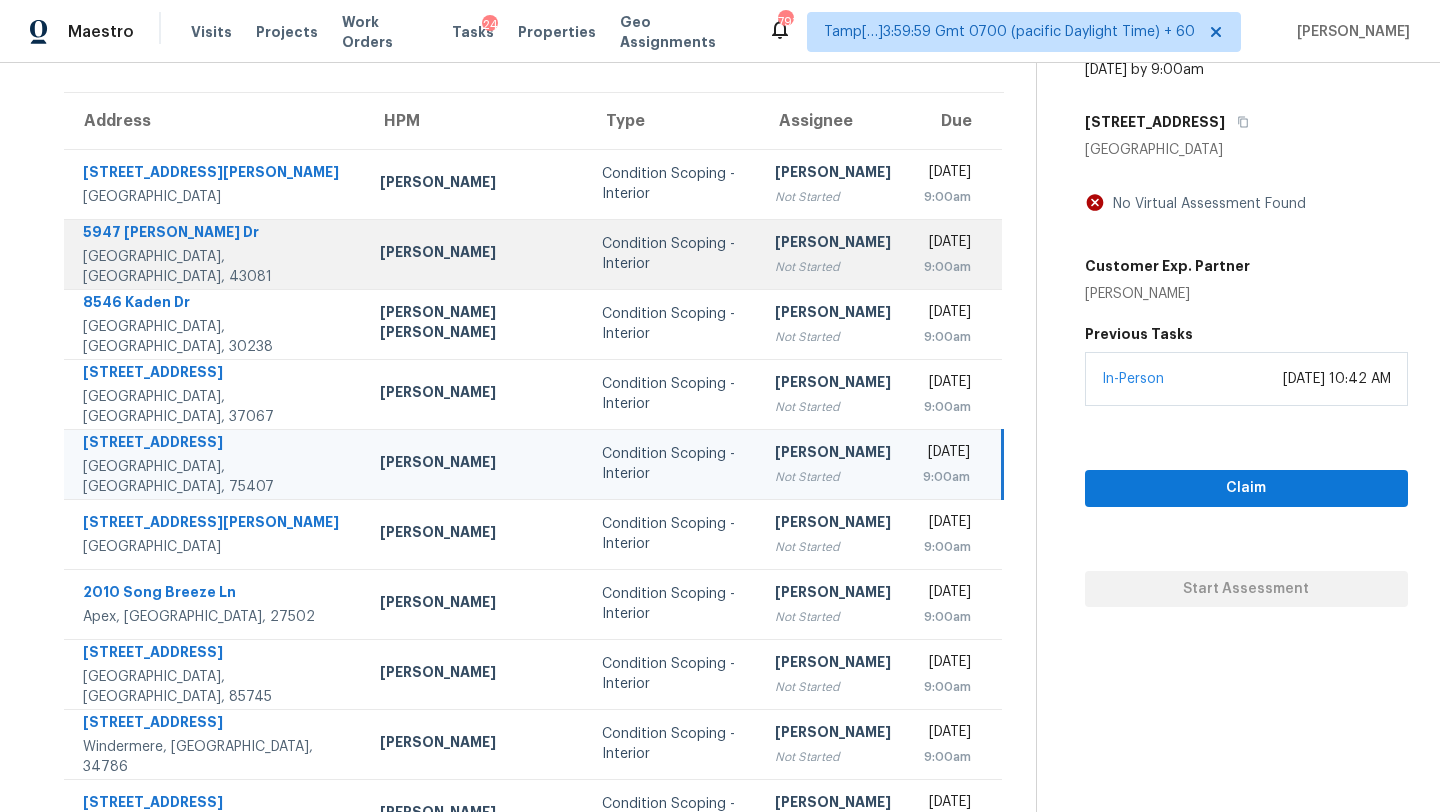 click on "Condition Scoping - Interior" at bounding box center [672, 254] 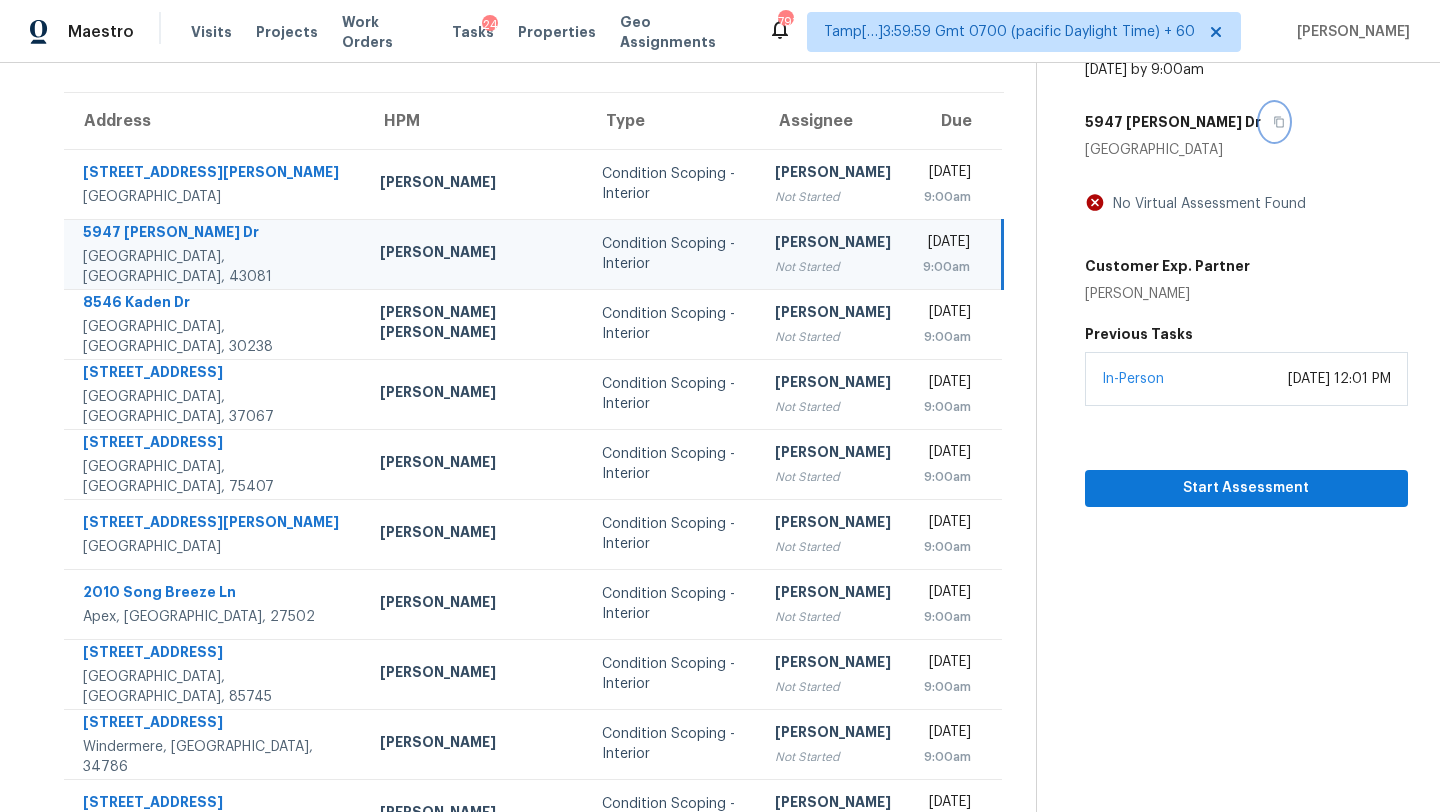 click at bounding box center [1274, 122] 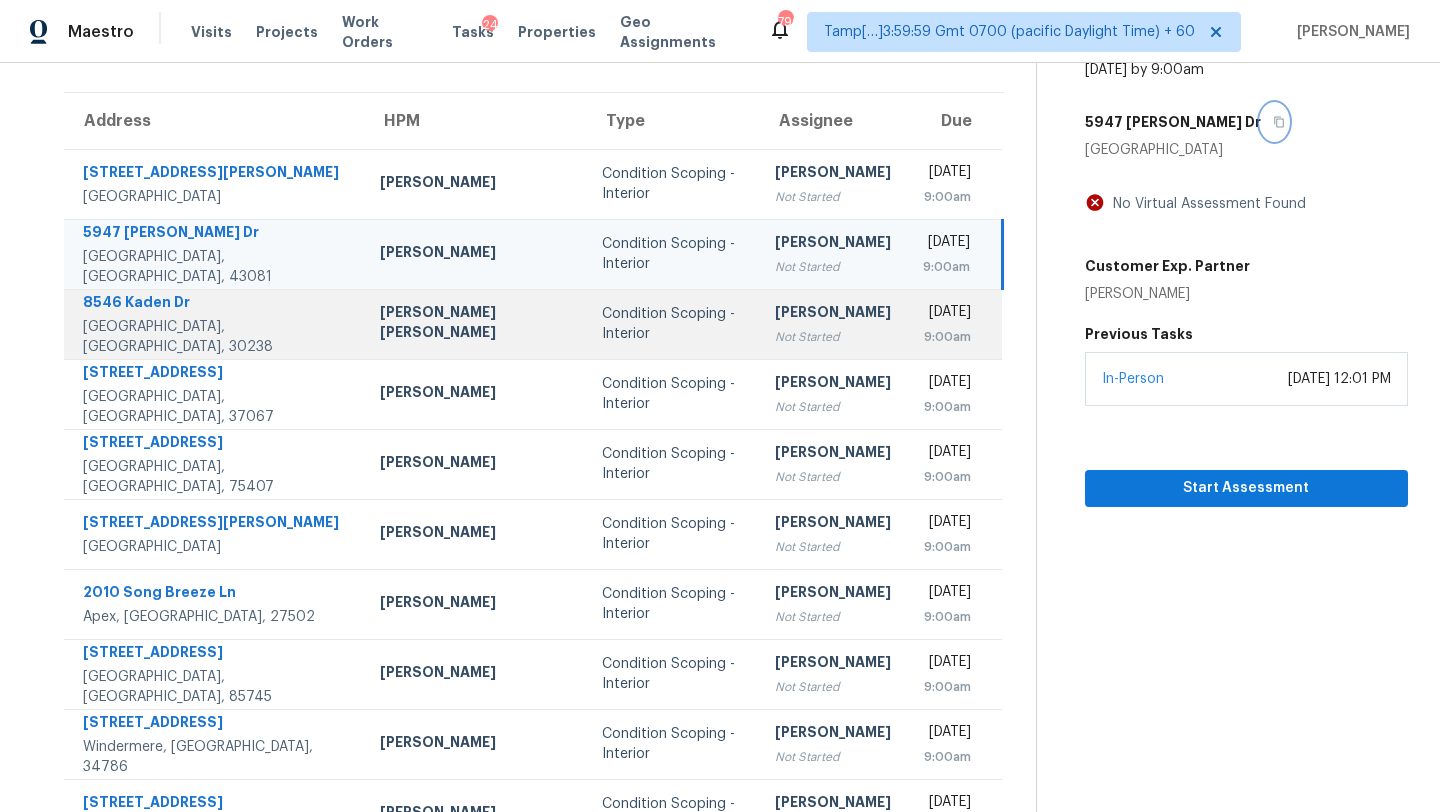 scroll, scrollTop: 229, scrollLeft: 0, axis: vertical 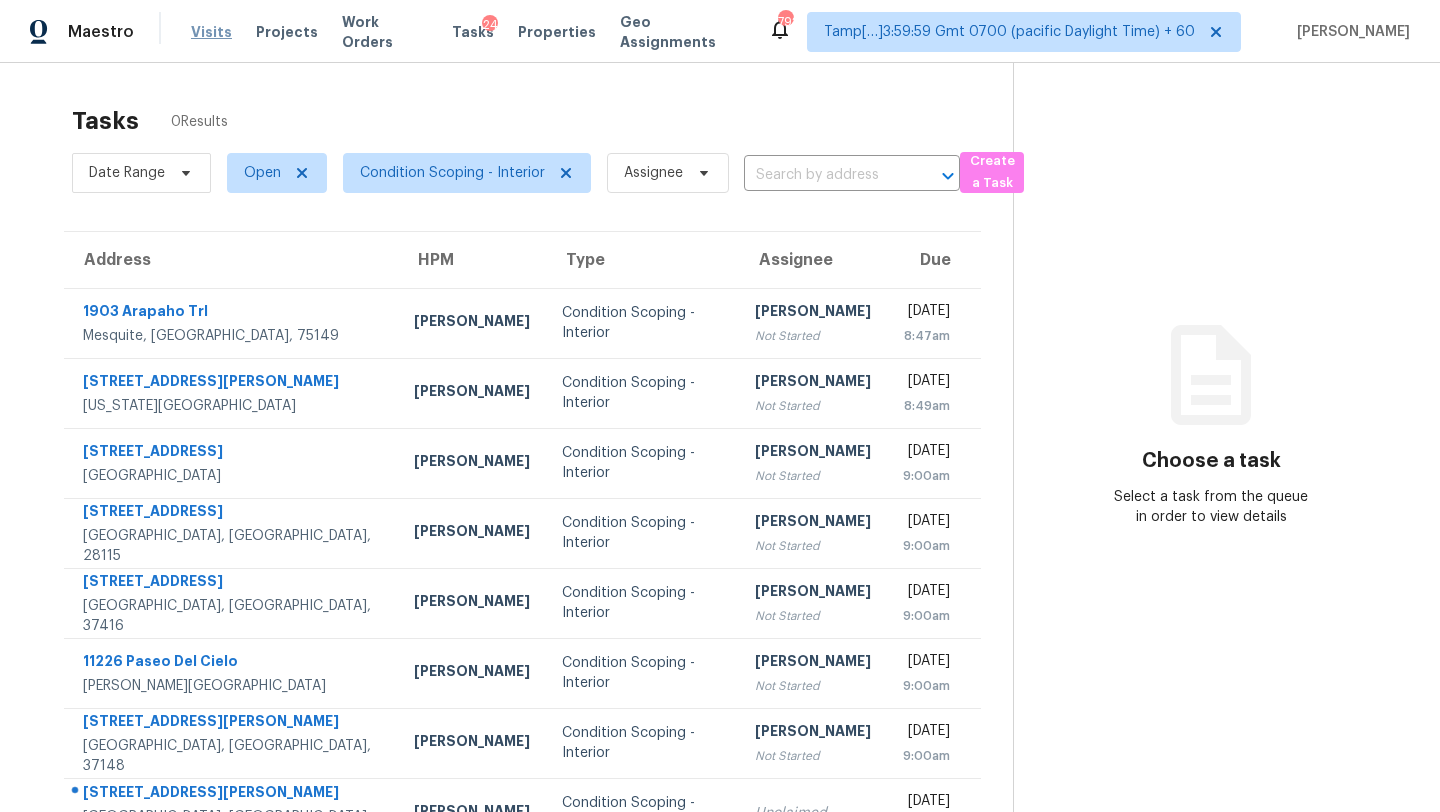 click on "Visits" at bounding box center [211, 32] 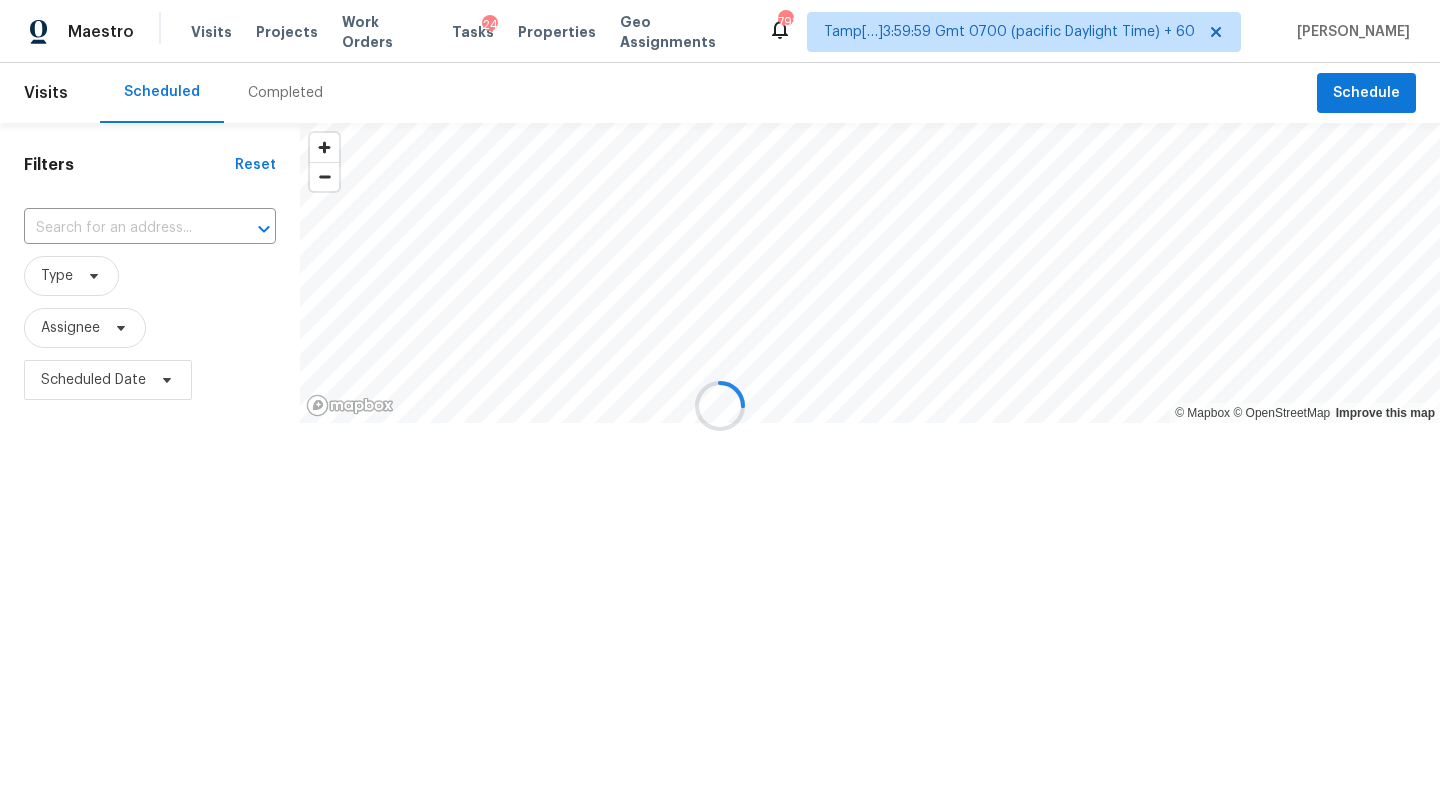 click at bounding box center (720, 406) 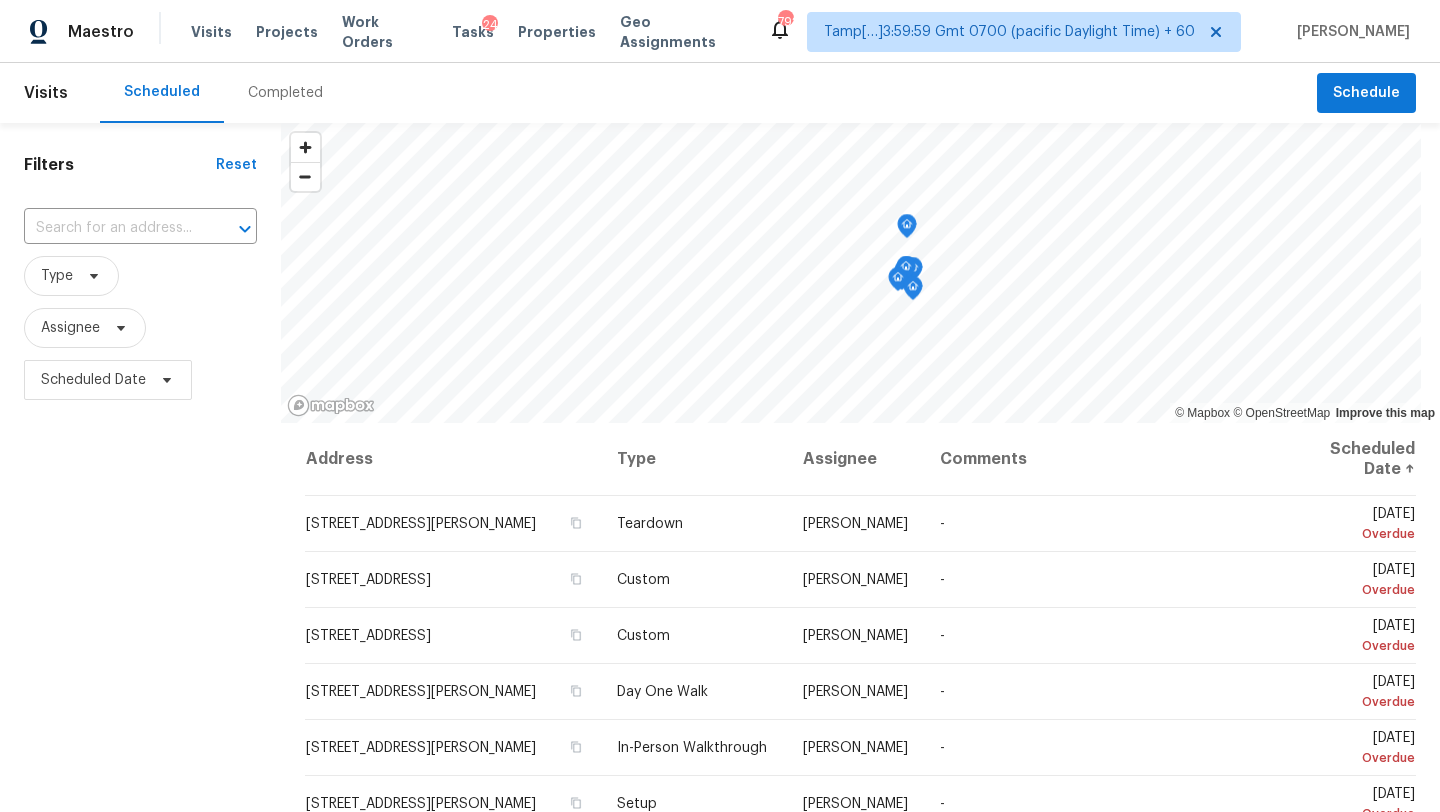 click on "Completed" at bounding box center [285, 93] 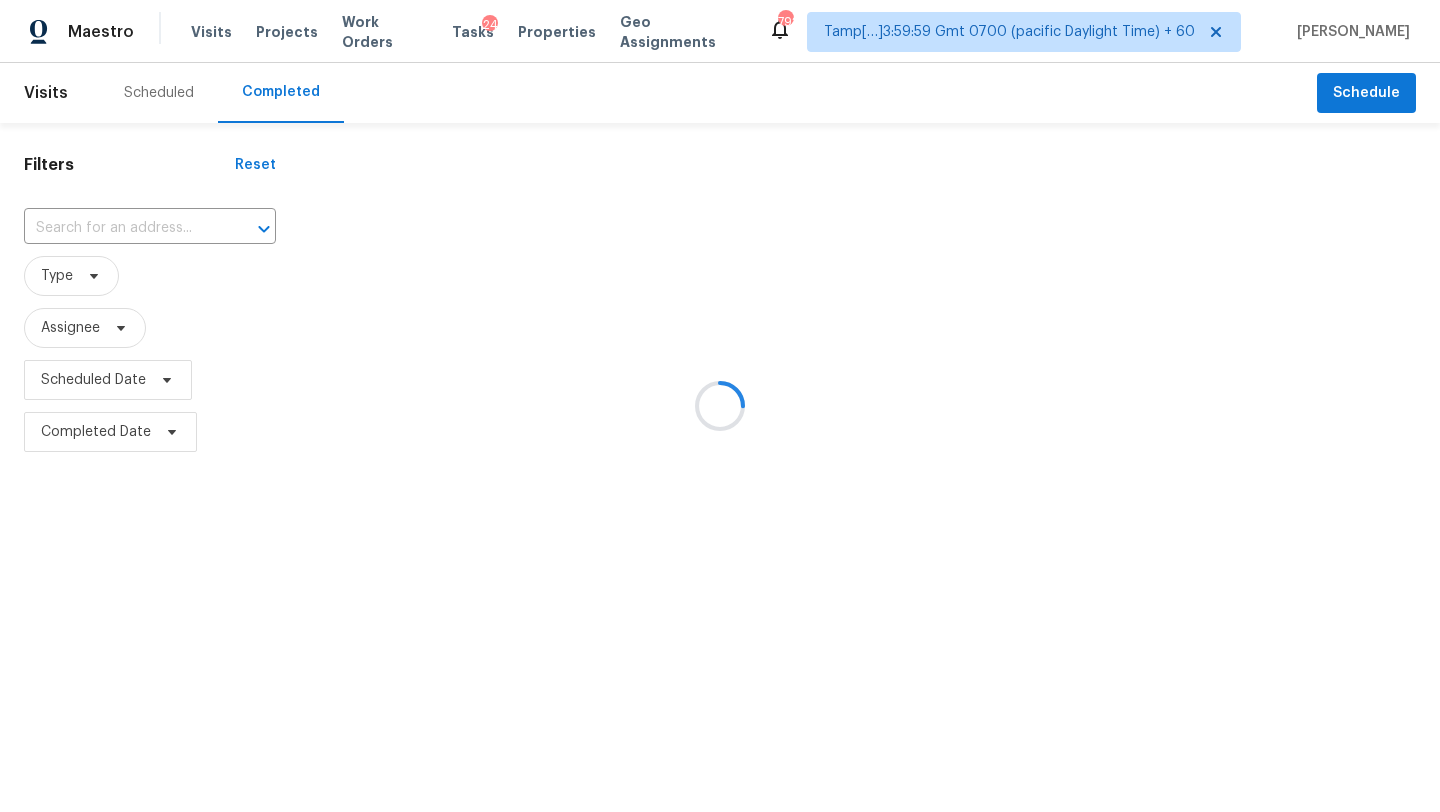 click at bounding box center [720, 406] 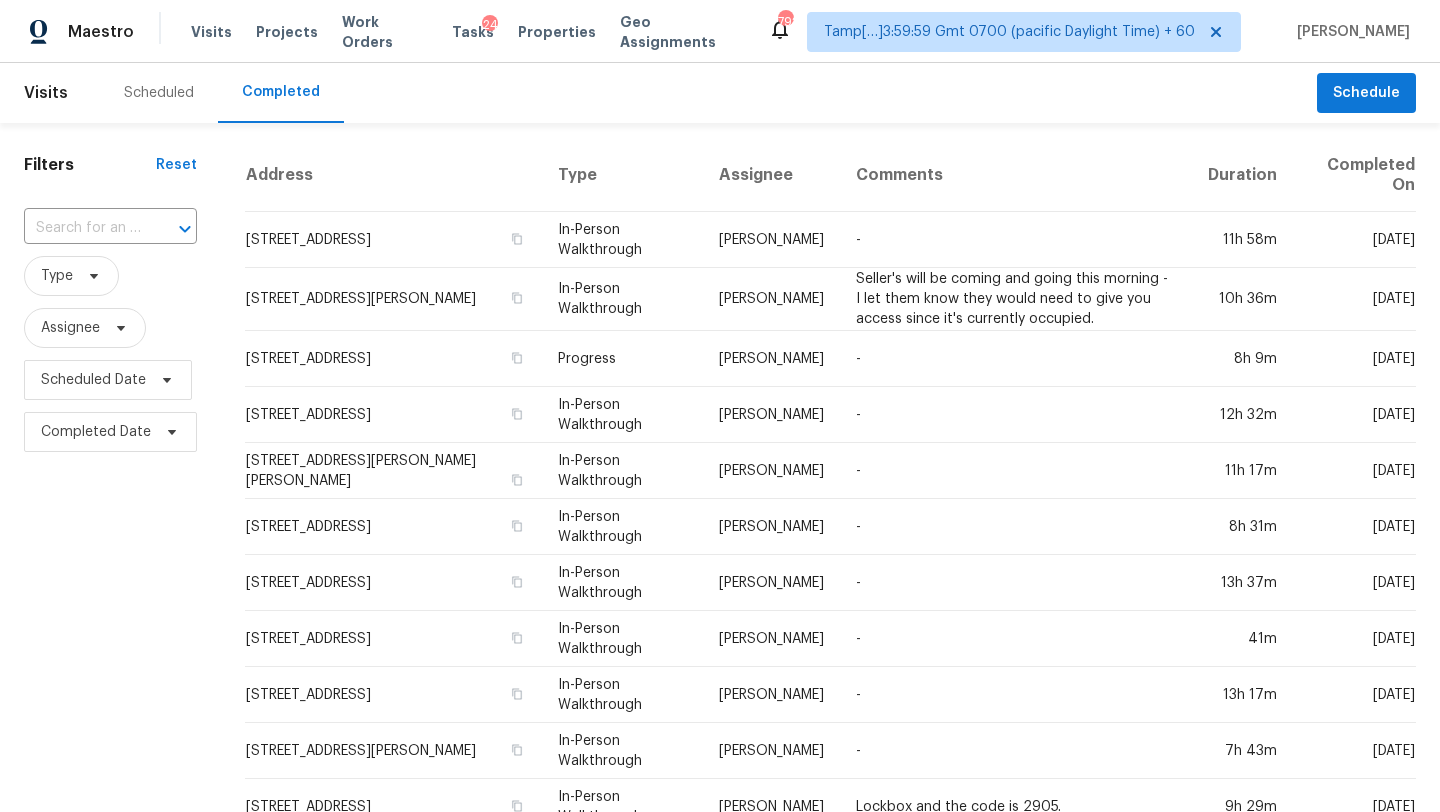 click at bounding box center (82, 228) 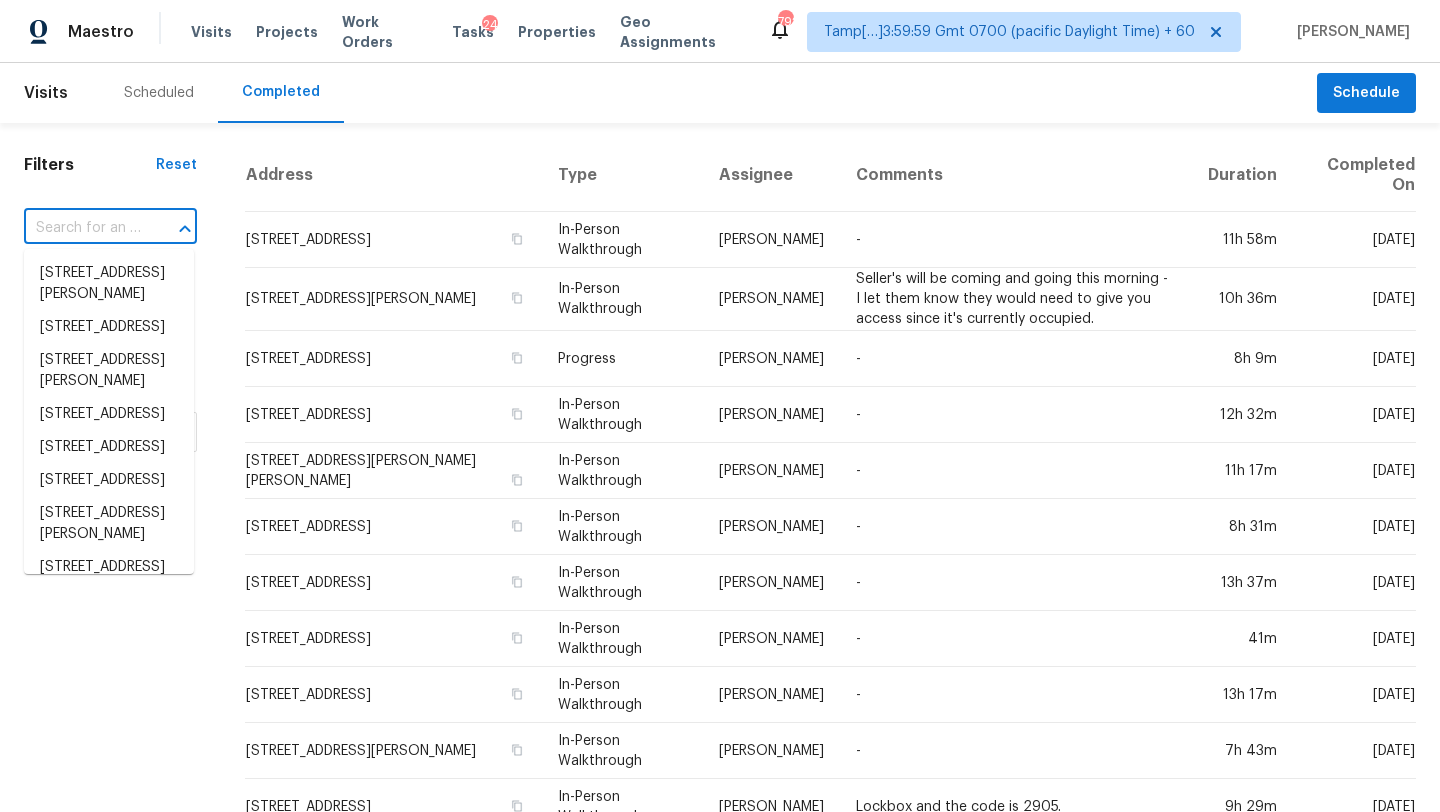 paste on "[STREET_ADDRESS]" 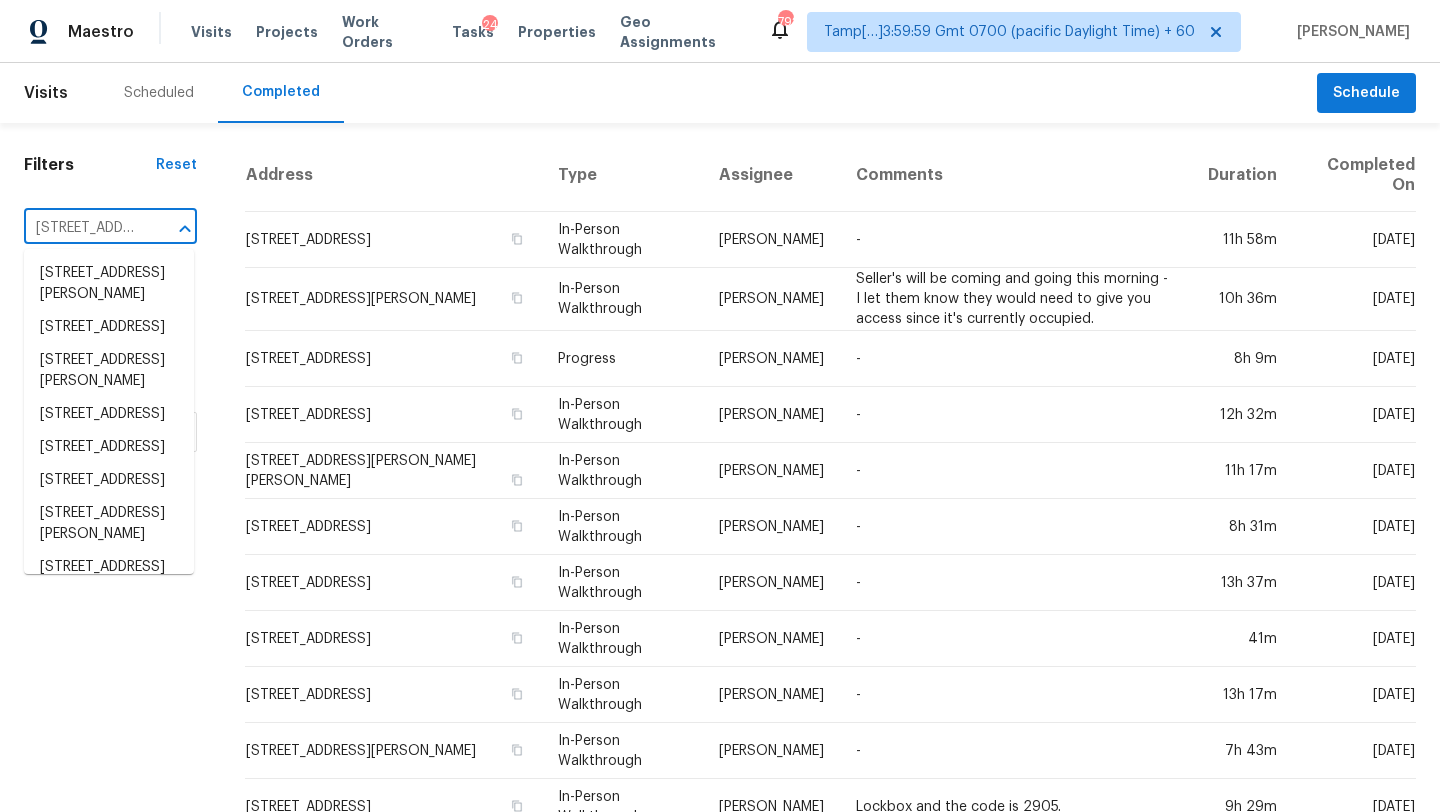 scroll, scrollTop: 0, scrollLeft: 142, axis: horizontal 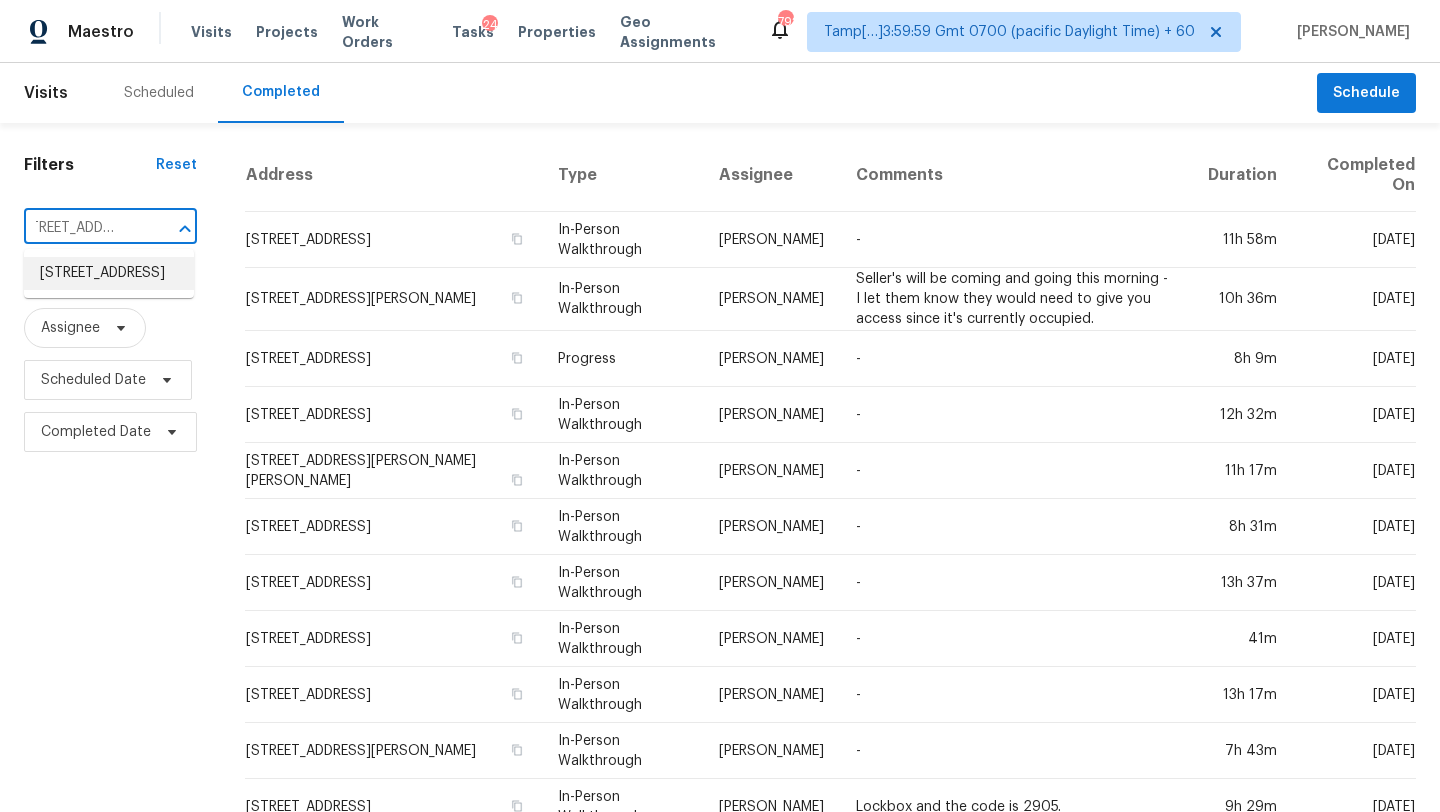 click on "[STREET_ADDRESS]" at bounding box center [109, 273] 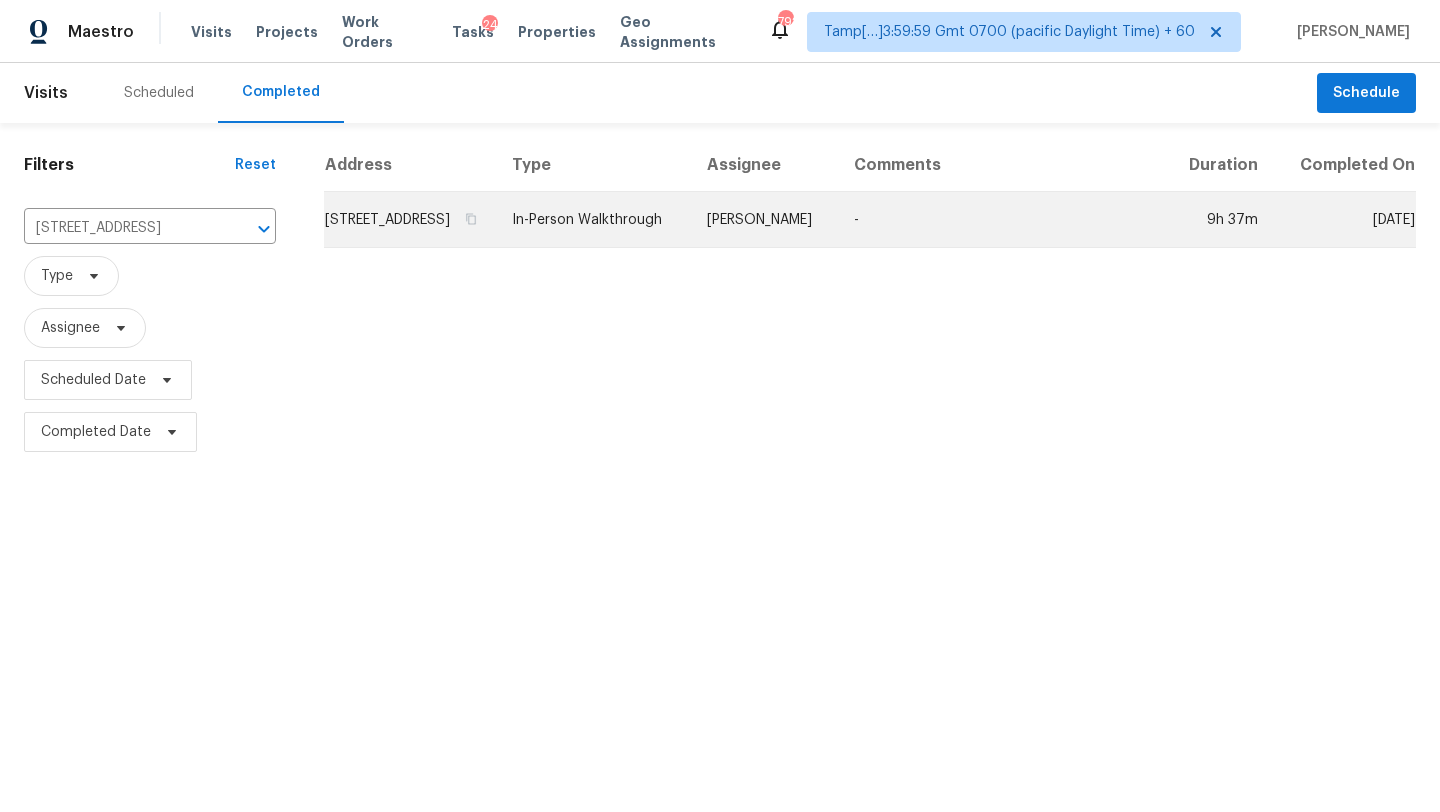click on "-" at bounding box center [1002, 220] 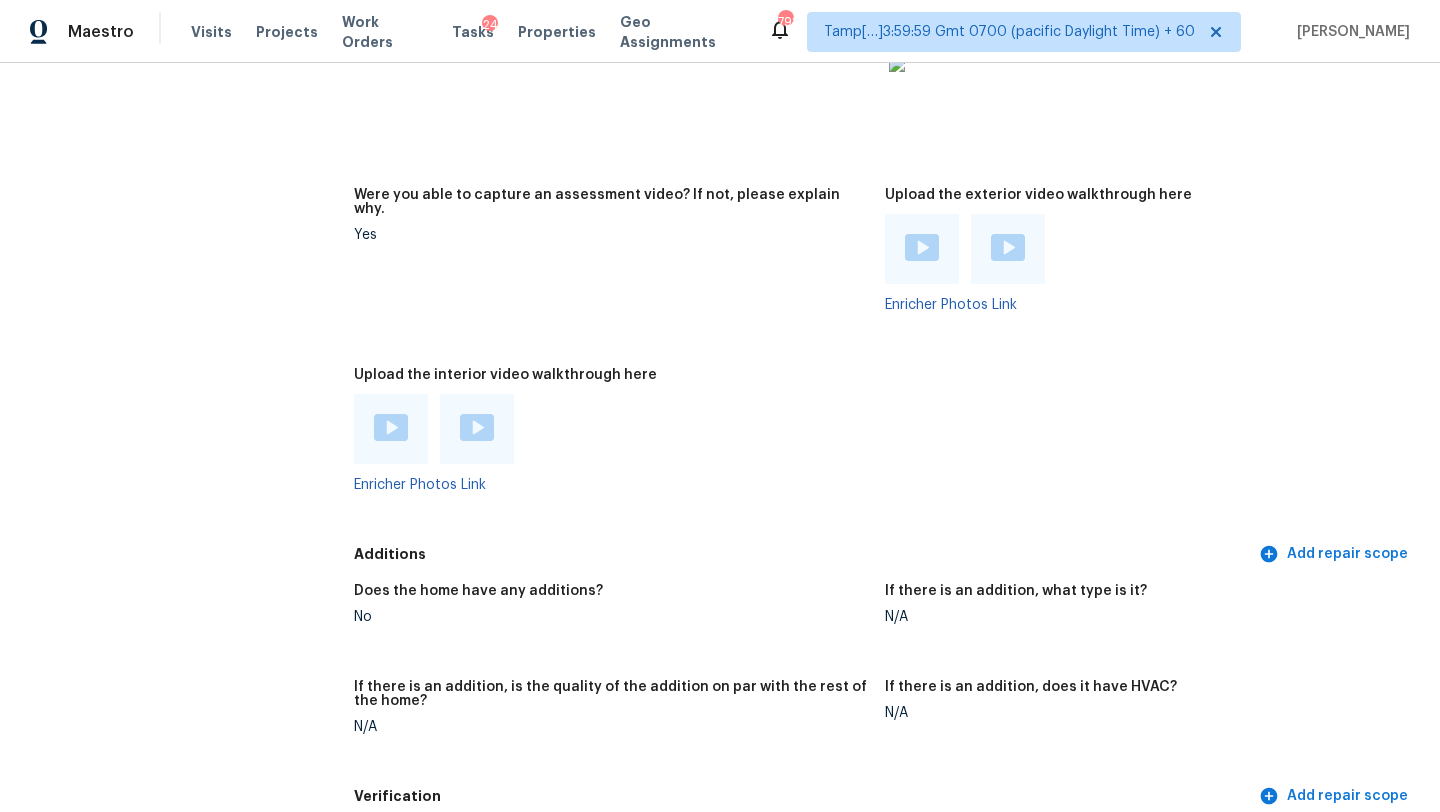 scroll, scrollTop: 3742, scrollLeft: 0, axis: vertical 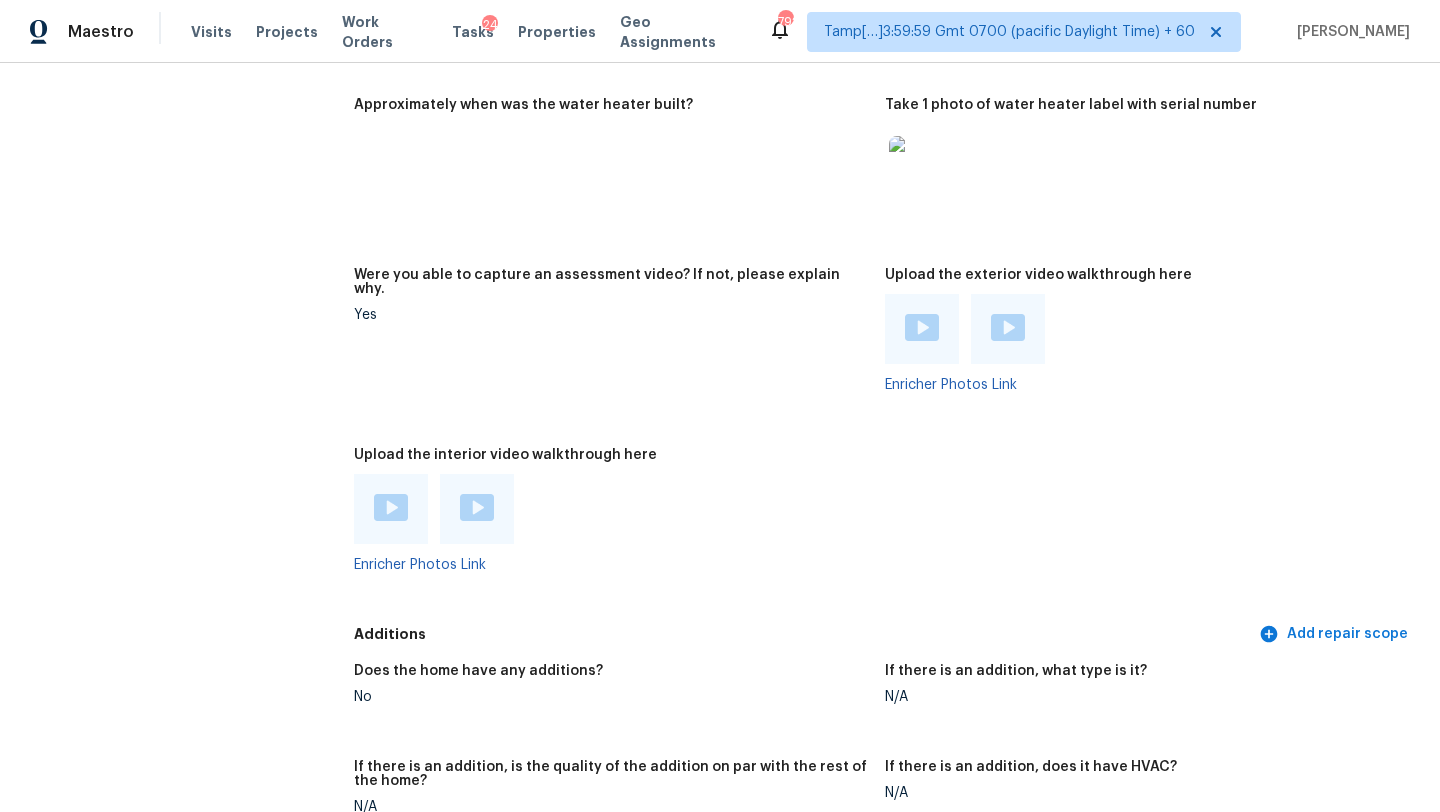 click at bounding box center [391, 507] 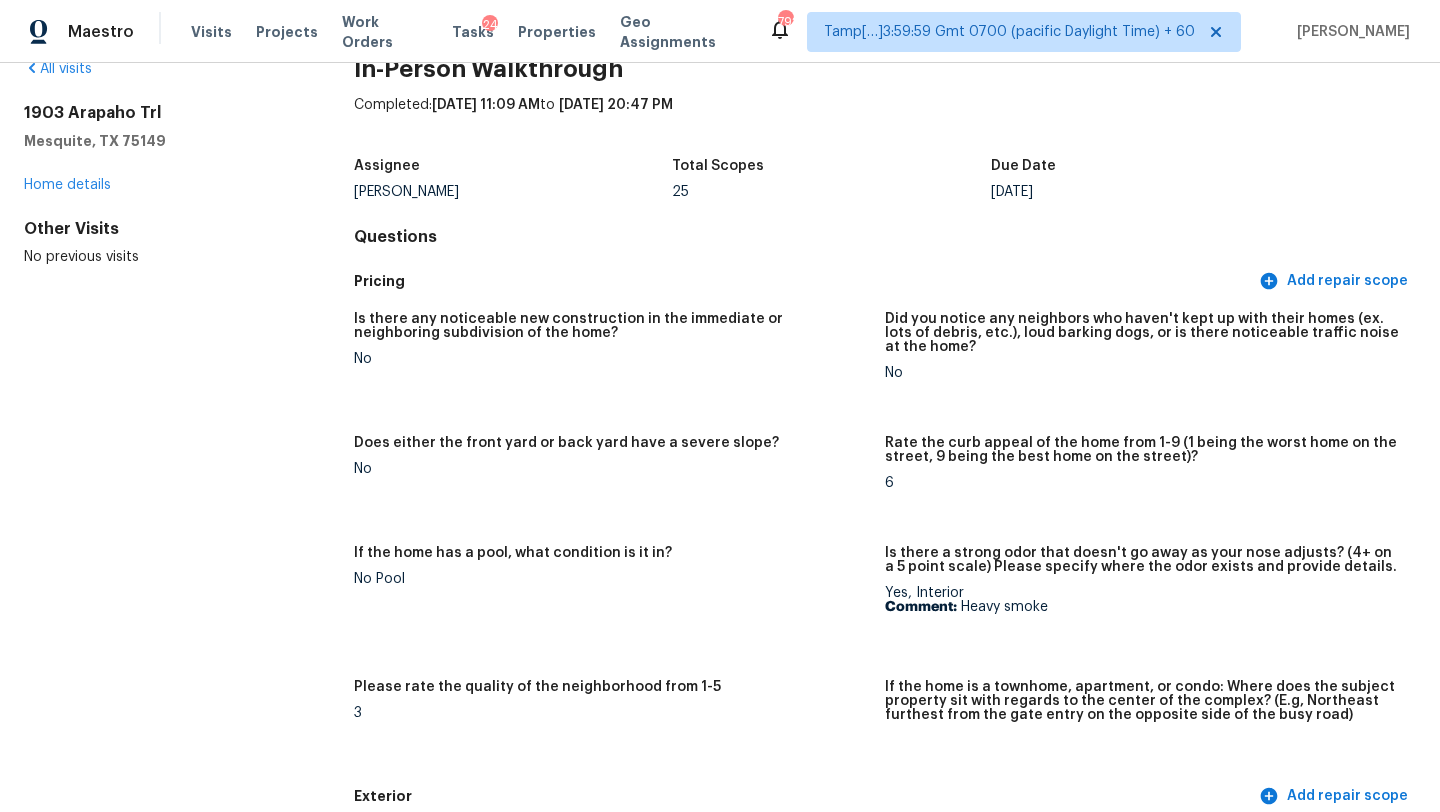 scroll, scrollTop: 0, scrollLeft: 0, axis: both 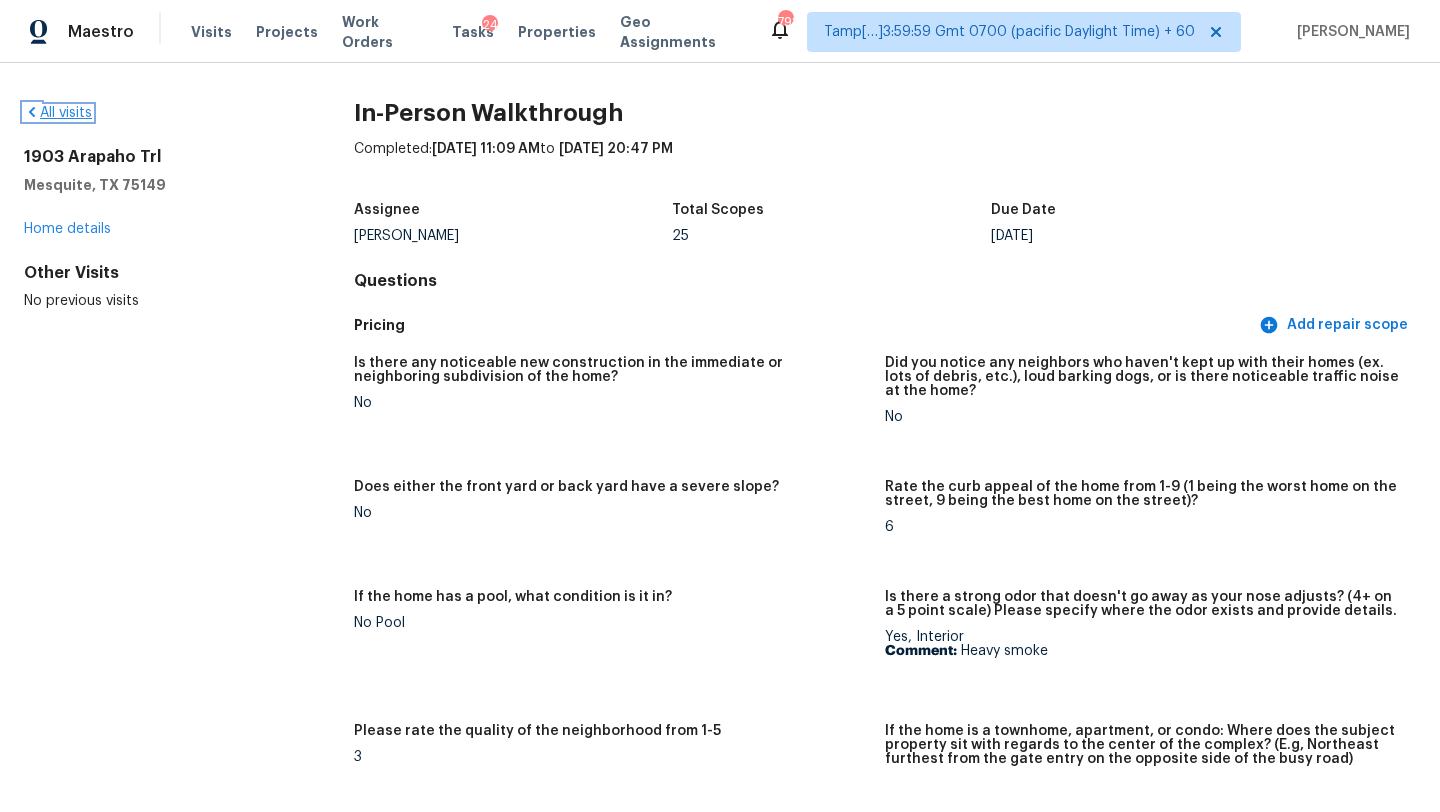 click on "All visits" at bounding box center (58, 113) 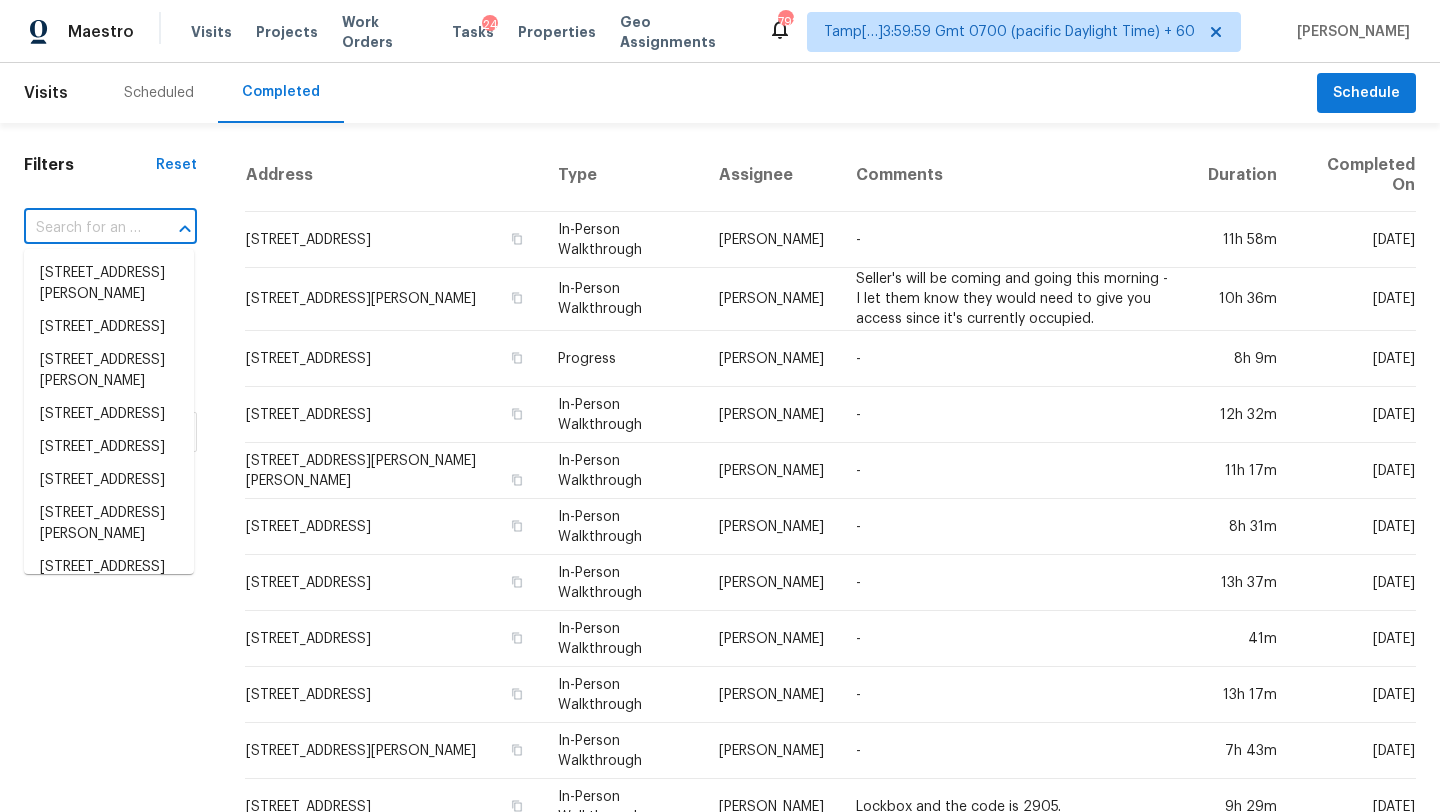 click at bounding box center (82, 228) 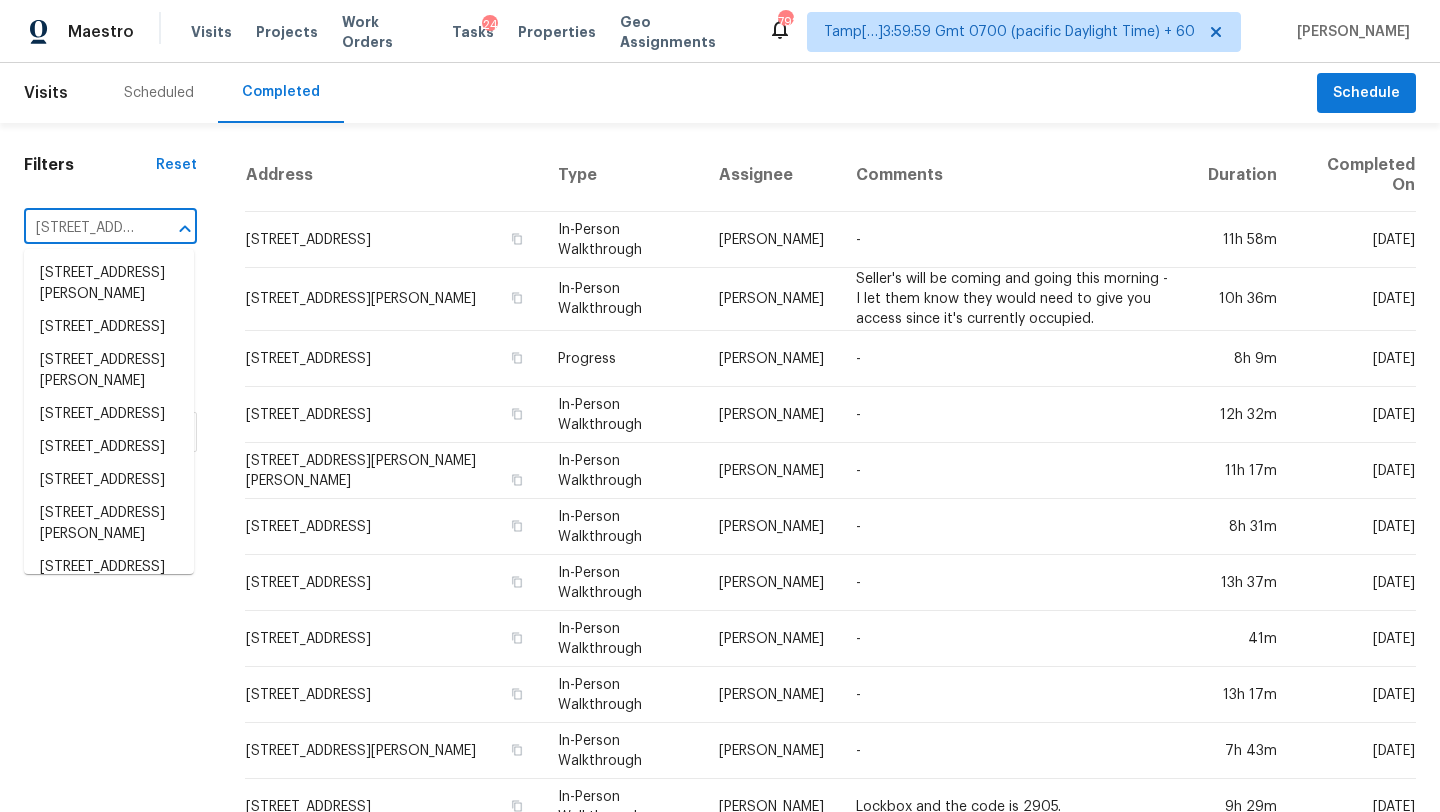 scroll, scrollTop: 0, scrollLeft: 157, axis: horizontal 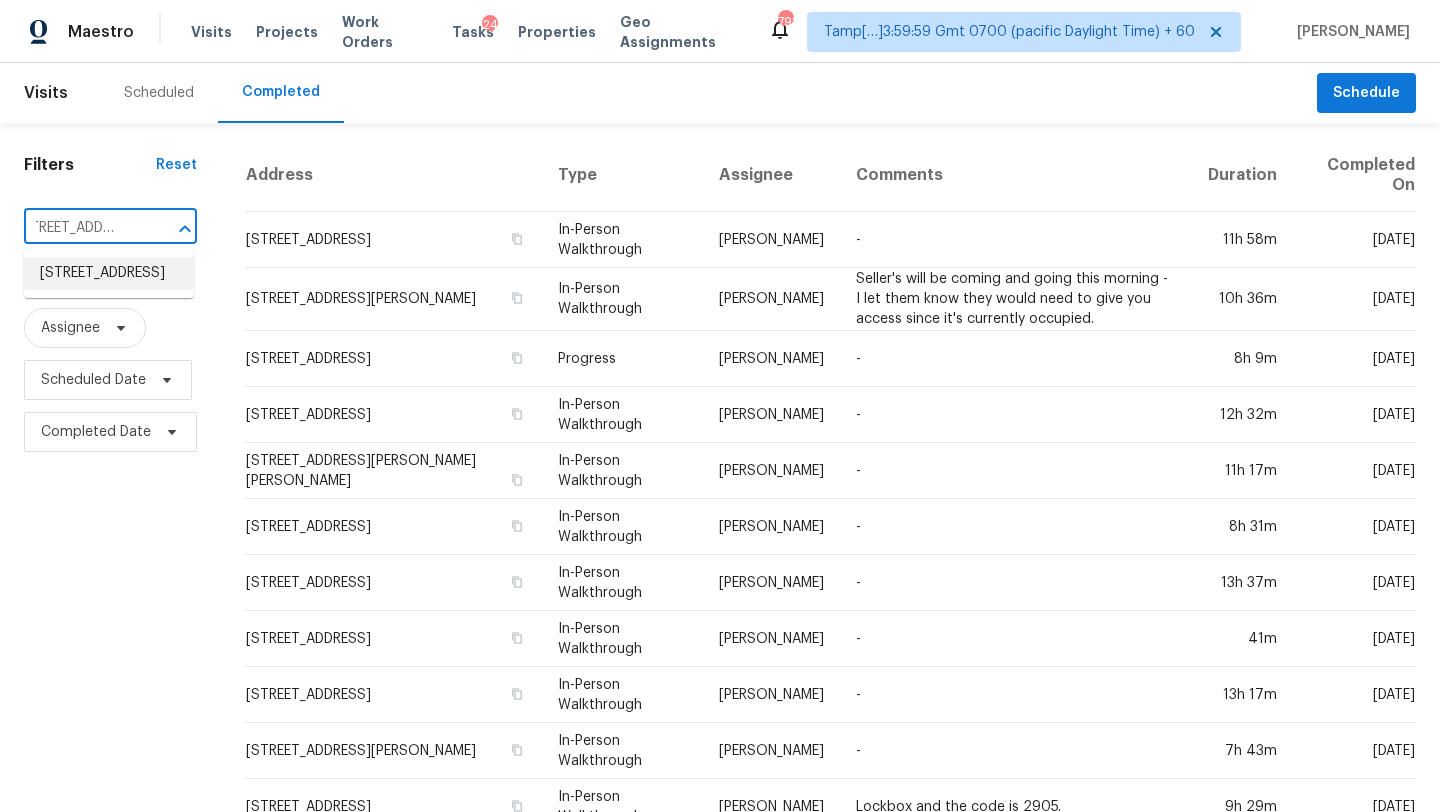 click on "[STREET_ADDRESS]" at bounding box center [109, 273] 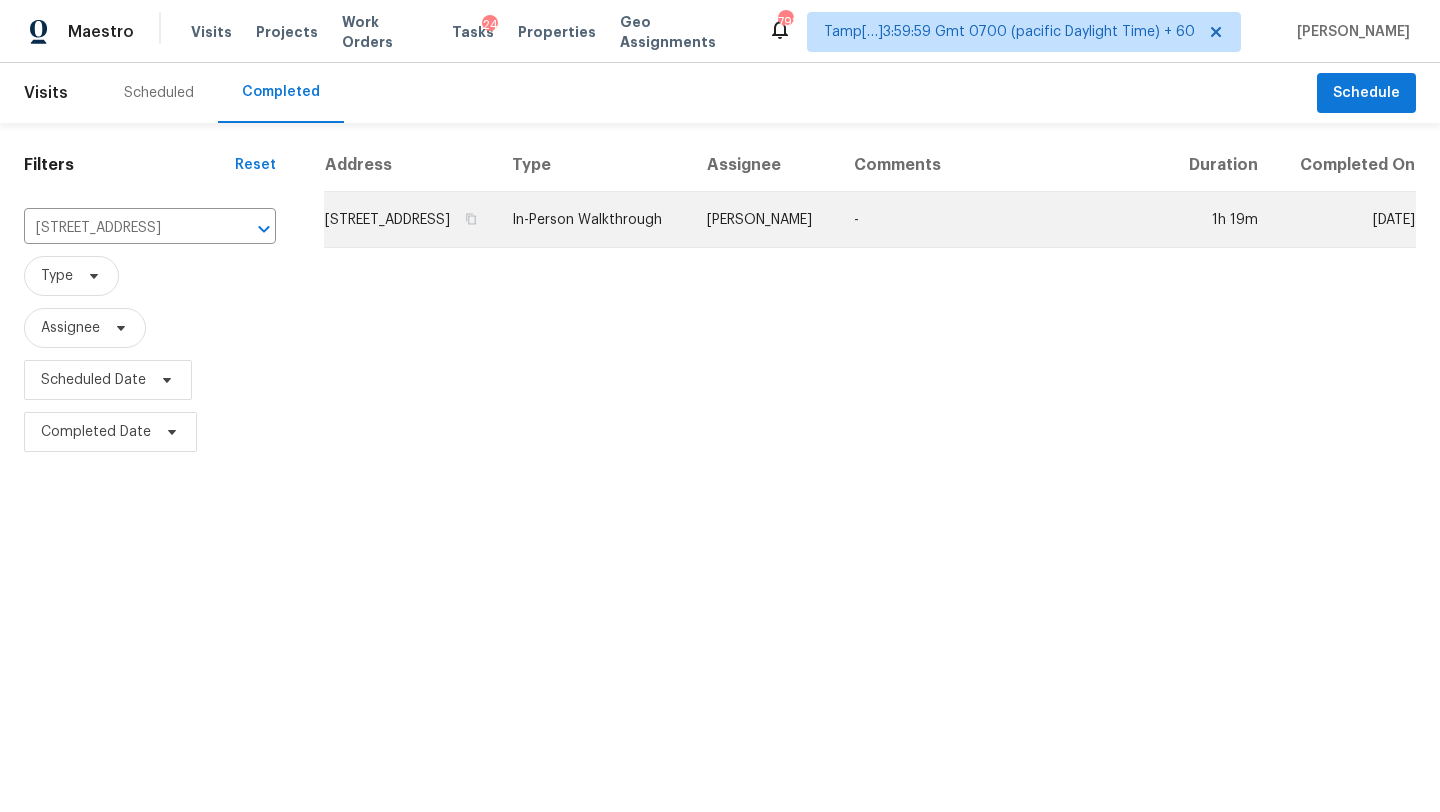 click on "-" at bounding box center [1002, 220] 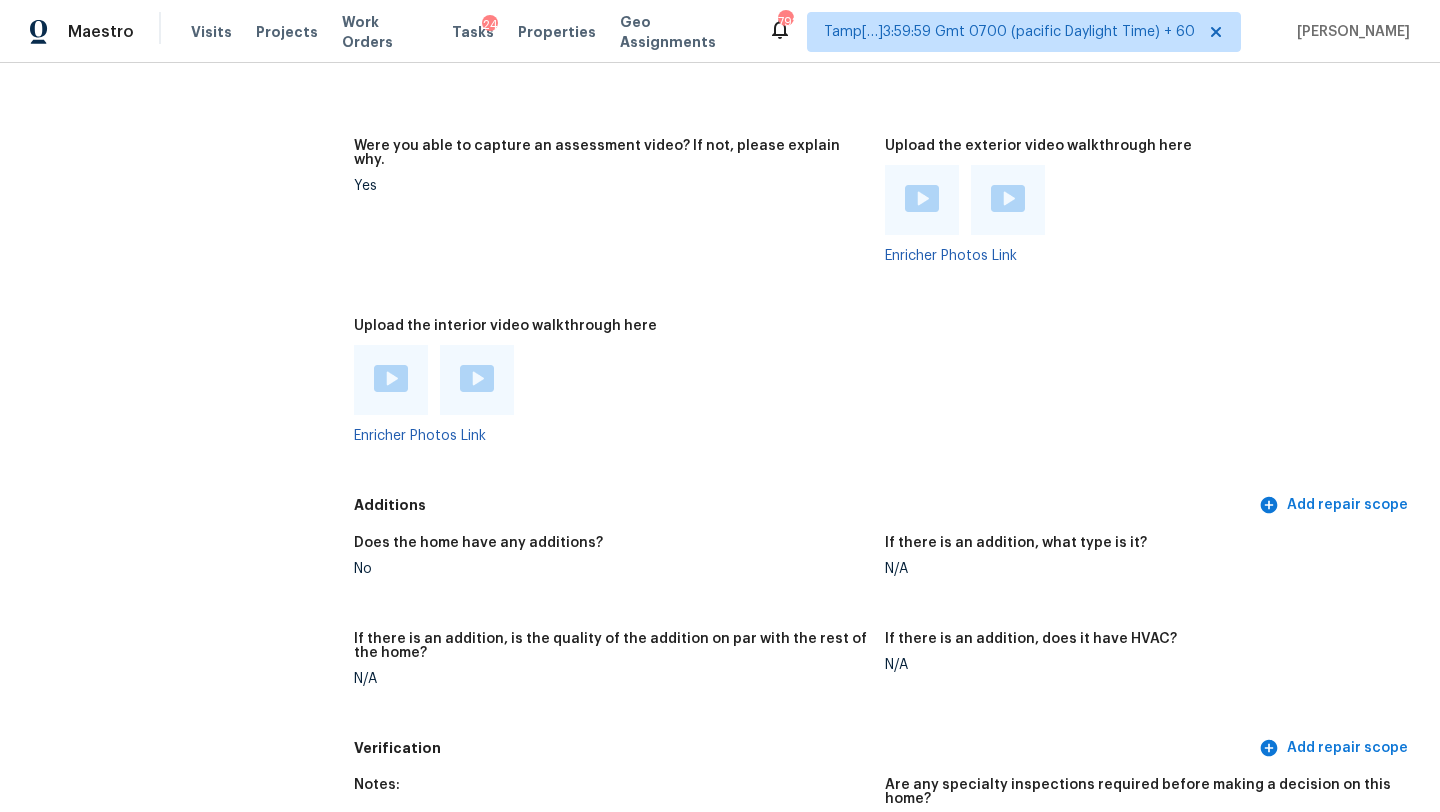 scroll, scrollTop: 4670, scrollLeft: 0, axis: vertical 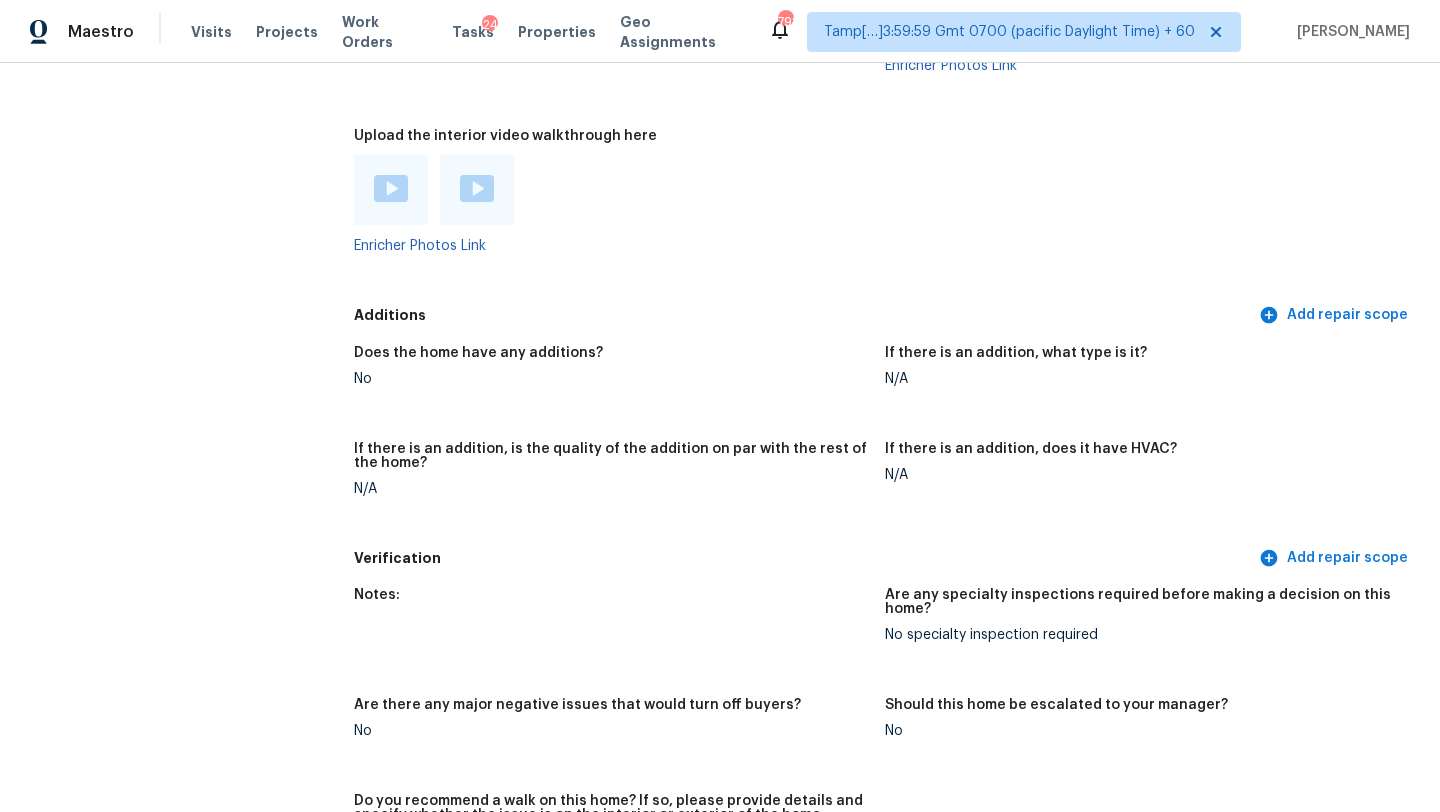 click at bounding box center [391, 190] 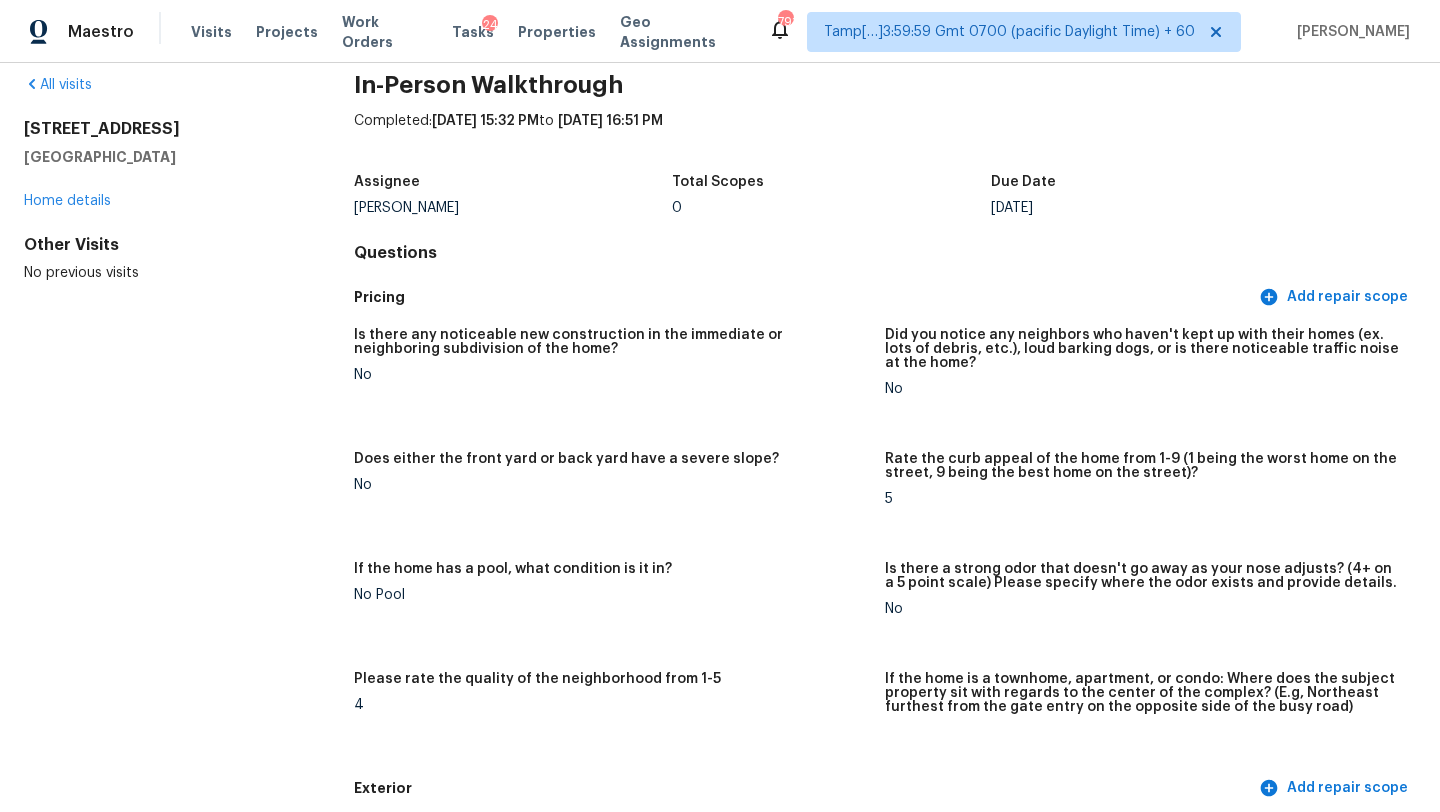 scroll, scrollTop: 0, scrollLeft: 0, axis: both 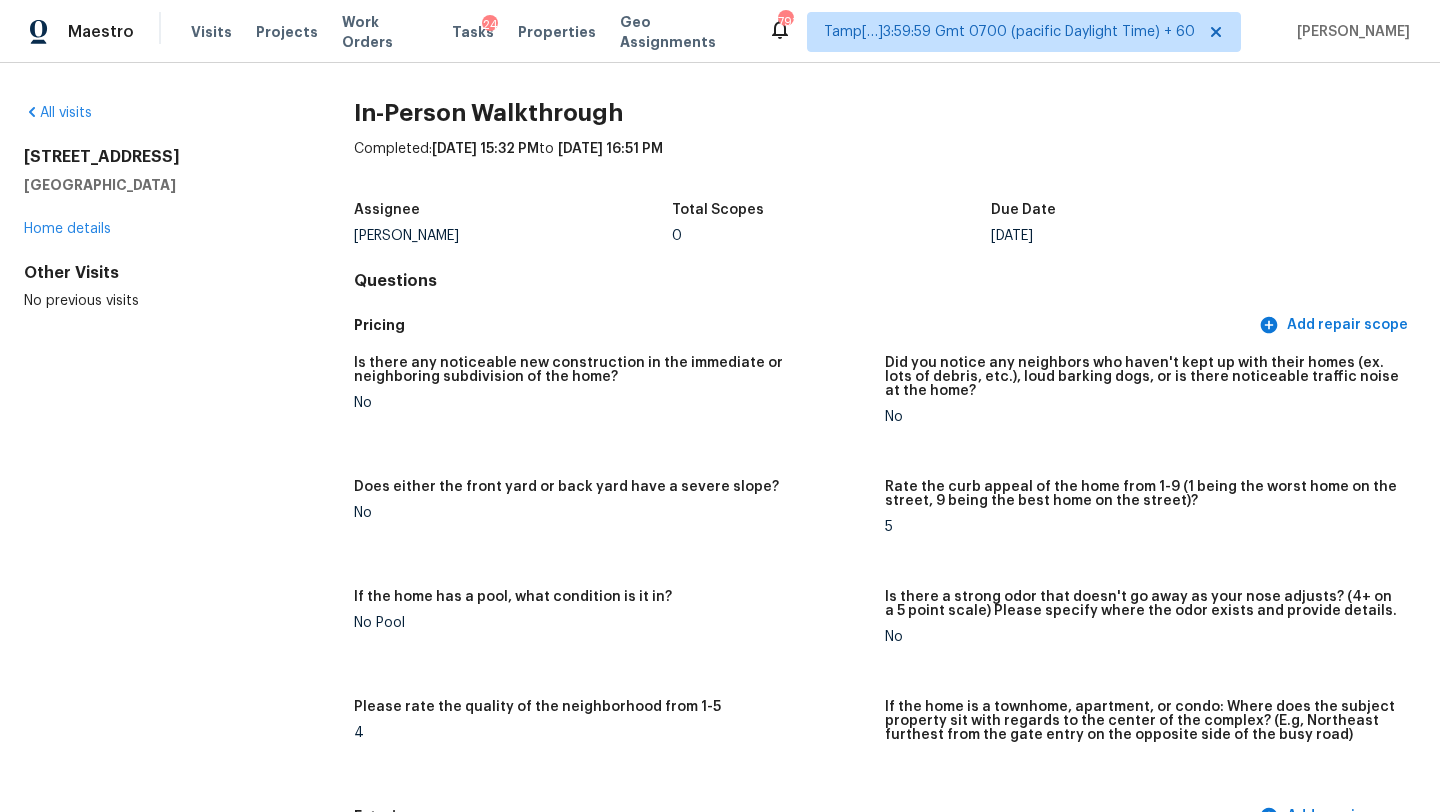 click on "All visits 11350 W Grand Ave Littleton, CO 80127 Home details Other Visits No previous visits In-Person Walkthrough Completed:  7/15/2025, 15:32 PM  to   7/15/2025, 16:51 PM Assignee Andrew McCuskey Total Scopes 0 Due Date Tue, Jul 15 Questions Pricing Add repair scope Is there any noticeable new construction in the immediate or neighboring subdivision of the home? No Did you notice any neighbors who haven't kept up with their homes (ex. lots of debris, etc.), loud barking dogs, or is there noticeable traffic noise at the home? No Does either the front yard or back yard have a severe slope? No Rate the curb appeal of the home from 1-9 (1 being the worst home on the street, 9 being the best home on the street)? 5 If the home has a pool, what condition is it in? No Pool Is there a strong odor that doesn't go away as your nose adjusts? (4+ on a 5 point scale) Please specify where the odor exists and provide details. No Please rate the quality of the neighborhood from 1-5 4 Exterior Add repair scope Notes:  +2 3" at bounding box center (720, 437) 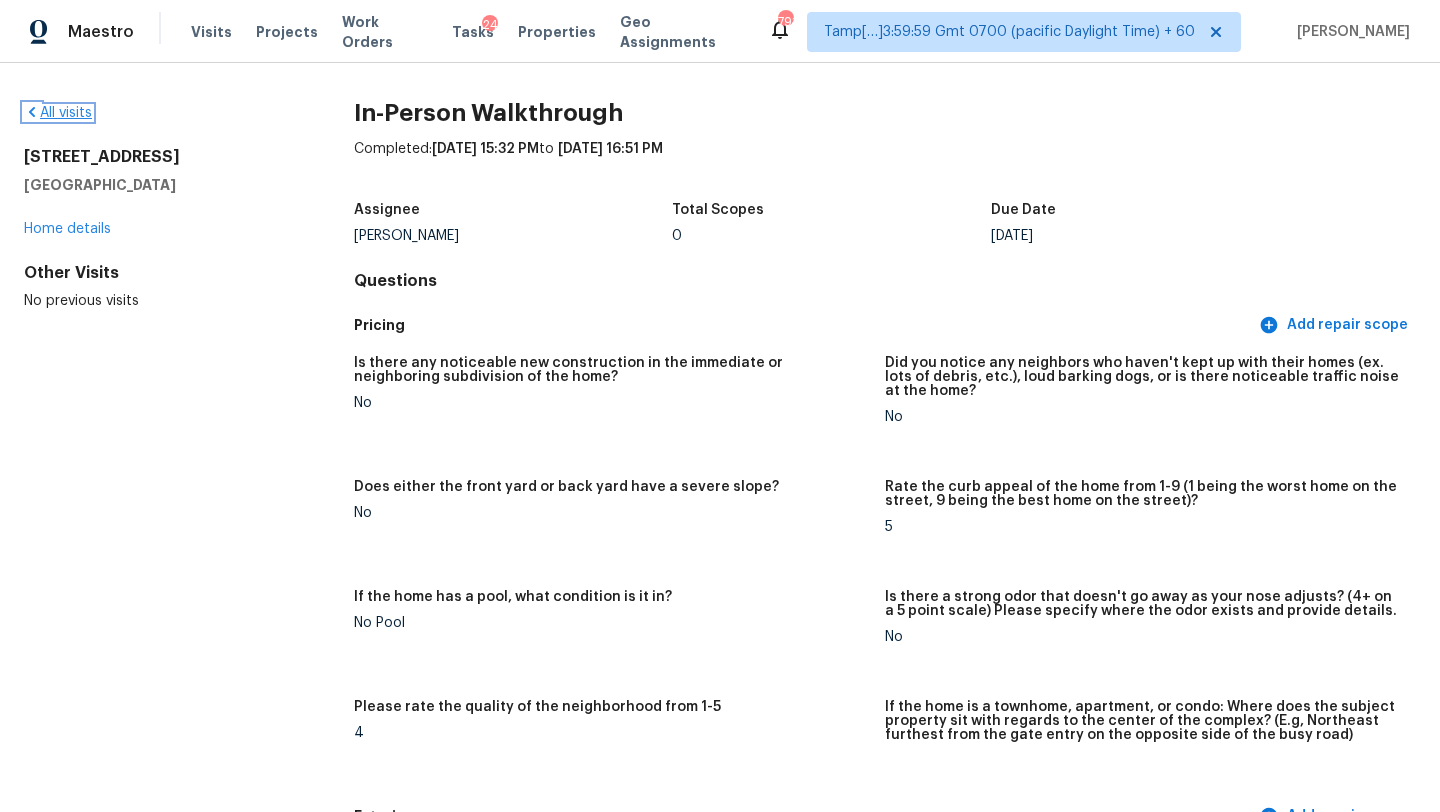 click on "All visits" at bounding box center (58, 113) 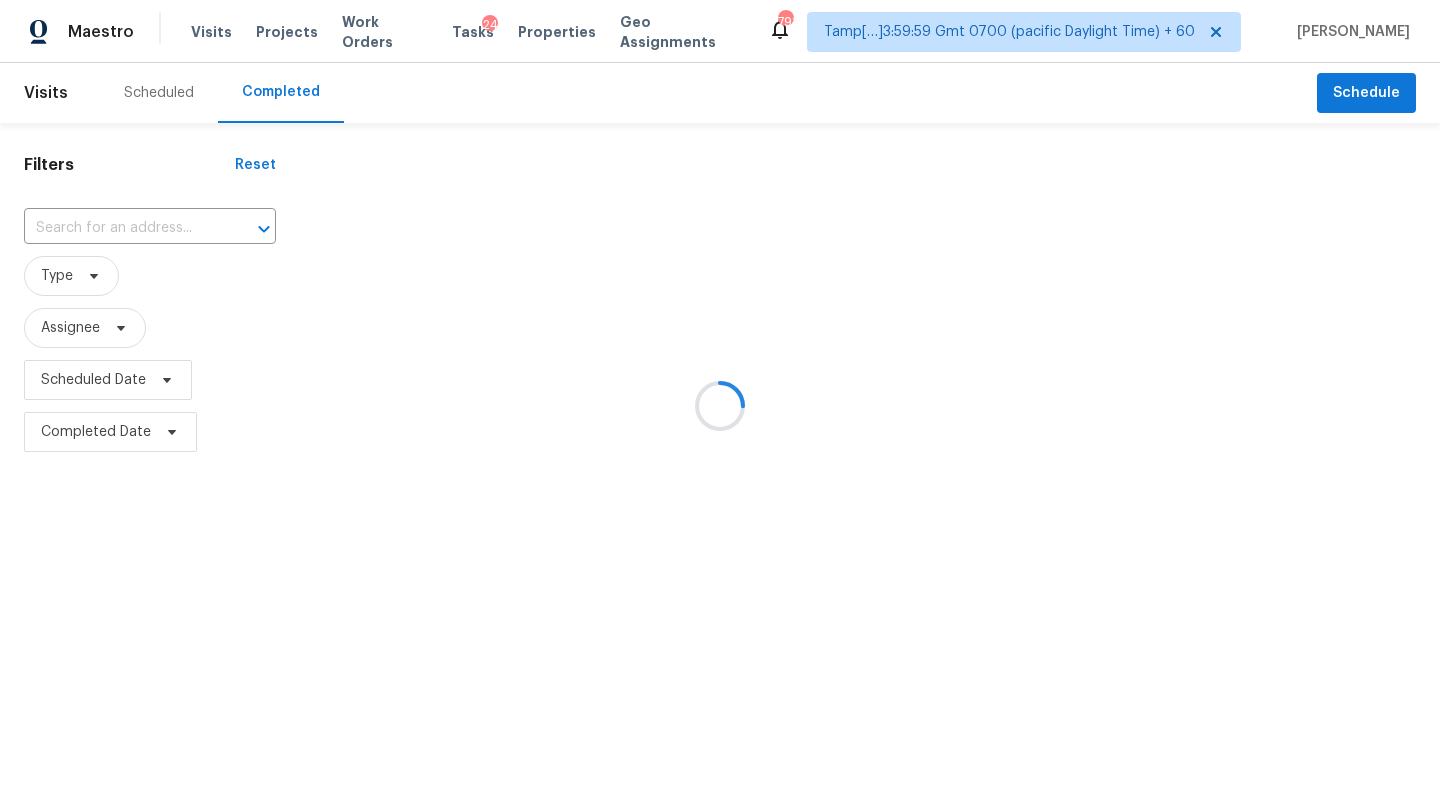click at bounding box center [720, 406] 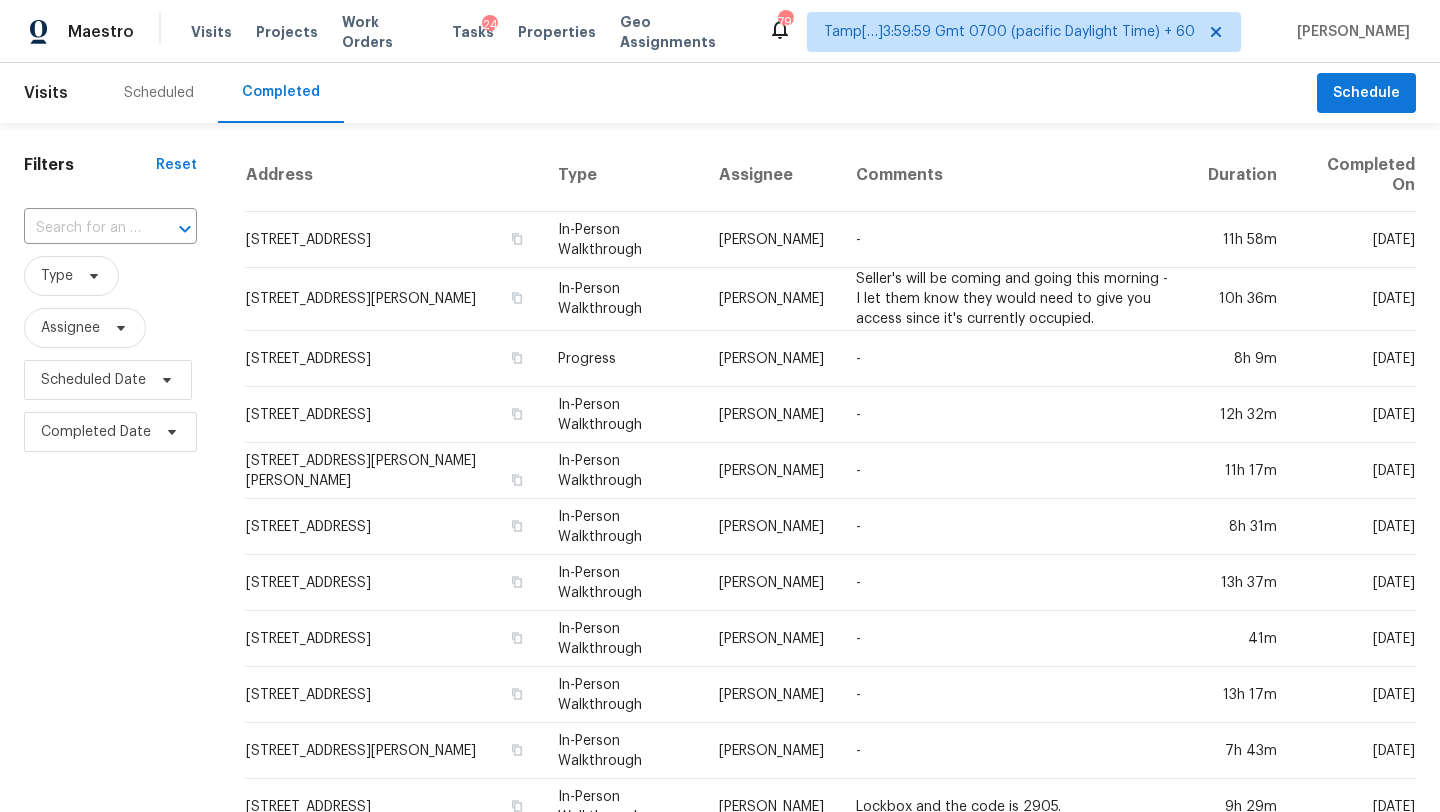 click 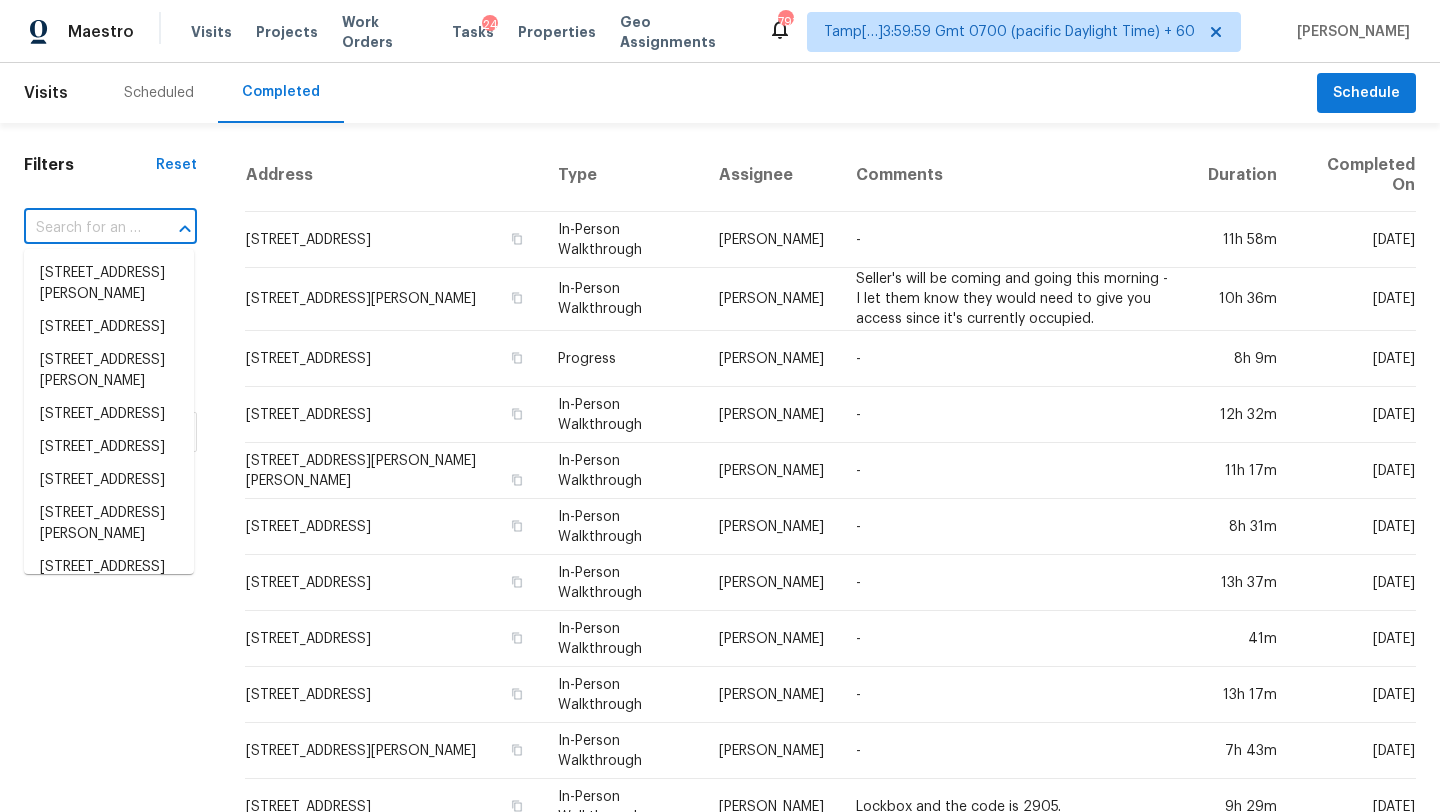 paste on "3959 Adamsville Dr SW, Atlanta, GA 30331" 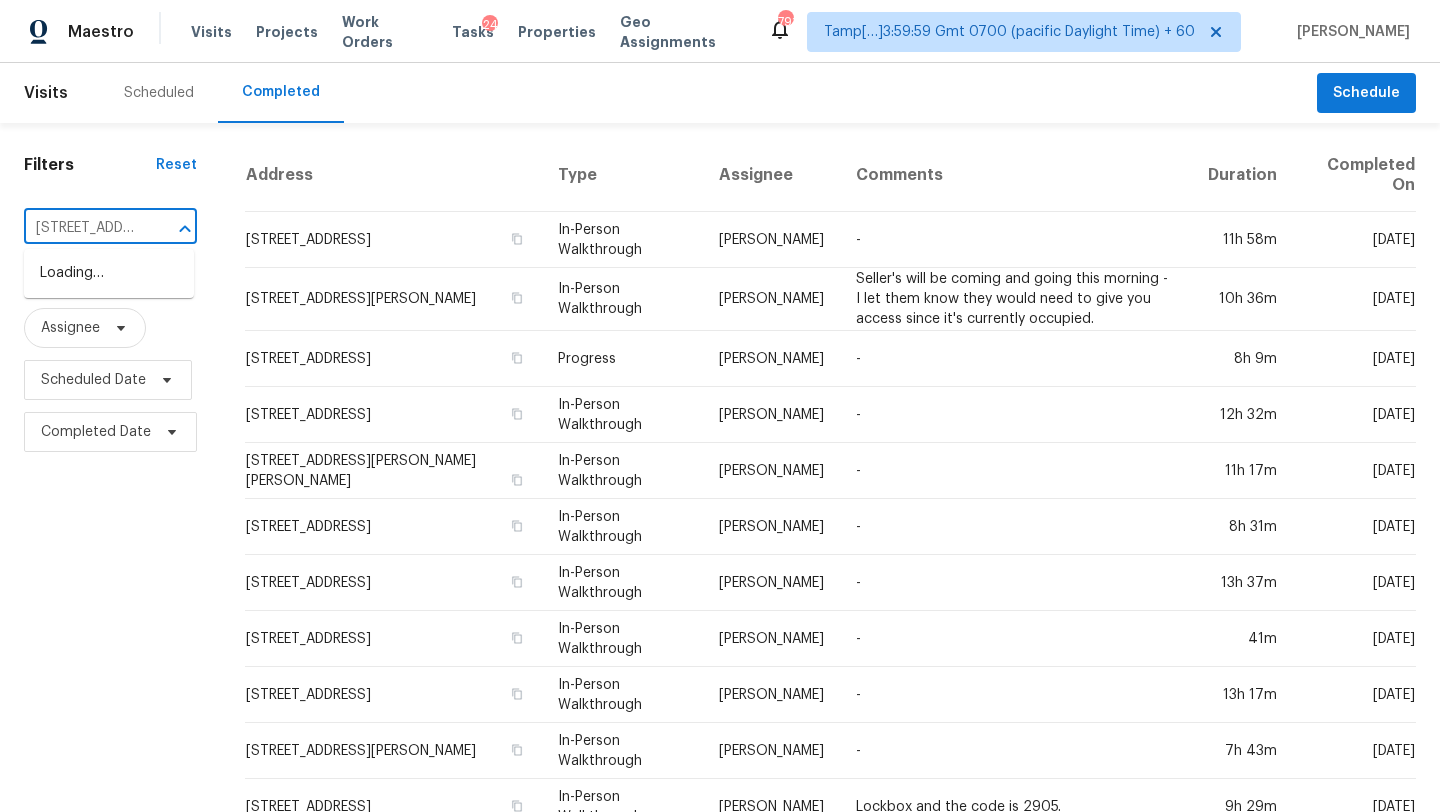 scroll, scrollTop: 0, scrollLeft: 174, axis: horizontal 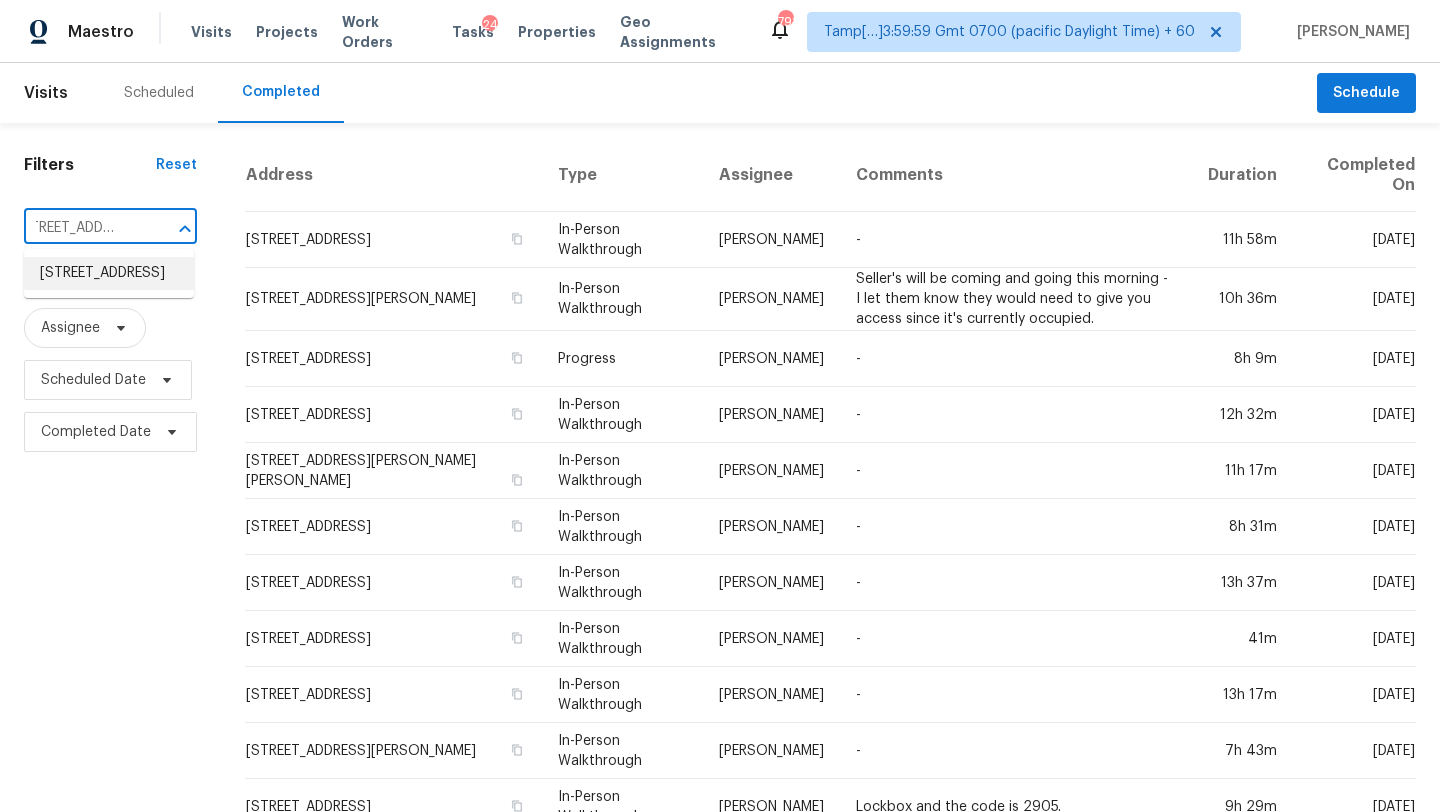click on "3959 Adamsville Dr SW, Atlanta, GA 30331" at bounding box center [109, 273] 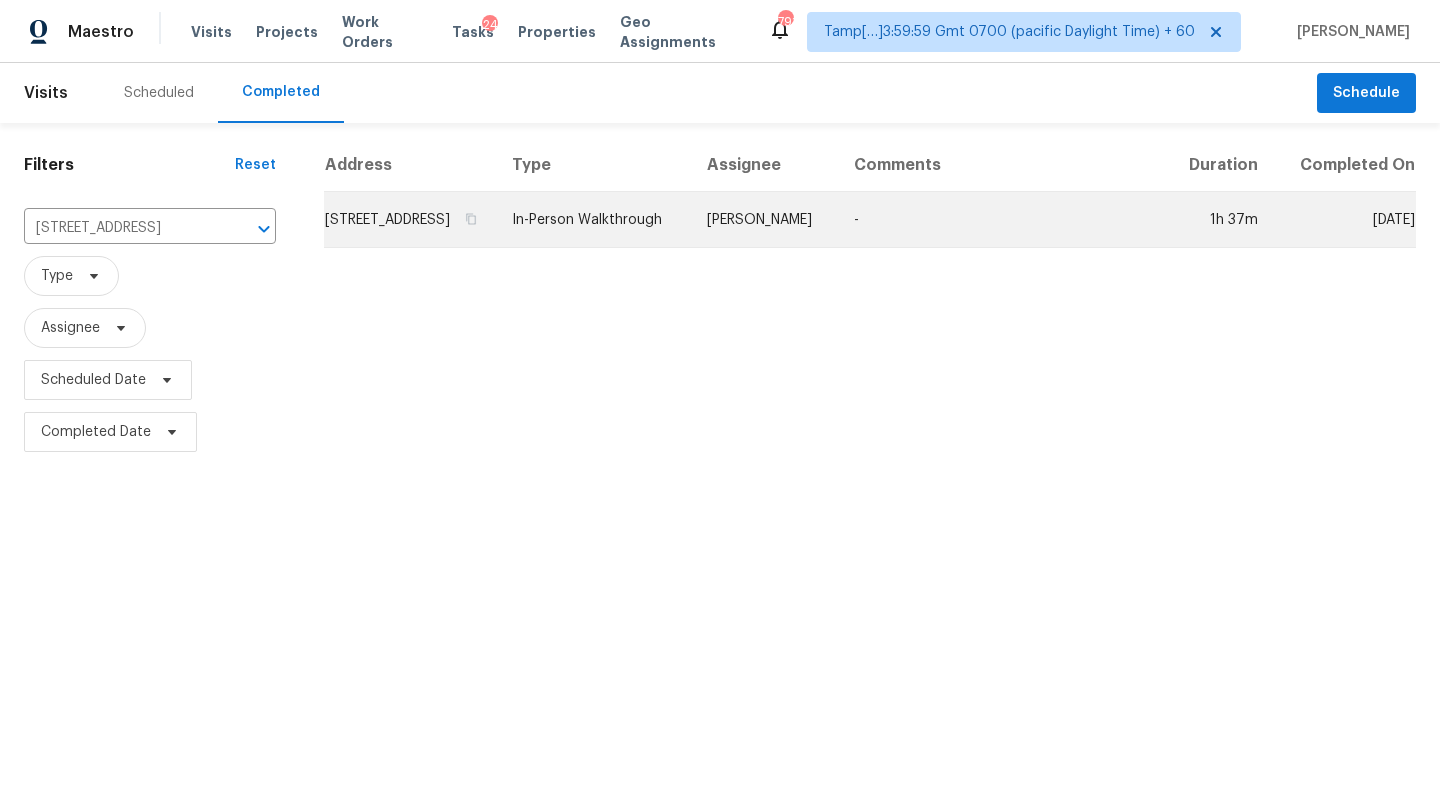 click on "-" at bounding box center [1002, 220] 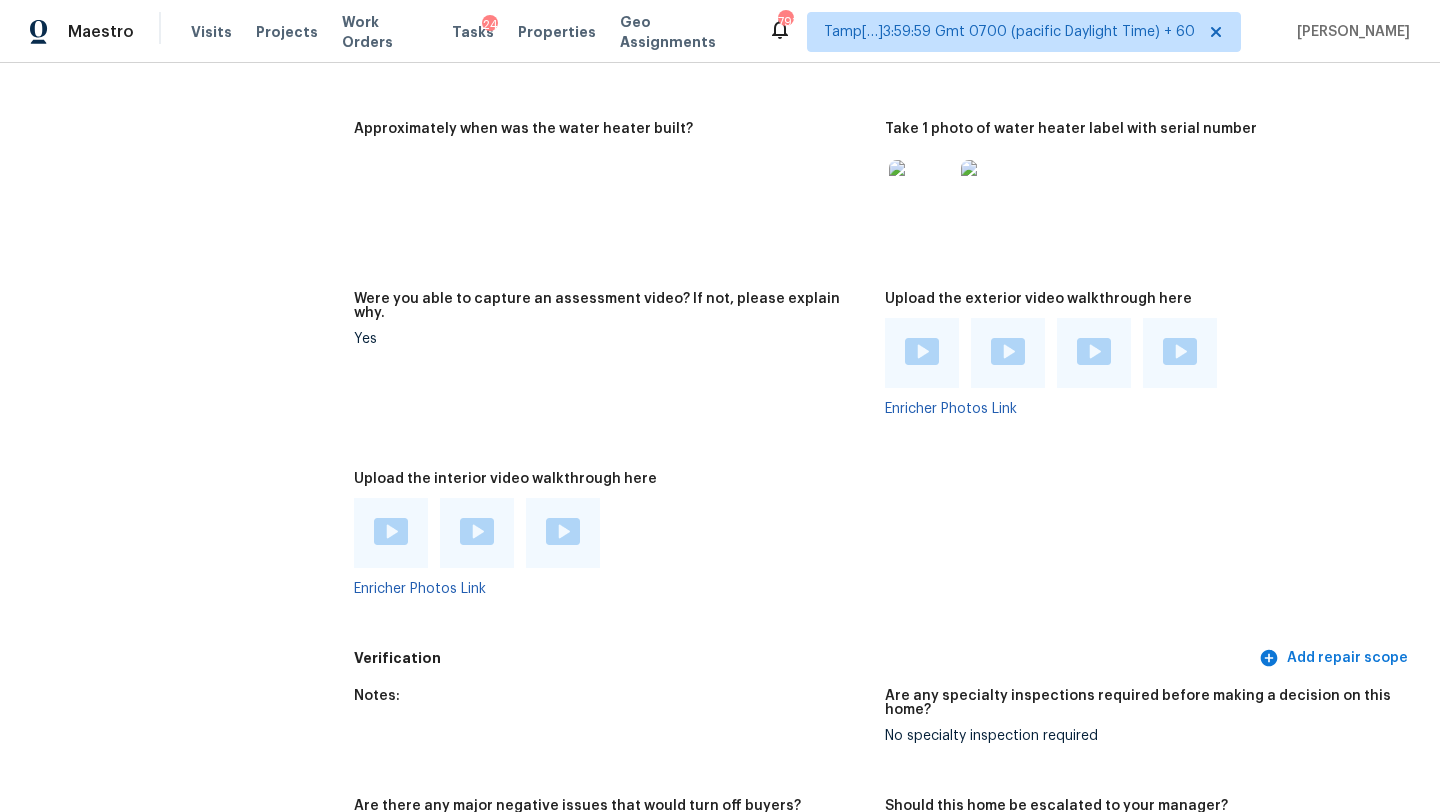 scroll, scrollTop: 4765, scrollLeft: 0, axis: vertical 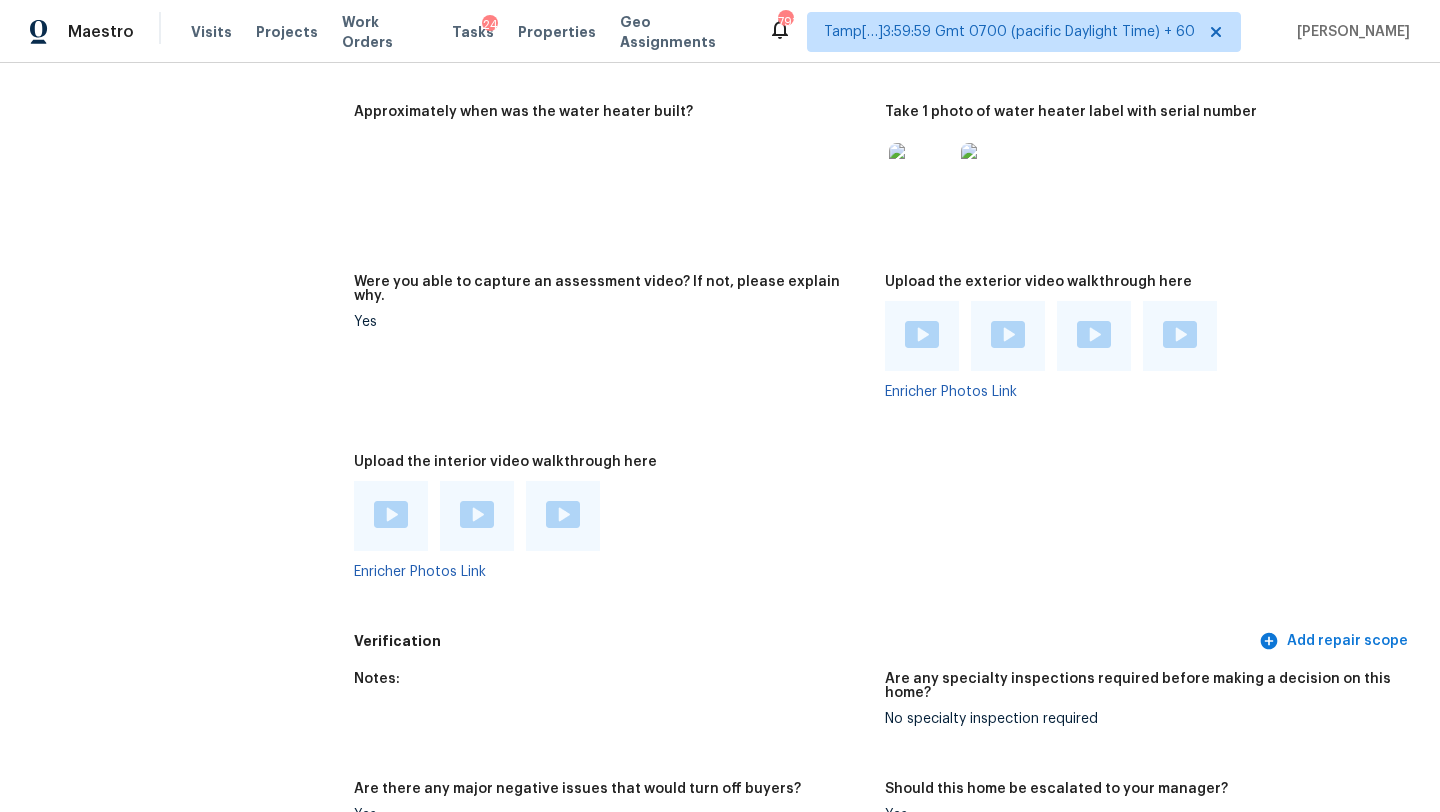 click at bounding box center (391, 514) 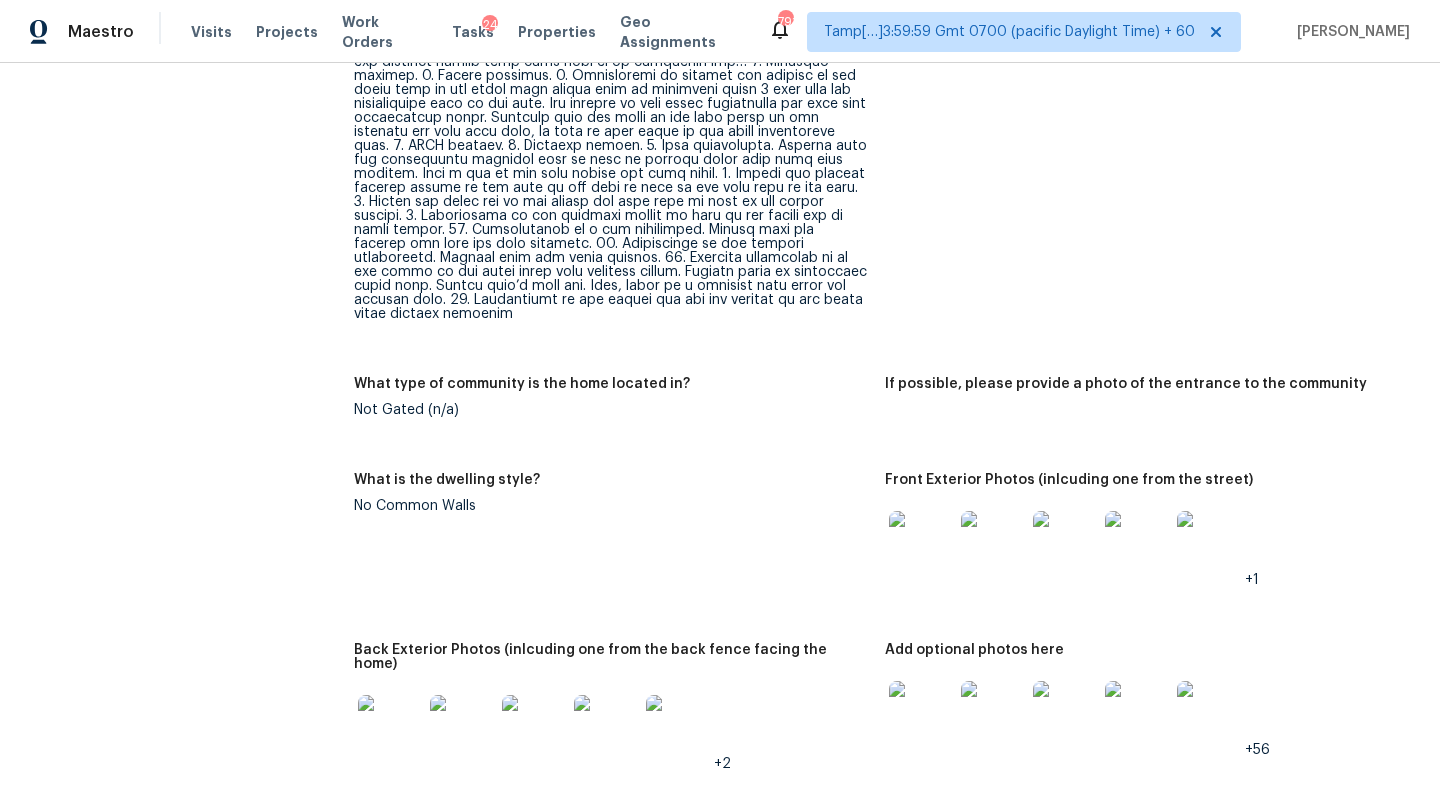 scroll, scrollTop: 0, scrollLeft: 0, axis: both 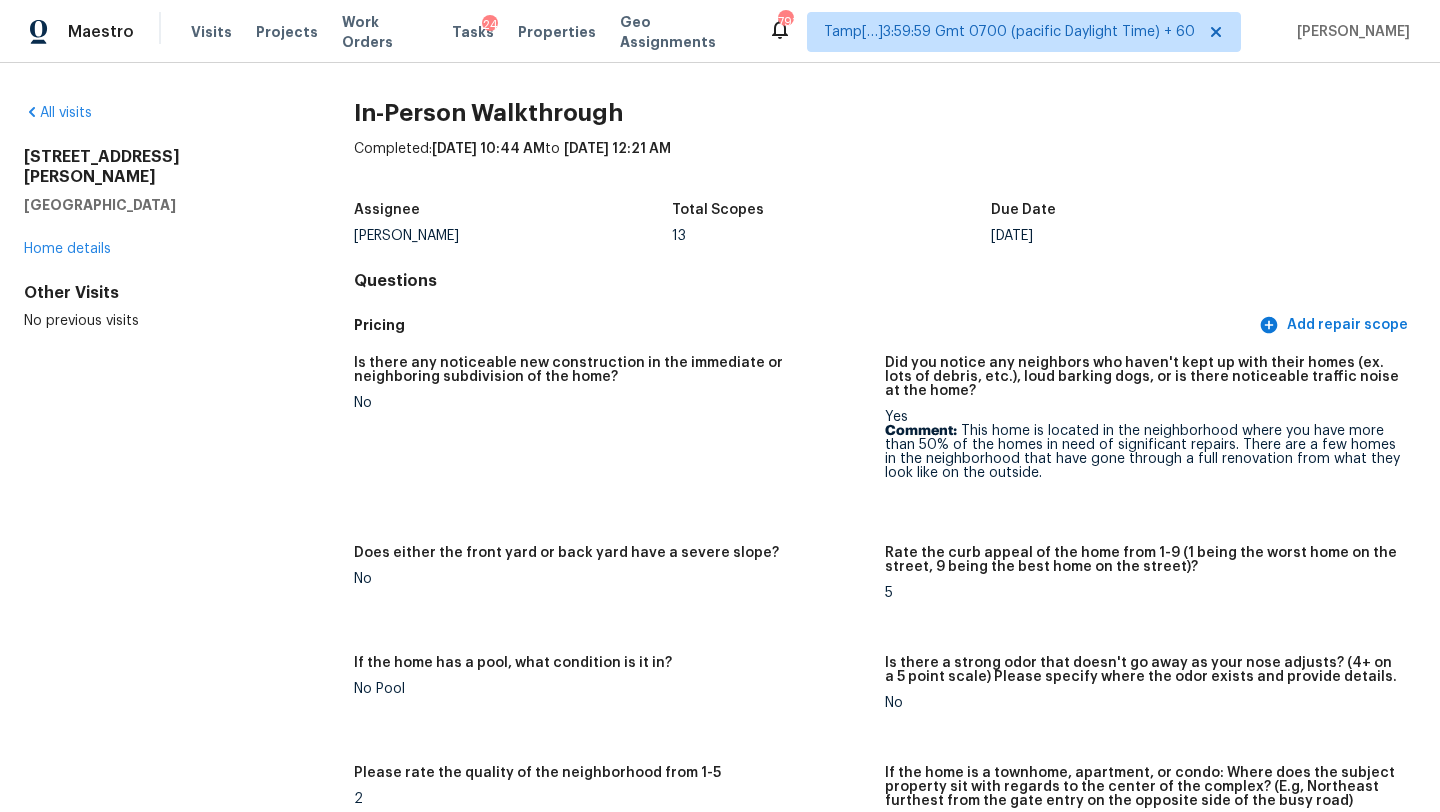 click on "All visits 3959 Adamsville Dr SW Atlanta, GA 30331 Home details Other Visits No previous visits" at bounding box center [157, 217] 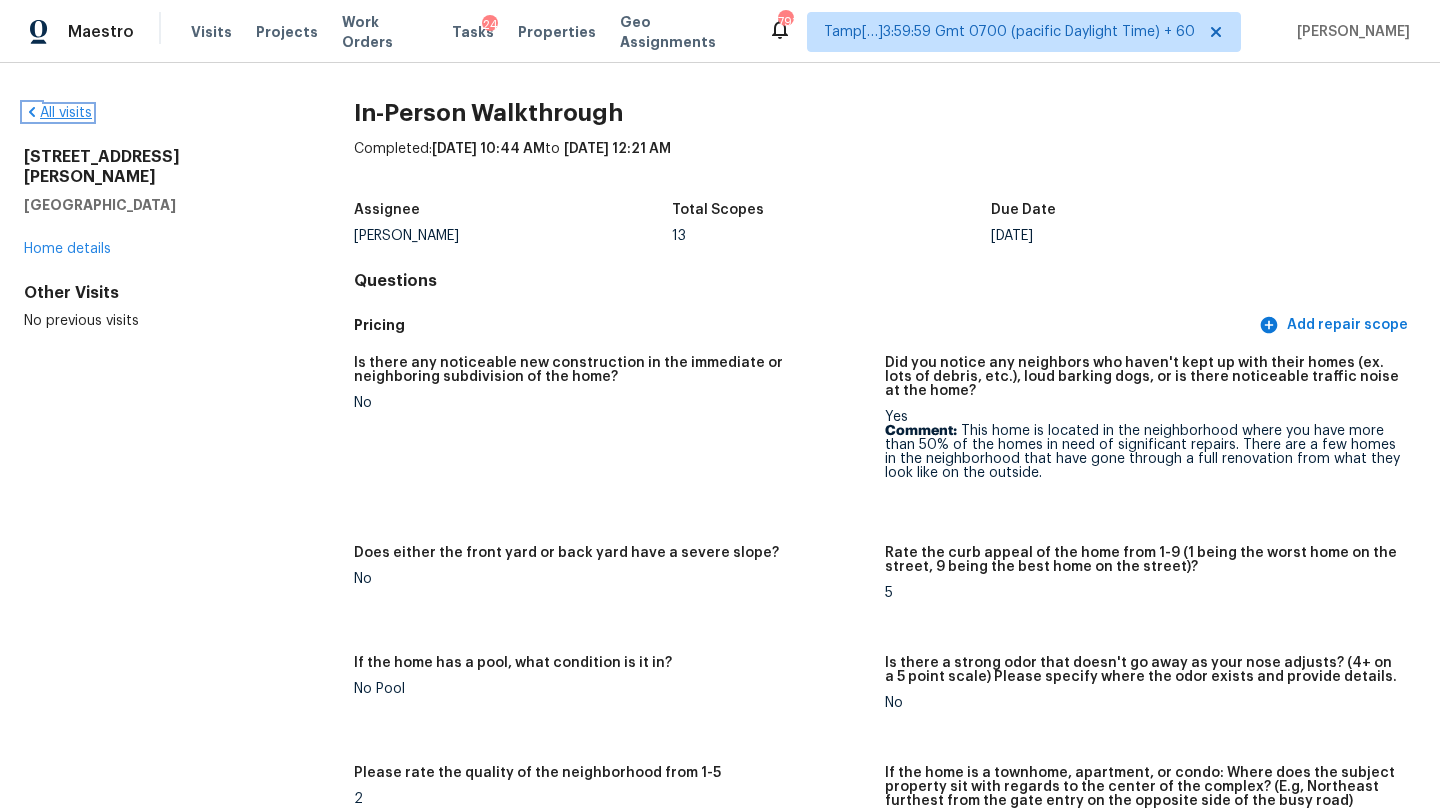 click on "All visits" at bounding box center (58, 113) 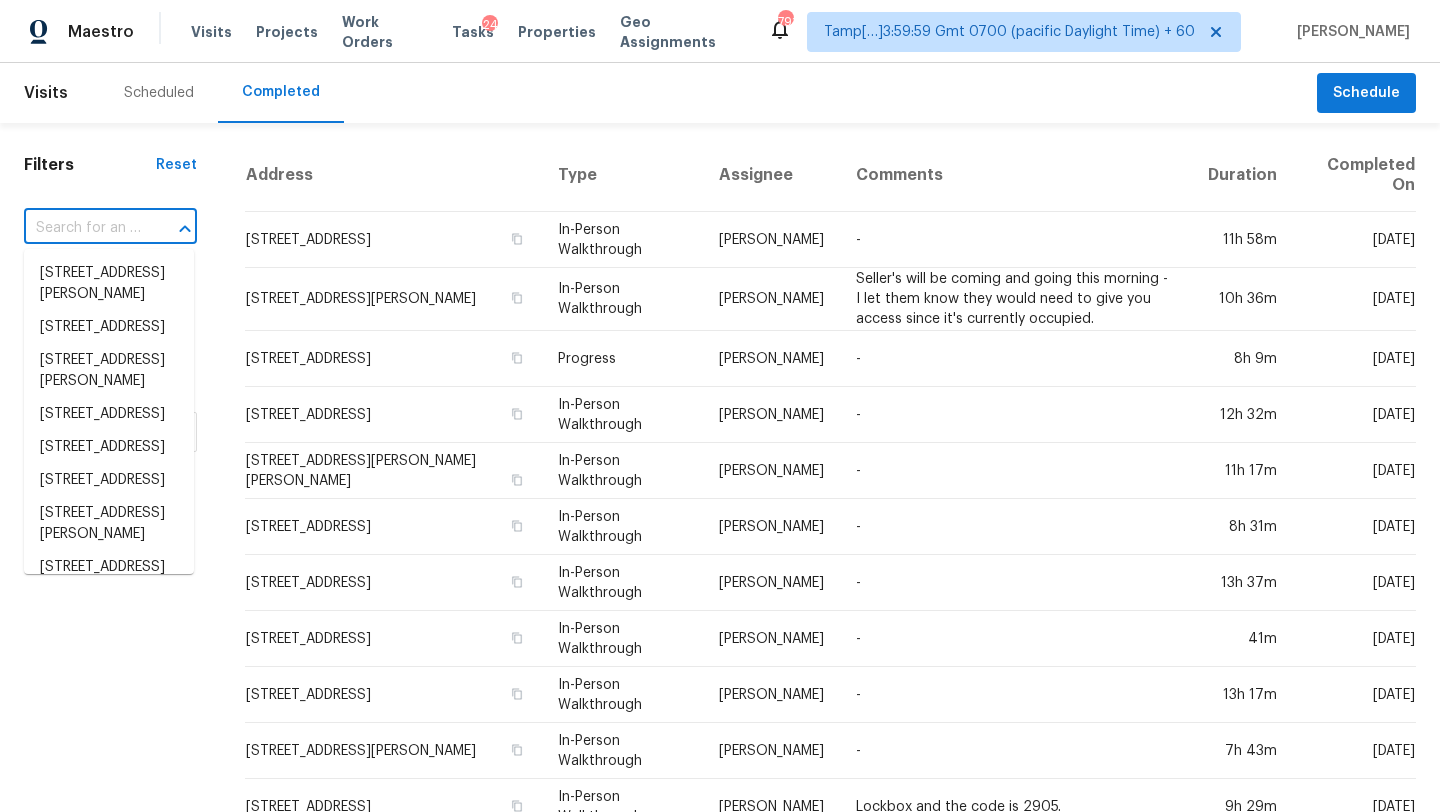 click at bounding box center [82, 228] 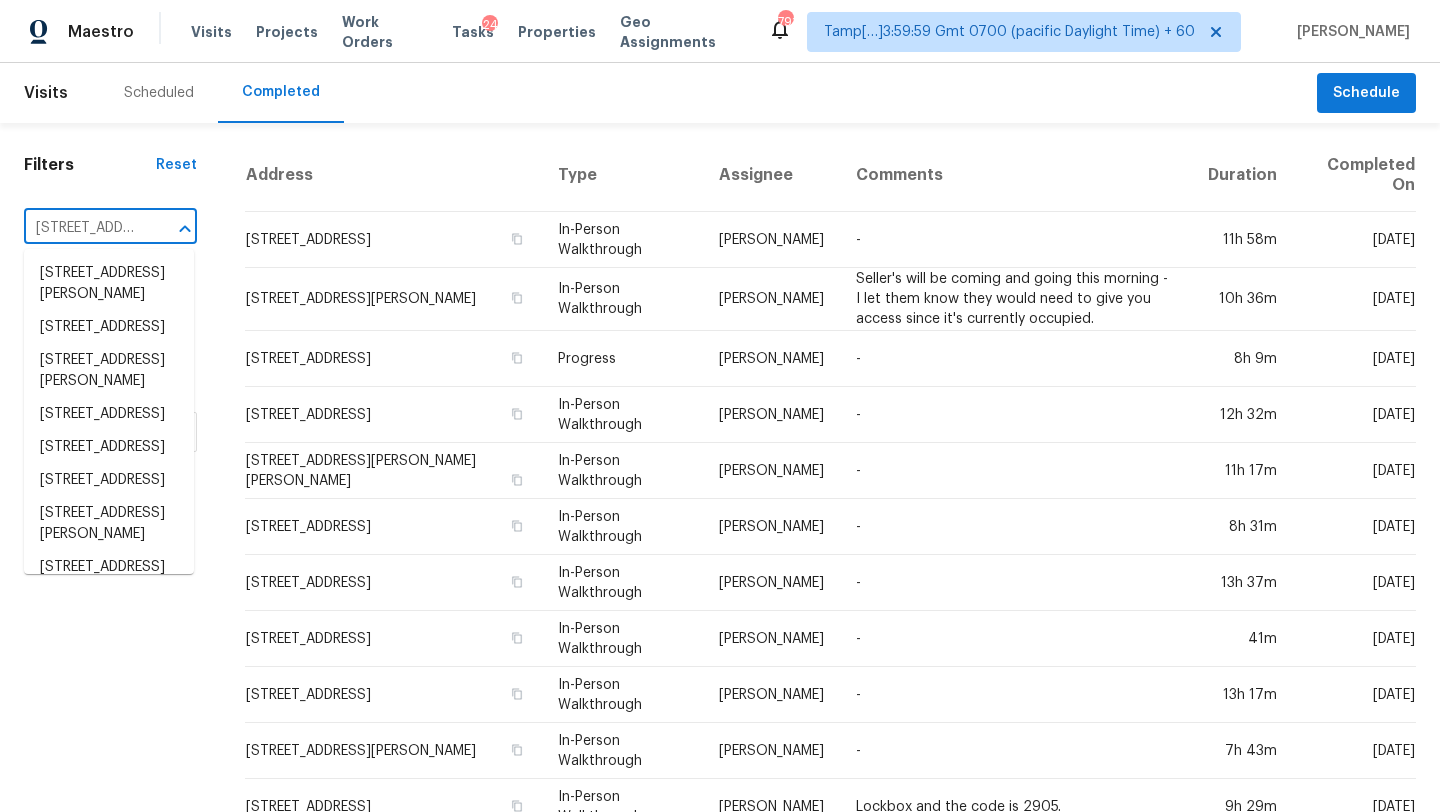 scroll, scrollTop: 0, scrollLeft: 204, axis: horizontal 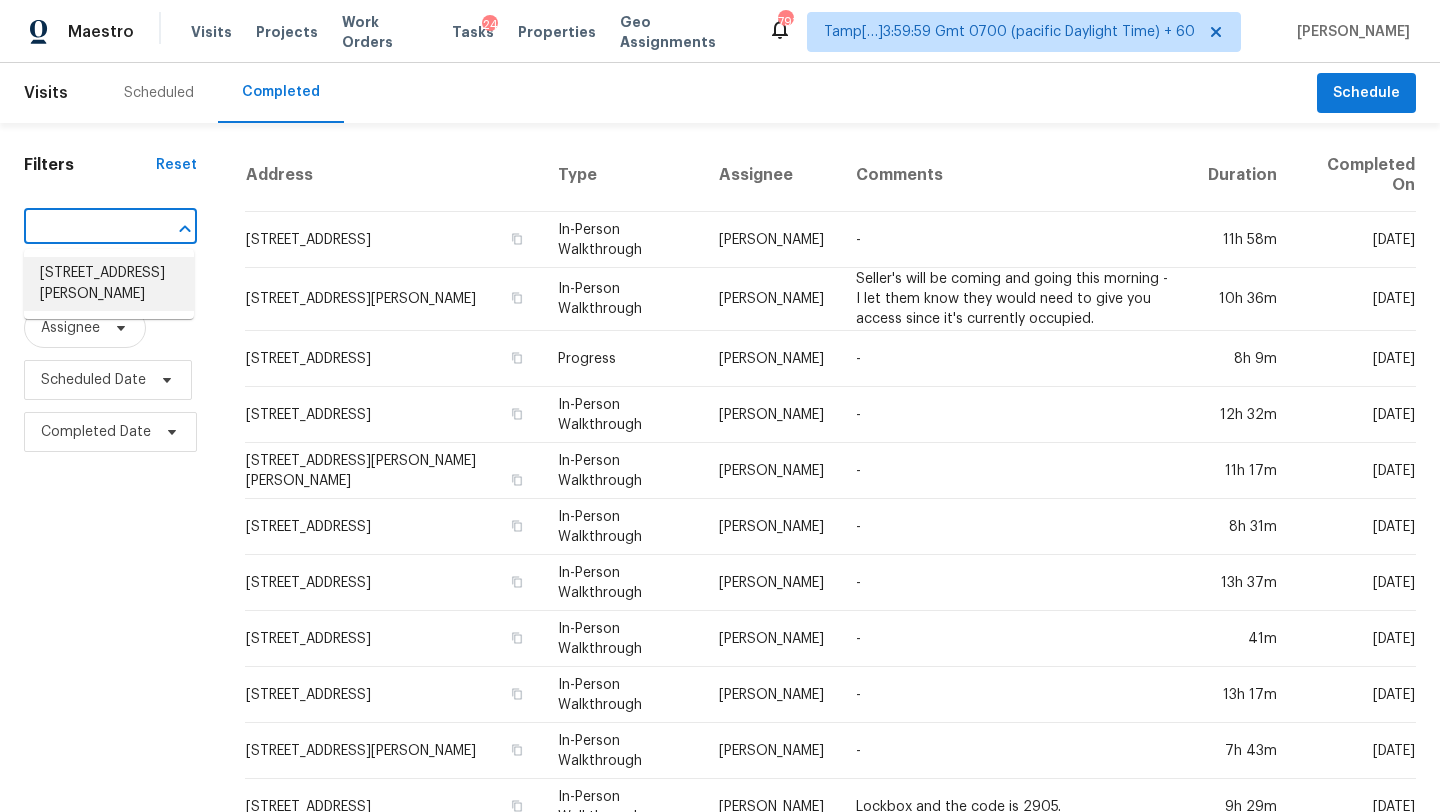 click on "7308 Davis Blvd, North Richland Hills, TX 76182" at bounding box center [109, 284] 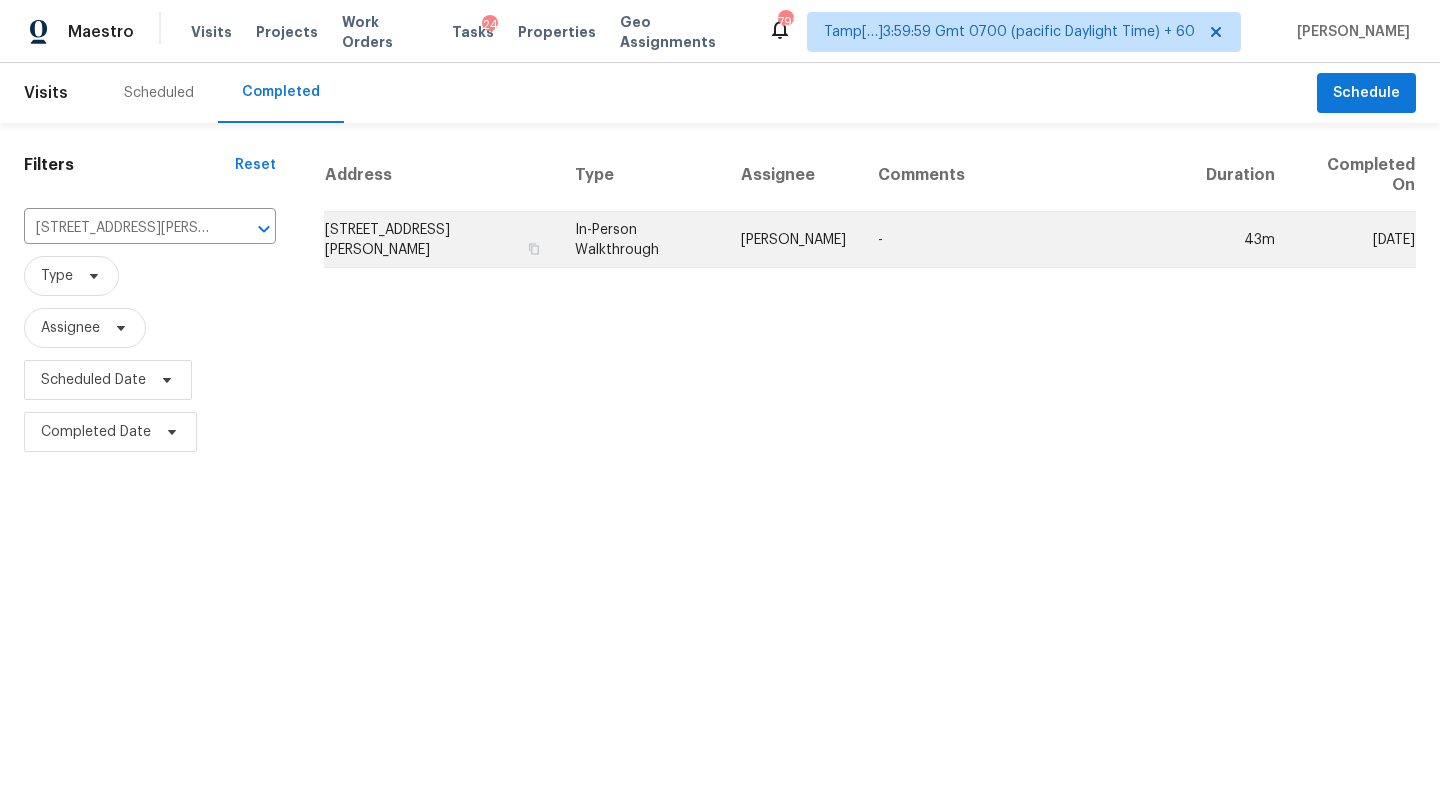 click on "-" at bounding box center [1026, 240] 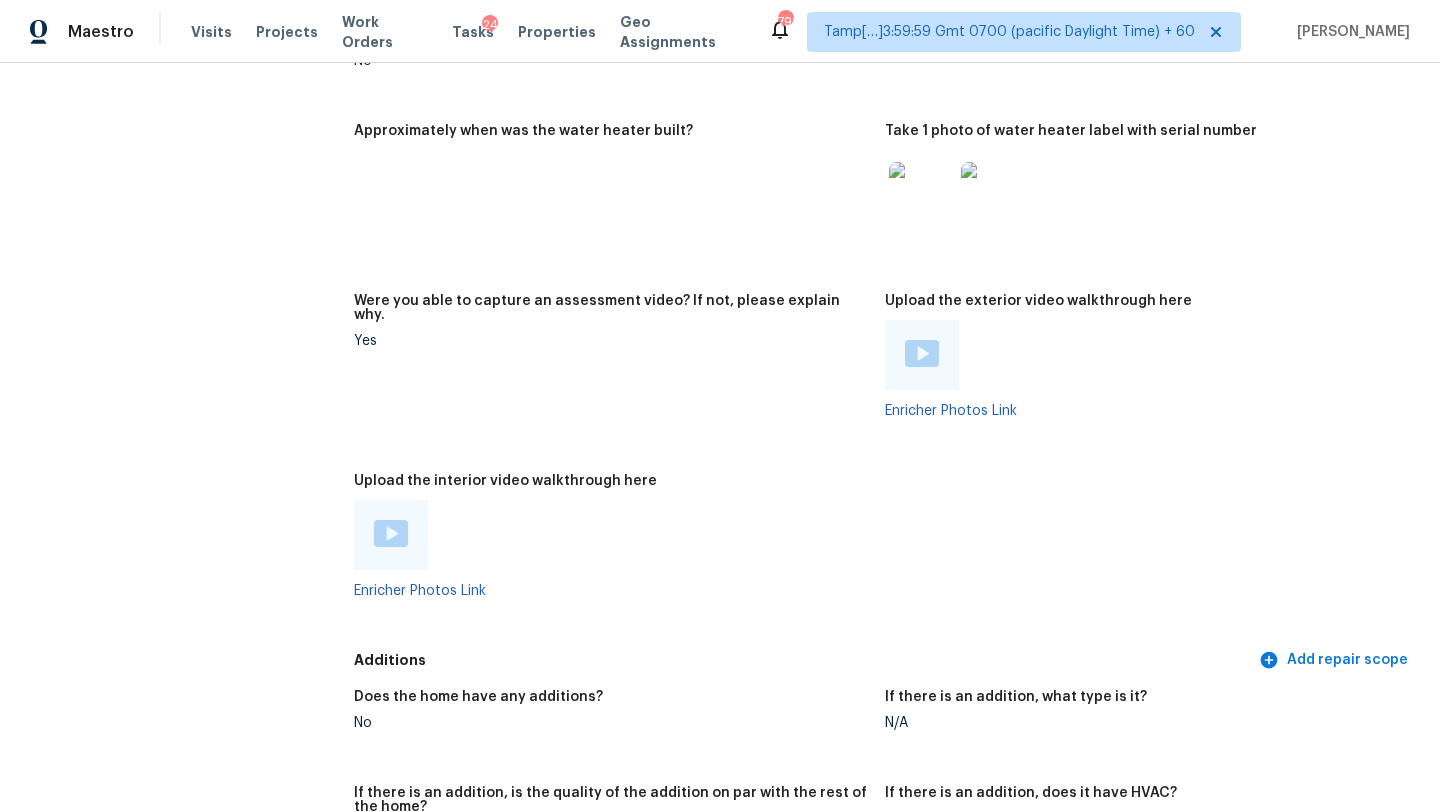 scroll, scrollTop: 3650, scrollLeft: 0, axis: vertical 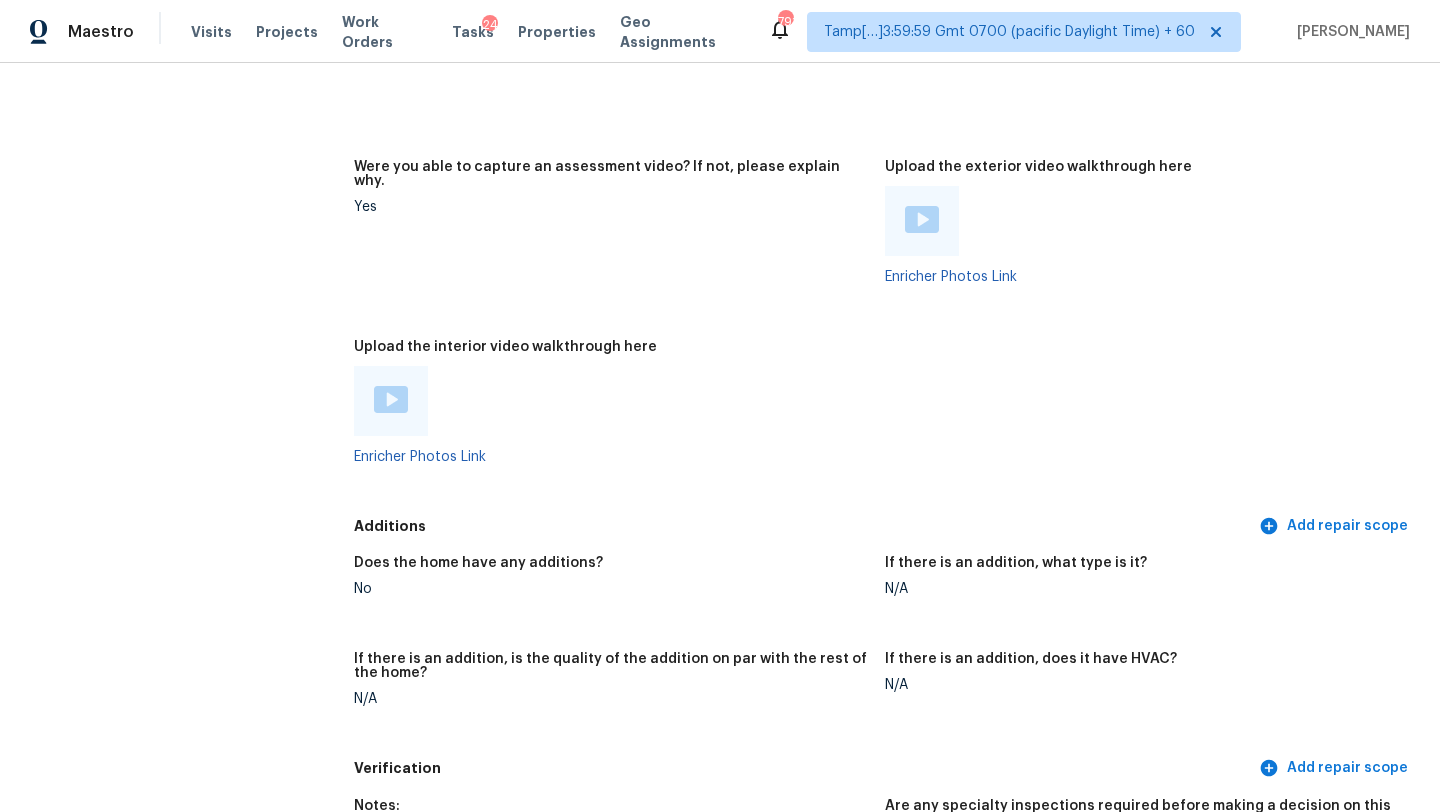 click at bounding box center [391, 399] 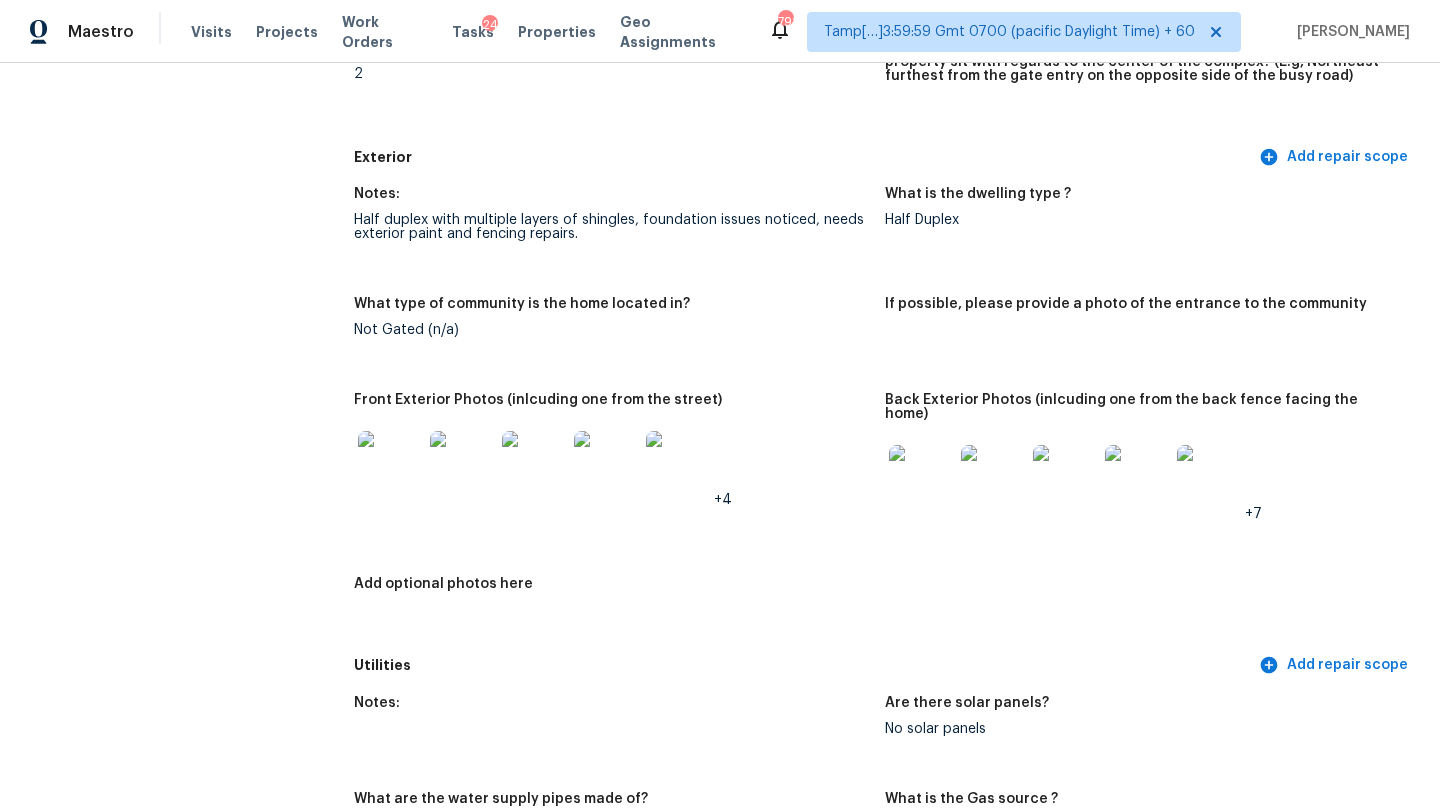 scroll, scrollTop: 0, scrollLeft: 0, axis: both 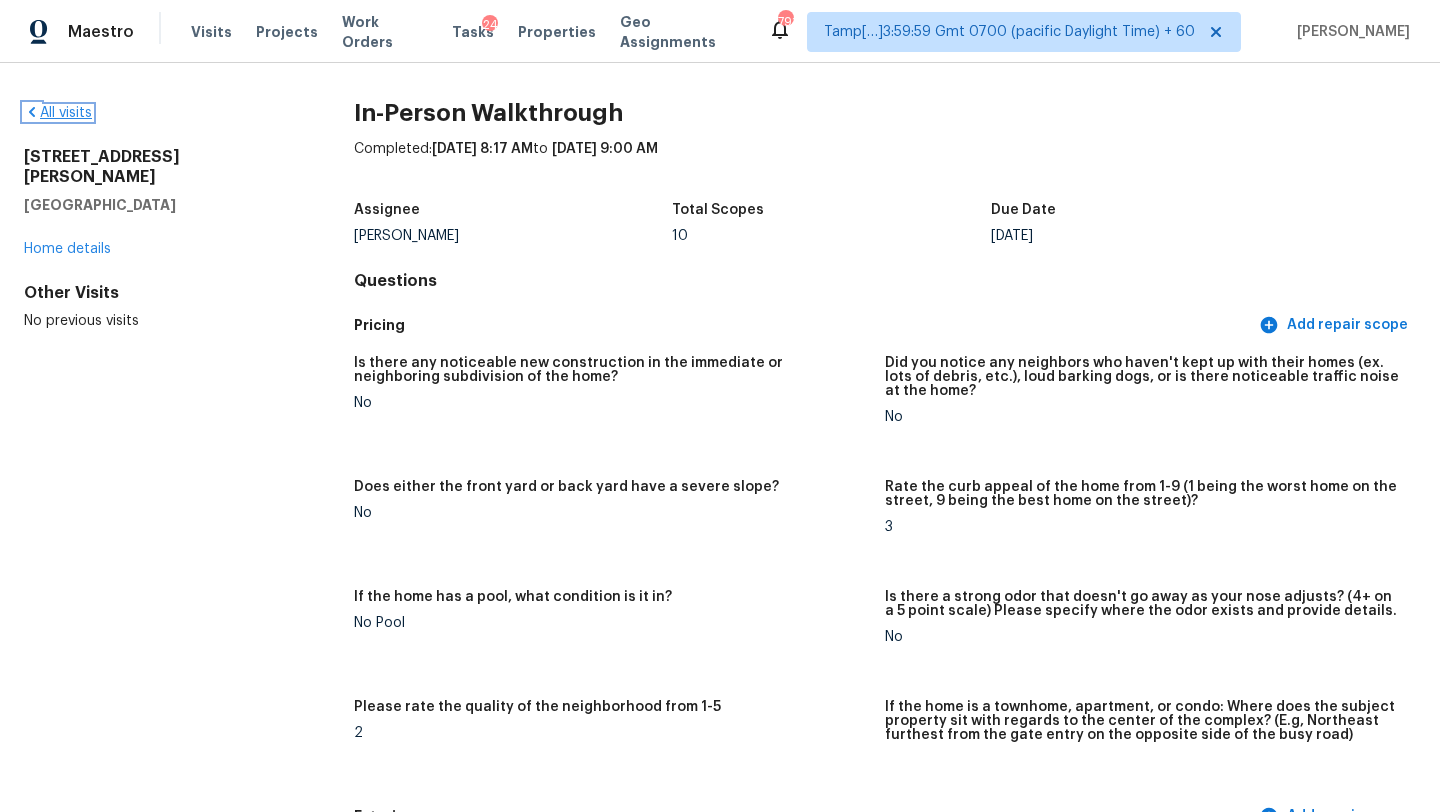 click on "All visits" at bounding box center [58, 113] 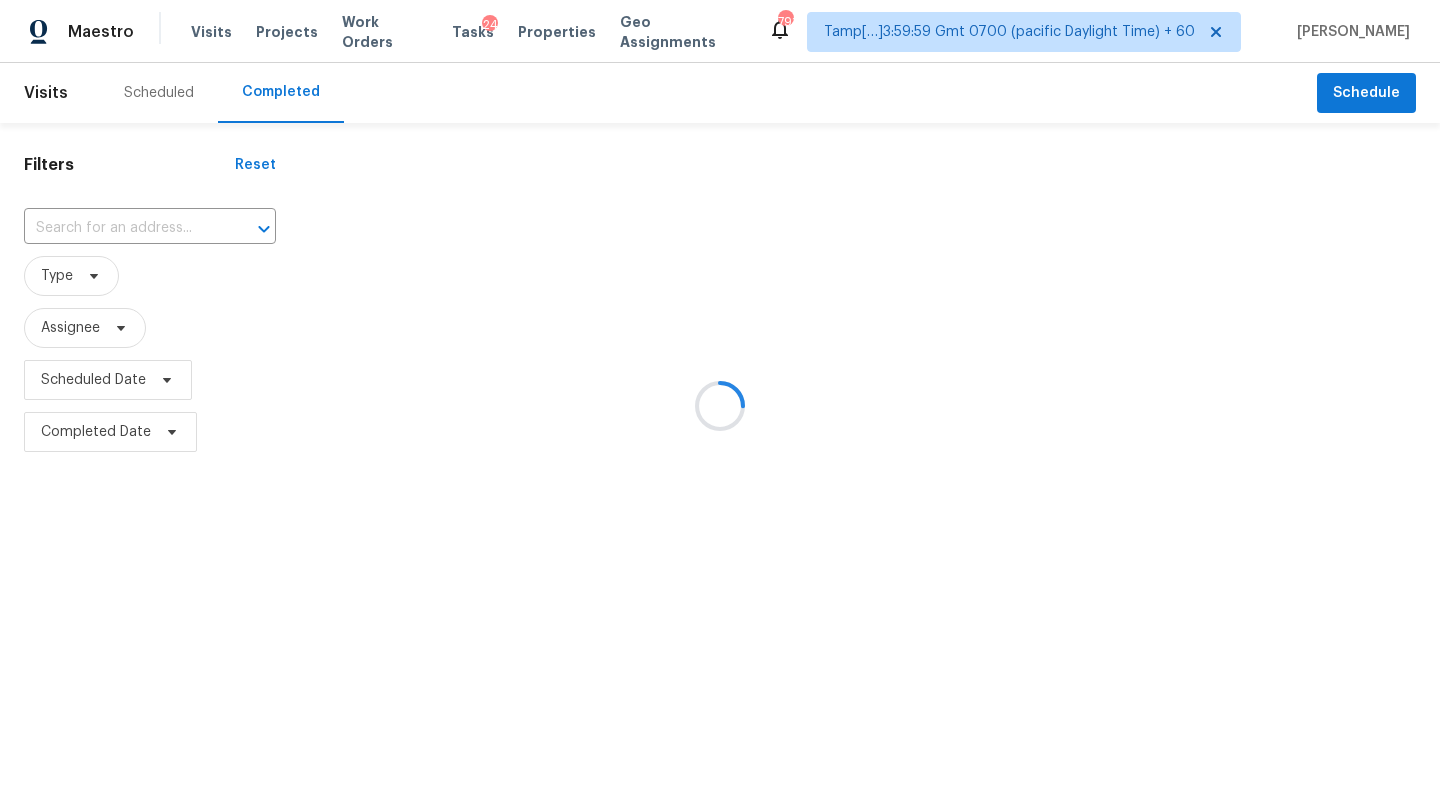 click at bounding box center (720, 406) 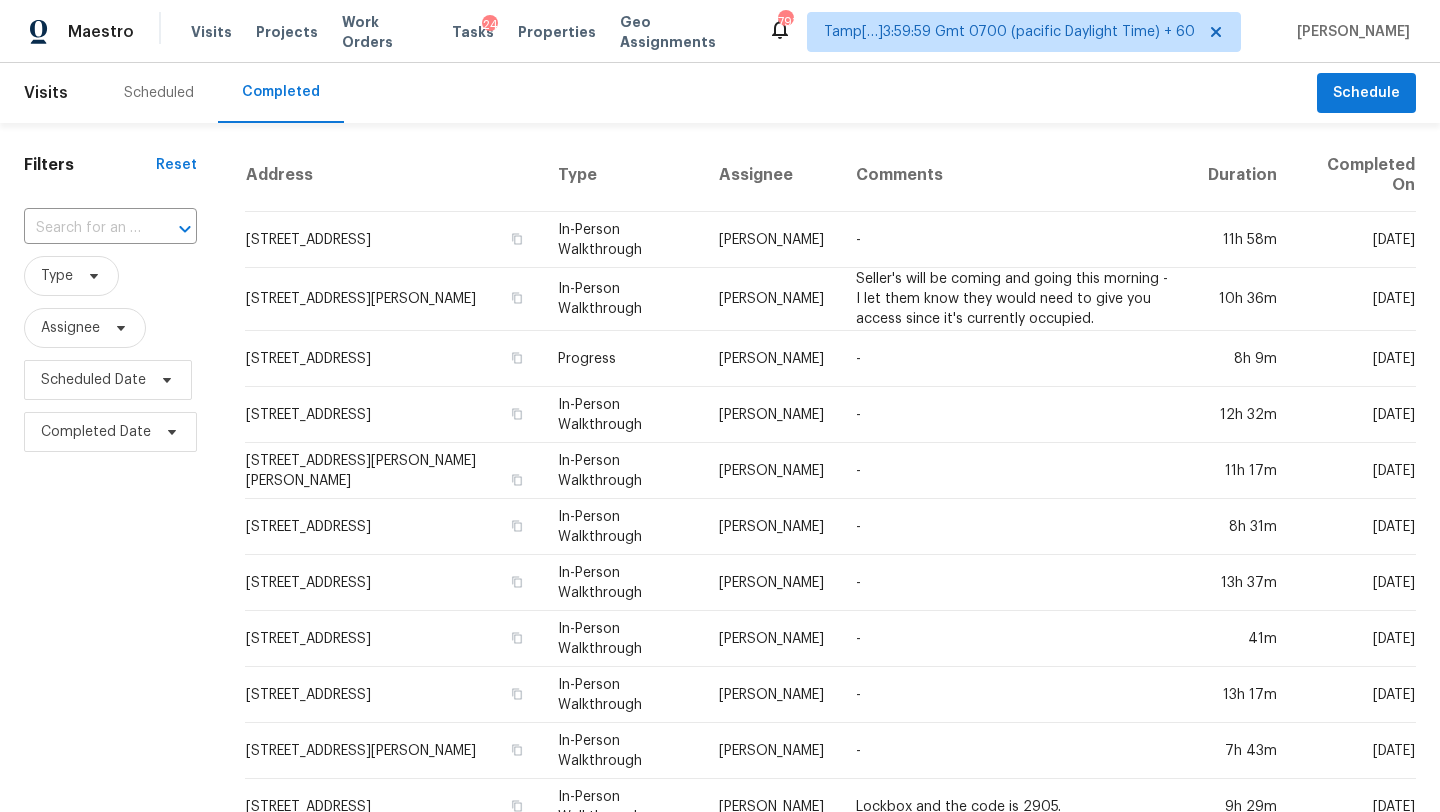click at bounding box center [171, 229] 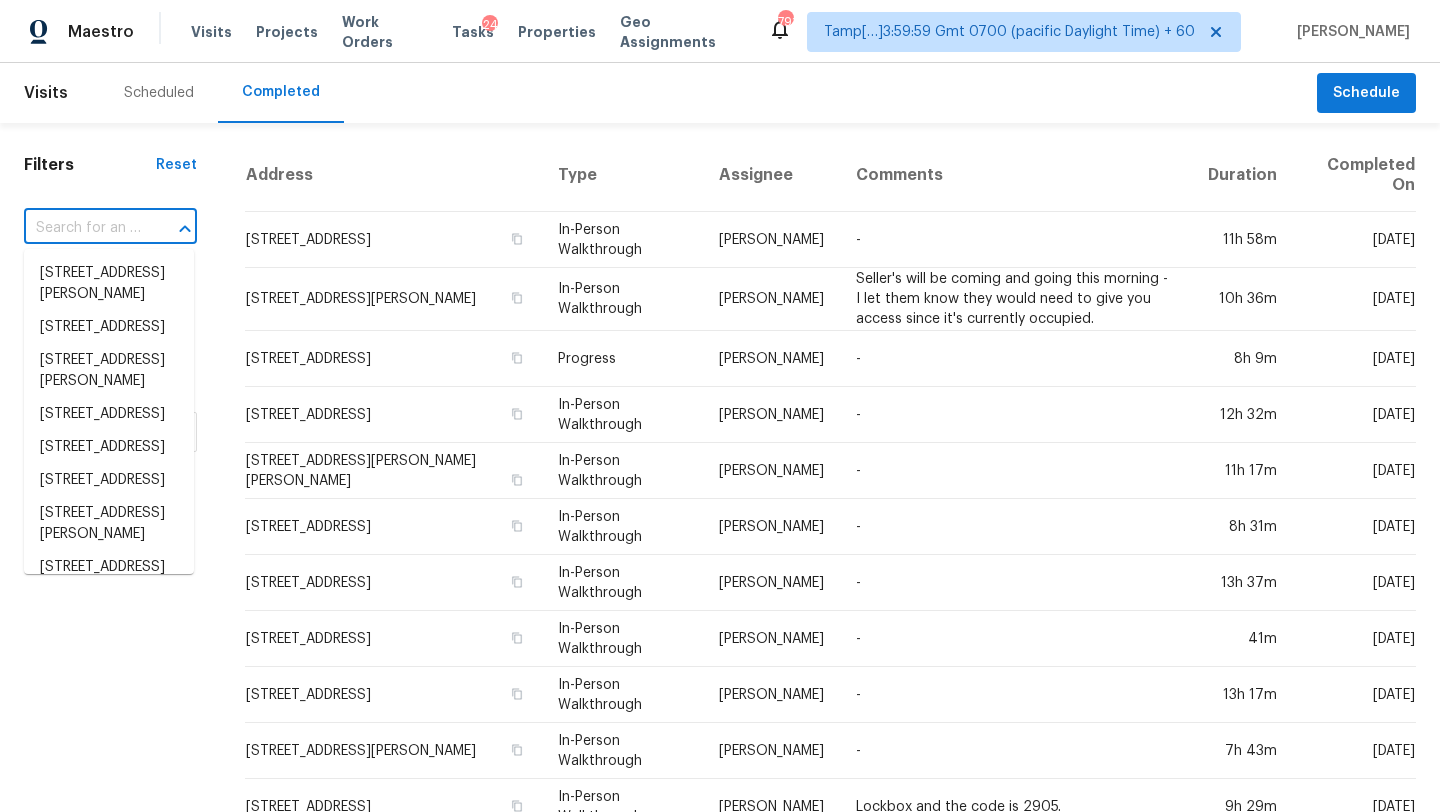 paste on "5947 Seager Dr, Westerville, OH 43081" 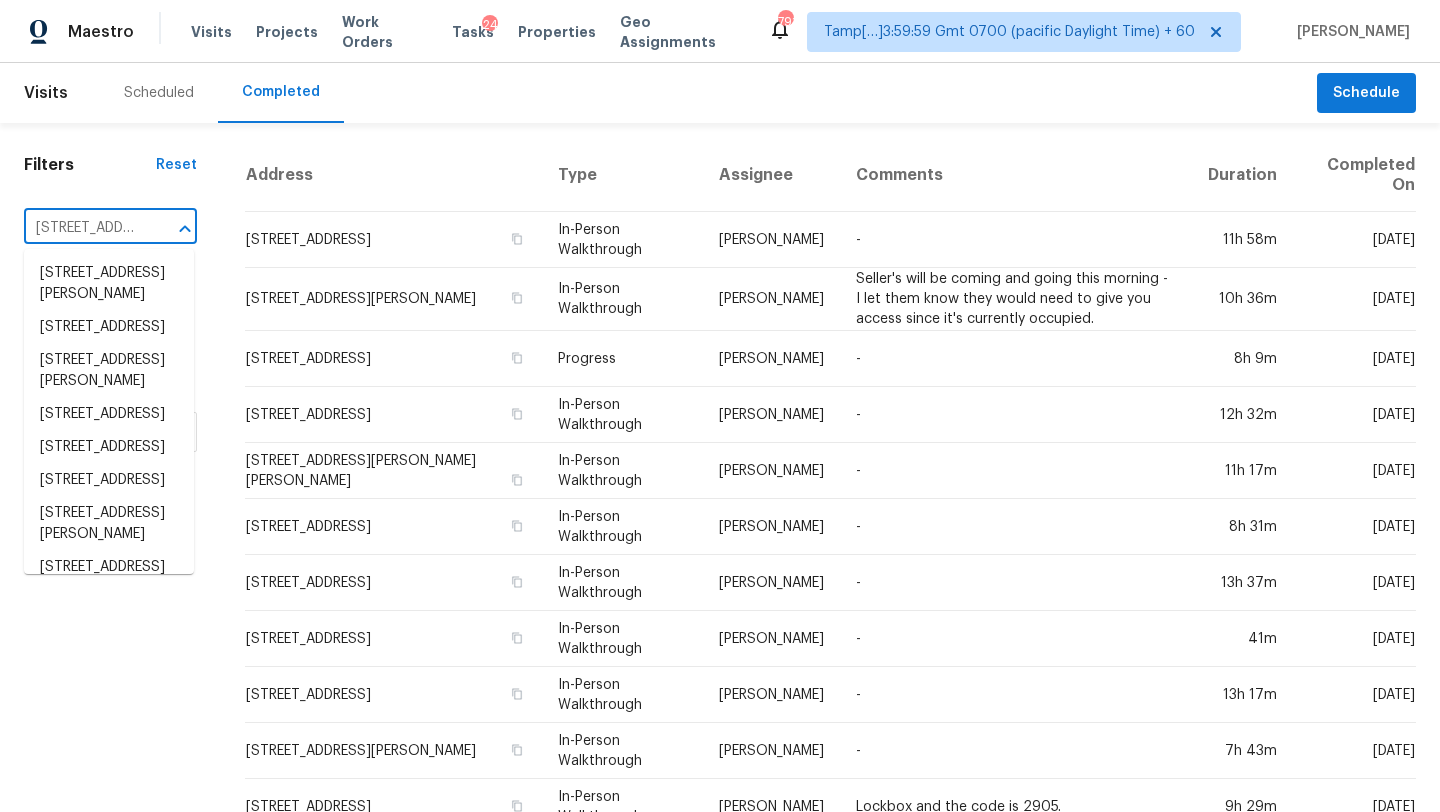 scroll, scrollTop: 0, scrollLeft: 150, axis: horizontal 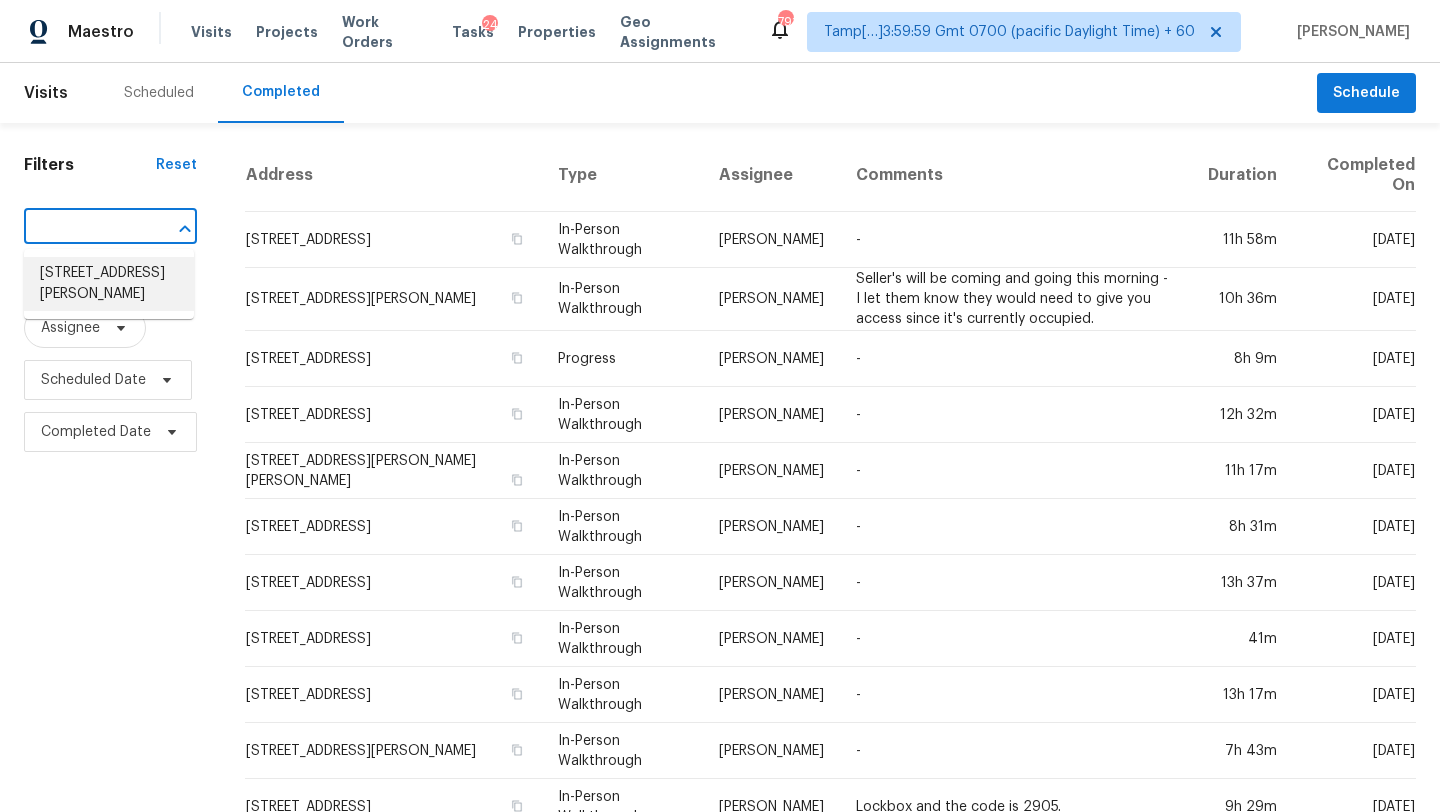 click on "5947 Seager Dr, Westerville, OH 43081" at bounding box center (109, 284) 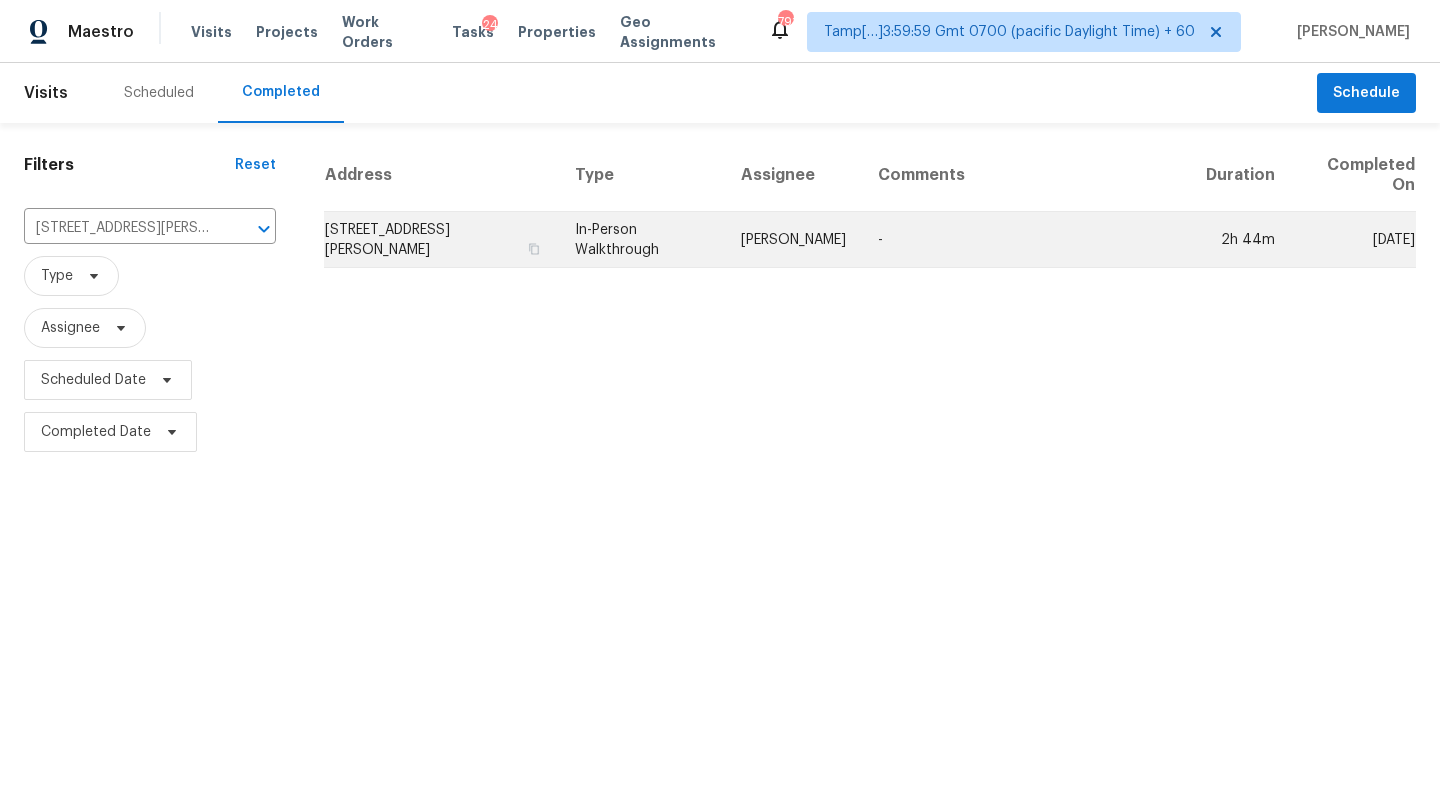 click on "-" at bounding box center [1026, 240] 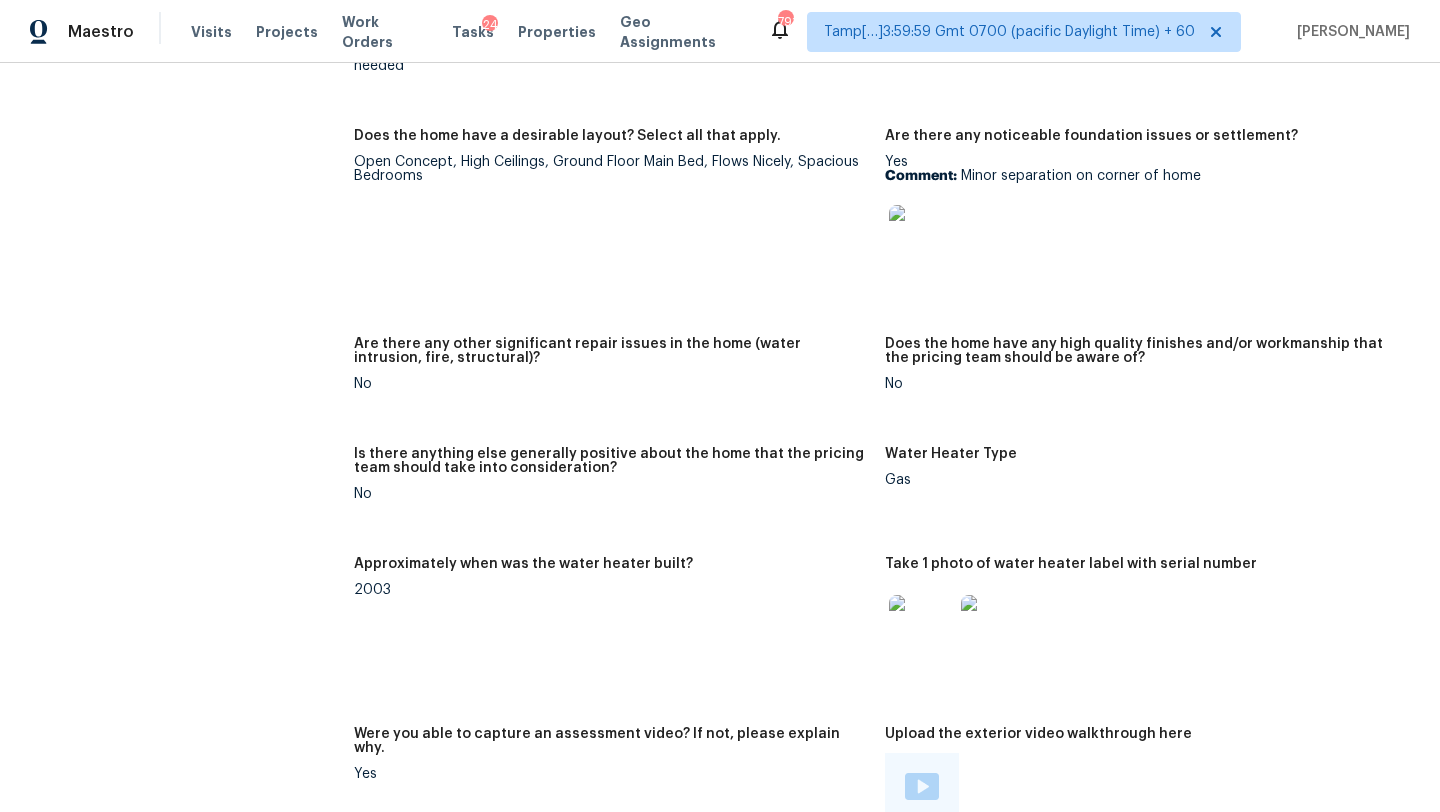 scroll, scrollTop: 3517, scrollLeft: 0, axis: vertical 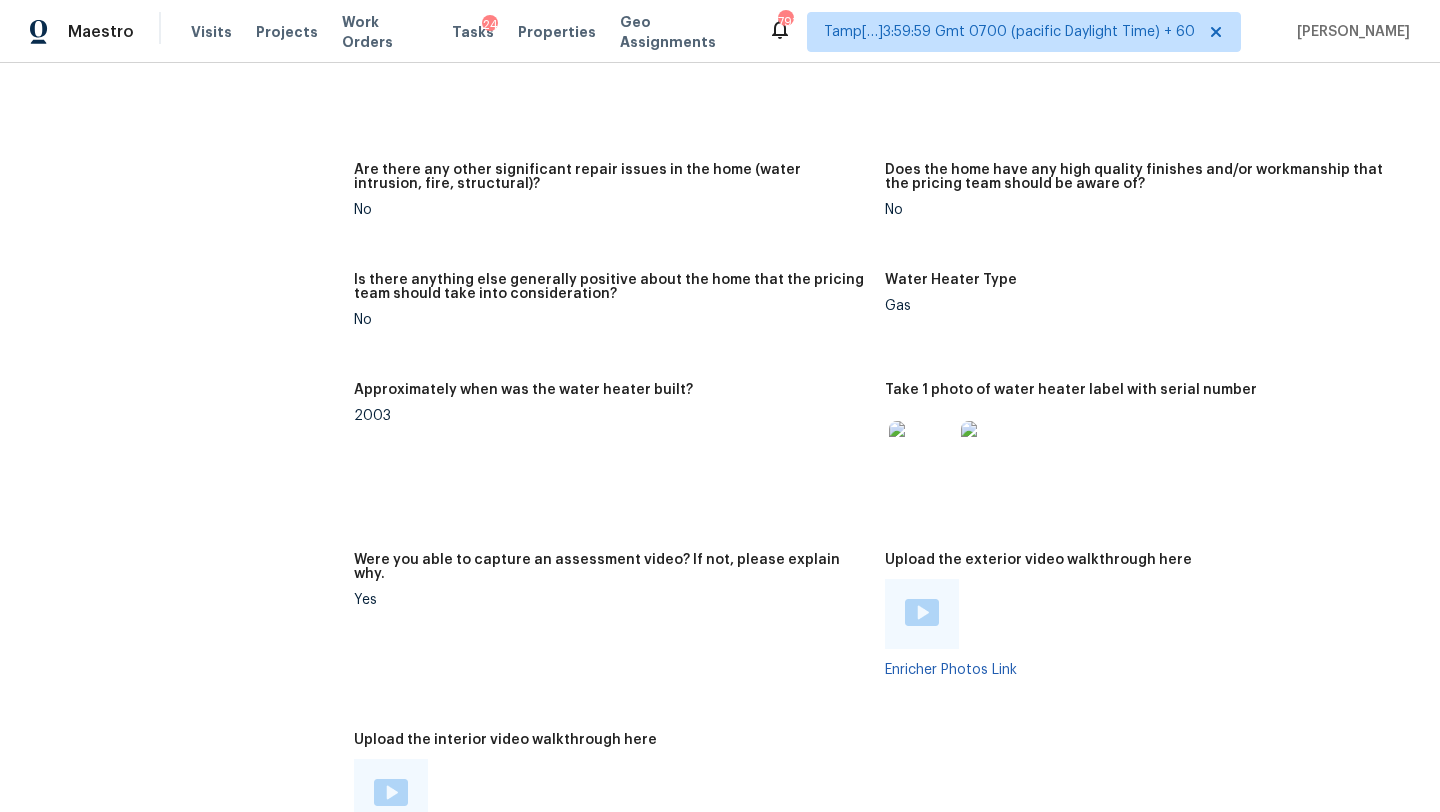 click at bounding box center (391, 792) 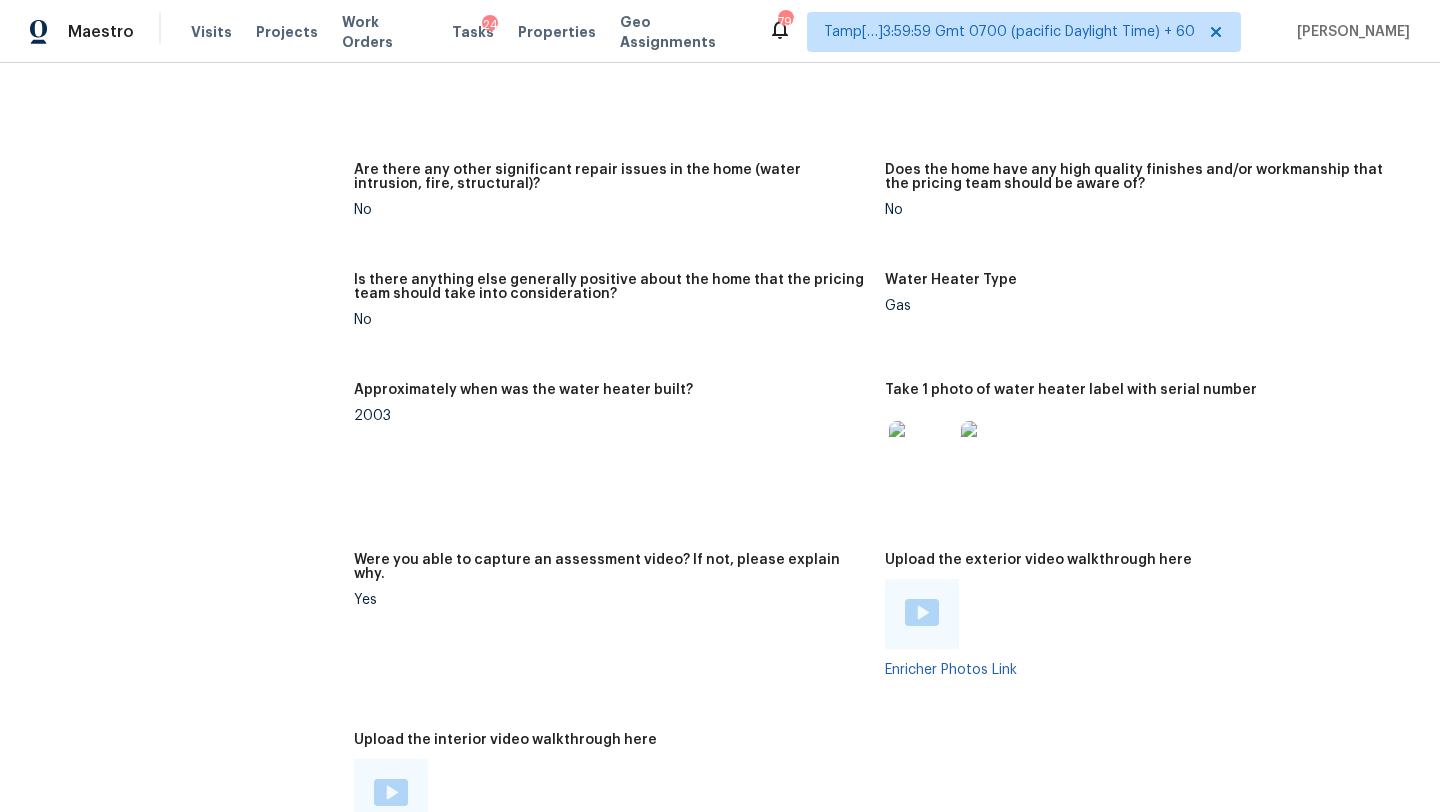 click at bounding box center (391, 792) 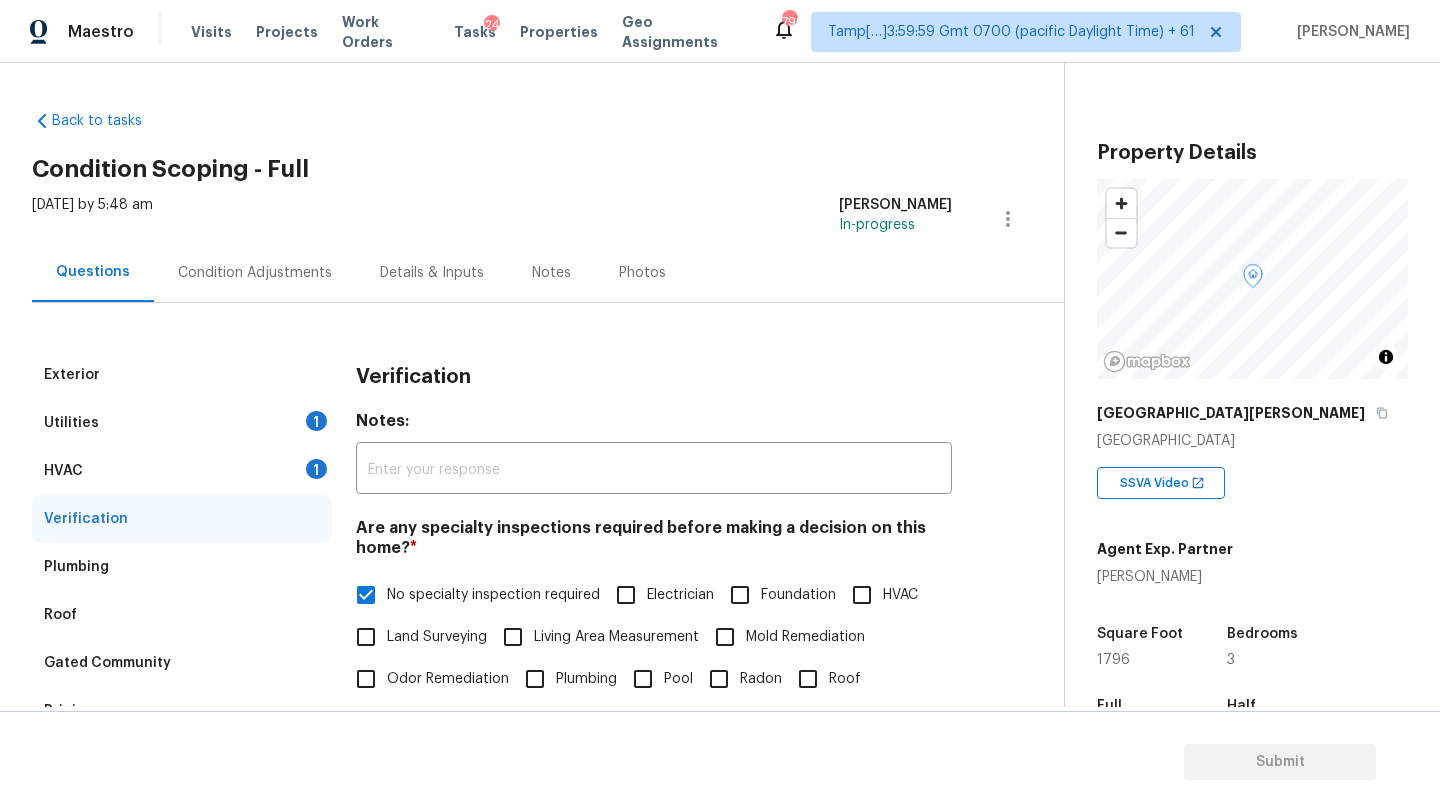scroll, scrollTop: 0, scrollLeft: 0, axis: both 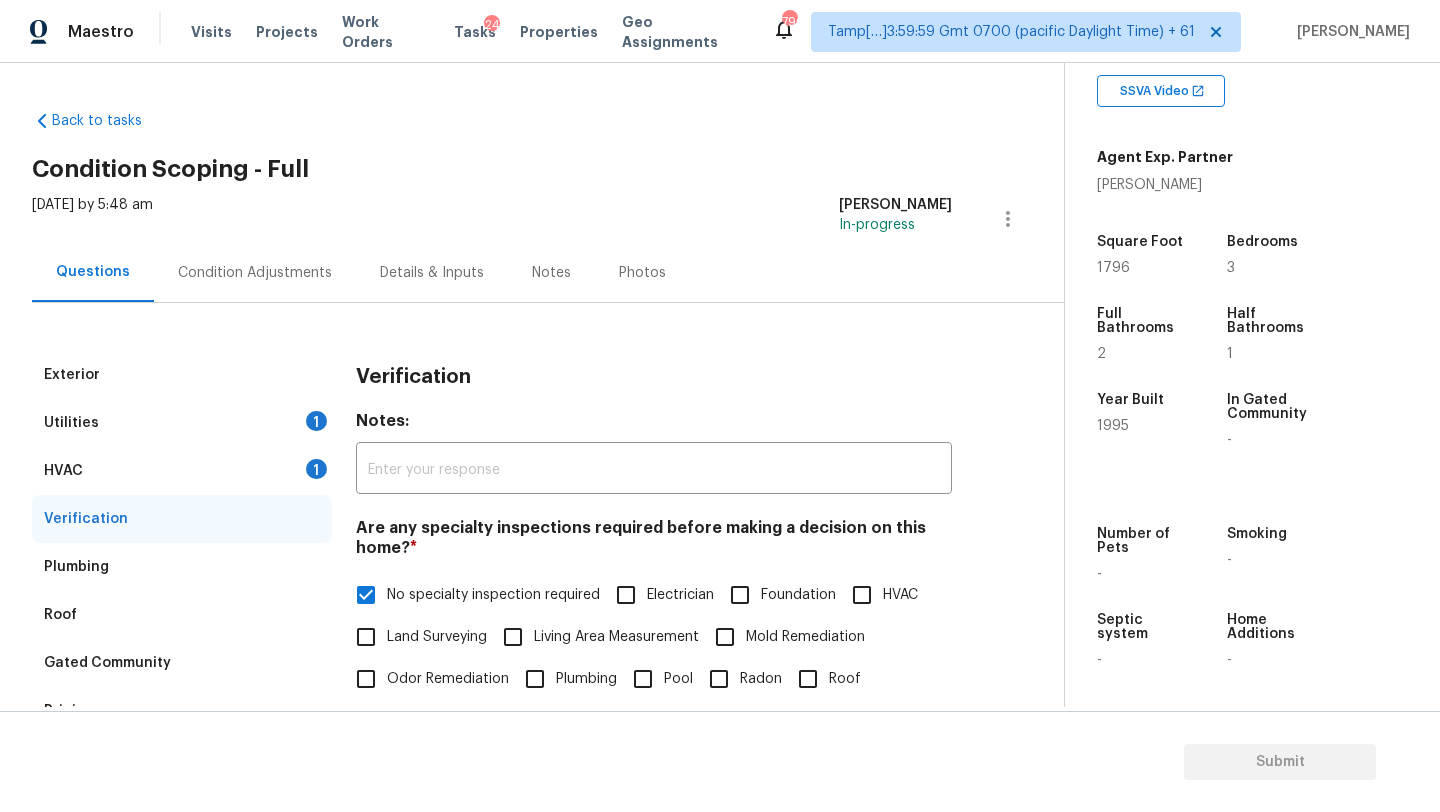 click on "Condition Adjustments" at bounding box center [255, 273] 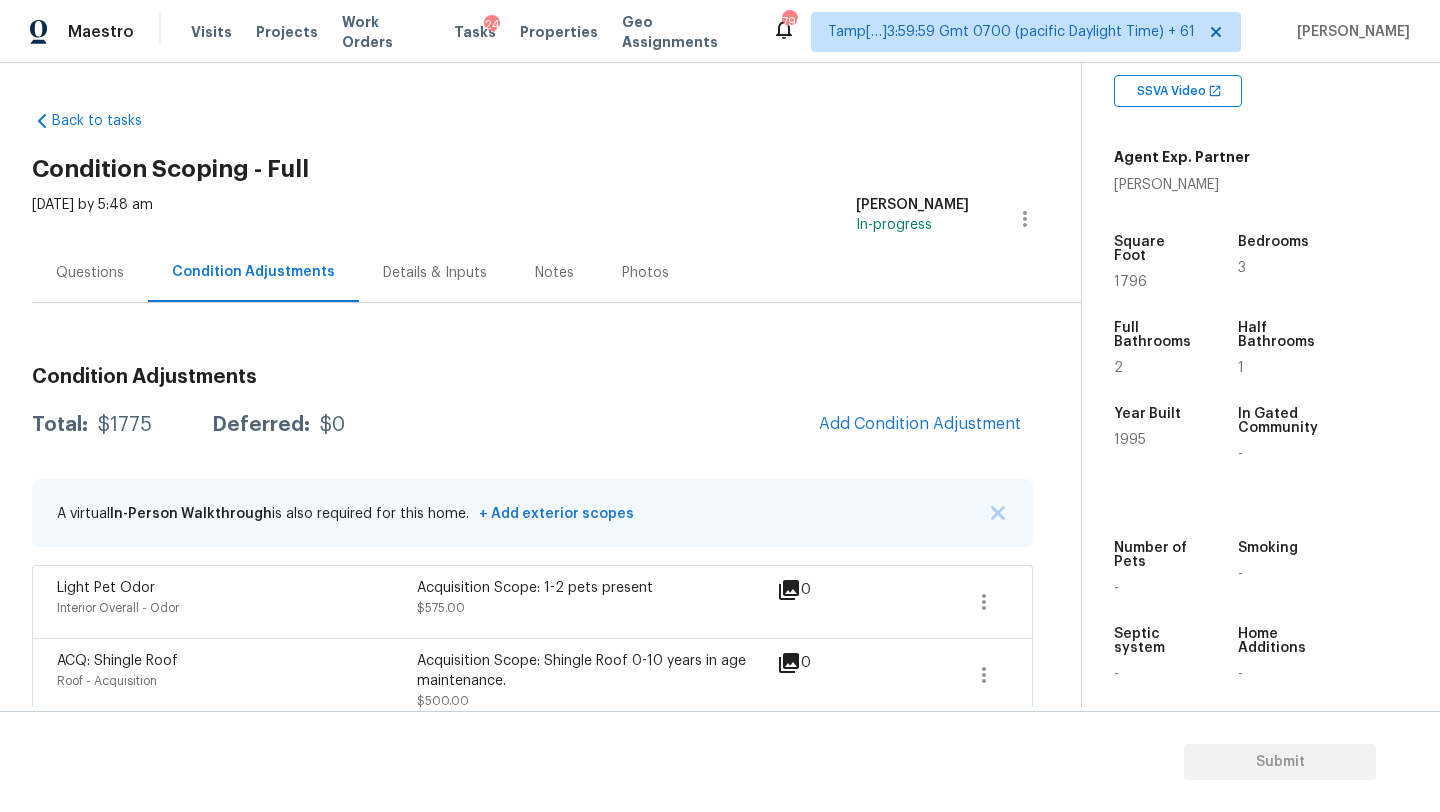 click on "Condition Adjustments Total:  $1775 Deferred:  $0 Add Condition Adjustment A virtual  In-Person Walkthrough  is also required for this home.   + Add exterior scopes Light Pet Odor Interior Overall - Odor Acquisition Scope: 1-2 pets present $575.00   0 ACQ: Shingle Roof Roof - Acquisition Acquisition Scope: Shingle Roof 0-10 years in age maintenance. $500.00   0 Pressure Washing Exterior Overall - Siding Protect areas as needed for pressure washing. Pressure wash the siding on the home using the appropriate pressure/nozzle tip as to not create any damage to the home. Ensure that there is no streaking/eneven areas where the pressure washing took place. Clean up any debris created from pressure washing. $200.00   0 Pressure Washing Exterior Overall - Siding Pressure wash the driveways/walkways as directed by the PM. Ensure that all debris and residue are removed from the areas being pressure washed. $200.00   0 Landscape Package Exterior Overall - Home Readiness Packages $300.00   4" at bounding box center [532, 775] 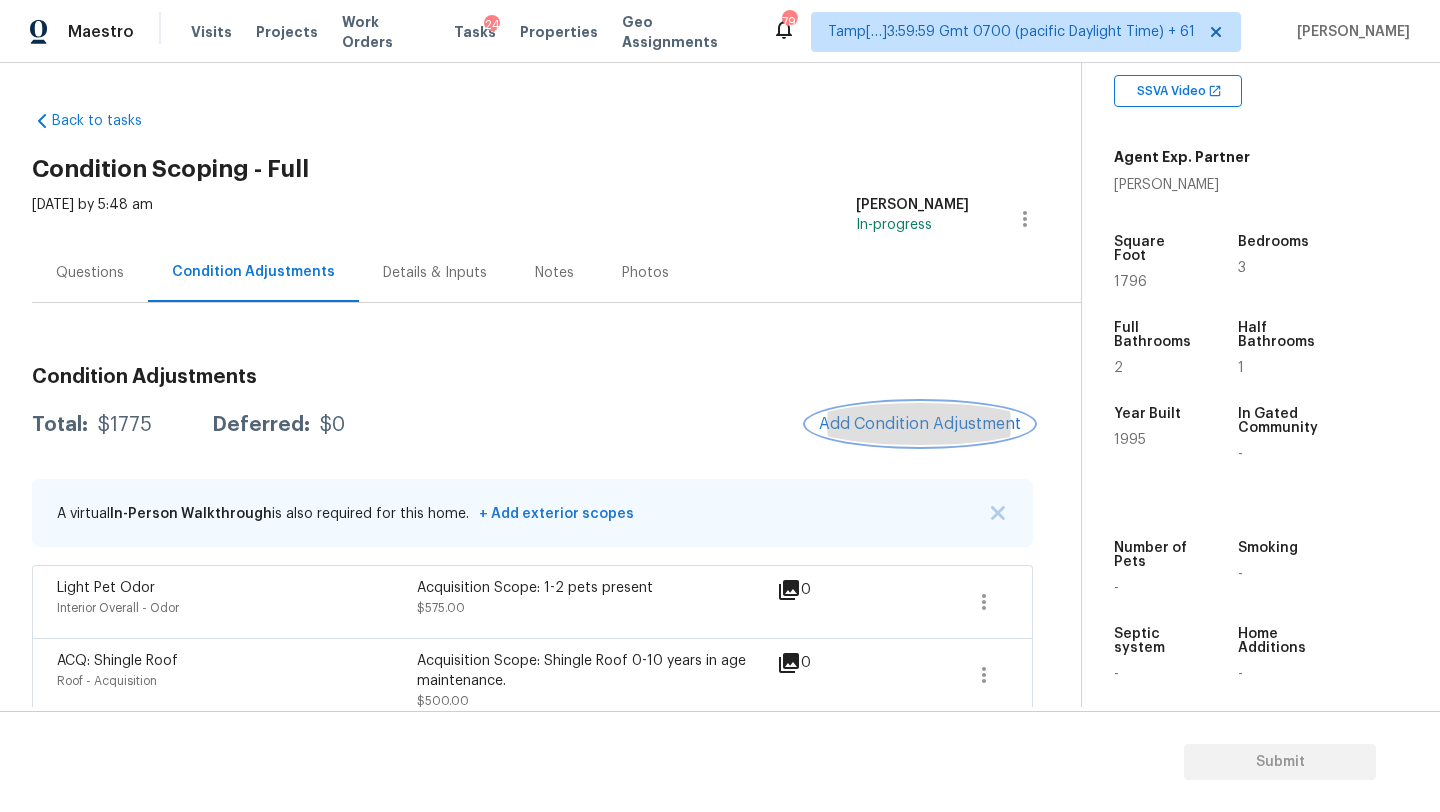 click on "Add Condition Adjustment" at bounding box center (920, 424) 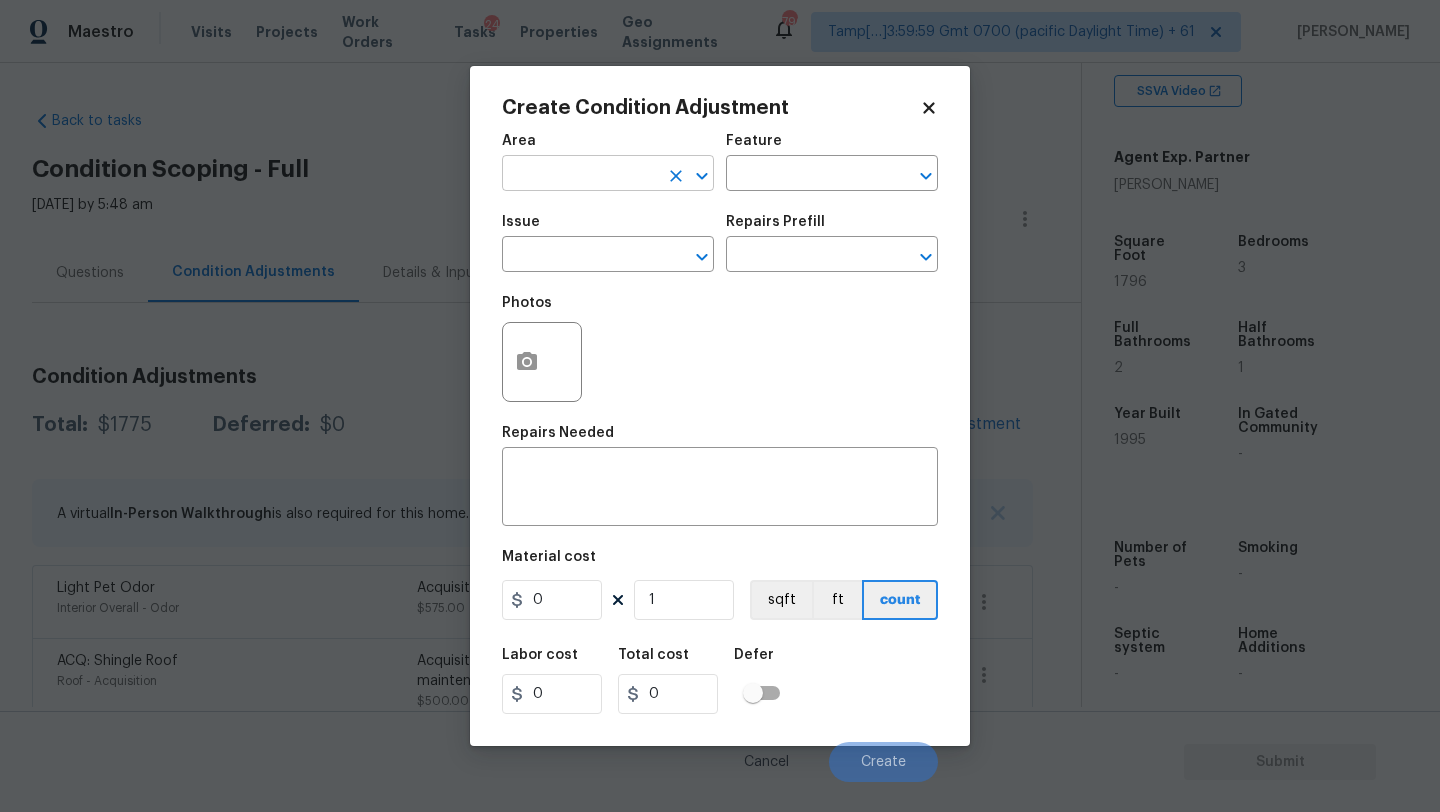 click at bounding box center (580, 175) 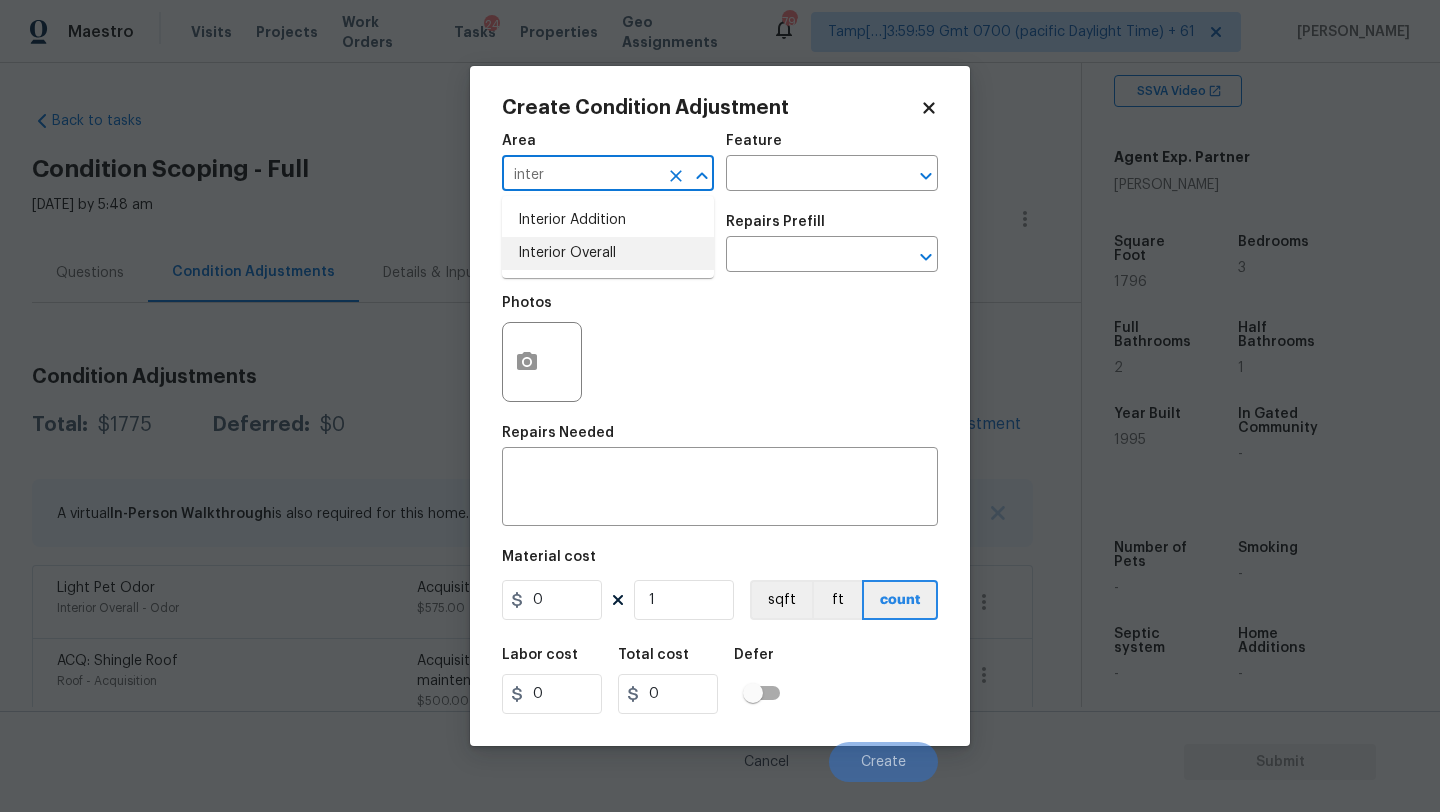 click on "Interior Overall" at bounding box center (608, 253) 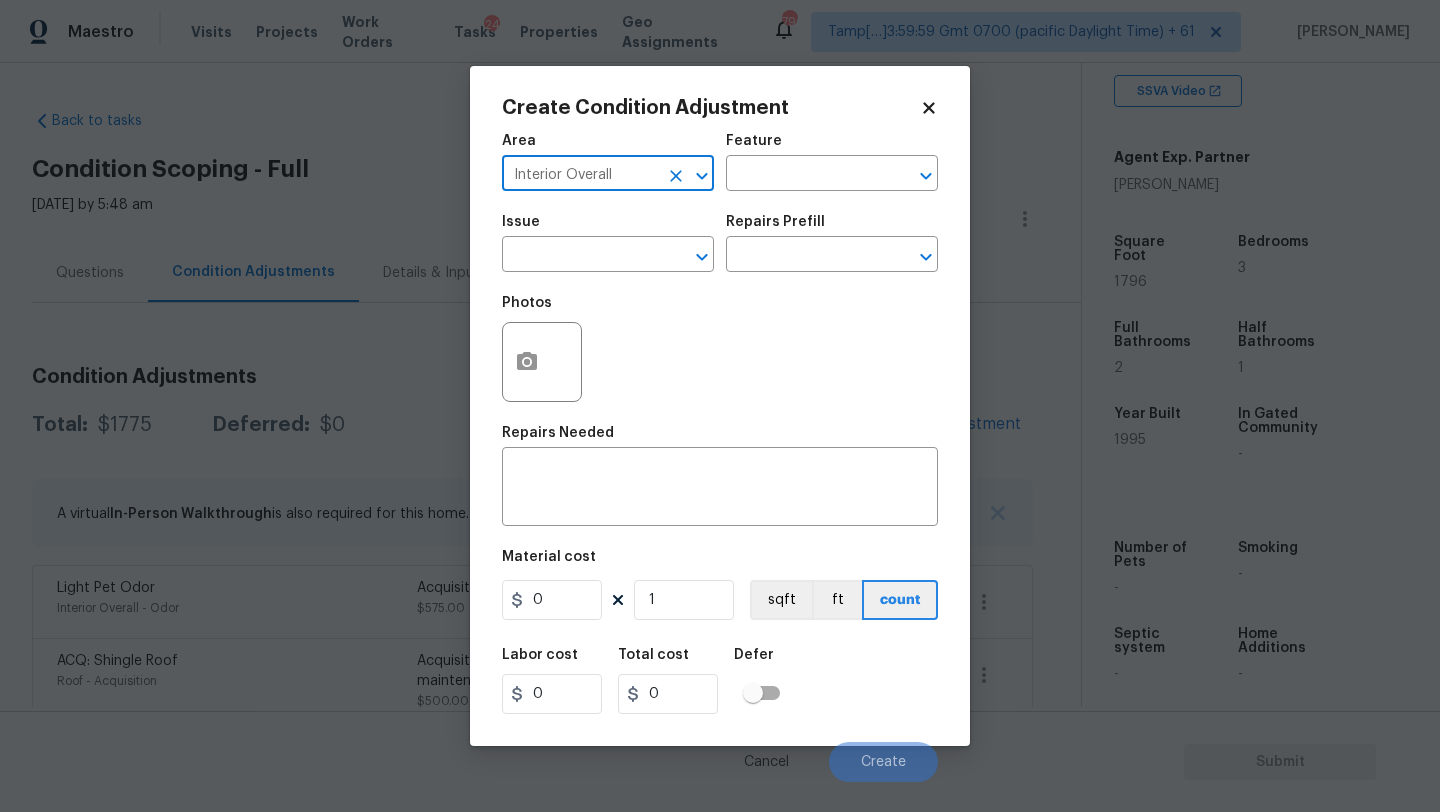 type on "Interior Overall" 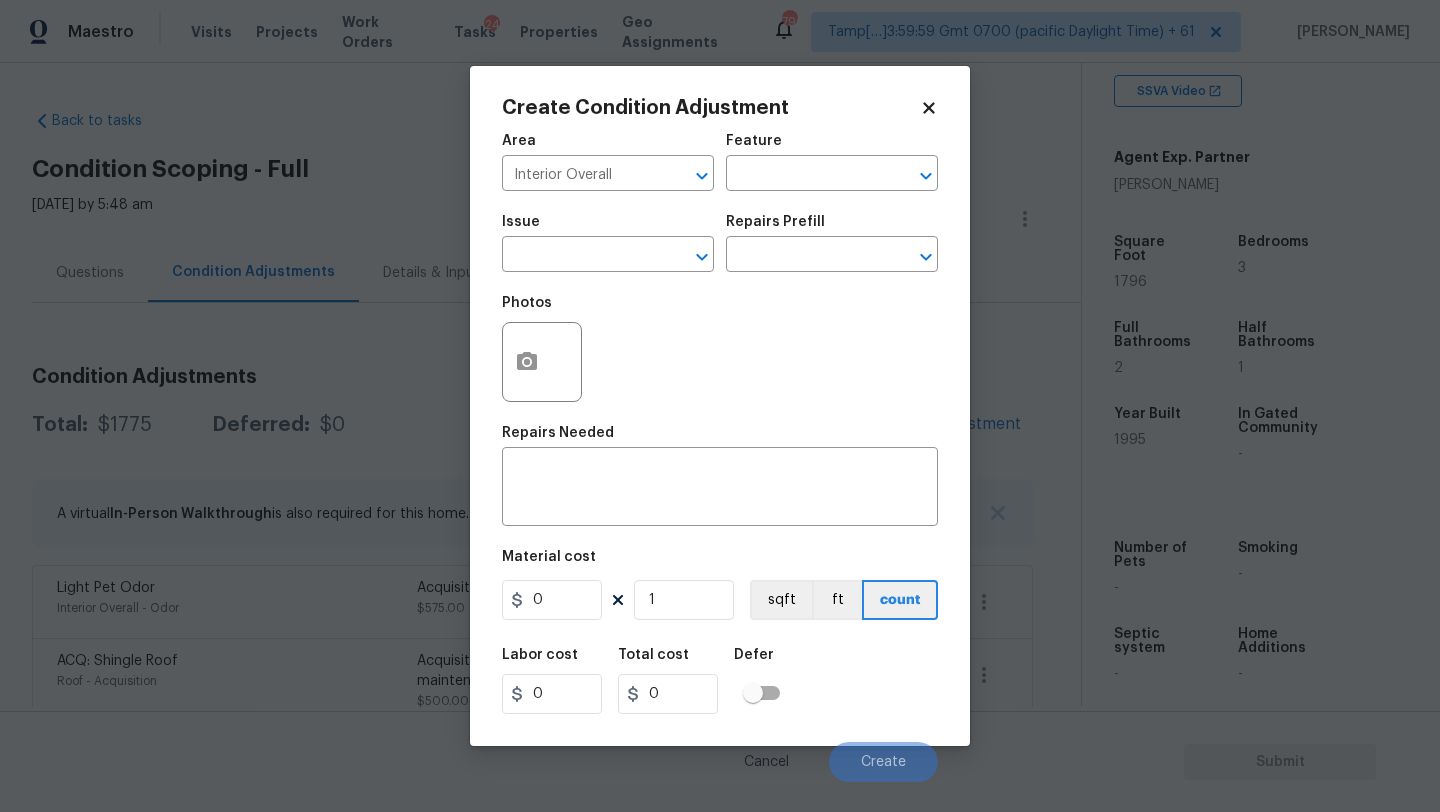 click on "Feature" at bounding box center [832, 147] 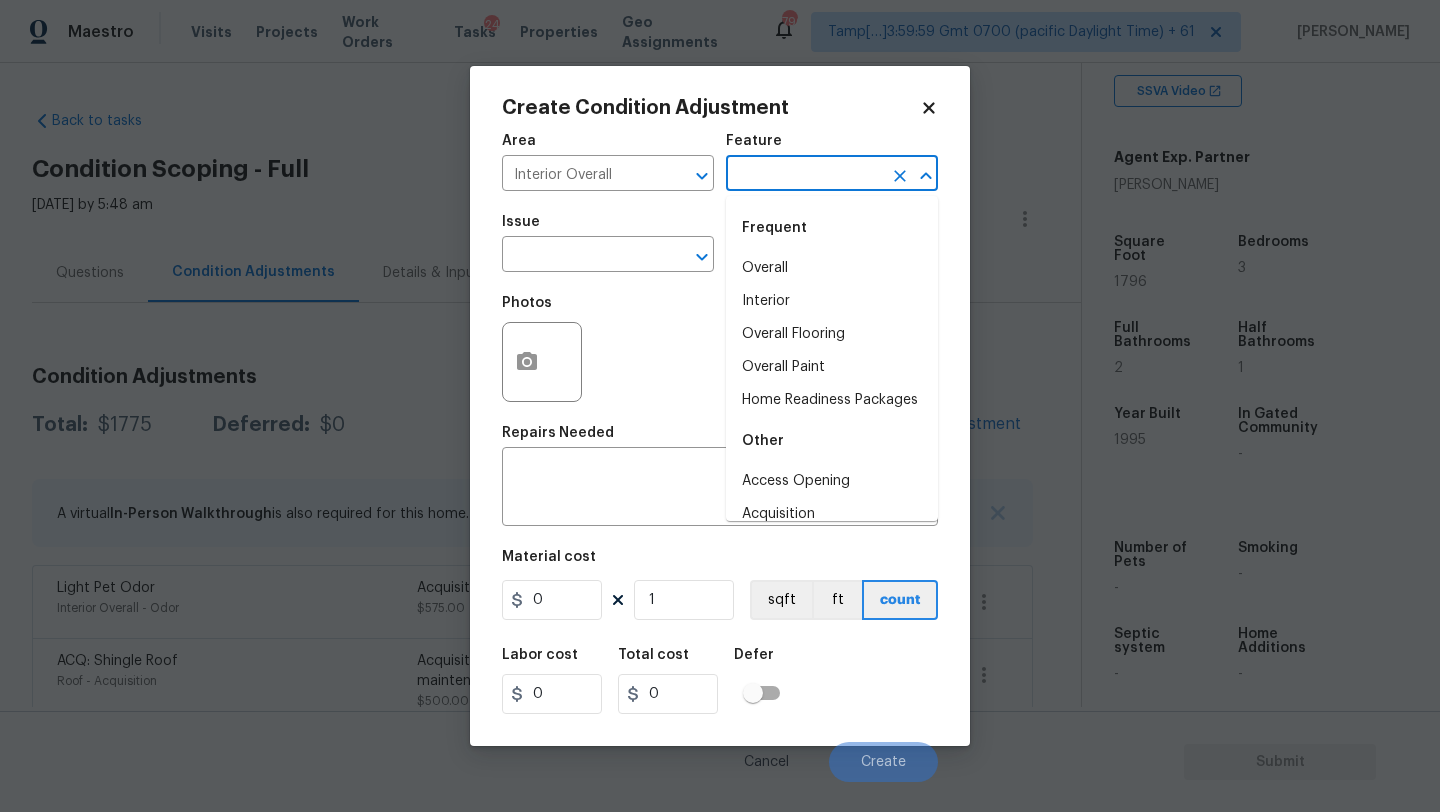 click at bounding box center (804, 175) 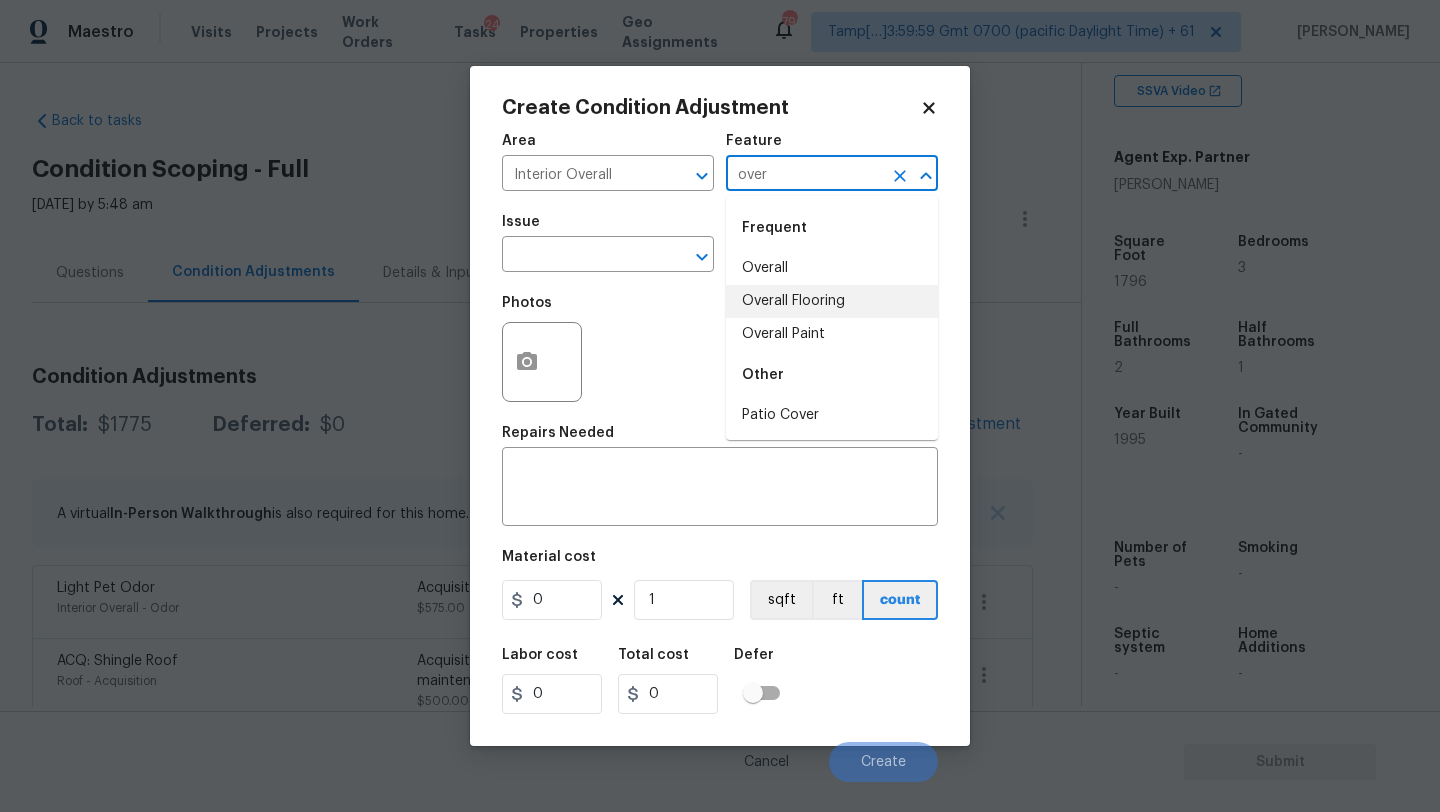 click on "Overall" at bounding box center [832, 268] 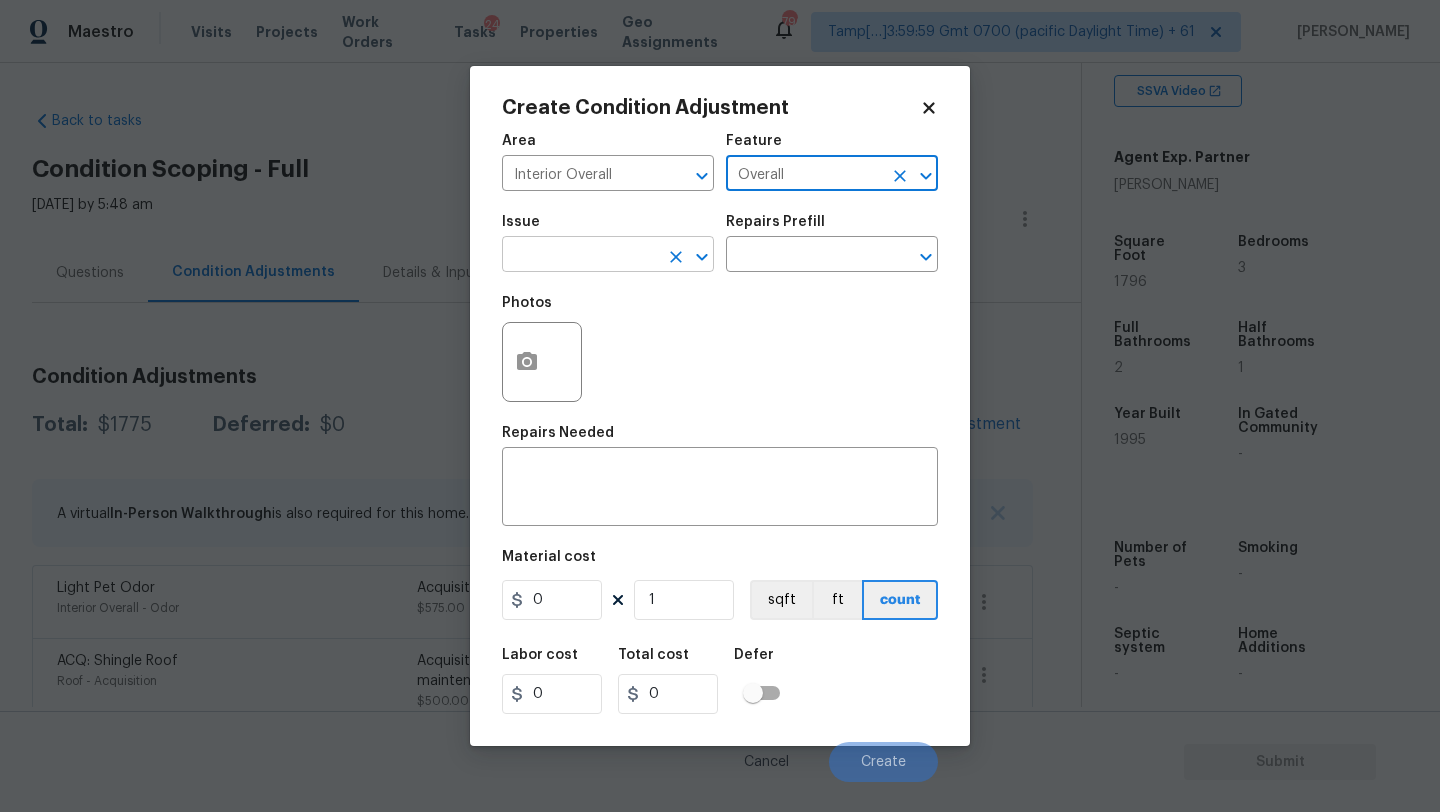 type on "Overall" 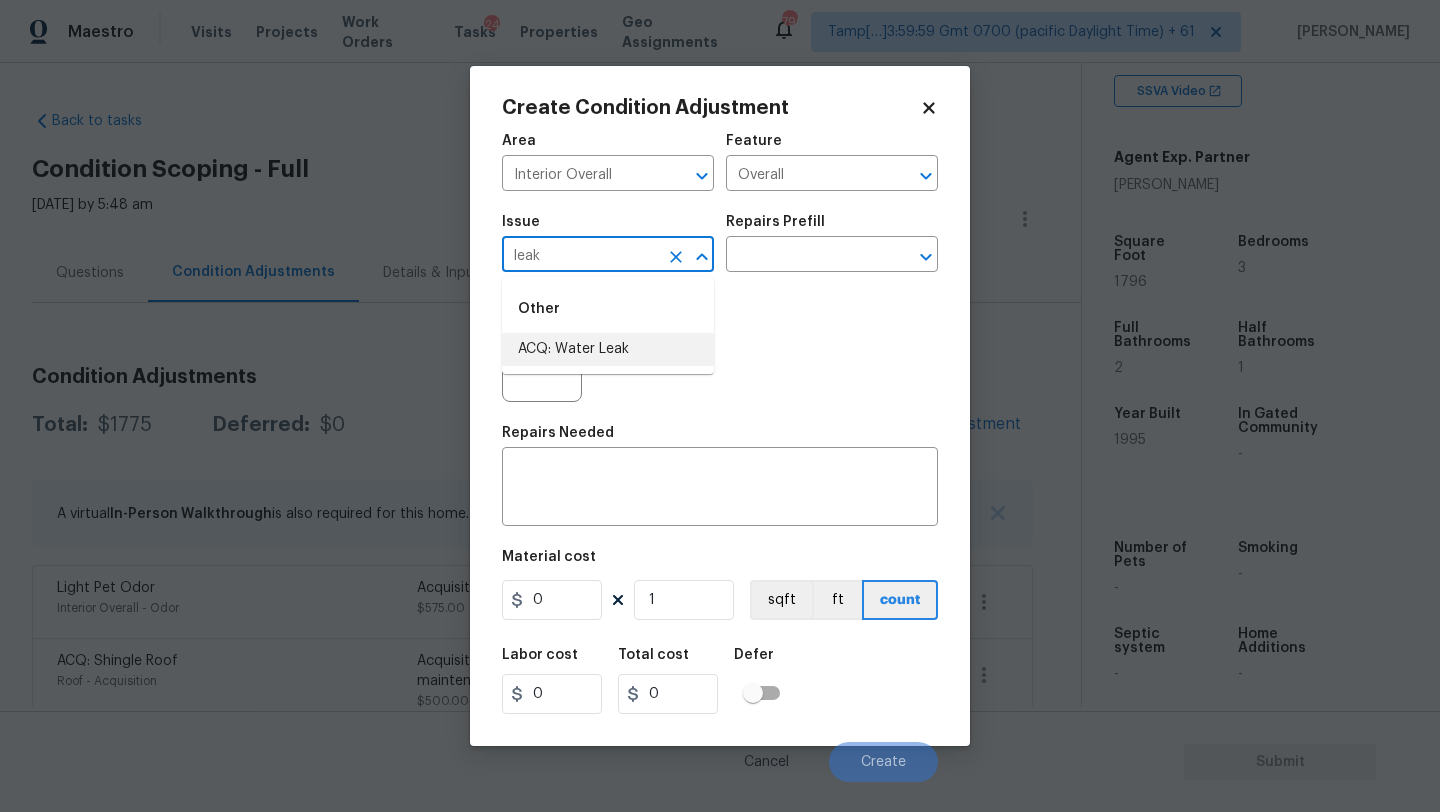 click on "ACQ: Water Leak" at bounding box center (608, 349) 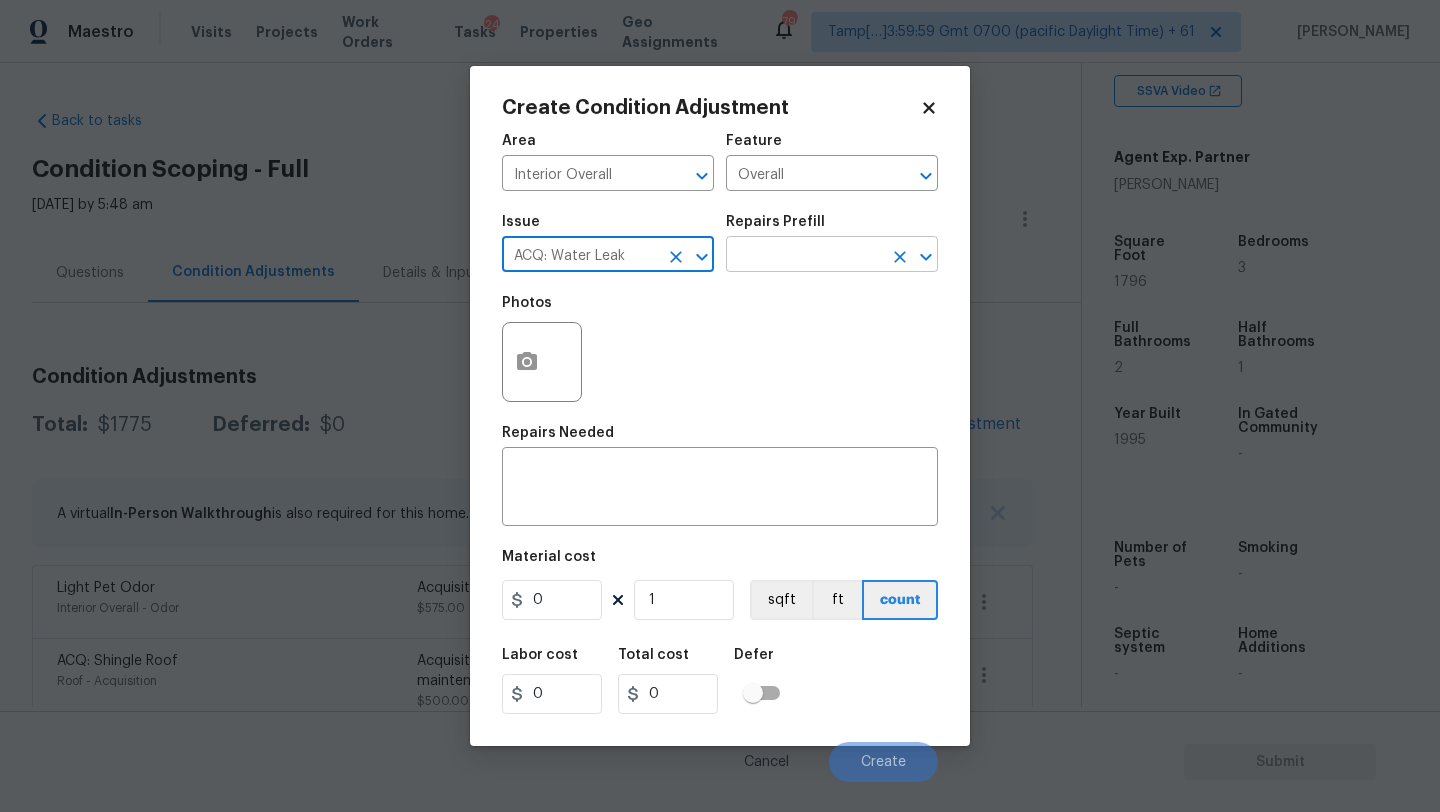 type on "ACQ: Water Leak" 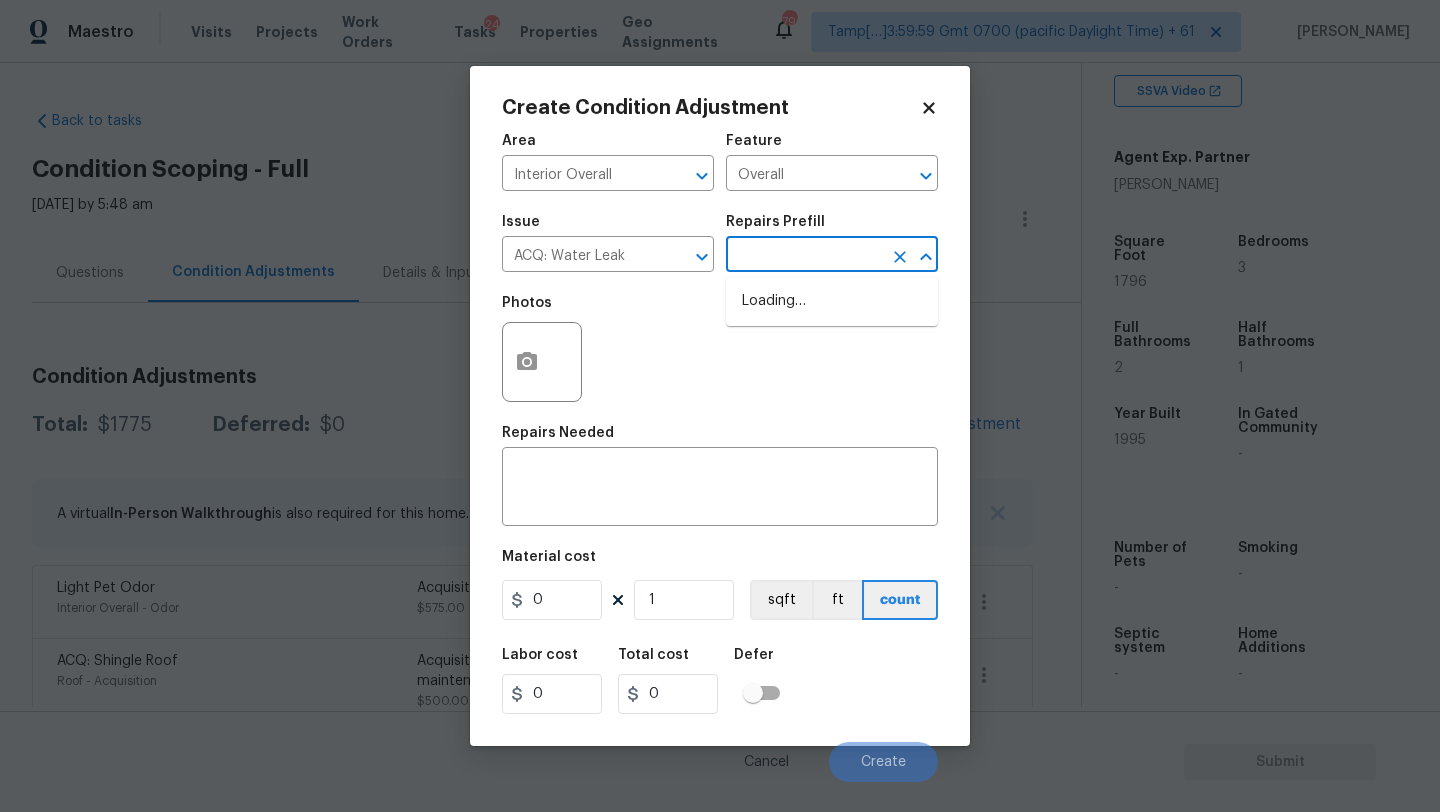 click at bounding box center (804, 256) 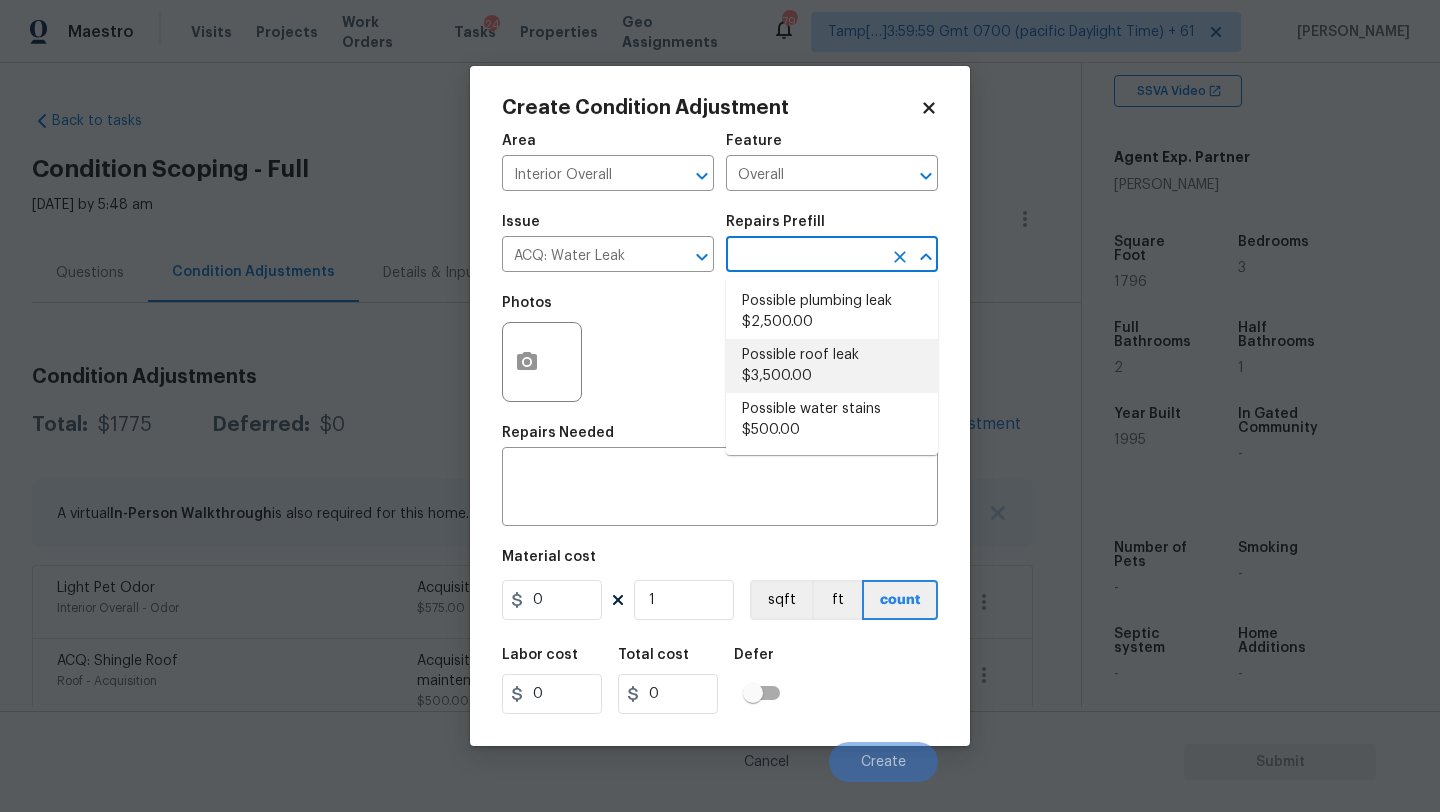 click on "Possible roof leak $3,500.00" at bounding box center [832, 366] 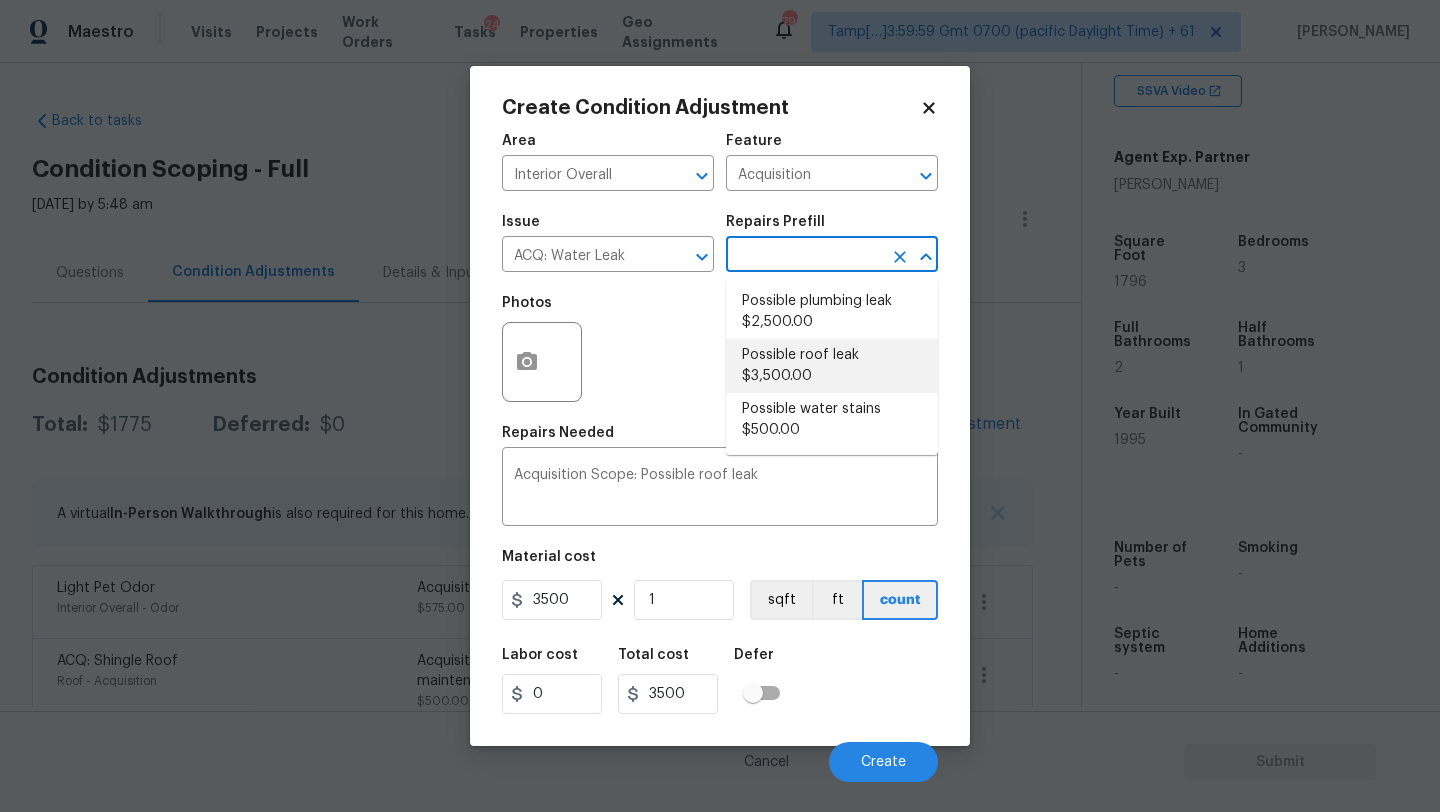 click at bounding box center (804, 256) 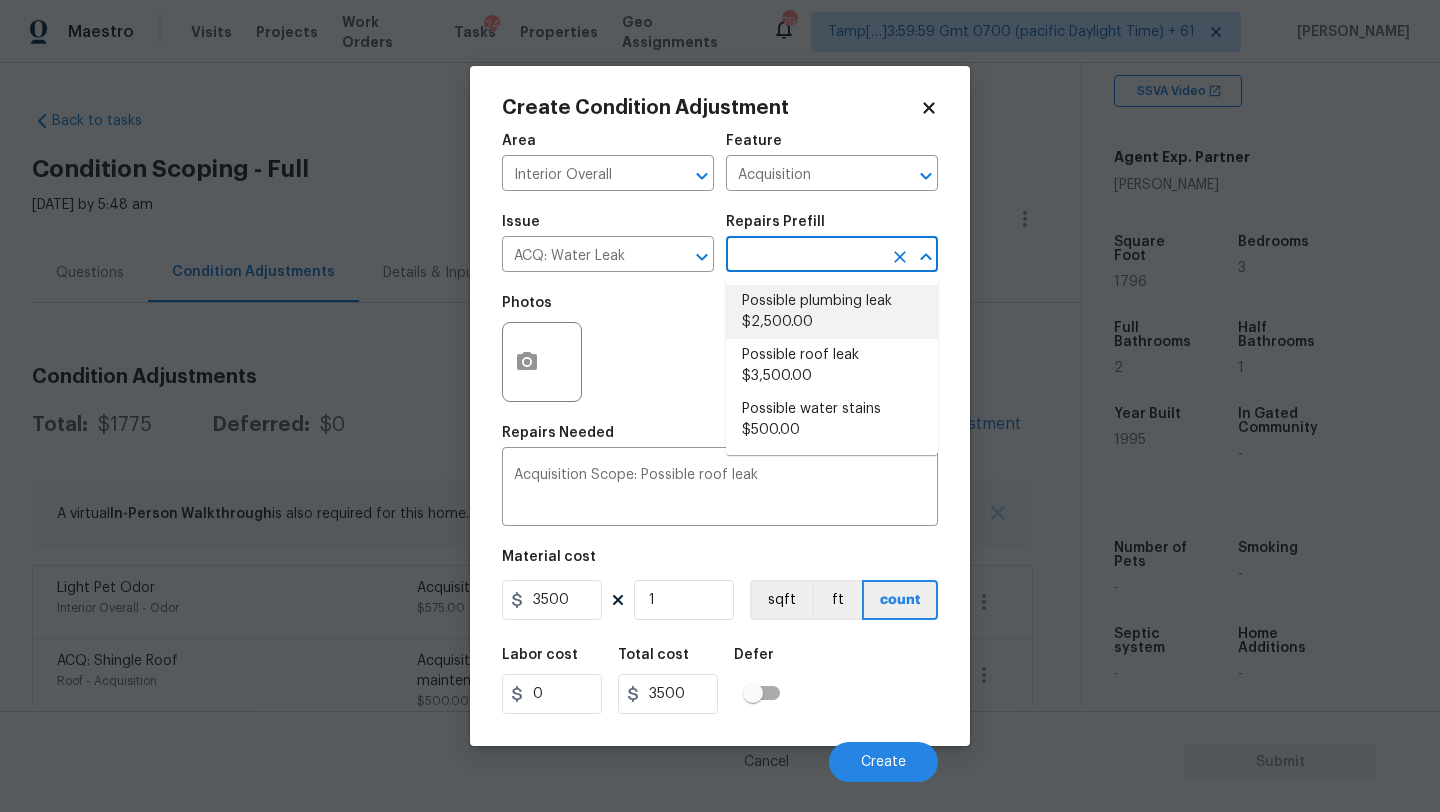 click on "Possible plumbing leak $2,500.00" at bounding box center [832, 312] 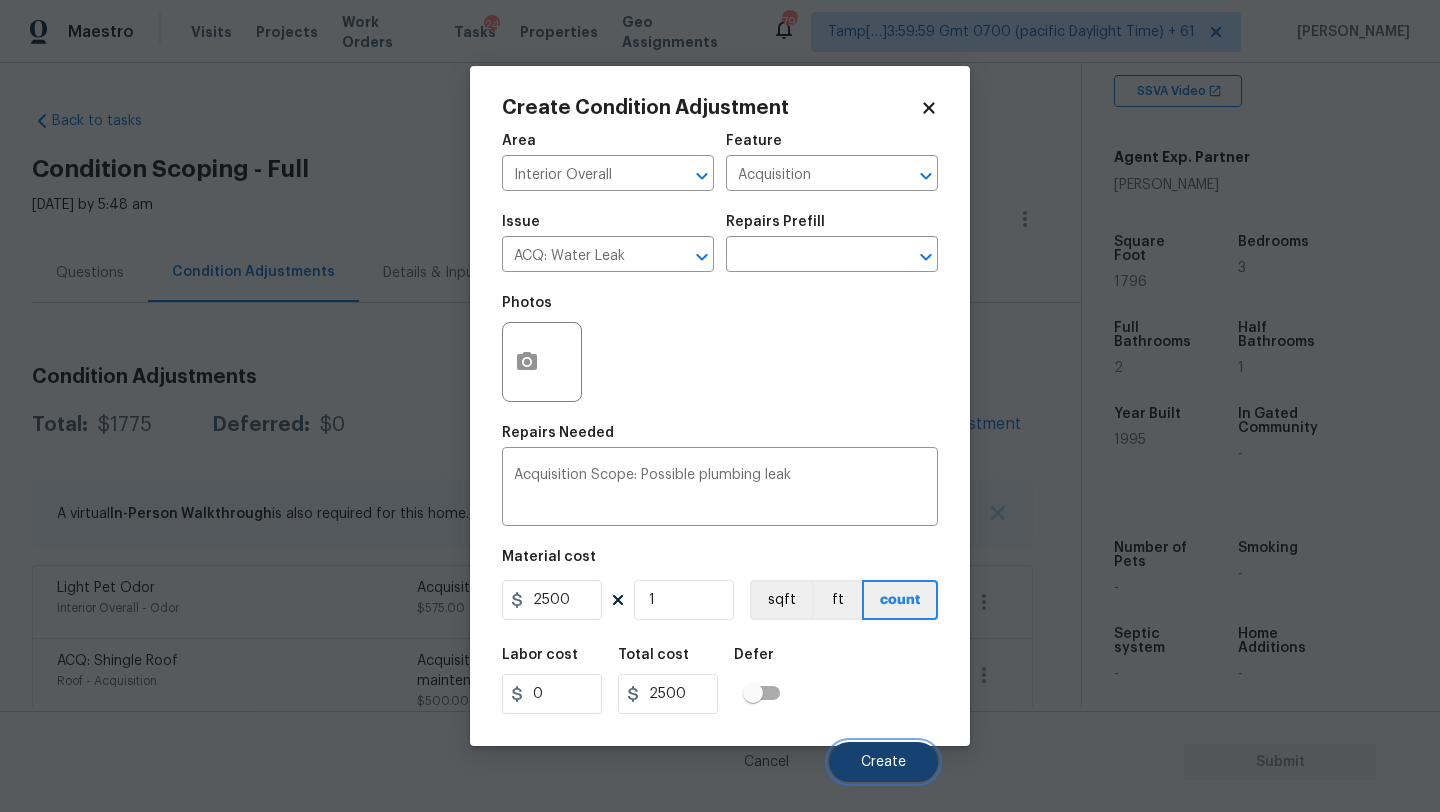 click on "Create" at bounding box center [883, 762] 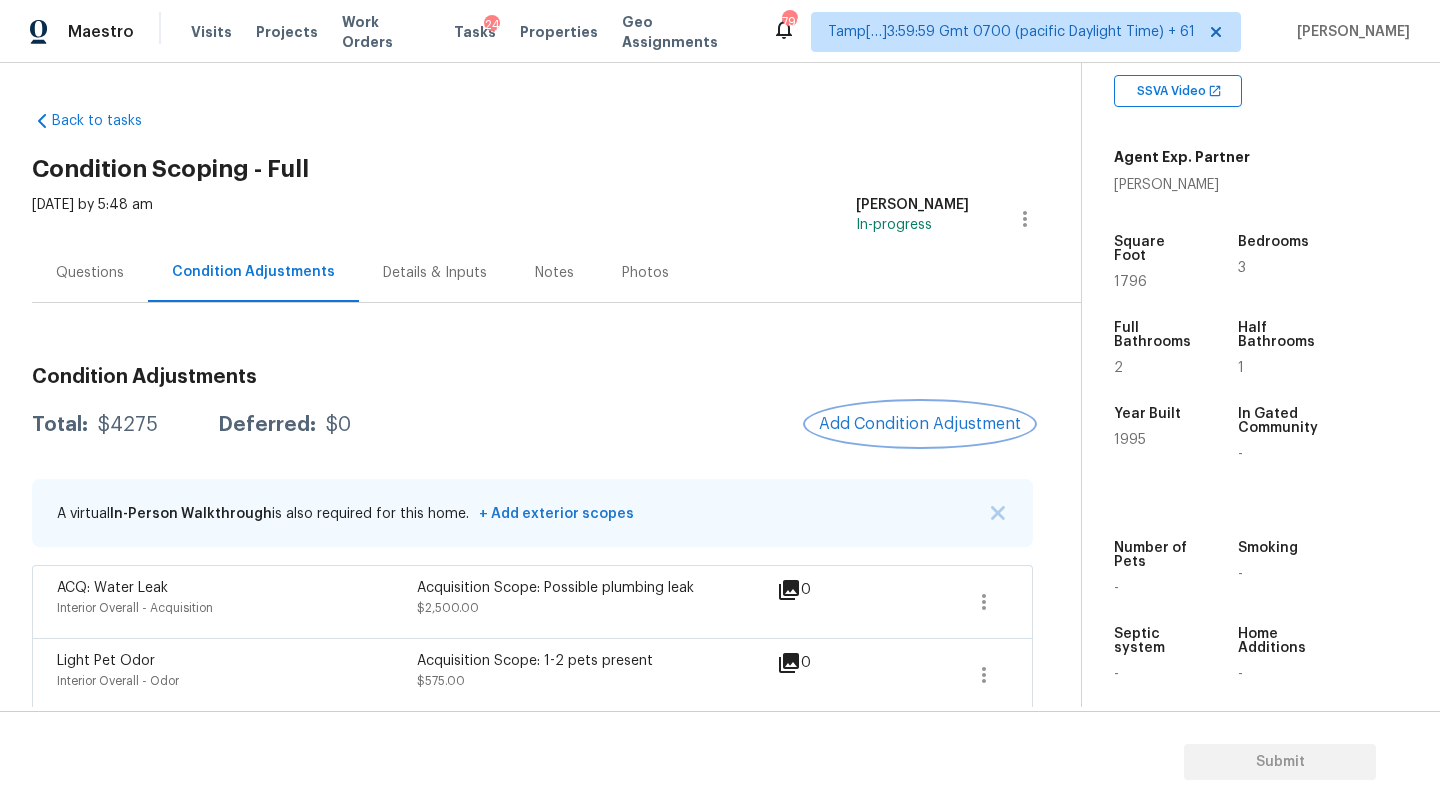 scroll, scrollTop: 86, scrollLeft: 0, axis: vertical 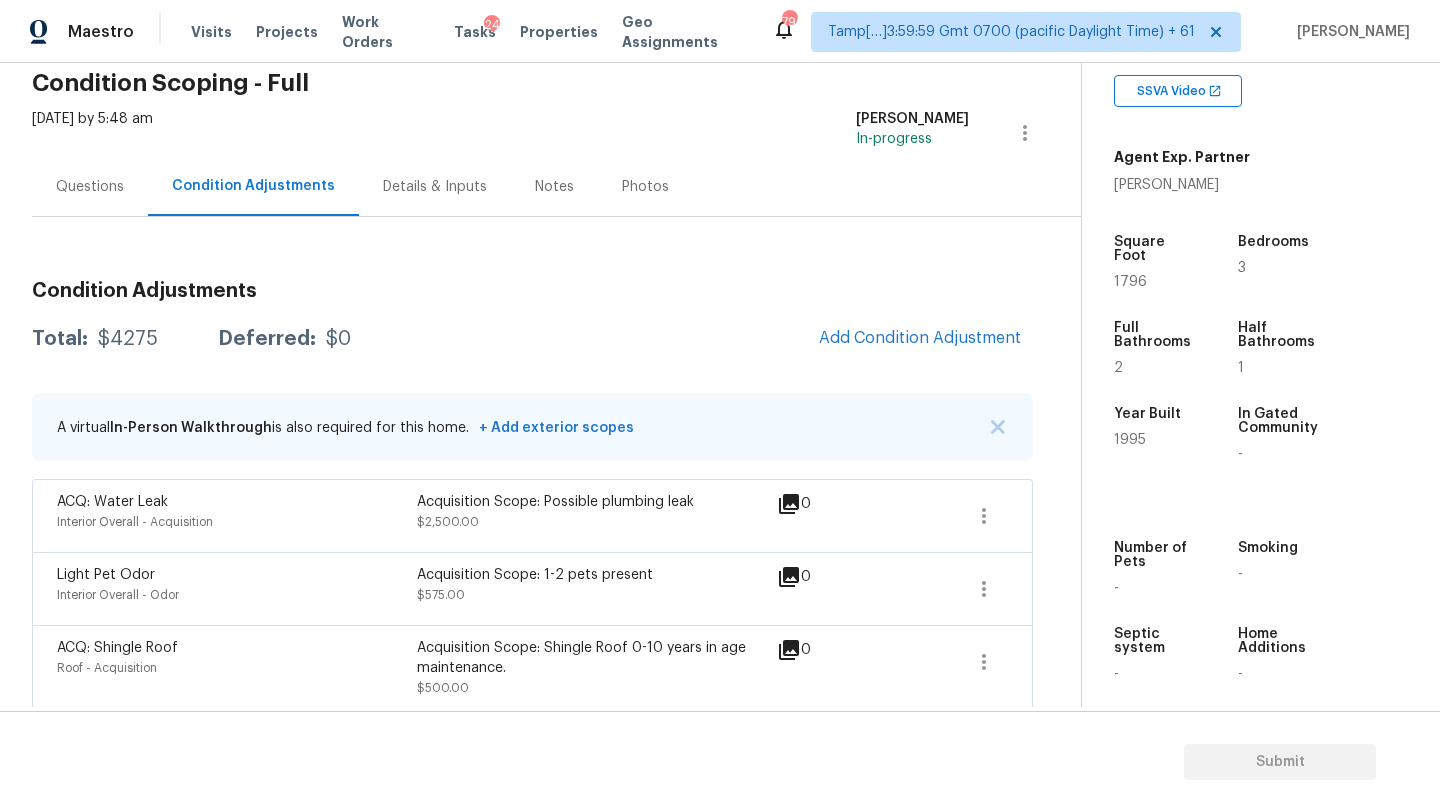 click on "Questions" at bounding box center (90, 187) 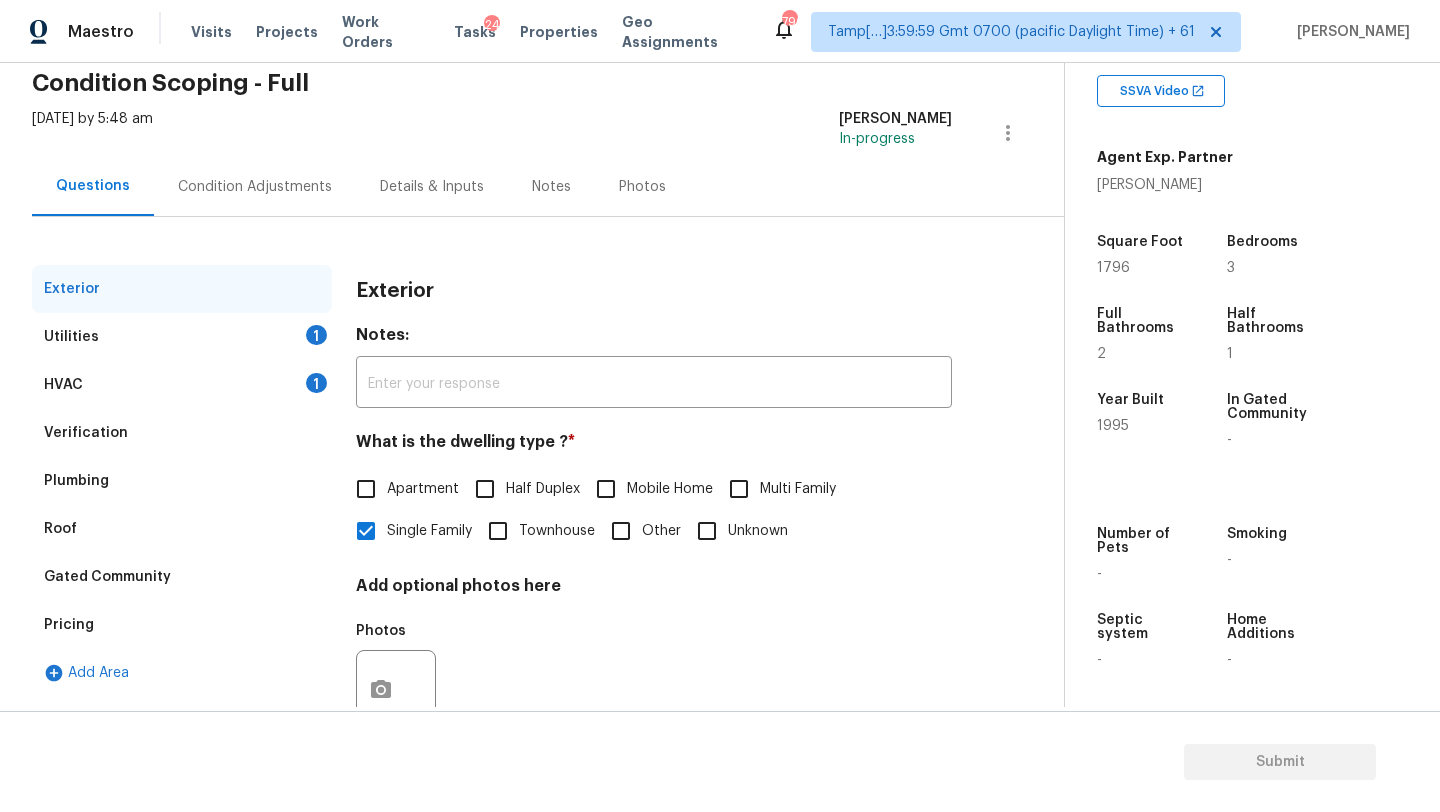 scroll, scrollTop: 86, scrollLeft: 0, axis: vertical 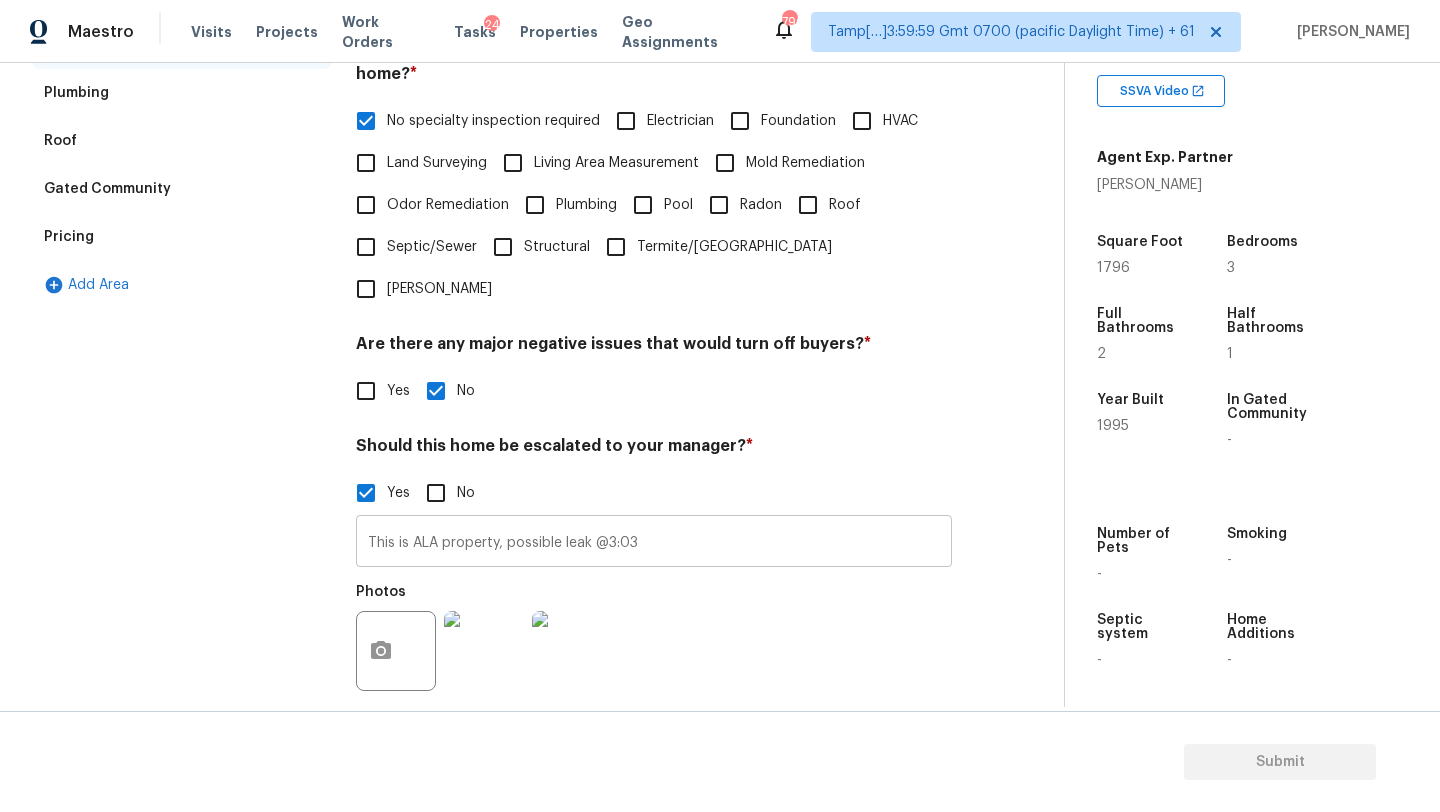 click on "This is ALA property, possible leak @3:03" at bounding box center [654, 543] 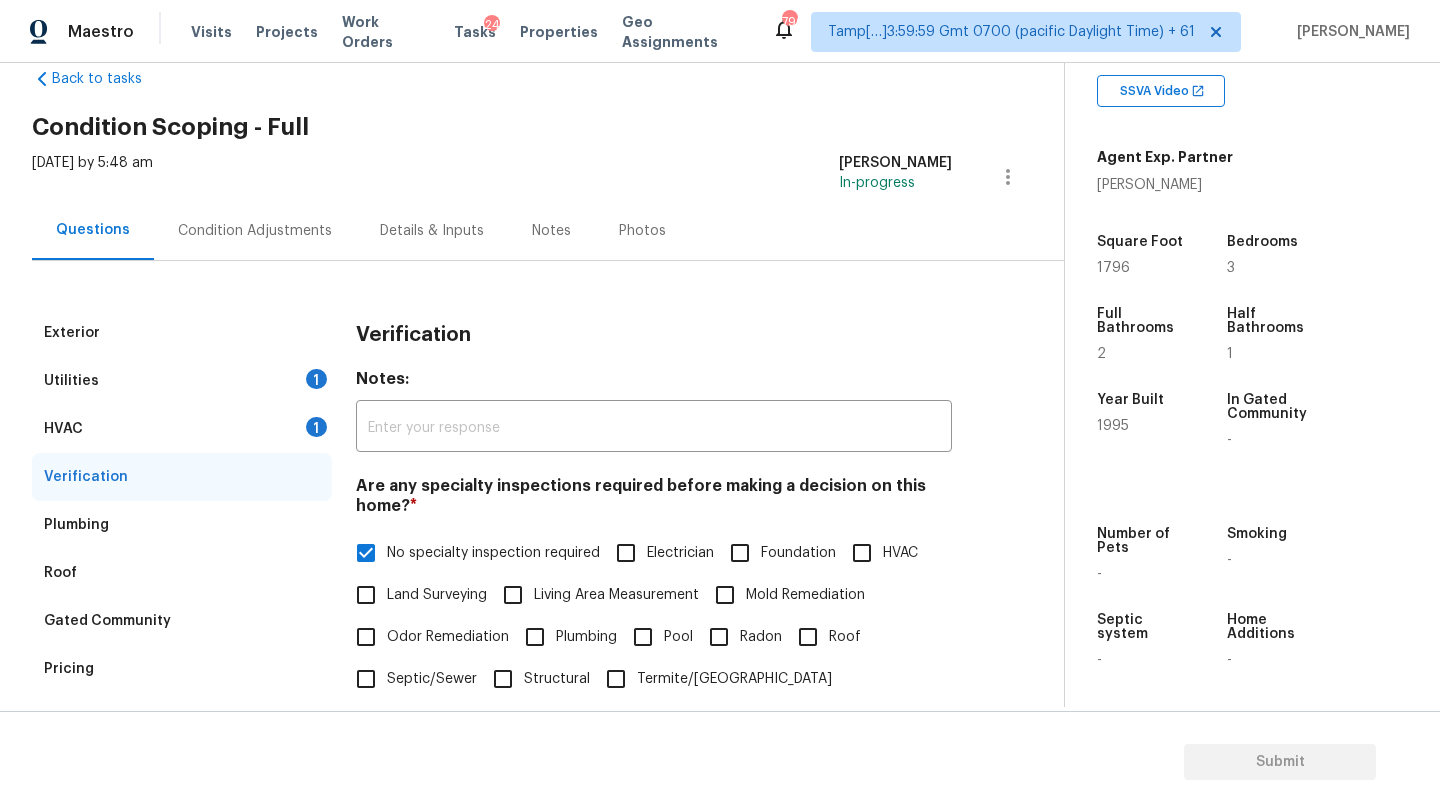scroll, scrollTop: 0, scrollLeft: 0, axis: both 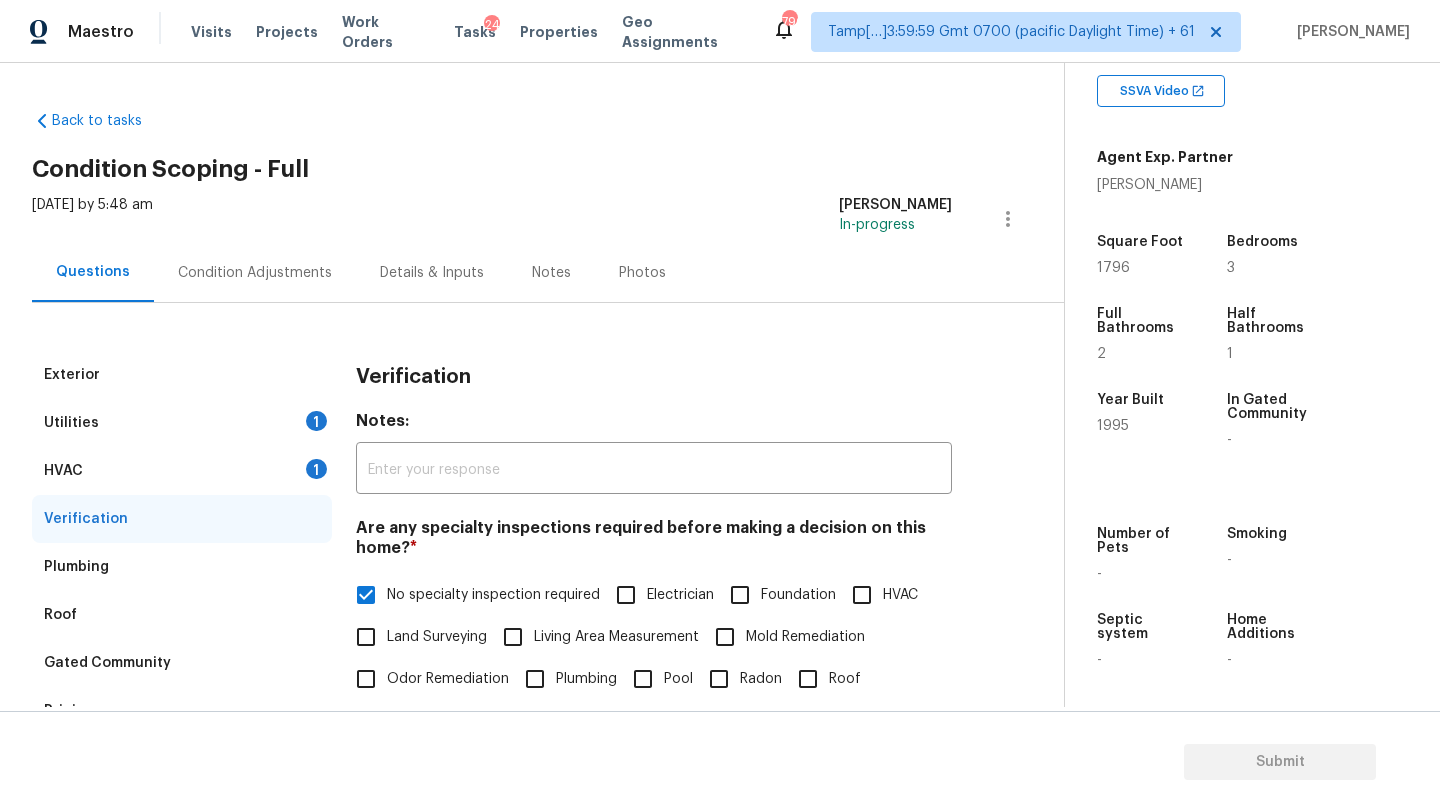 type on "This is ALA property, possible leak @3:03, @8:14" 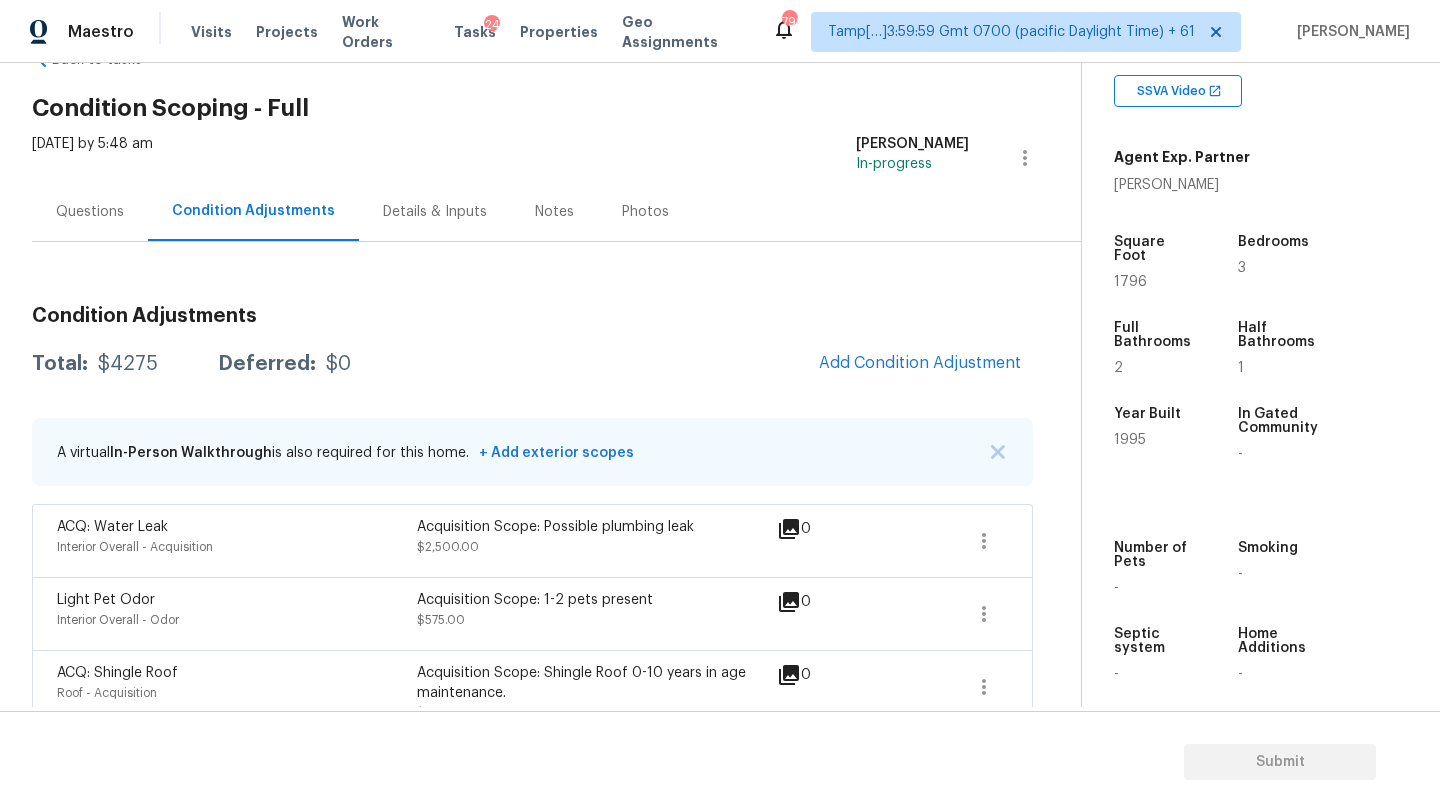 scroll, scrollTop: 74, scrollLeft: 0, axis: vertical 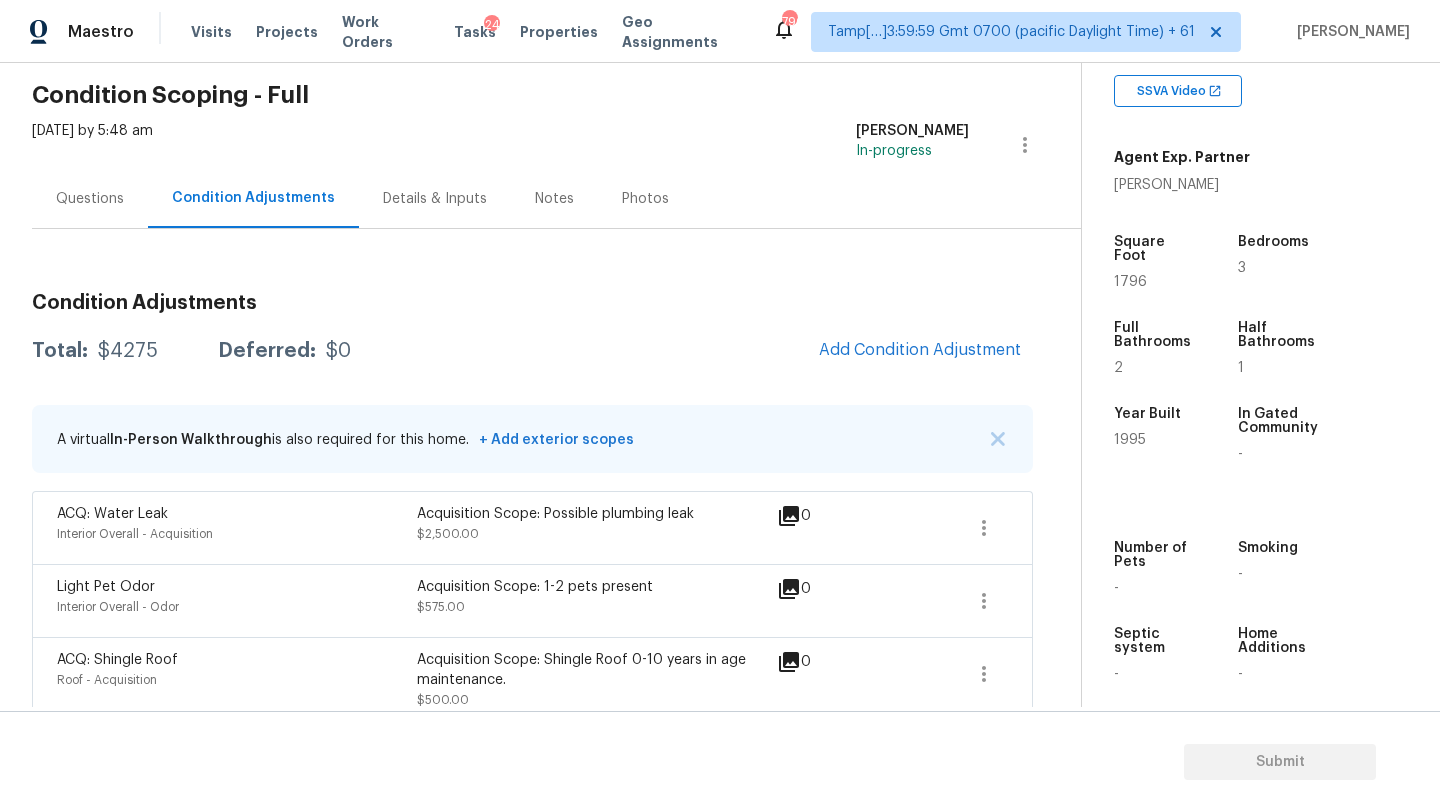 click on "Total:  $4275 Deferred:  $0 Add Condition Adjustment" at bounding box center [532, 351] 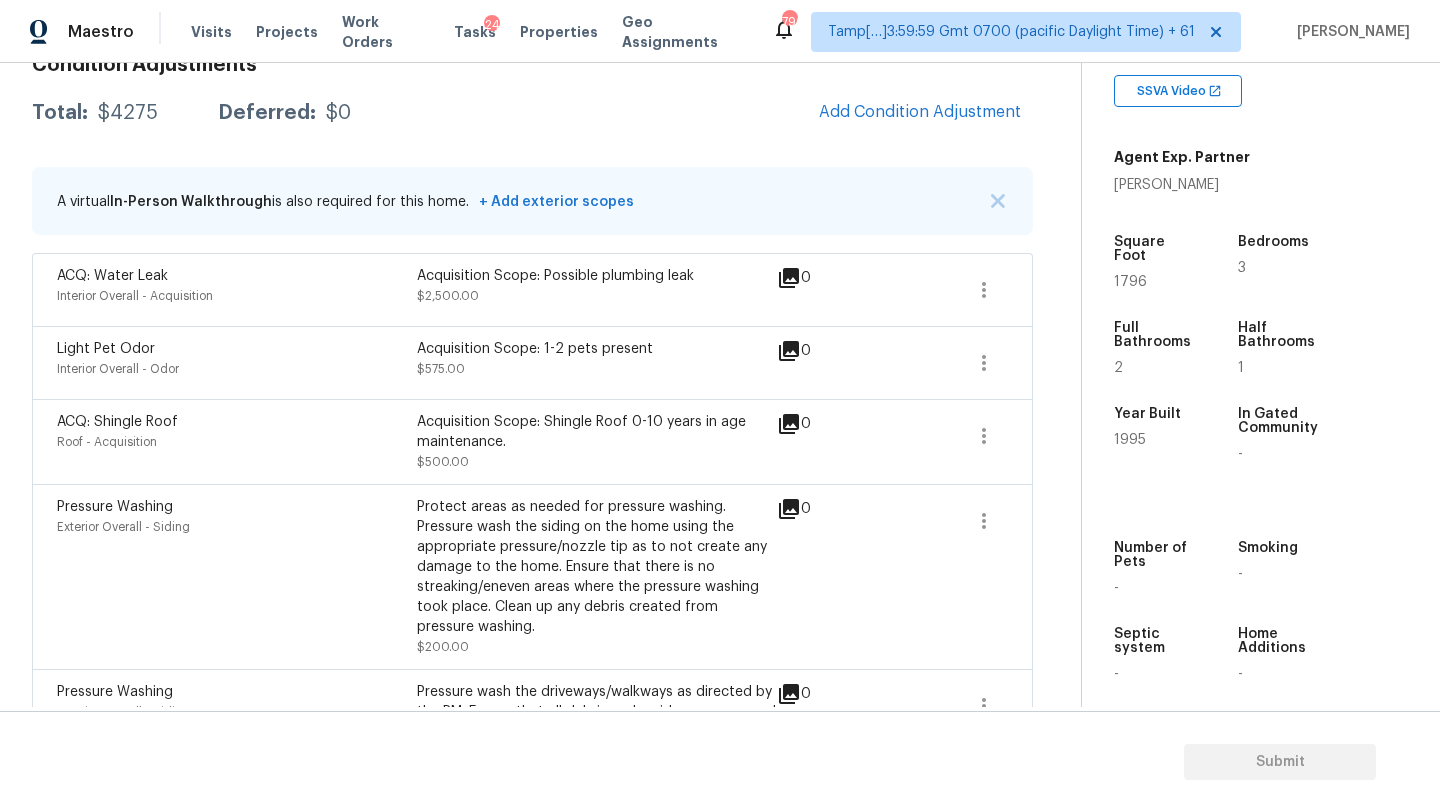 scroll, scrollTop: 211, scrollLeft: 0, axis: vertical 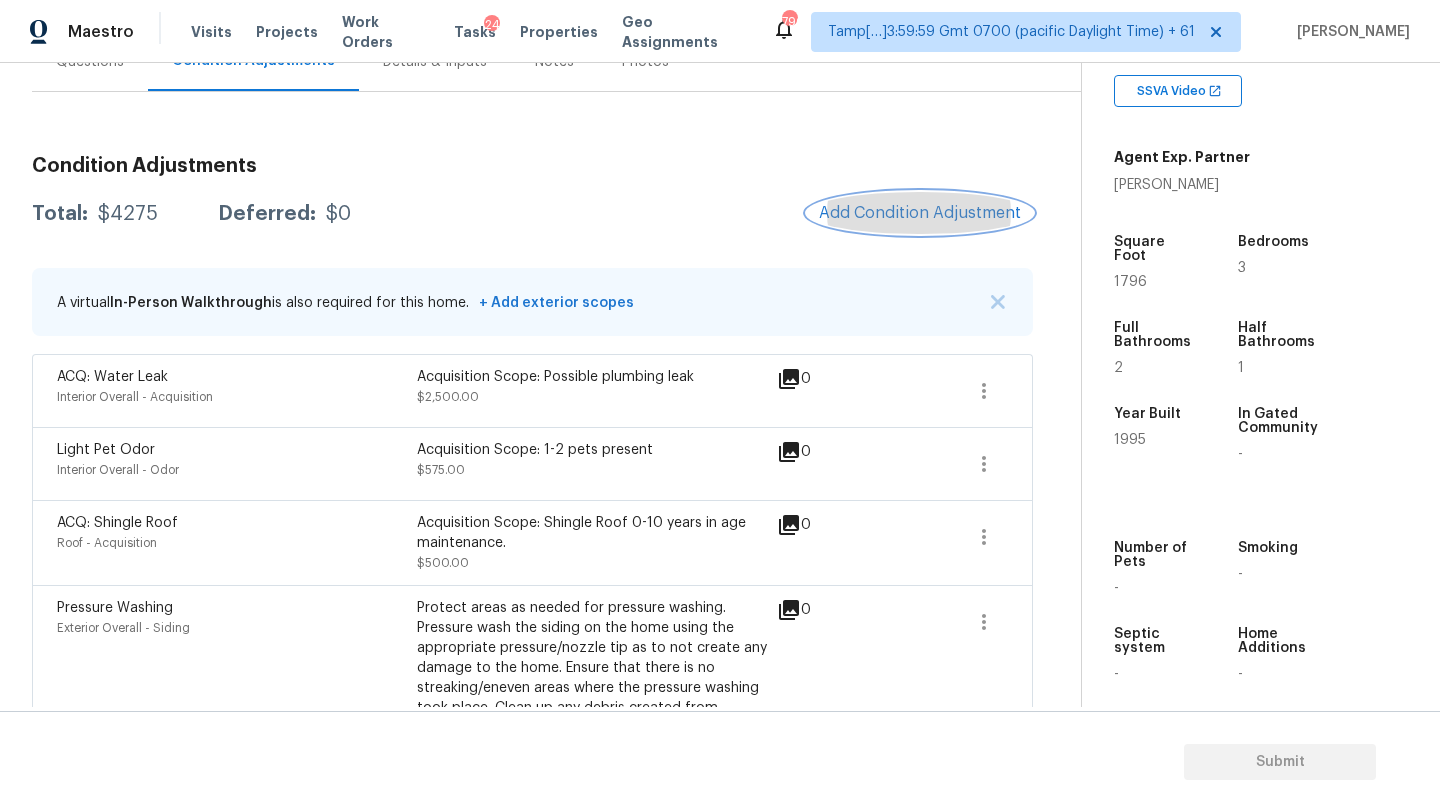 click on "Add Condition Adjustment" at bounding box center (920, 213) 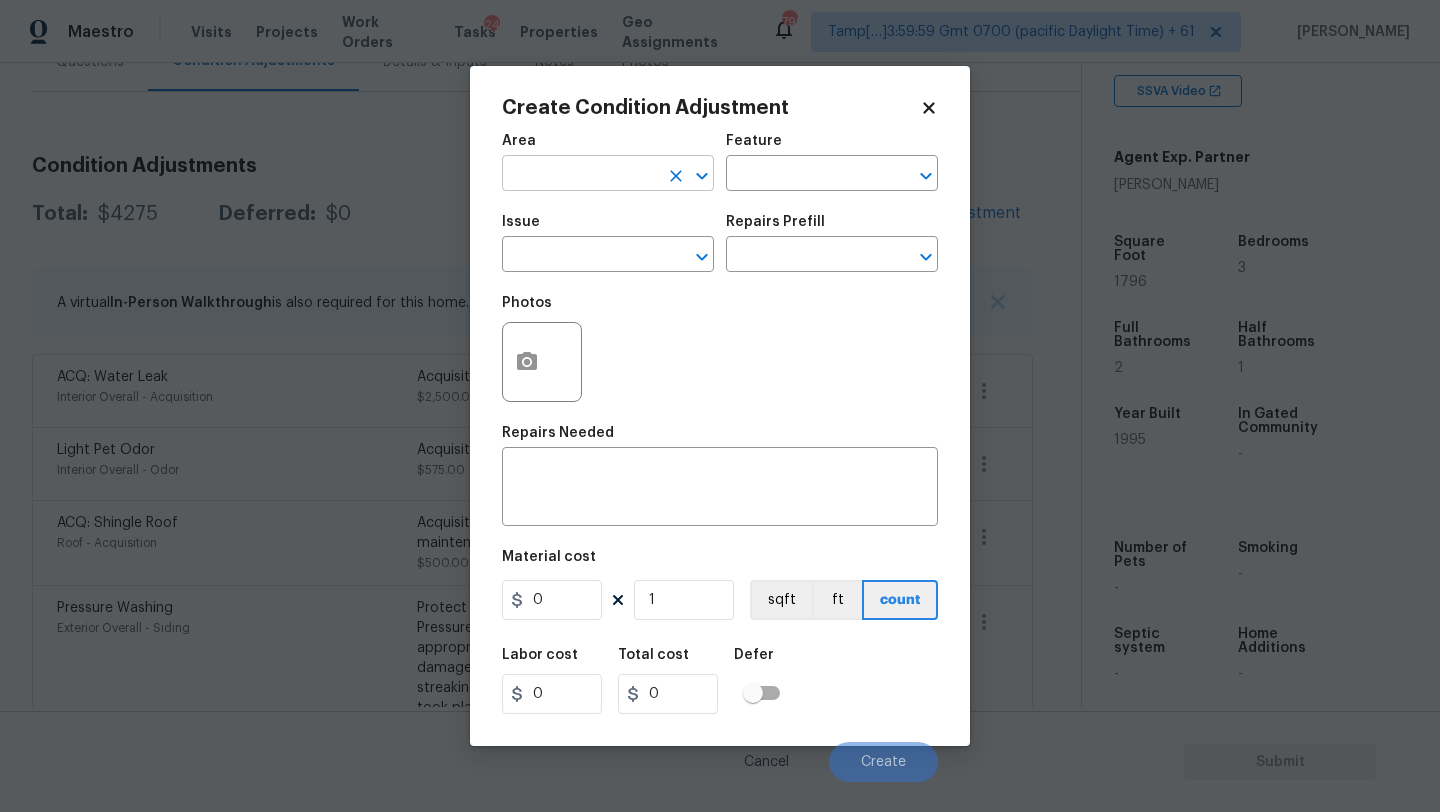 click at bounding box center (580, 175) 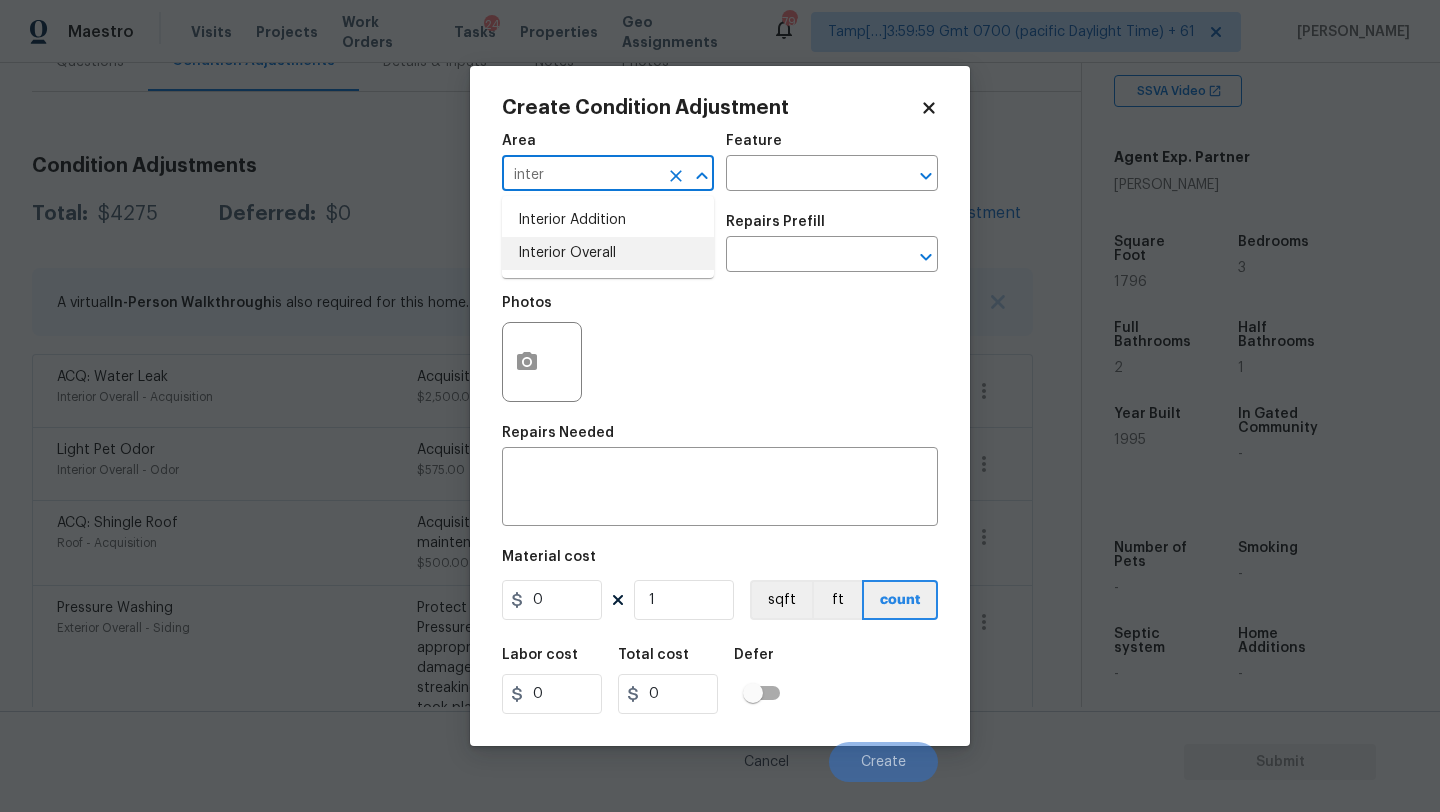 click on "Interior Overall" at bounding box center (608, 253) 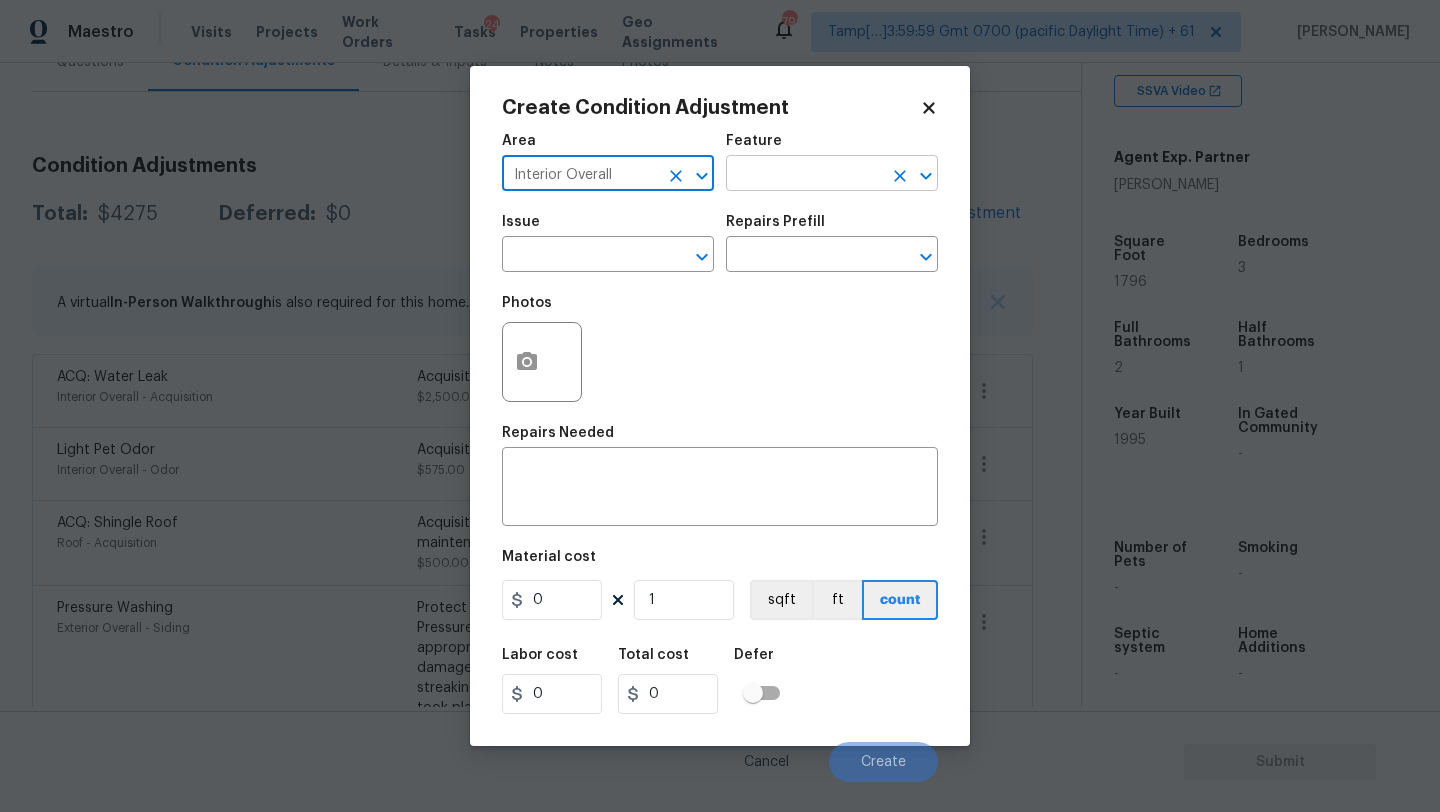 type on "Interior Overall" 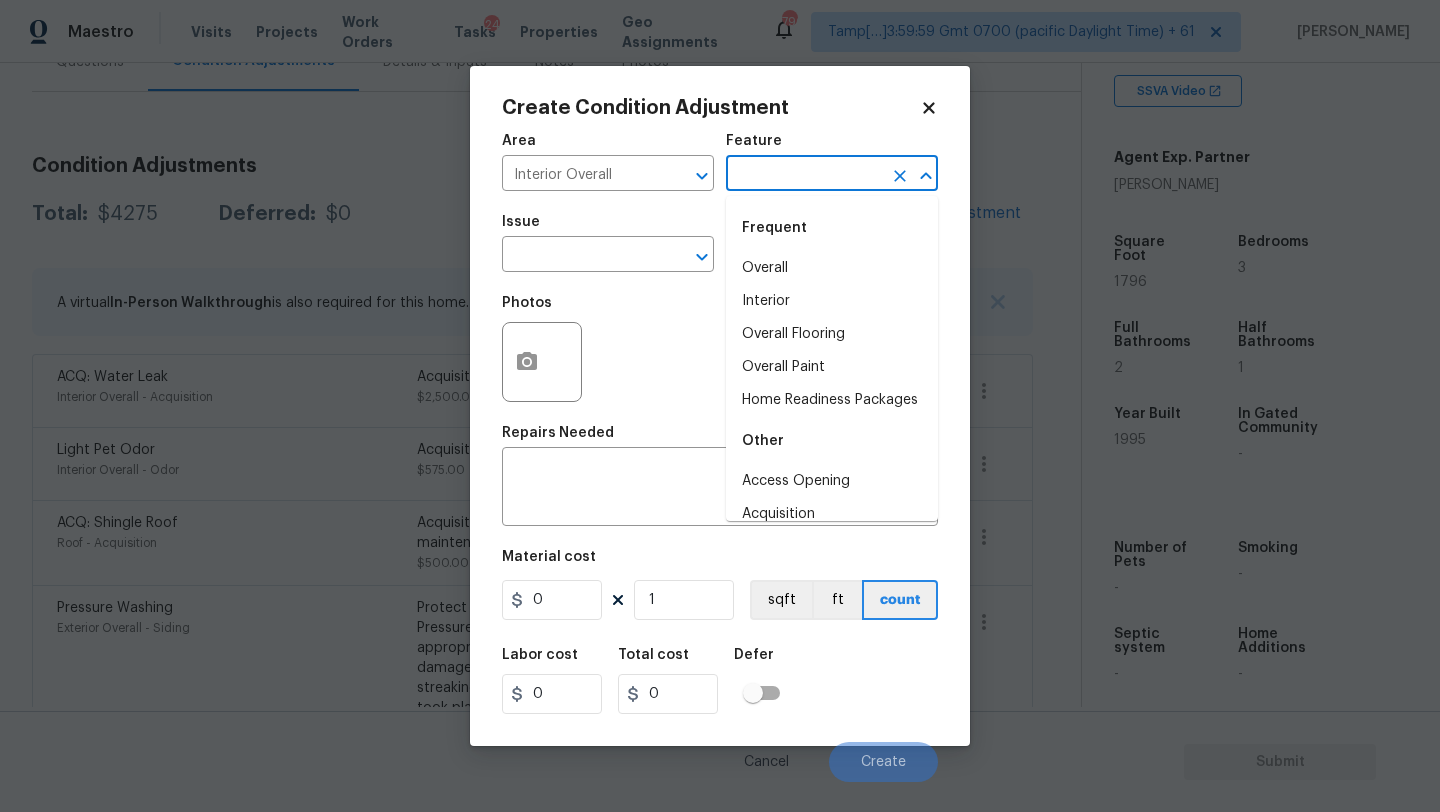click at bounding box center [804, 175] 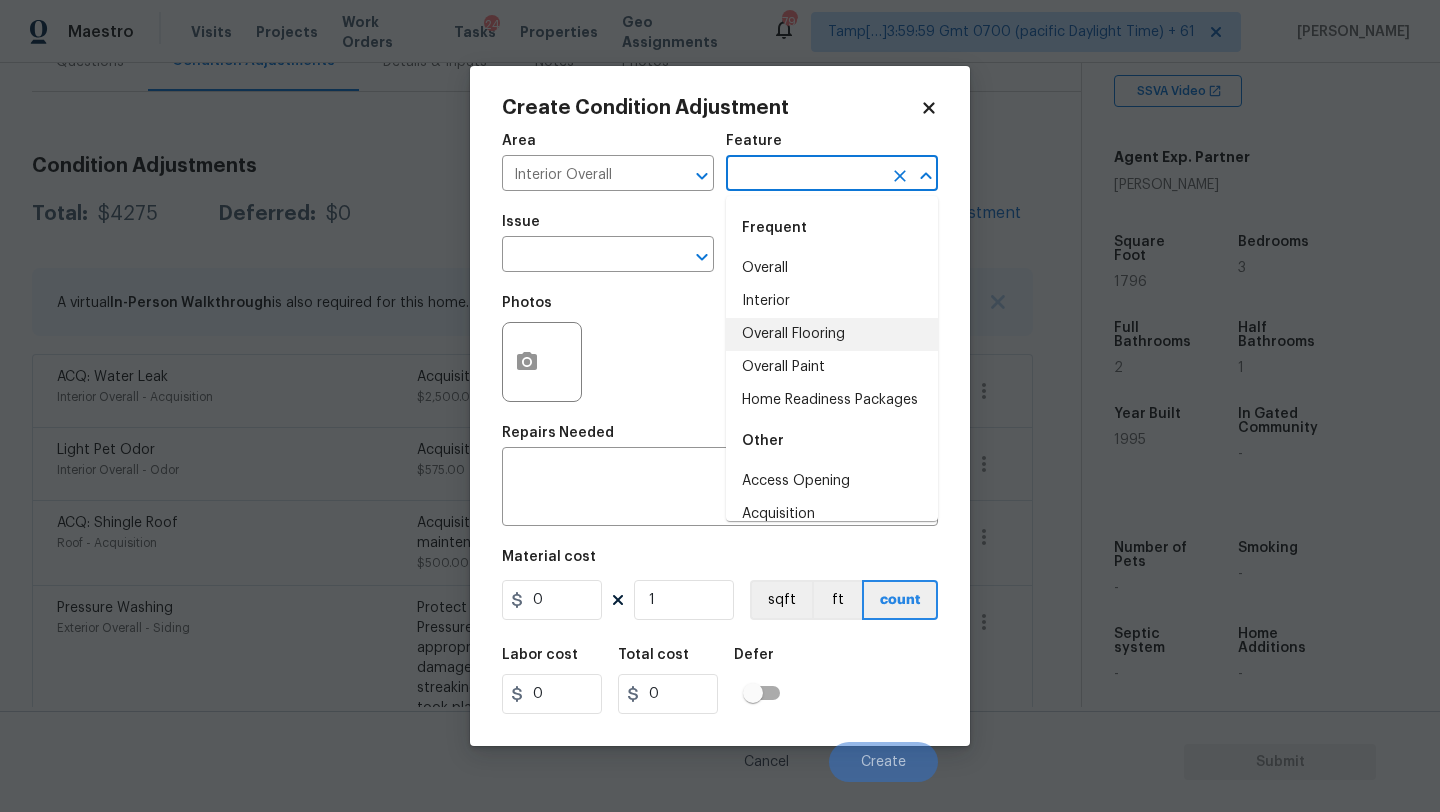 click on "Overall Flooring" at bounding box center (832, 334) 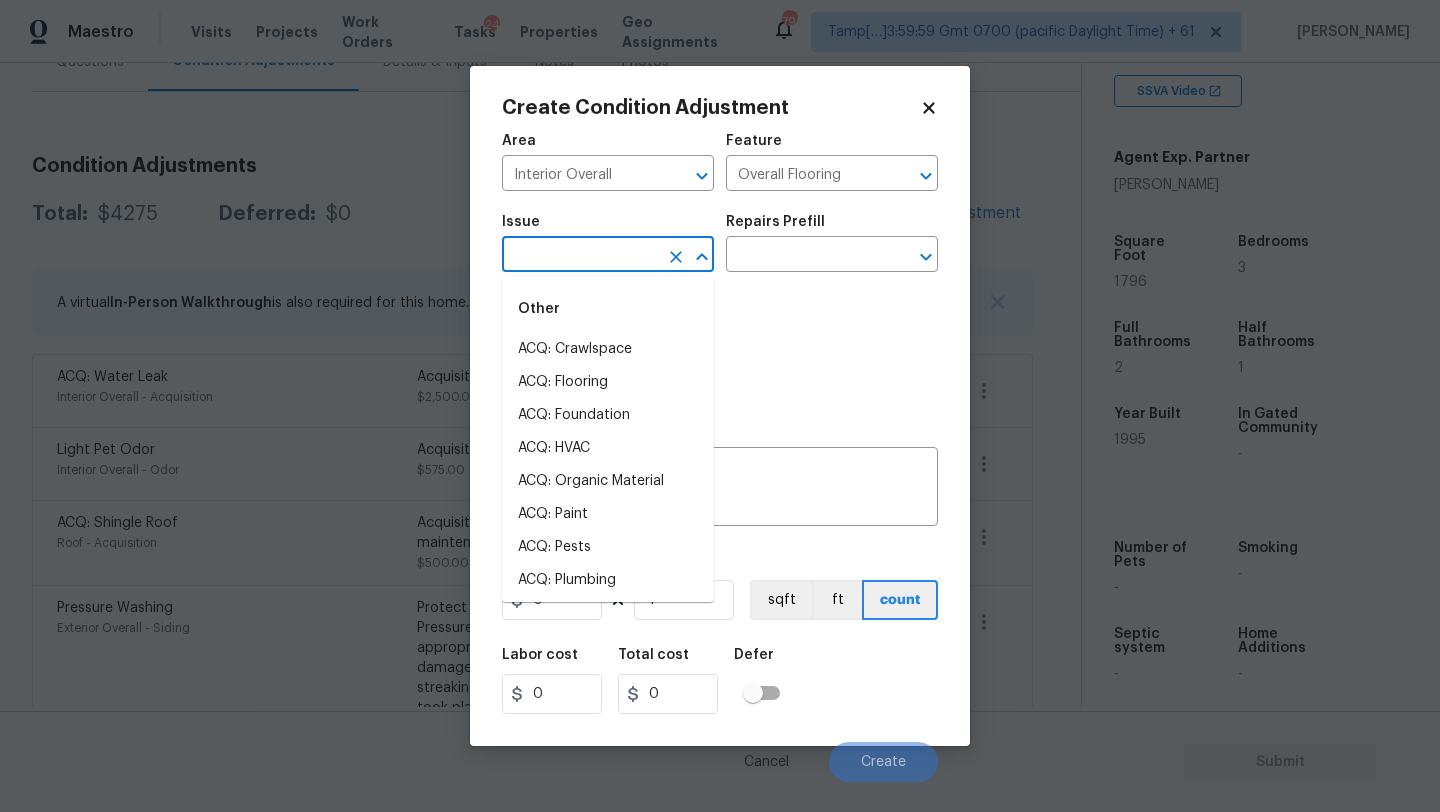 click at bounding box center [580, 256] 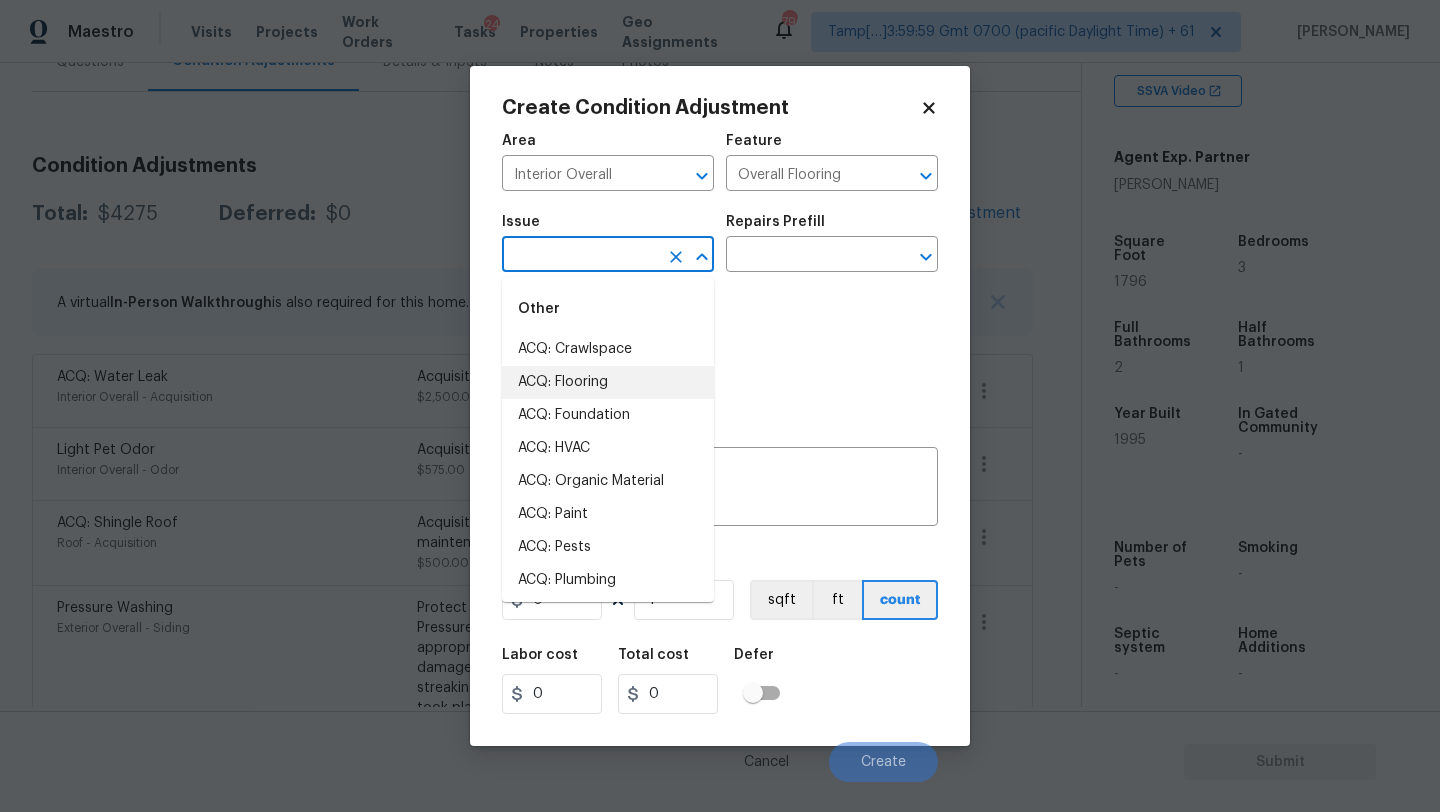 click on "ACQ: Flooring" at bounding box center (608, 382) 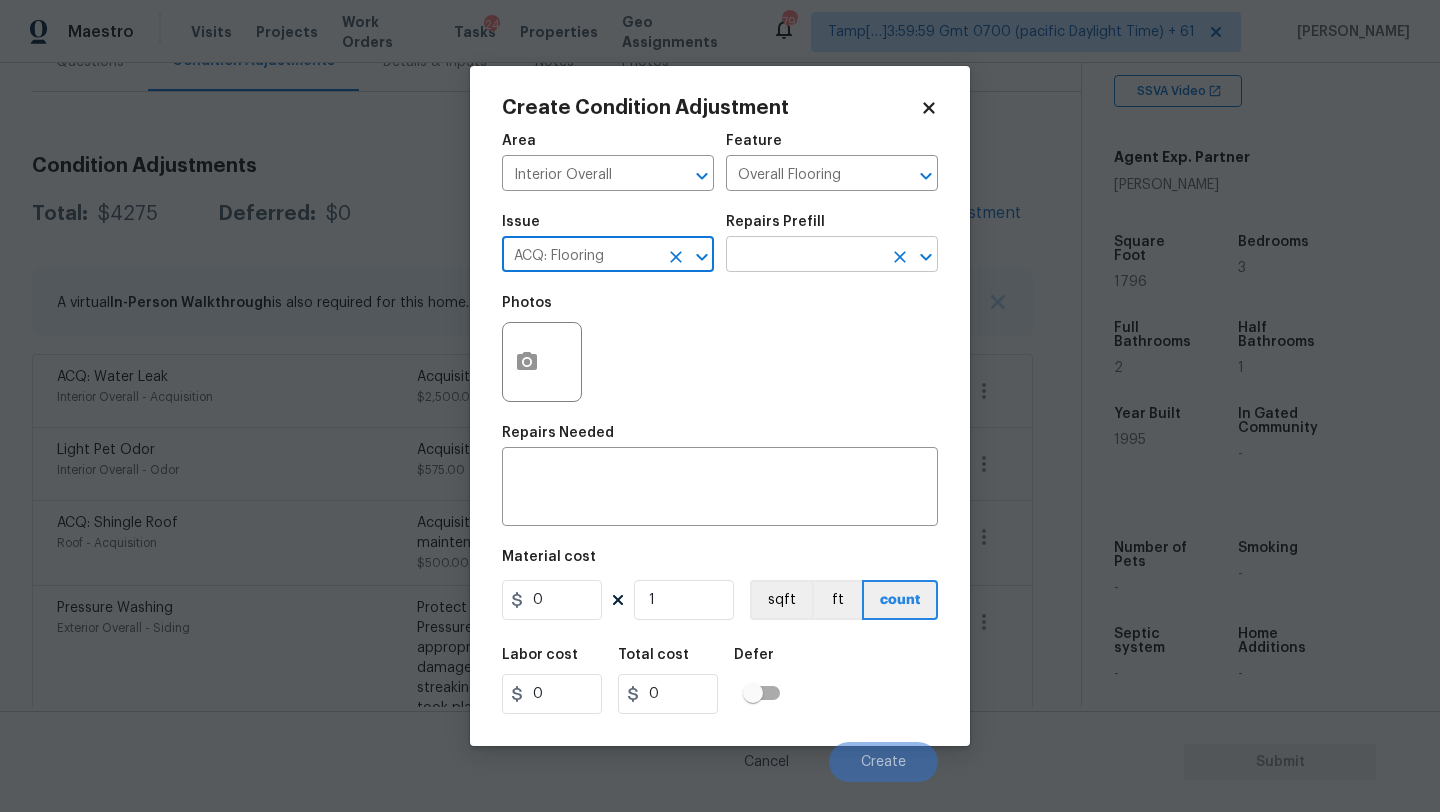 click at bounding box center (804, 256) 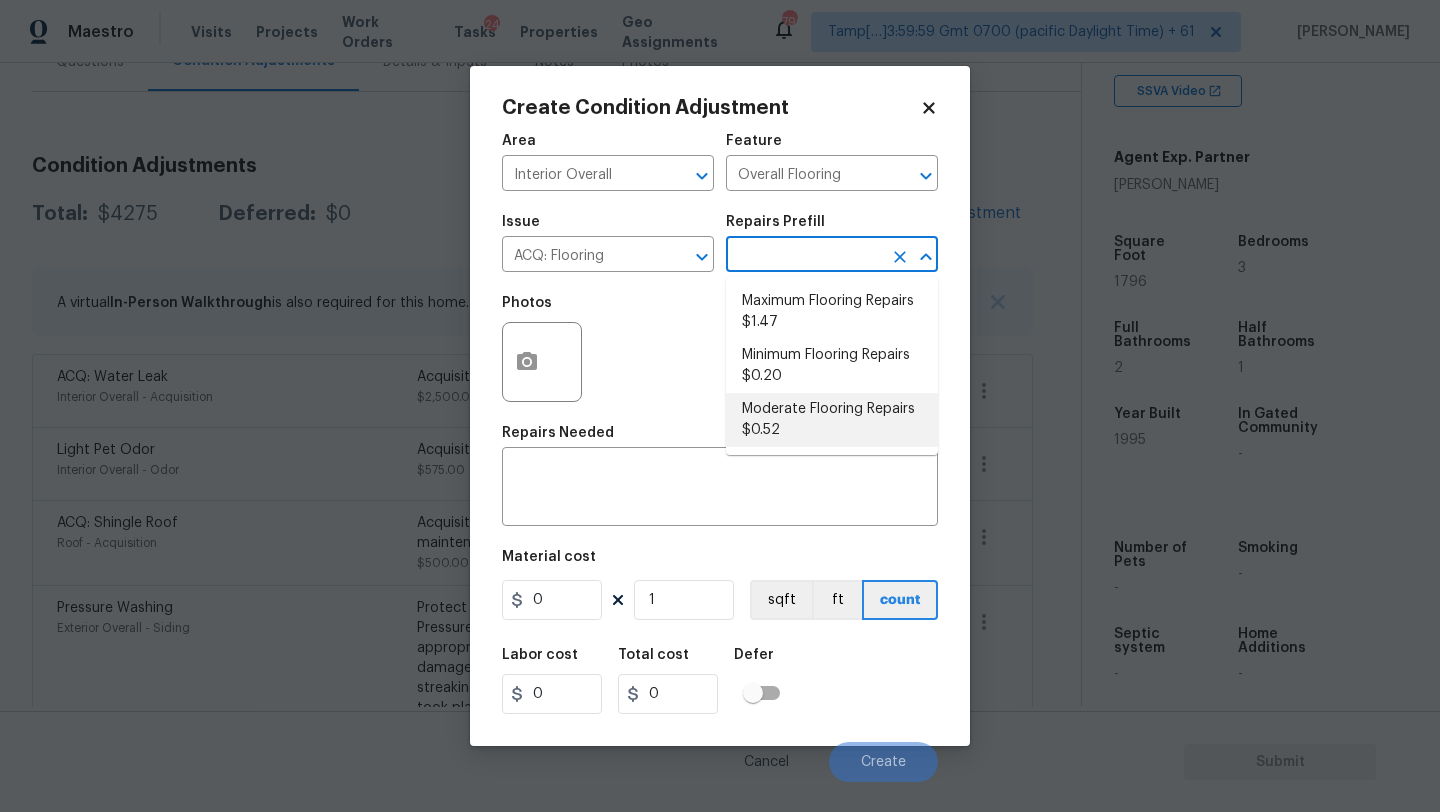 click on "Moderate Flooring Repairs $0.52" at bounding box center [832, 420] 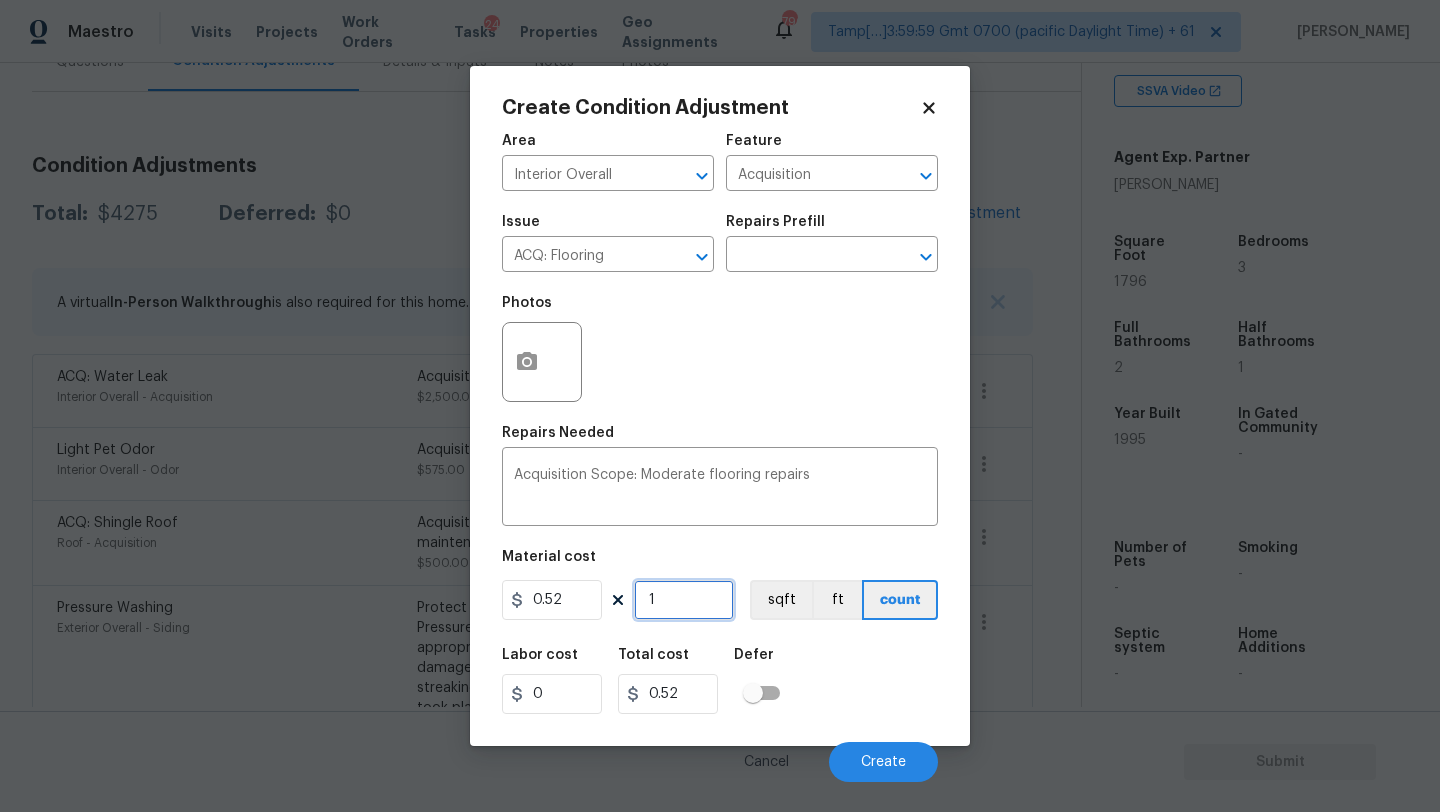 click on "1" at bounding box center (684, 600) 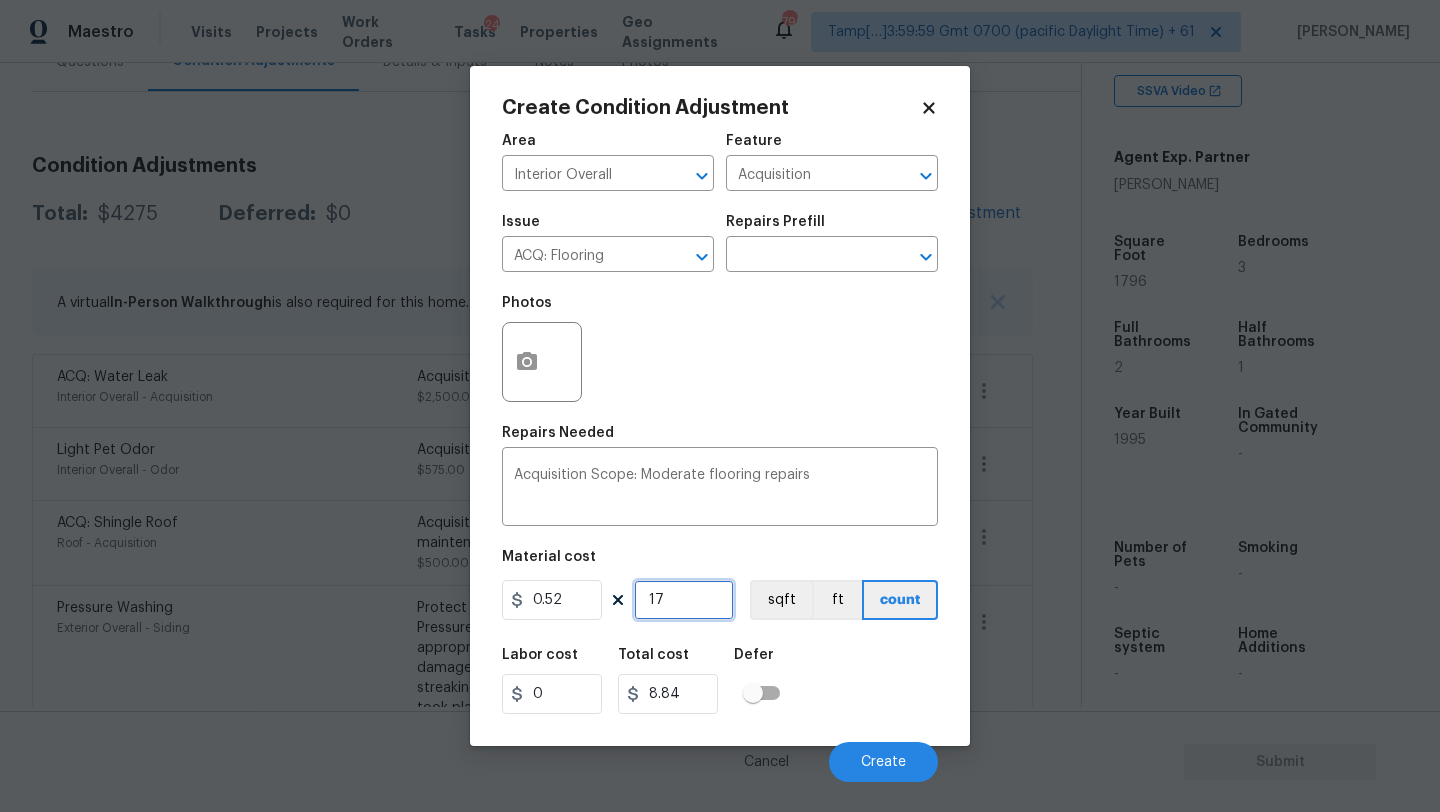 type on "179" 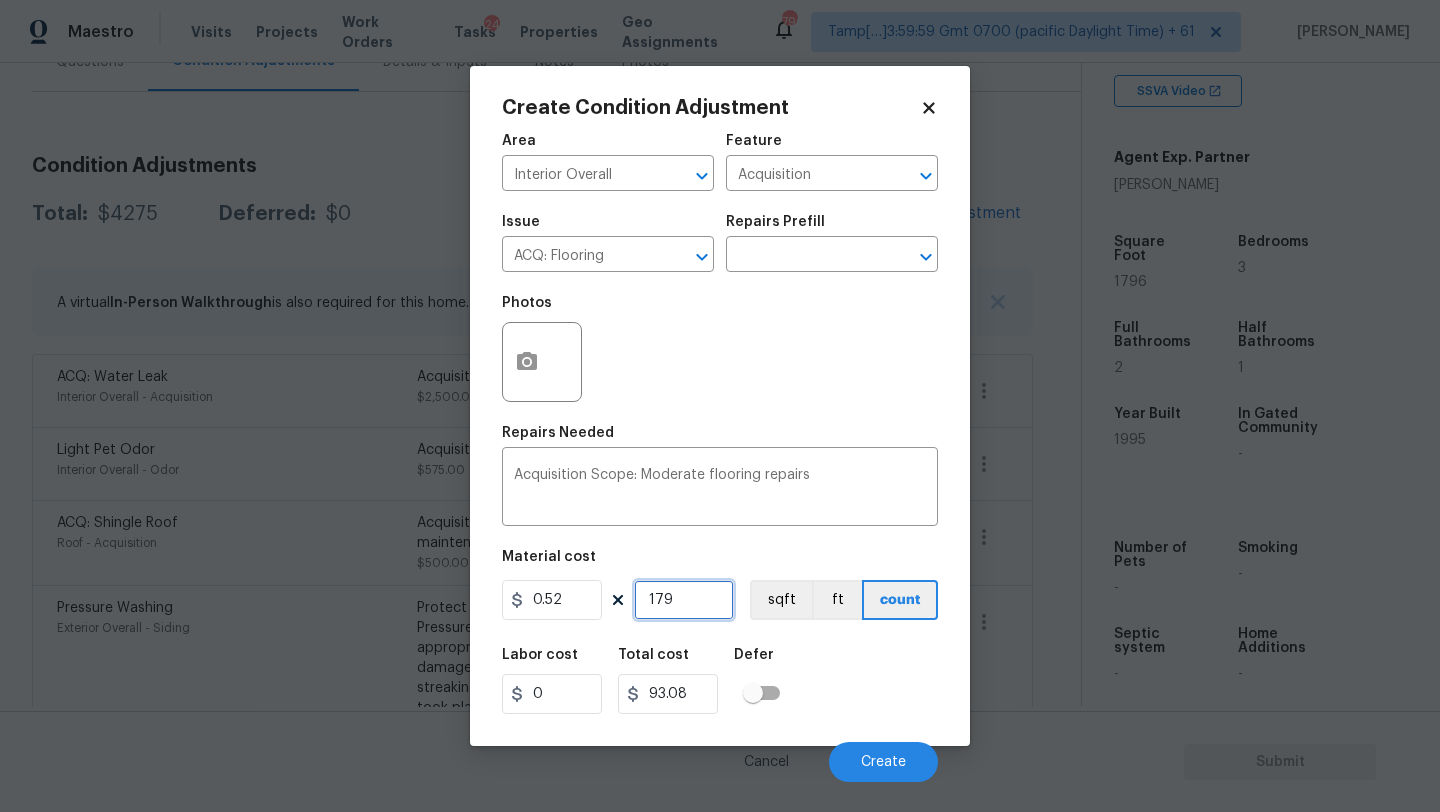type on "1796" 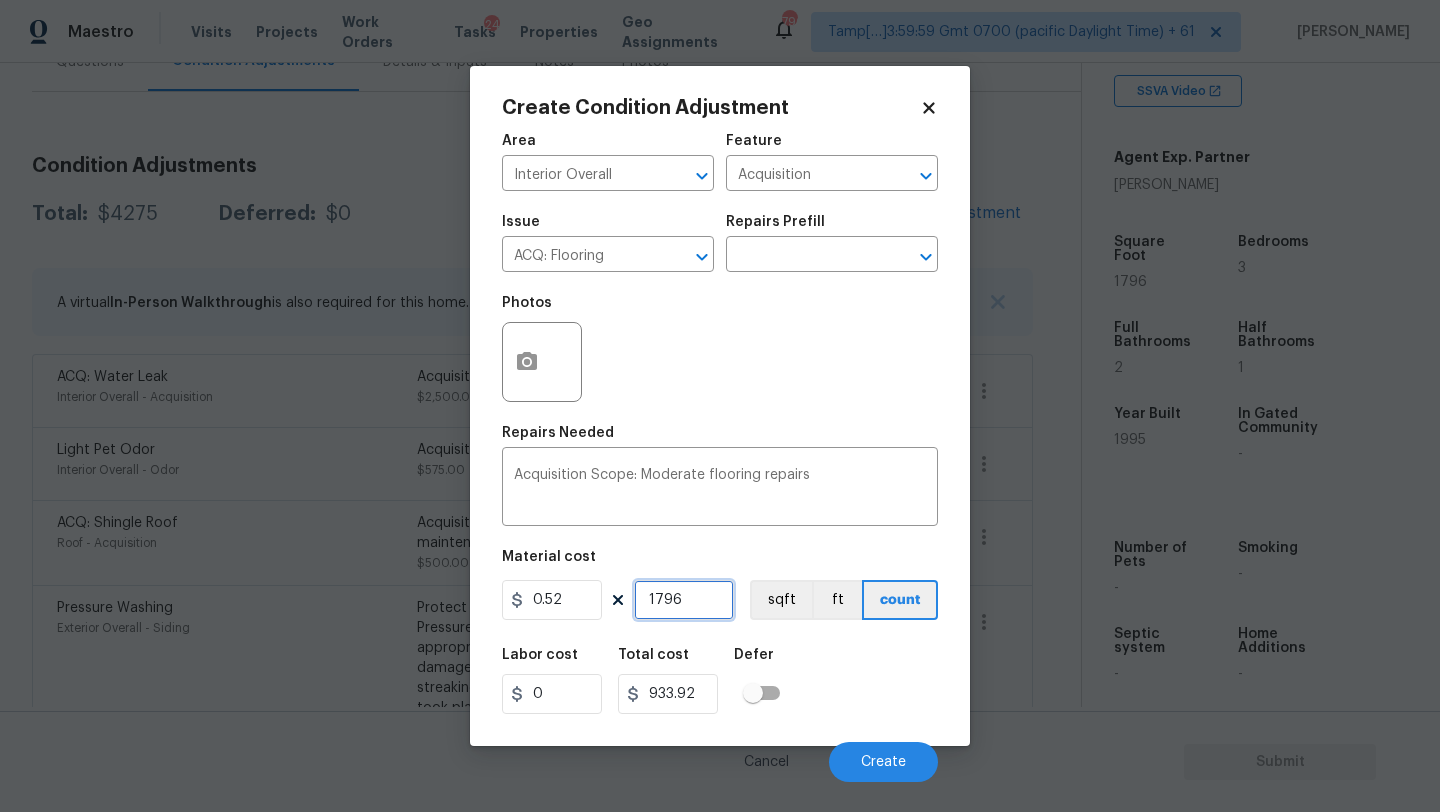type on "1796" 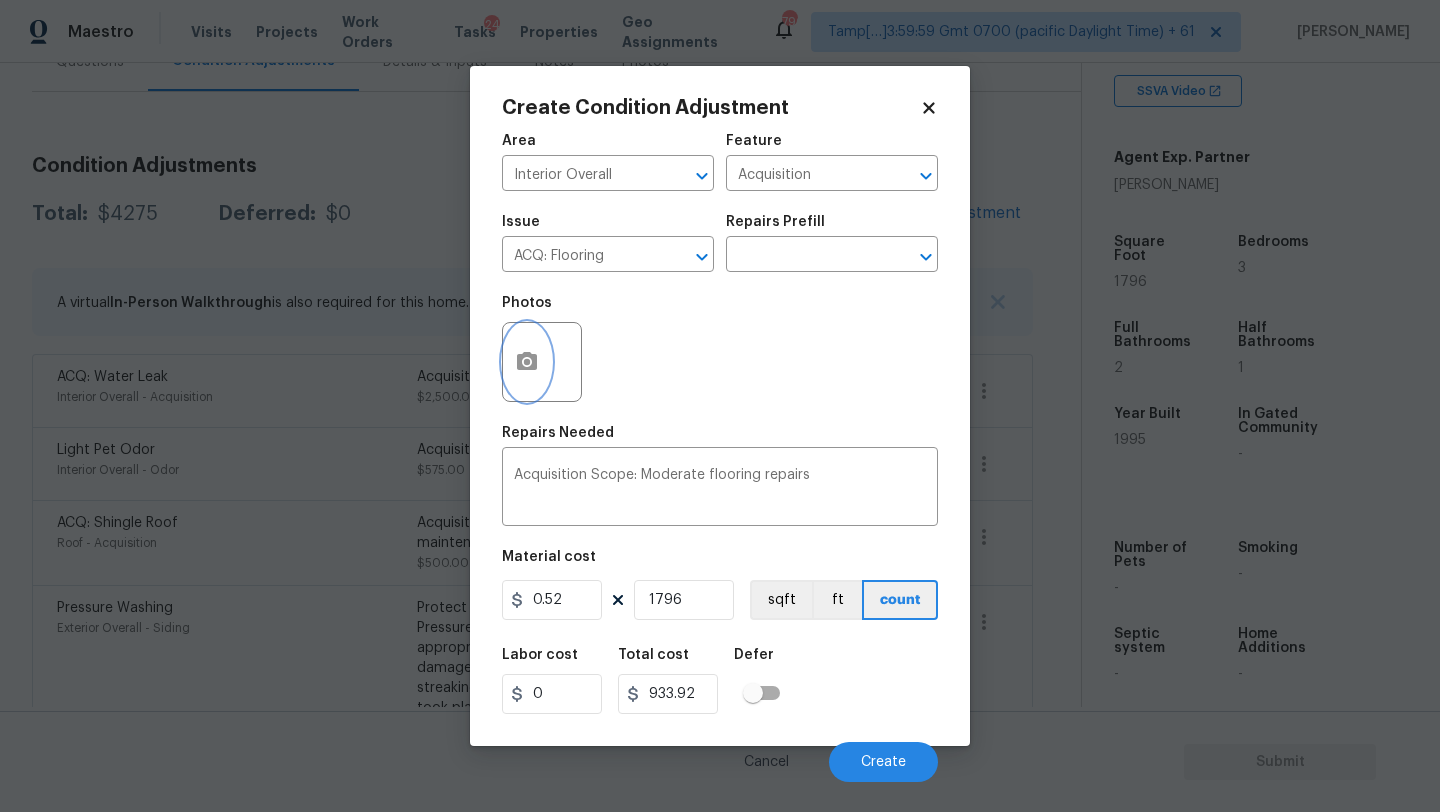 click 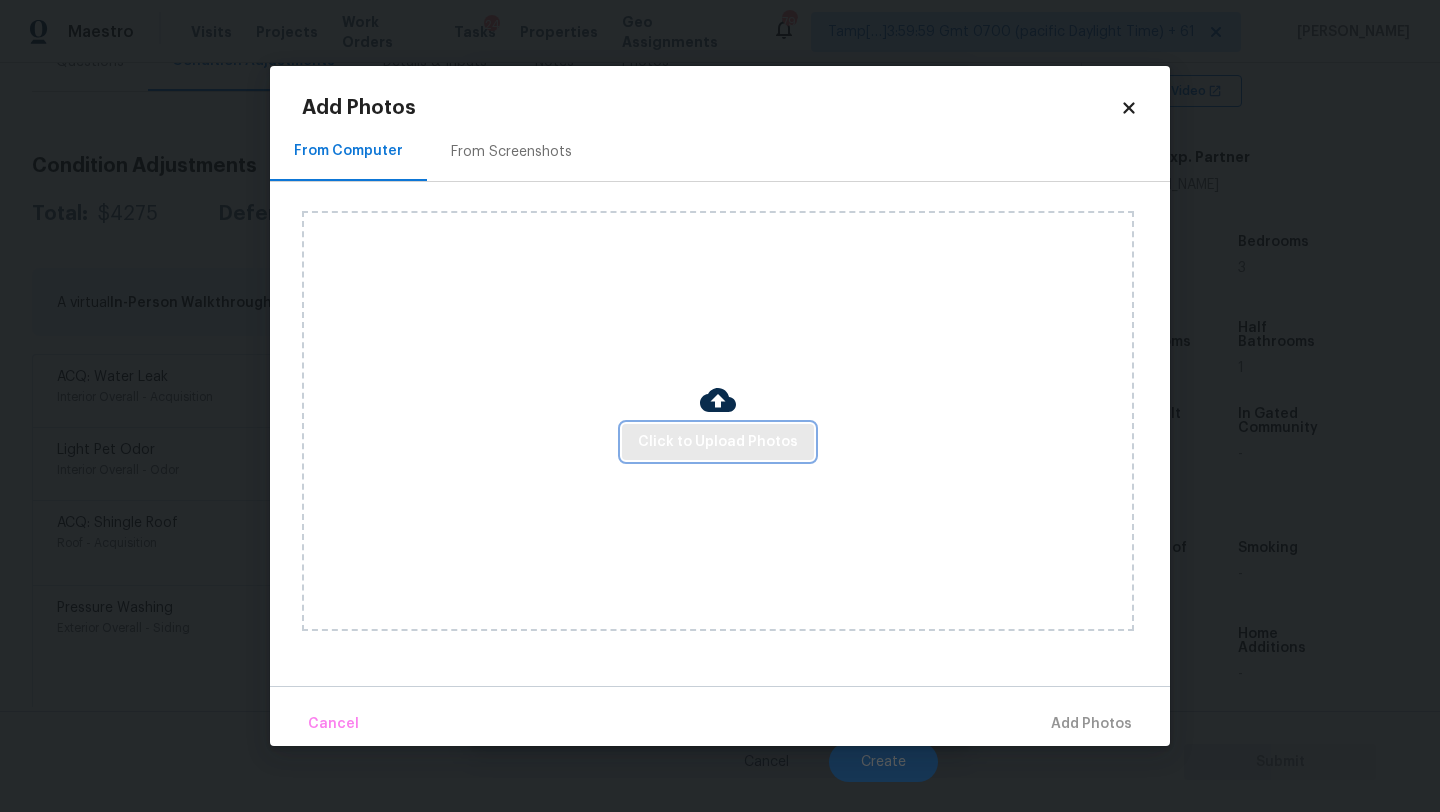 click on "Click to Upload Photos" at bounding box center (718, 442) 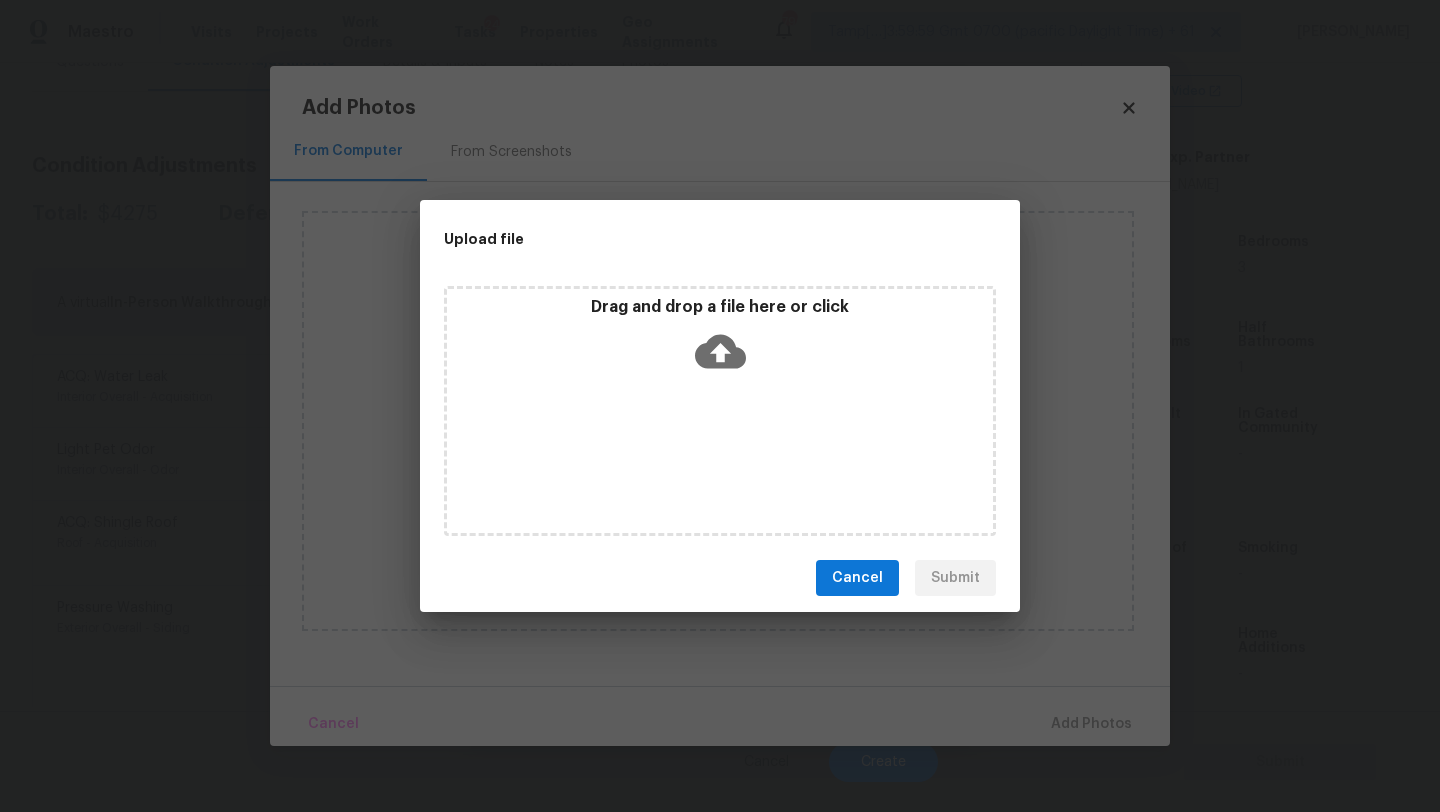 click 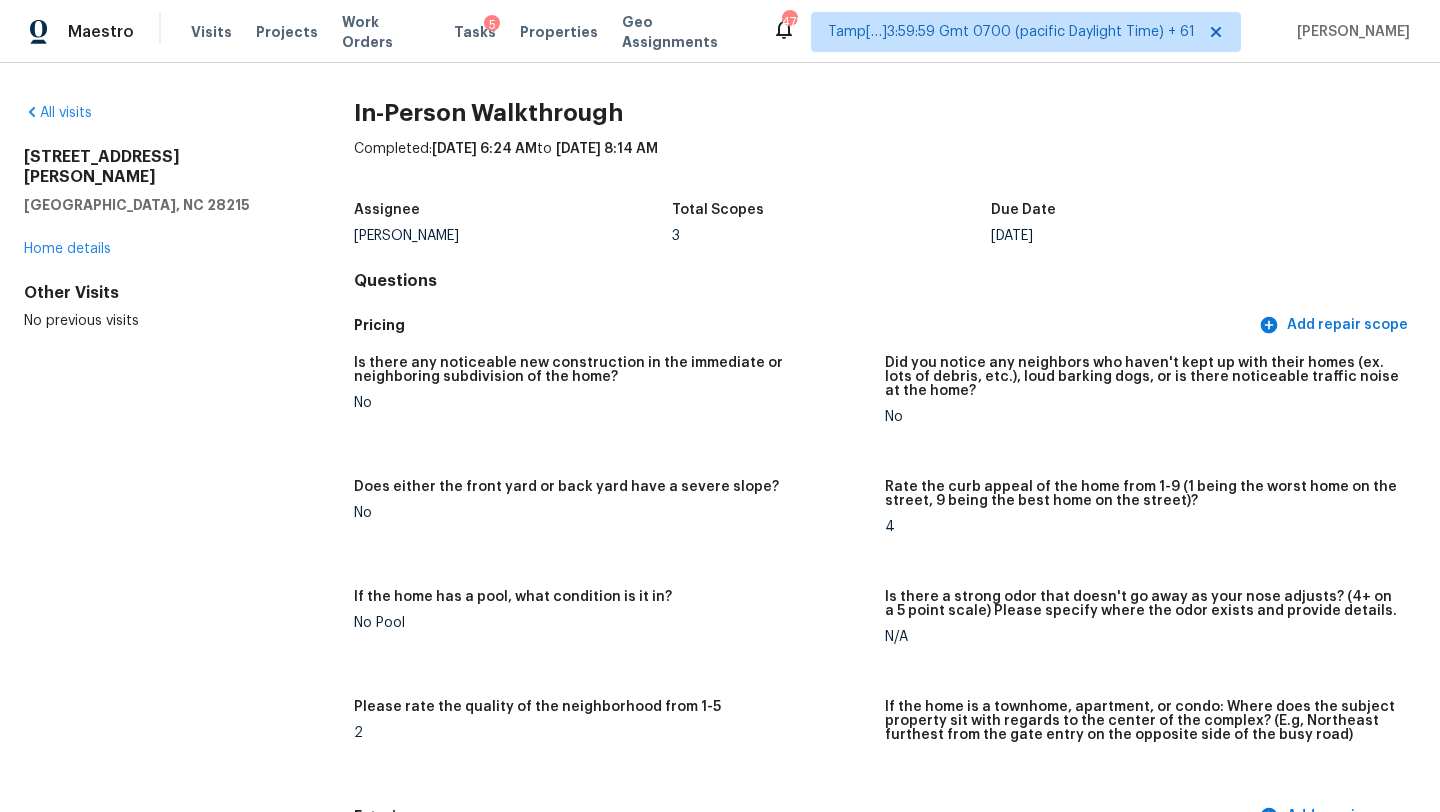 scroll, scrollTop: 0, scrollLeft: 0, axis: both 